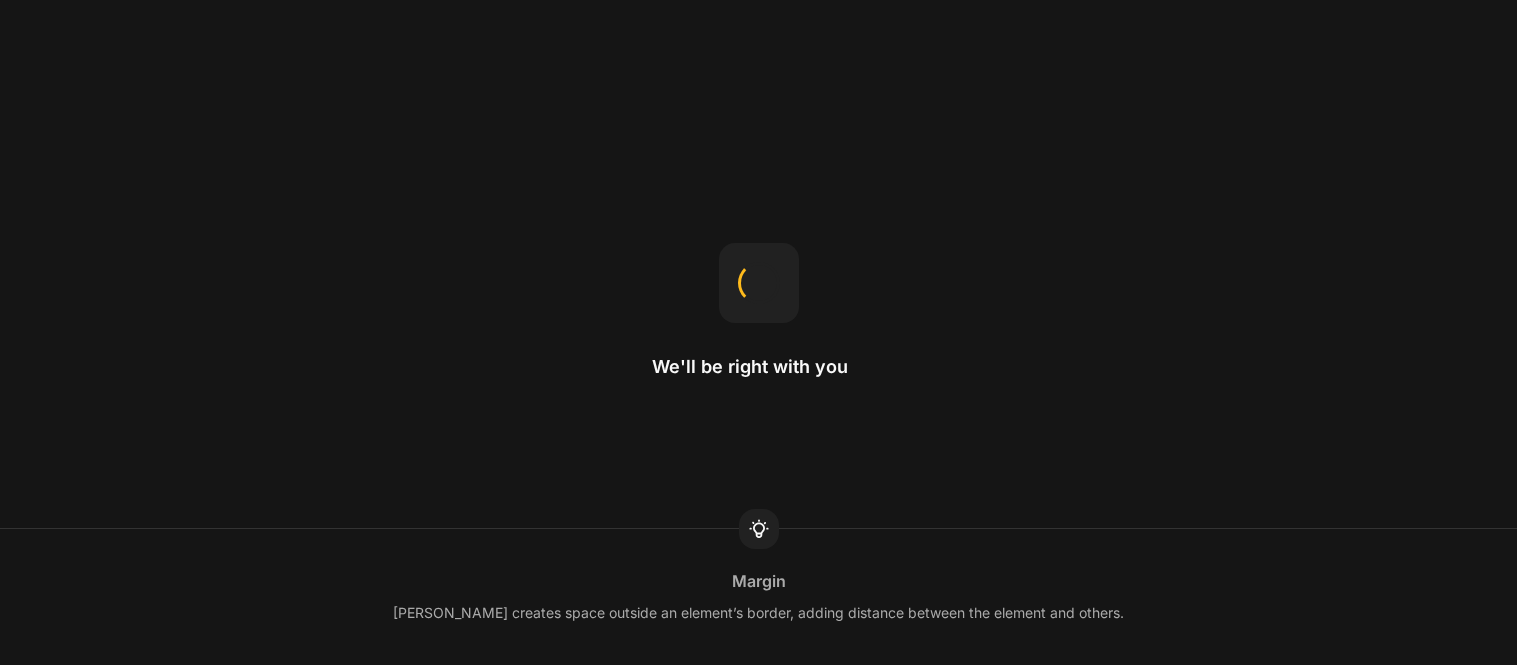 scroll, scrollTop: 0, scrollLeft: 0, axis: both 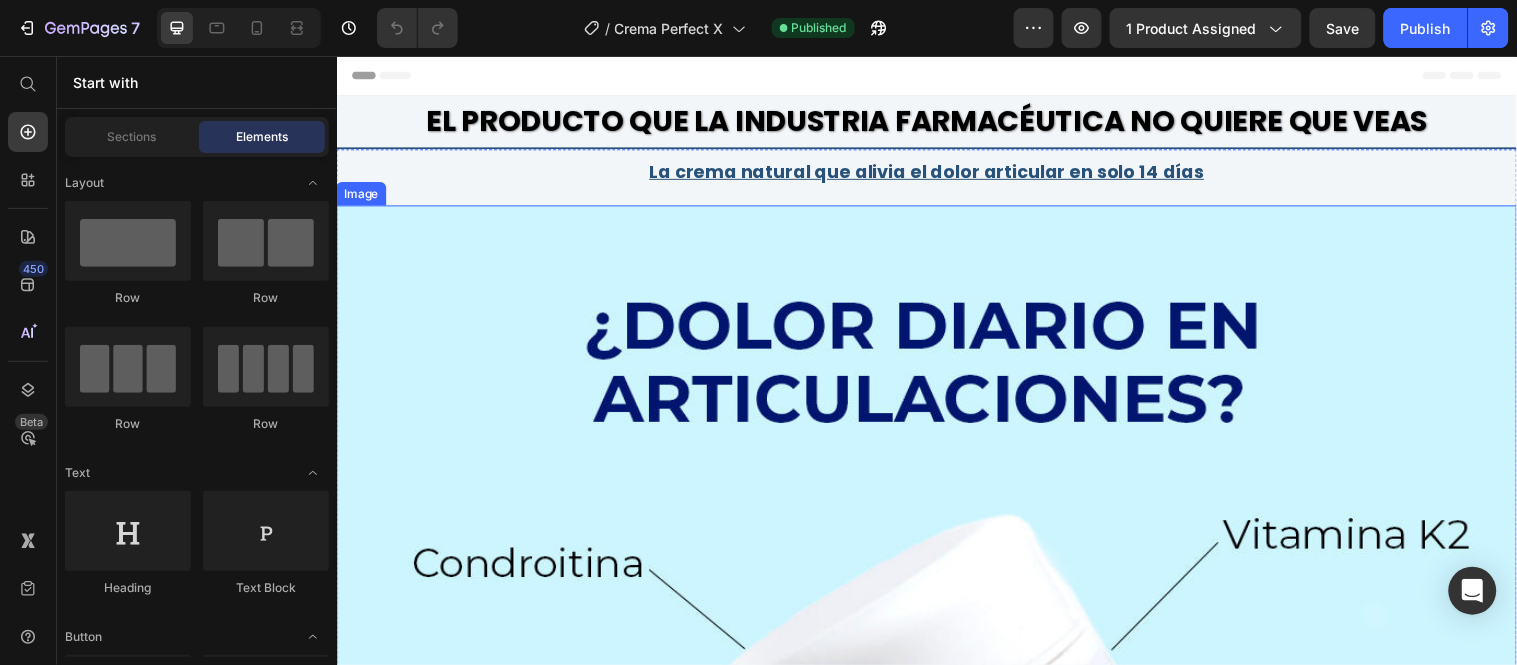 click at bounding box center (936, 807) 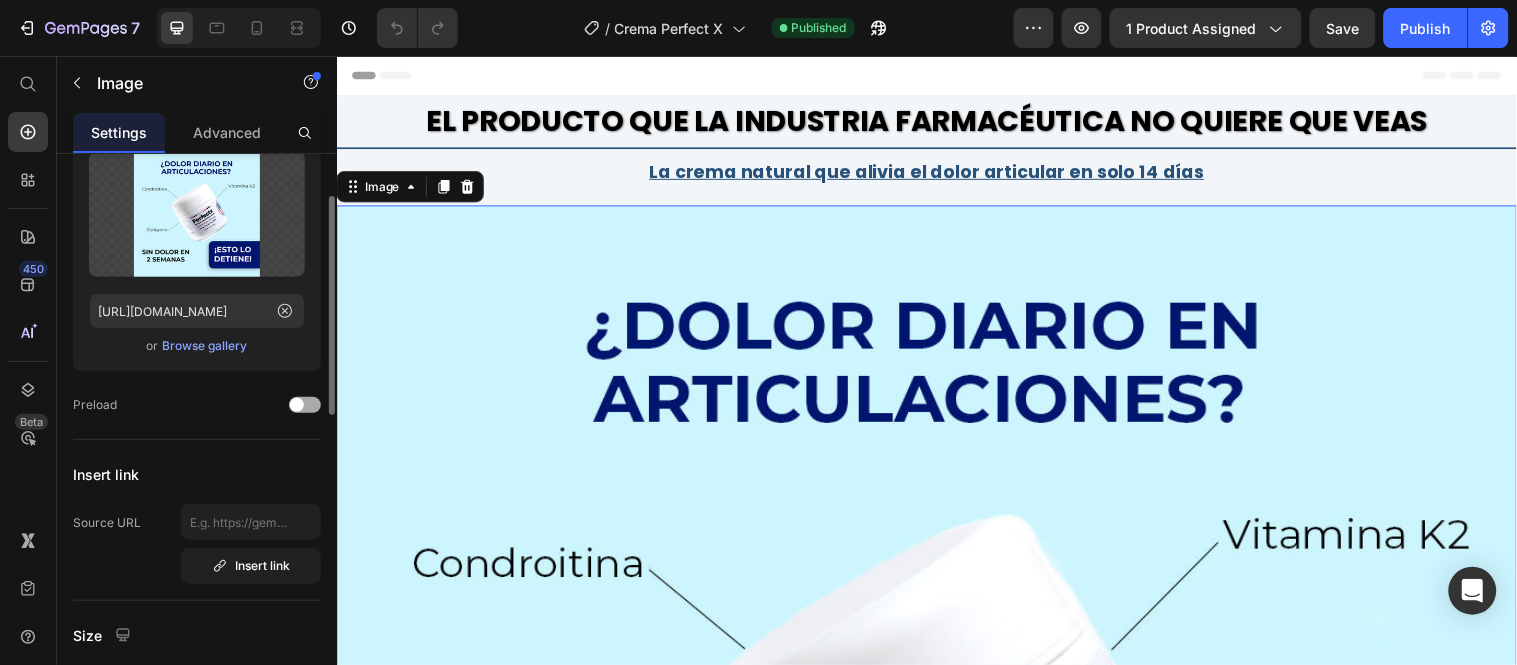 scroll, scrollTop: 0, scrollLeft: 0, axis: both 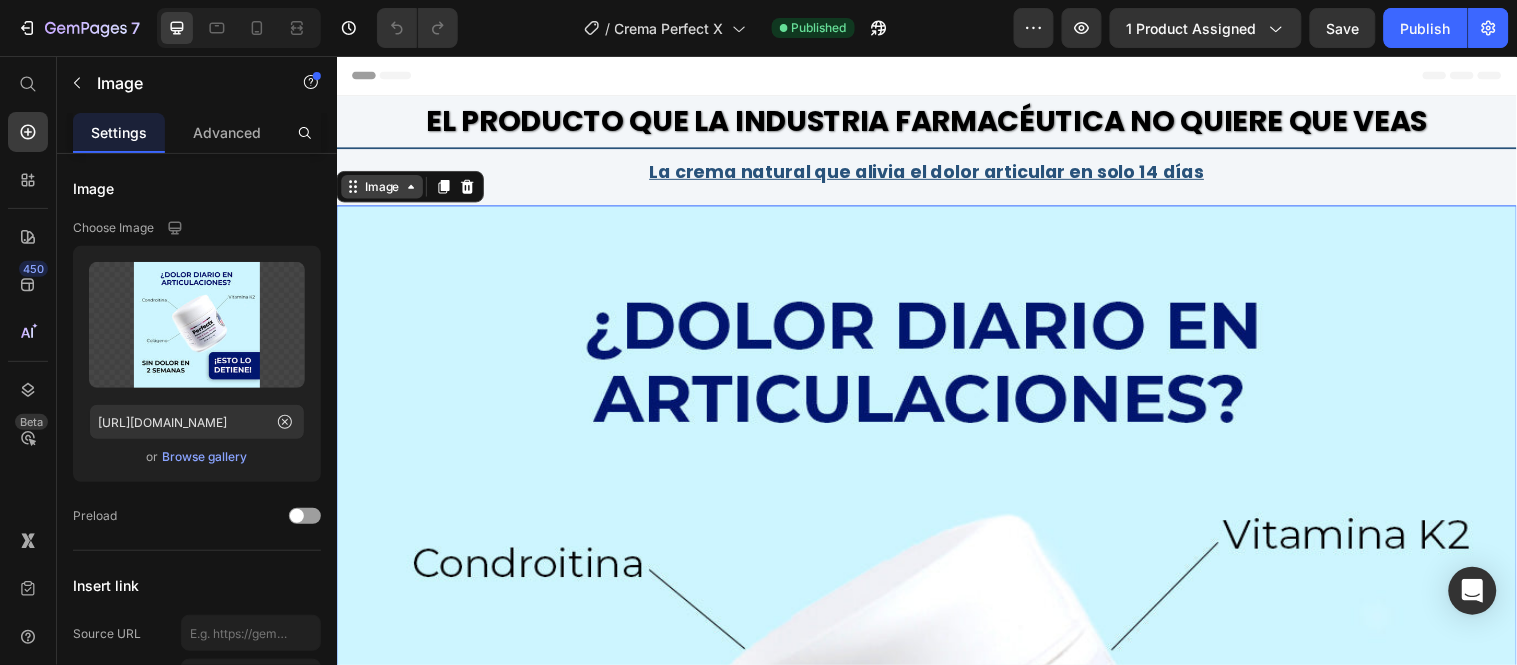 click on "Image" at bounding box center [382, 188] 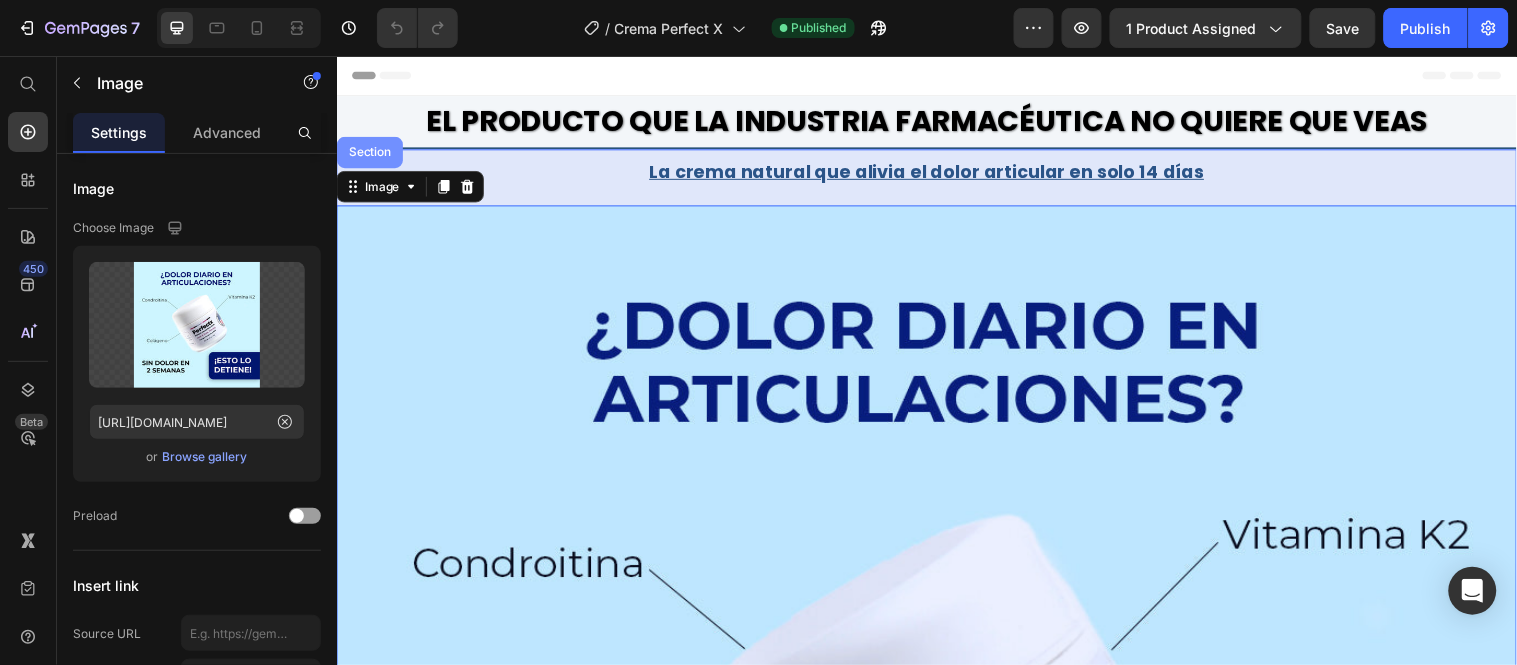 click on "Section" at bounding box center (370, 153) 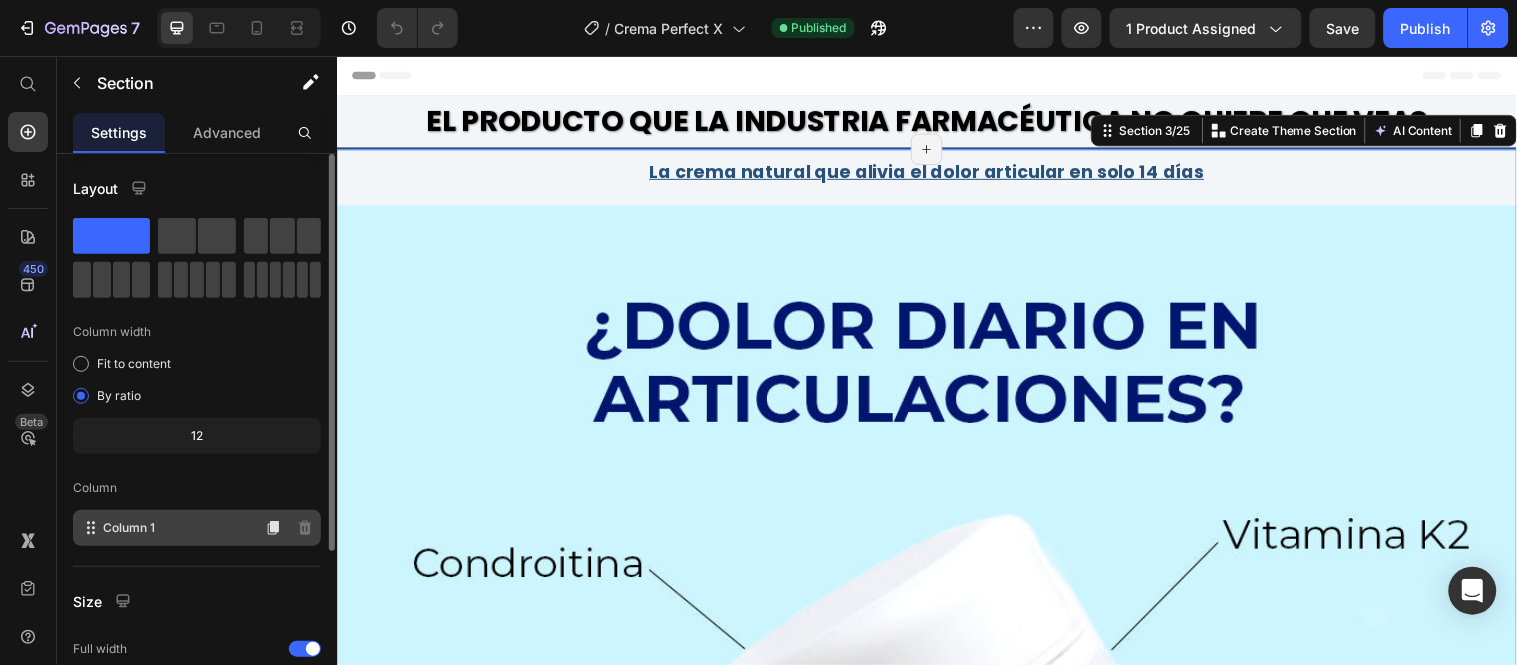 click on "Column 1" 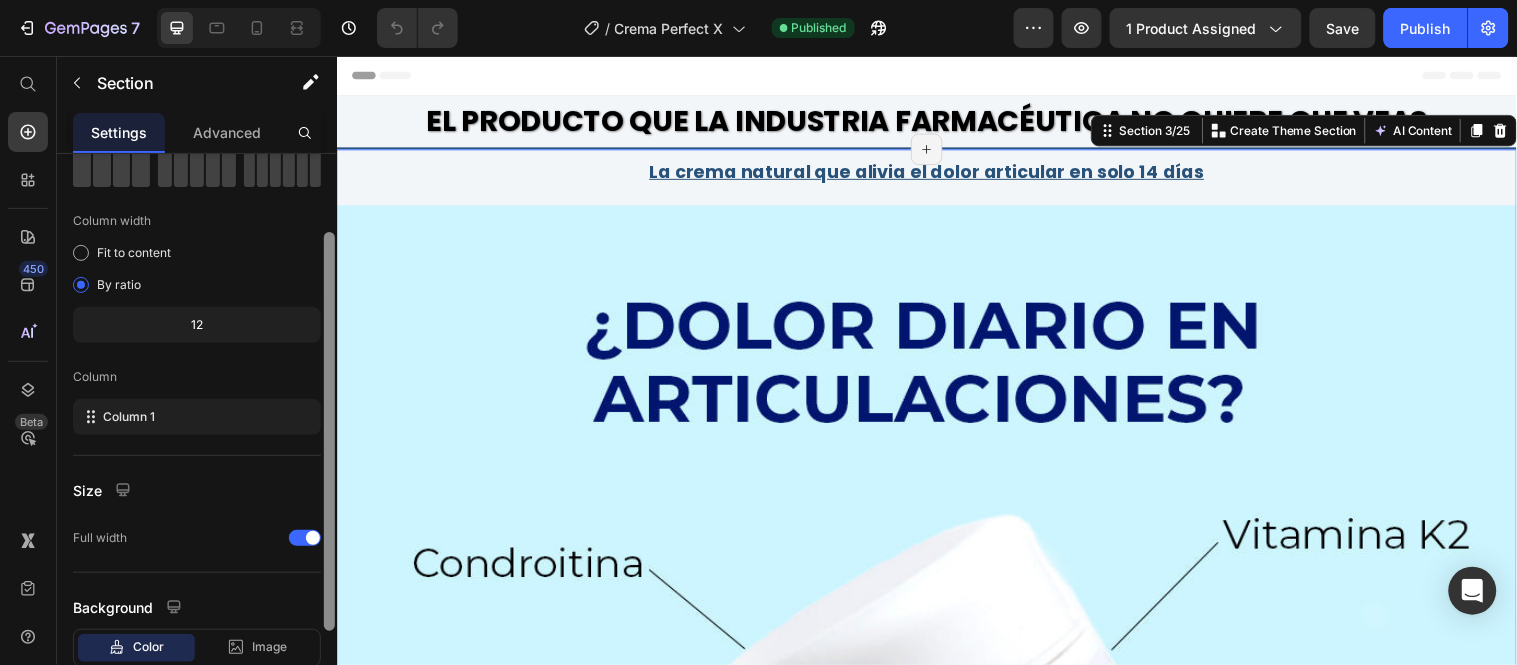 scroll, scrollTop: 222, scrollLeft: 0, axis: vertical 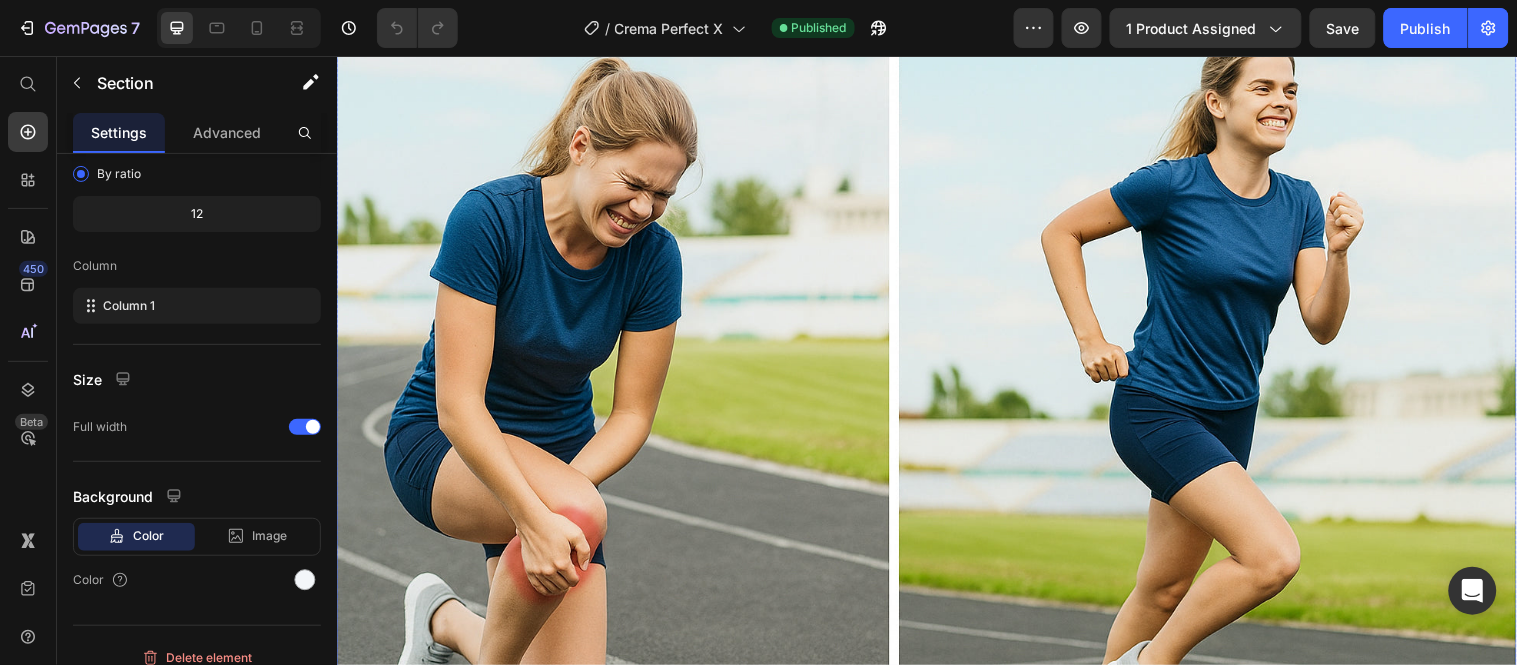 click at bounding box center [936, 389] 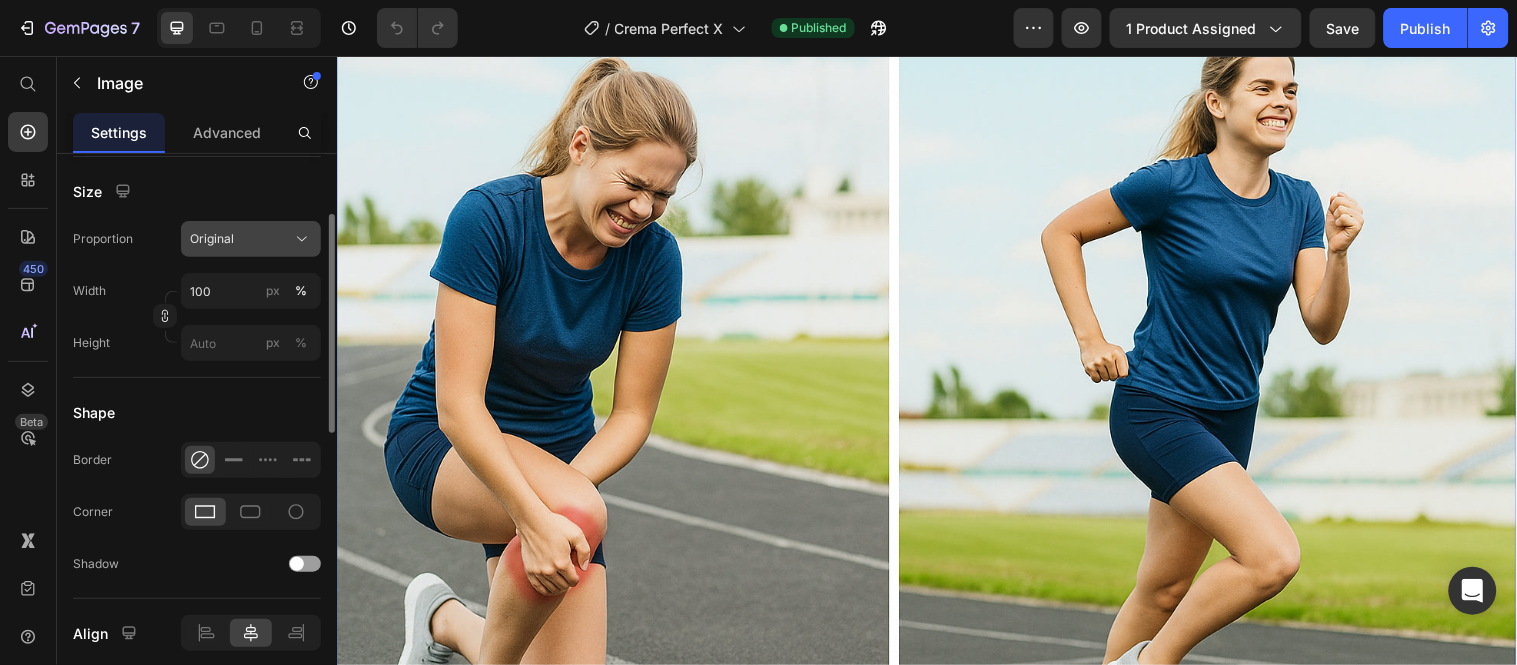 scroll, scrollTop: 333, scrollLeft: 0, axis: vertical 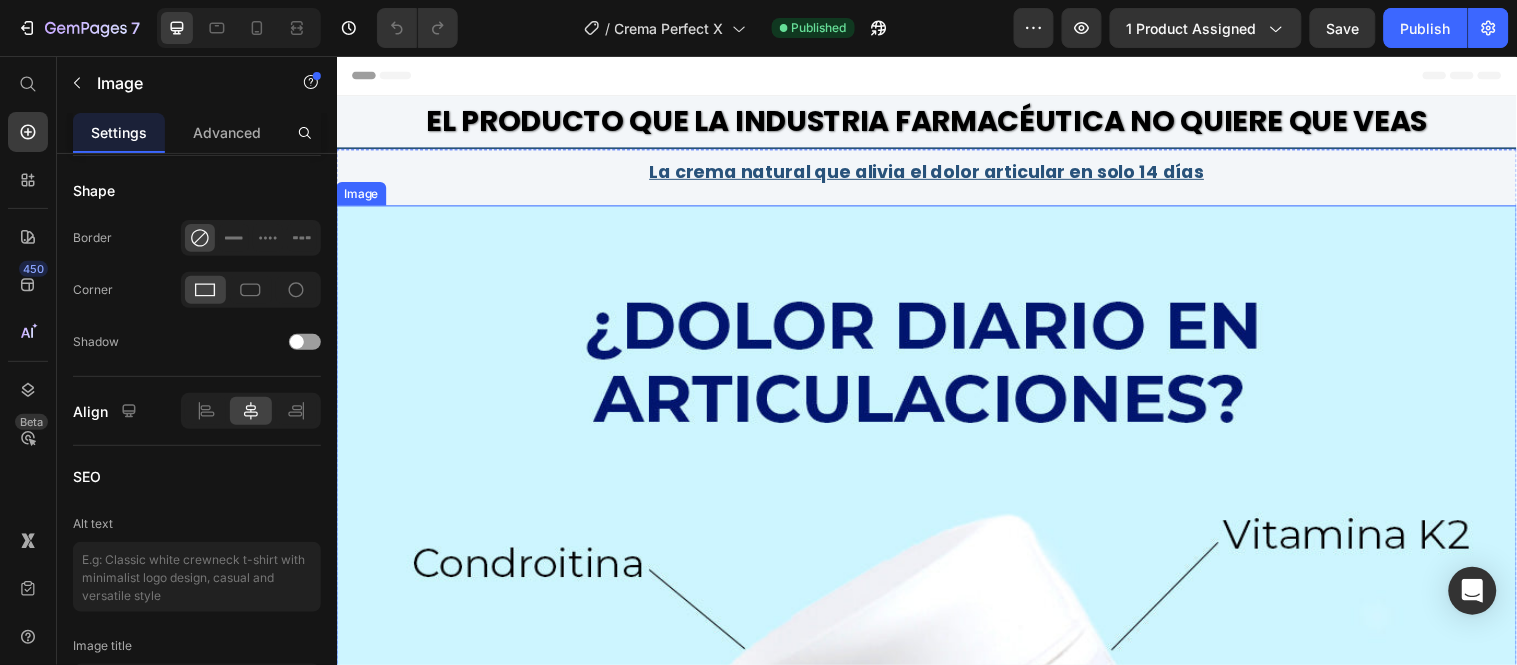 click at bounding box center (936, 807) 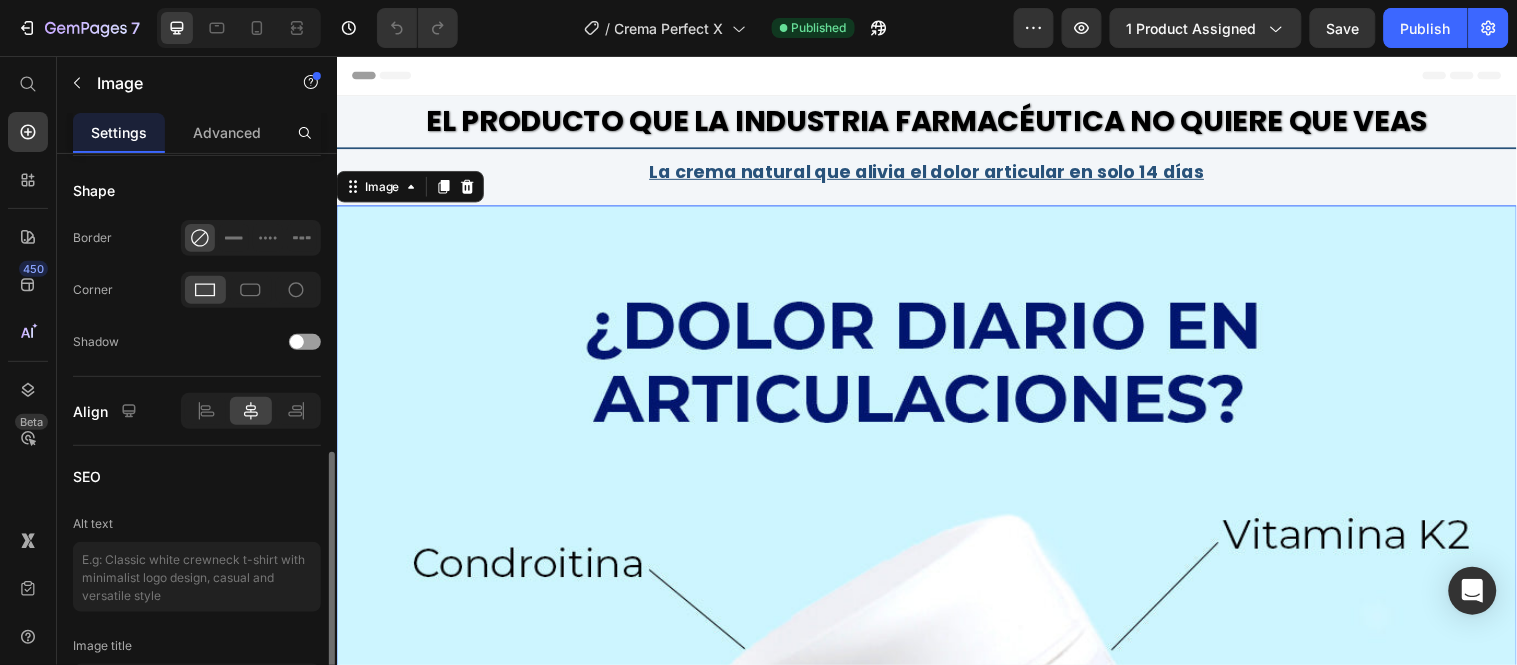 scroll, scrollTop: 776, scrollLeft: 0, axis: vertical 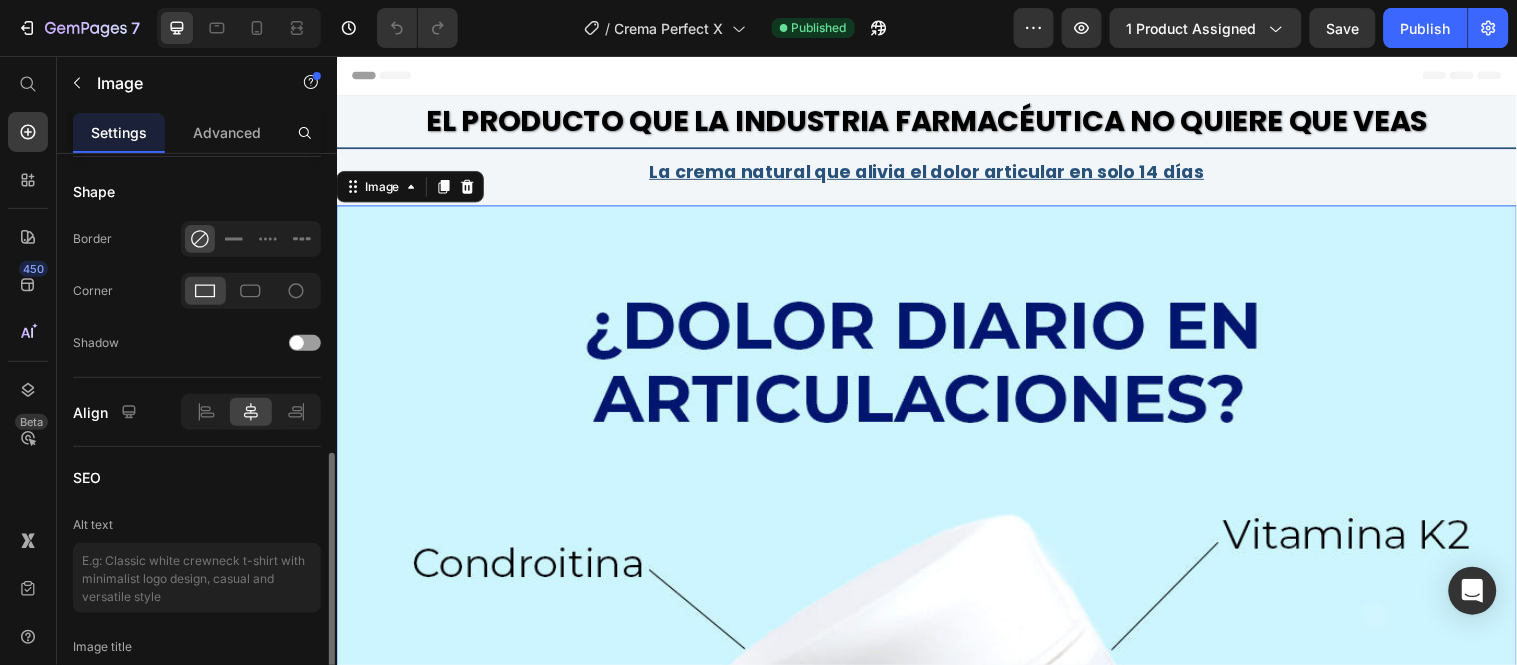 click at bounding box center (936, 807) 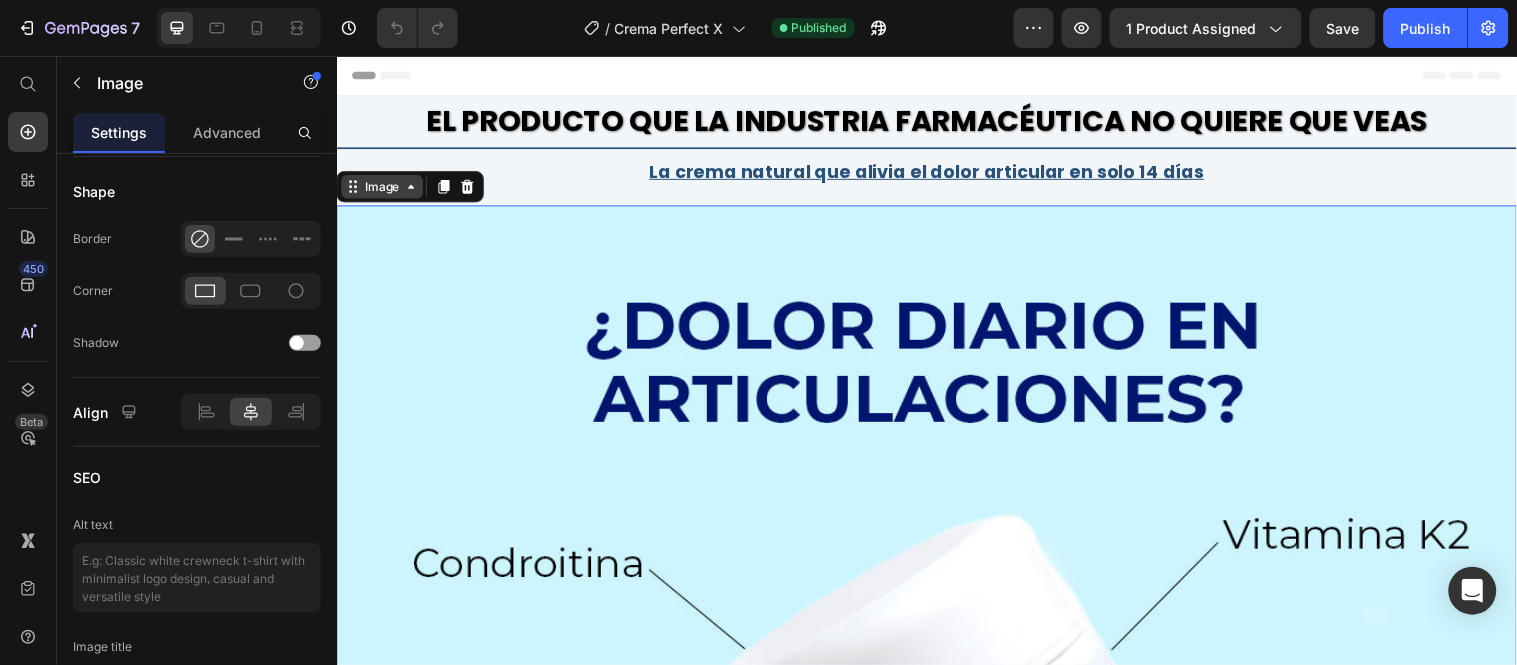 click 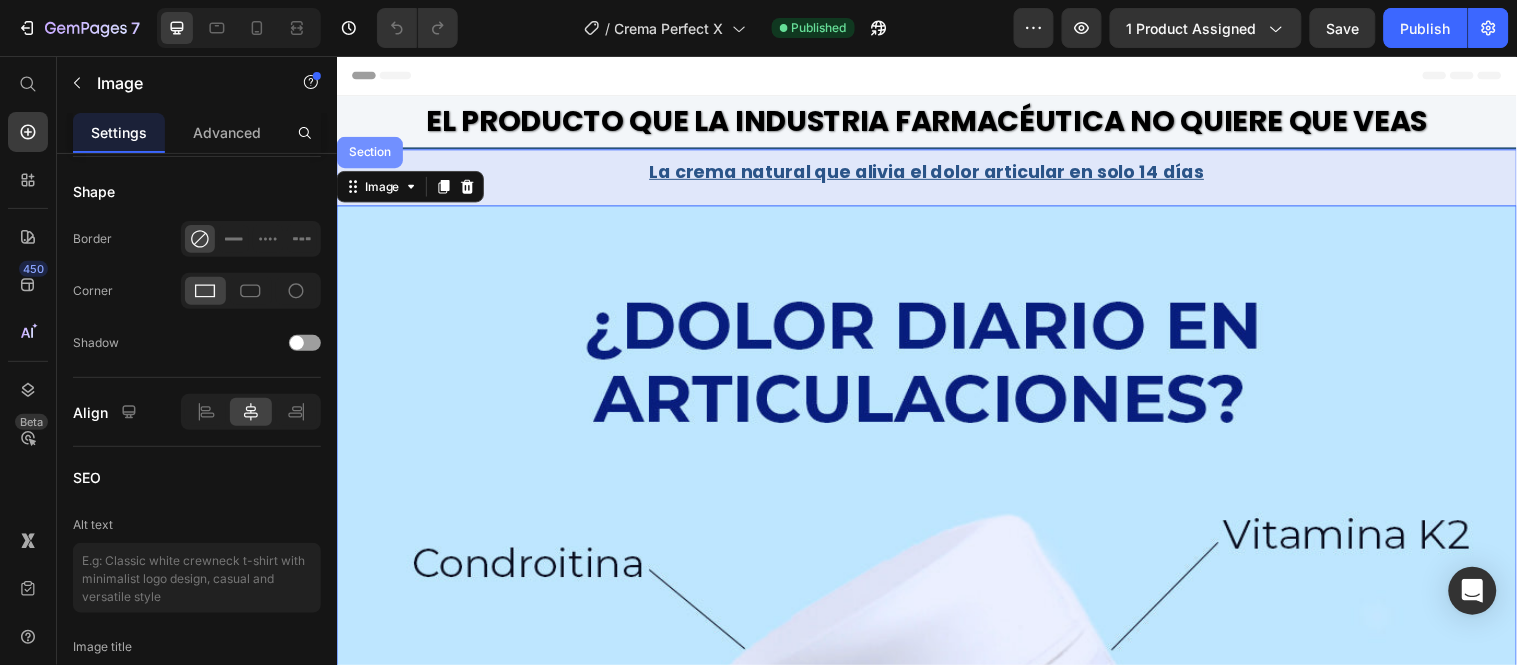 click on "Section" at bounding box center (370, 153) 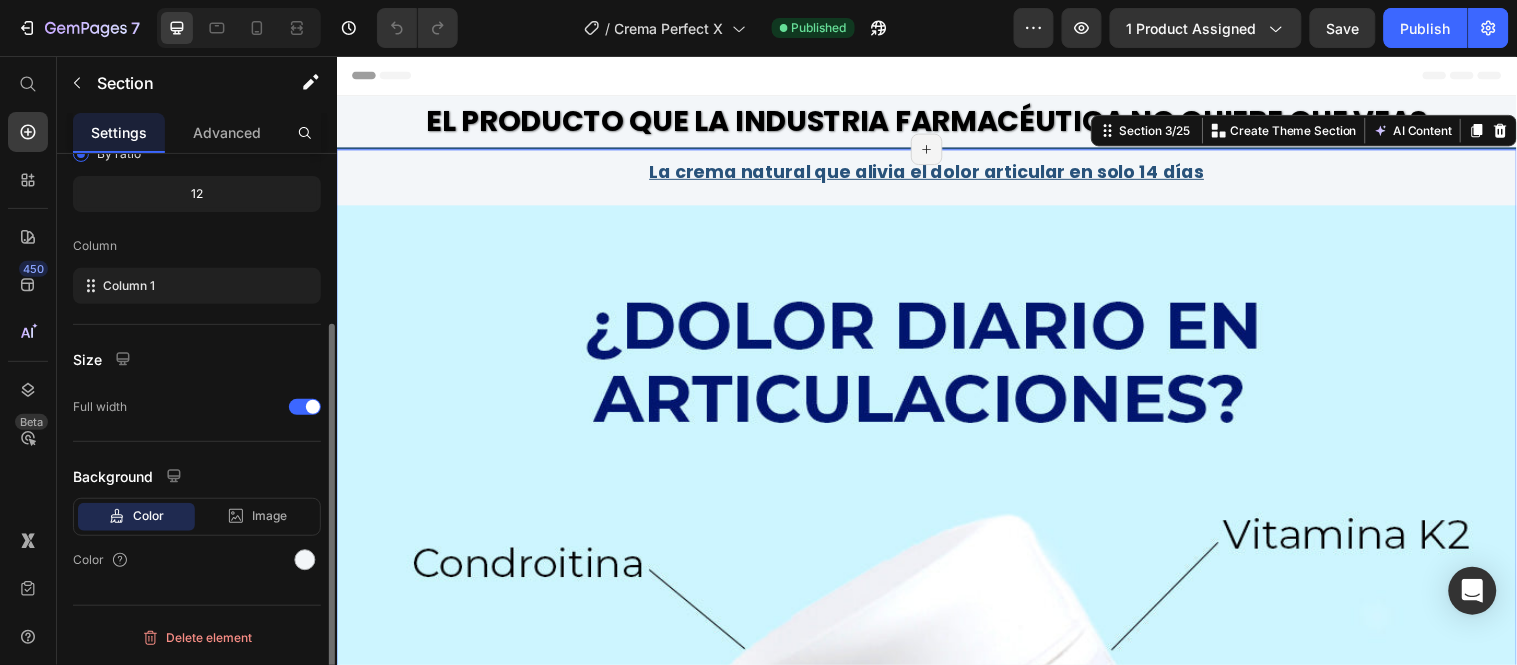 scroll, scrollTop: 0, scrollLeft: 0, axis: both 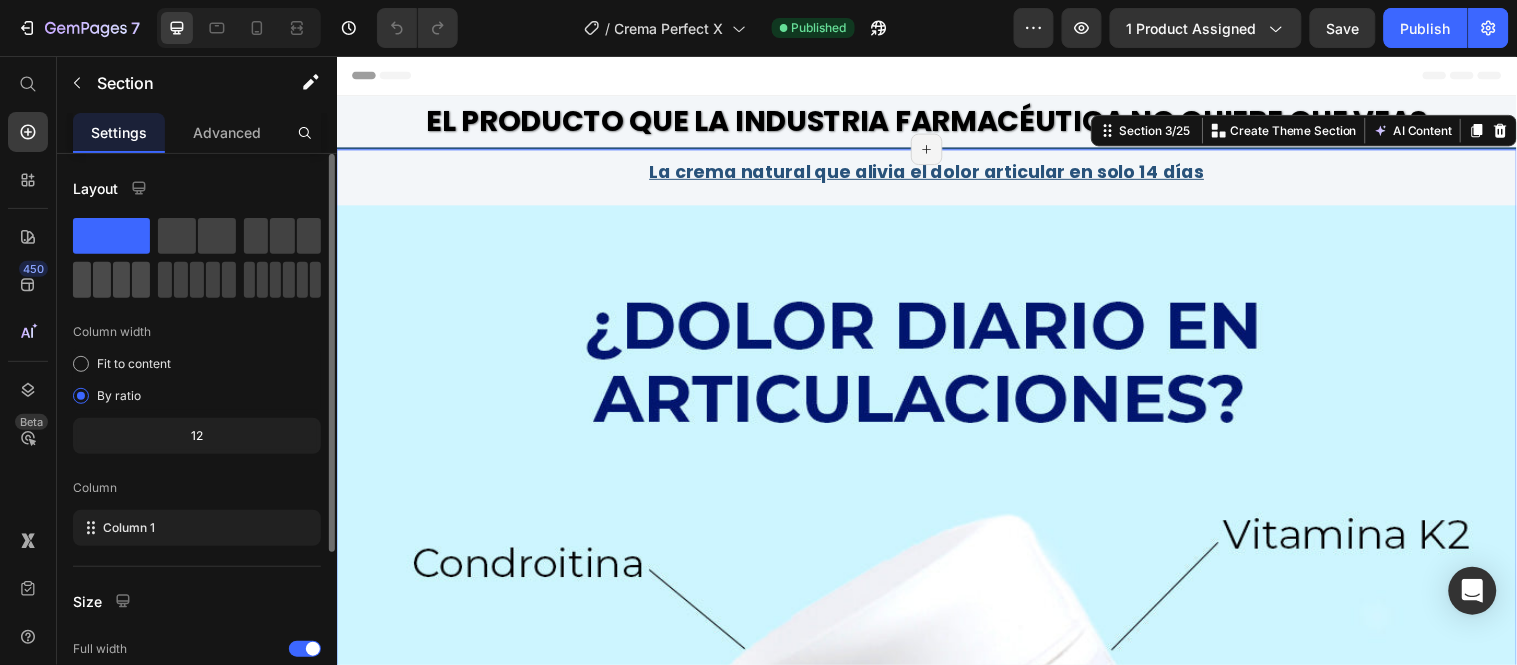 click 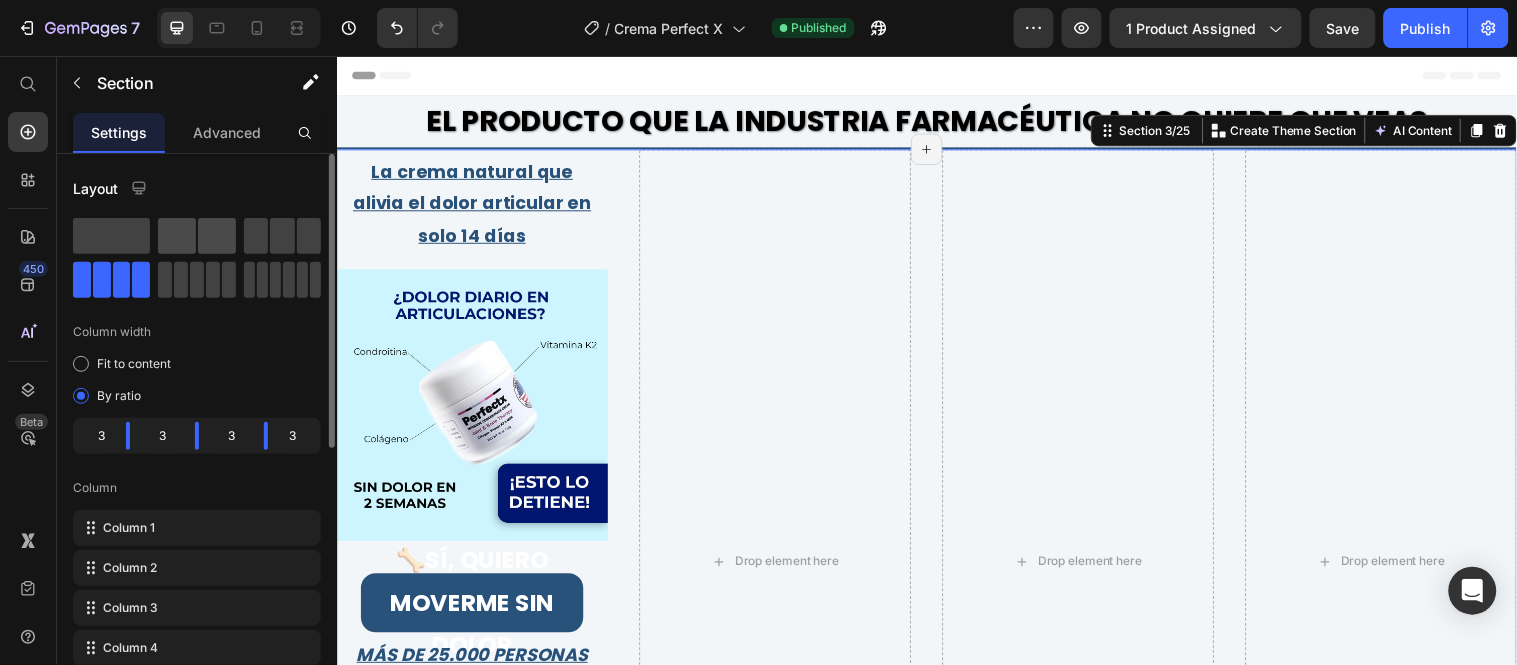 click 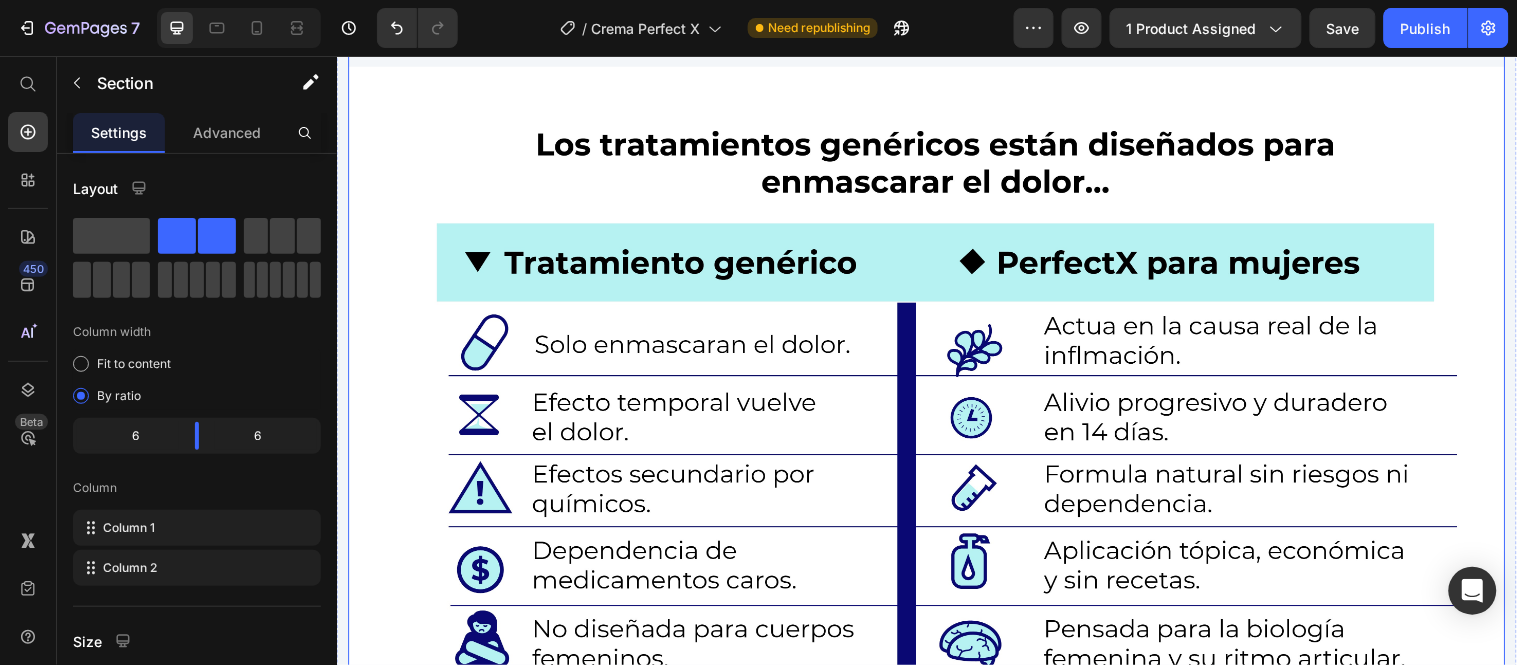 scroll, scrollTop: 5671, scrollLeft: 0, axis: vertical 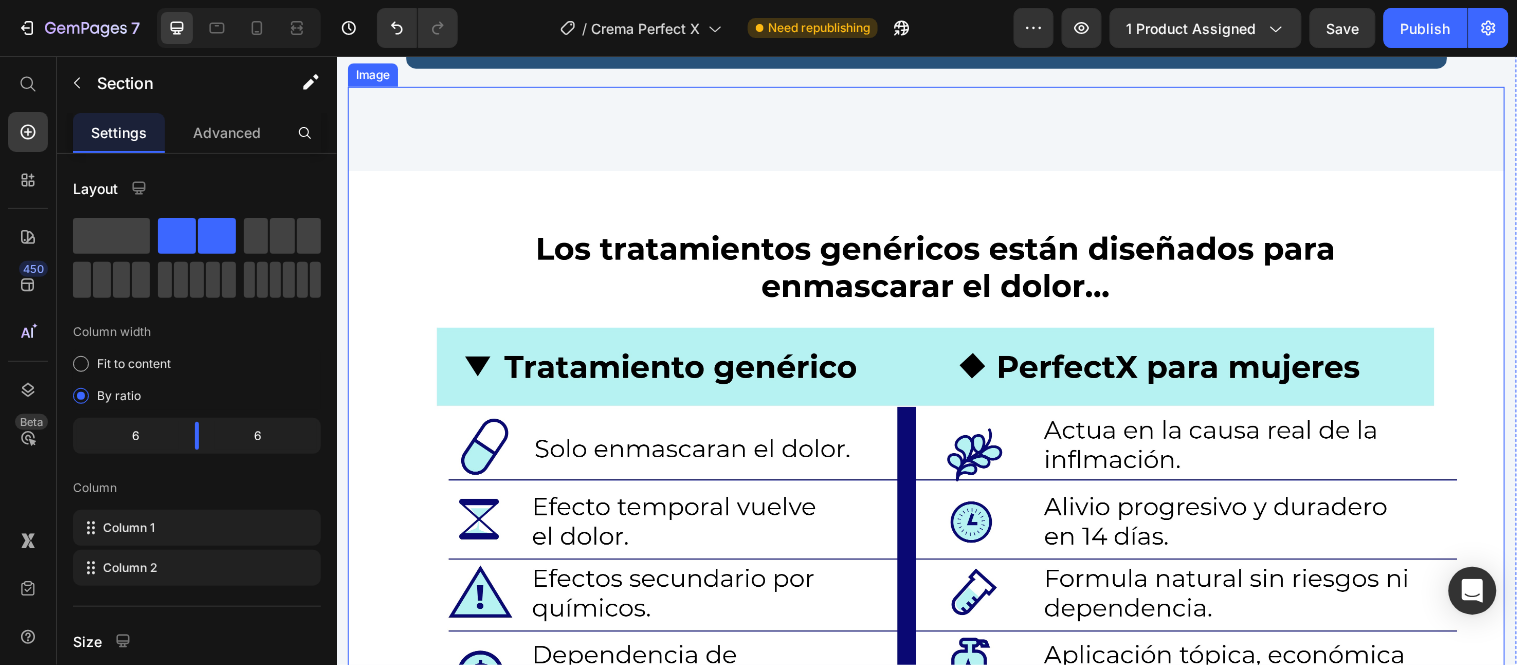 click at bounding box center [936, 527] 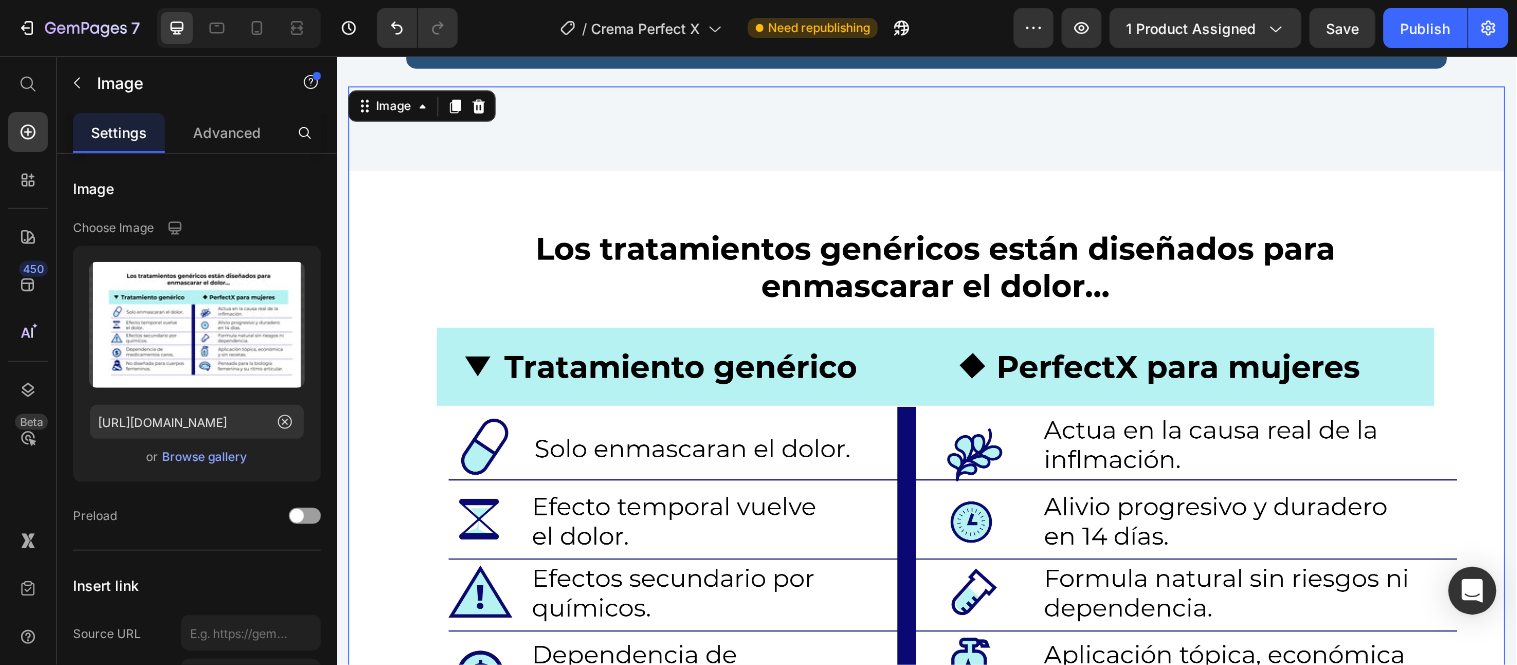 click at bounding box center (936, 527) 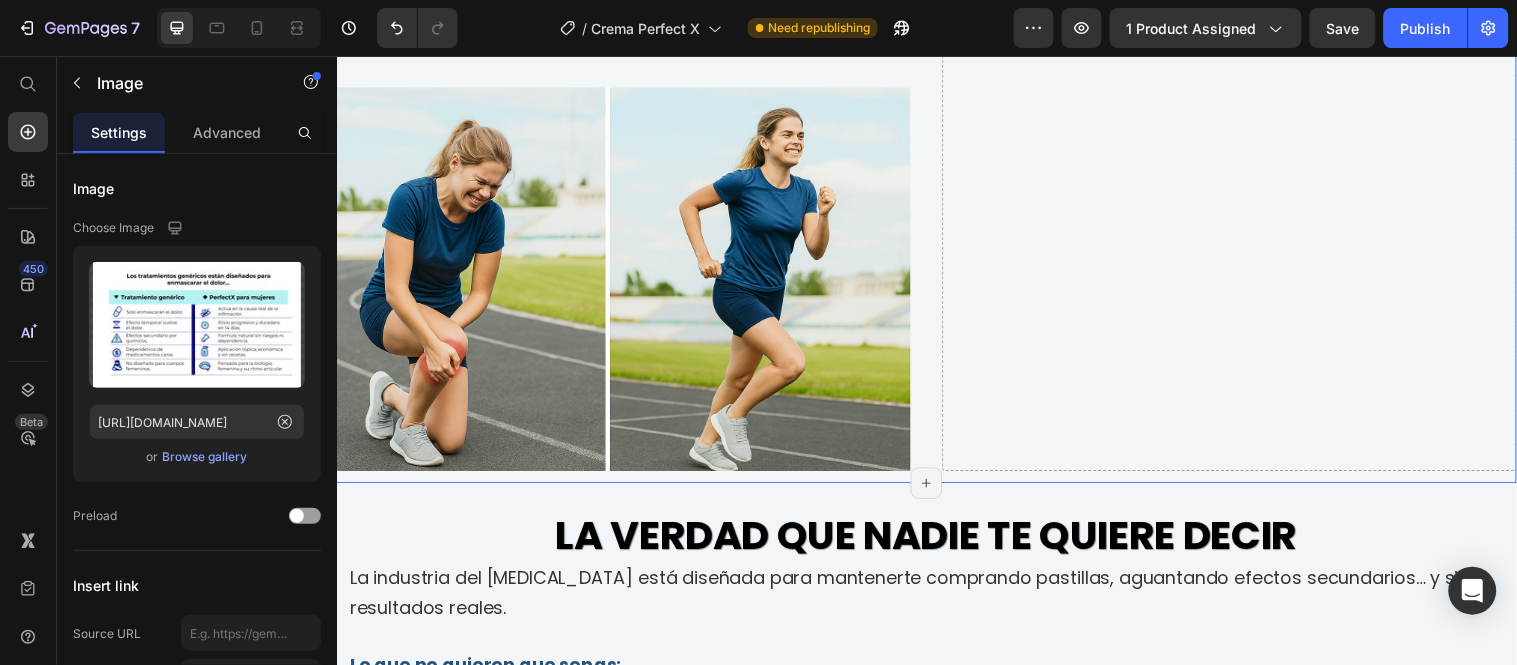 scroll, scrollTop: 572, scrollLeft: 0, axis: vertical 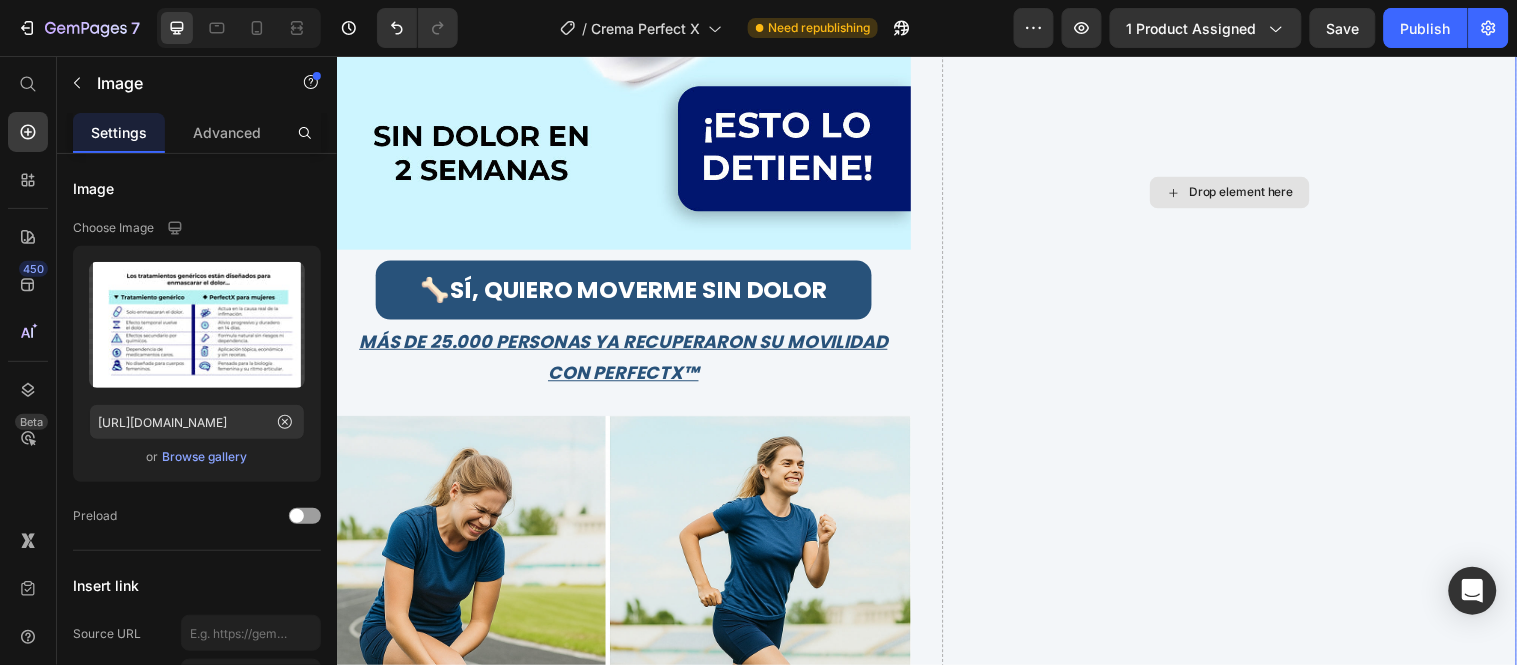 click on "Drop element here" at bounding box center (1256, 194) 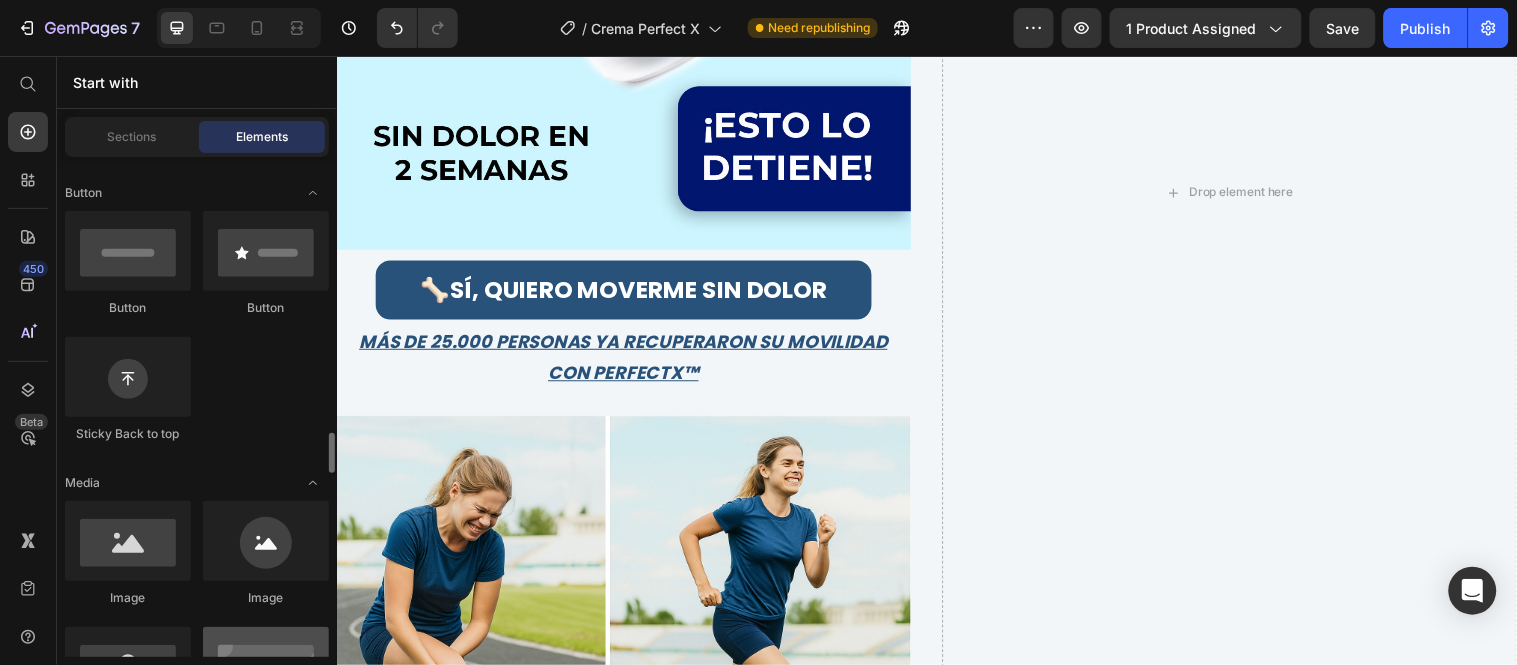 scroll, scrollTop: 666, scrollLeft: 0, axis: vertical 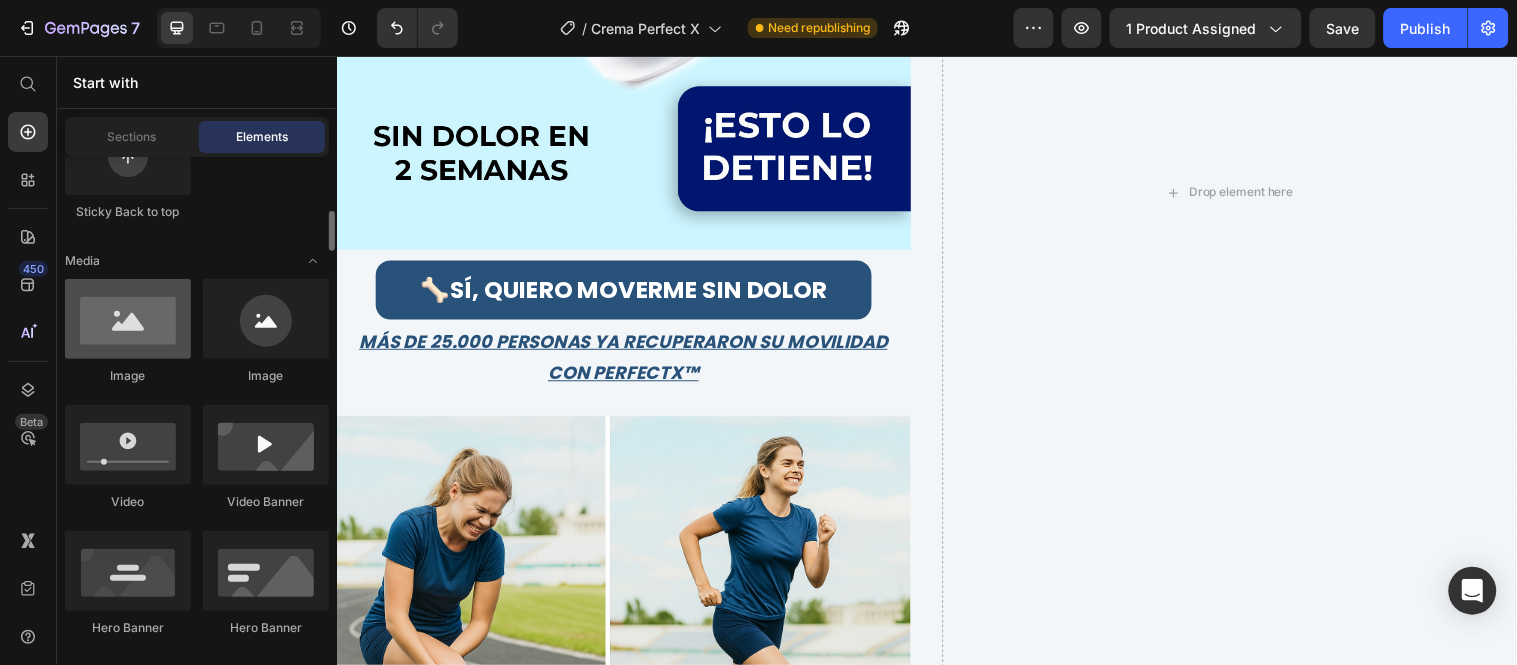 click at bounding box center [128, 319] 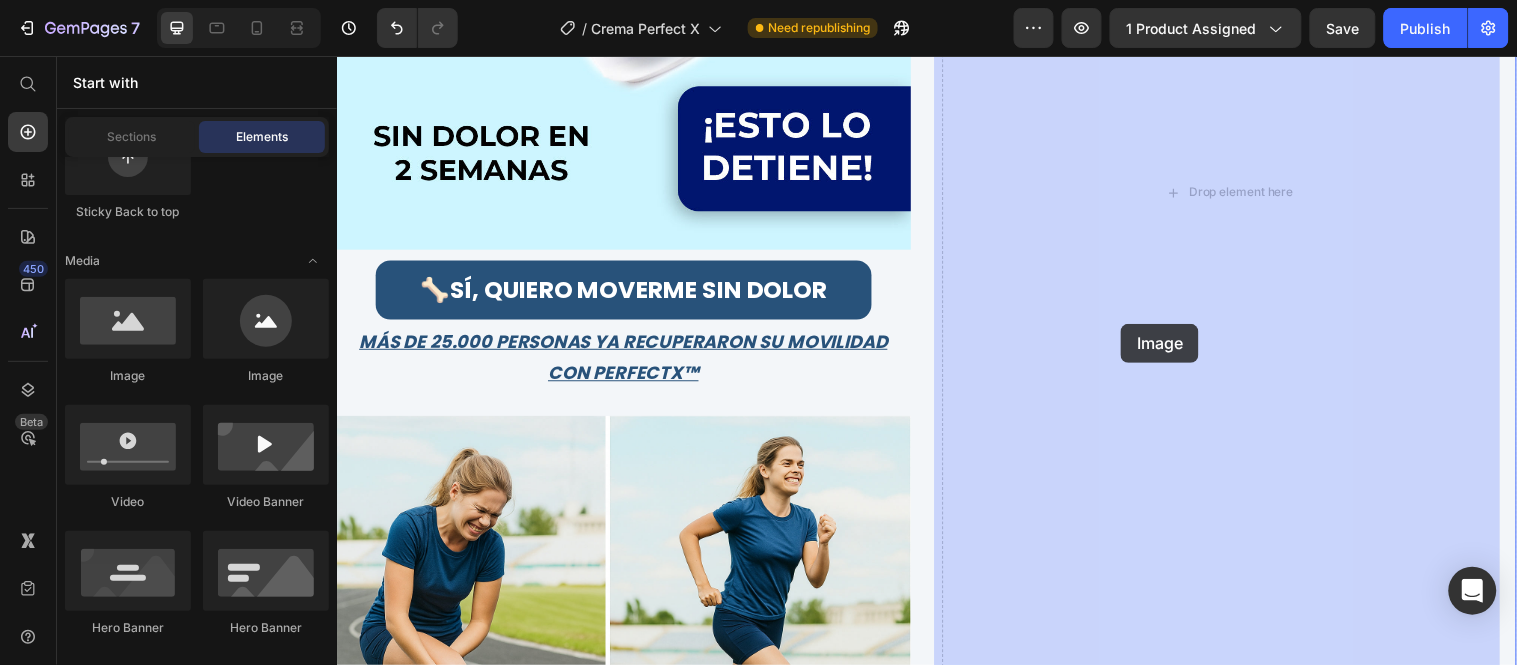 drag, startPoint x: 486, startPoint y: 395, endPoint x: 1133, endPoint y: 327, distance: 650.5636 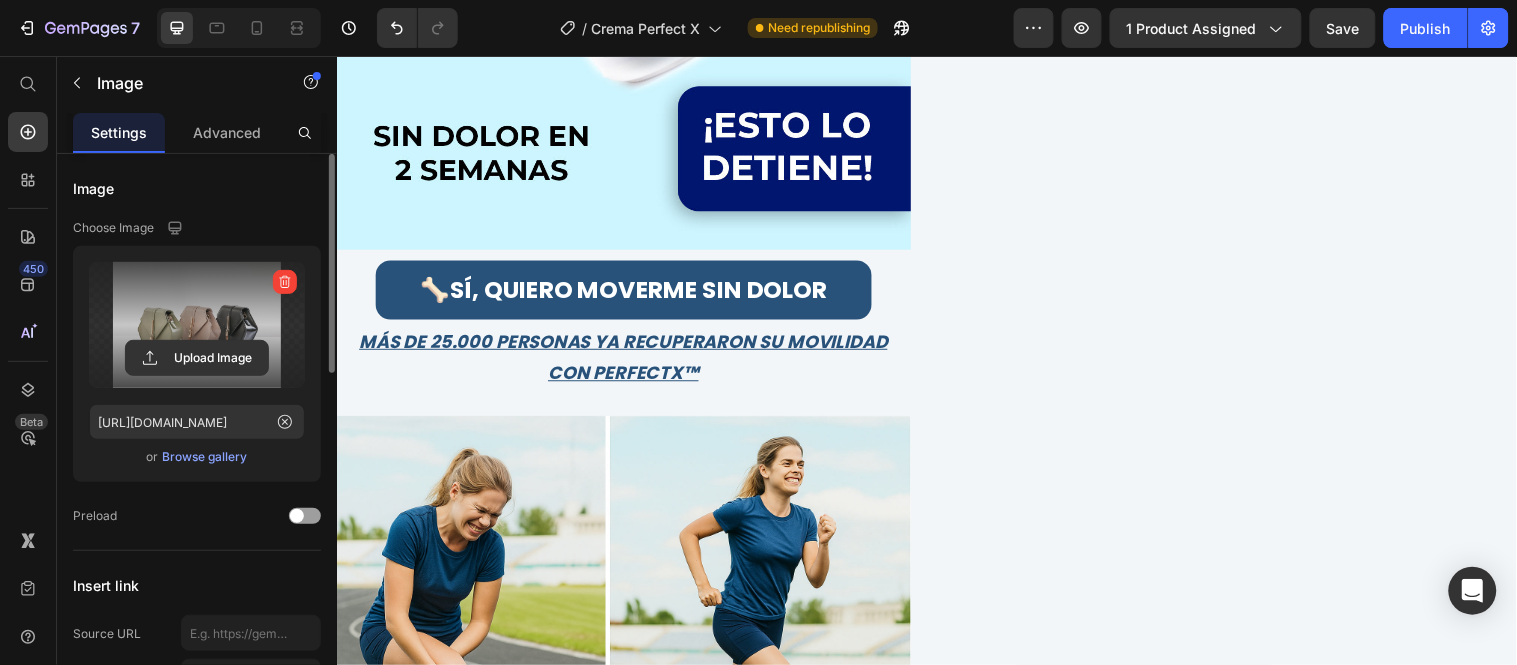 click at bounding box center (197, 325) 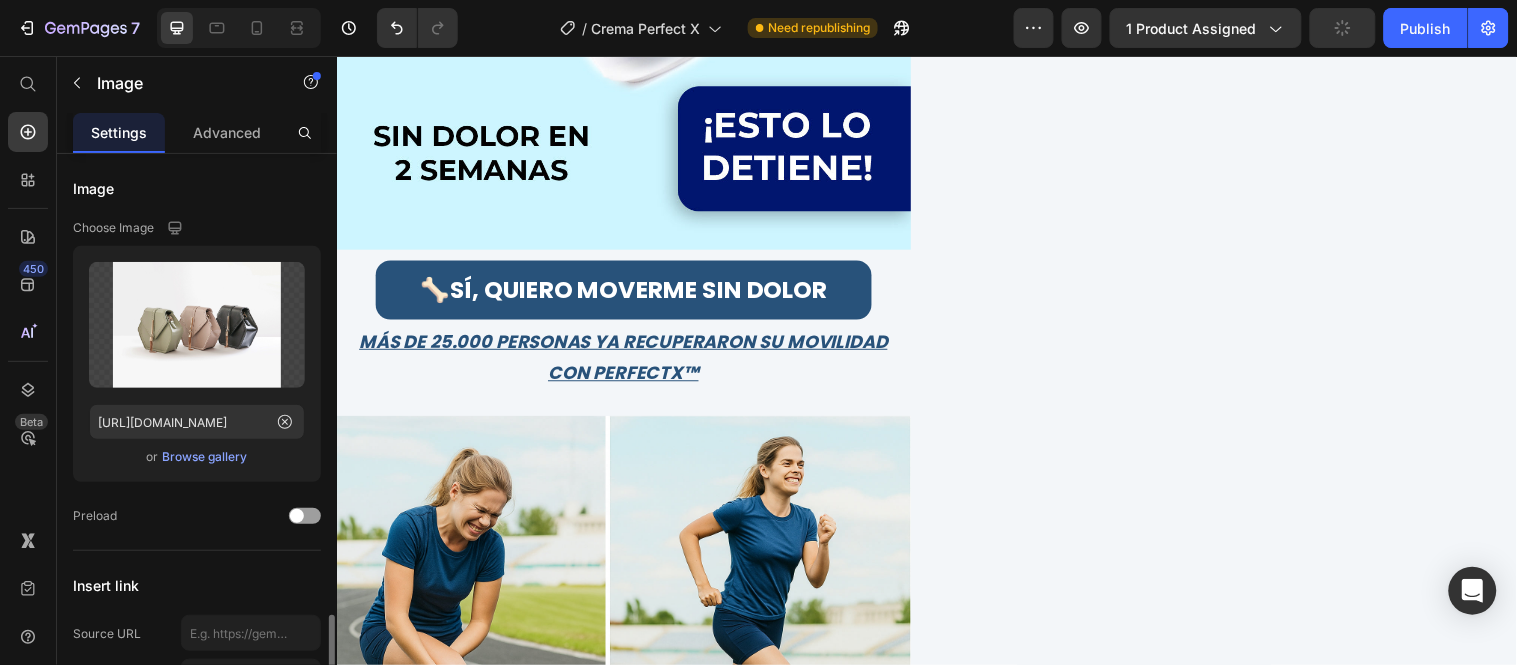 scroll, scrollTop: 333, scrollLeft: 0, axis: vertical 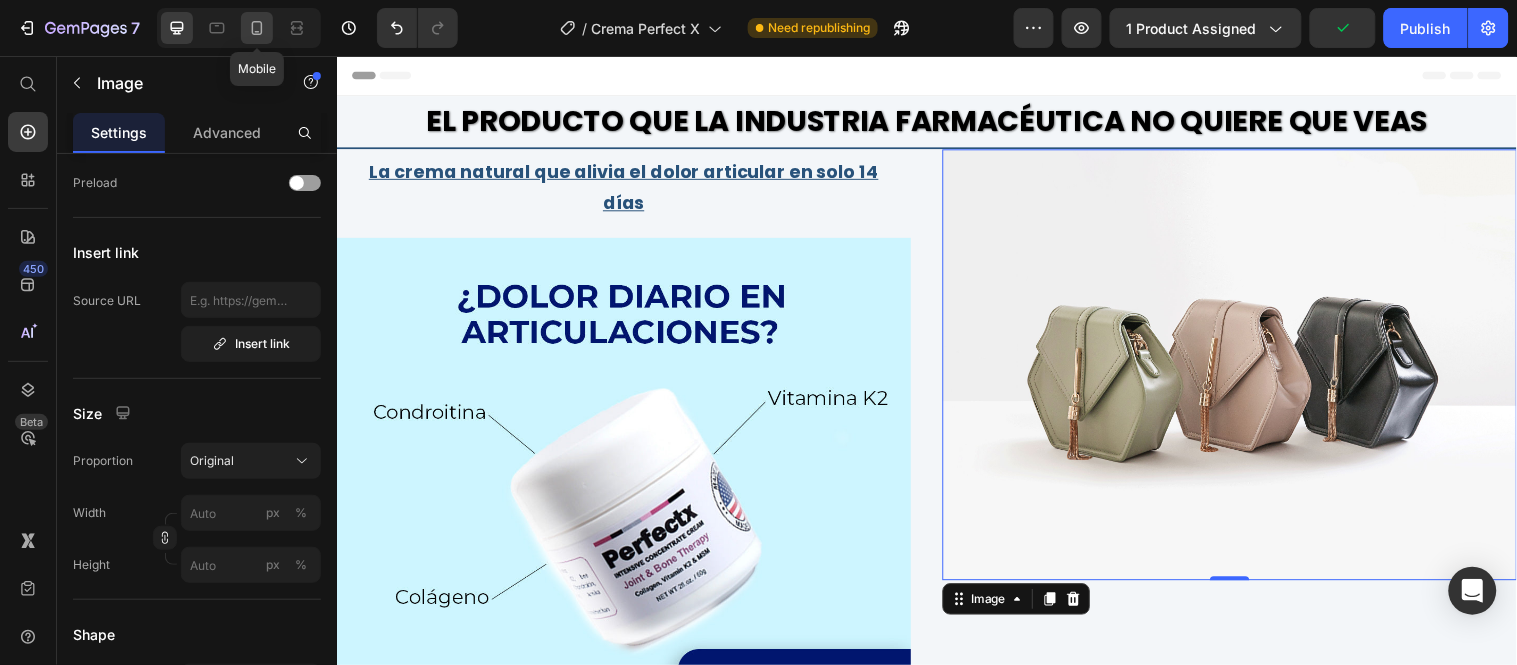 click 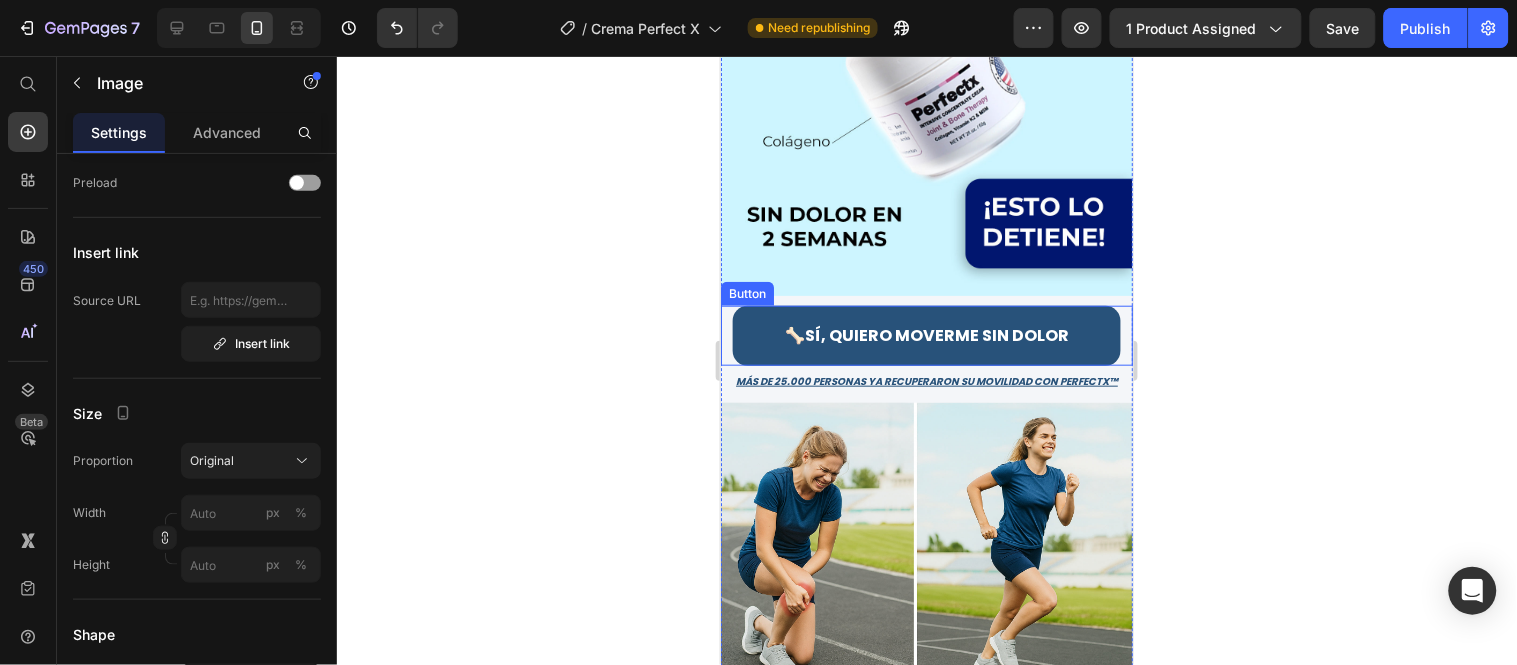 scroll, scrollTop: 666, scrollLeft: 0, axis: vertical 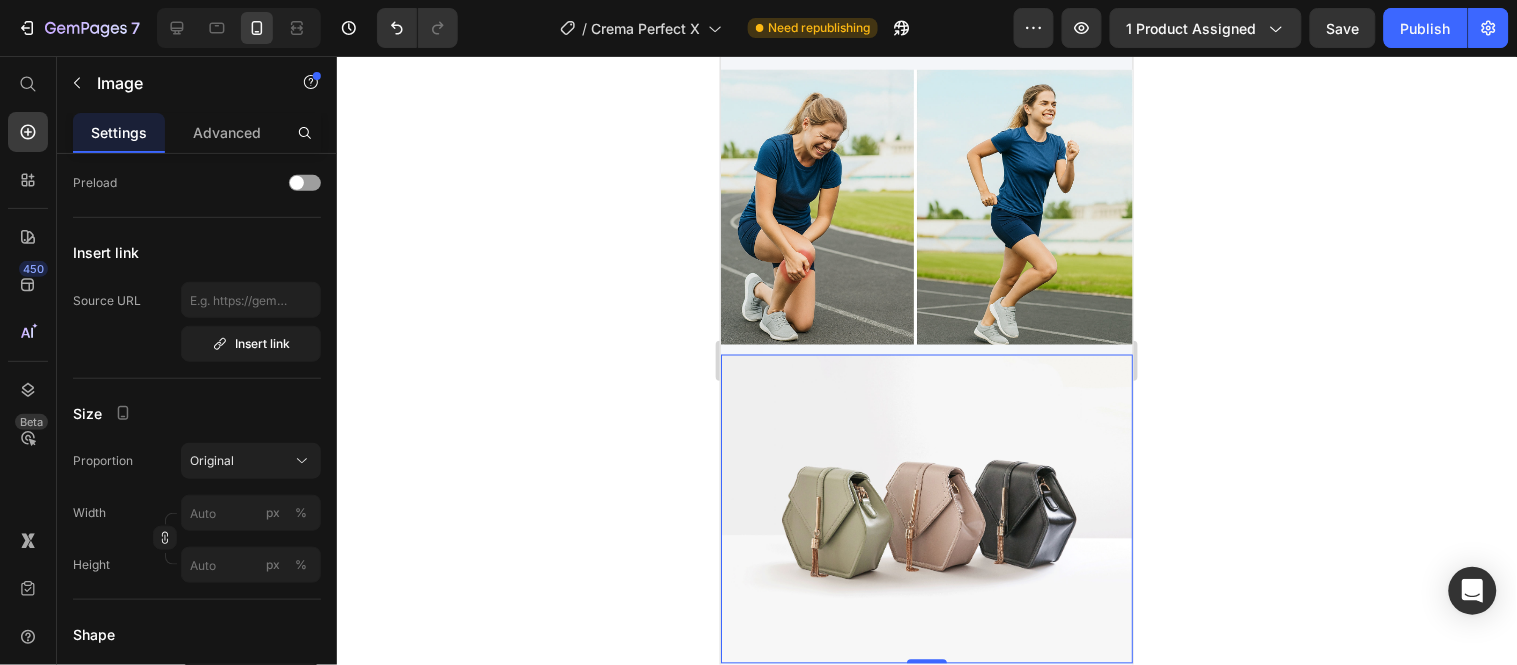 click at bounding box center [926, 508] 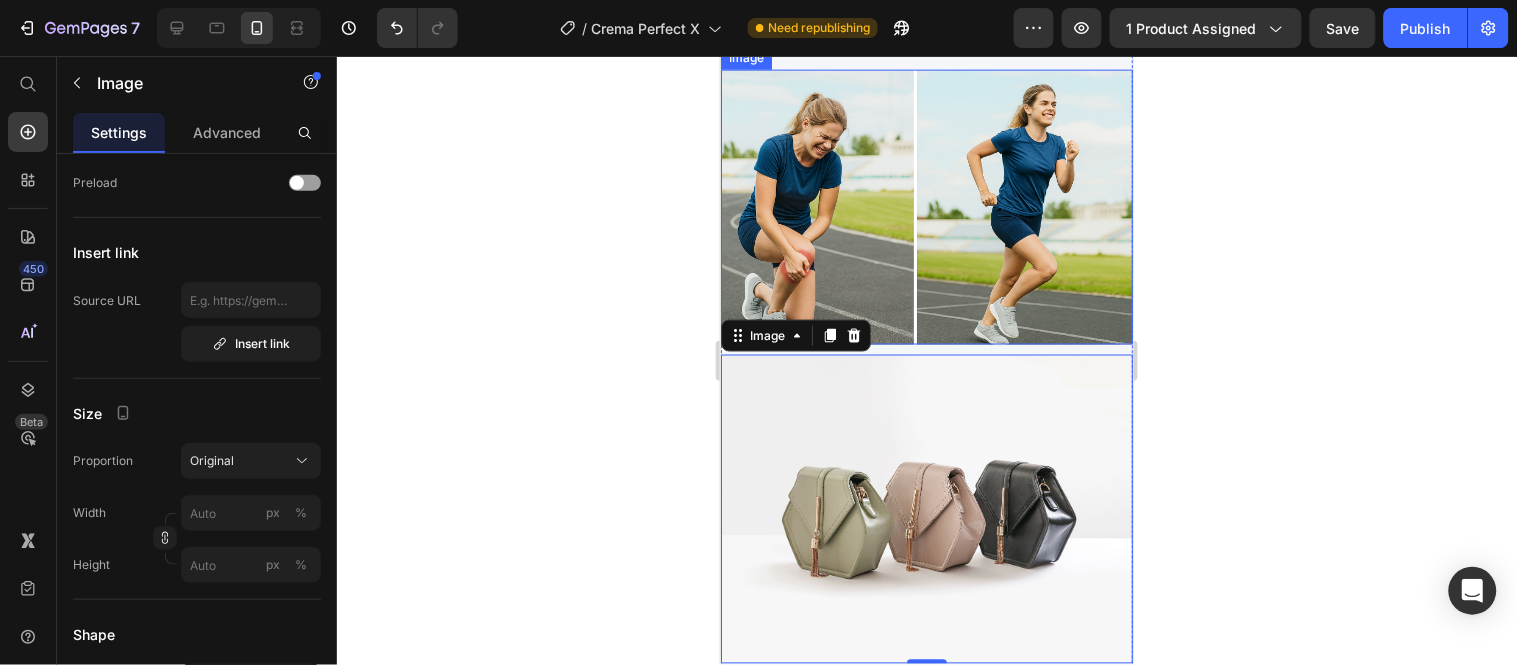 scroll, scrollTop: 0, scrollLeft: 0, axis: both 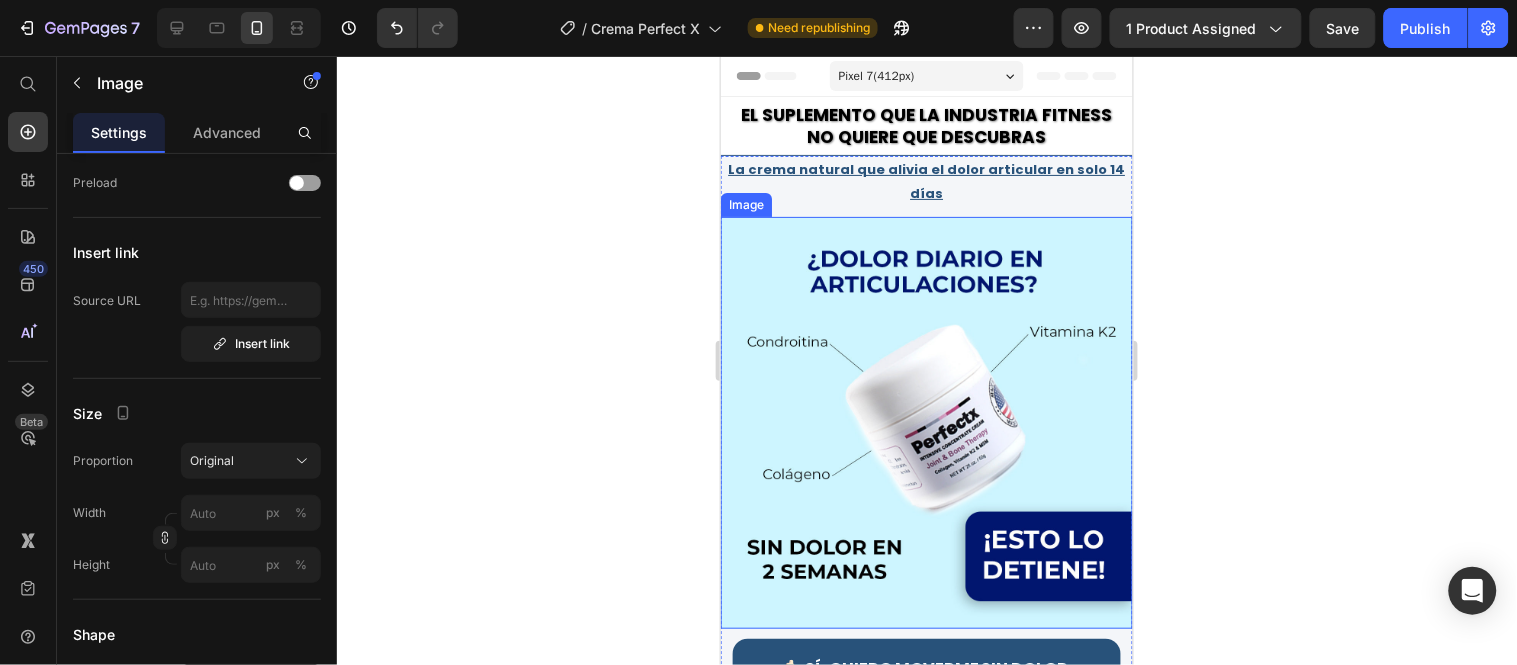 click at bounding box center (926, 422) 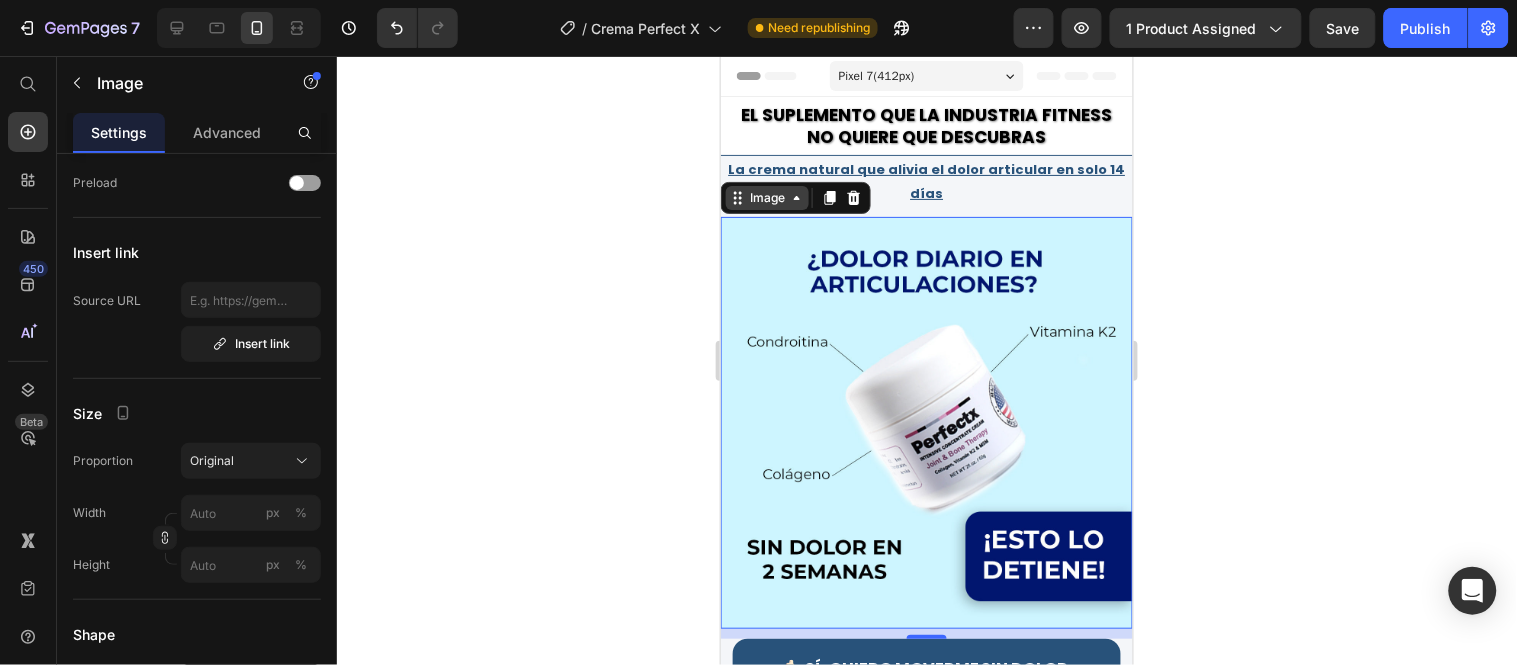 click on "Image" at bounding box center (766, 197) 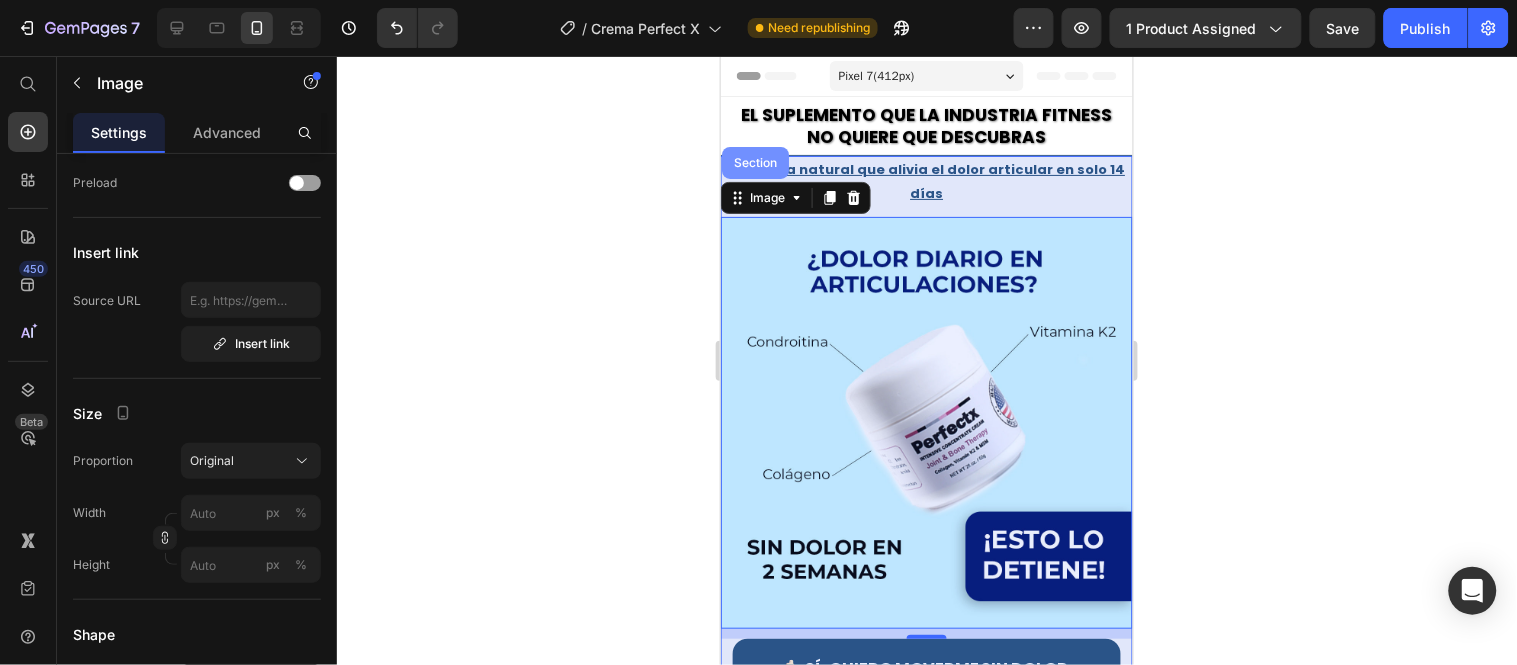 click on "Section" at bounding box center (754, 162) 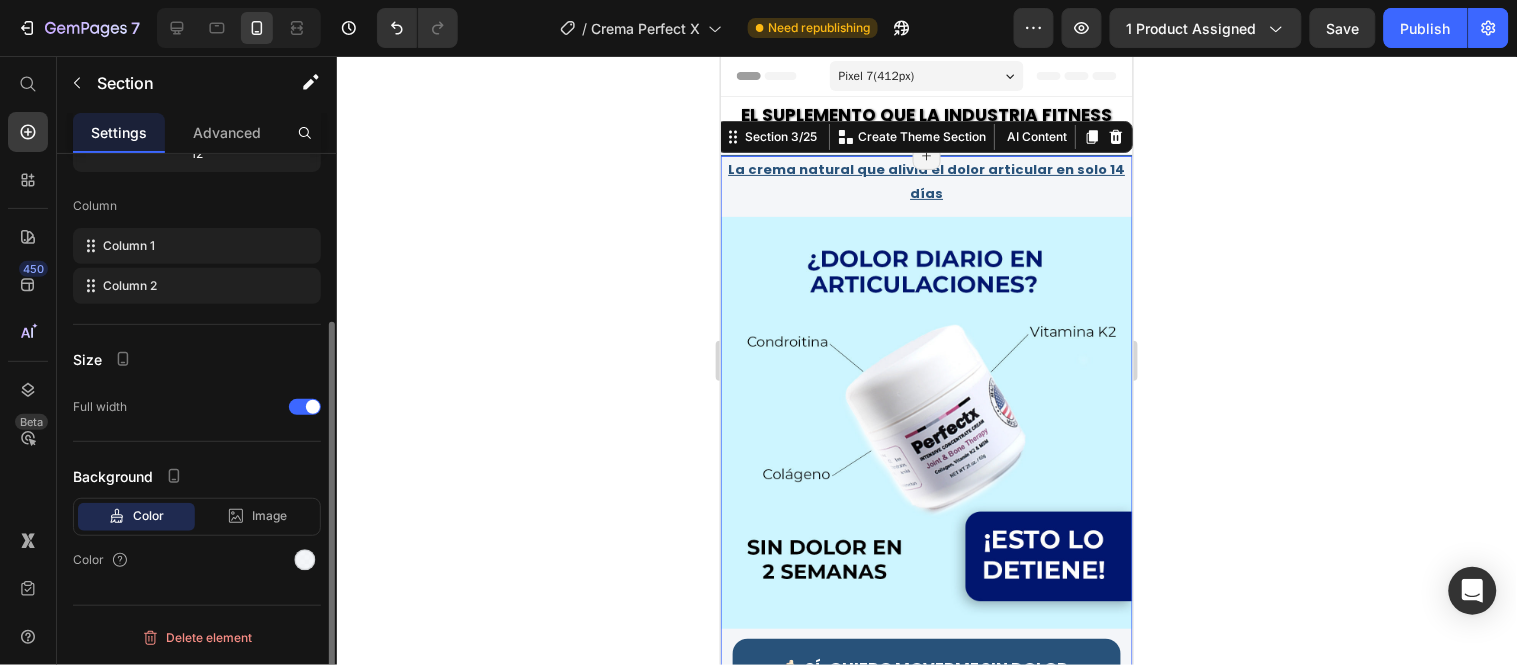 scroll, scrollTop: 0, scrollLeft: 0, axis: both 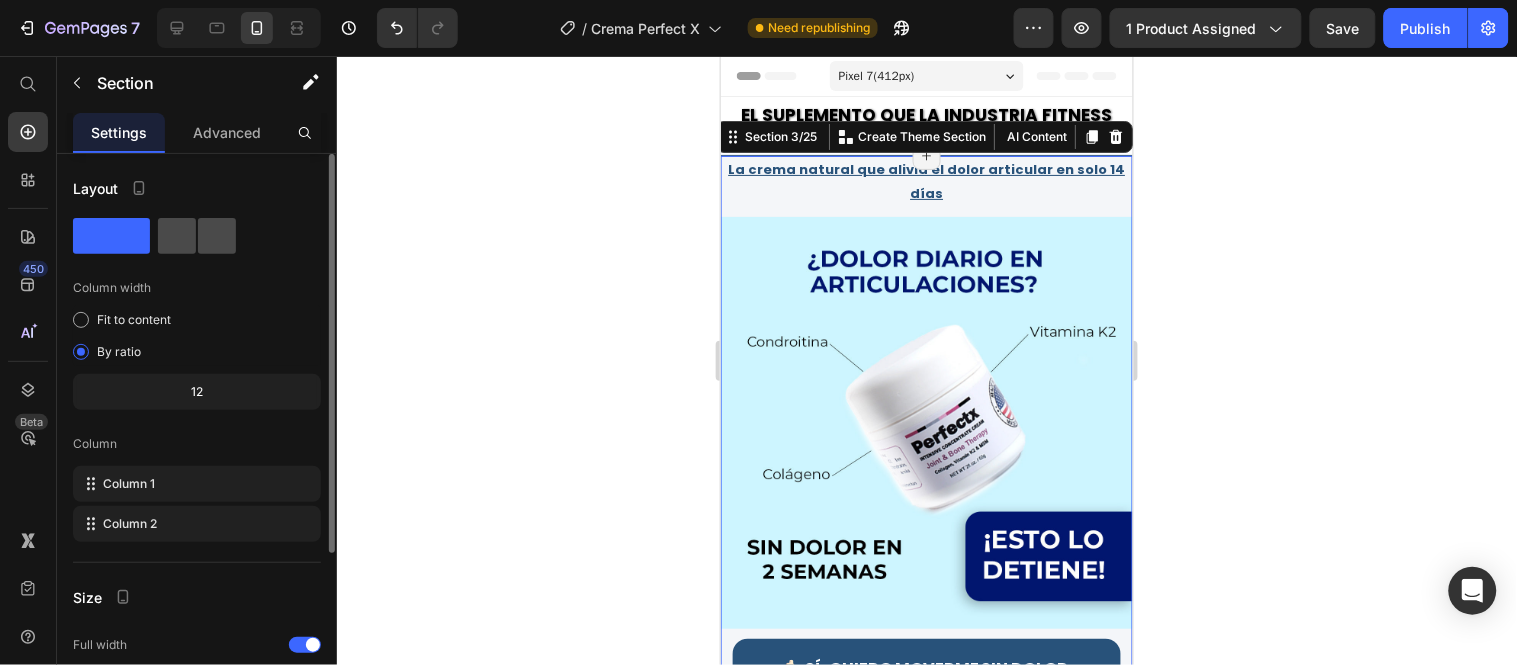 click 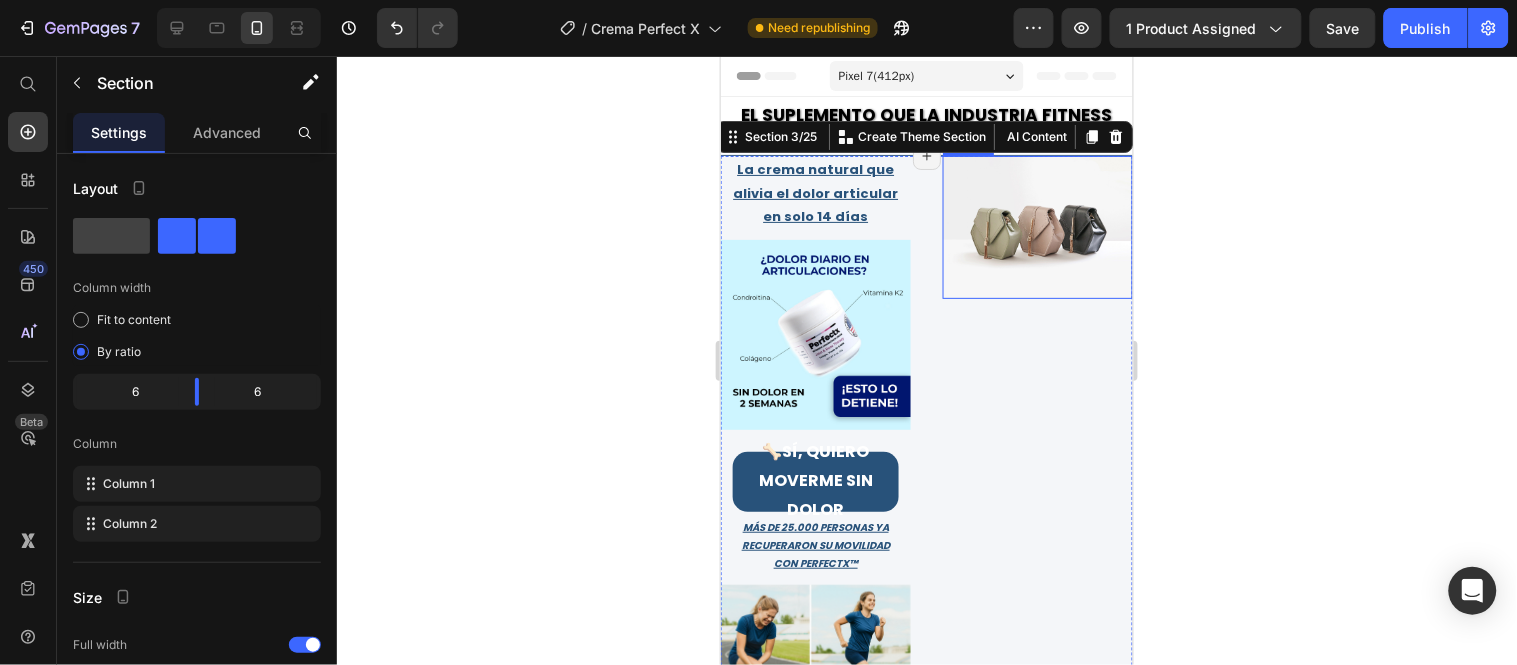 click at bounding box center (1037, 226) 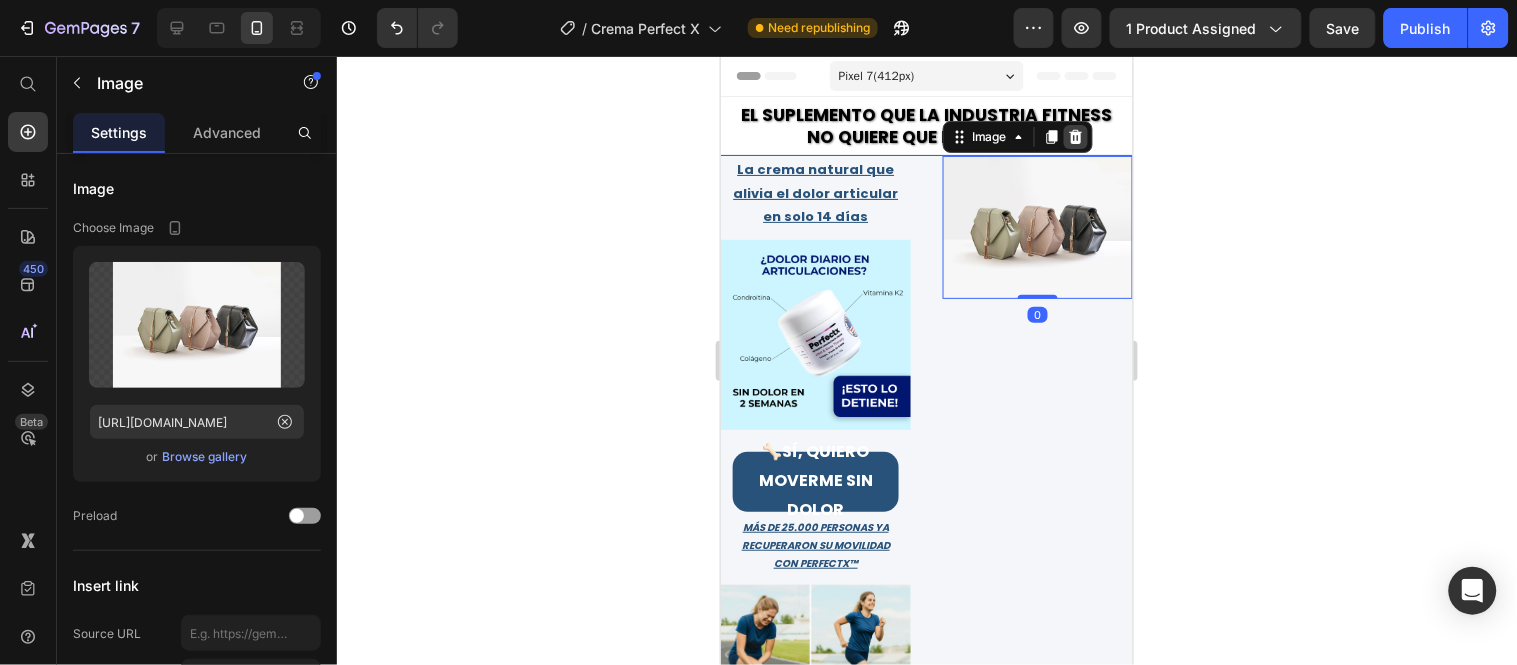 click 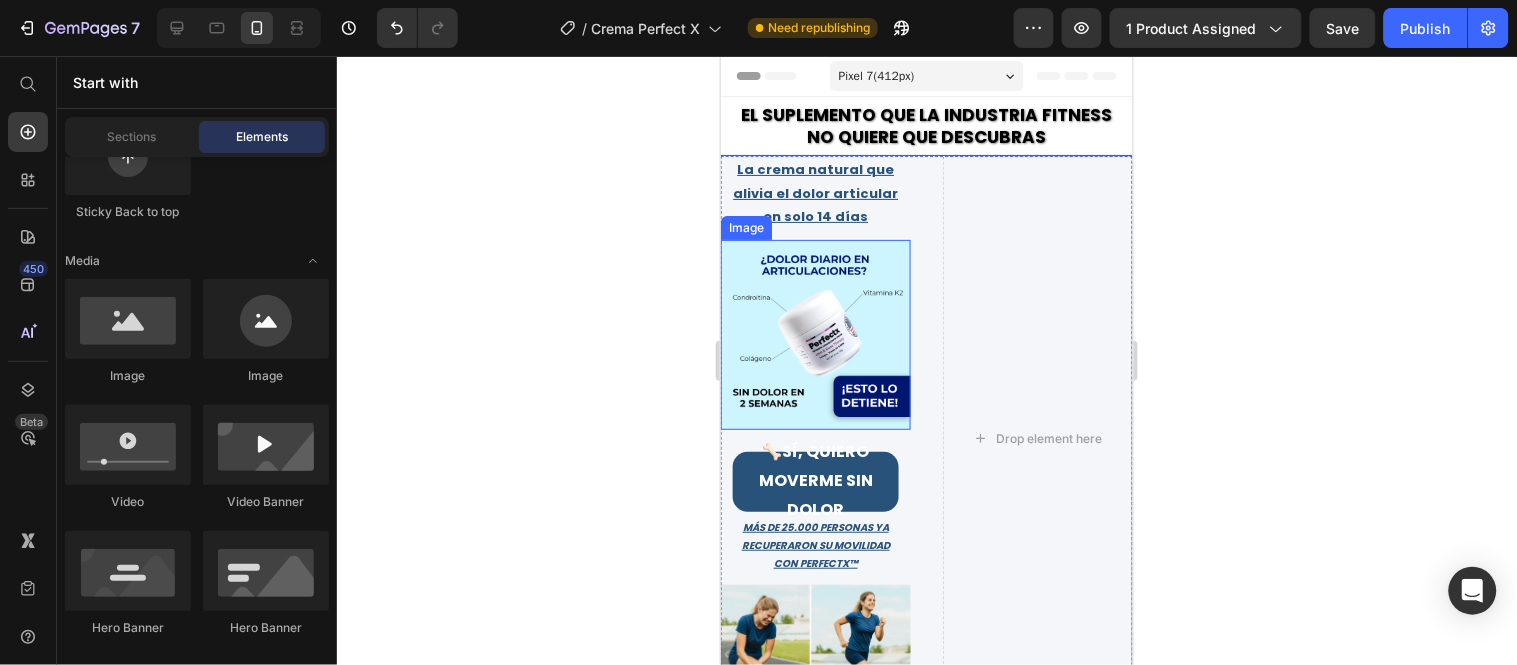 click at bounding box center [815, 334] 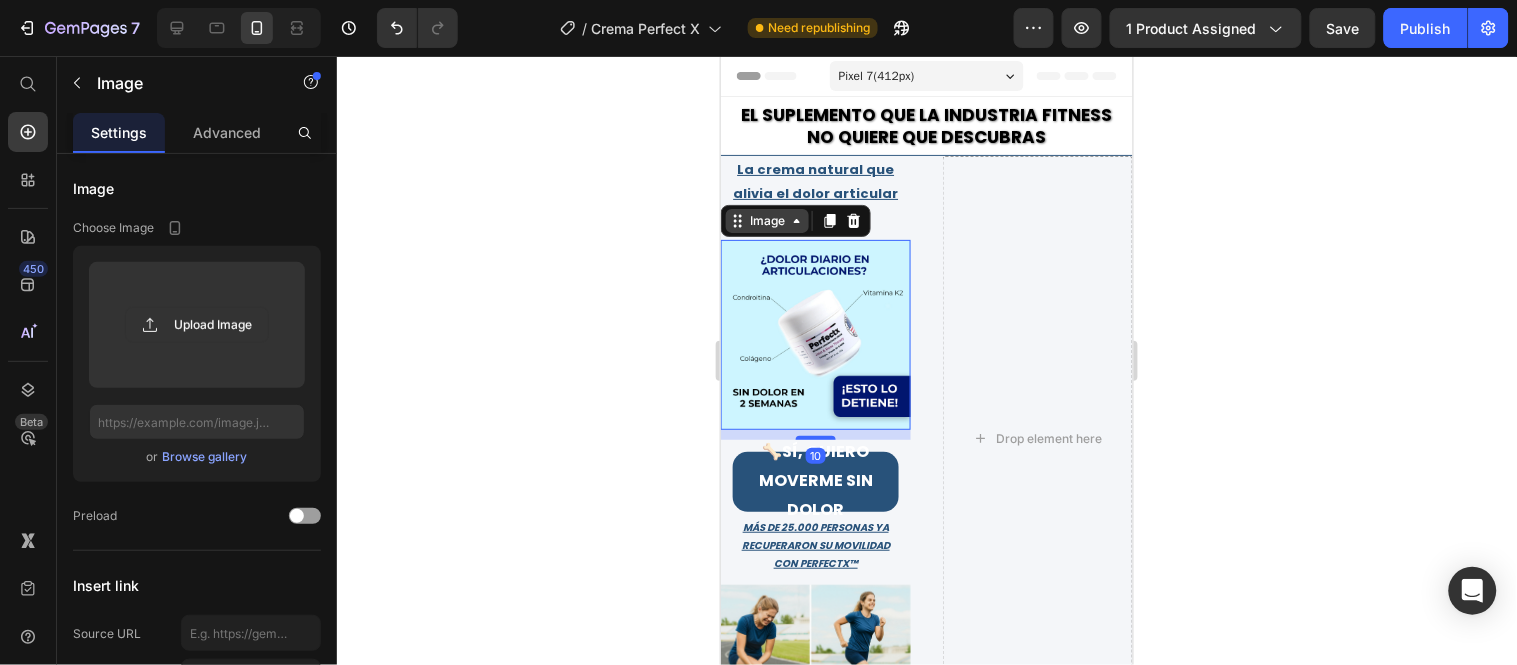 click on "Image" at bounding box center [766, 220] 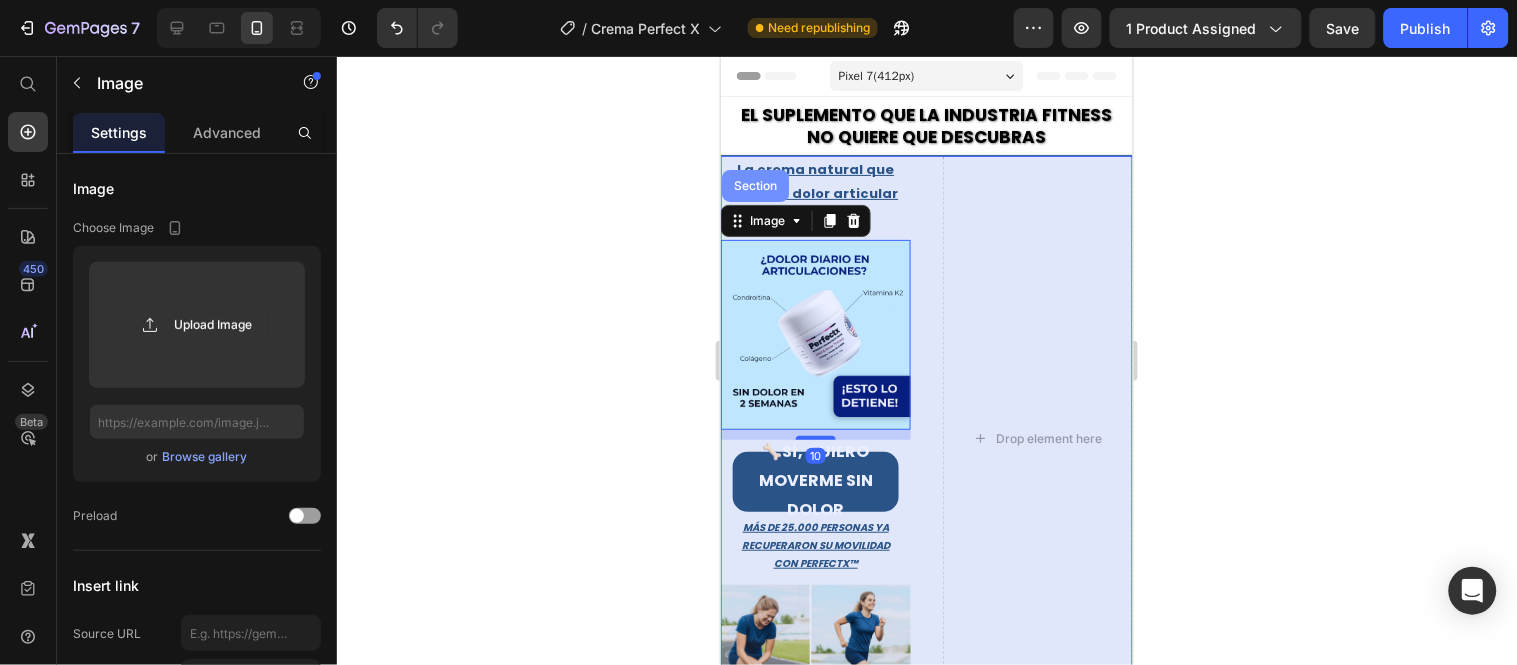click on "Section" at bounding box center (754, 185) 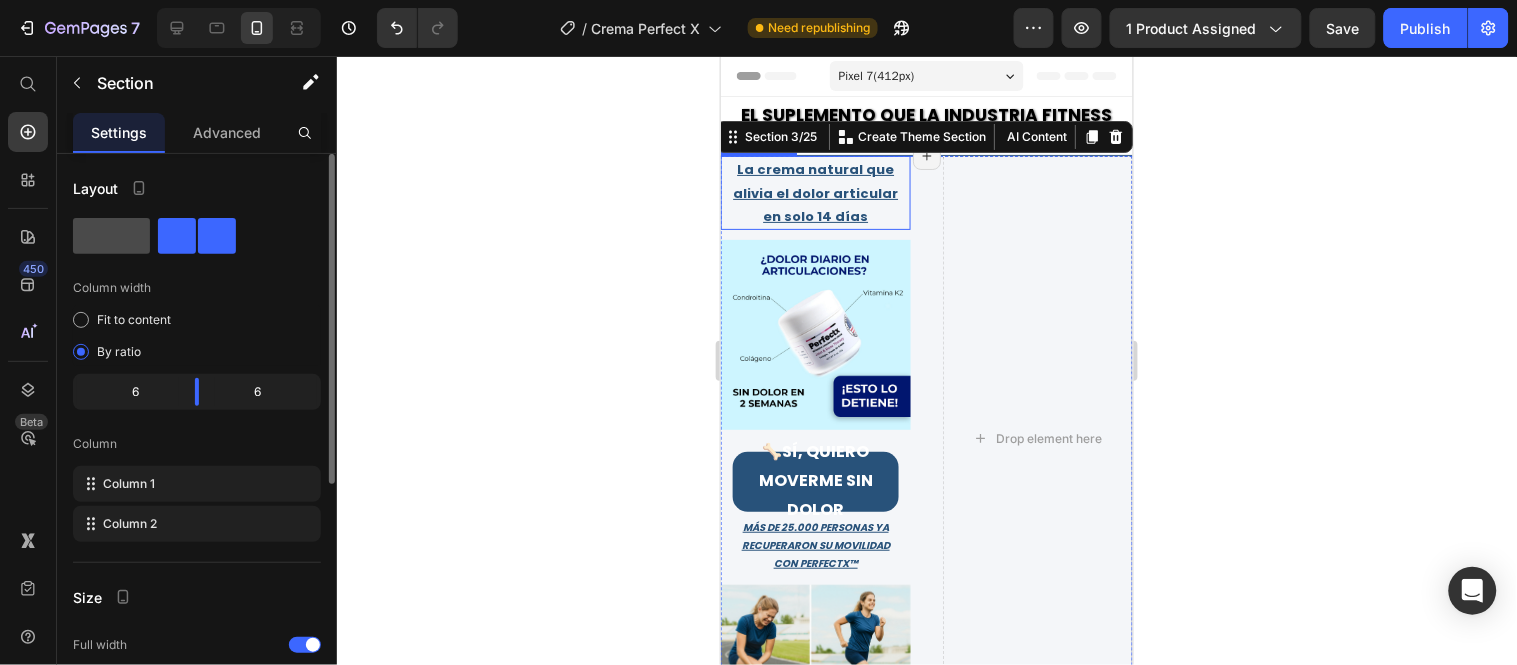 click 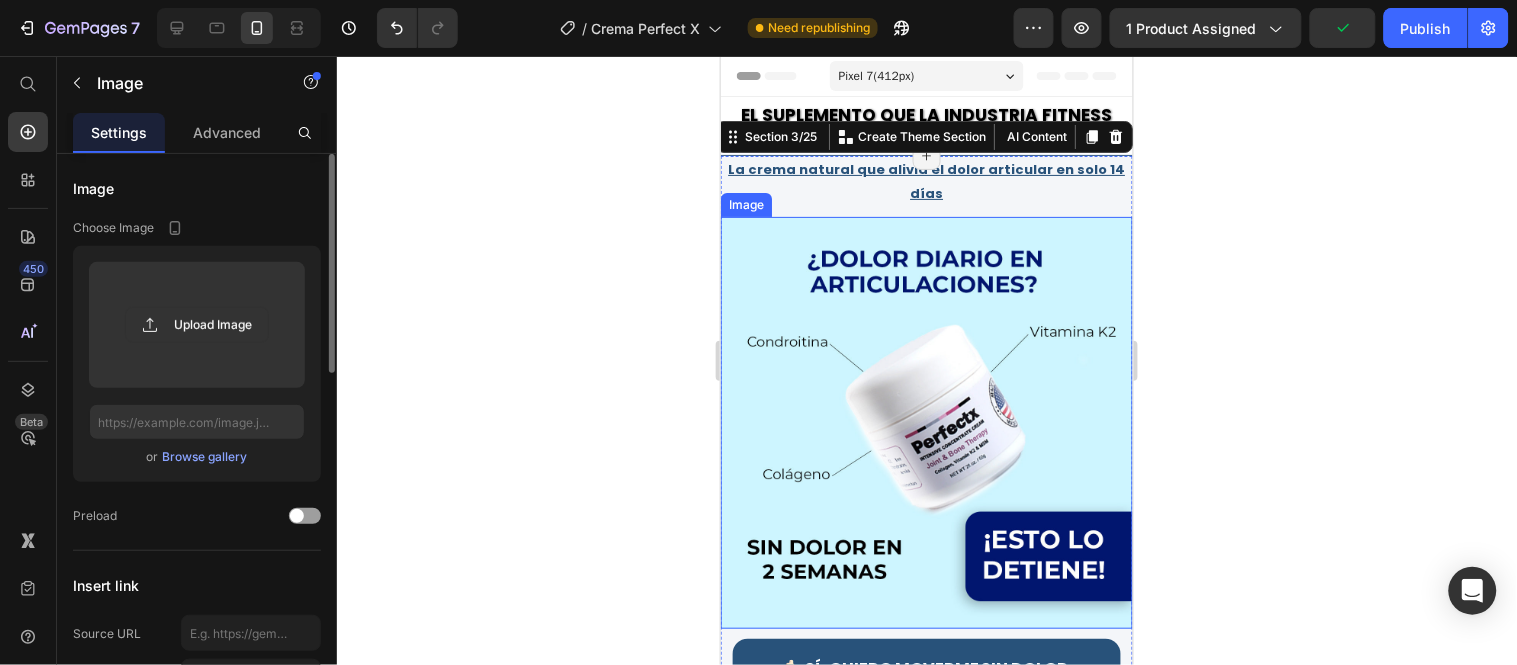 click at bounding box center (926, 422) 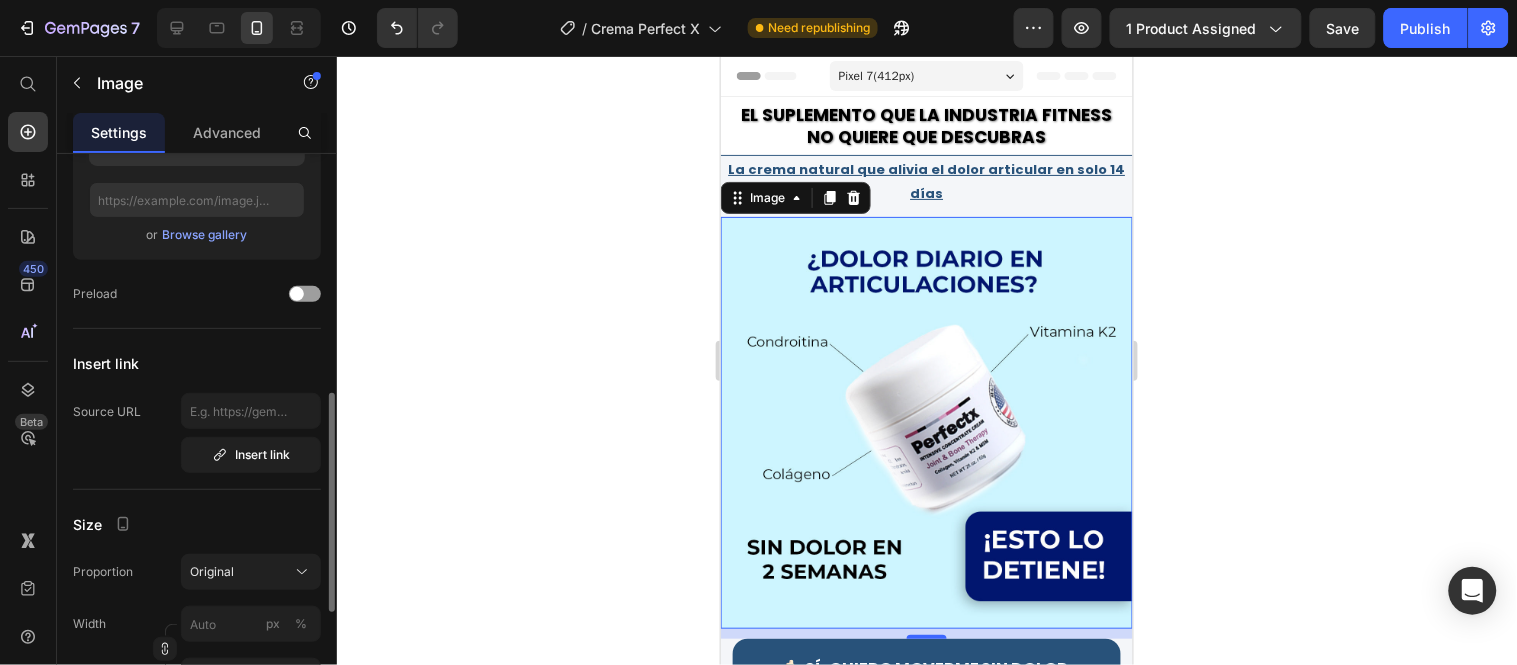 scroll, scrollTop: 333, scrollLeft: 0, axis: vertical 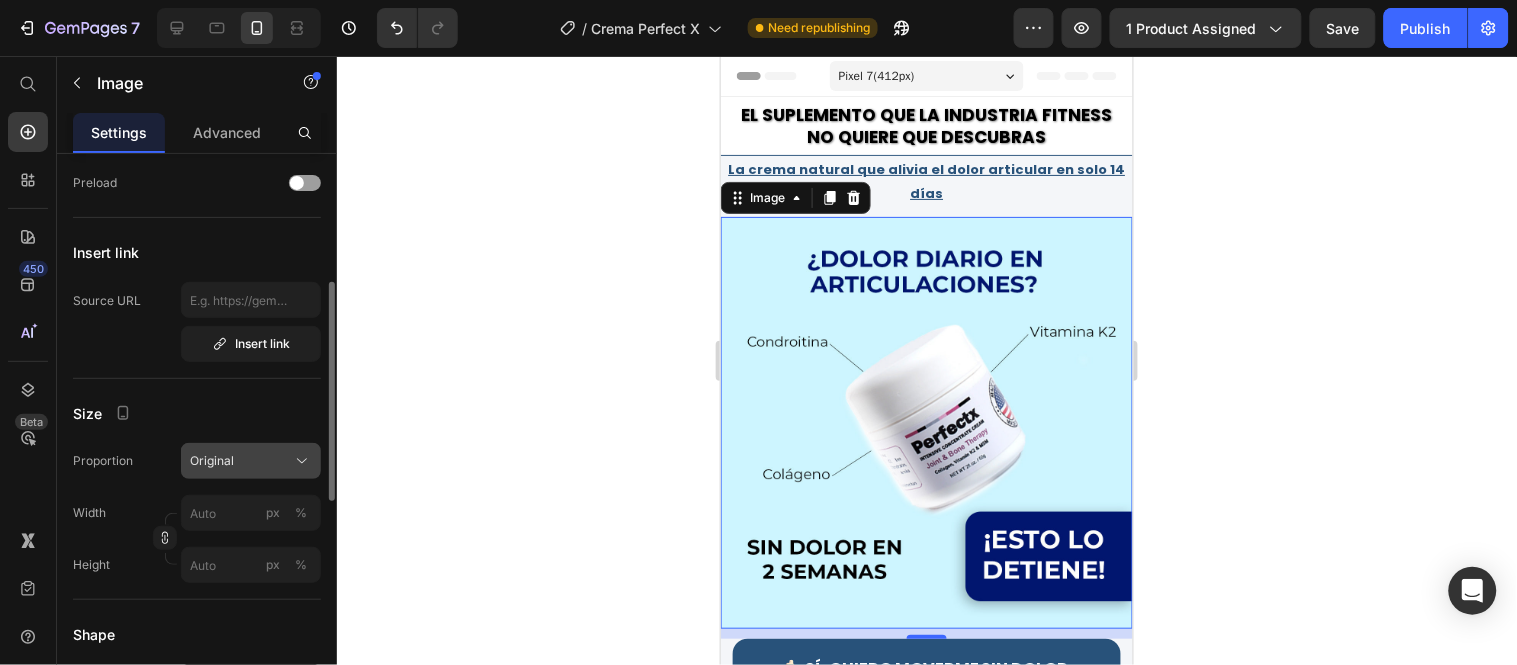 click on "Original" 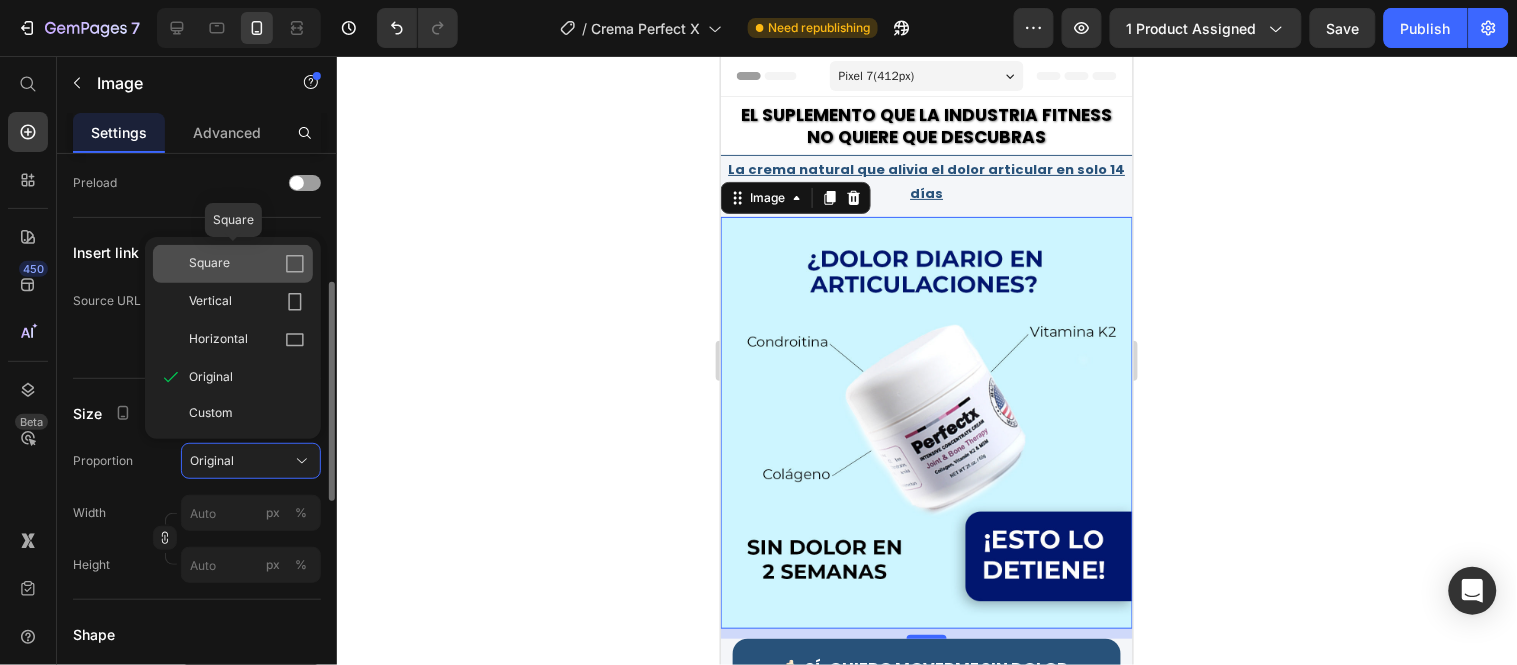 click on "Square" at bounding box center [247, 264] 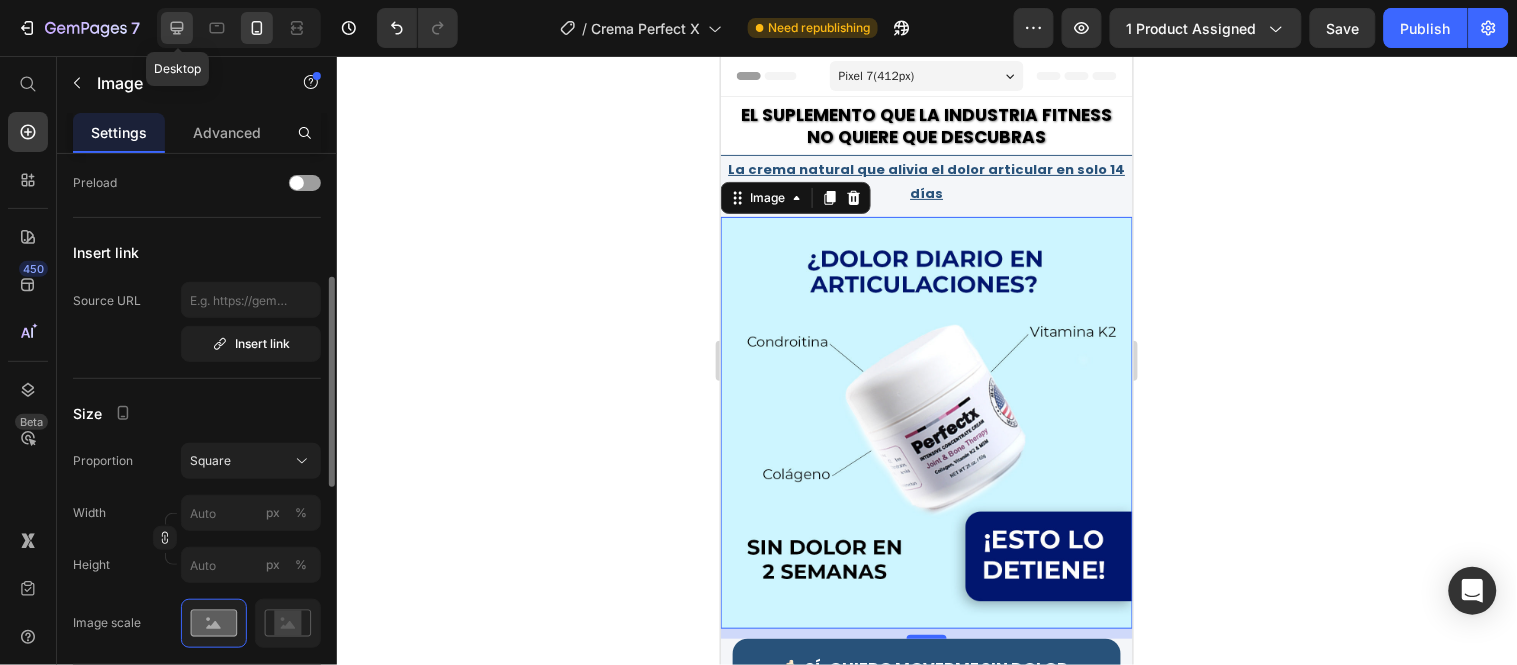 click 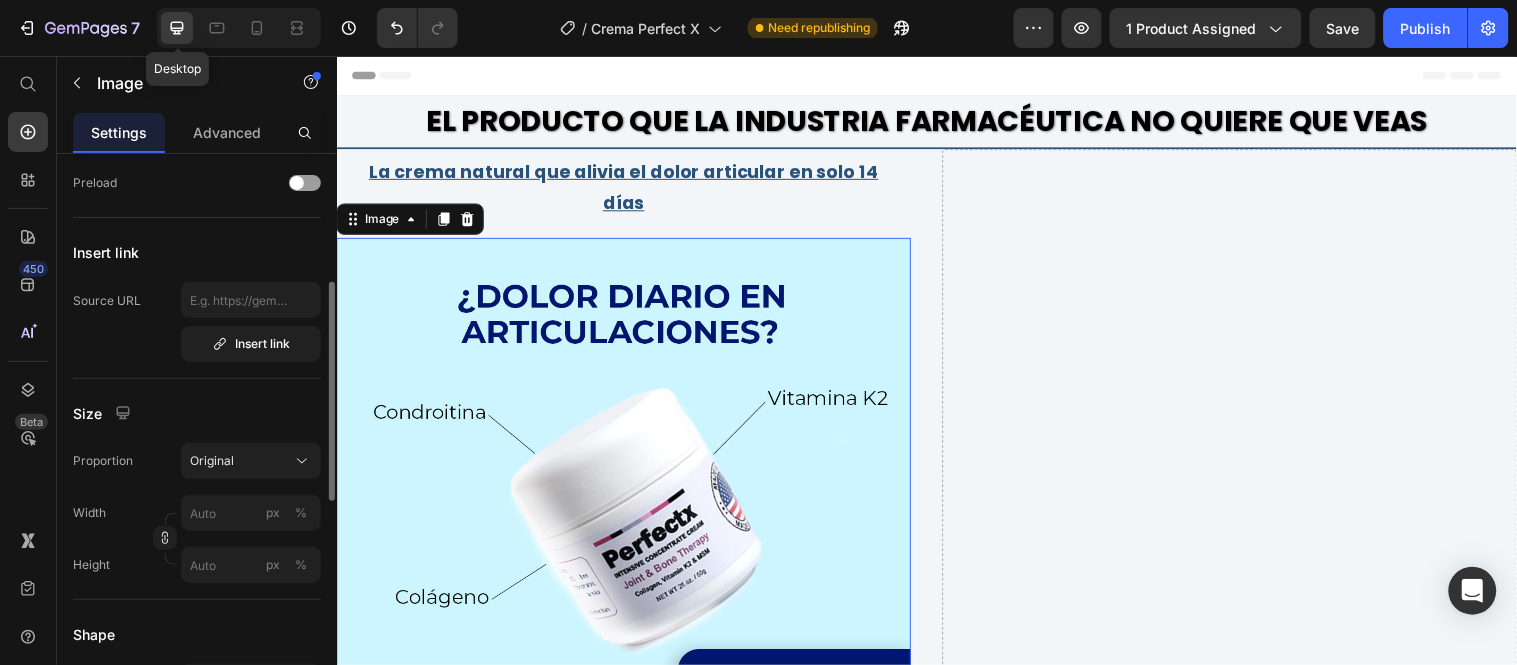 scroll, scrollTop: 113, scrollLeft: 0, axis: vertical 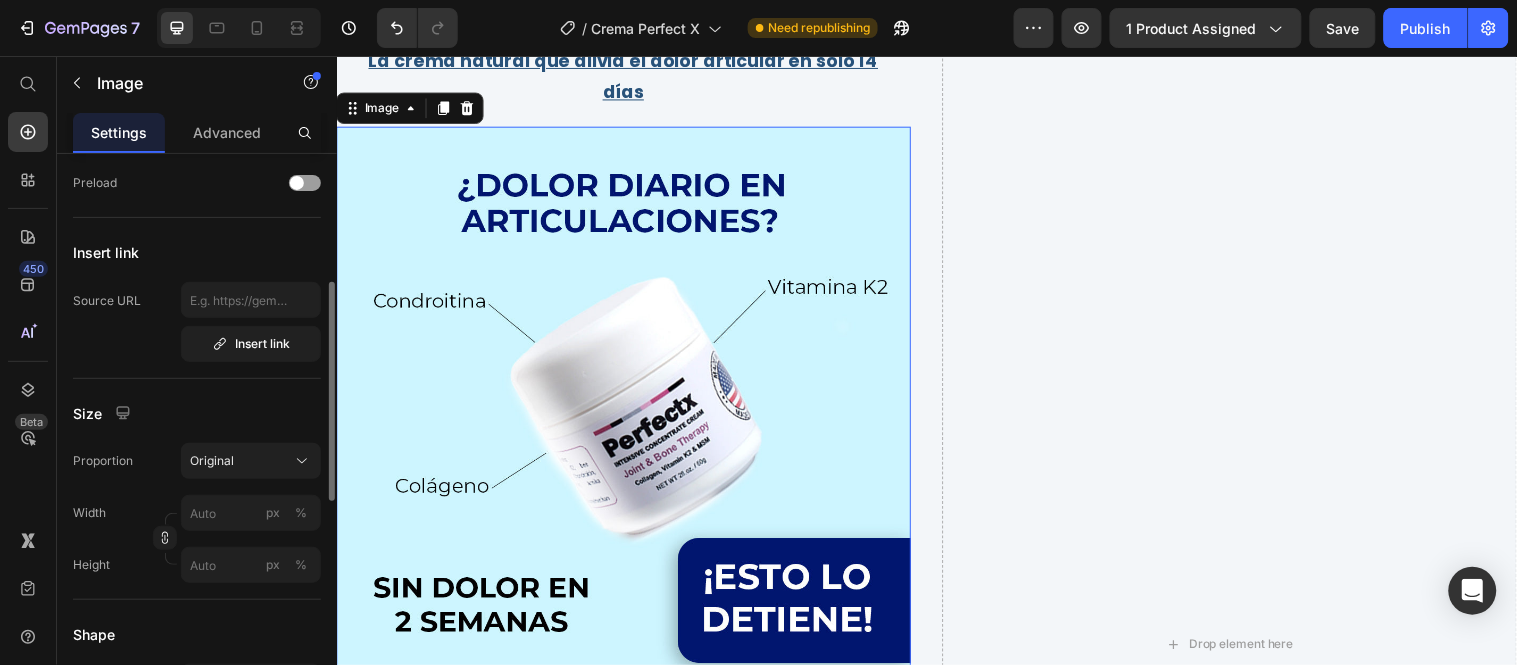 click at bounding box center [628, 419] 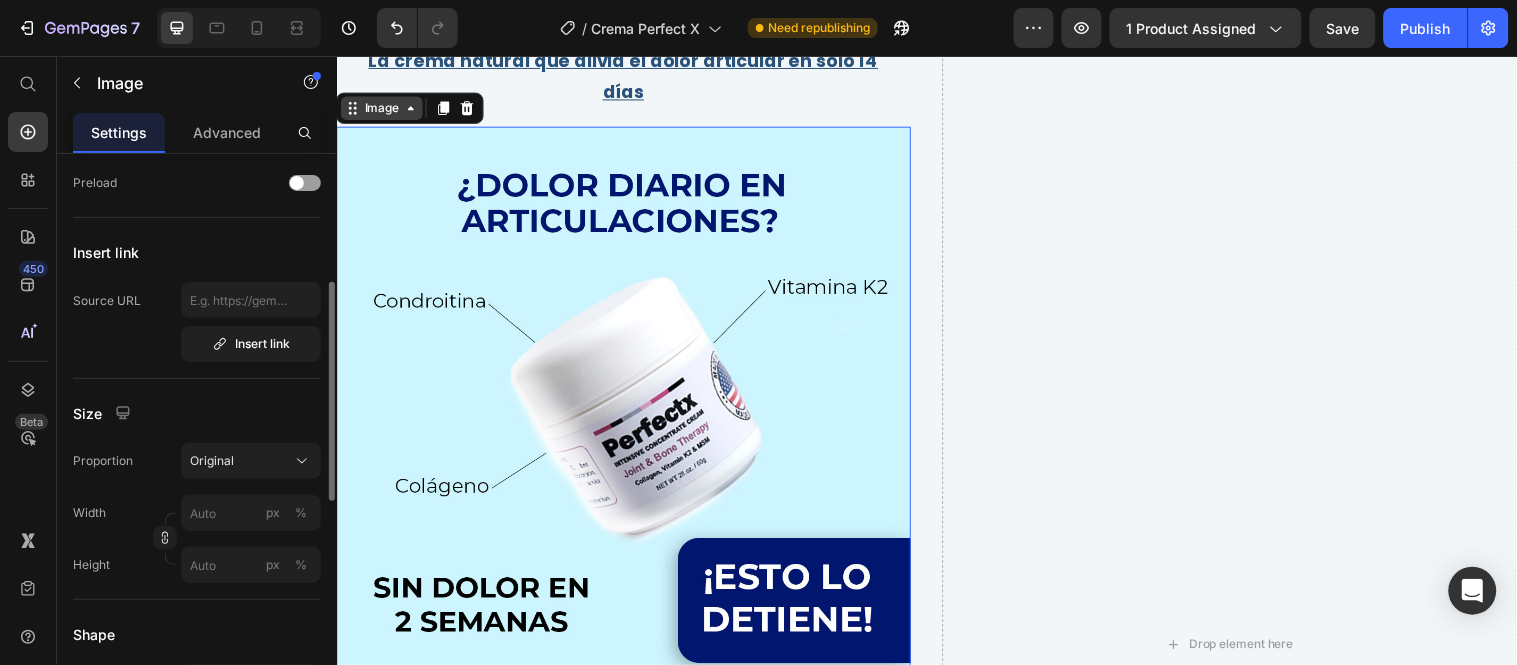 click 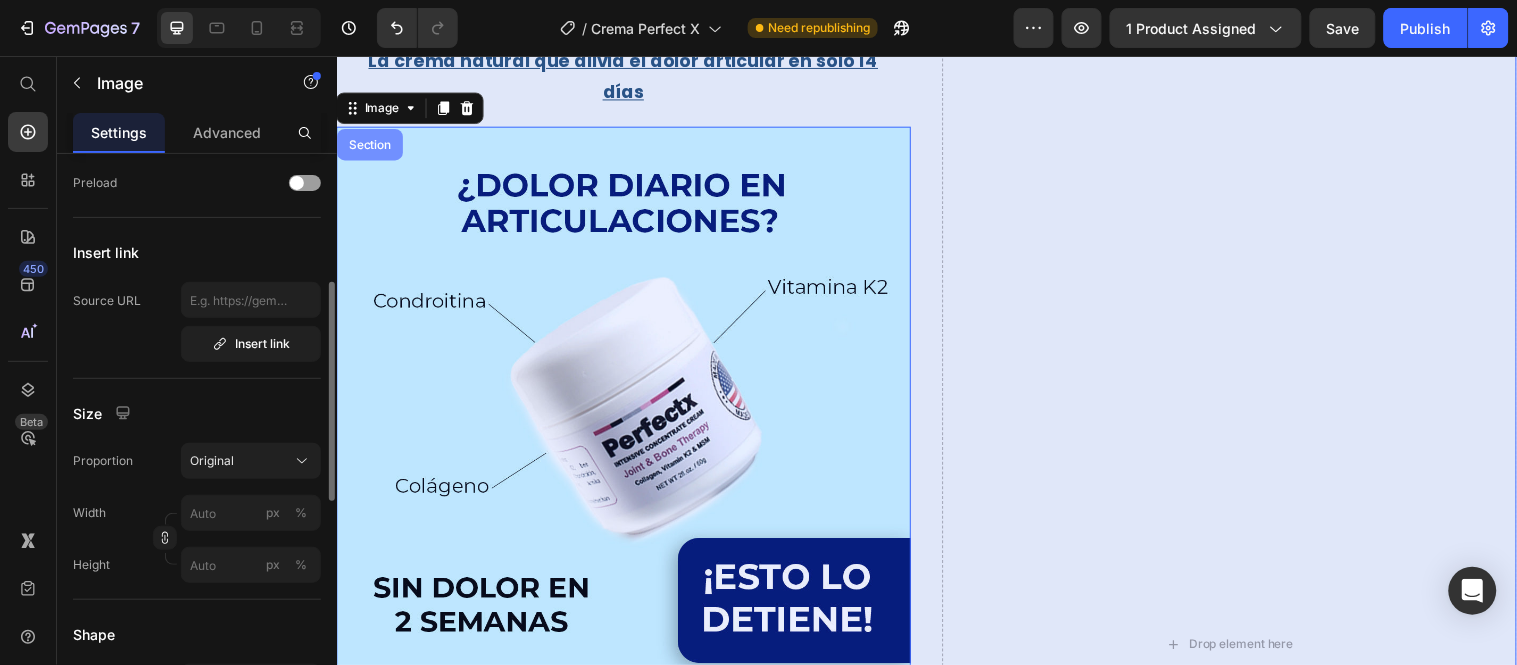 click on "Section" at bounding box center [370, 145] 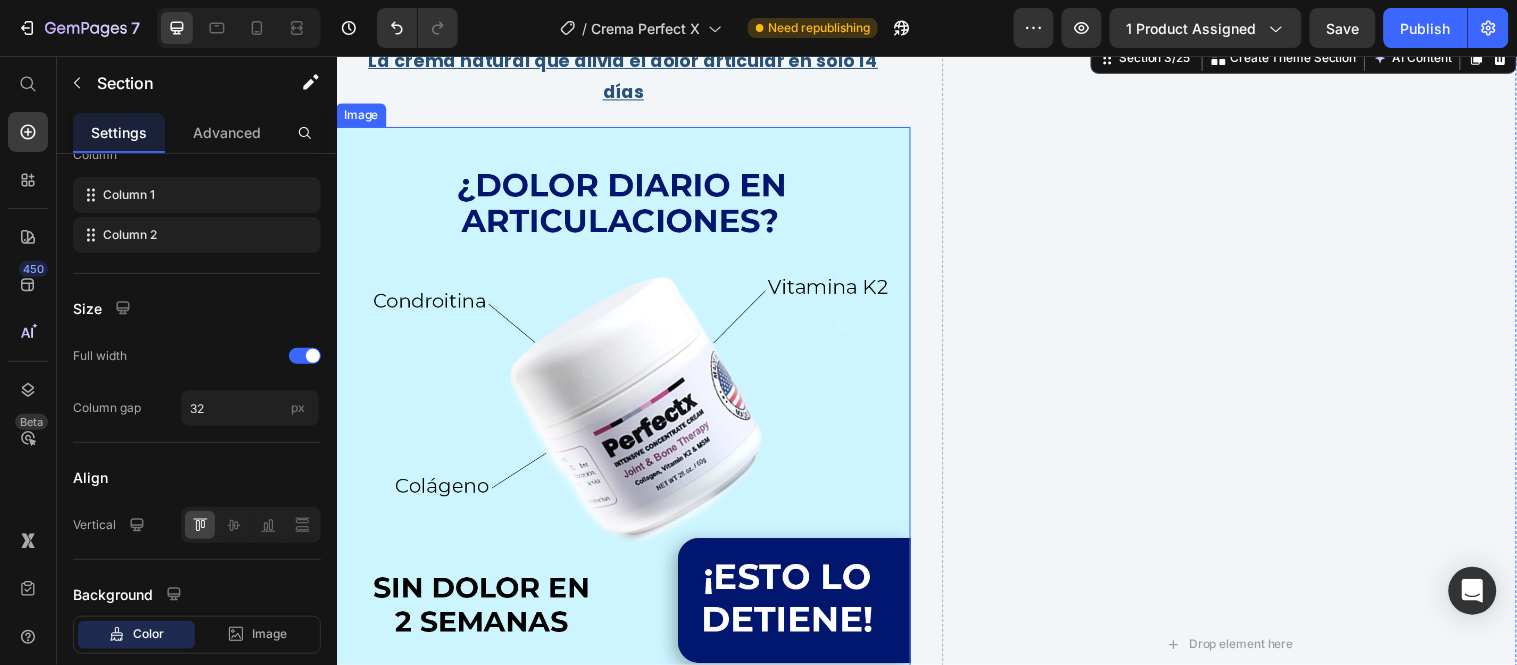 scroll, scrollTop: 0, scrollLeft: 0, axis: both 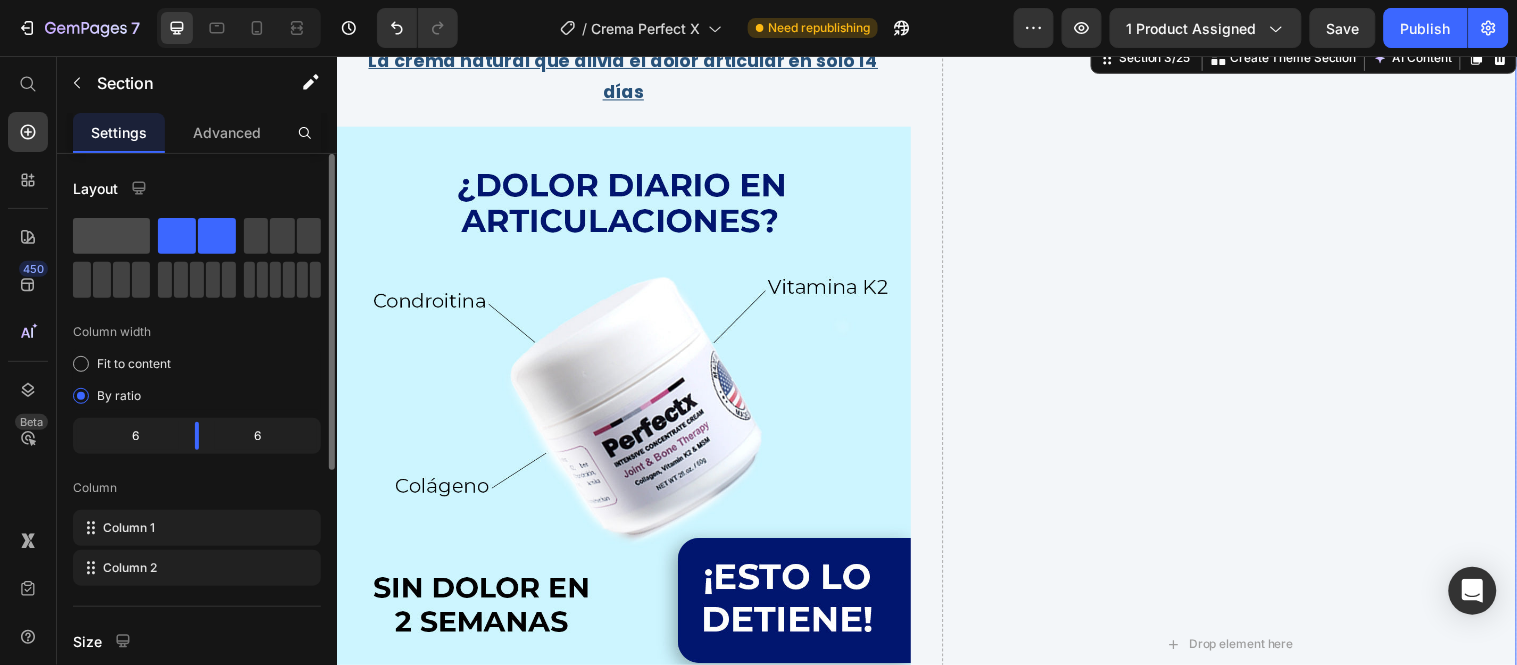 click 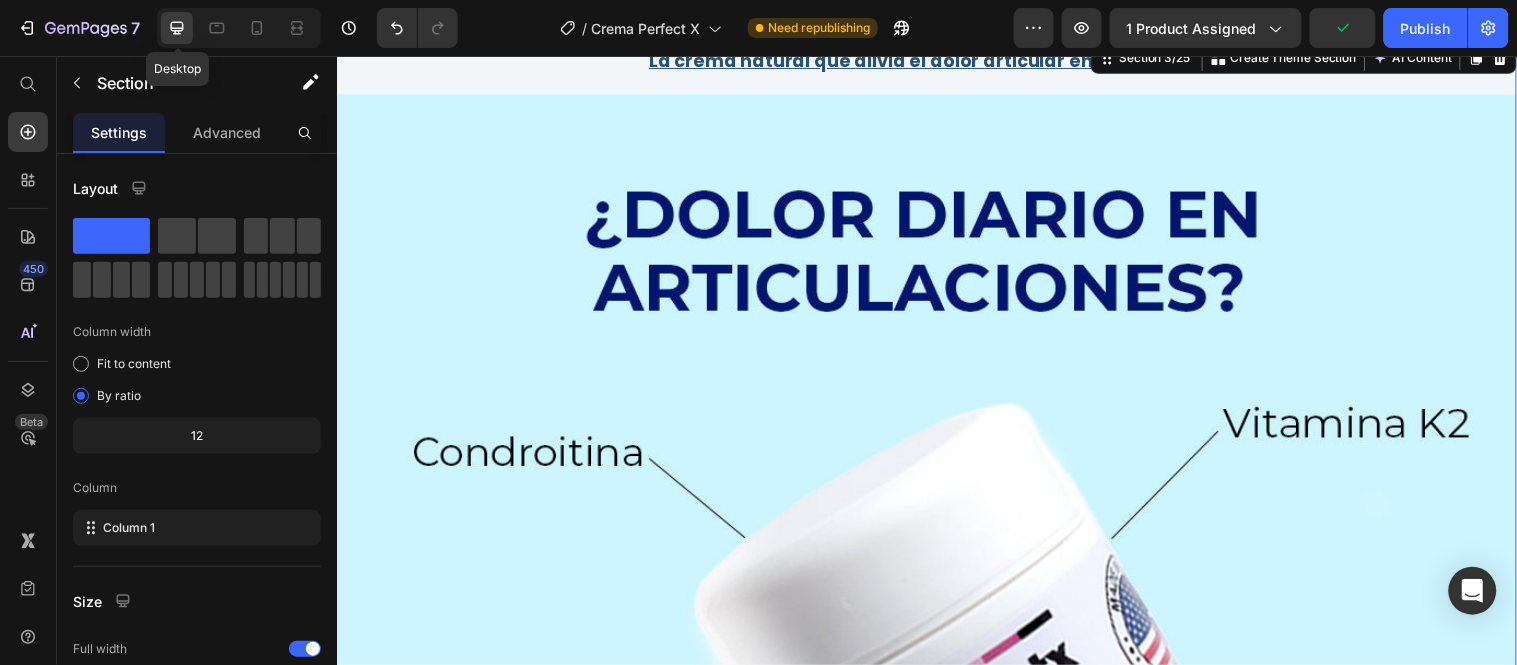 click 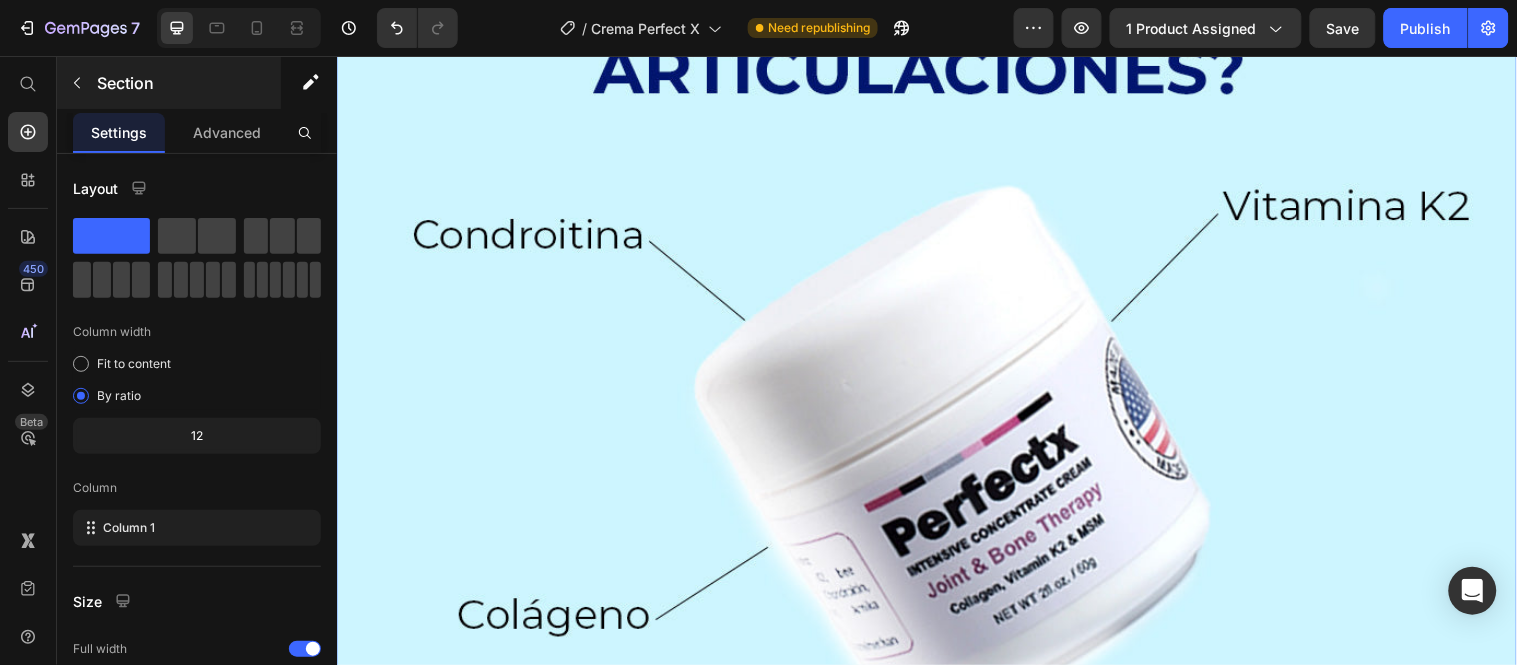 scroll, scrollTop: 335, scrollLeft: 0, axis: vertical 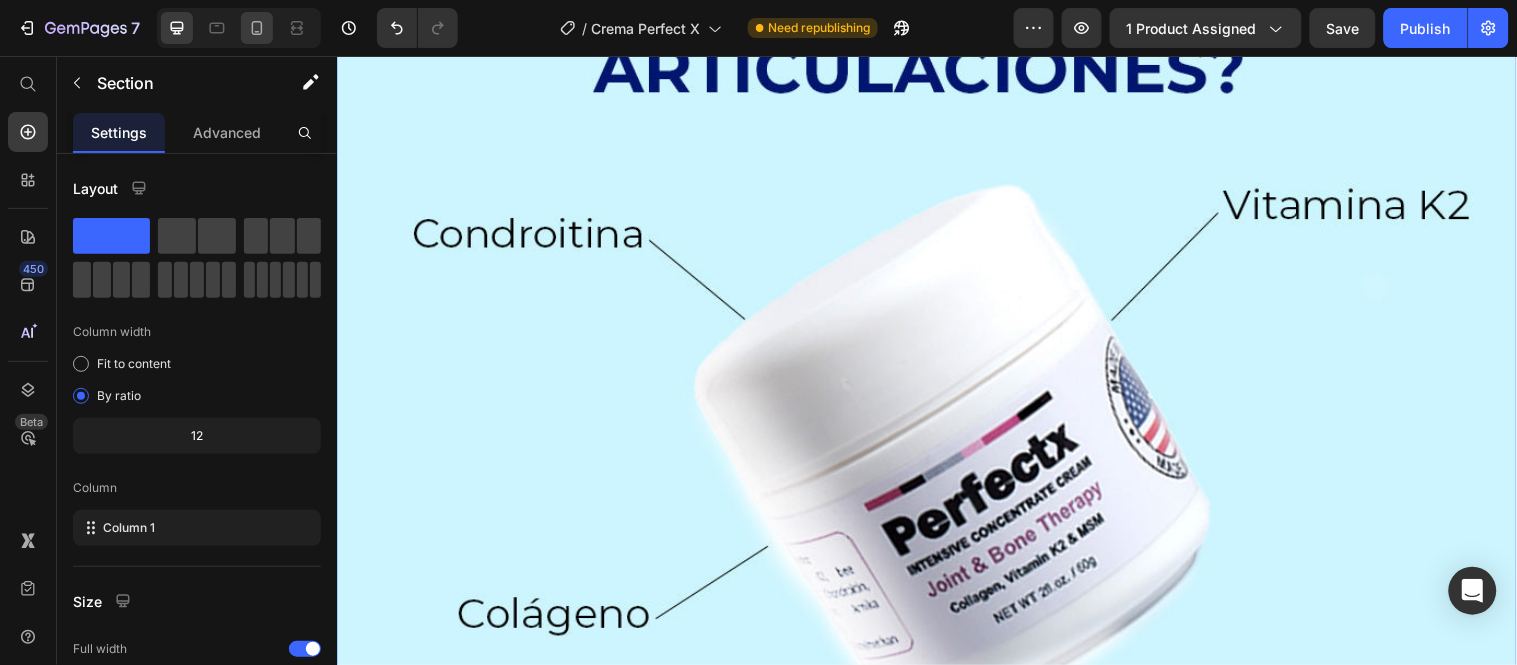 click 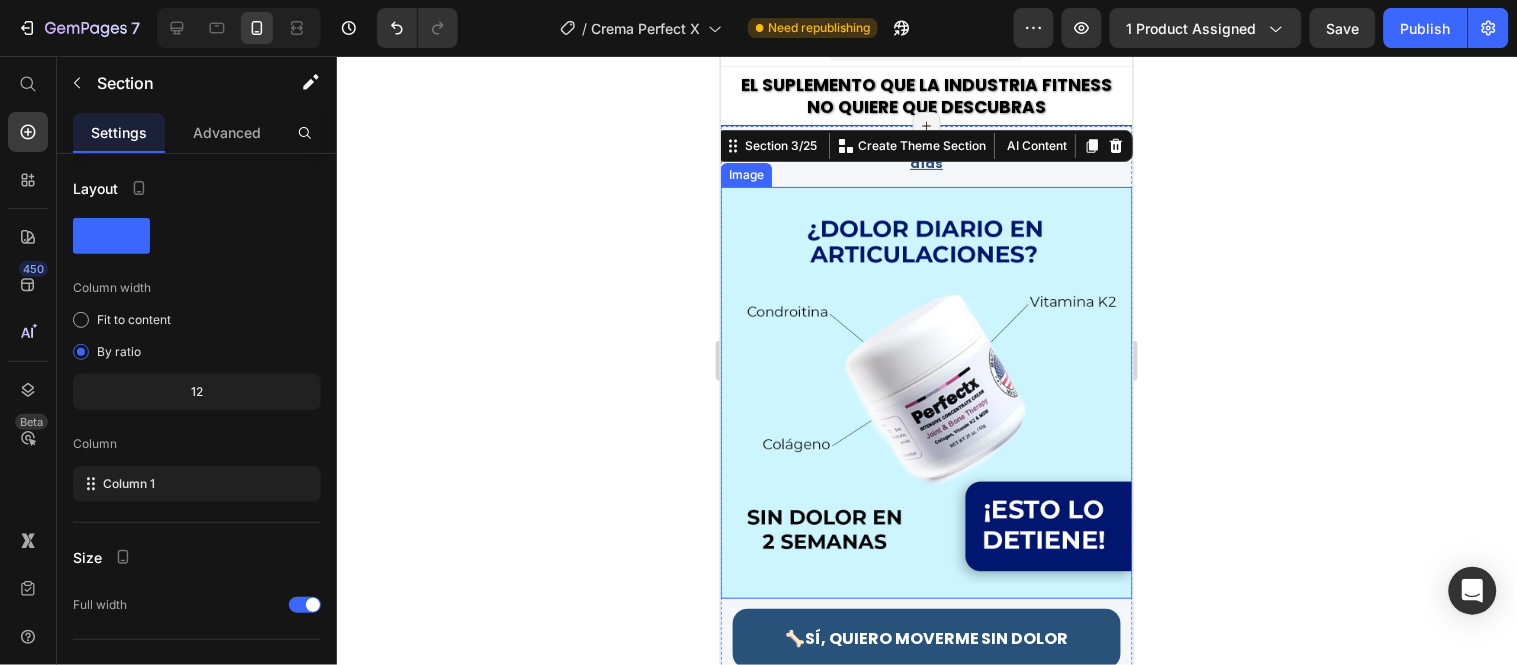 scroll, scrollTop: 0, scrollLeft: 0, axis: both 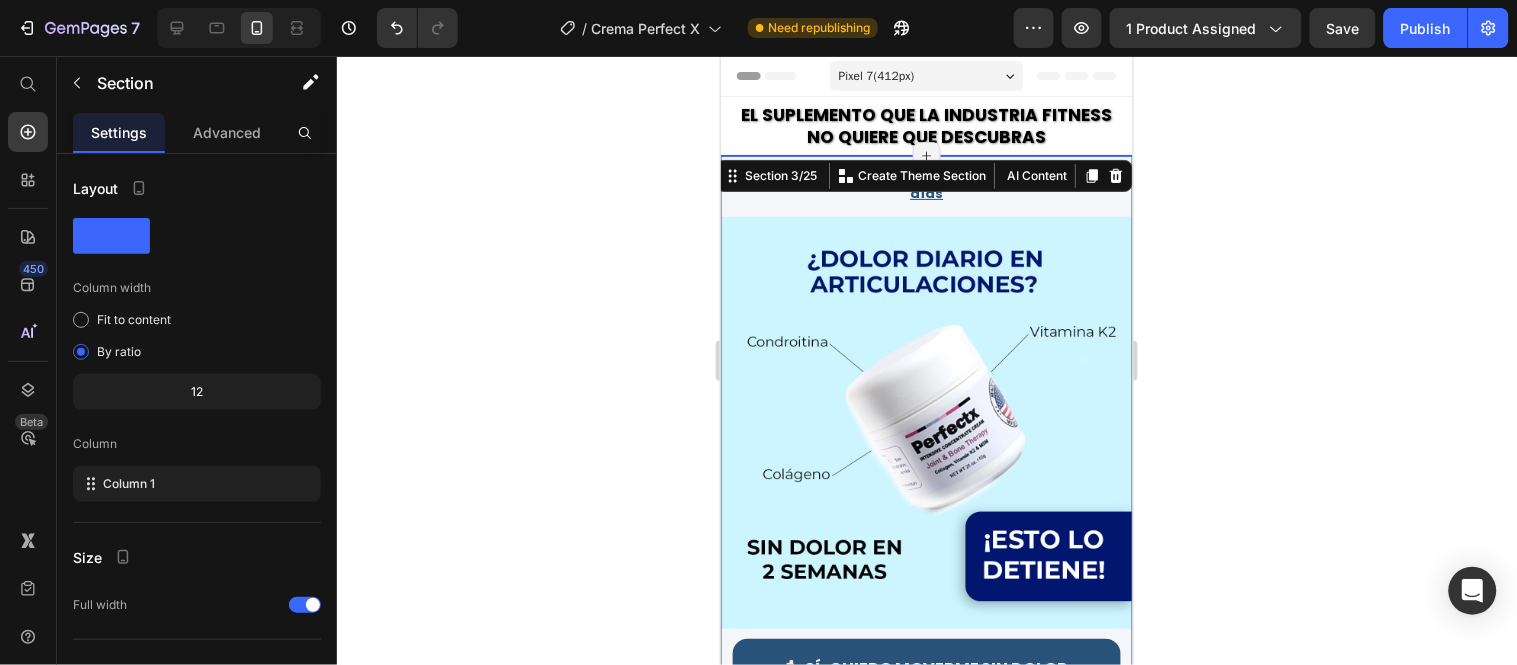 click 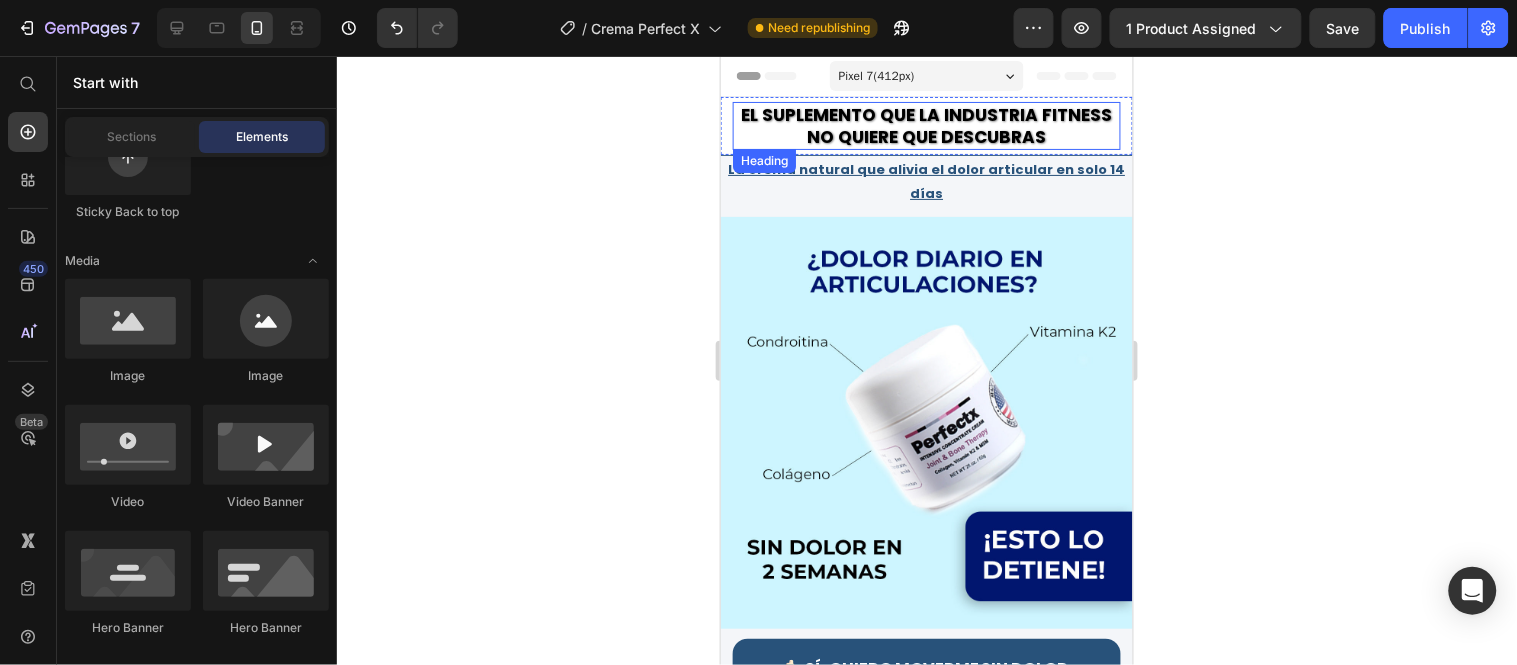 click on "El suplemento que la industria fitness no quiere que descubras" at bounding box center (926, 125) 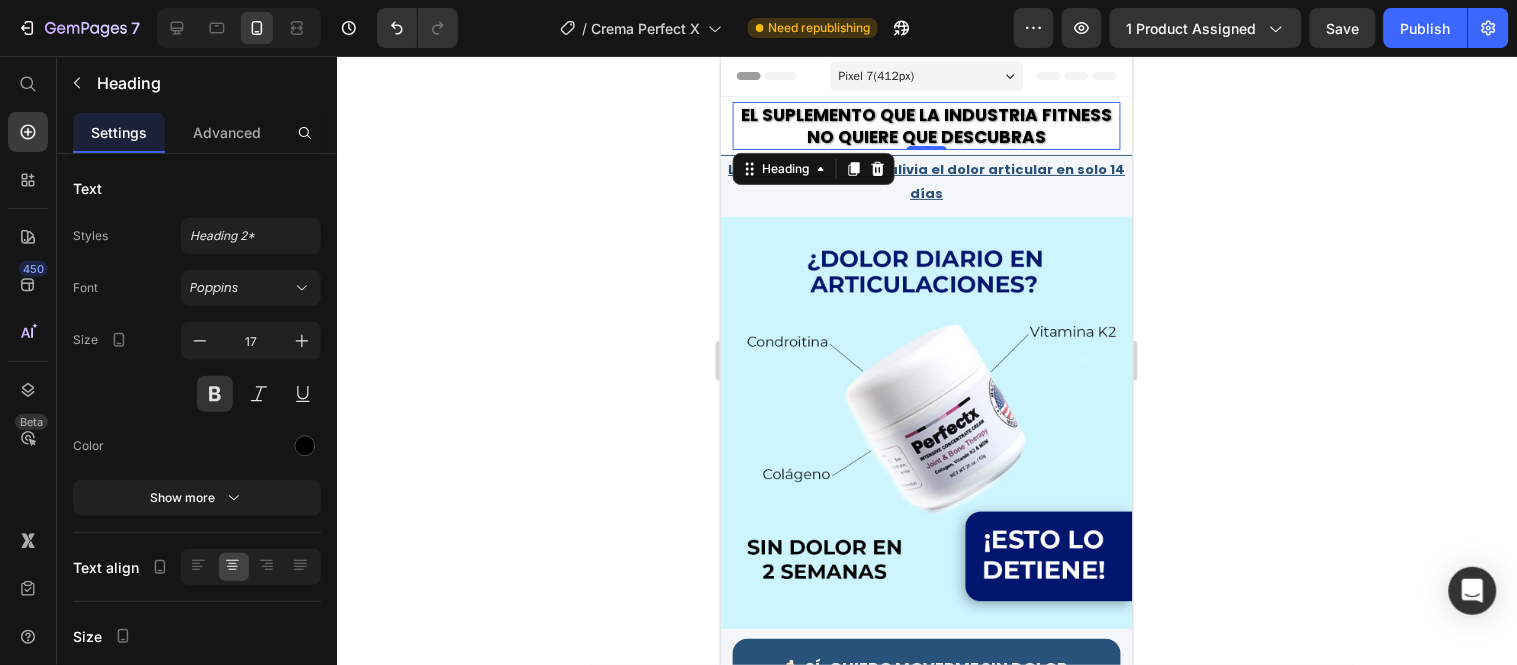 click 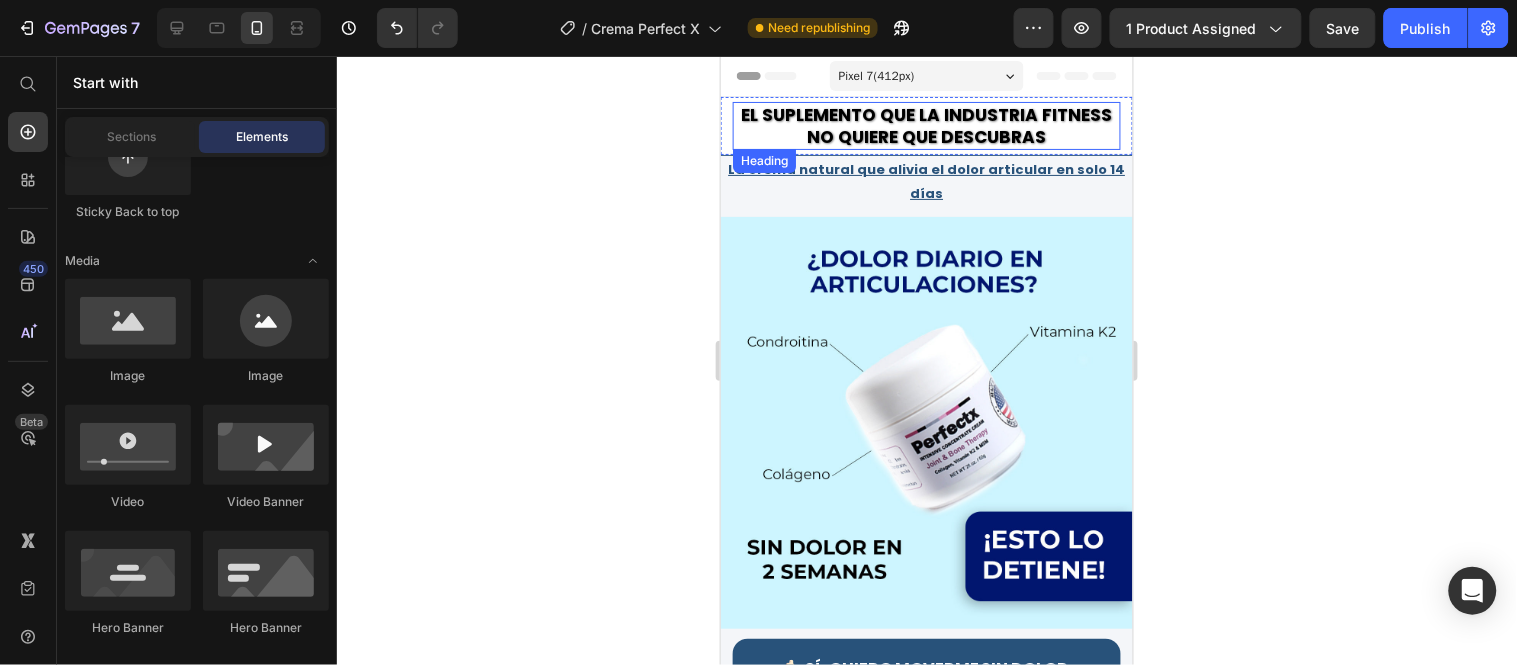 click on "El suplemento que la industria fitness no quiere que descubras" at bounding box center [926, 125] 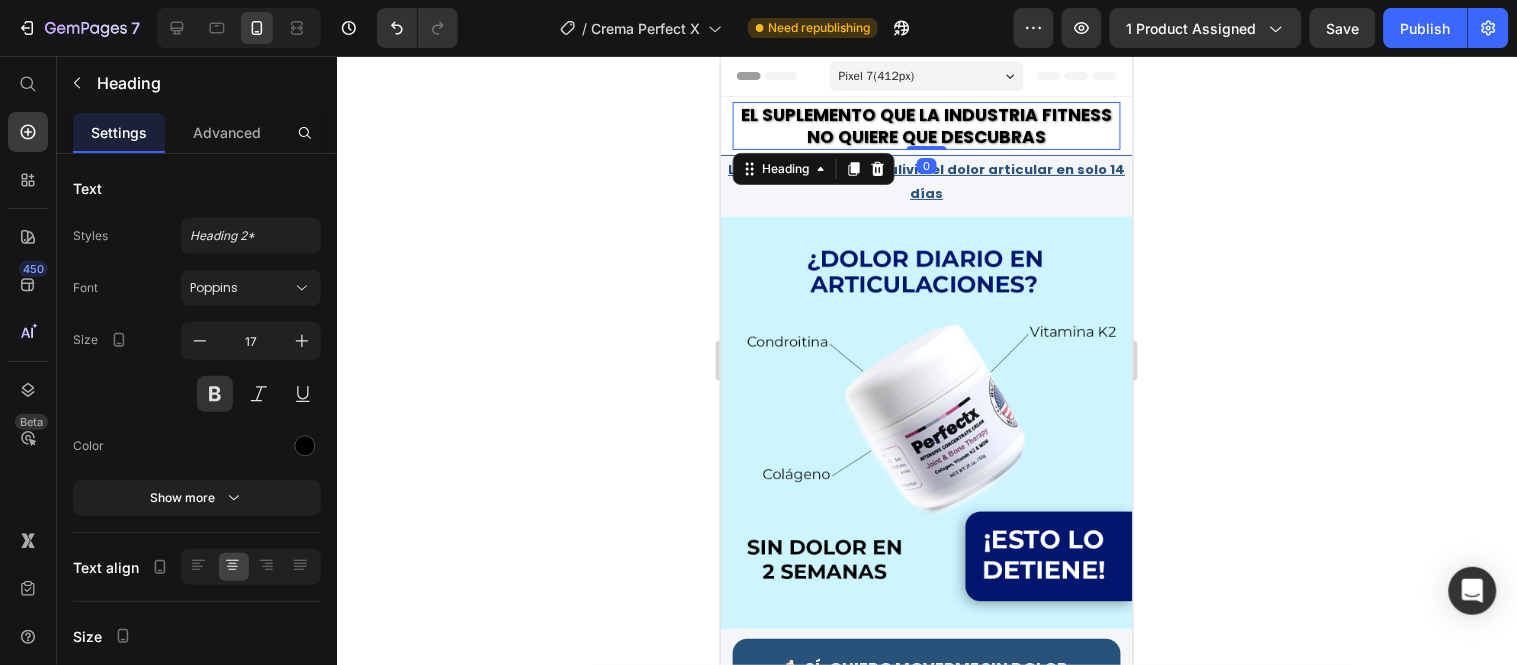 click on "El suplemento que la industria fitness no quiere que descubras" at bounding box center (926, 125) 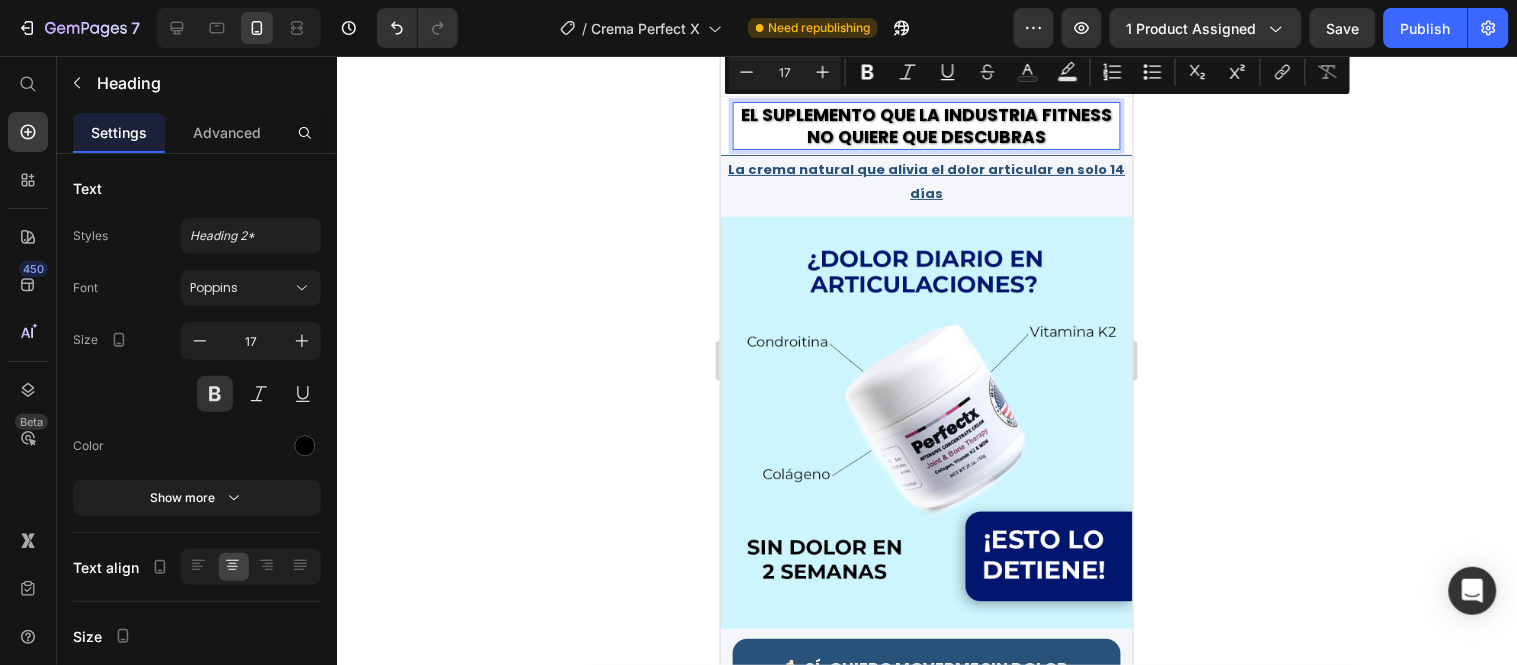 click on "El suplemento que la industria fitness no quiere que descubras" at bounding box center (926, 125) 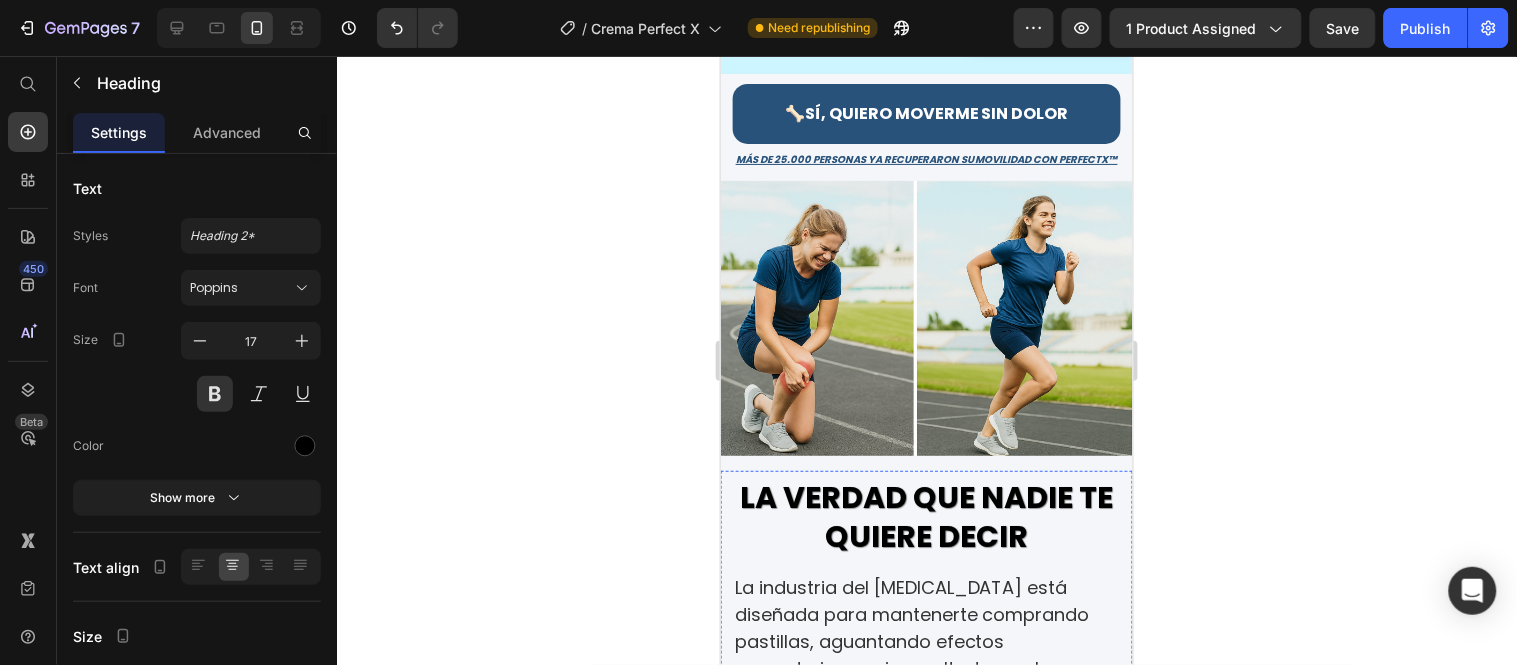 scroll, scrollTop: 888, scrollLeft: 0, axis: vertical 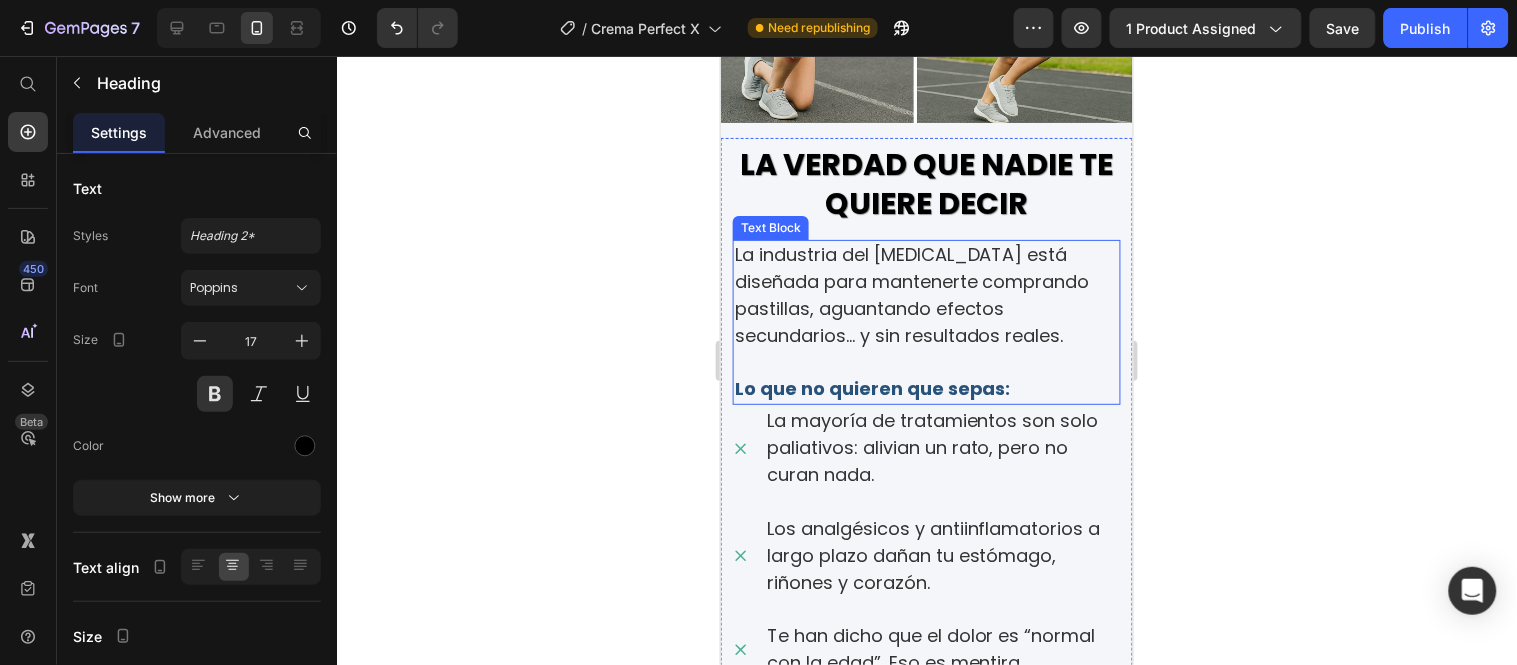 drag, startPoint x: 733, startPoint y: 120, endPoint x: 953, endPoint y: 249, distance: 255.03137 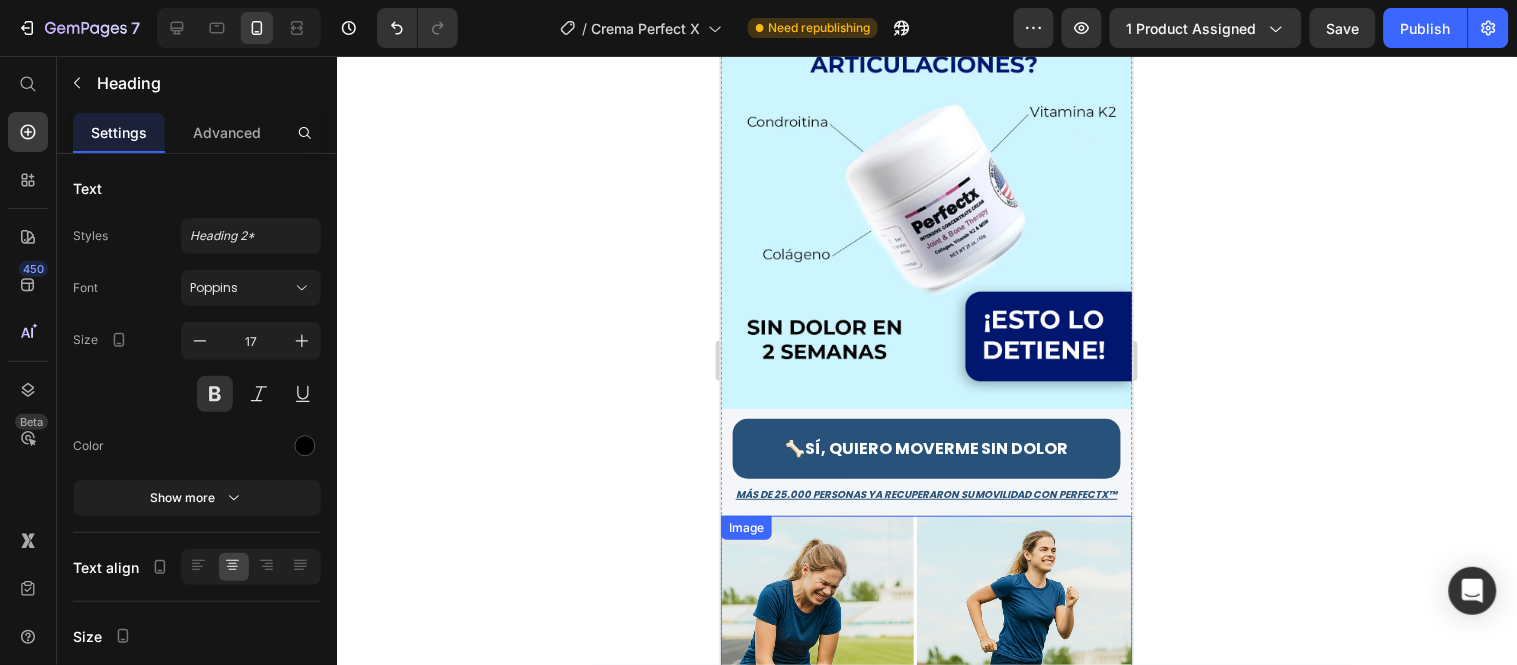 scroll, scrollTop: 0, scrollLeft: 0, axis: both 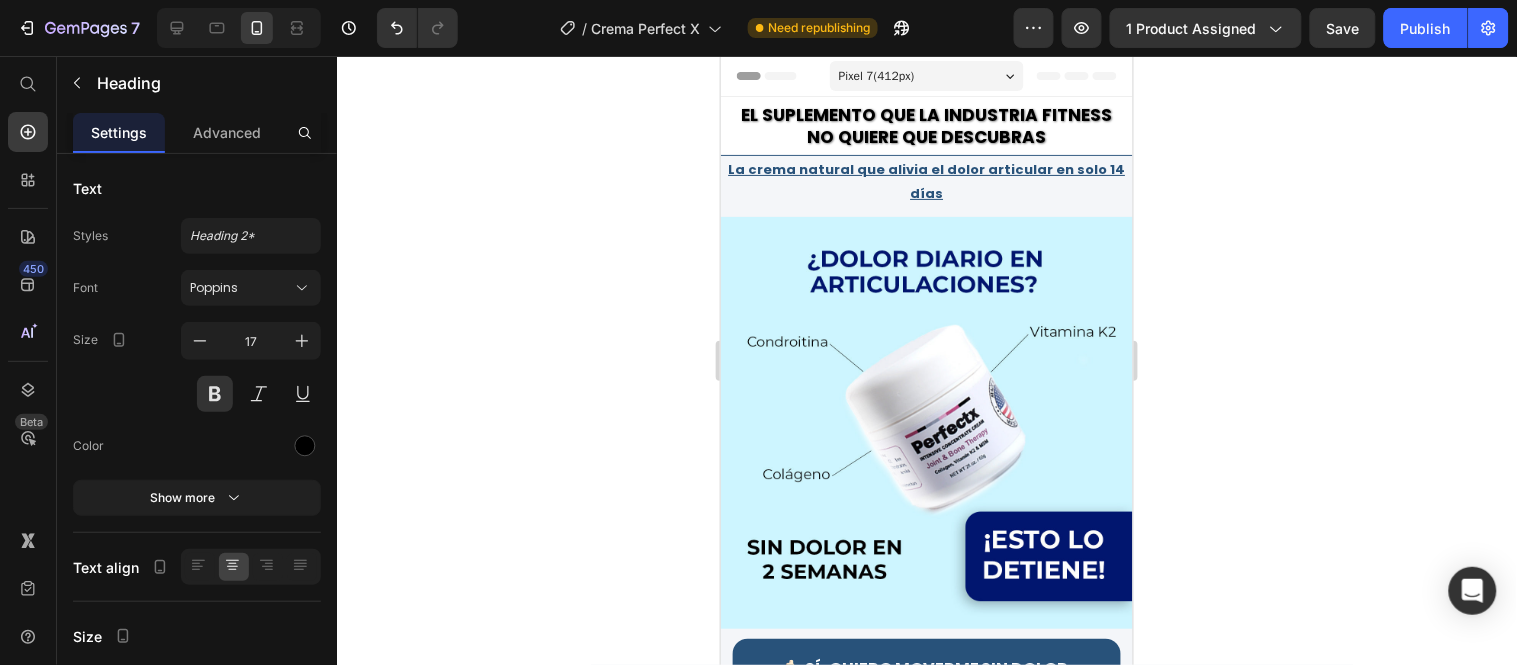 click on "Pixel 7  ( 412 px)" at bounding box center (926, 75) 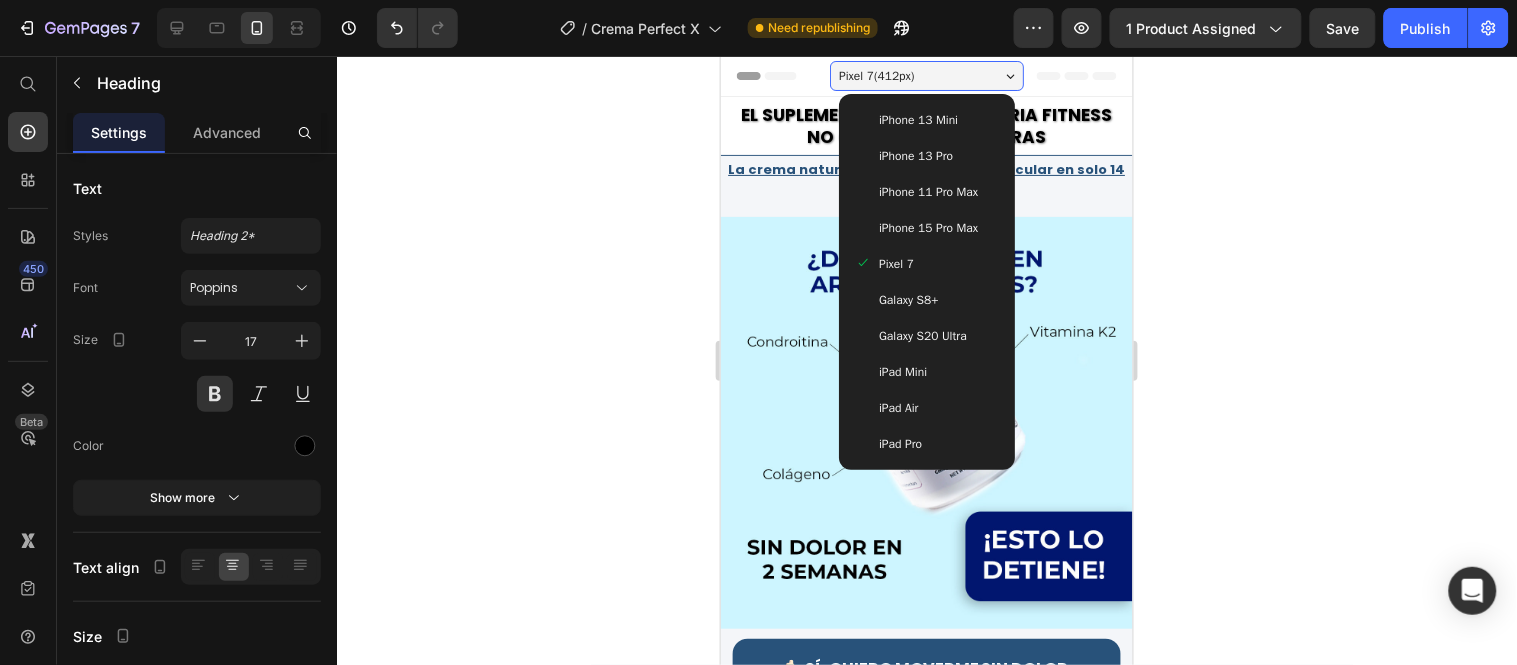 click on "iPhone 13 Mini" at bounding box center (917, 119) 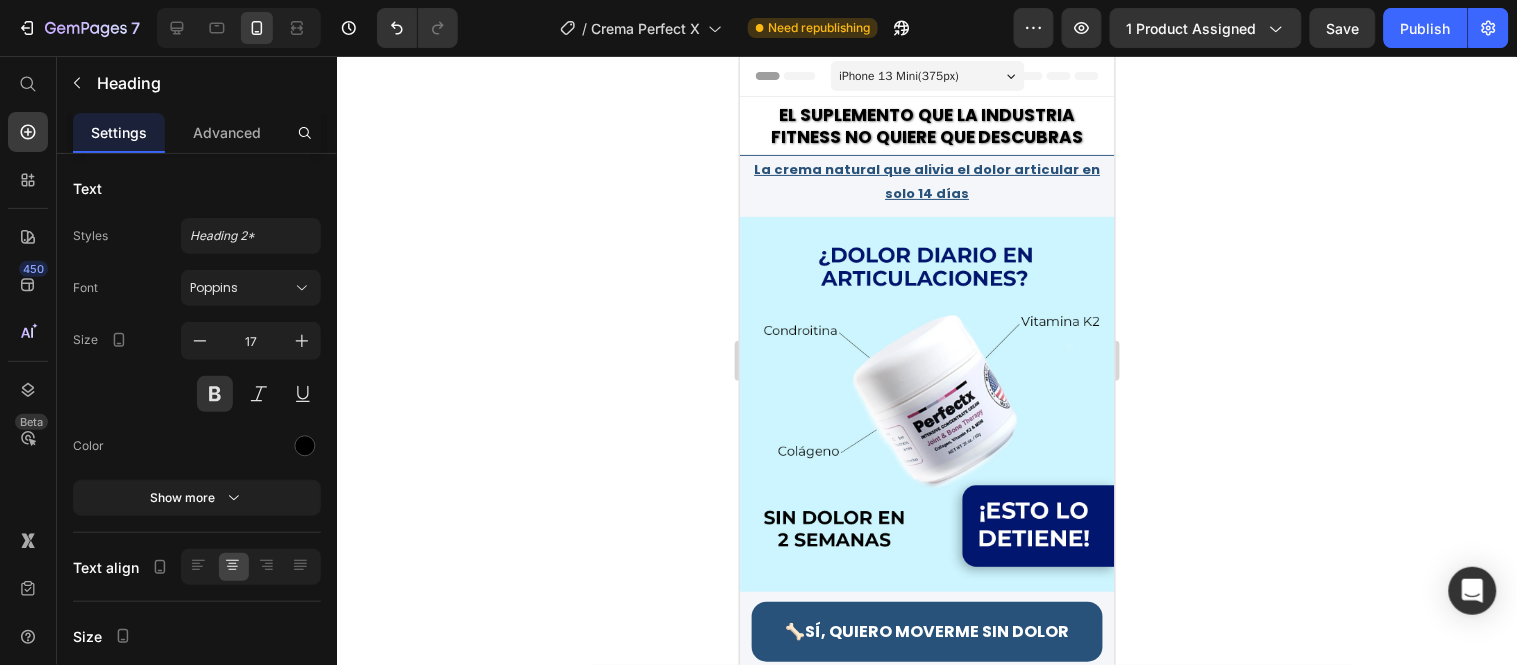 click on "Header" at bounding box center (796, 75) 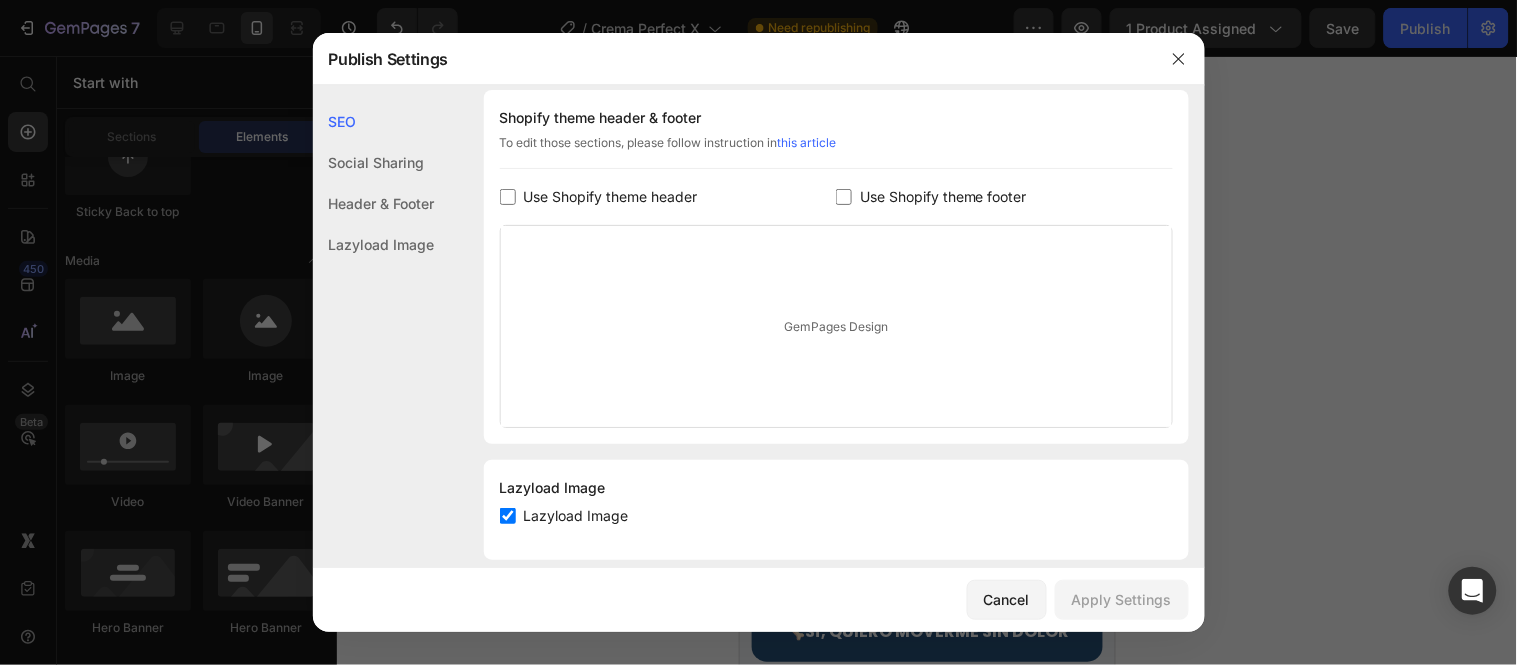 scroll, scrollTop: 330, scrollLeft: 0, axis: vertical 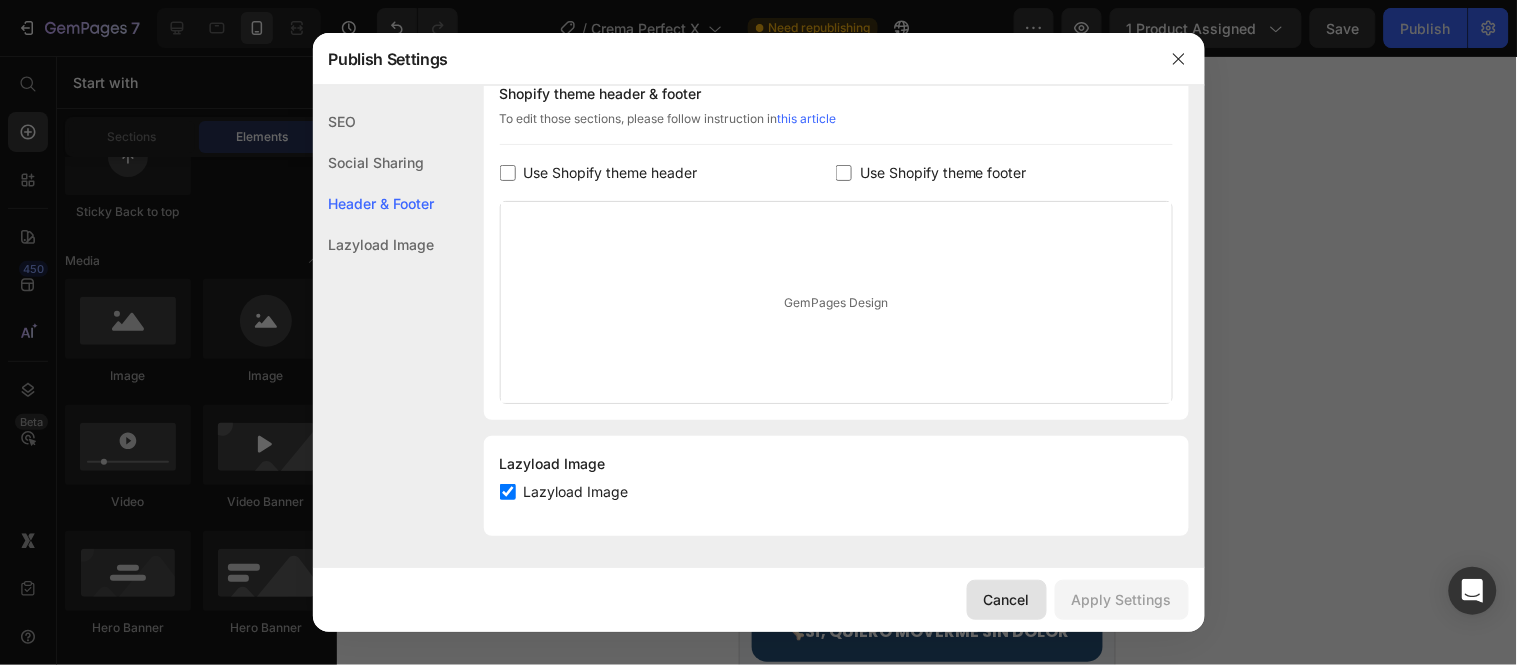 click on "Cancel" at bounding box center [1007, 599] 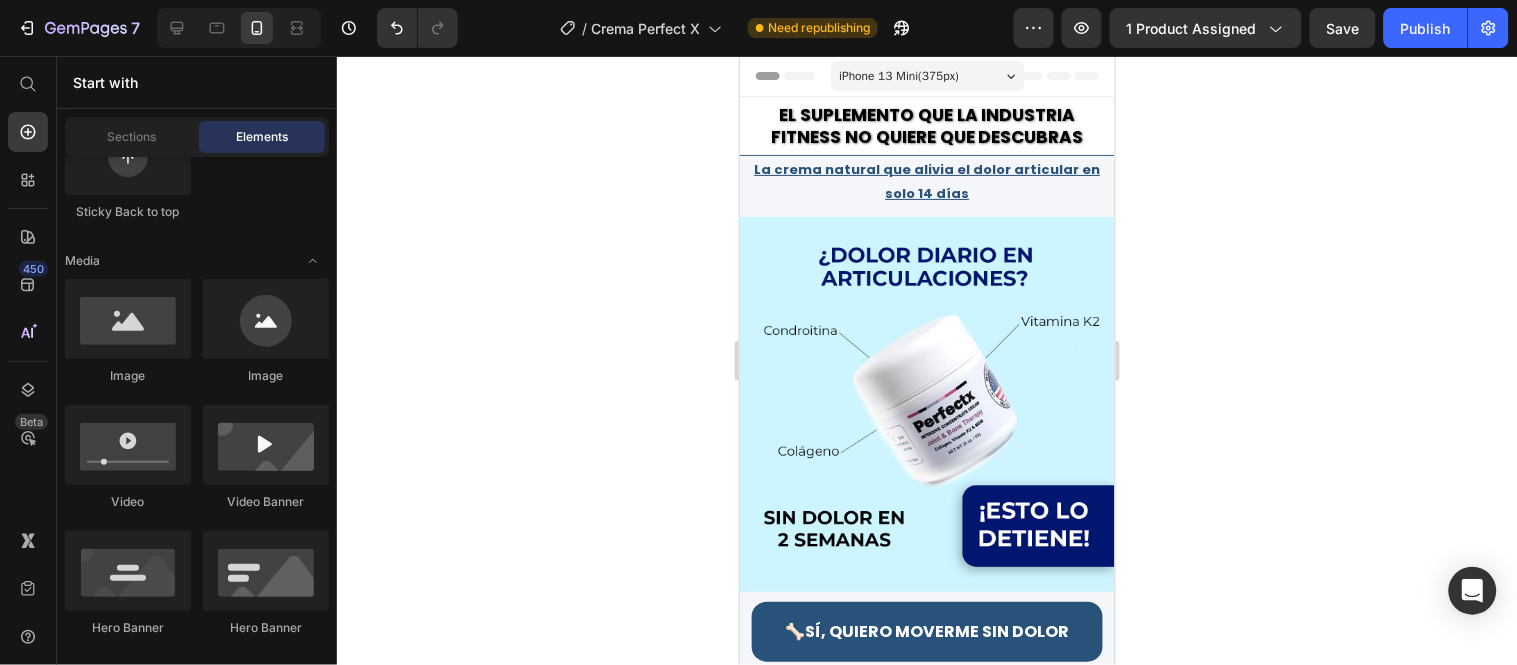 click 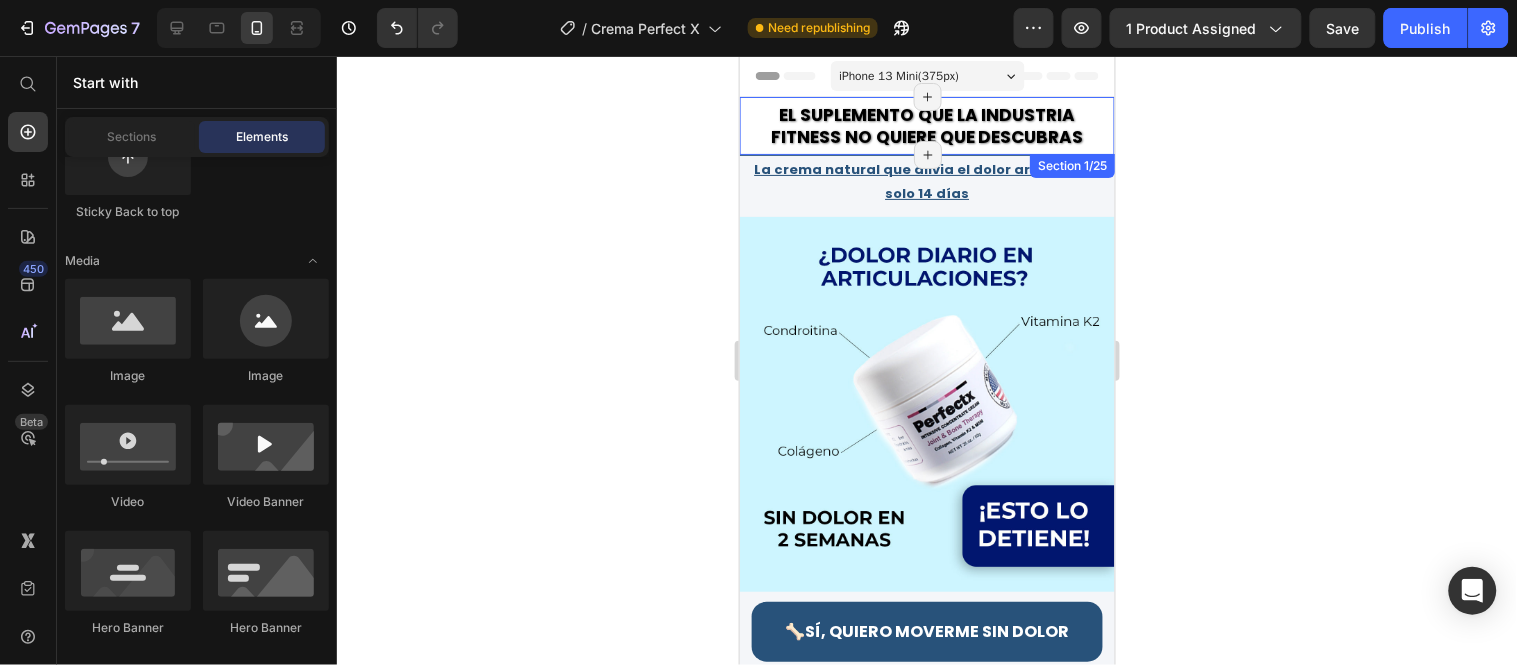 click on "La crema natural que alivia el dolor articular en solo 14 días" at bounding box center (926, 180) 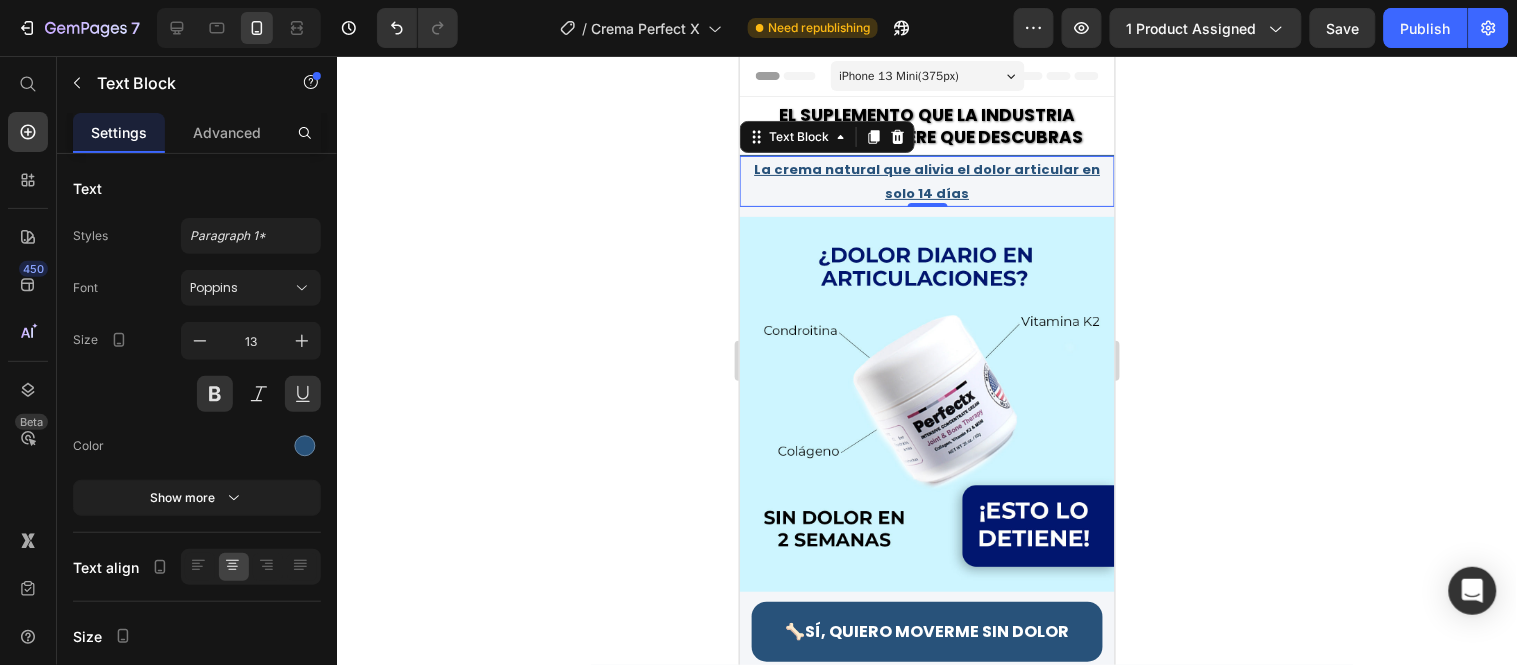 click on "El suplemento que la industria fitness no quiere que descubras" at bounding box center (926, 125) 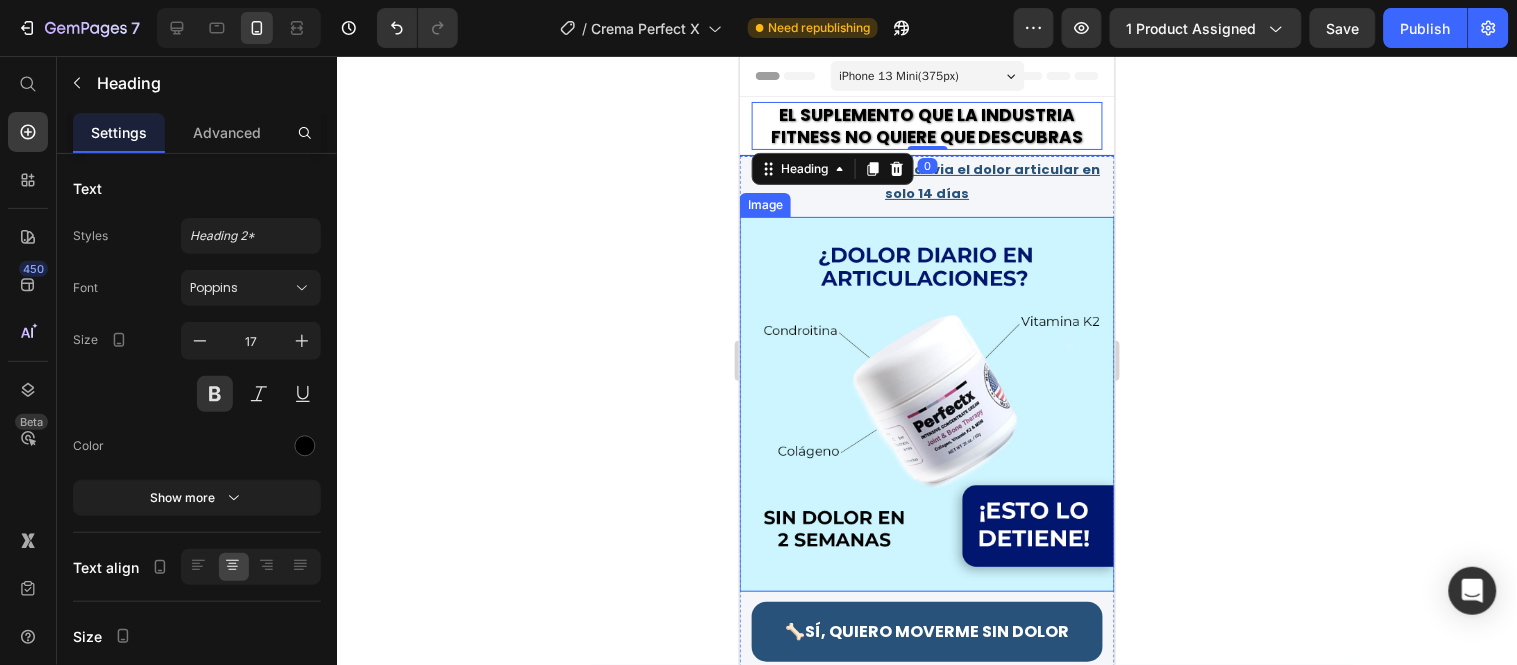 click at bounding box center [926, 403] 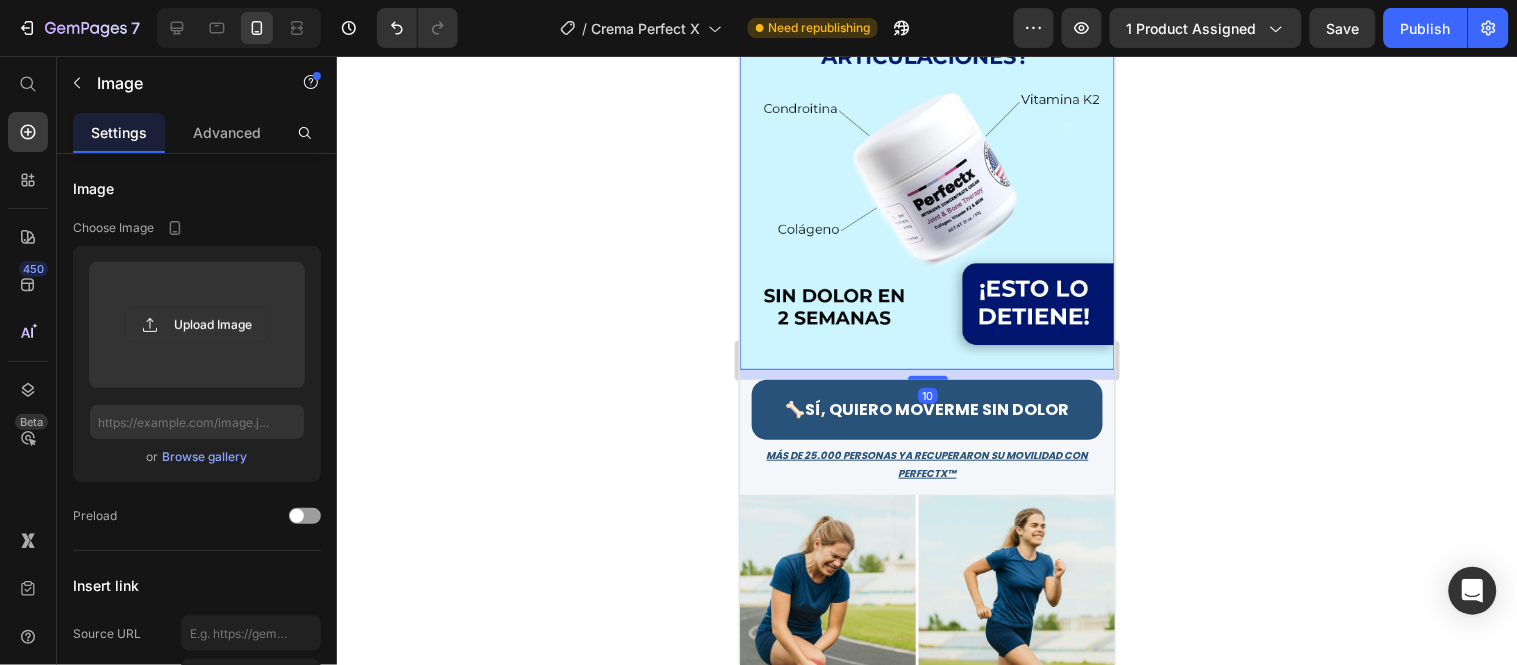 scroll, scrollTop: 333, scrollLeft: 0, axis: vertical 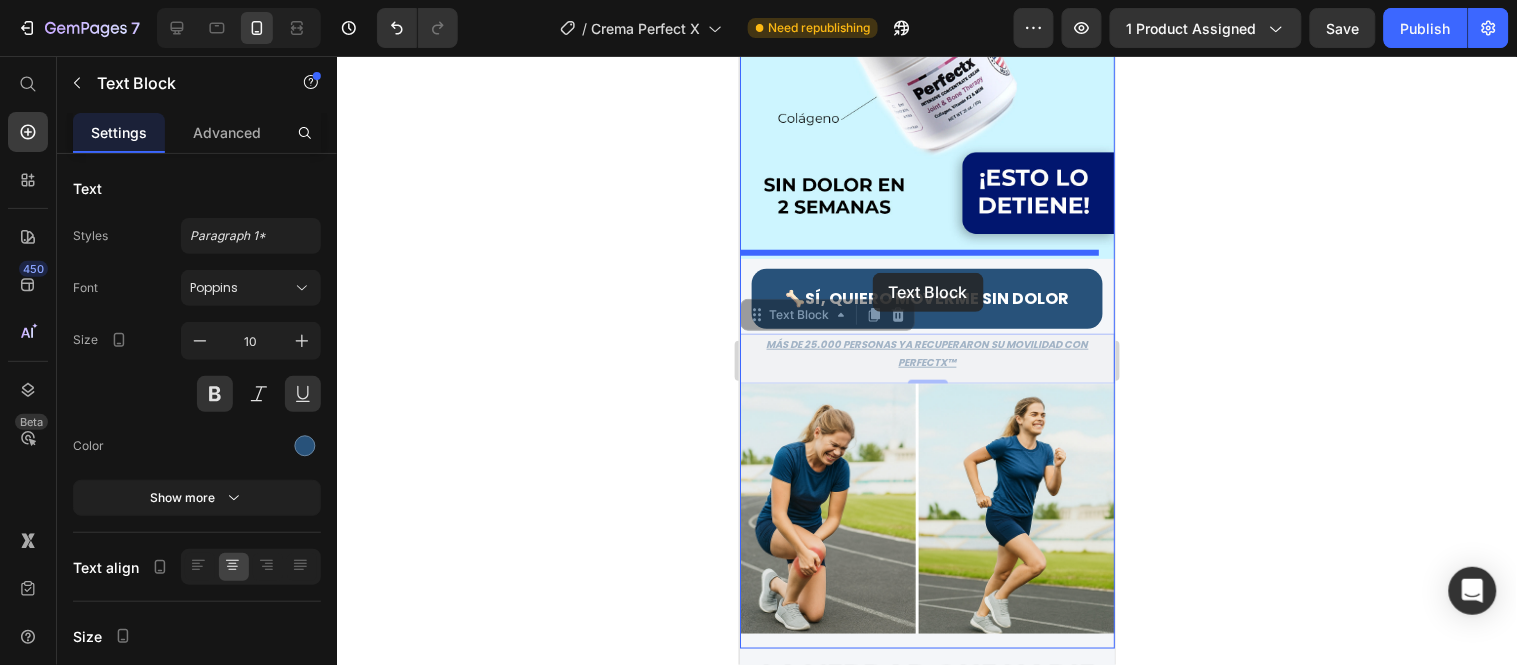 drag, startPoint x: 869, startPoint y: 340, endPoint x: 872, endPoint y: 272, distance: 68.06615 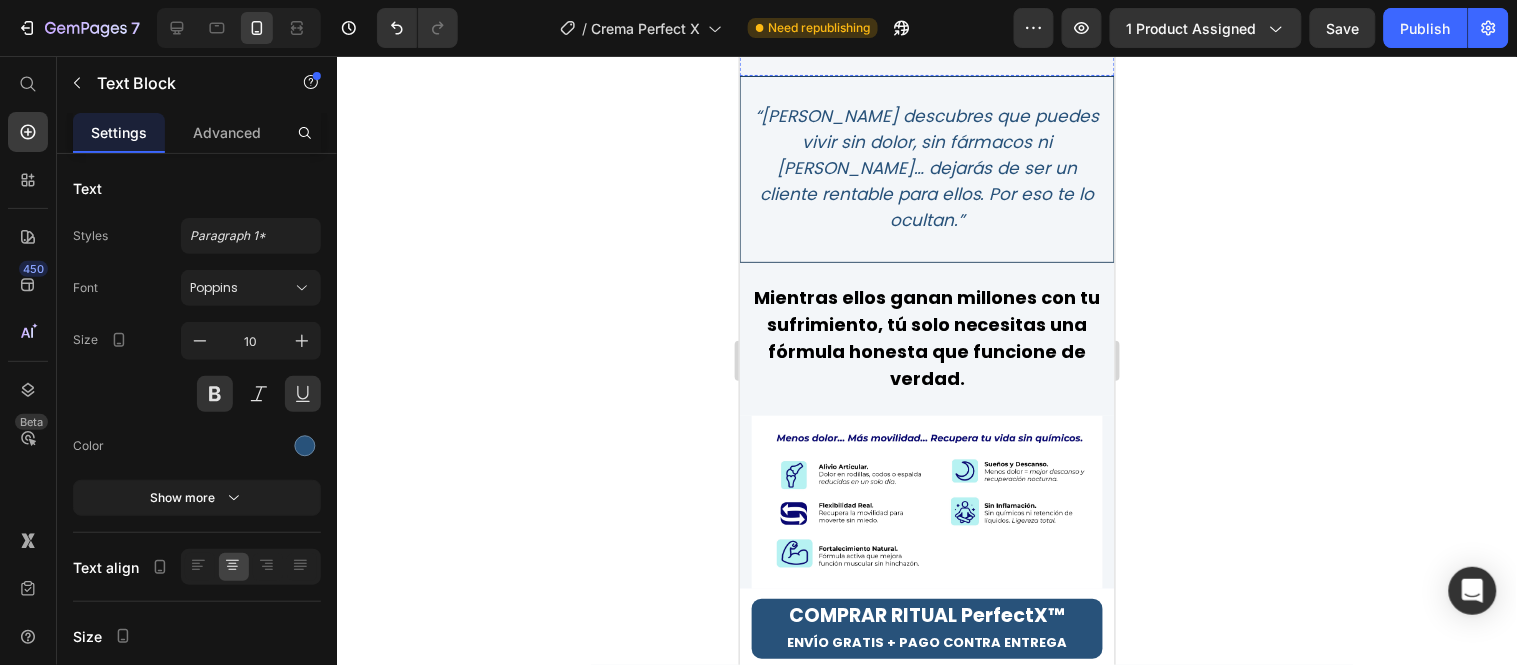 scroll, scrollTop: 1666, scrollLeft: 0, axis: vertical 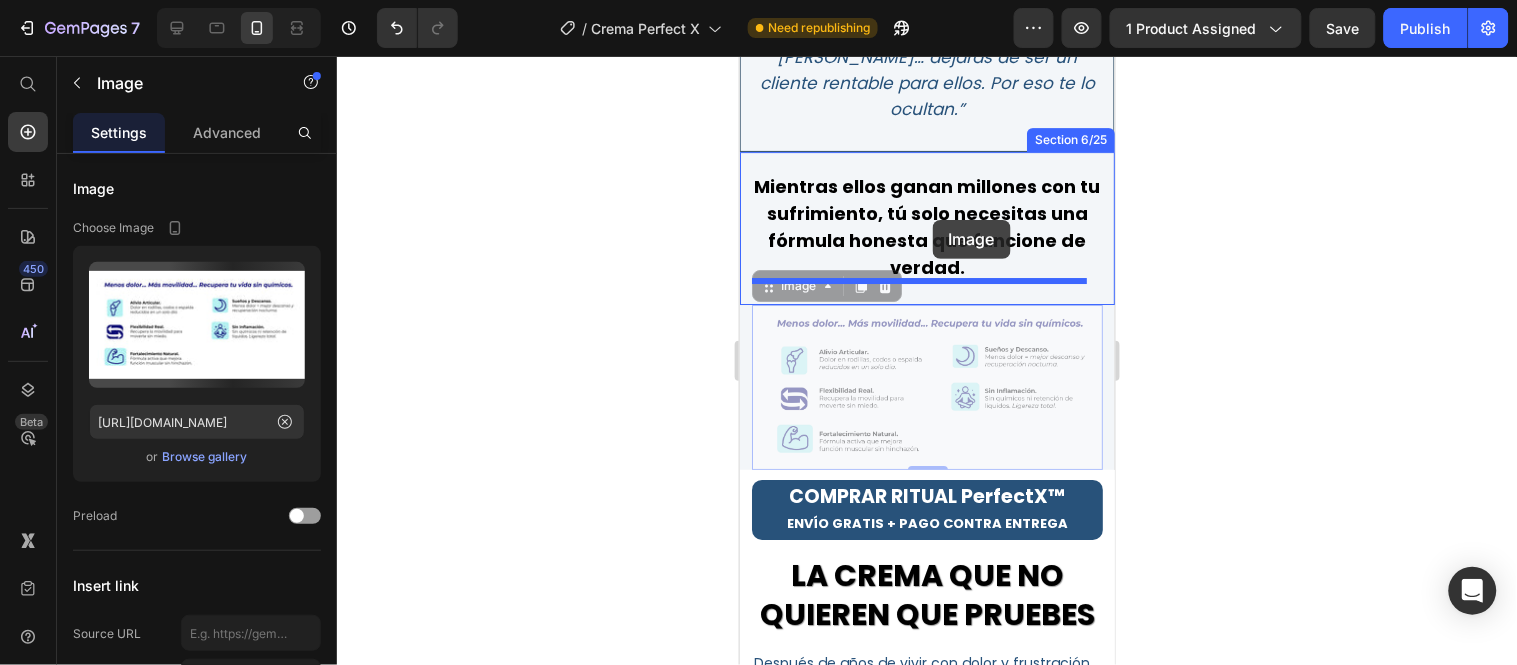 drag, startPoint x: 911, startPoint y: 371, endPoint x: 933, endPoint y: 239, distance: 133.82077 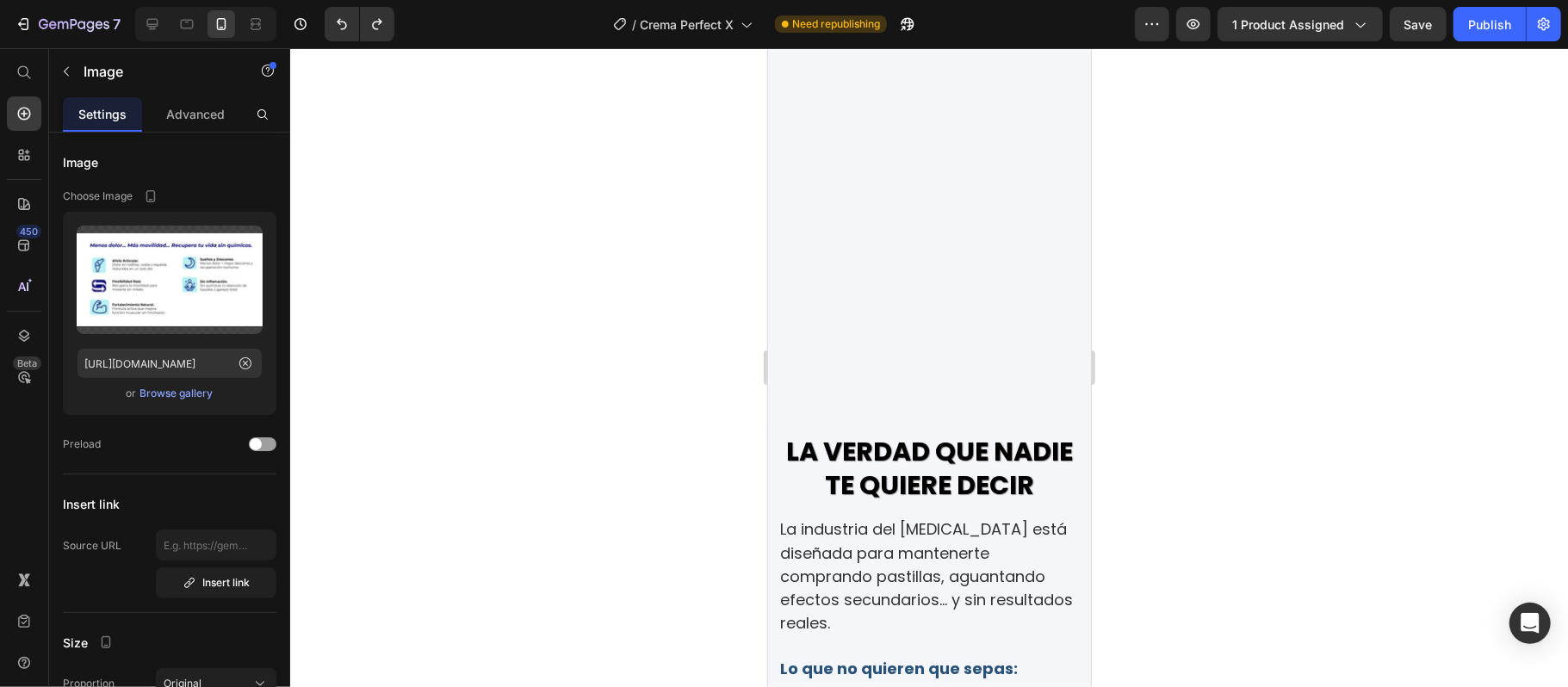 scroll, scrollTop: 1315, scrollLeft: 0, axis: vertical 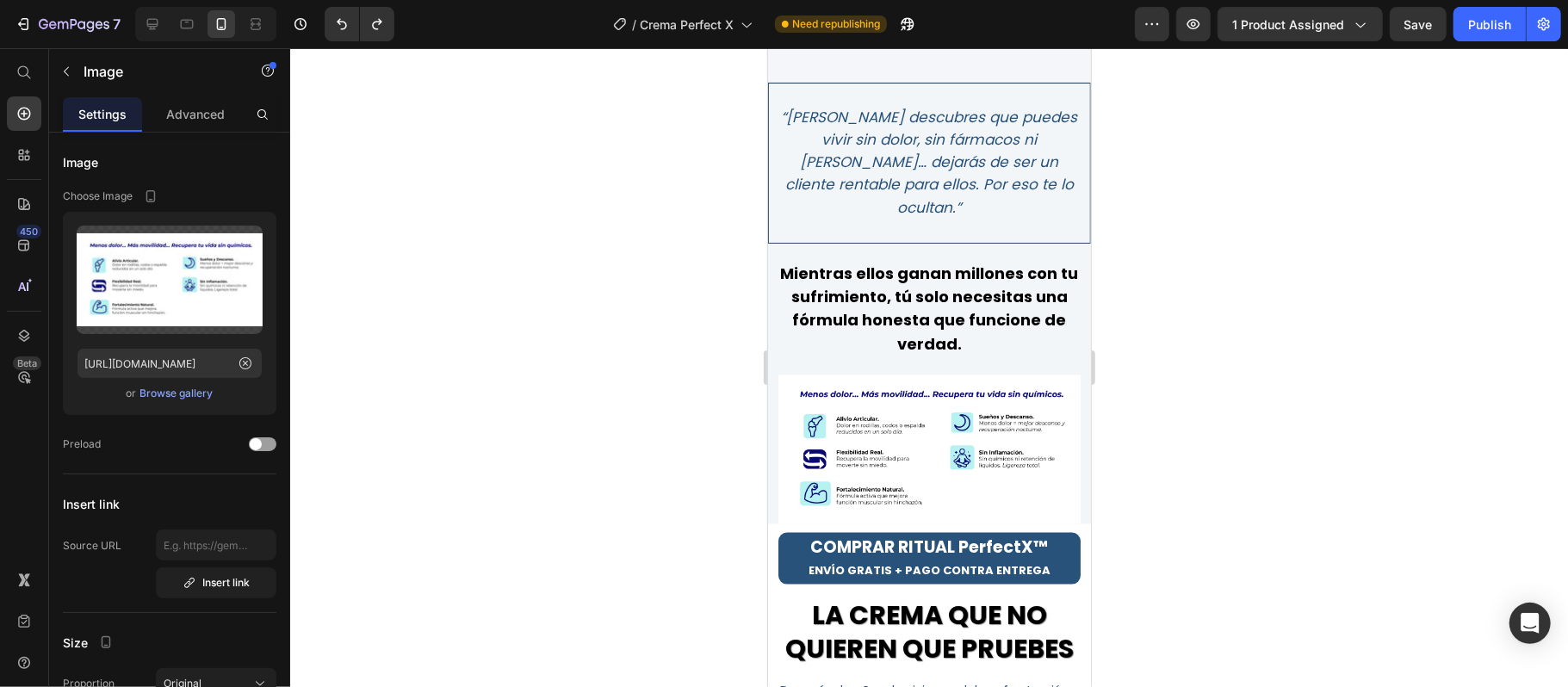 click at bounding box center (928, 449) 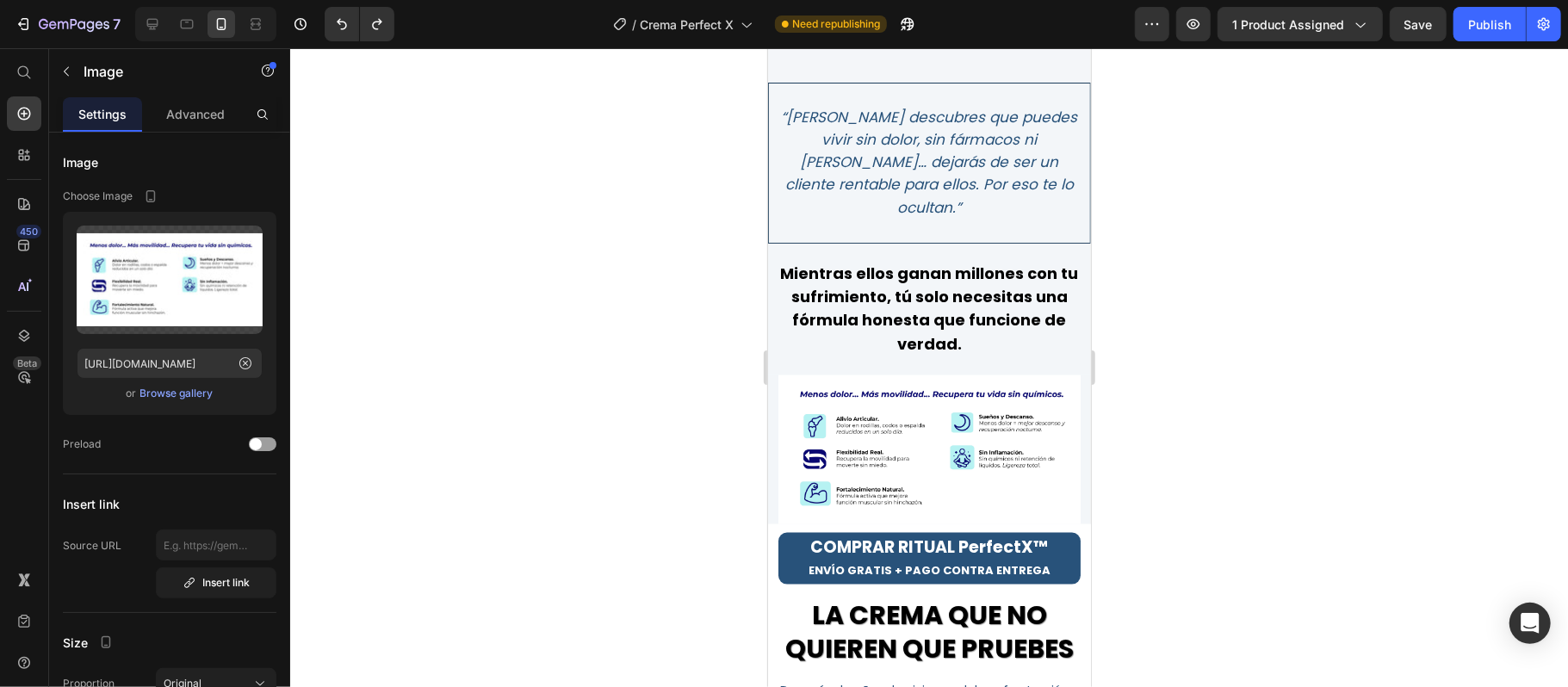 click at bounding box center [928, 449] 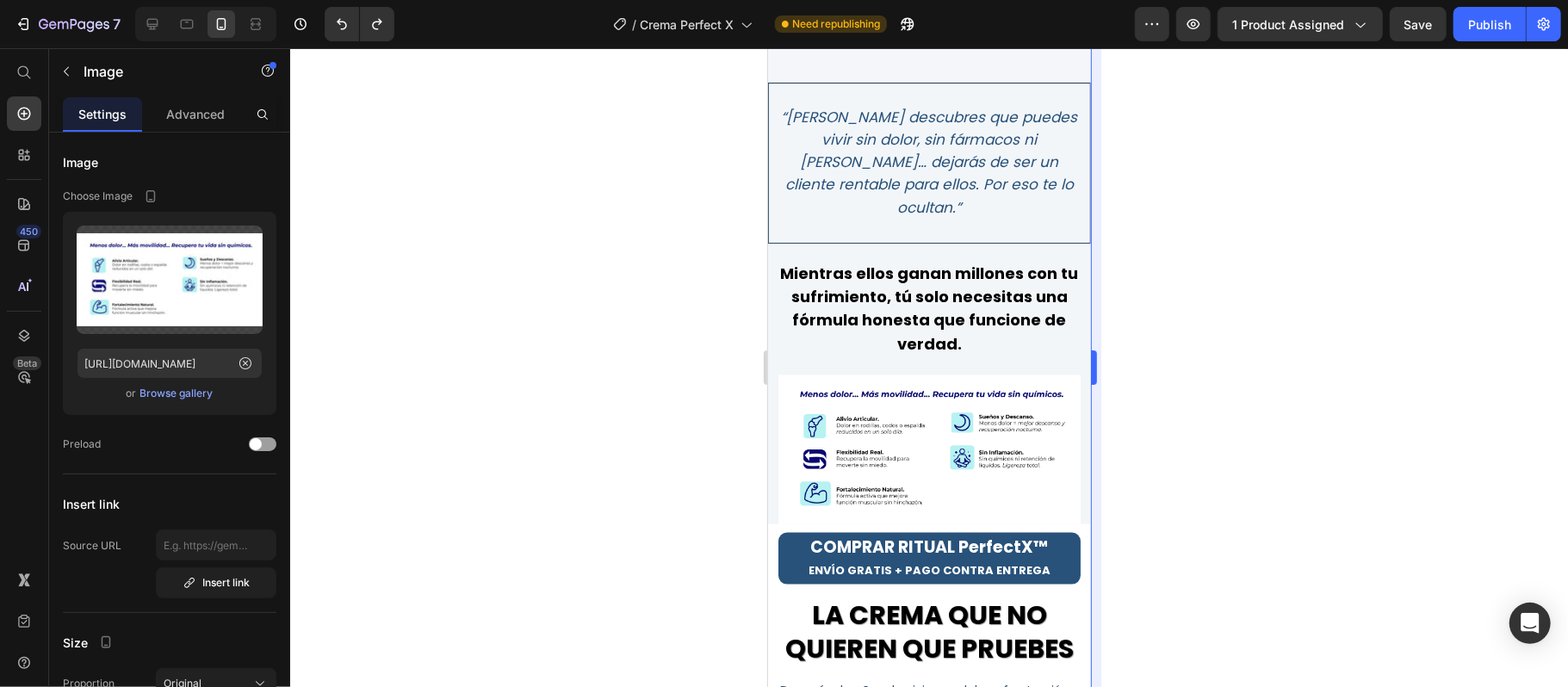 drag, startPoint x: 1178, startPoint y: 289, endPoint x: 1094, endPoint y: 245, distance: 94.82616 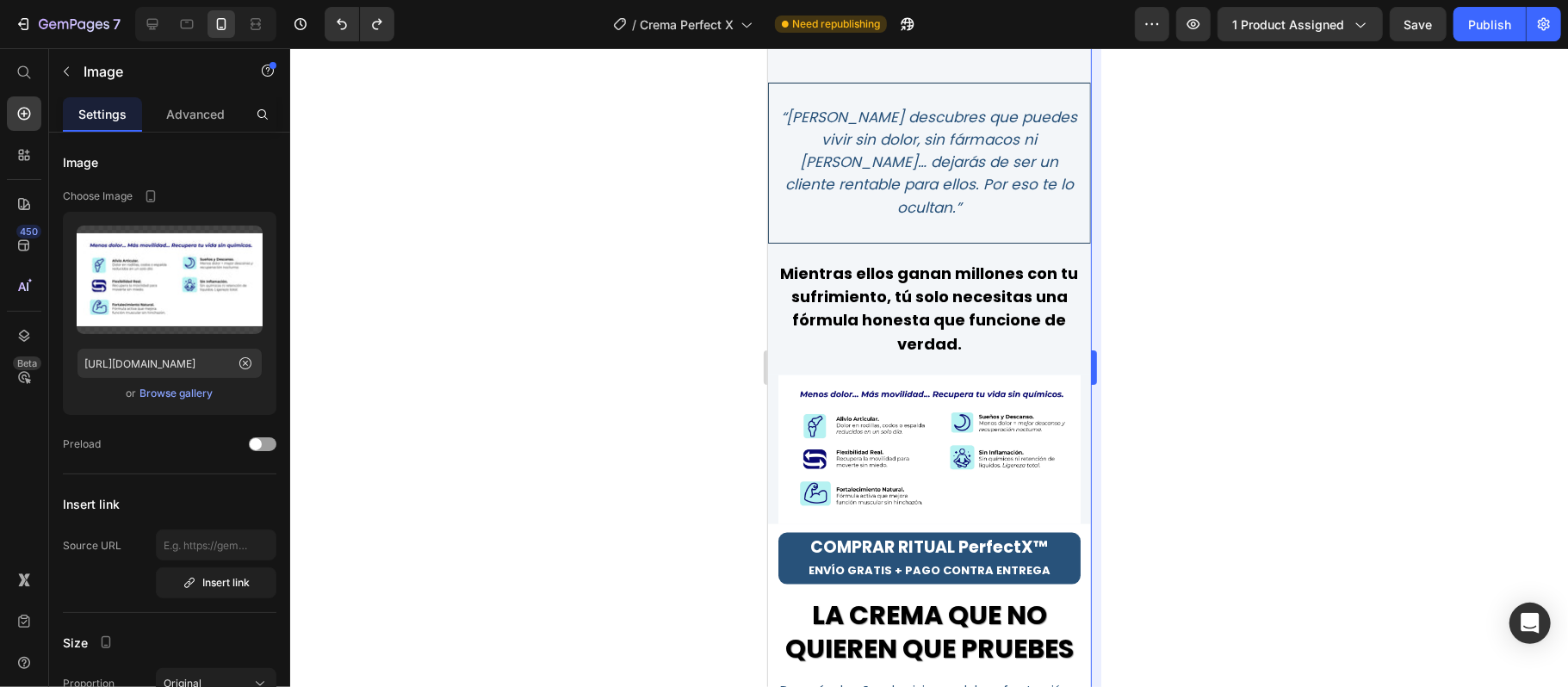 click 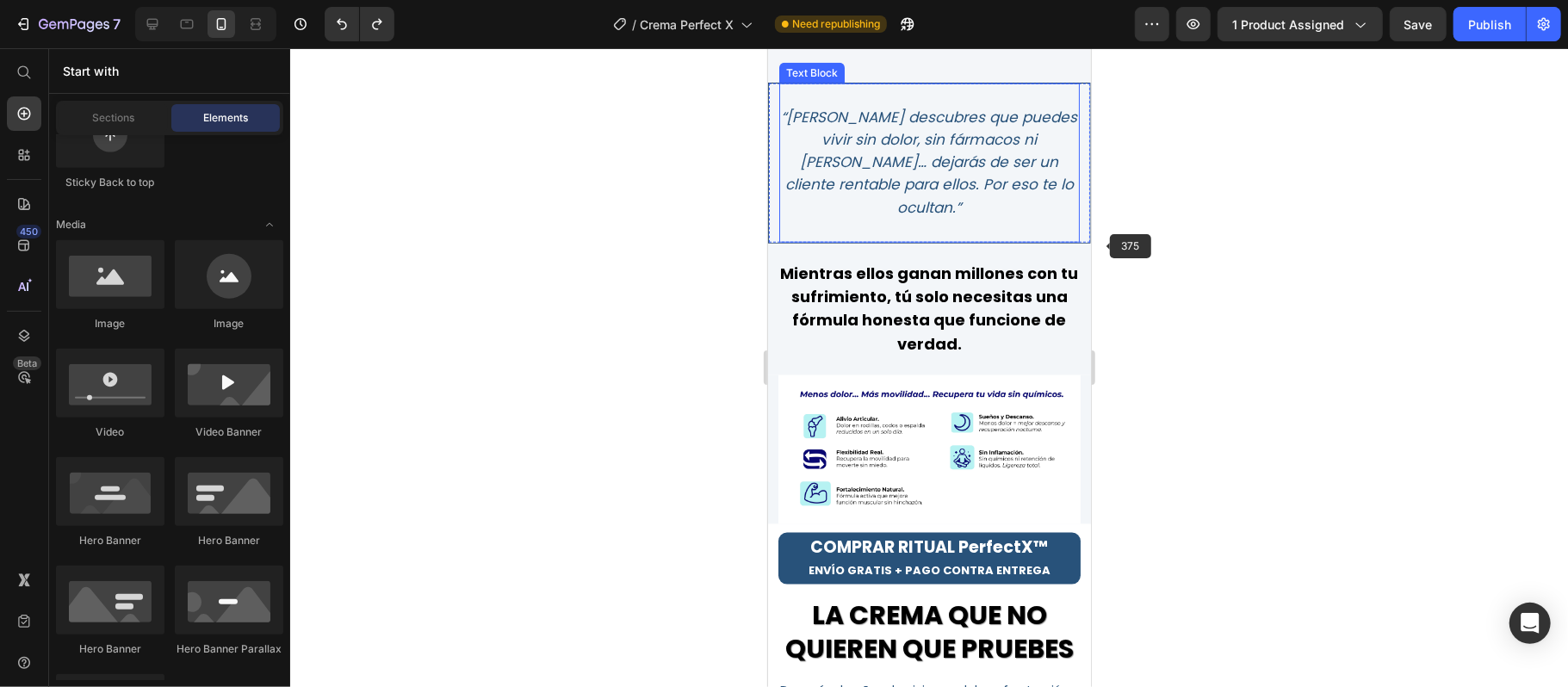 click on "“[PERSON_NAME] descubres que puedes vivir sin dolor, sin fármacos ni [PERSON_NAME]… dejarás de ser un cliente rentable para ellos. Por eso te lo ocultan.”" at bounding box center (929, 161) 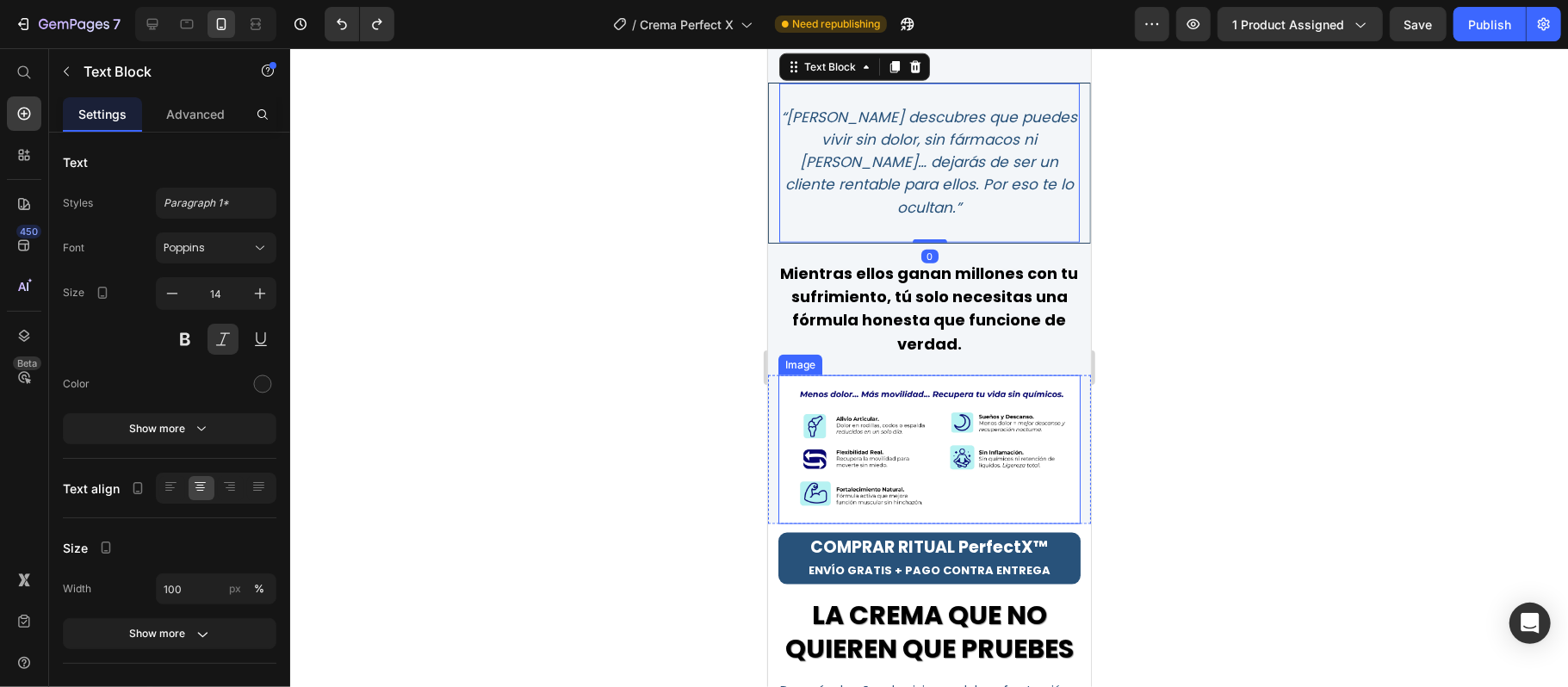 click at bounding box center (928, 449) 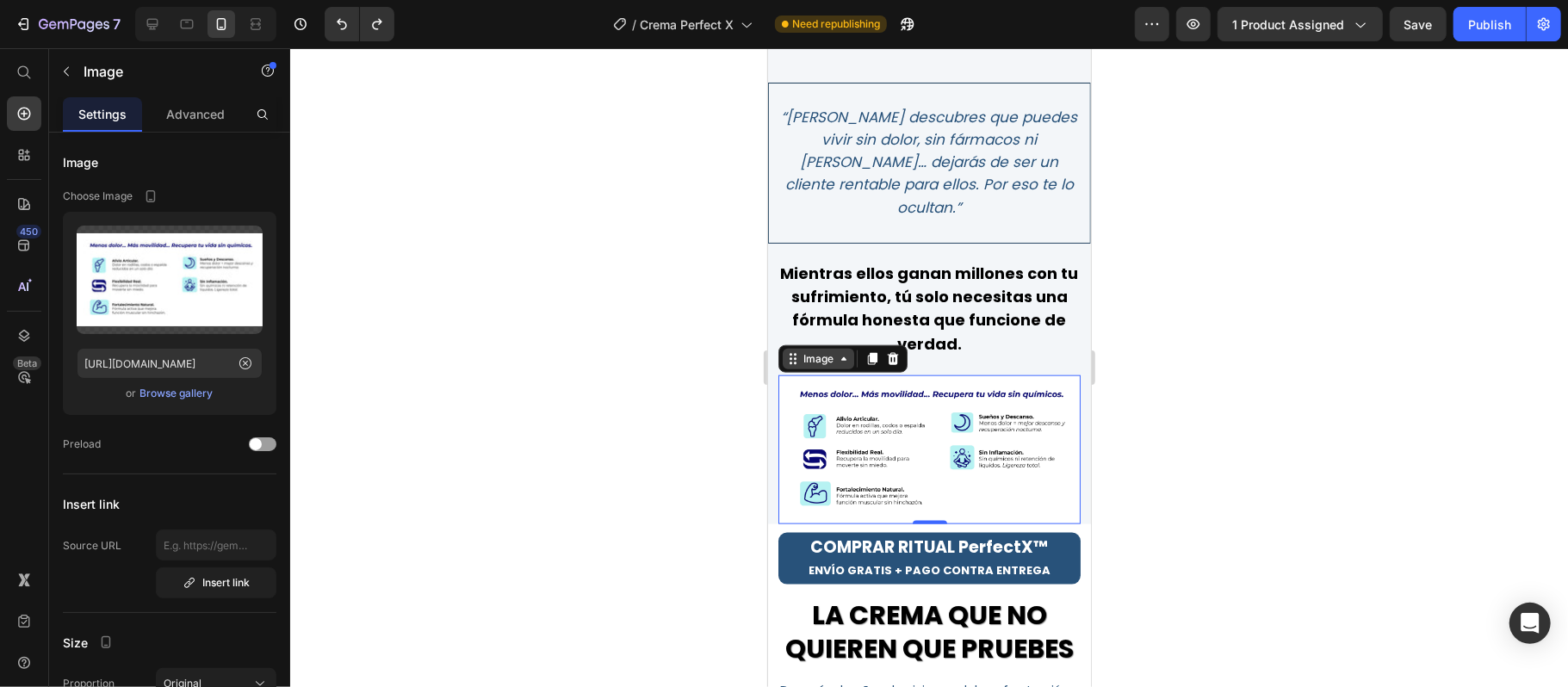click on "Image" at bounding box center (817, 358) 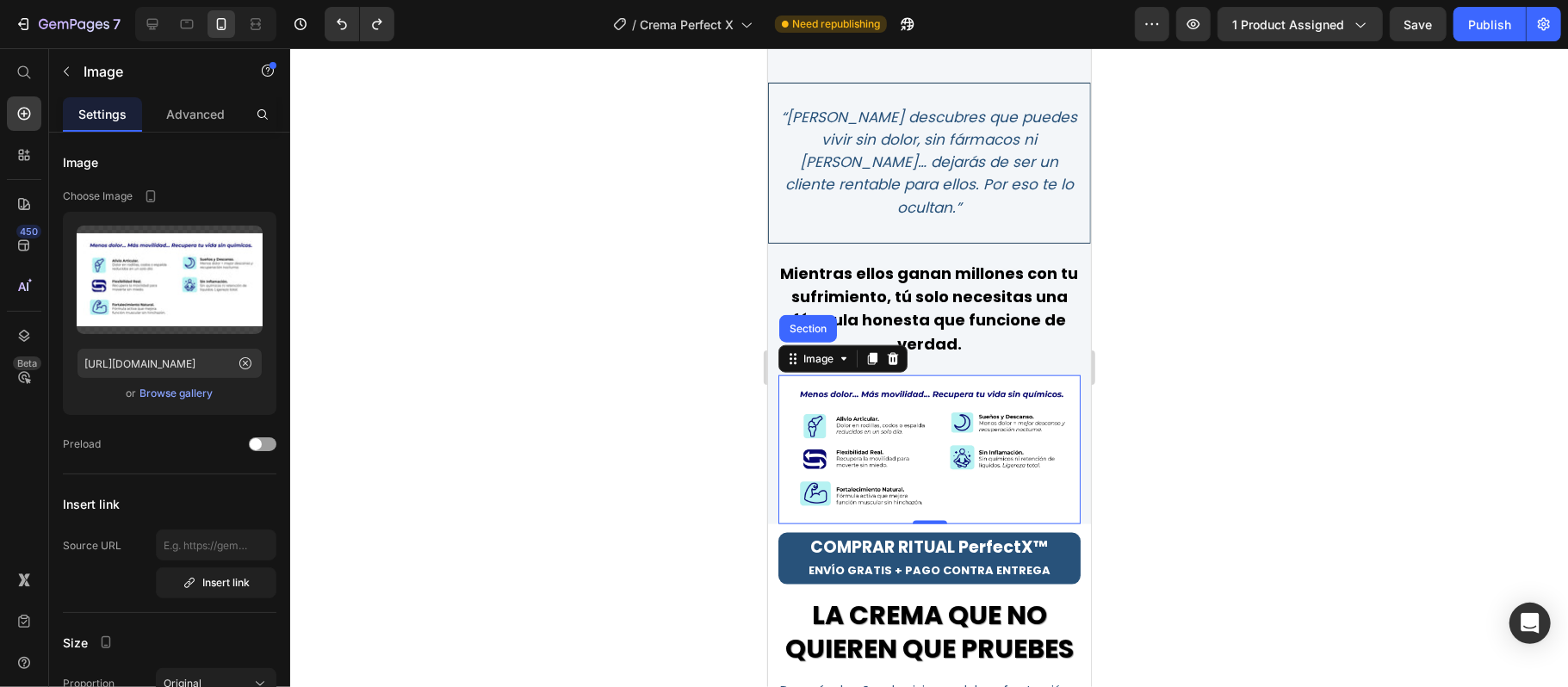 click 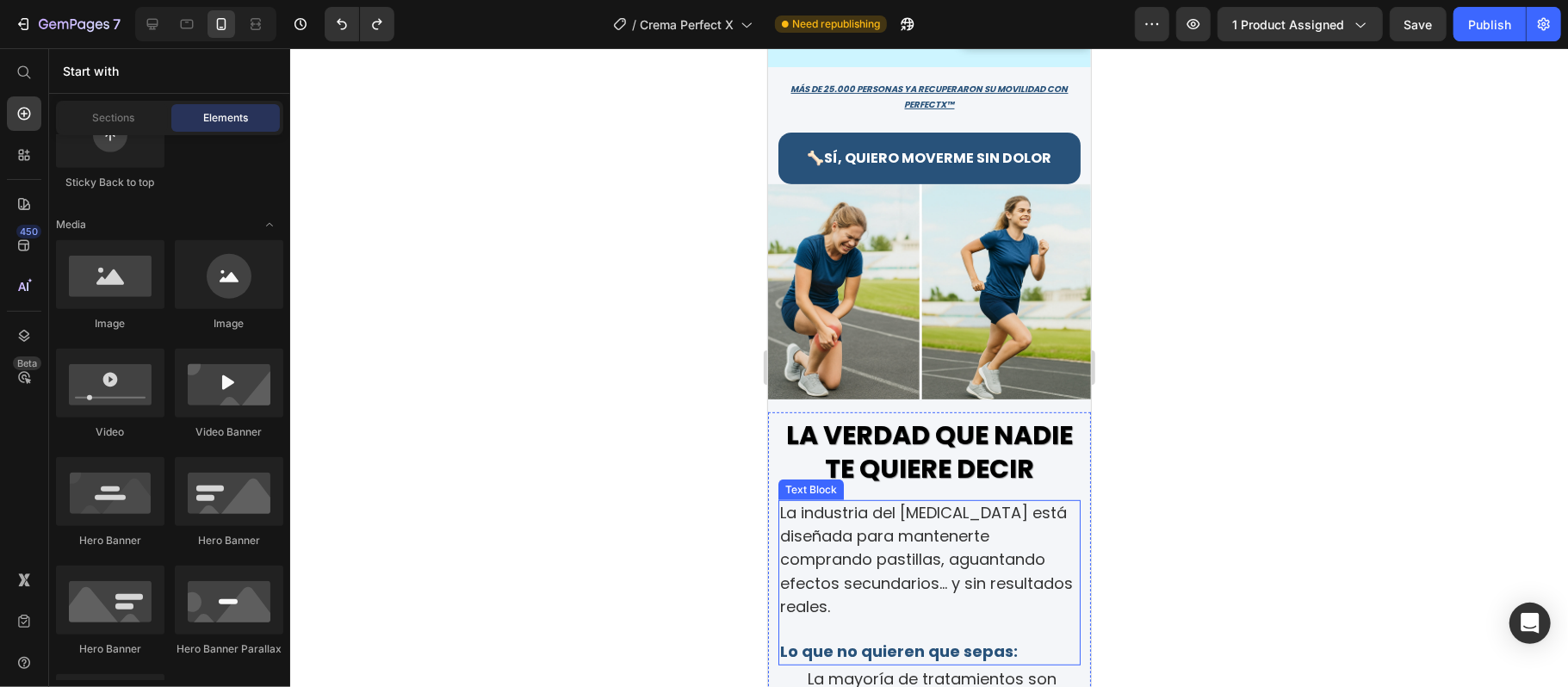 scroll, scrollTop: 0, scrollLeft: 0, axis: both 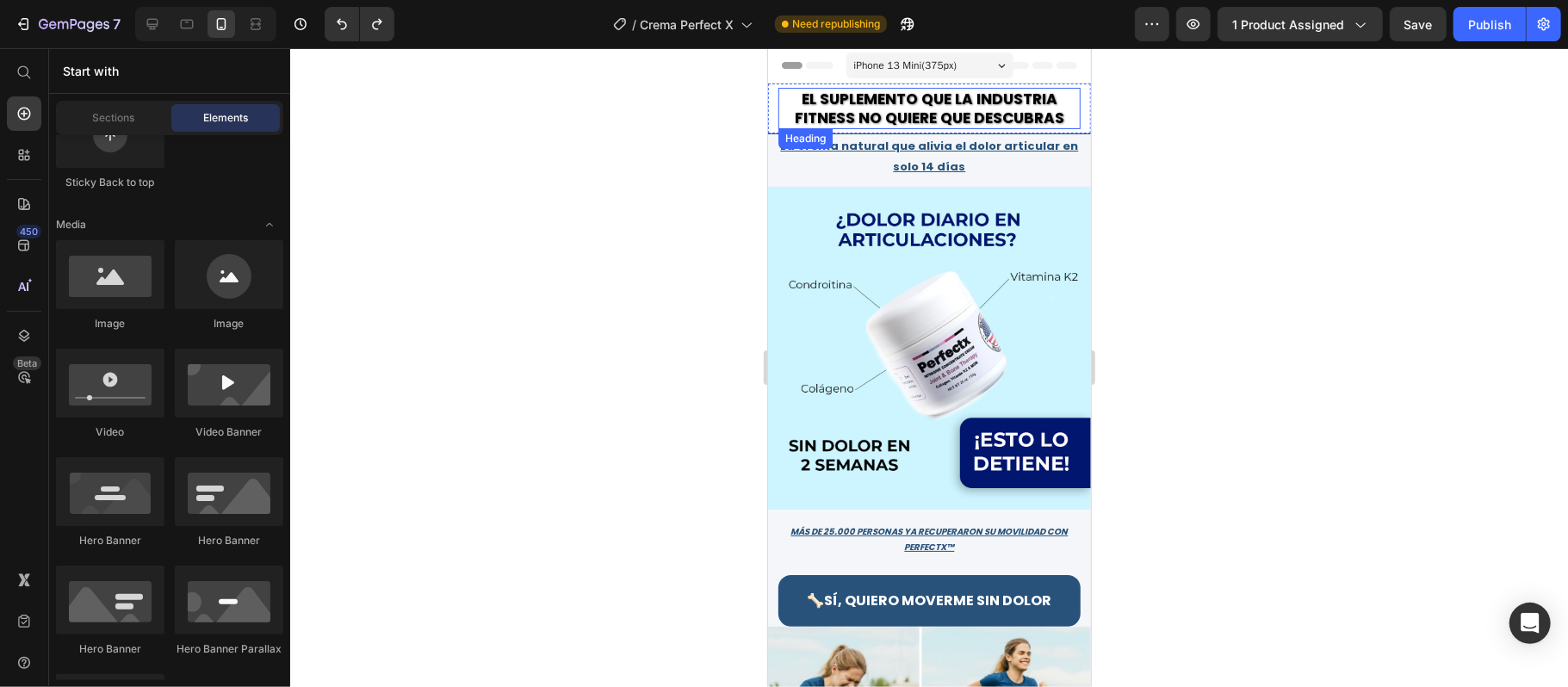 click on "El suplemento que la industria fitness no quiere que descubras" at bounding box center [928, 108] 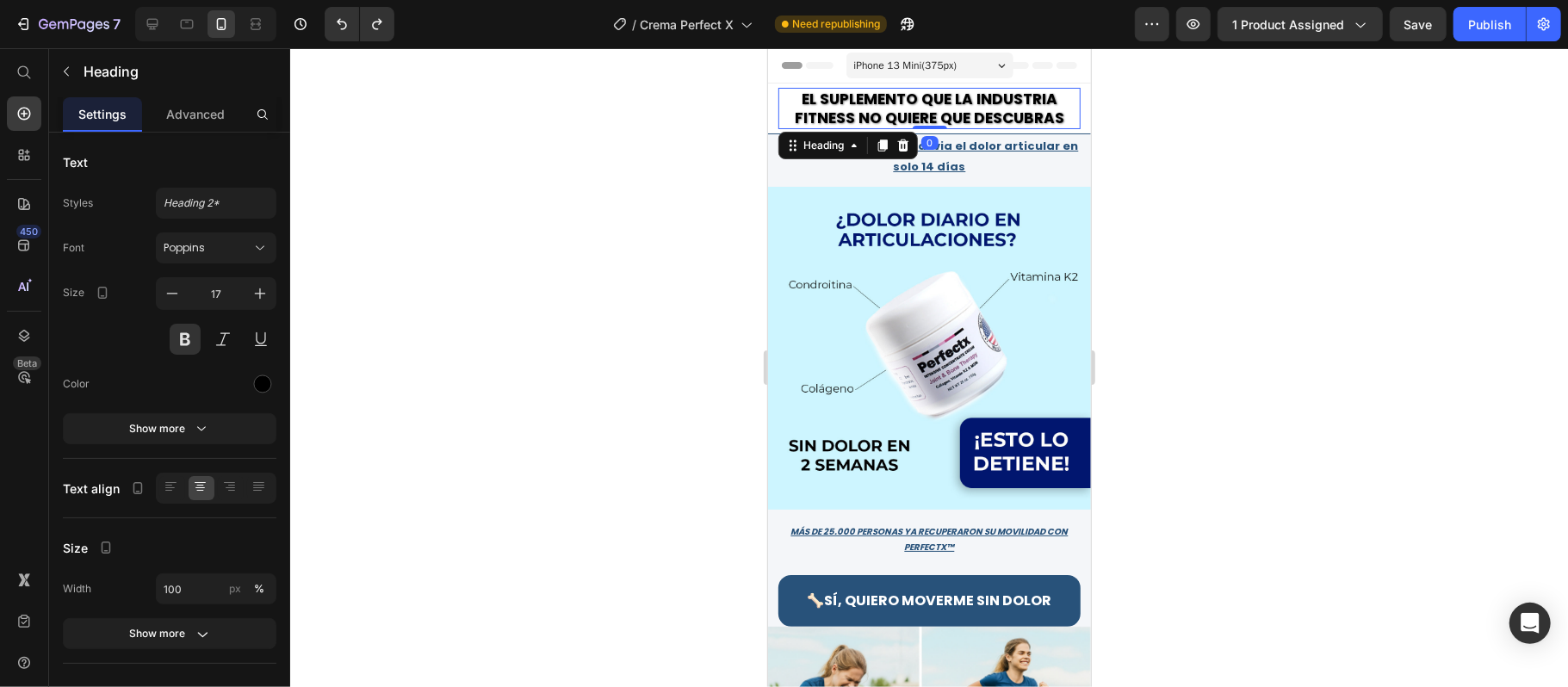 click on "El suplemento que la industria fitness no quiere que descubras" at bounding box center [928, 108] 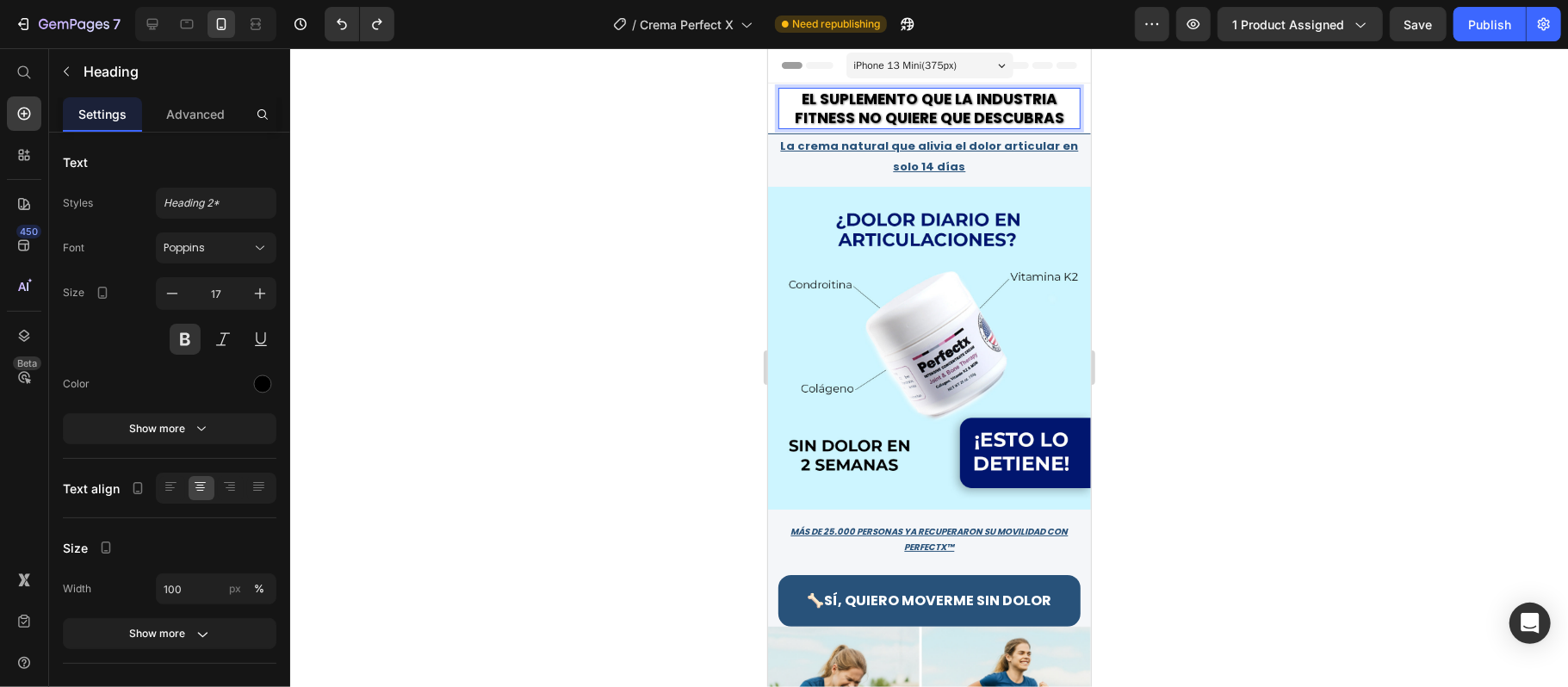 click on "El suplemento que la industria fitness no quiere que descubras" at bounding box center [928, 108] 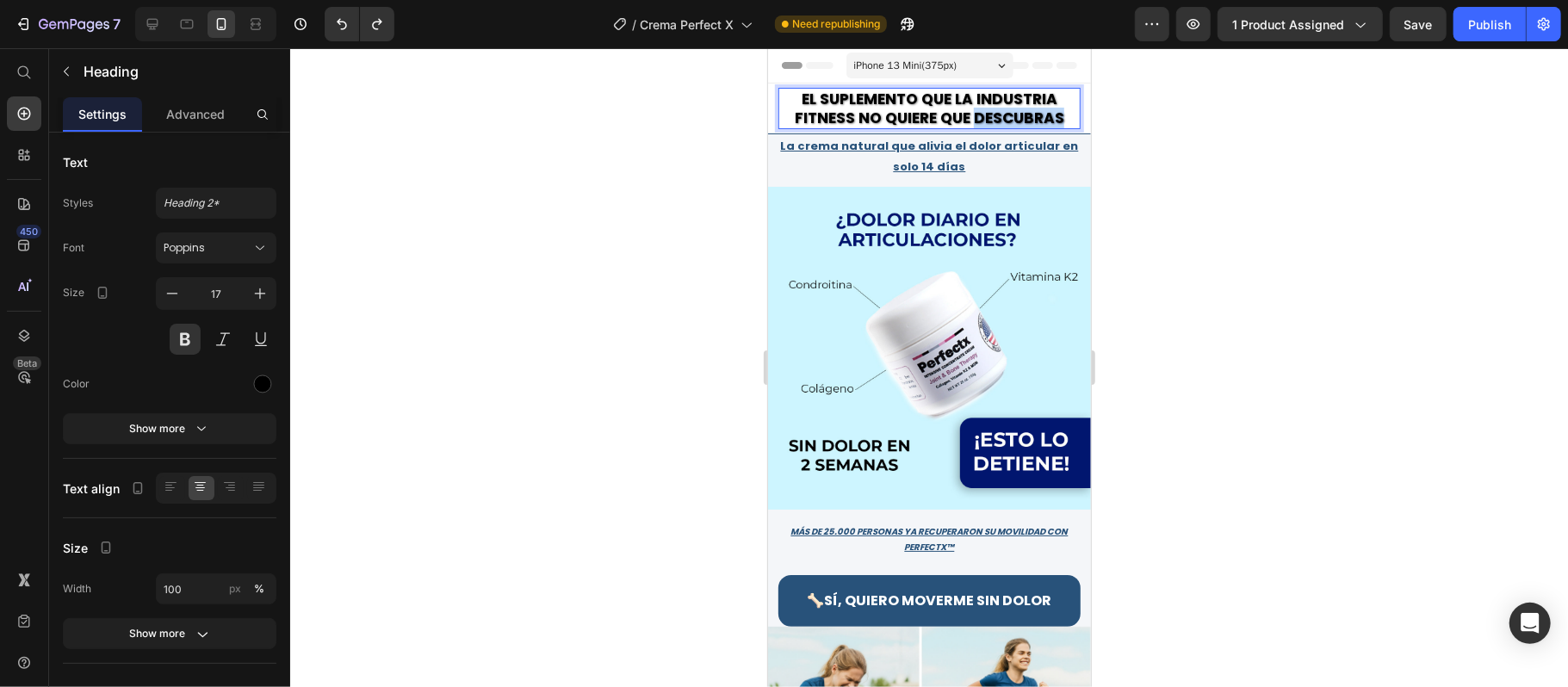 click on "El suplemento que la industria fitness no quiere que descubras" at bounding box center [928, 108] 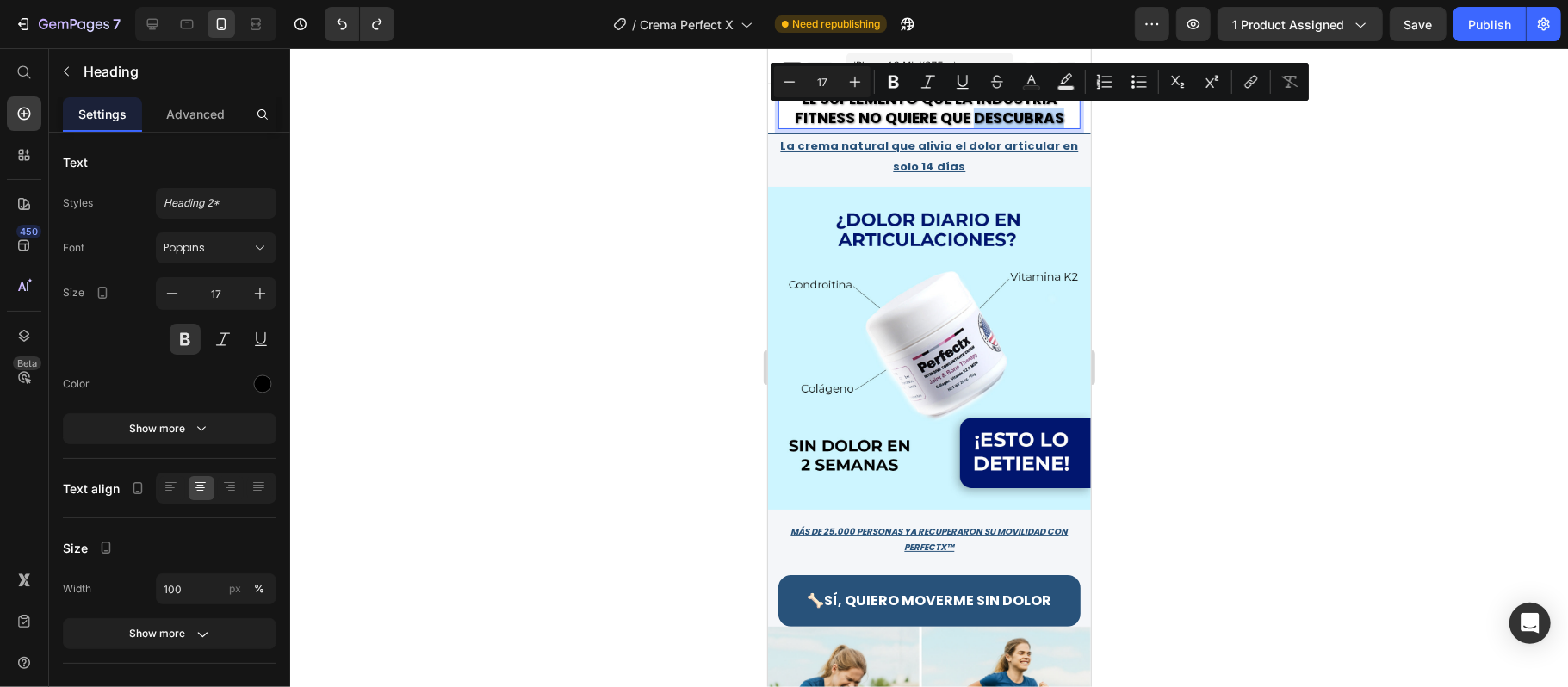 click on "El suplemento que la industria fitness no quiere que descubras" at bounding box center (928, 108) 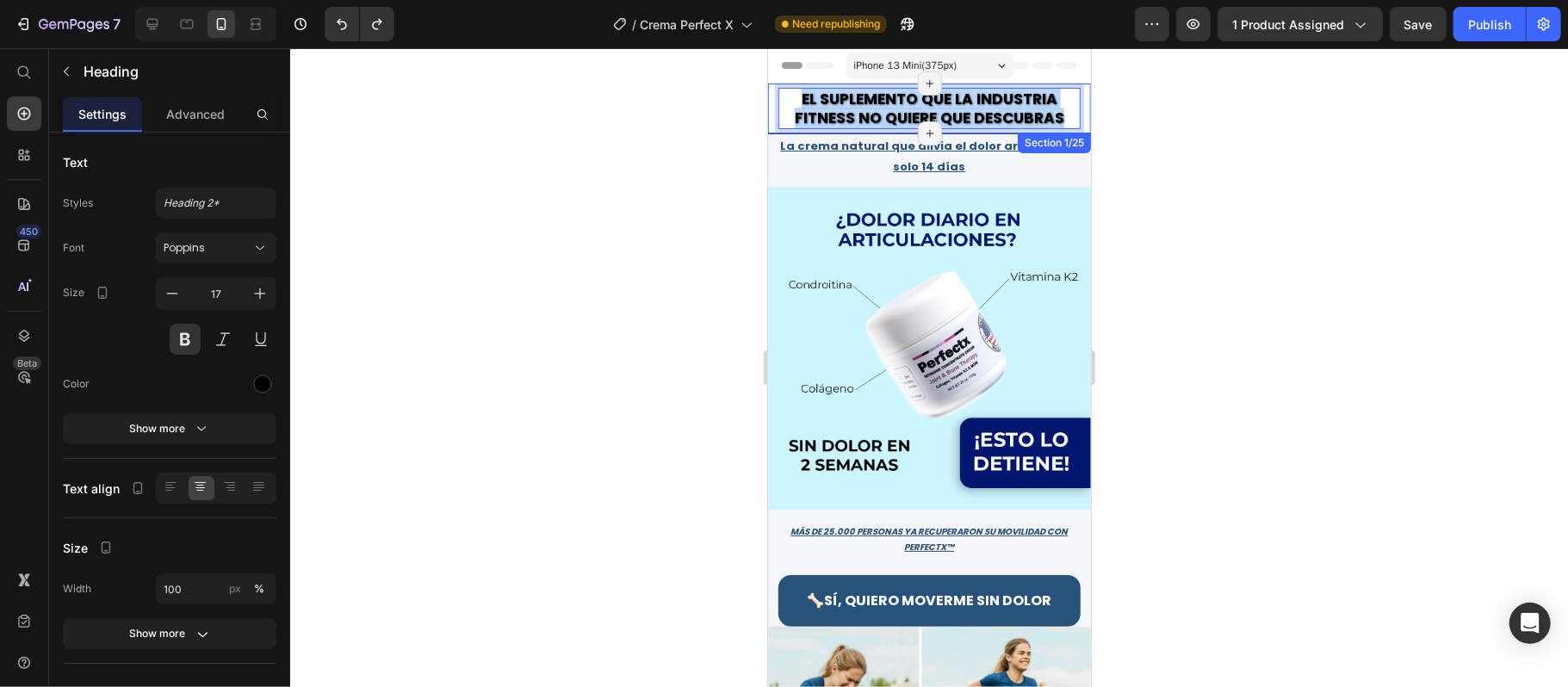drag, startPoint x: 1050, startPoint y: 117, endPoint x: 791, endPoint y: 84, distance: 261.09385 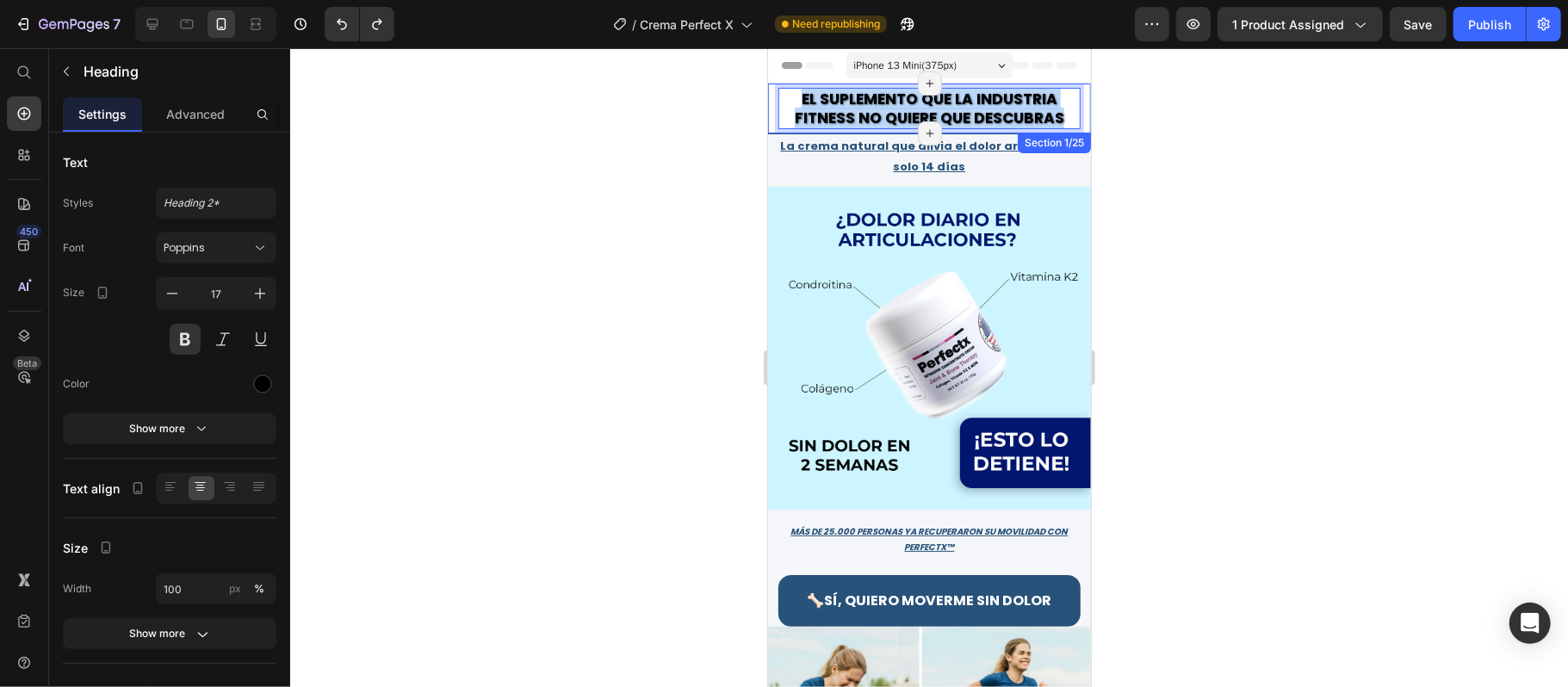 click on "EL PRODUCTO QUE LA INDUSTRIA FARMACÉUTICA NO QUIERE QUE VEAS Heading El suplemento que la industria fitness no quiere que descubras Heading   0 Section 1/25 Page has reached Shopify’s 25 section-limit Page has reached Shopify’s 25 section-limit" at bounding box center (928, 108) 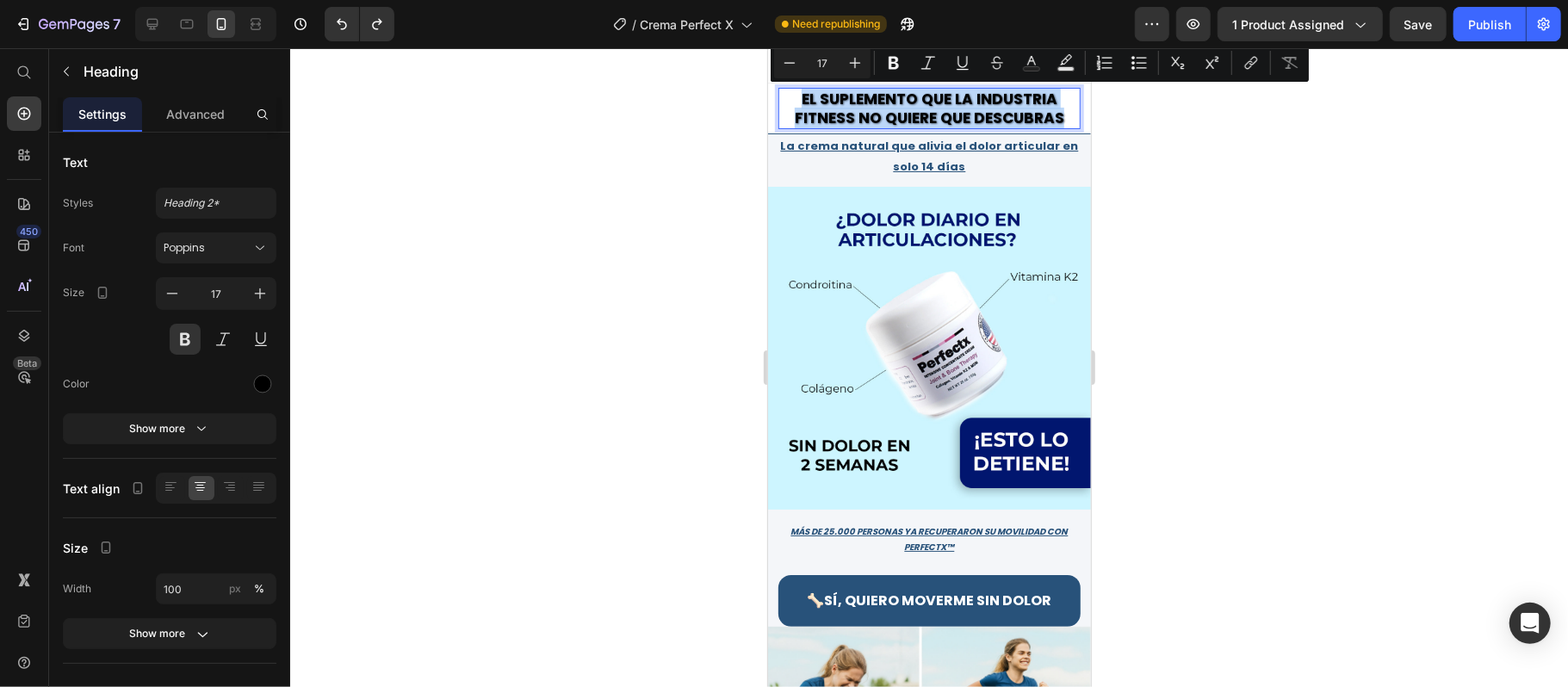 copy on "El suplemento que la industria fitness no quiere que descubras" 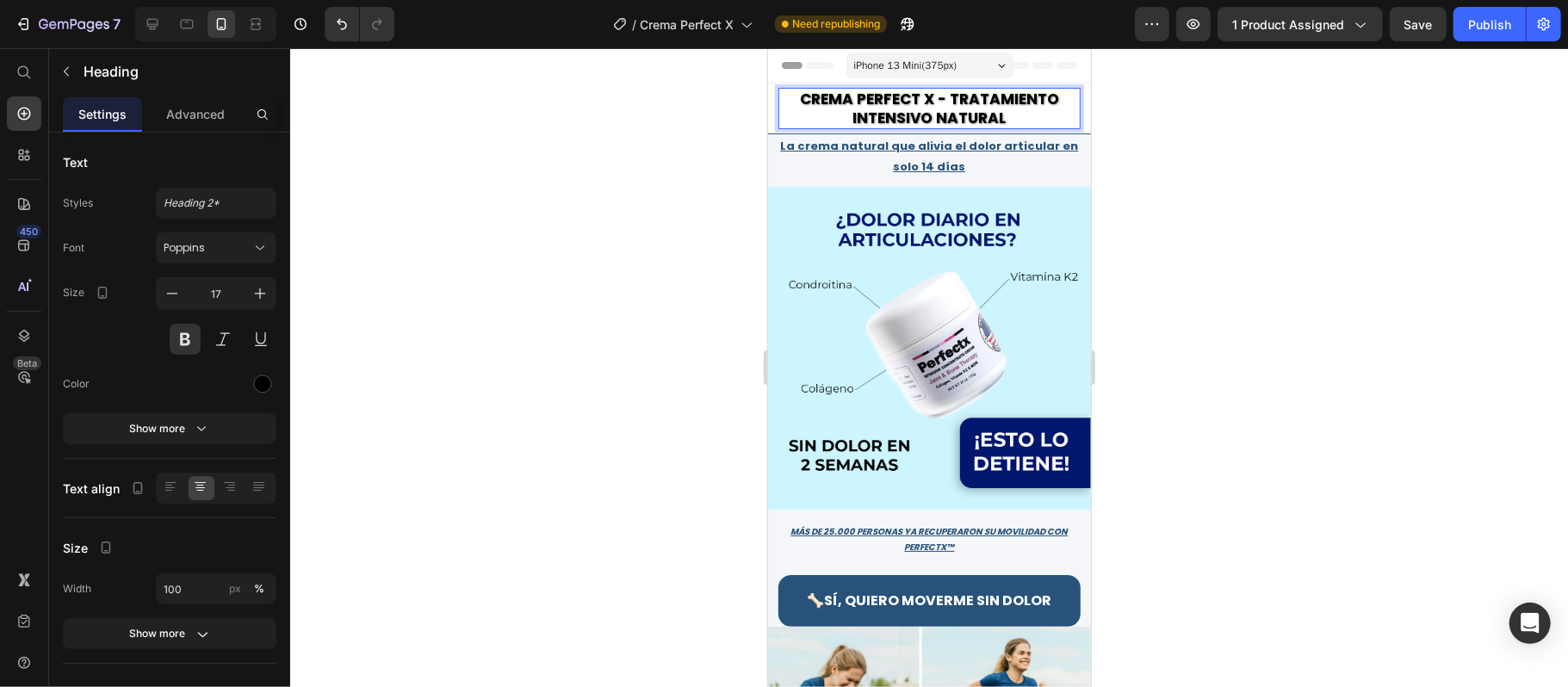 click 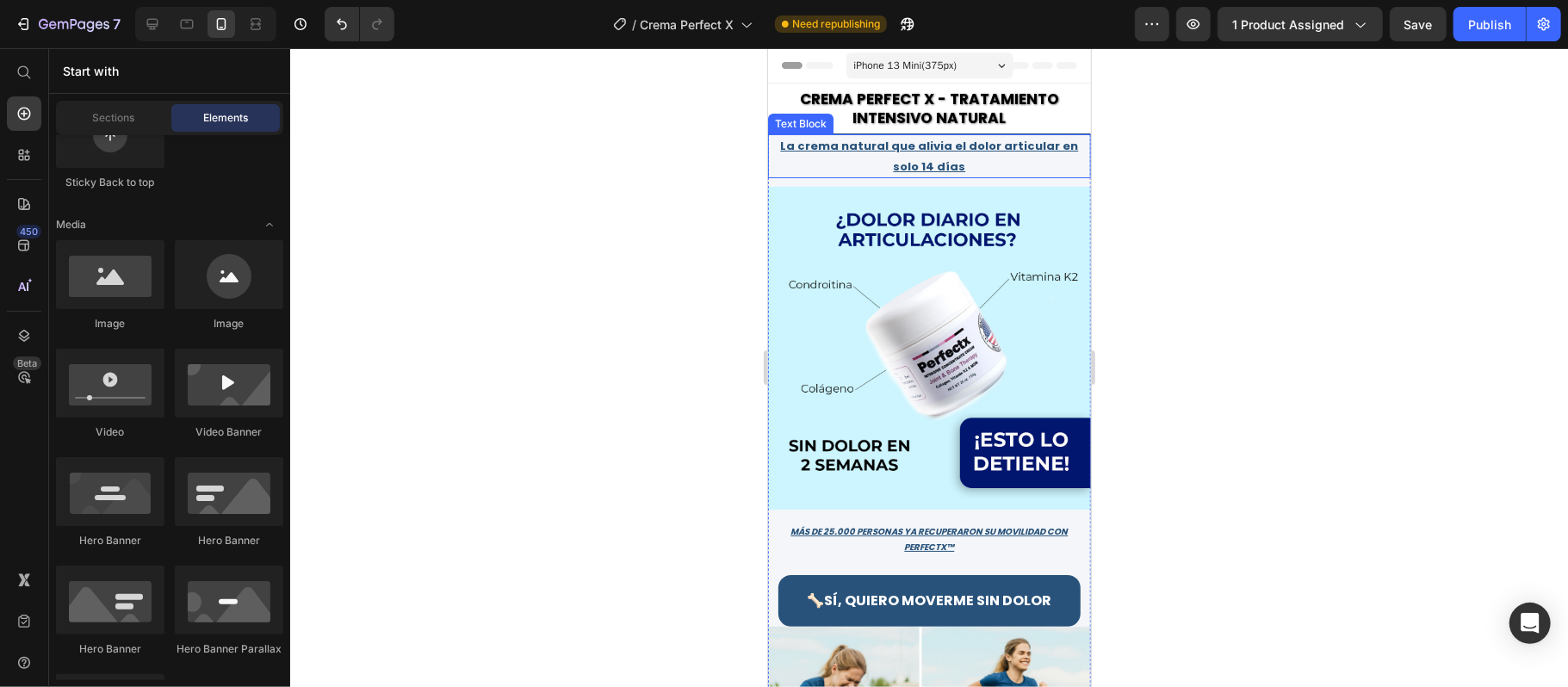 click on "La crema natural que alivia el dolor articular en solo 14 días" at bounding box center (928, 155) 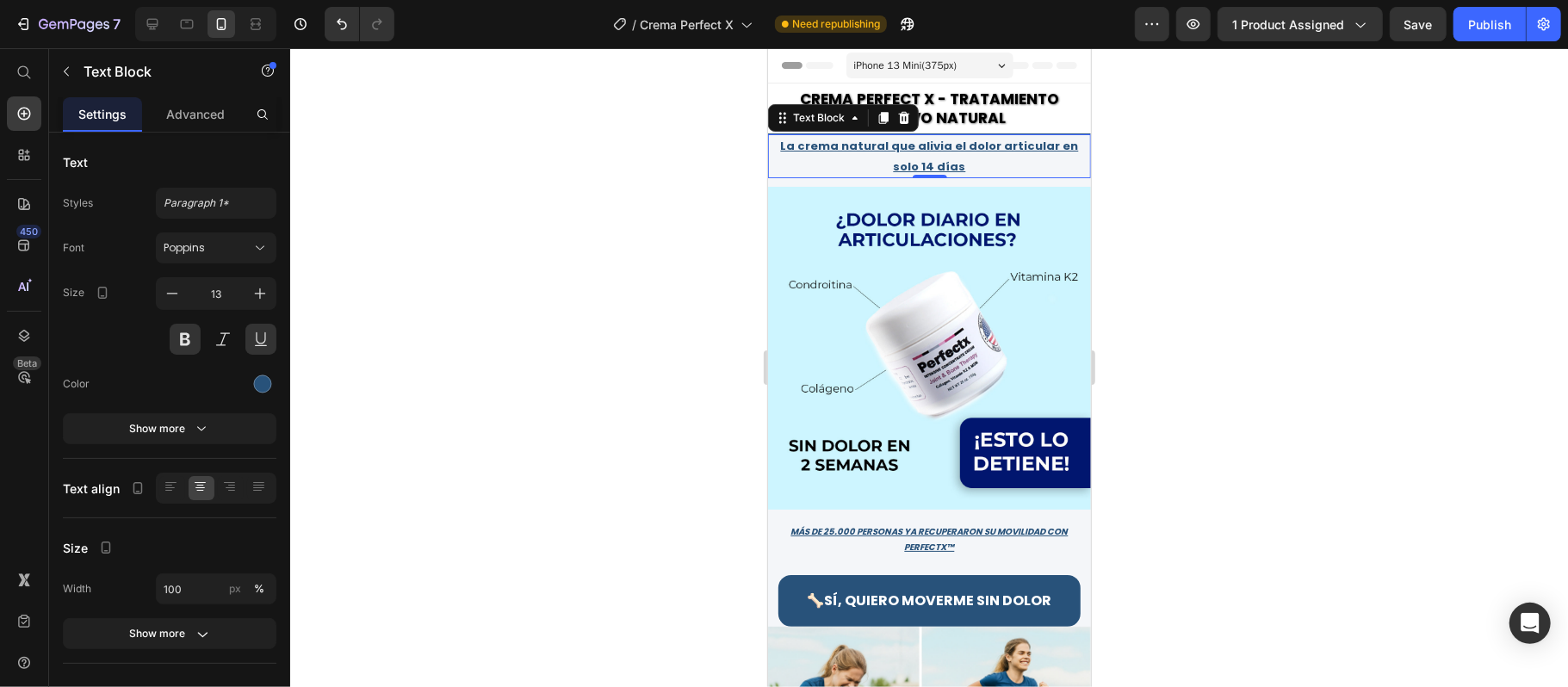 click 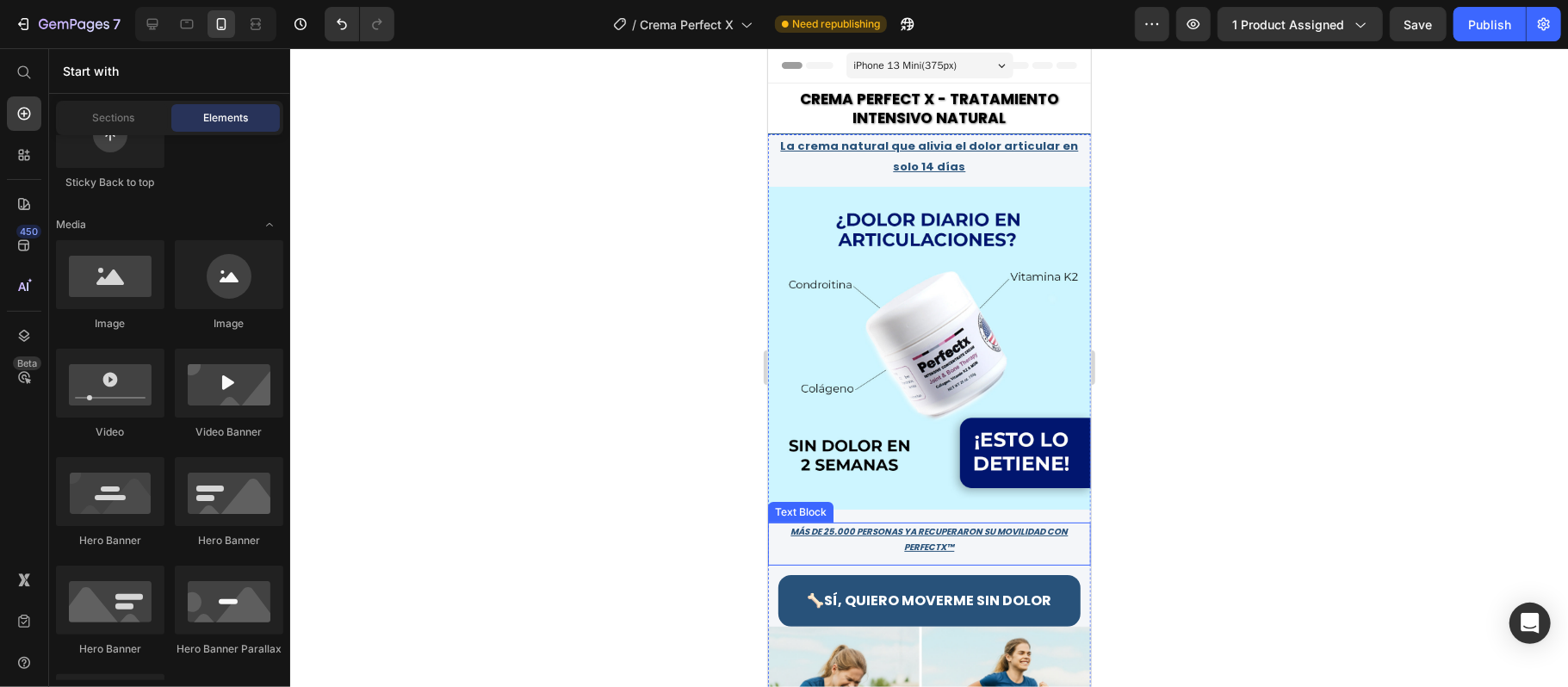 click on "Más de 25.000 personas ya recuperaron su movilidad con PerfectX™" at bounding box center [928, 539] 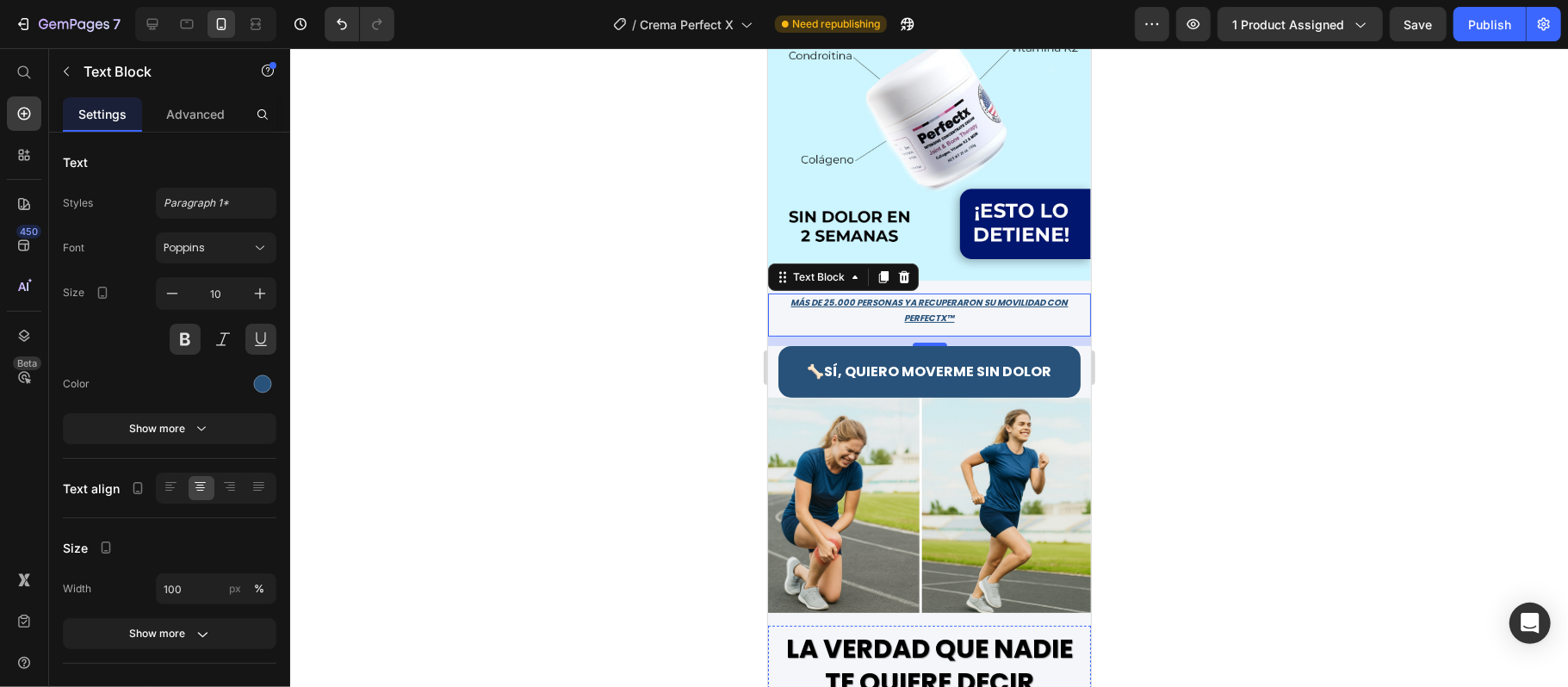 scroll, scrollTop: 459, scrollLeft: 0, axis: vertical 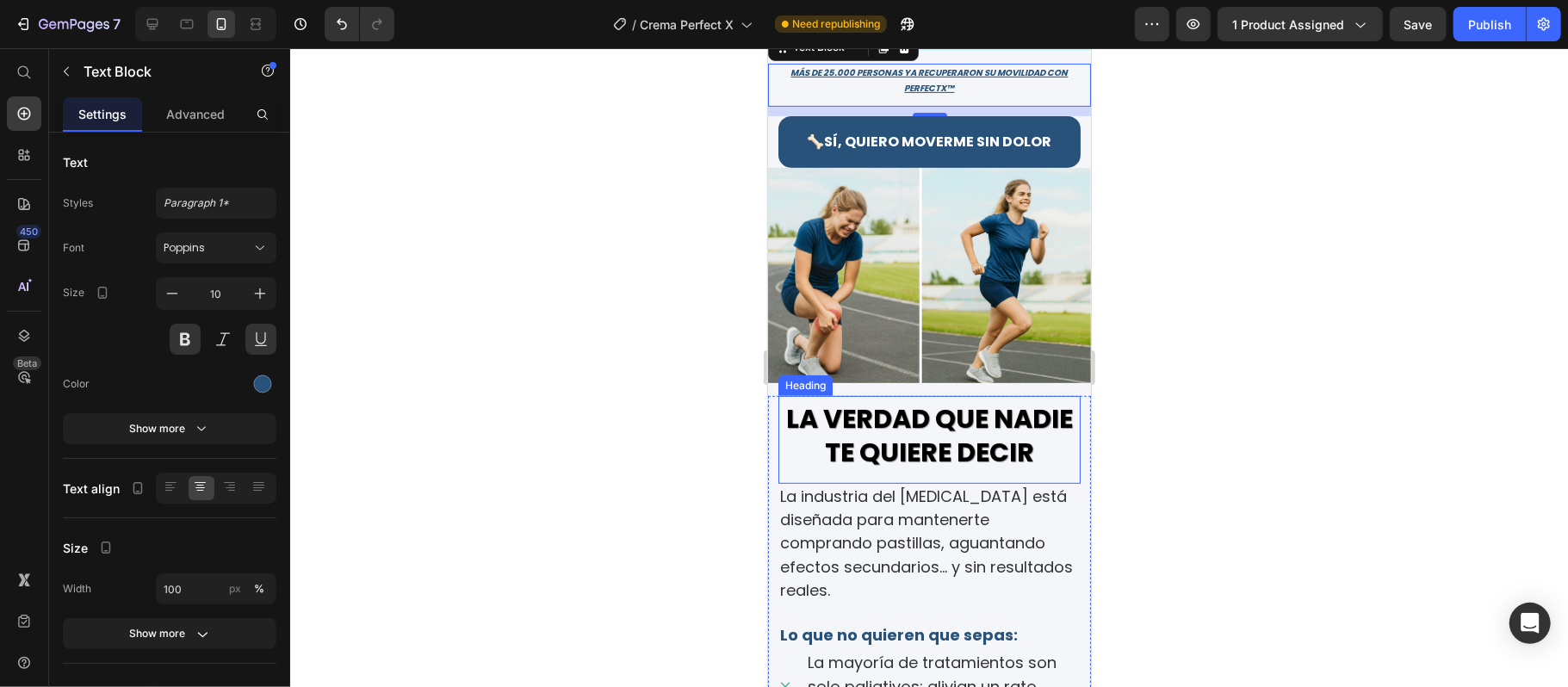 click on "LA VERDAD QUE NADIE TE QUIERE DECIR" at bounding box center (928, 435) 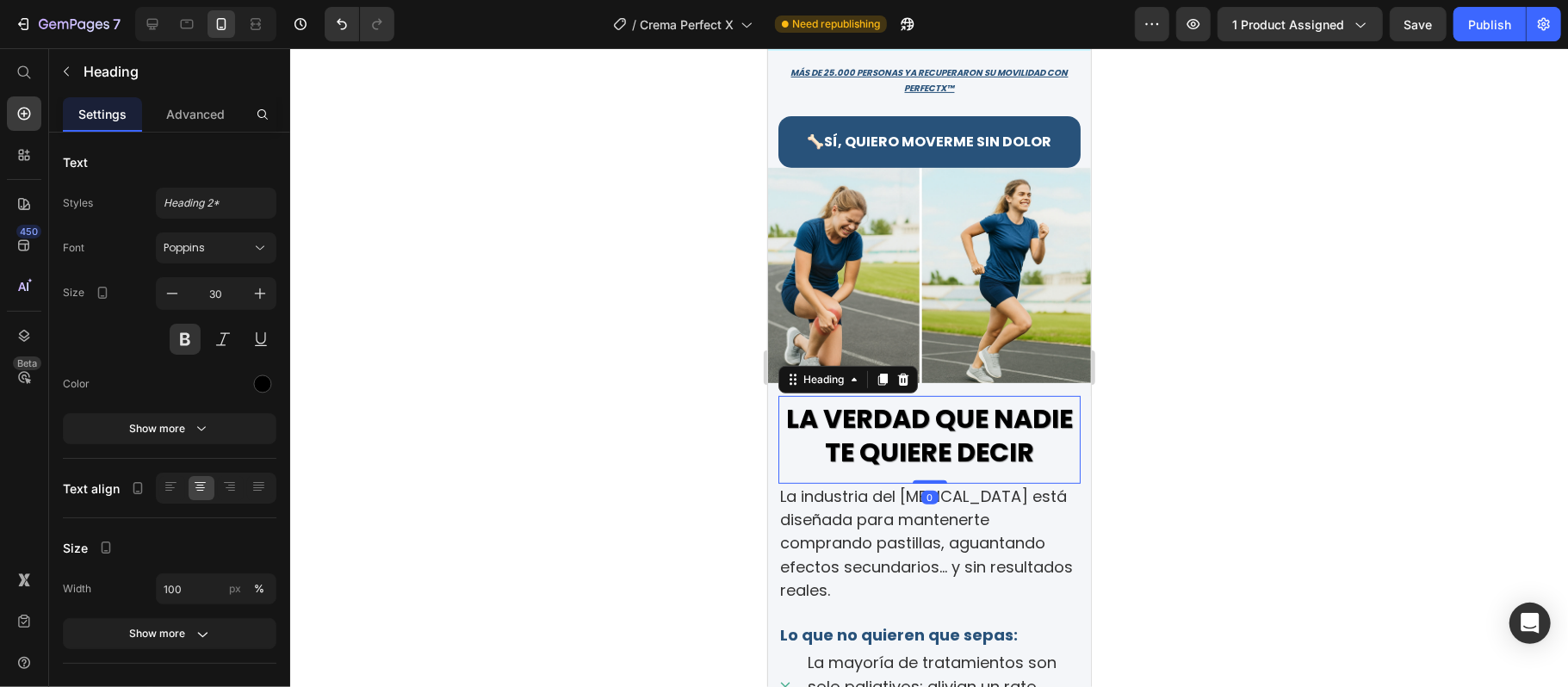 click on "LA VERDAD QUE NADIE TE QUIERE DECIR" at bounding box center (928, 435) 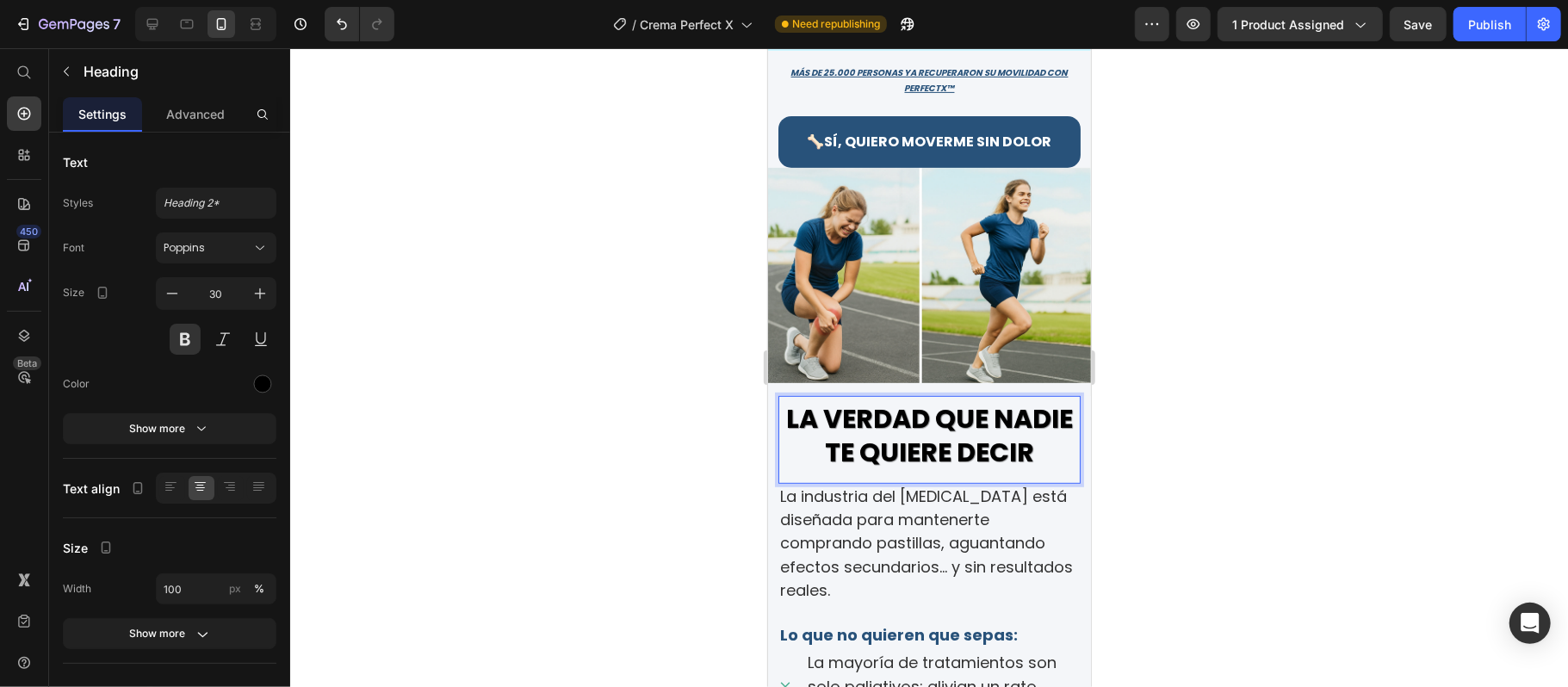 click on "LA VERDAD QUE NADIE TE QUIERE DECIR" at bounding box center (928, 435) 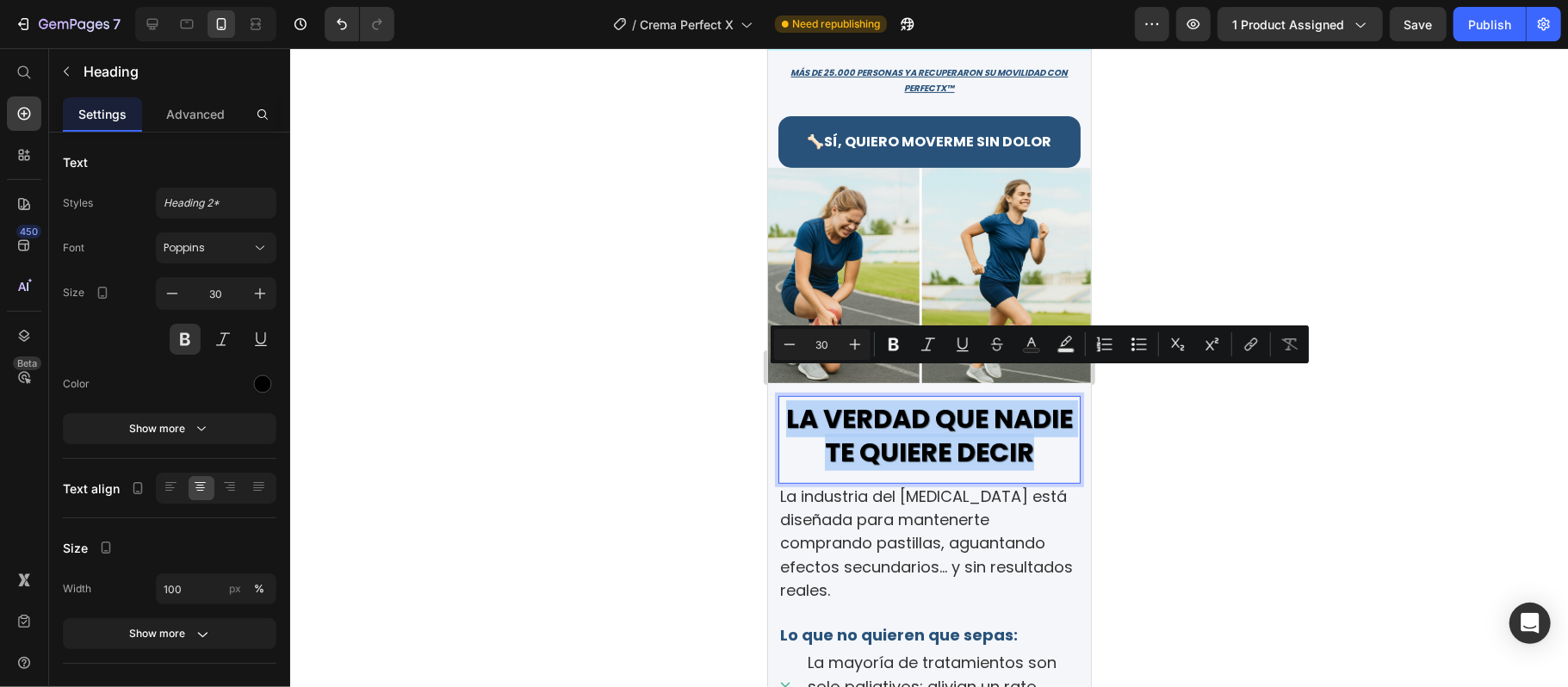 drag, startPoint x: 967, startPoint y: 454, endPoint x: 816, endPoint y: 382, distance: 167.28718 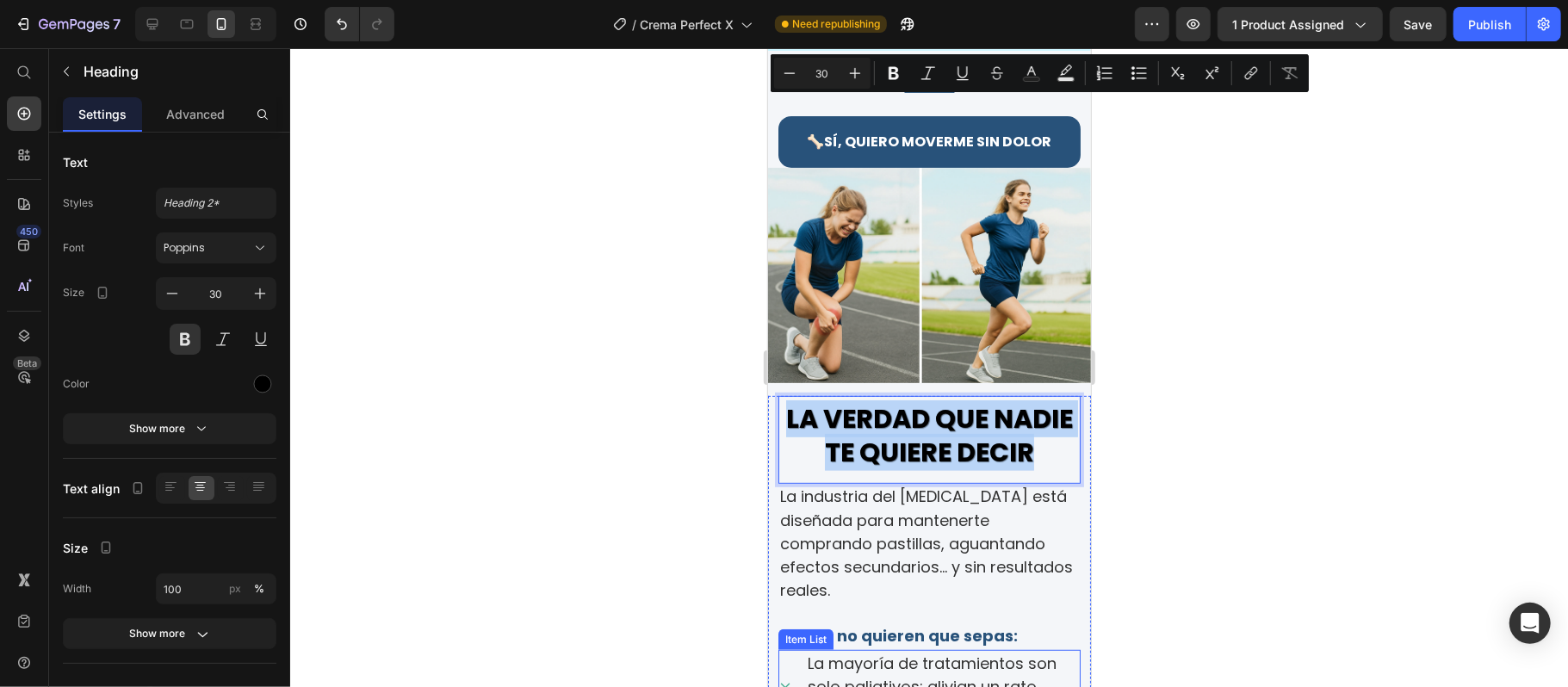 scroll, scrollTop: 803, scrollLeft: 0, axis: vertical 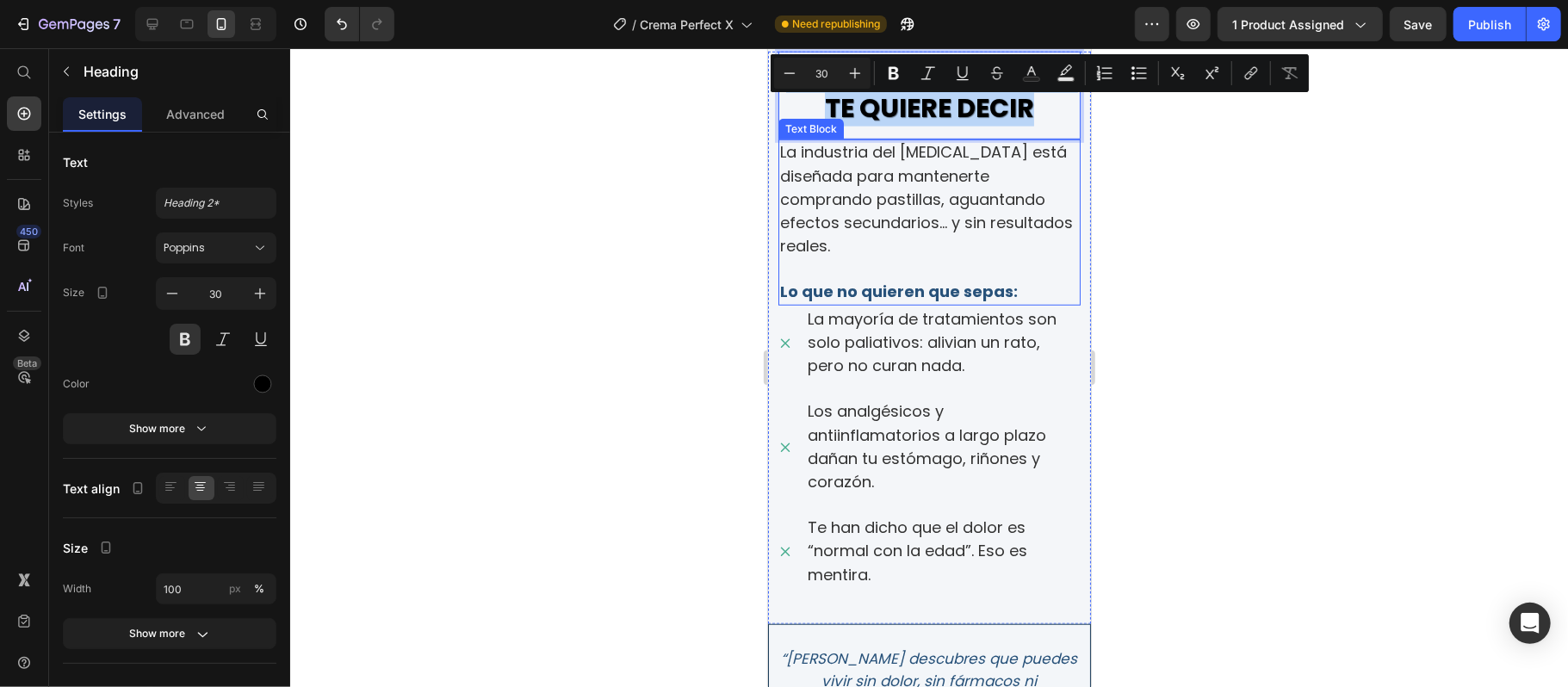 click on "La industria del [MEDICAL_DATA] está diseñada para mantenerte comprando pastillas, aguantando efectos secundarios… y sin resultados reales." at bounding box center (926, 198) 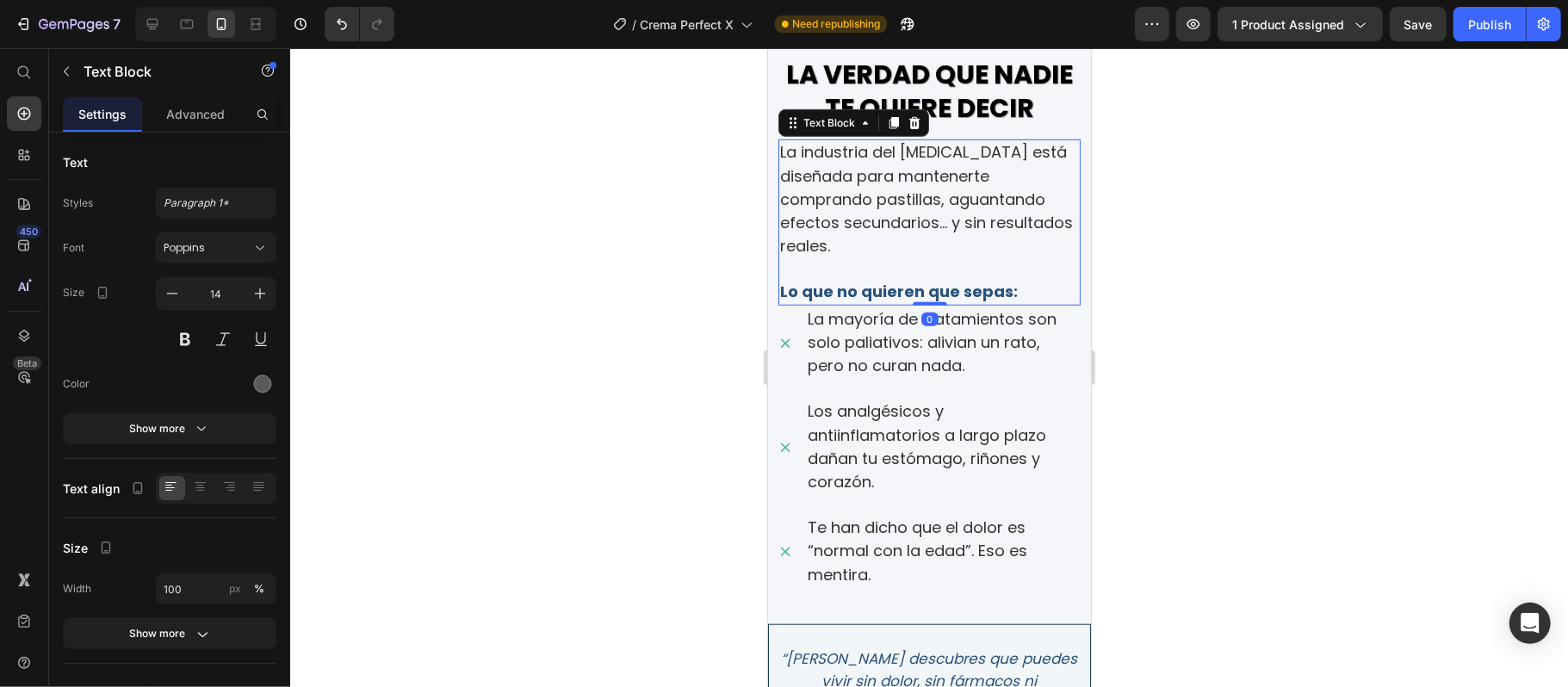 click on "La industria del [MEDICAL_DATA] está diseñada para mantenerte comprando pastillas, aguantando efectos secundarios… y sin resultados reales." at bounding box center [928, 199] 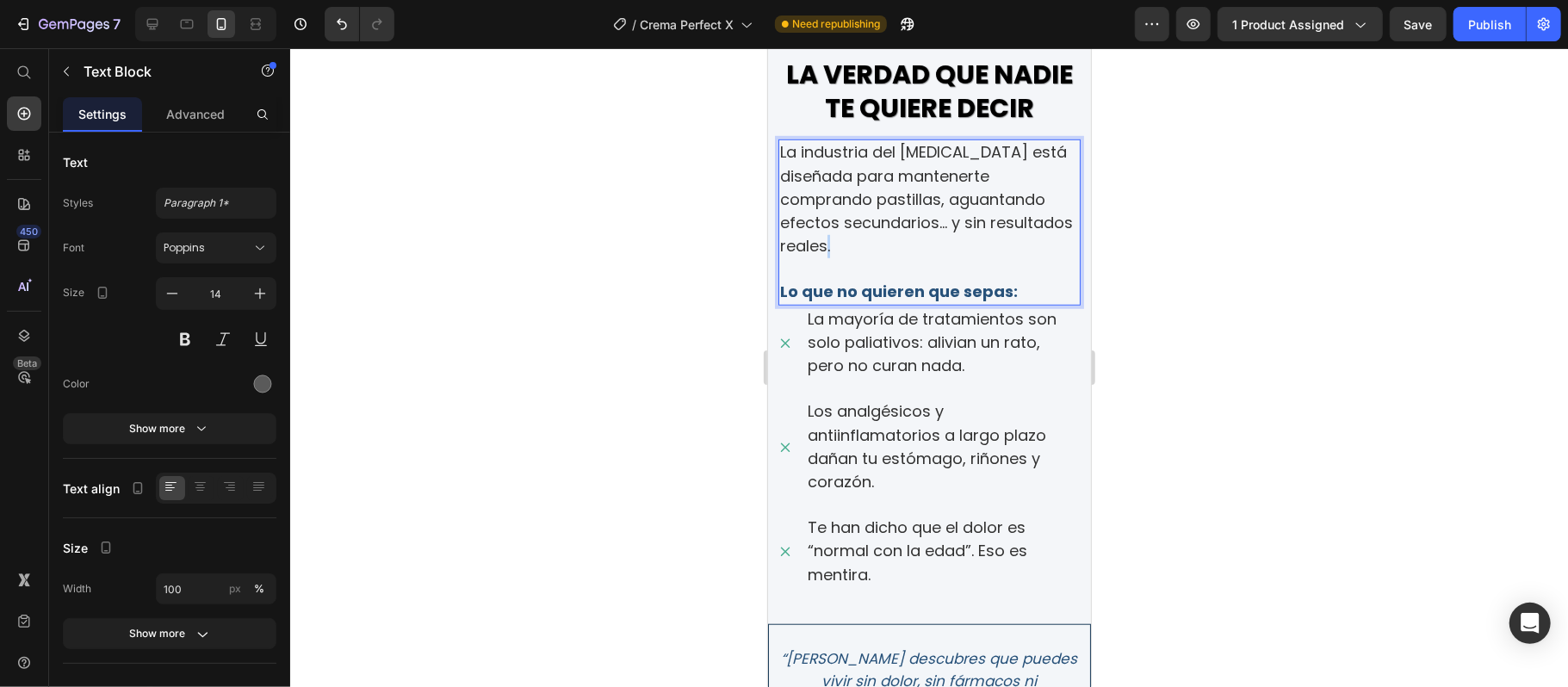 click on "La industria del [MEDICAL_DATA] está diseñada para mantenerte comprando pastillas, aguantando efectos secundarios… y sin resultados reales." at bounding box center (928, 199) 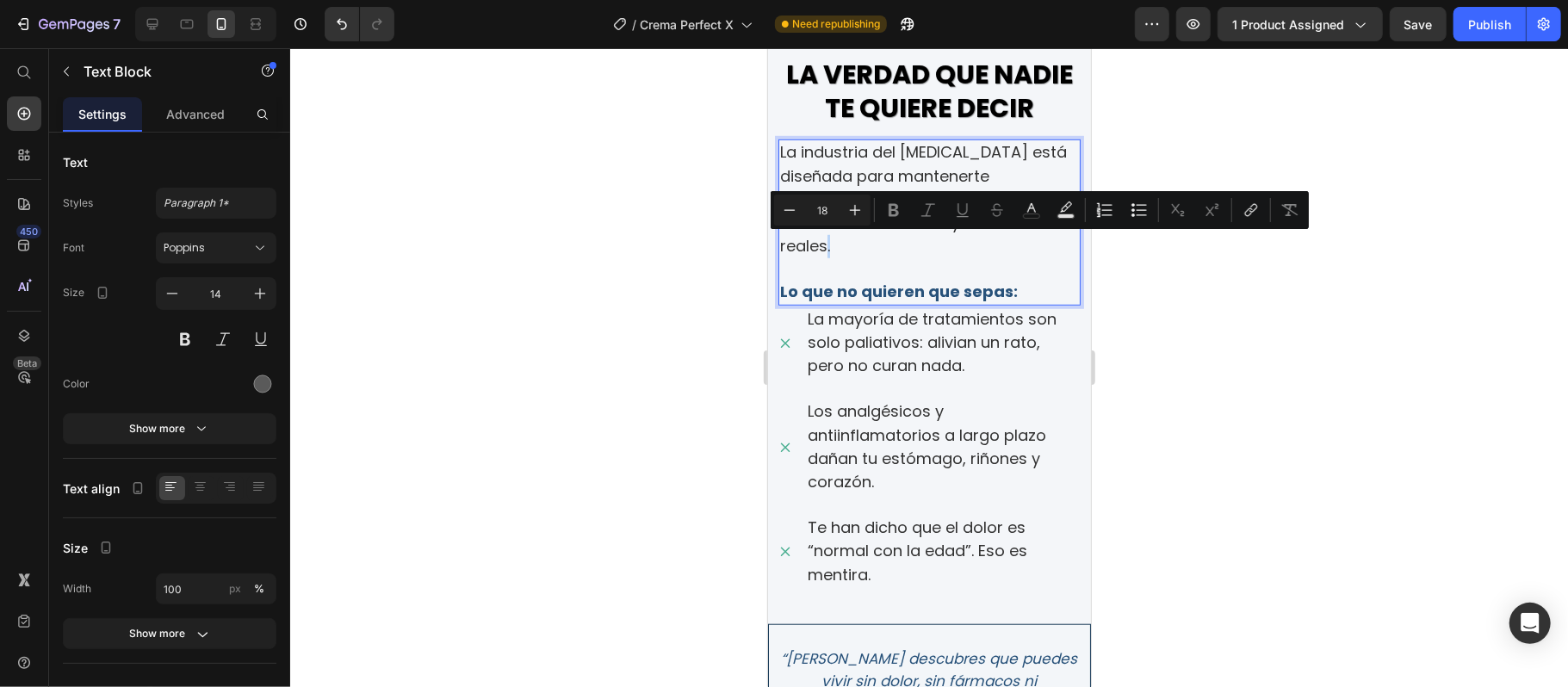 click at bounding box center [928, 268] 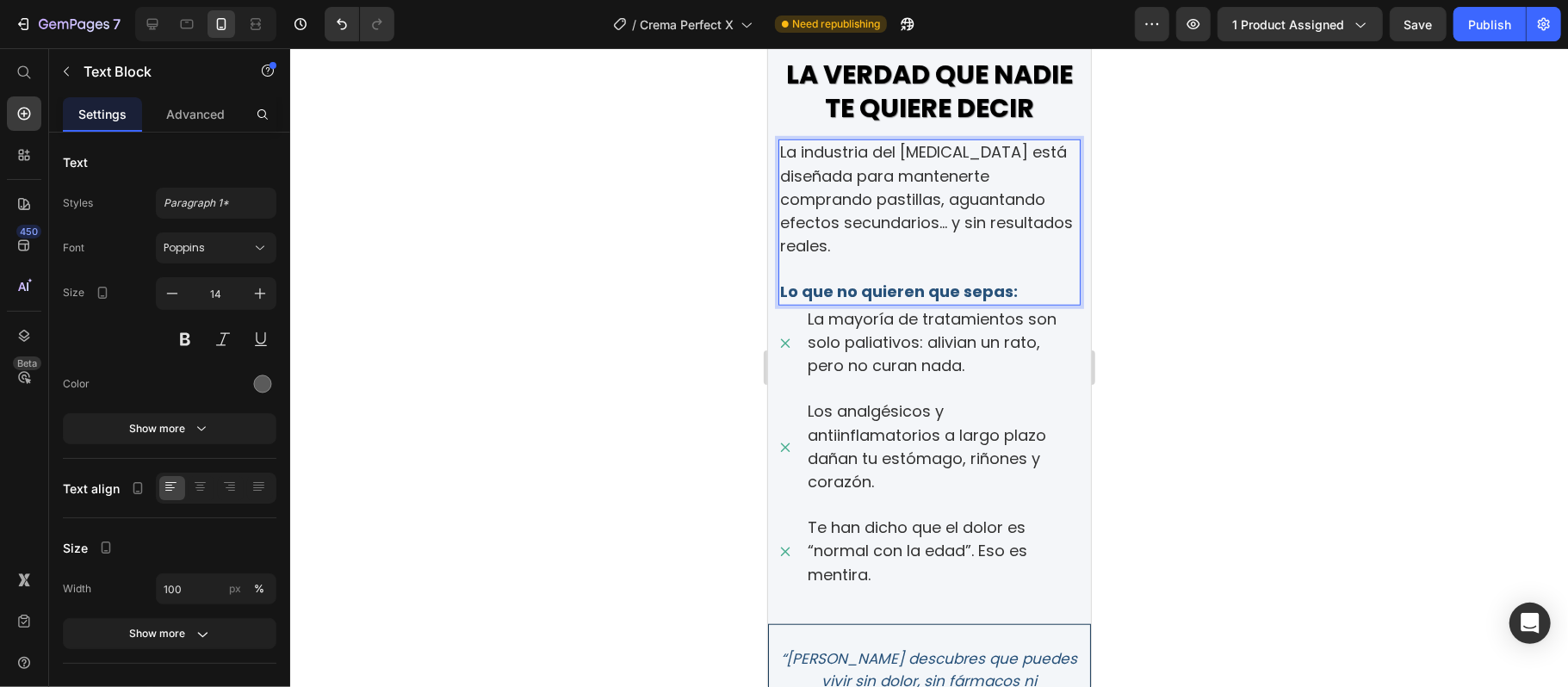 click on "Lo que no quieren que sepas:" at bounding box center [898, 290] 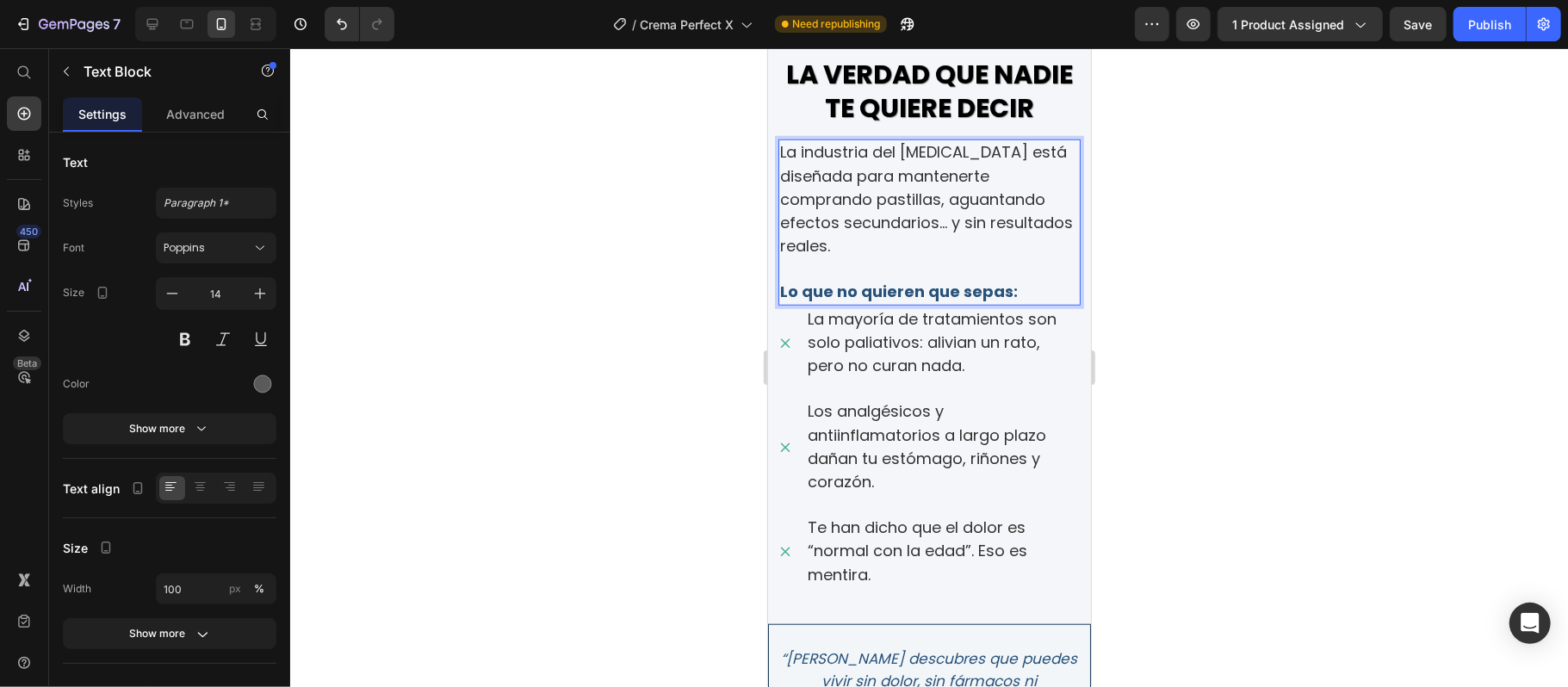 click on "La industria del [MEDICAL_DATA] está diseñada para mantenerte comprando pastillas, aguantando efectos secundarios… y sin resultados reales." at bounding box center [926, 198] 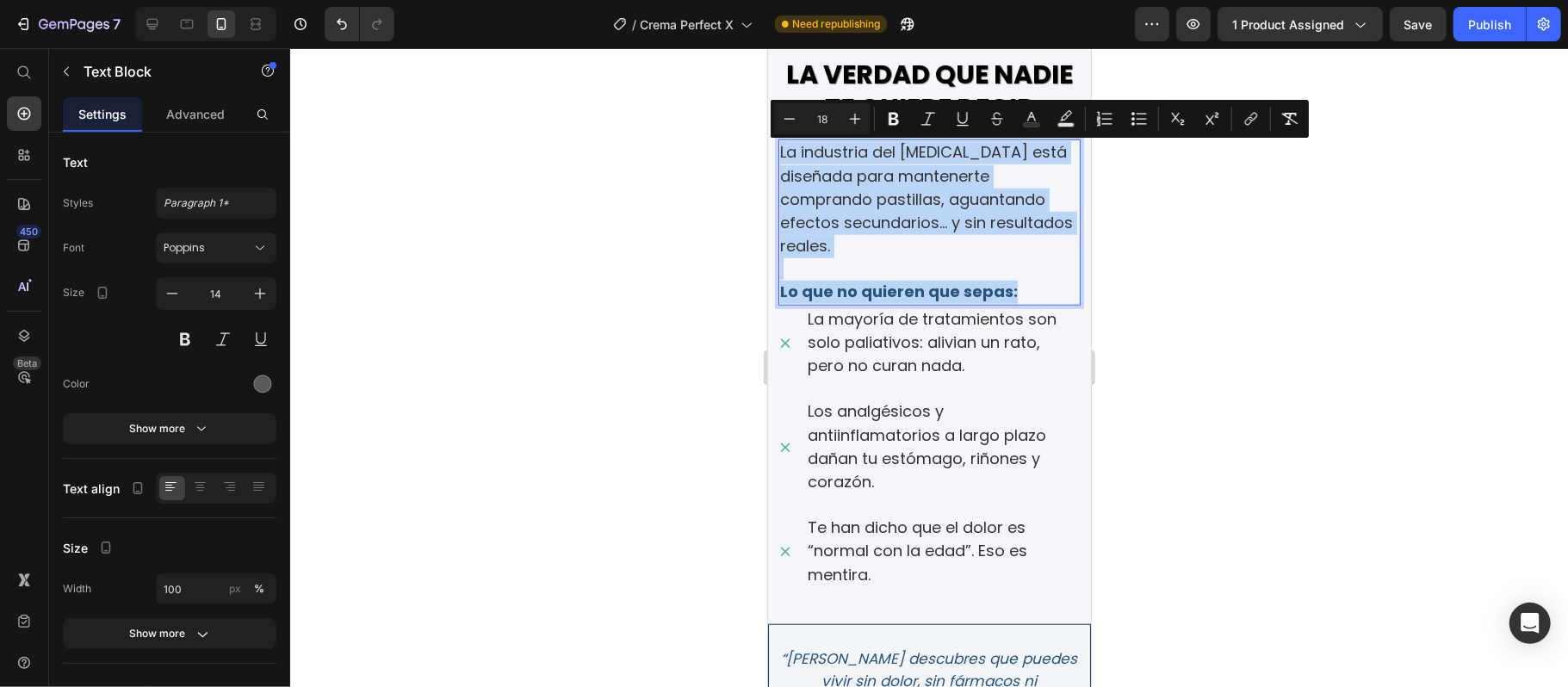 copy on "La industria del [MEDICAL_DATA] está diseñada para mantenerte comprando pastillas, aguantando efectos secundarios… y sin resultados reales. Lo que no quieren que sepas:" 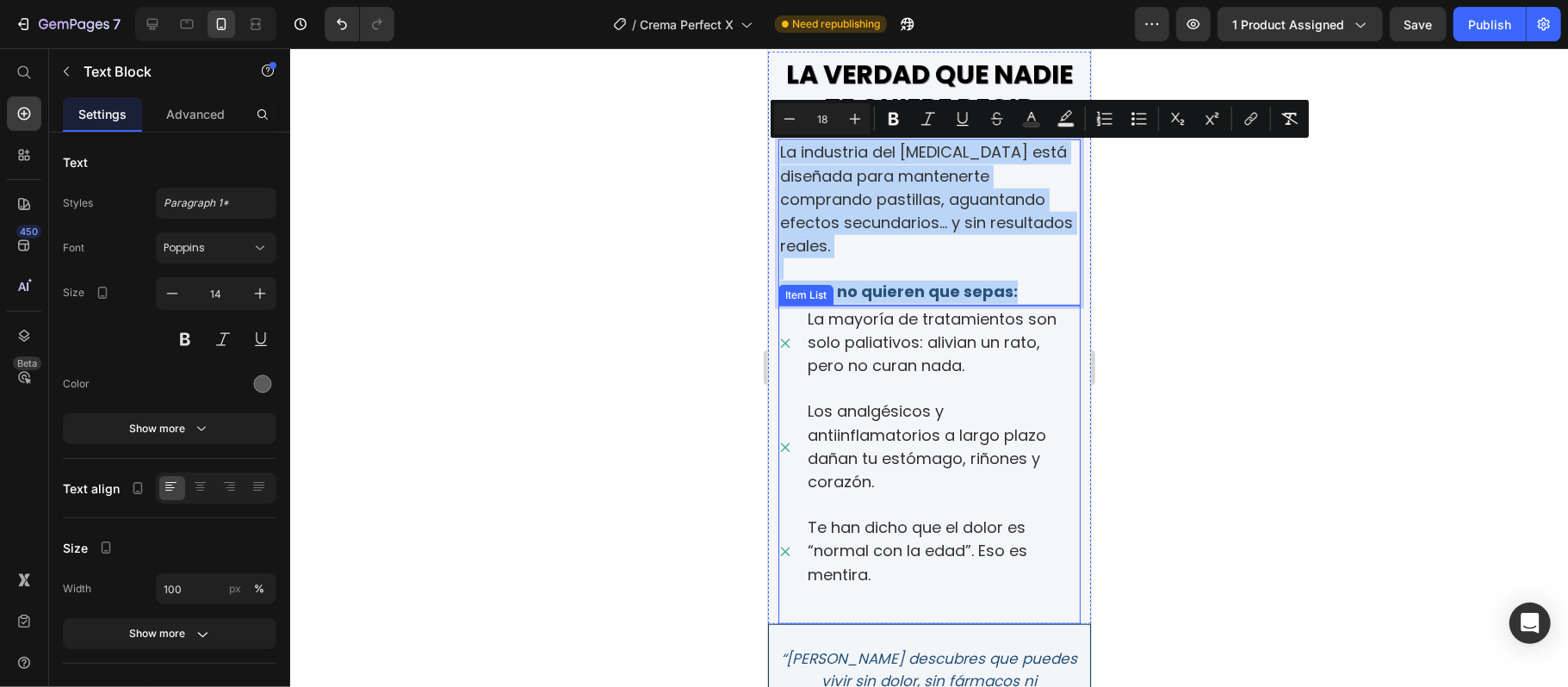 click on "La mayoría de tratamientos son solo paliativos: alivian un rato, pero no curan nada." at bounding box center (931, 341) 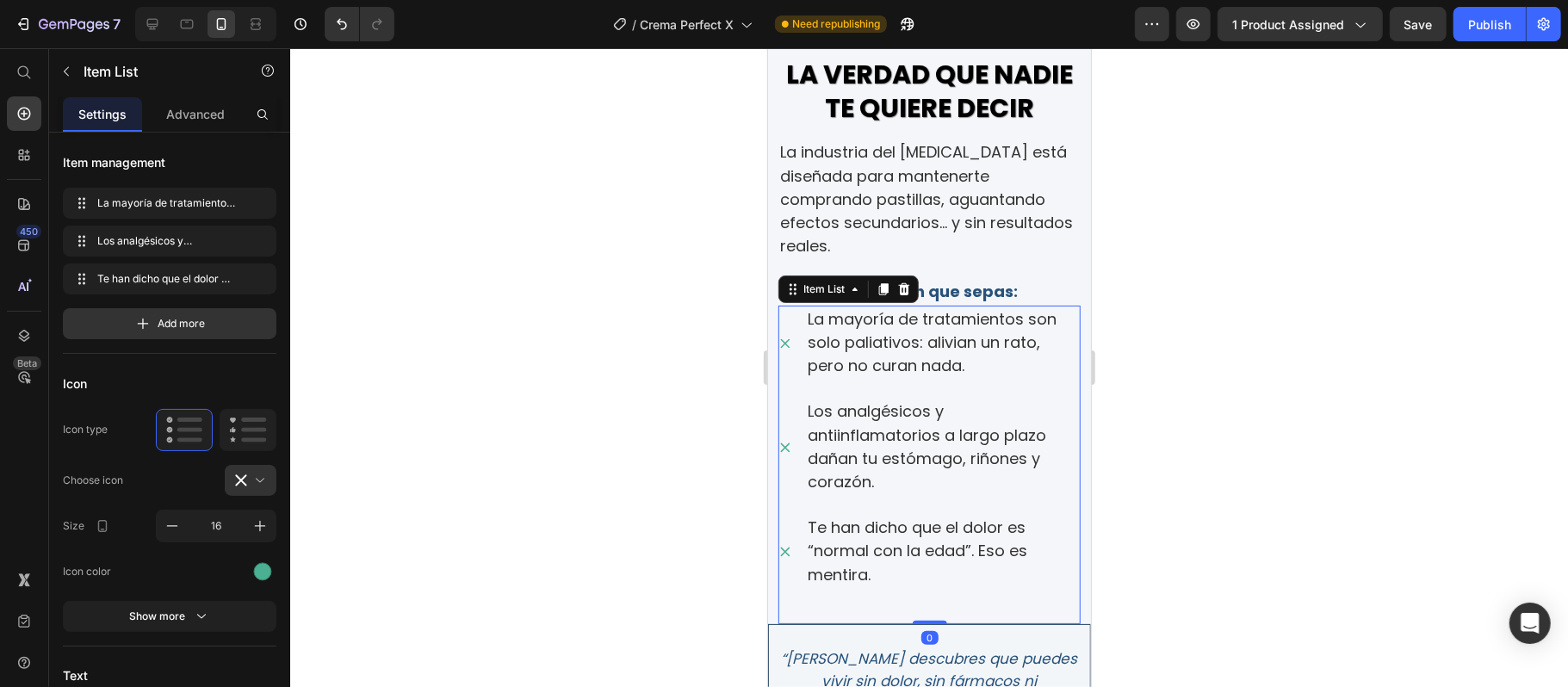 click on "La mayoría de tratamientos son solo paliativos: alivian un rato, pero no curan nada." at bounding box center (928, 343) 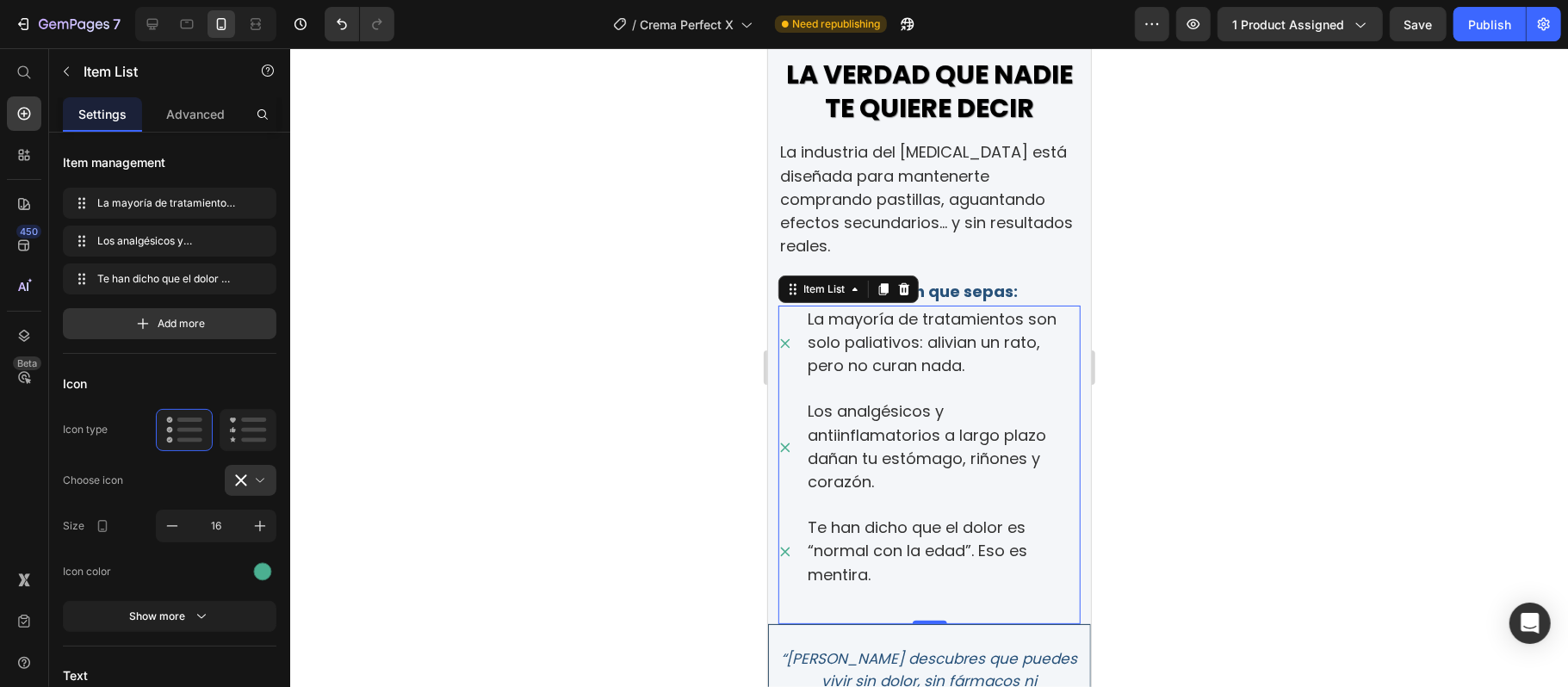 click 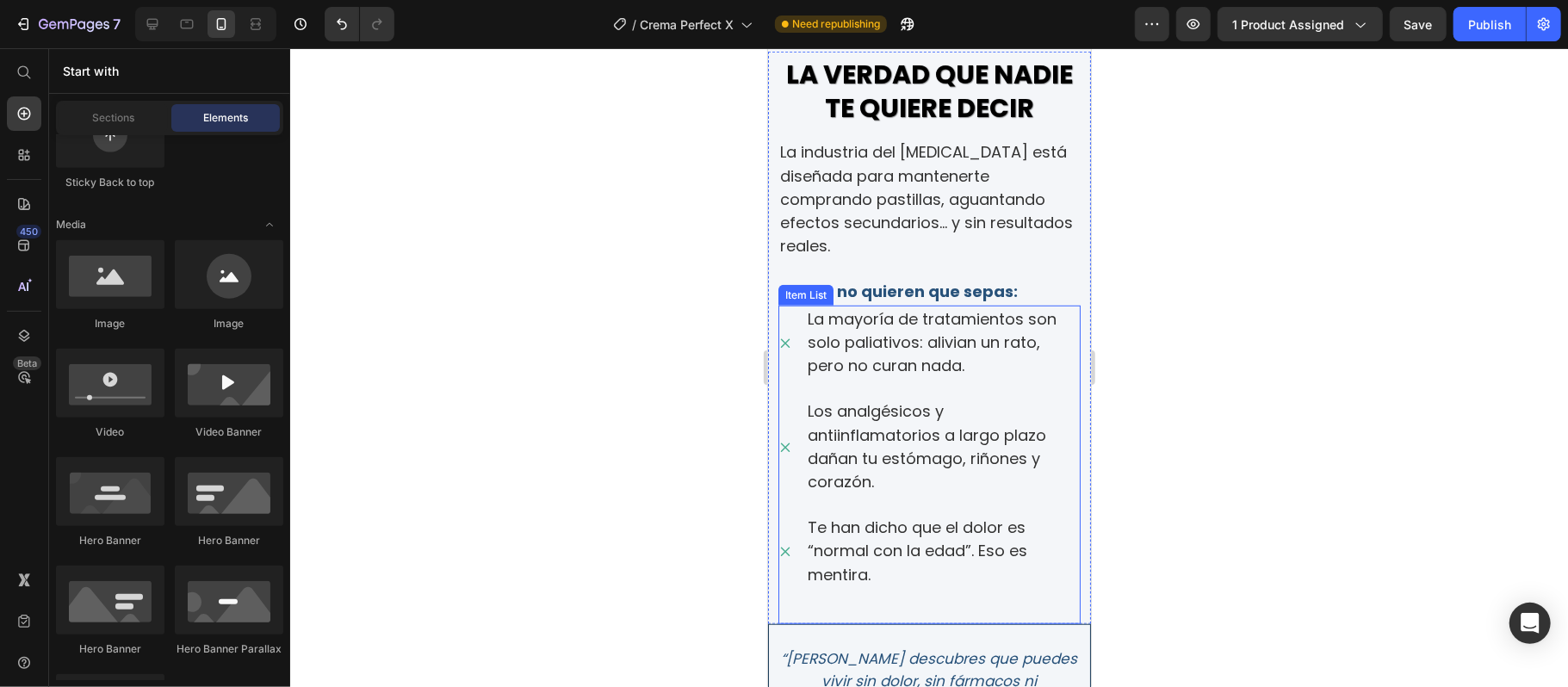 click on "La mayoría de tratamientos son solo paliativos: alivian un rato, pero no curan nada.
Los analgésicos y antiinflamatorios a largo plazo dañan tu estómago, riñones y corazón.
Te han dicho que el dolor es “normal con la edad”. Eso es mentira." at bounding box center (928, 447) 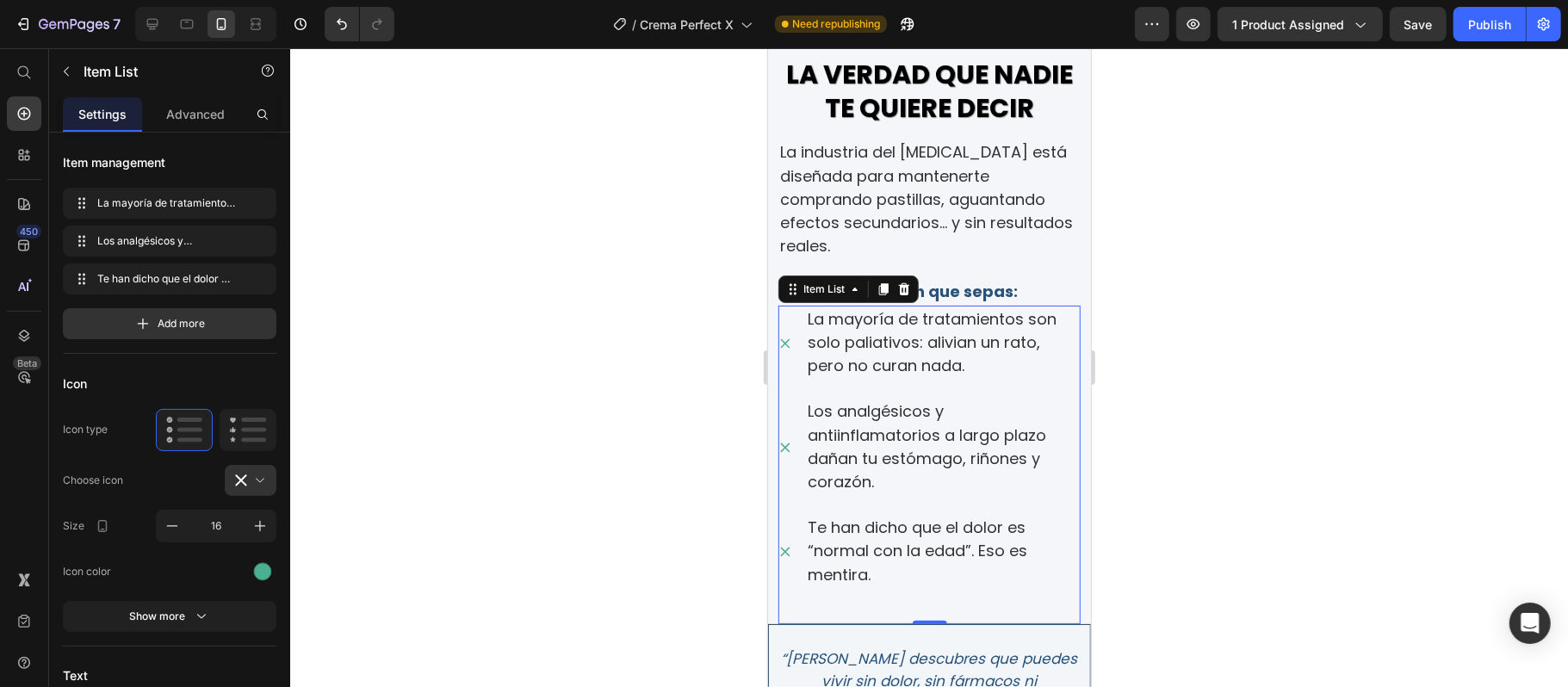 click on "La mayoría de tratamientos son solo paliativos: alivian un rato, pero no curan nada." at bounding box center [931, 341] 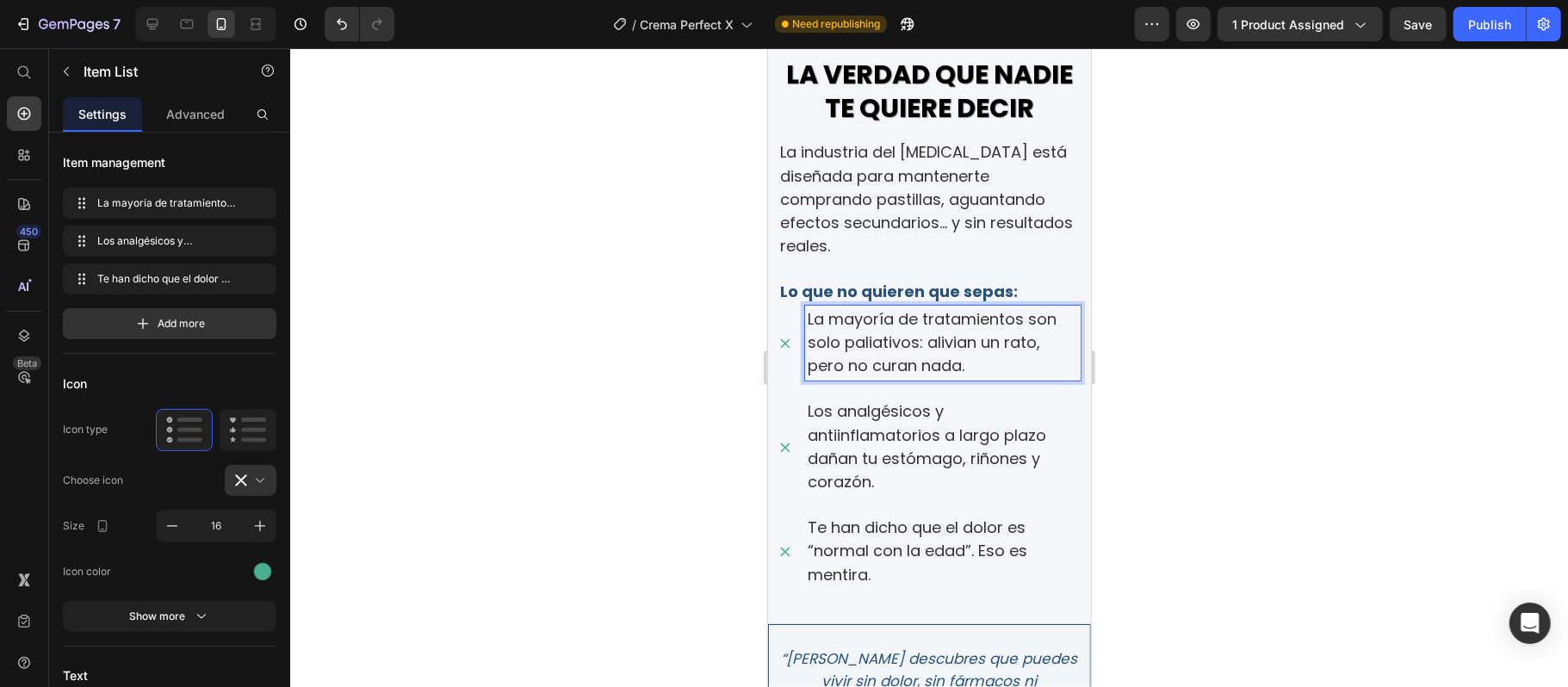 click on "La mayoría de tratamientos son solo paliativos: alivian un rato, pero no curan nada." at bounding box center (942, 343) 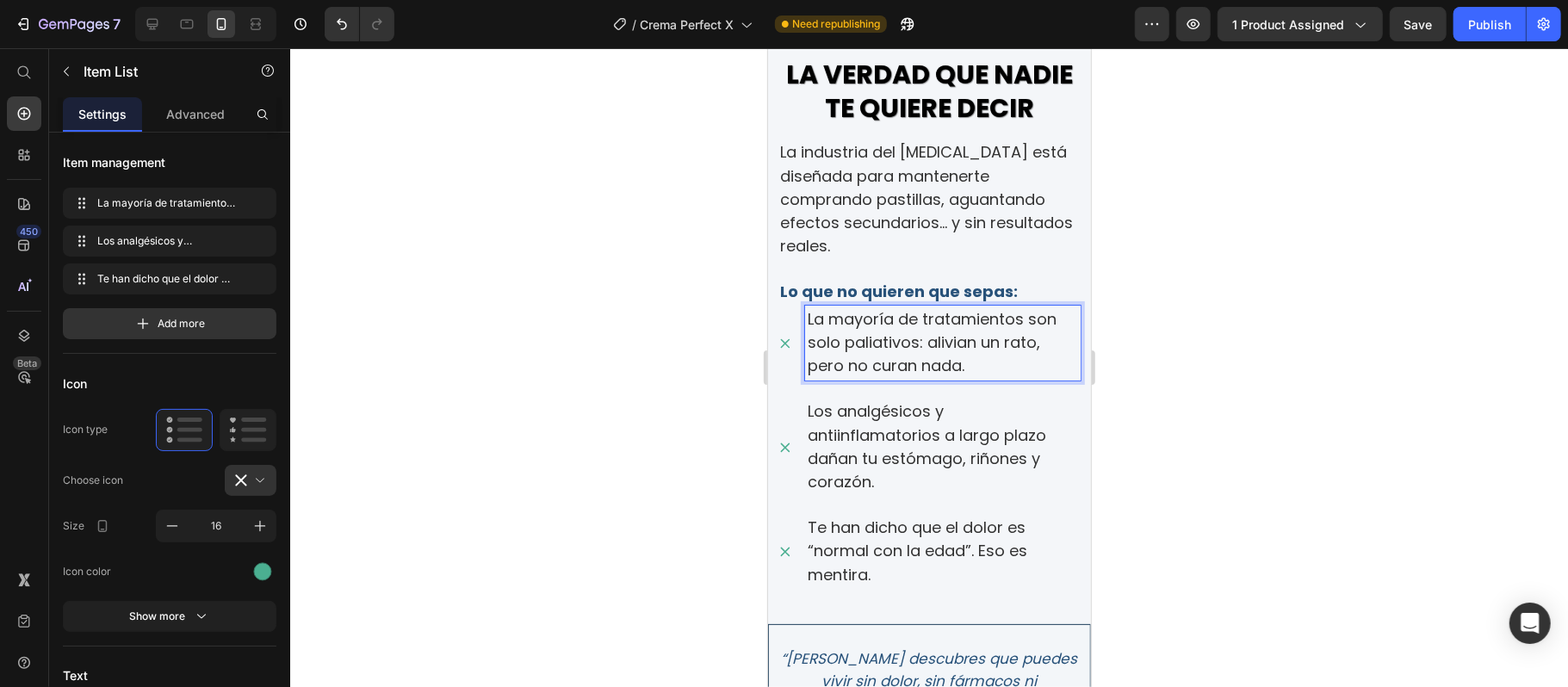 click on "La mayoría de tratamientos son solo paliativos: alivian un rato, pero no curan nada." at bounding box center [942, 343] 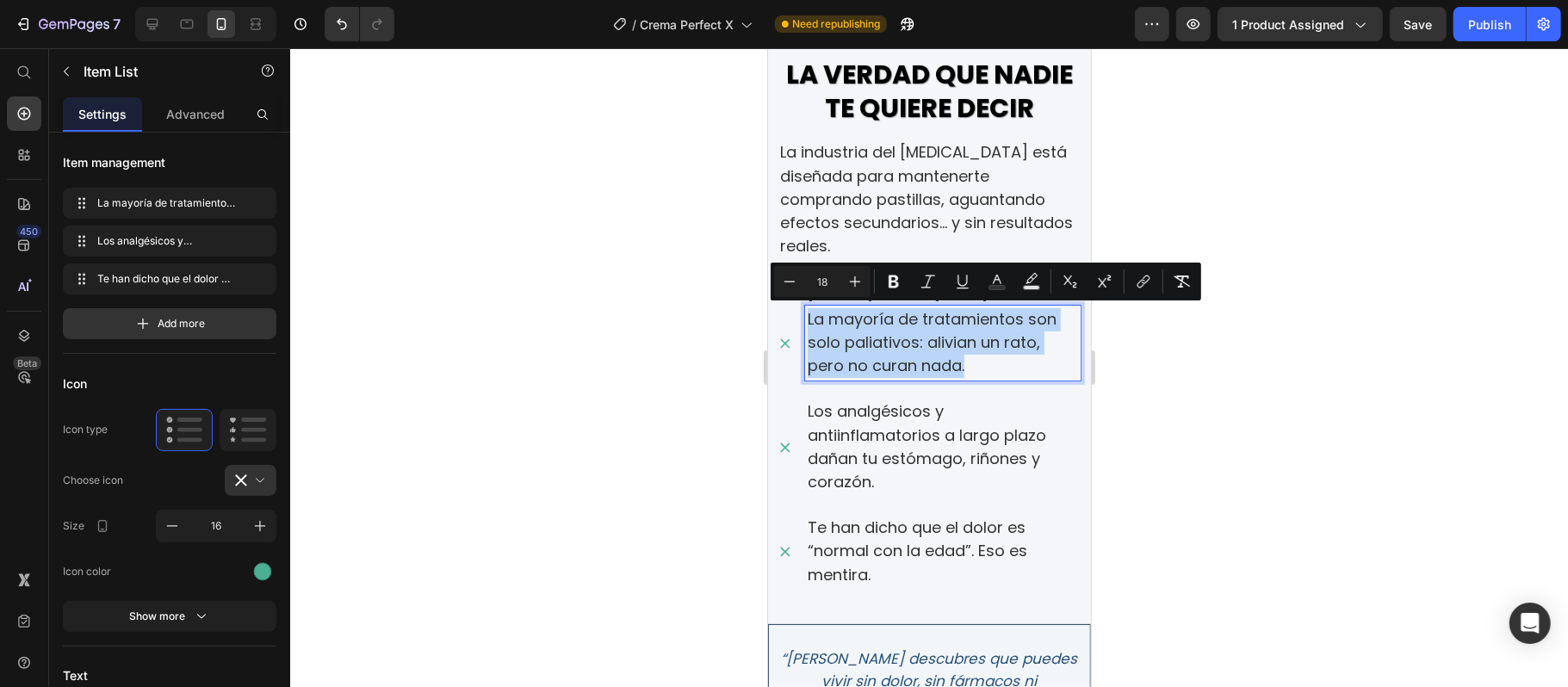 drag, startPoint x: 971, startPoint y: 362, endPoint x: 804, endPoint y: 316, distance: 173.21951 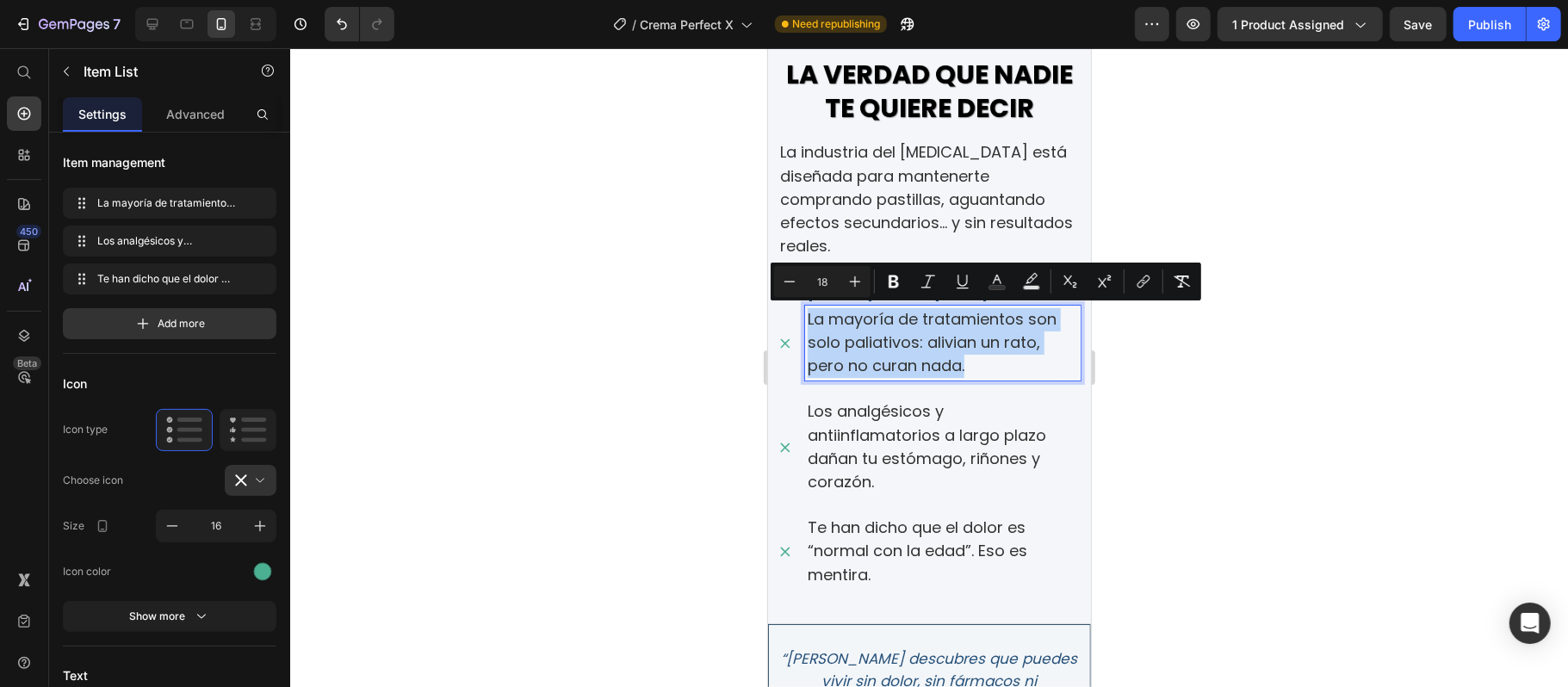click on "La mayoría de tratamientos son solo paliativos: alivian un rato, pero no curan nada." at bounding box center [942, 343] 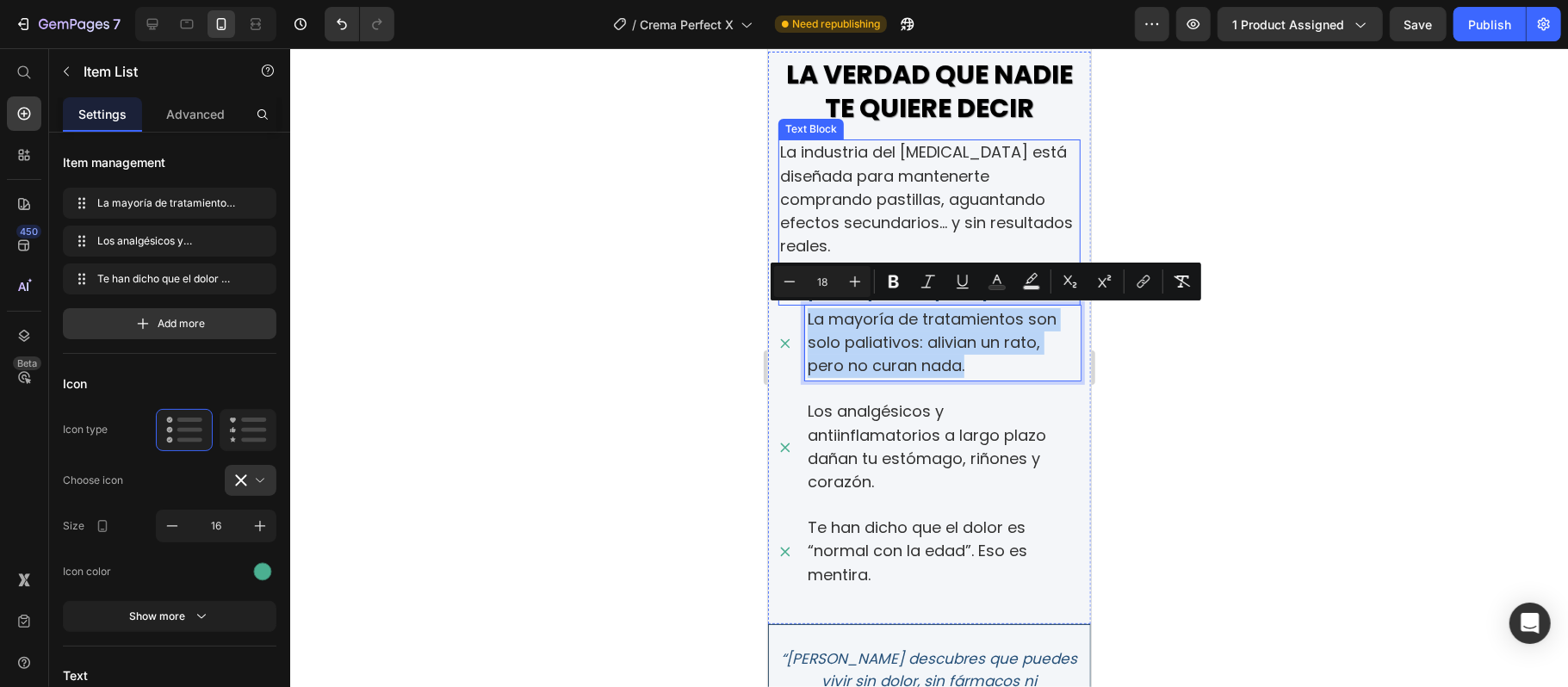 scroll, scrollTop: 689, scrollLeft: 0, axis: vertical 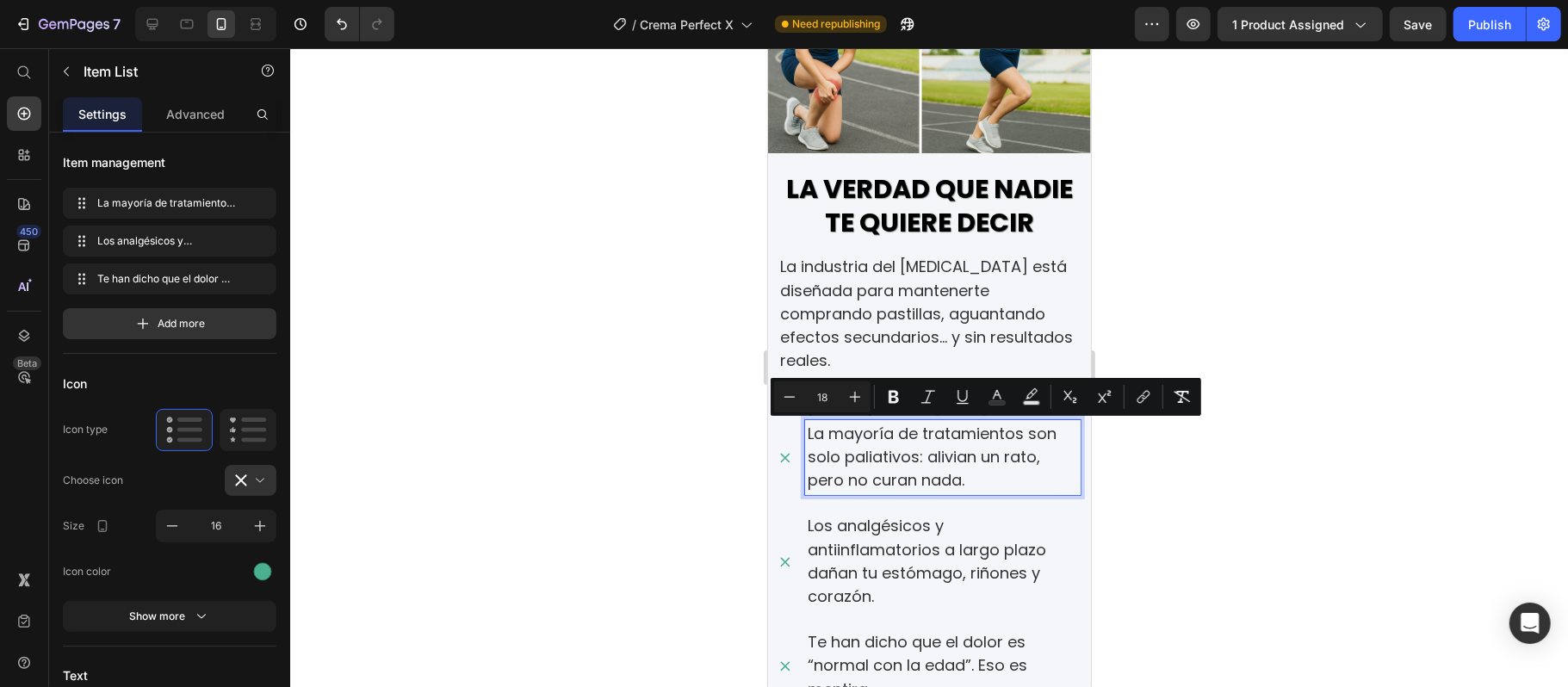 click on "La industria del [MEDICAL_DATA] está diseñada para mantenerte comprando pastillas, aguantando efectos secundarios… y sin resultados reales." at bounding box center (926, 313) 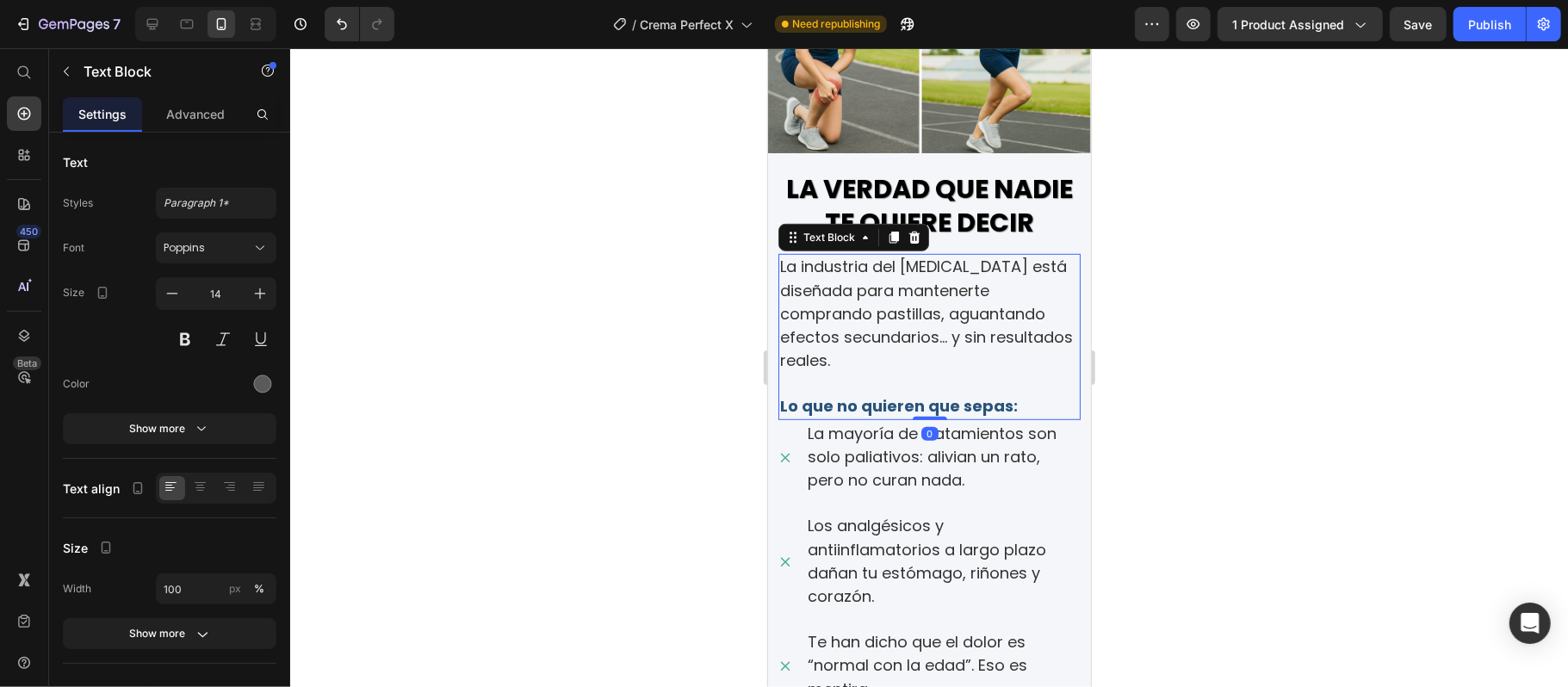 click on "La industria del [MEDICAL_DATA] está diseñada para mantenerte comprando pastillas, aguantando efectos secundarios… y sin resultados reales." at bounding box center (928, 313) 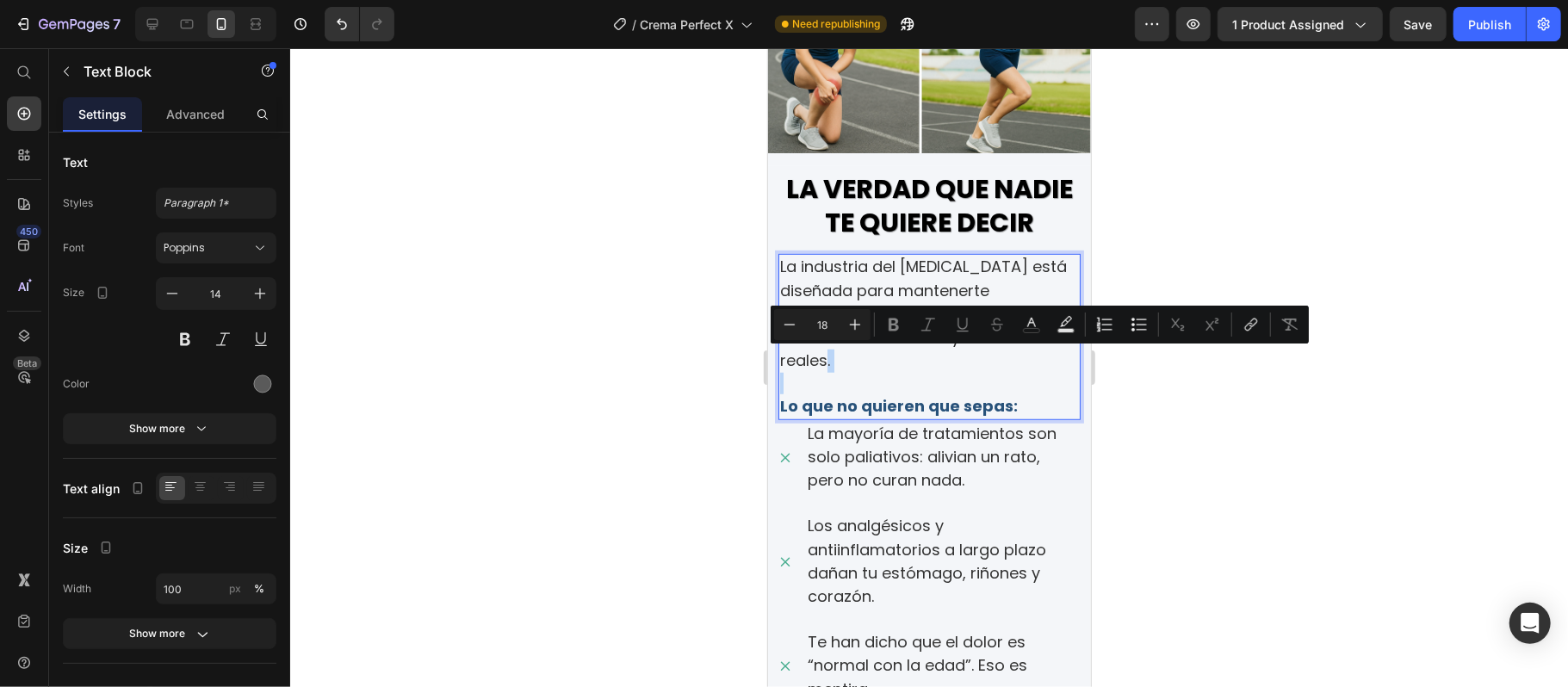 click on "La industria del [MEDICAL_DATA] está diseñada para mantenerte comprando pastillas, aguantando efectos secundarios… y sin resultados reales." at bounding box center [928, 313] 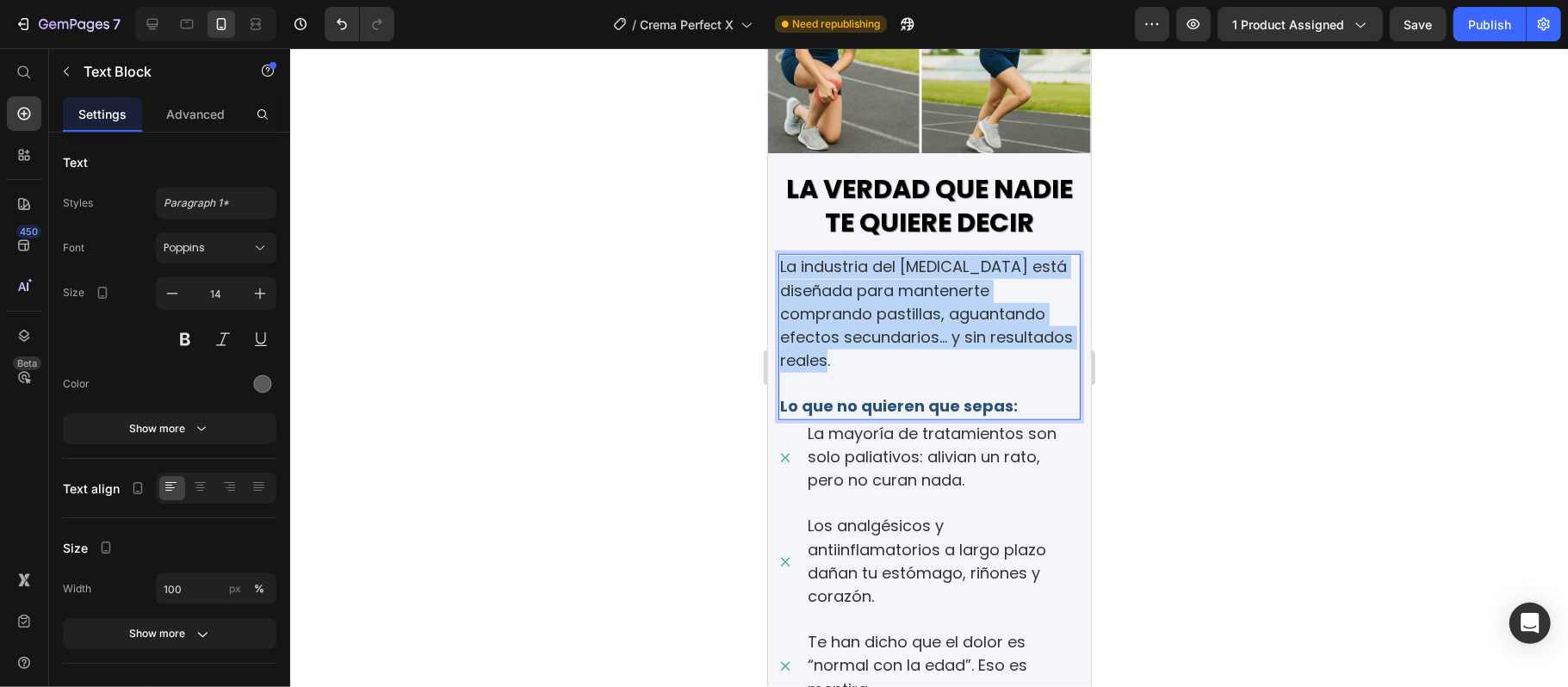 drag, startPoint x: 921, startPoint y: 364, endPoint x: 777, endPoint y: 268, distance: 173.06646 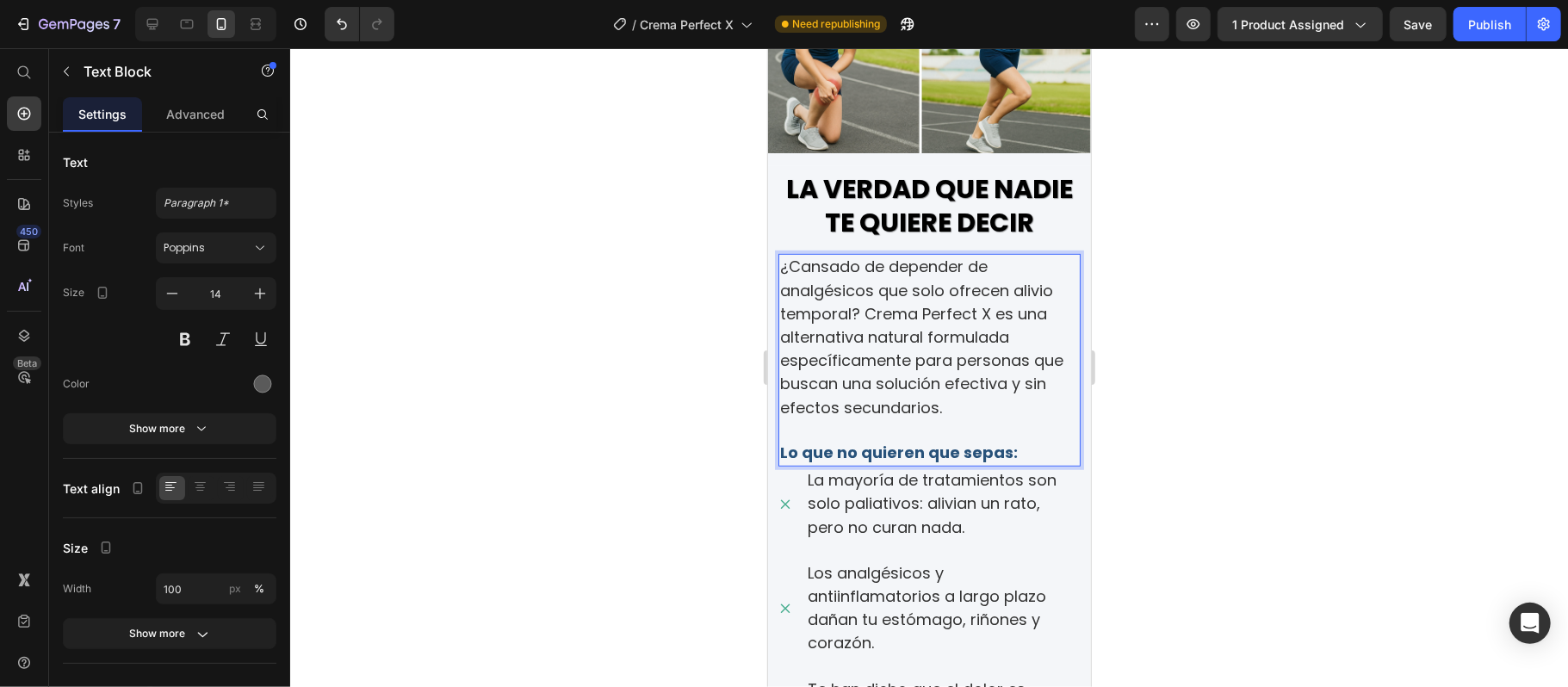 click at bounding box center (928, 430) 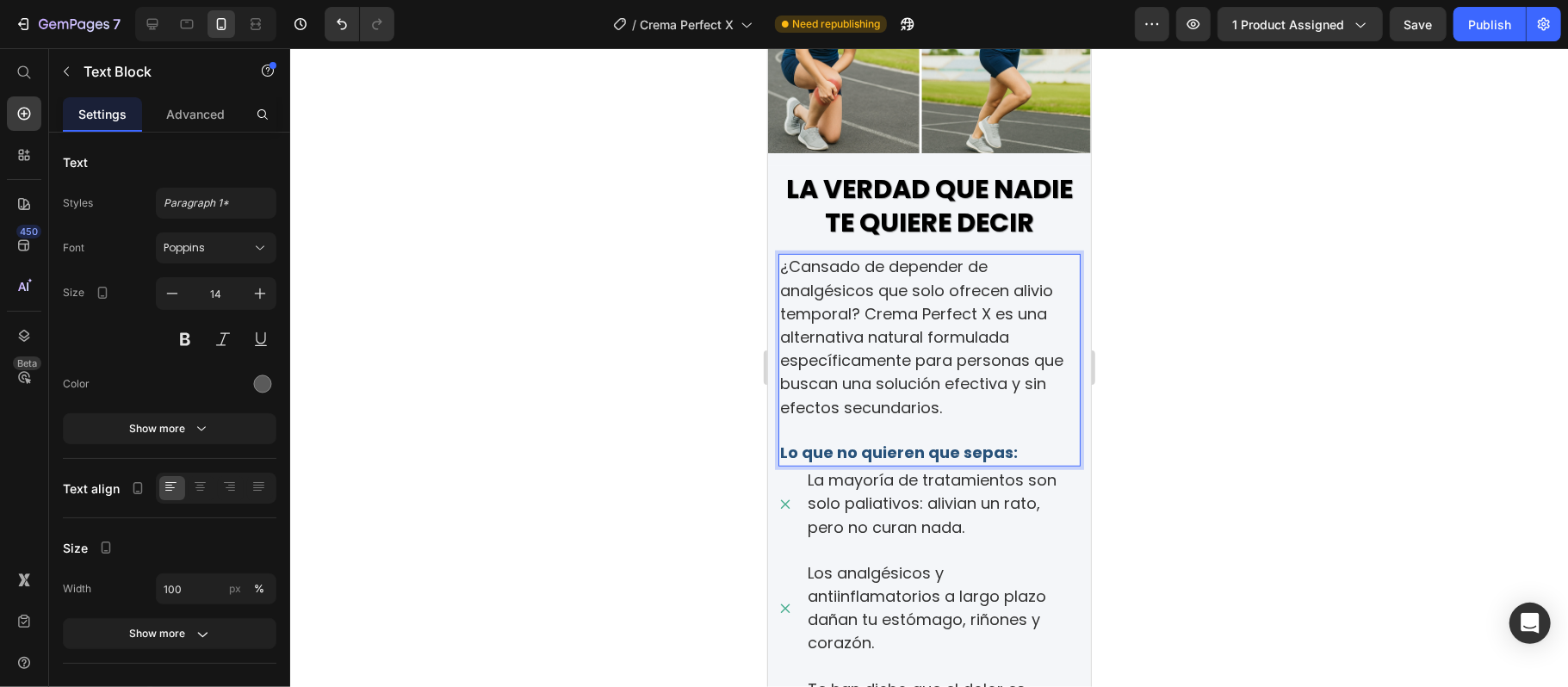 click on "Lo que no quieren que sepas:" at bounding box center [928, 452] 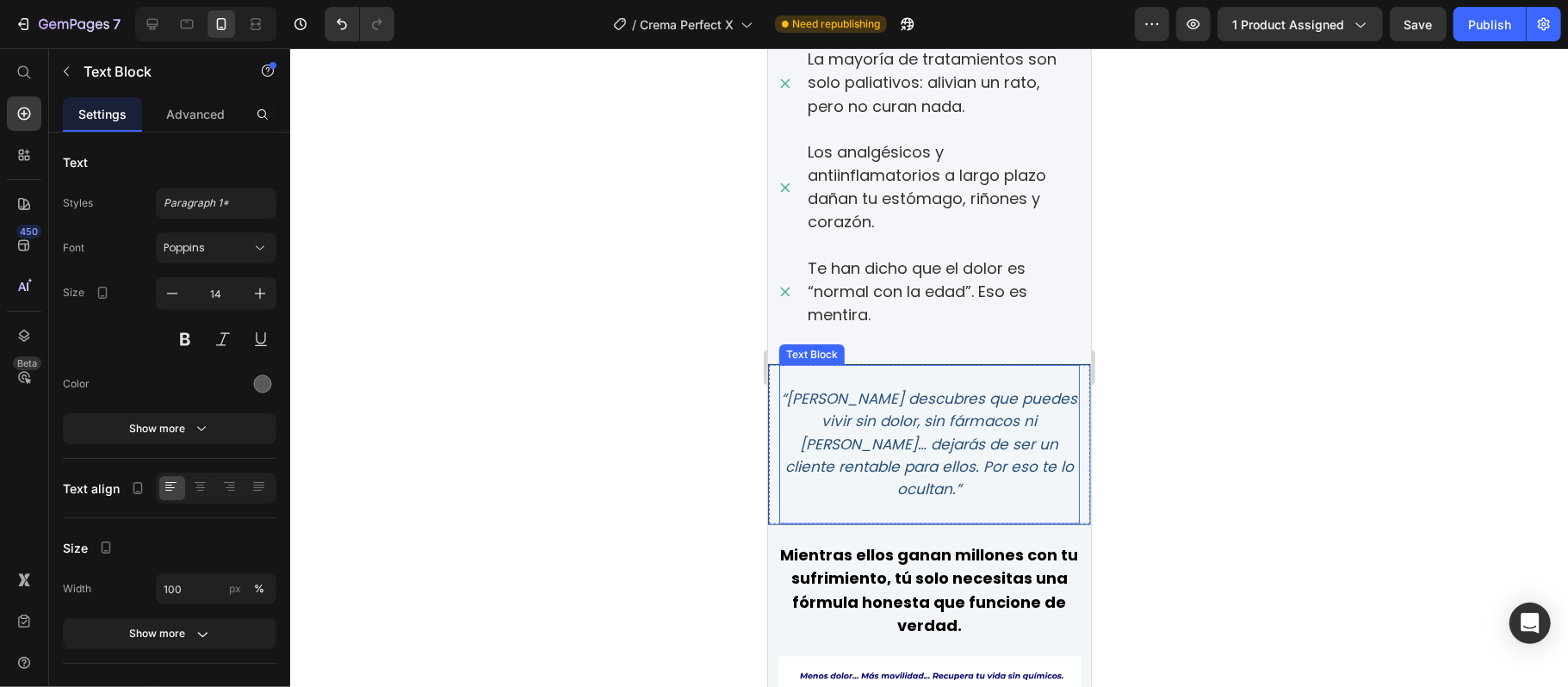 scroll, scrollTop: 1148, scrollLeft: 0, axis: vertical 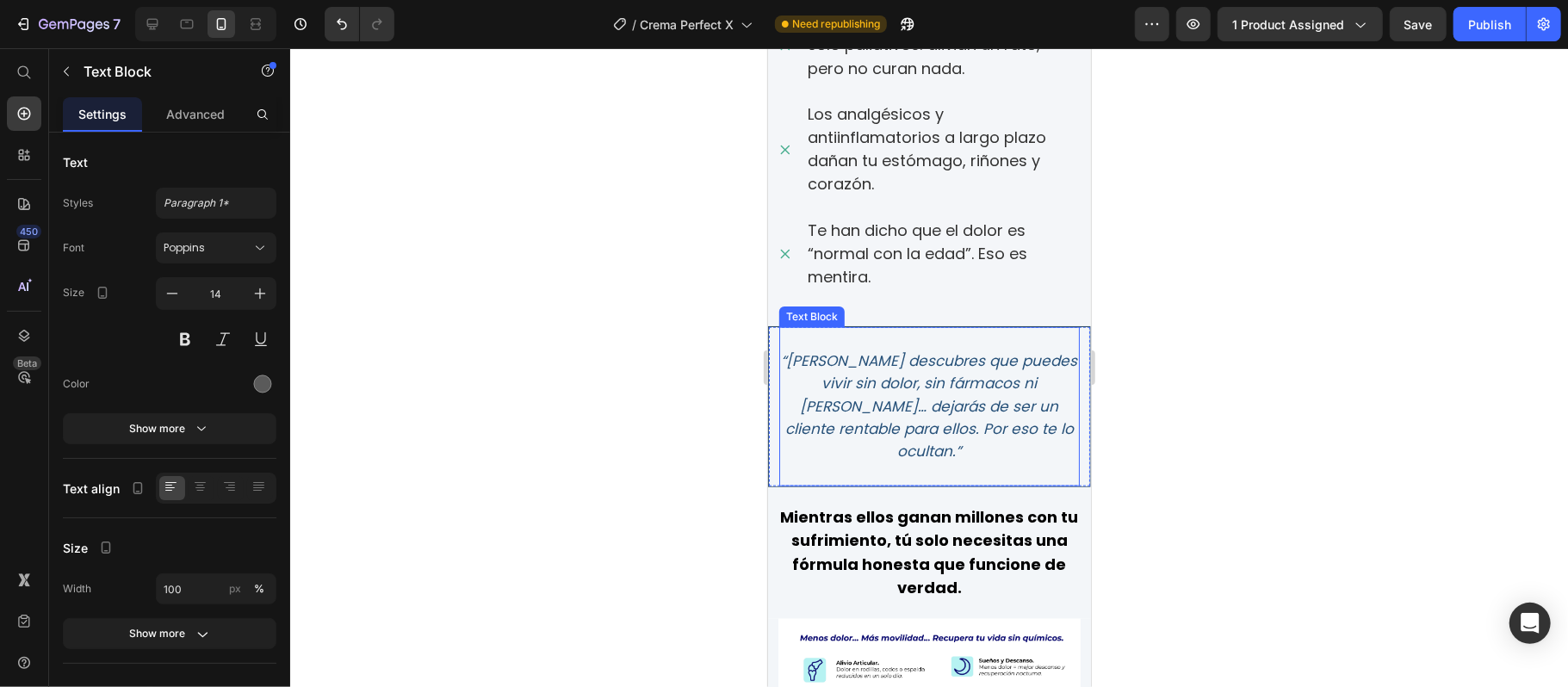 click on "“[PERSON_NAME] descubres que puedes vivir sin dolor, sin fármacos ni [PERSON_NAME]… dejarás de ser un cliente rentable para ellos. Por eso te lo ocultan.”" at bounding box center (929, 405) 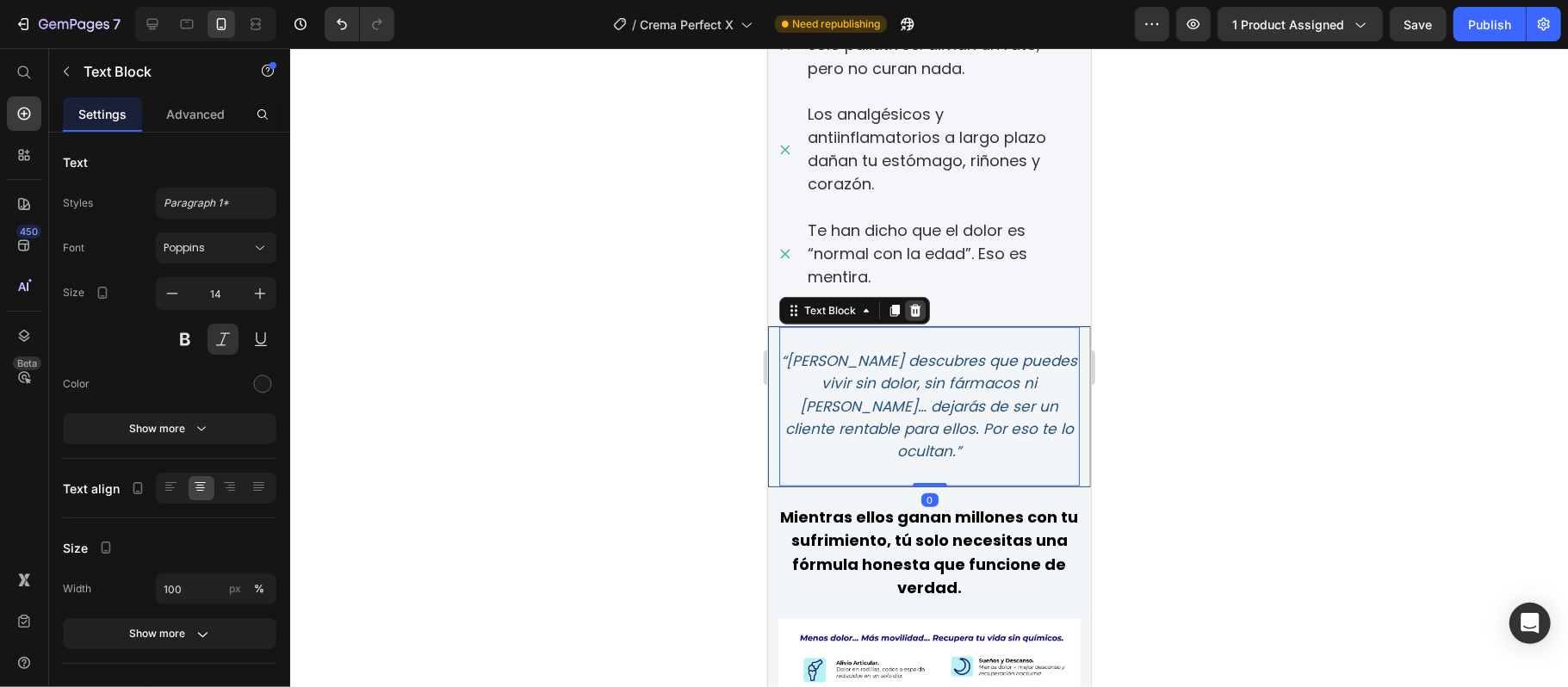 click 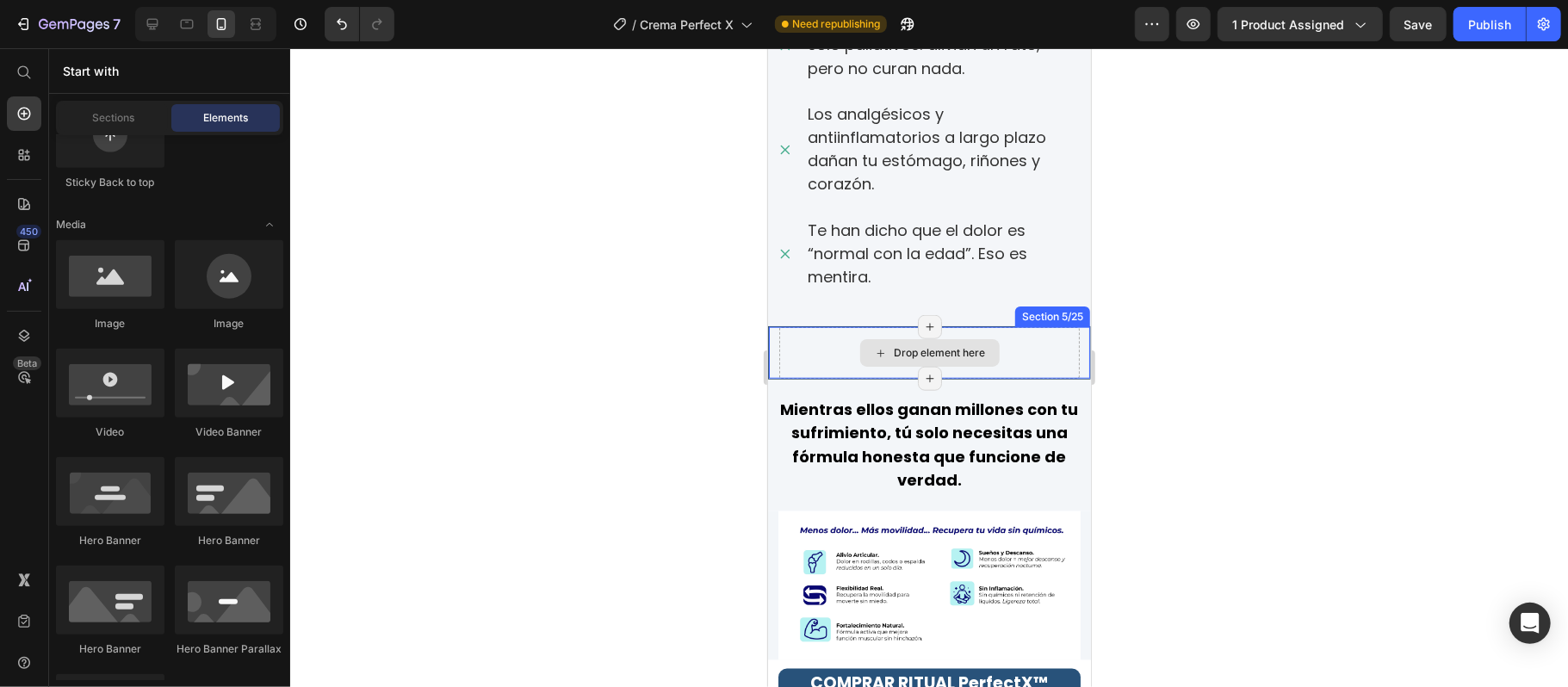 click on "Drop element here" at bounding box center [928, 352] 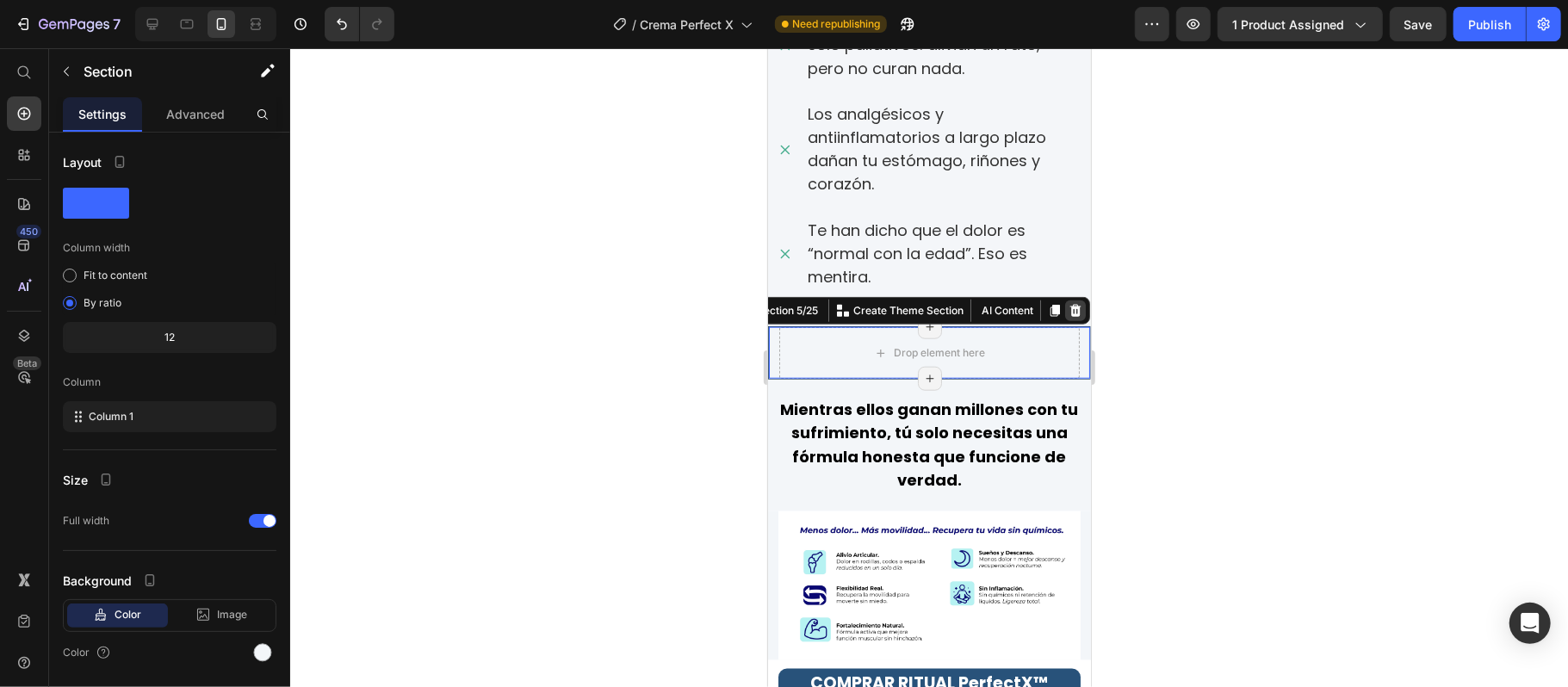 click 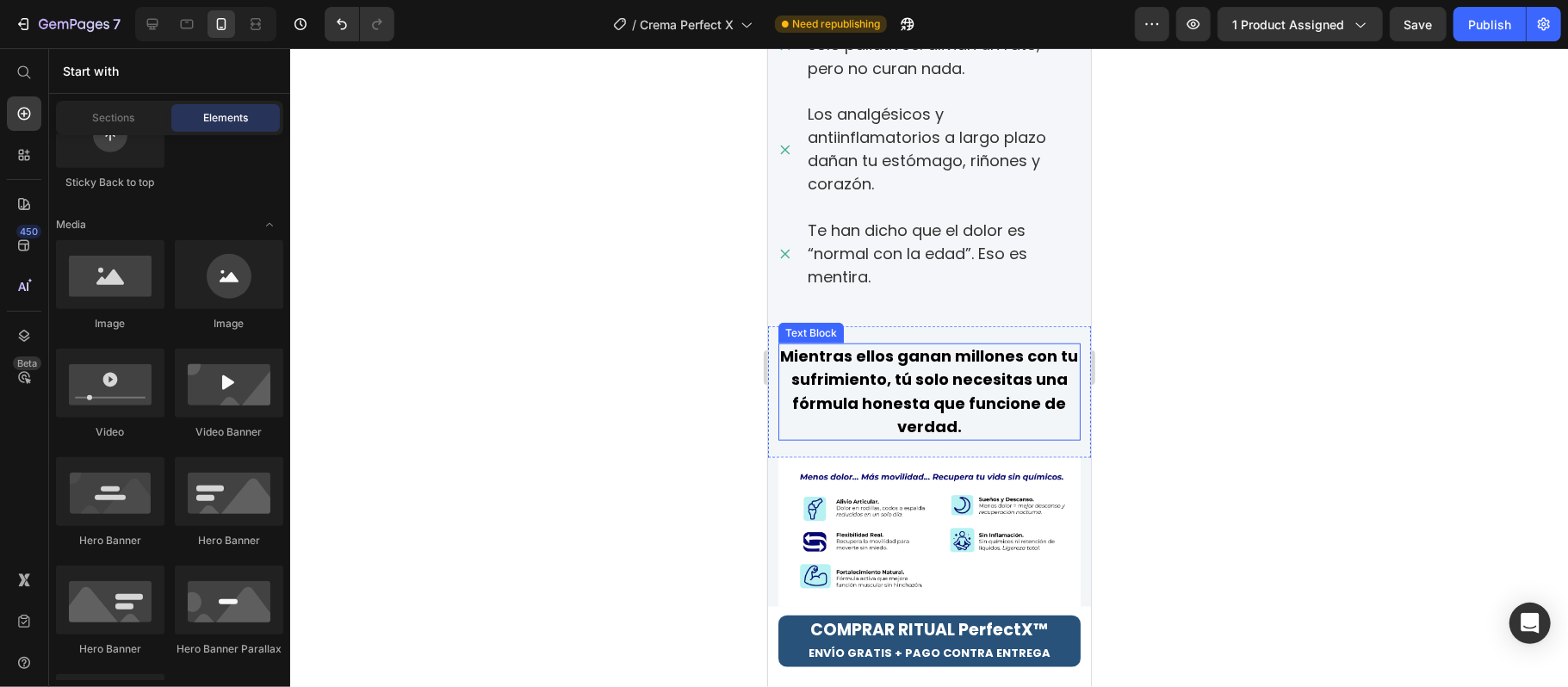 click on "Mientras ellos ganan millones con tu sufrimiento, tú solo necesitas una fórmula honesta que funcione de verdad." at bounding box center [929, 390] 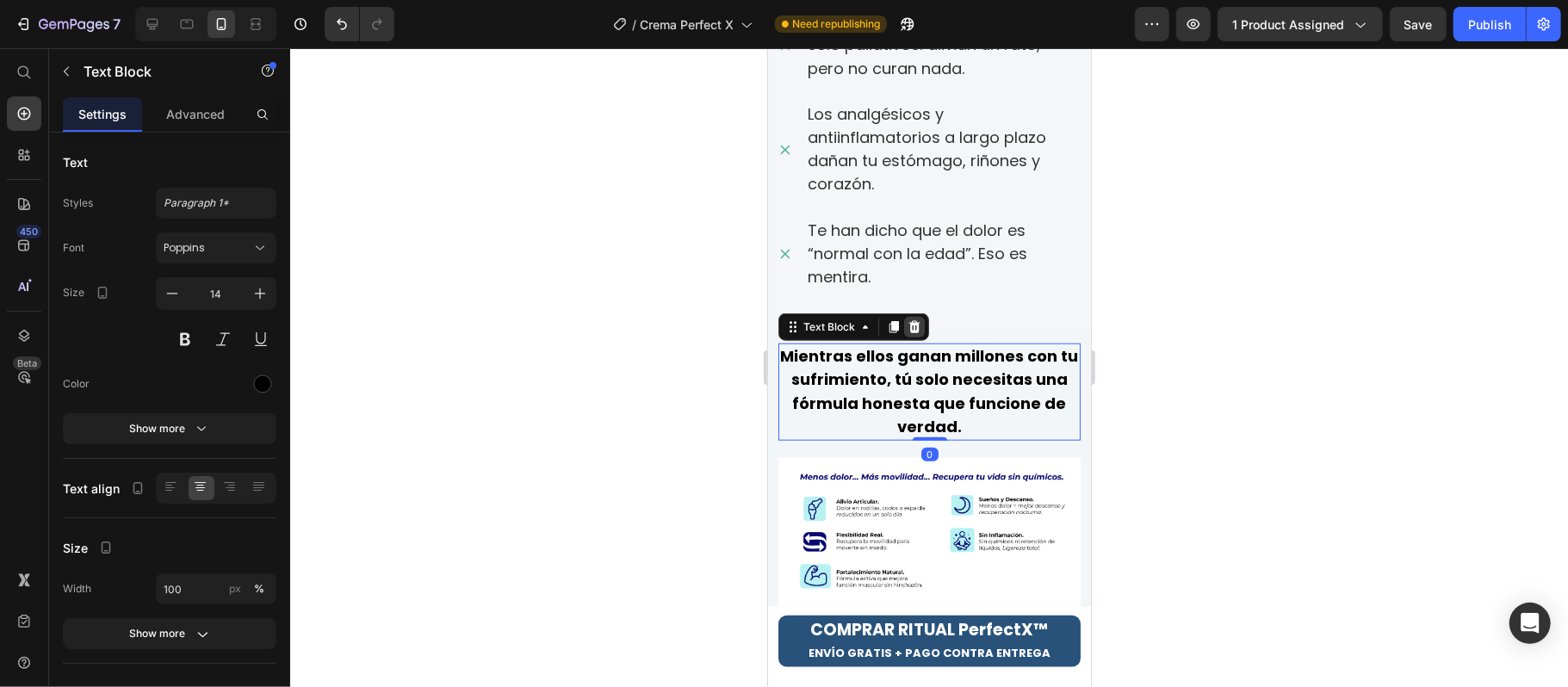 click at bounding box center (914, 326) 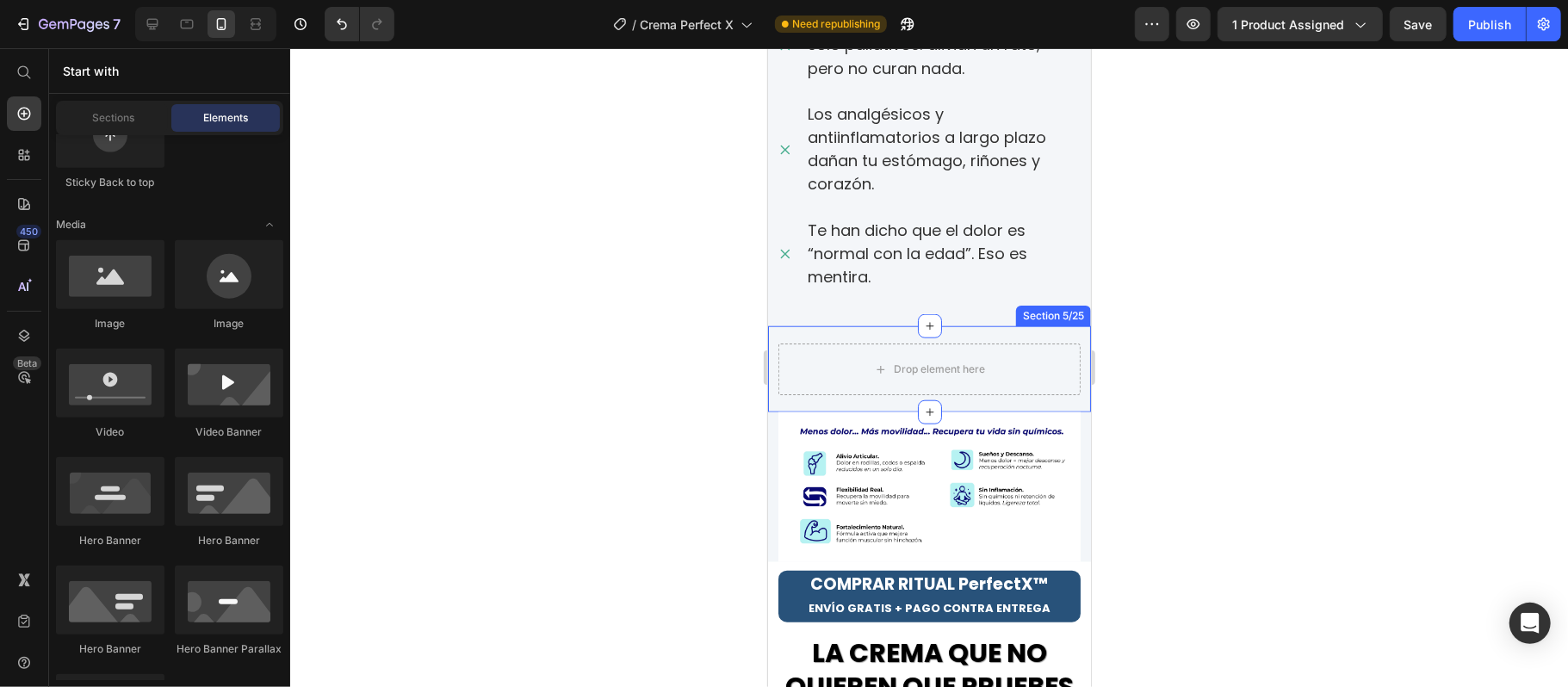 click on "Drop element here Section 5/25" at bounding box center [928, 368] 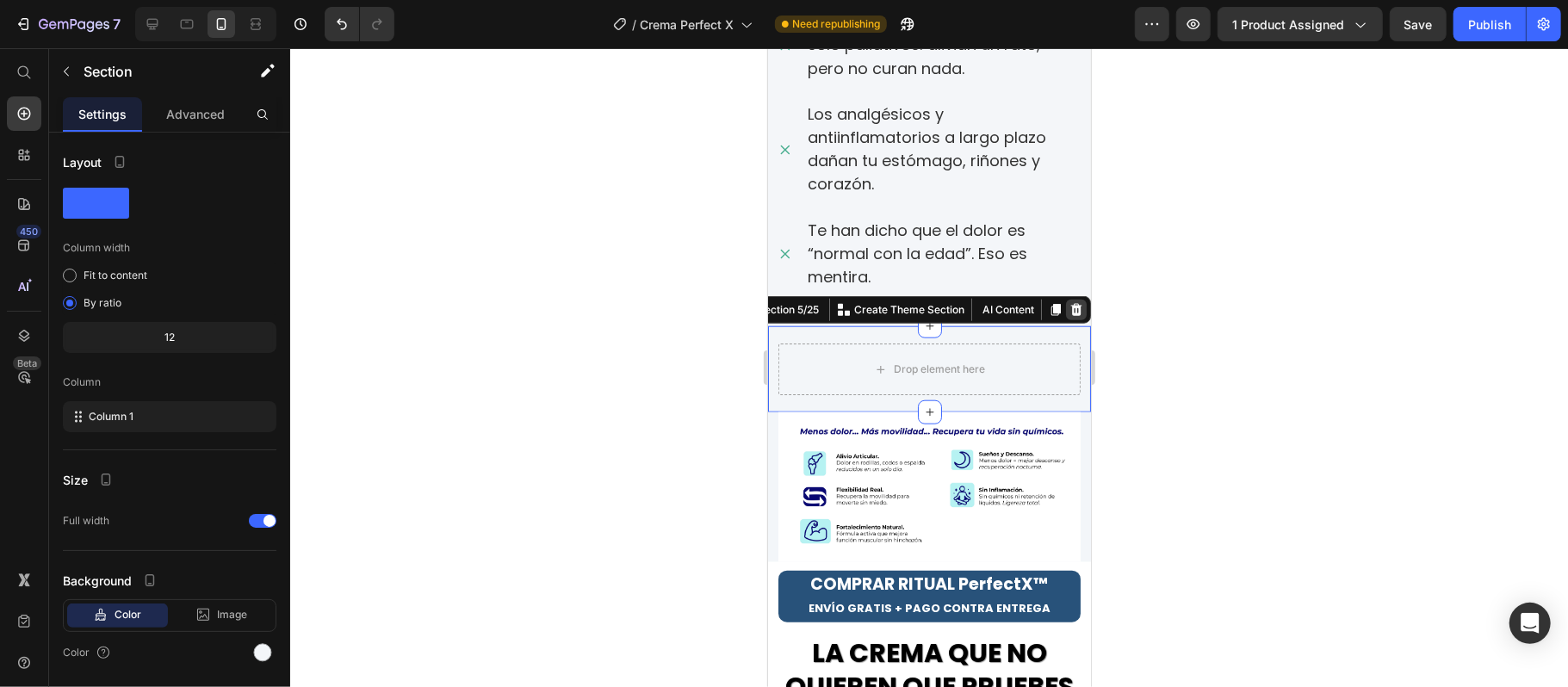 click at bounding box center (1075, 309) 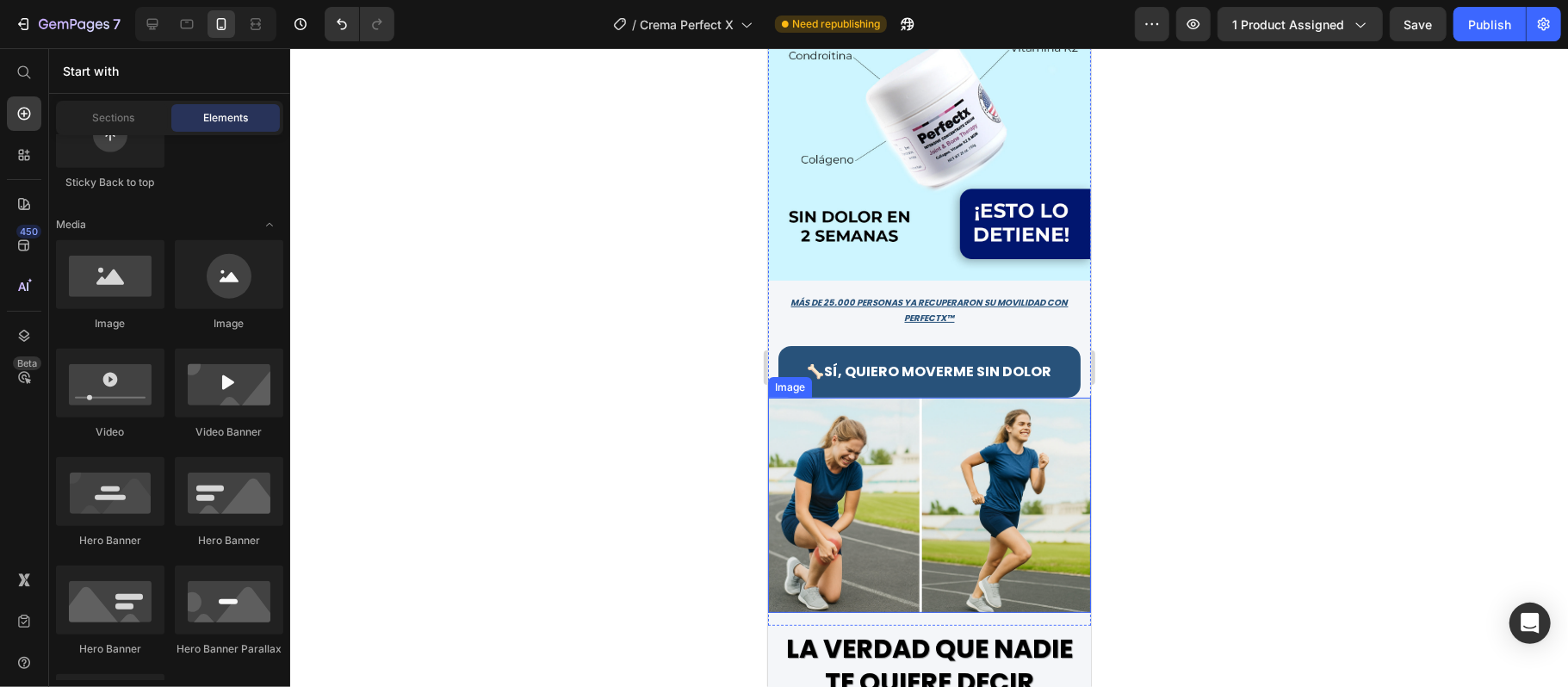 scroll, scrollTop: 459, scrollLeft: 0, axis: vertical 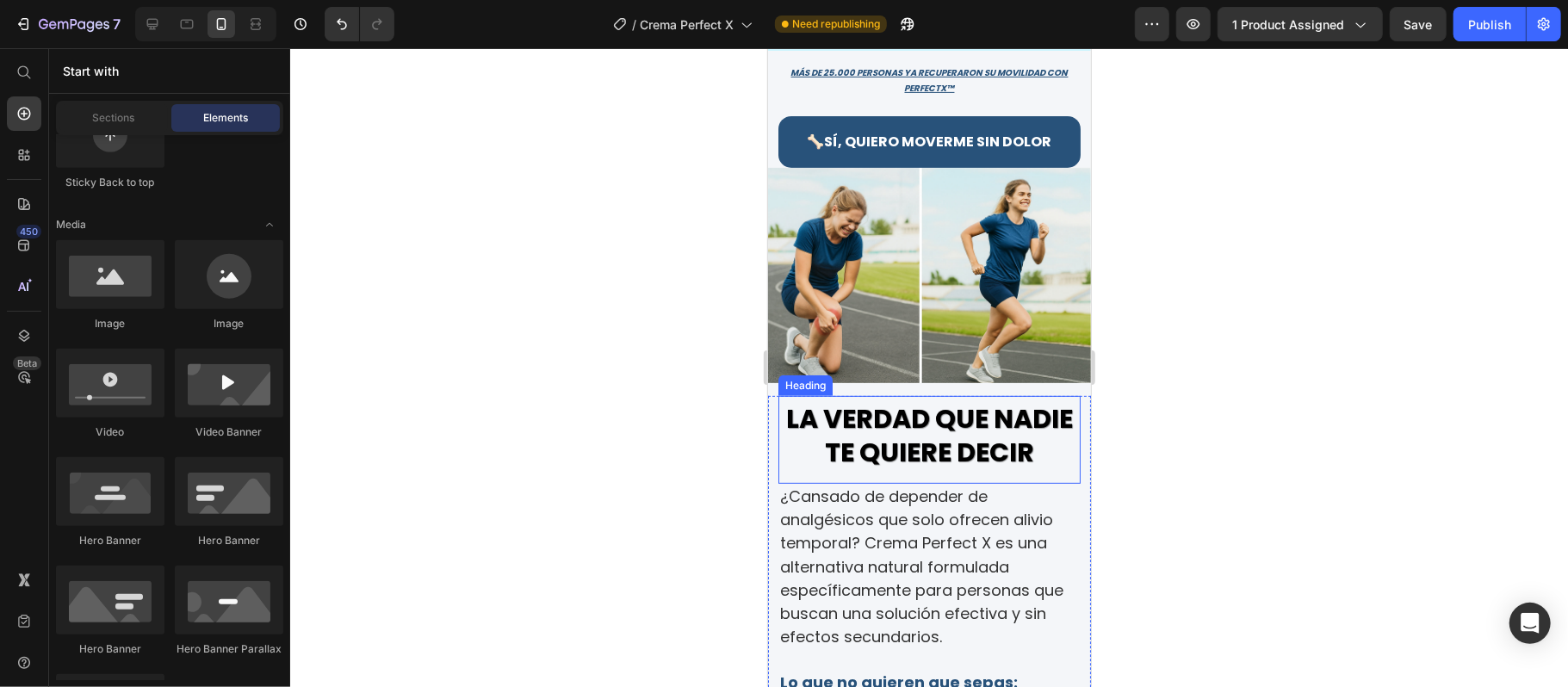 click on "LA VERDAD QUE NADIE TE QUIERE DECIR" at bounding box center (928, 435) 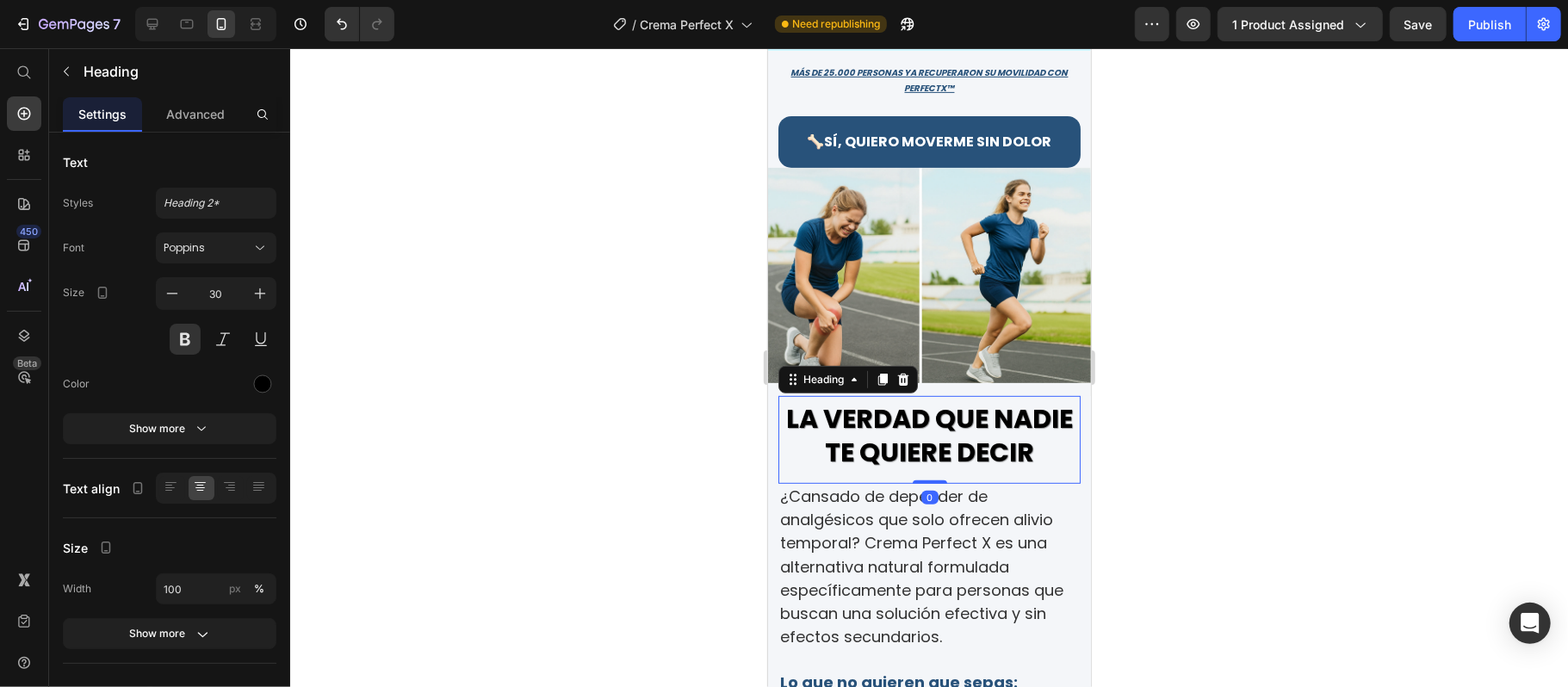 click 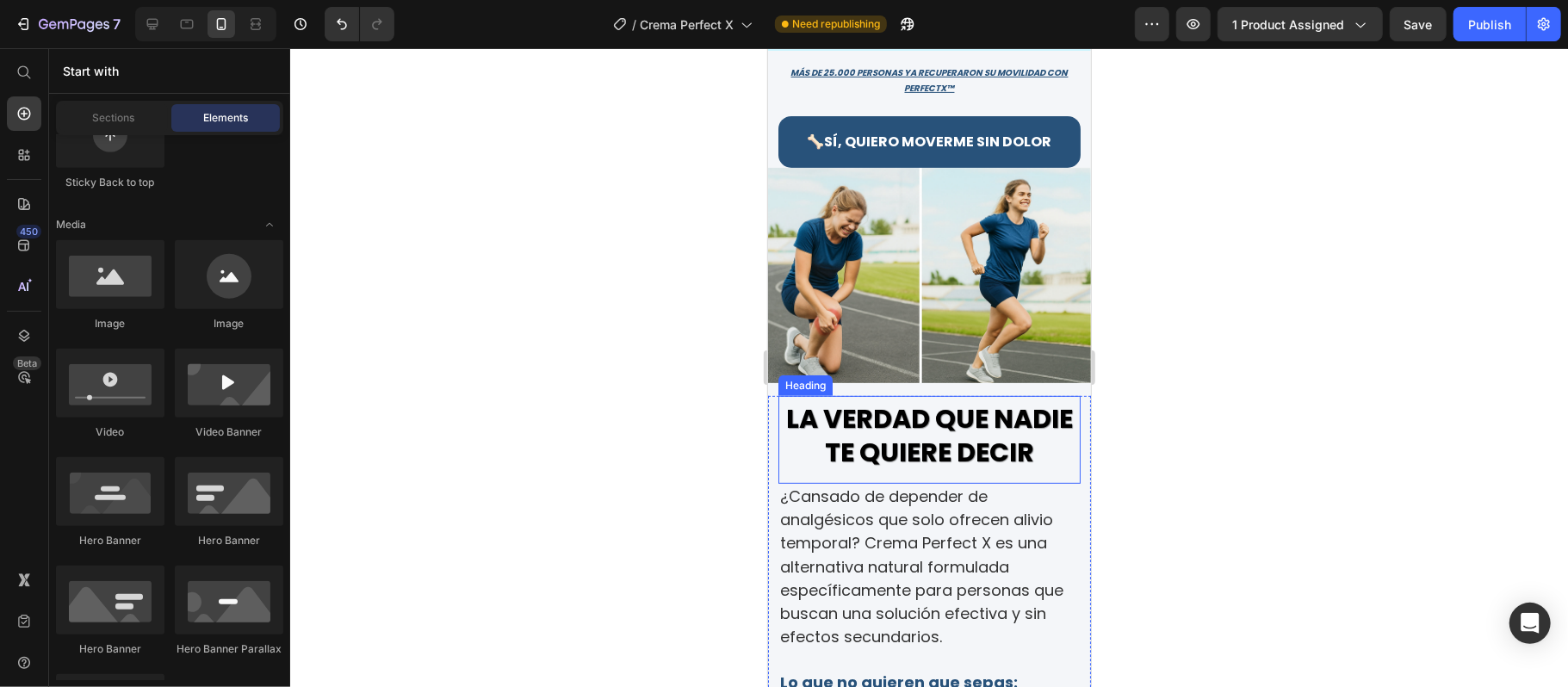 click on "LA VERDAD QUE NADIE TE QUIERE DECIR" at bounding box center [928, 435] 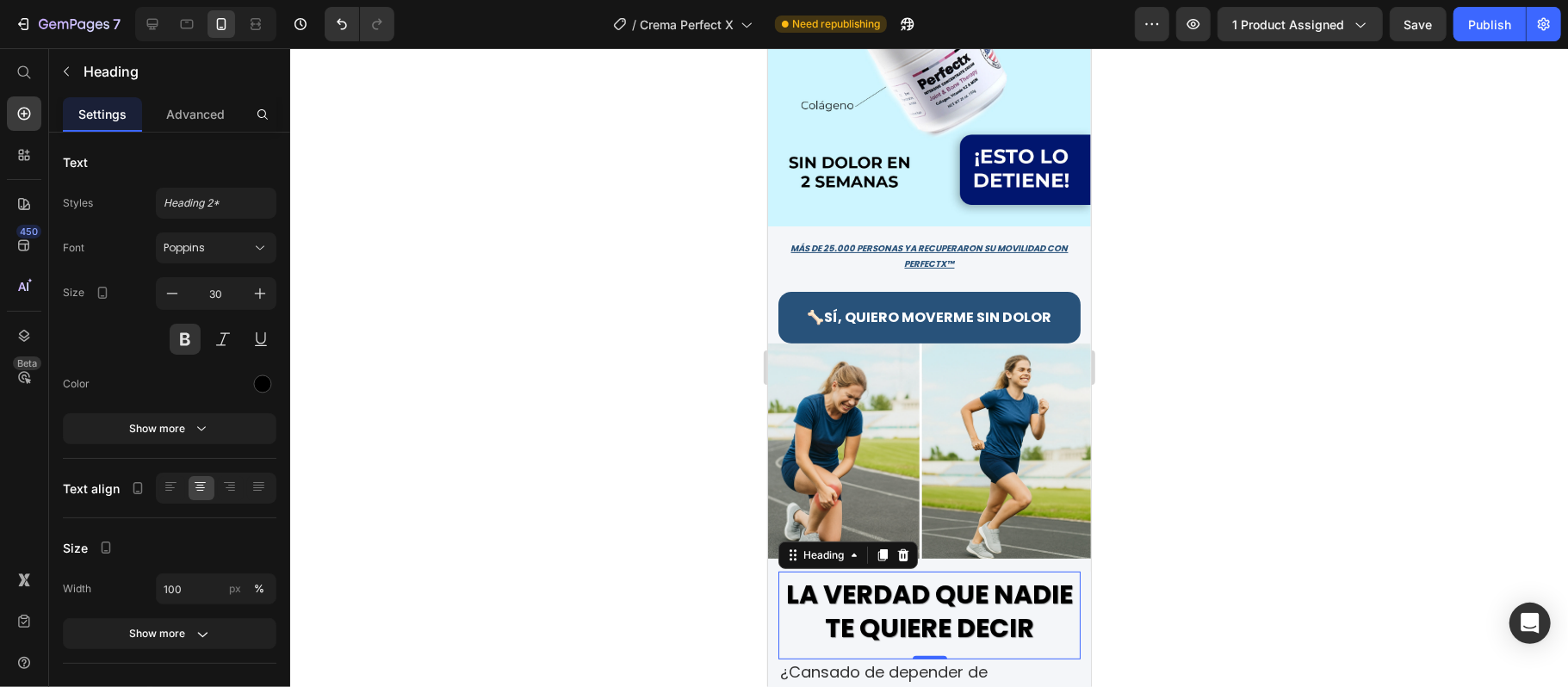 scroll, scrollTop: 459, scrollLeft: 0, axis: vertical 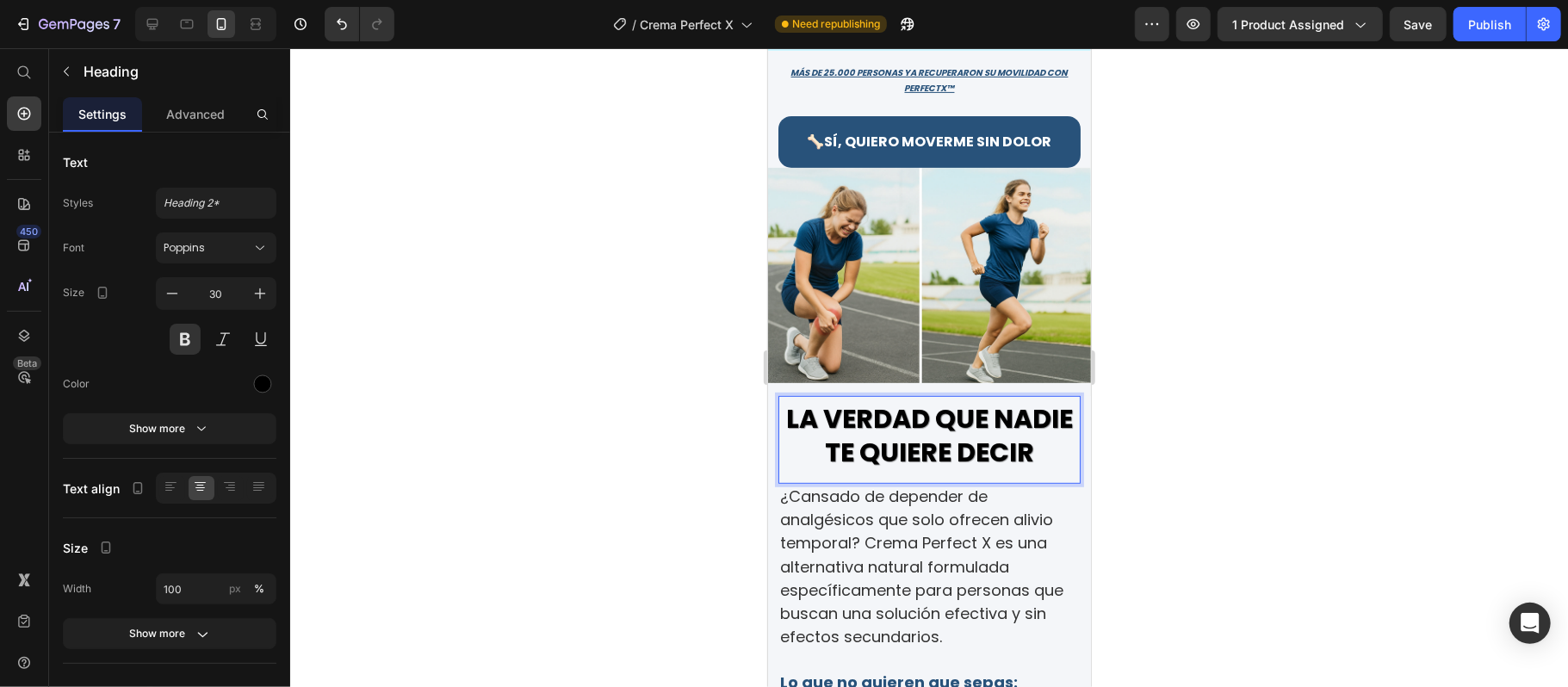 click on "LA VERDAD QUE NADIE TE QUIERE DECIR" at bounding box center (928, 435) 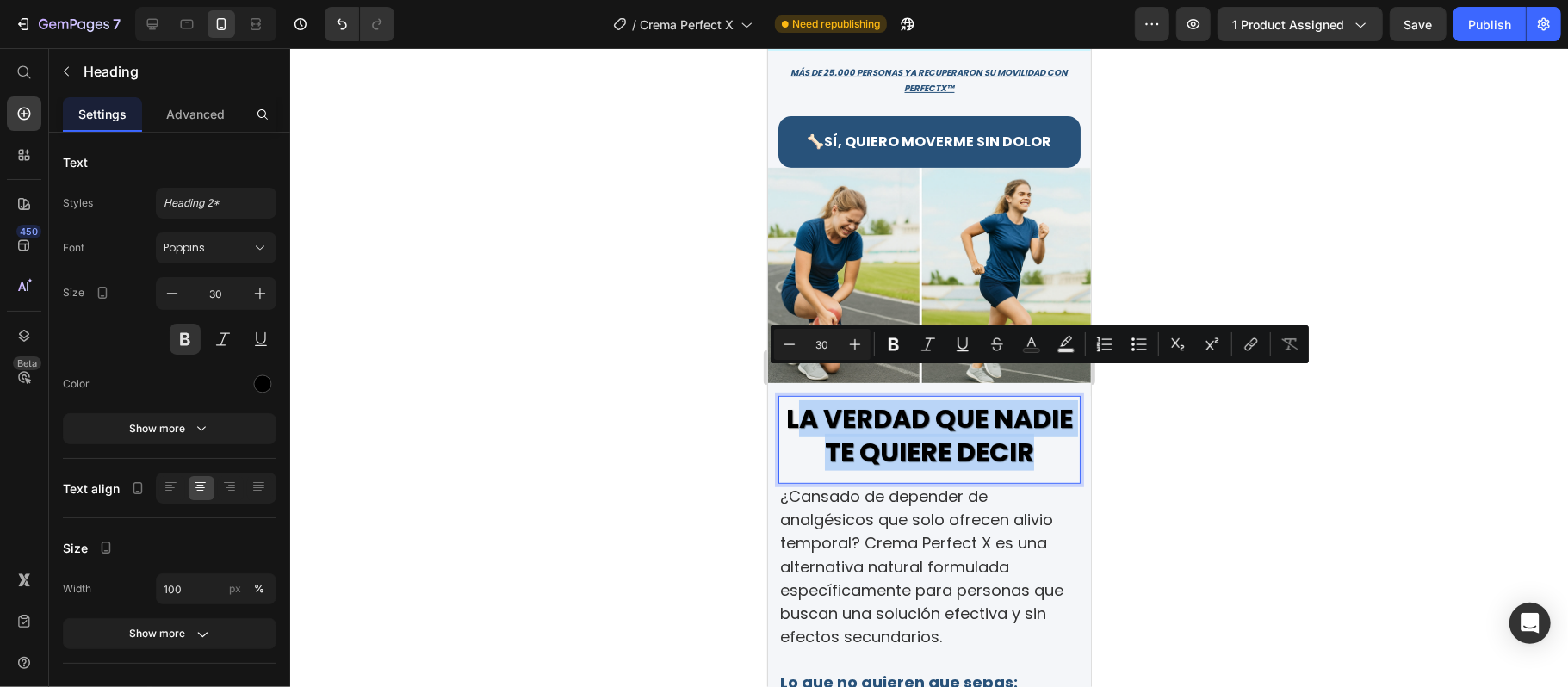 drag, startPoint x: 973, startPoint y: 457, endPoint x: 823, endPoint y: 369, distance: 173.90802 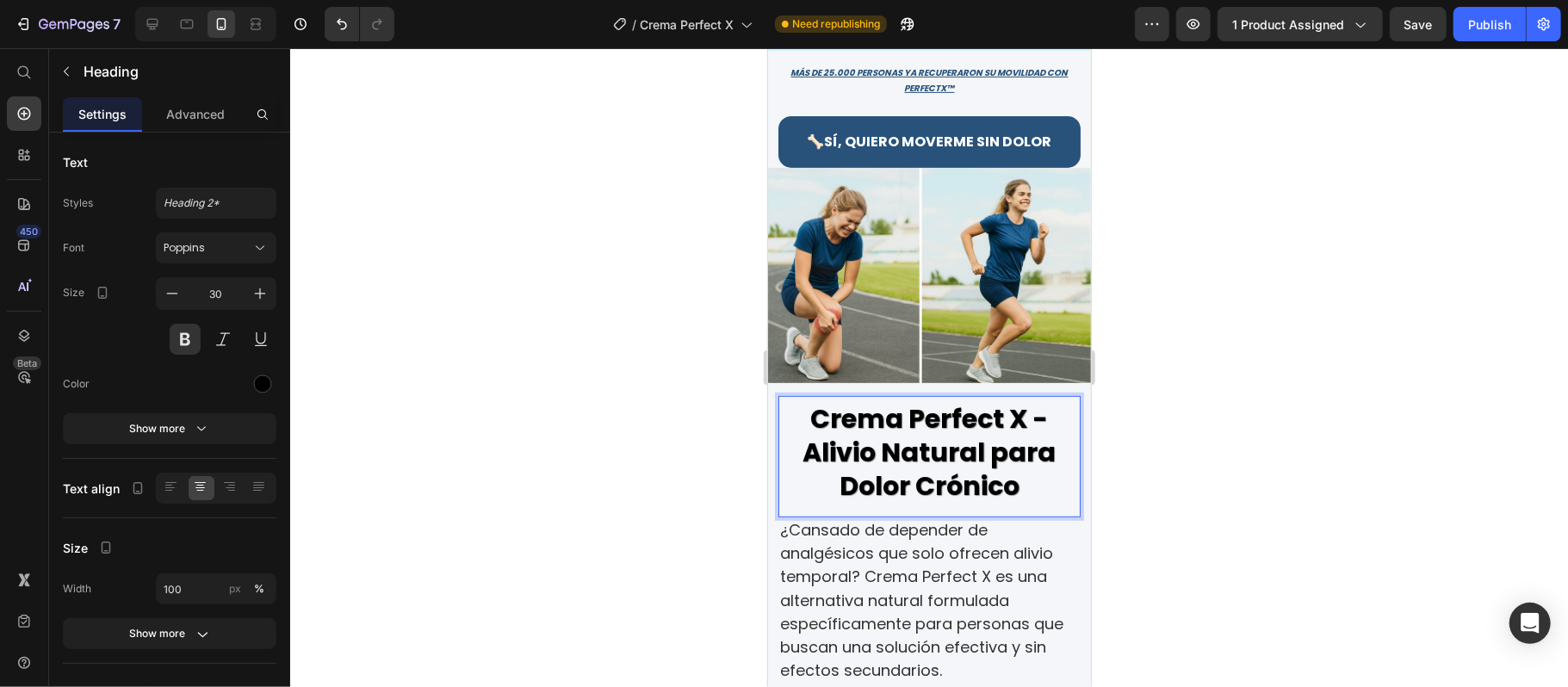 click 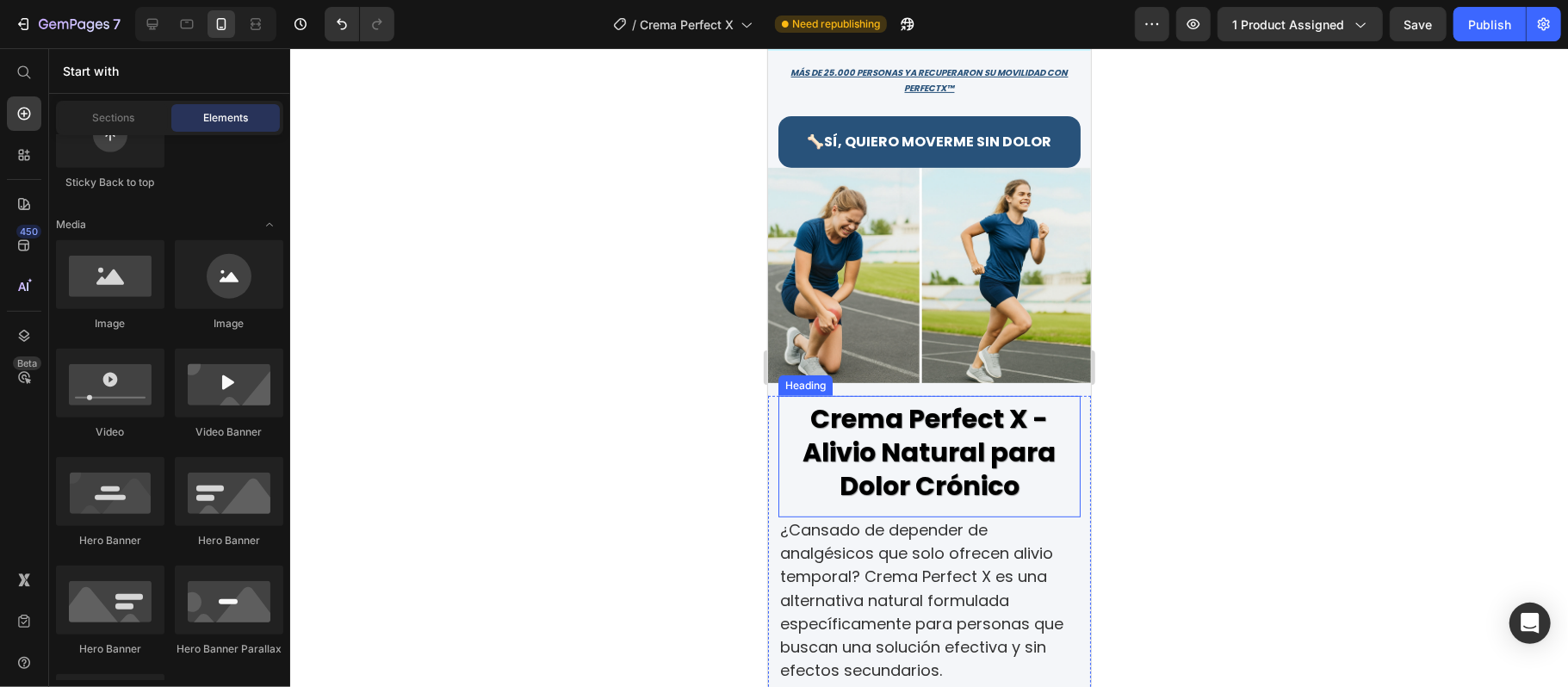 click on "Crema Perfect X - Alivio Natural para Dolor Crónico" at bounding box center [928, 451] 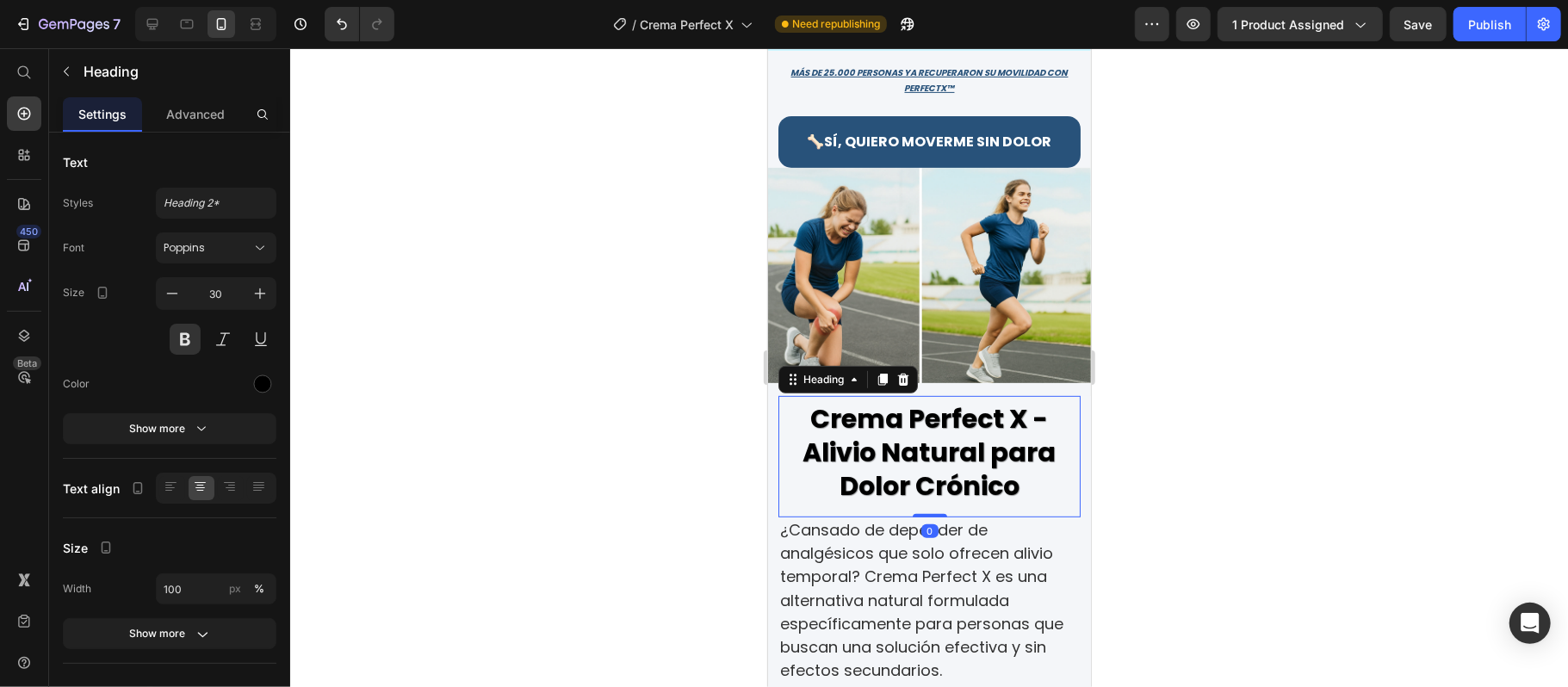 click 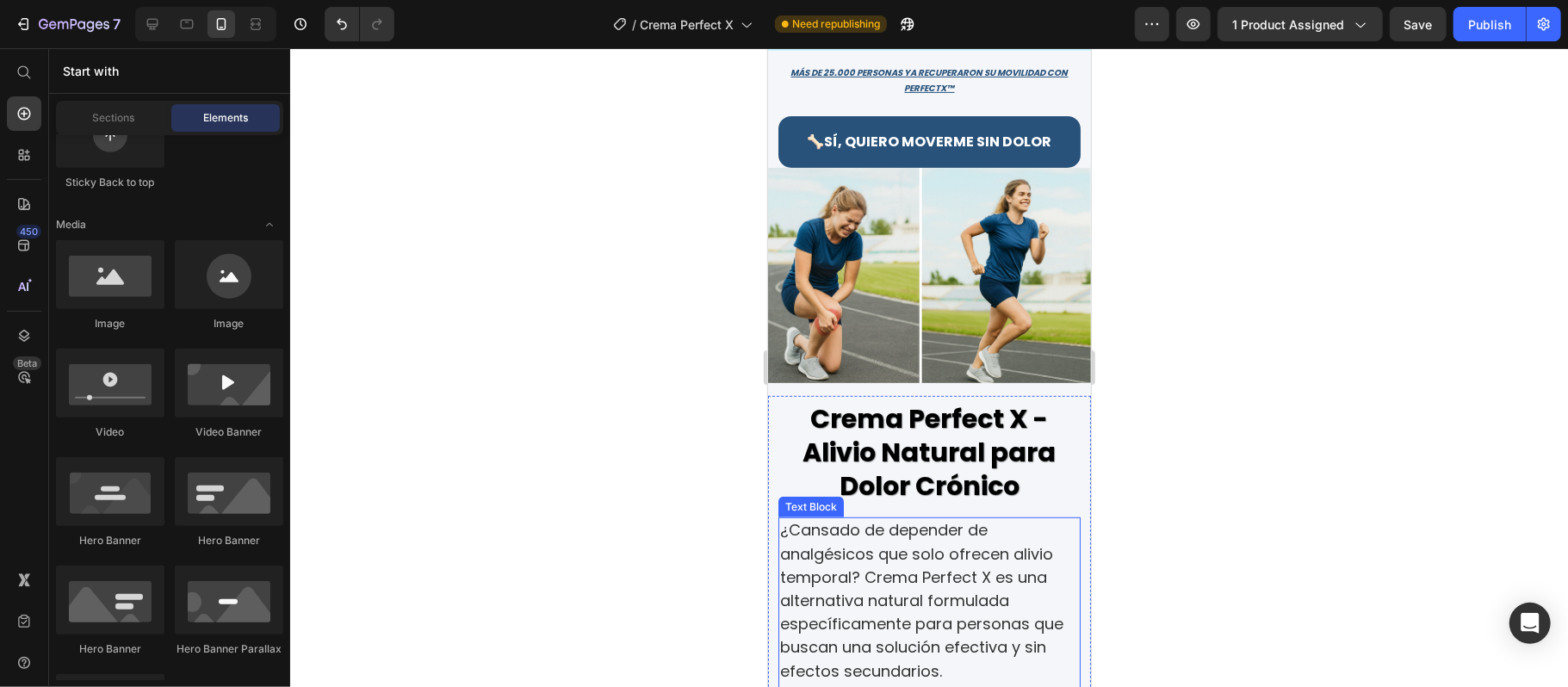 scroll, scrollTop: 689, scrollLeft: 0, axis: vertical 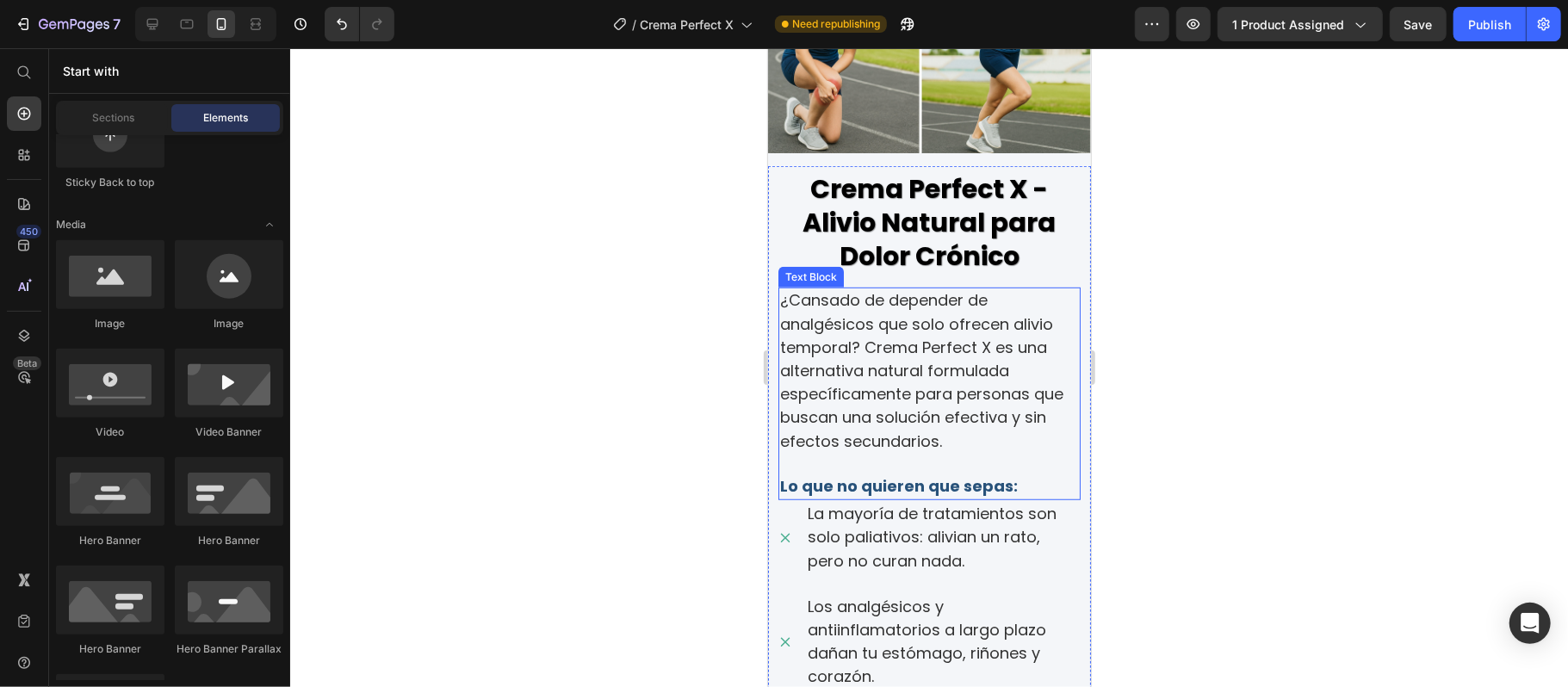click on "Lo que no quieren que sepas:" at bounding box center (898, 485) 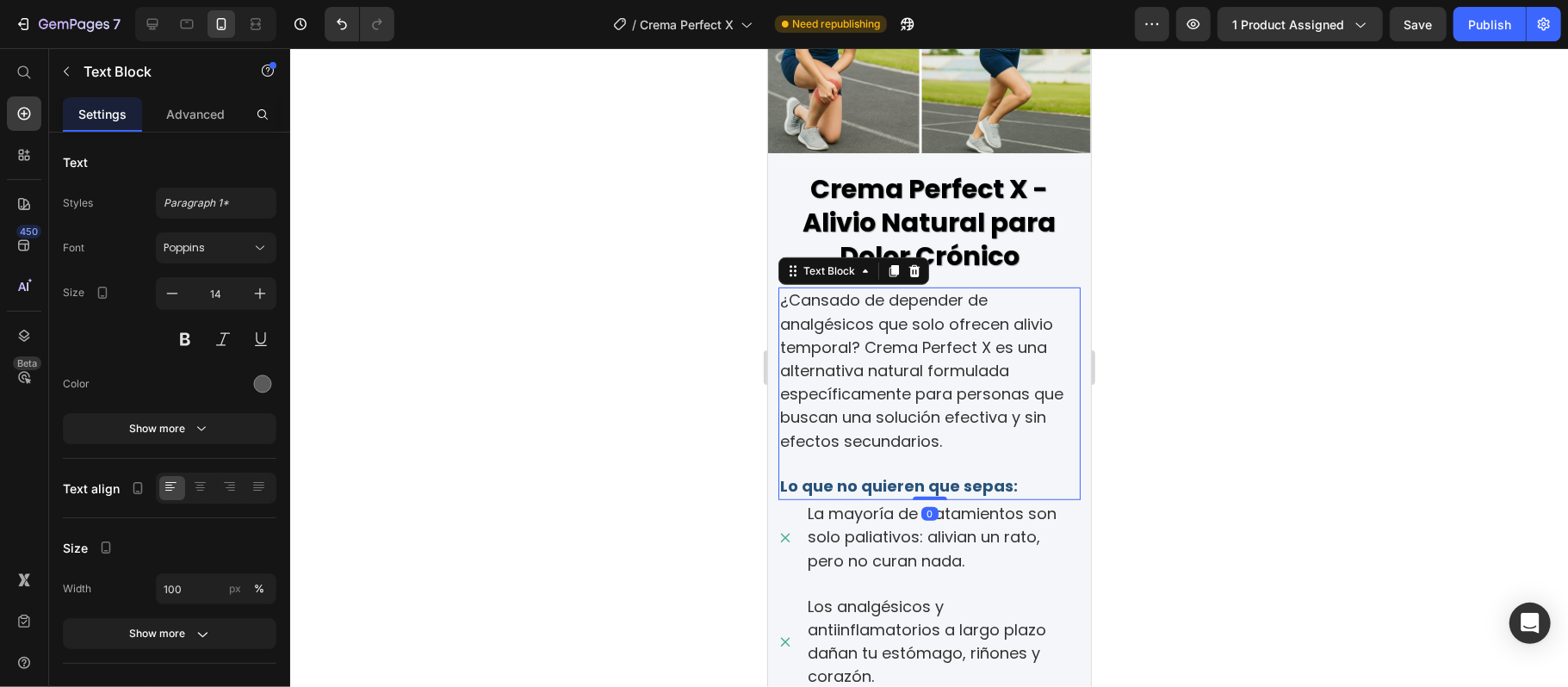 click on "Lo que no quieren que sepas:" at bounding box center (928, 486) 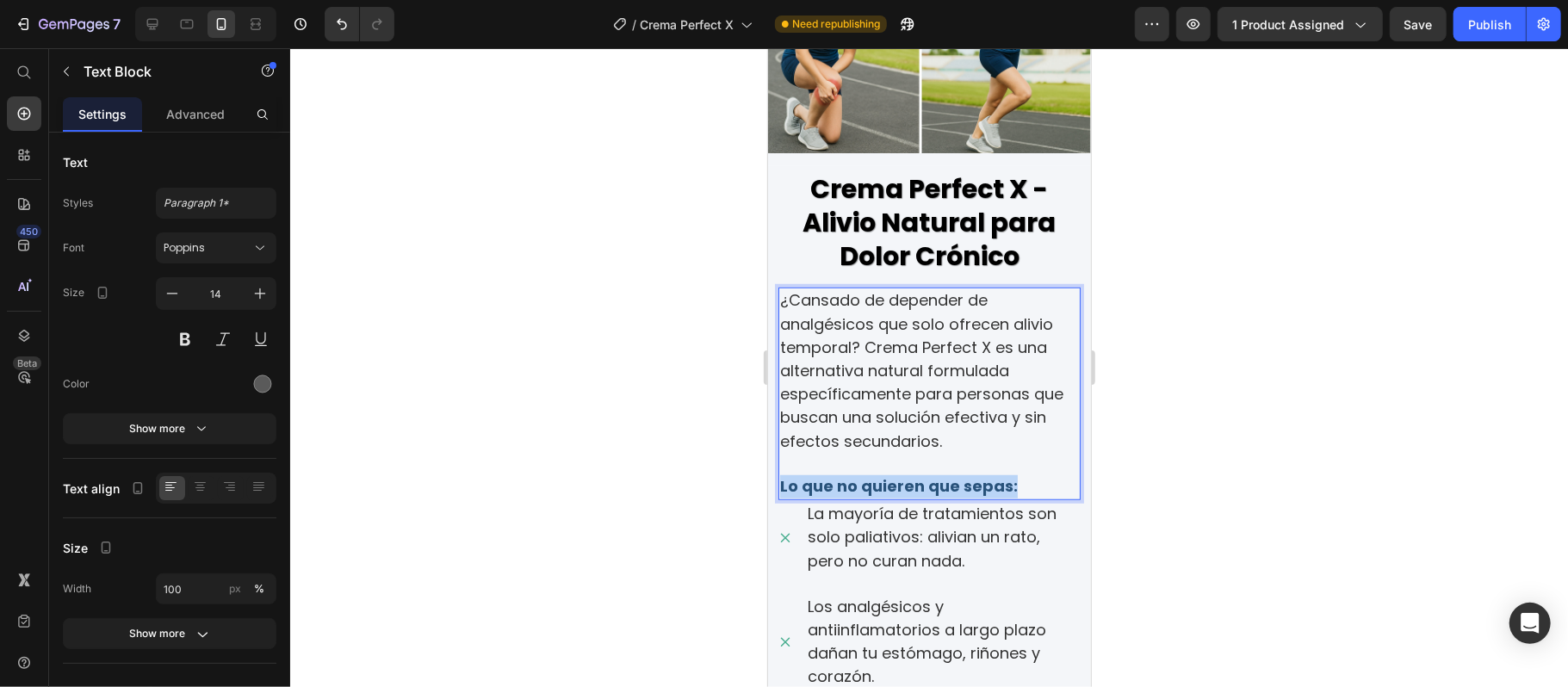 drag, startPoint x: 1018, startPoint y: 448, endPoint x: 777, endPoint y: 447, distance: 241.0021 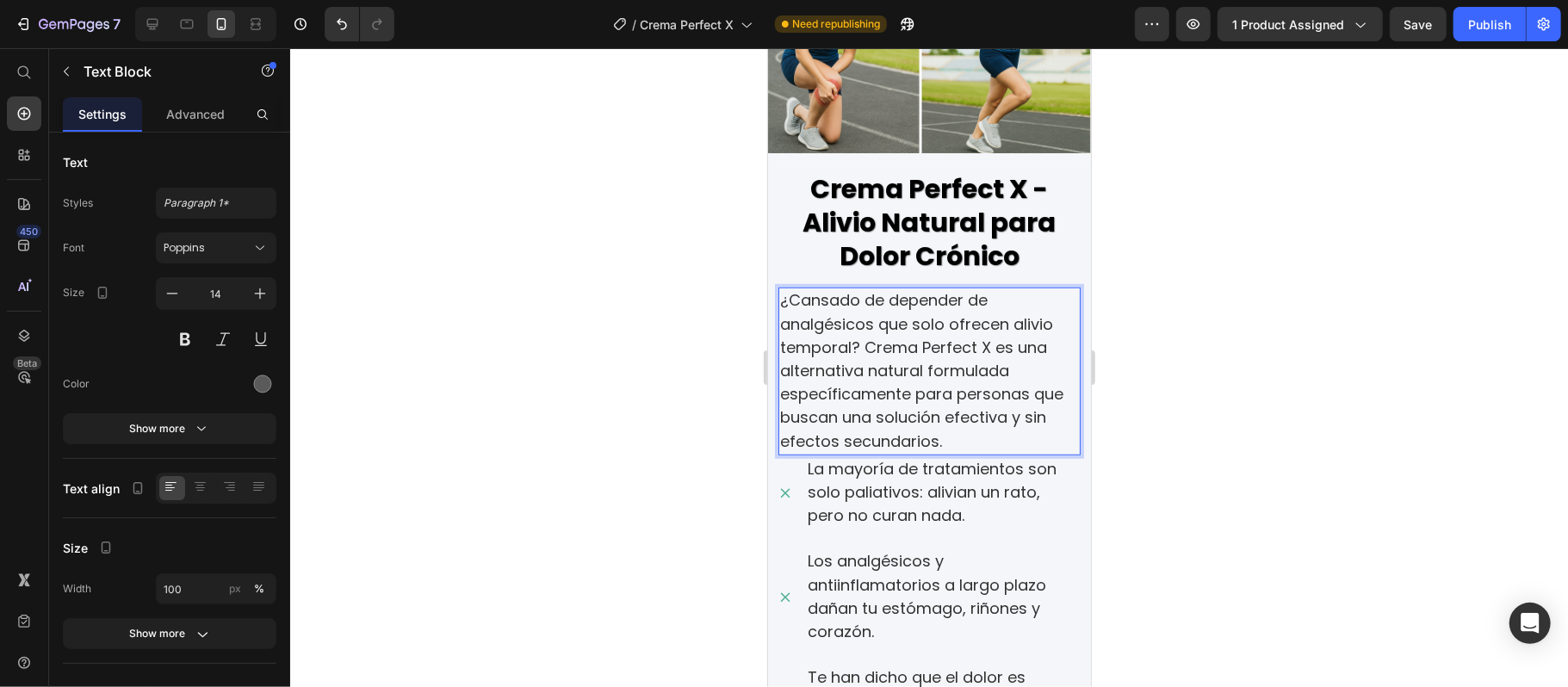 click 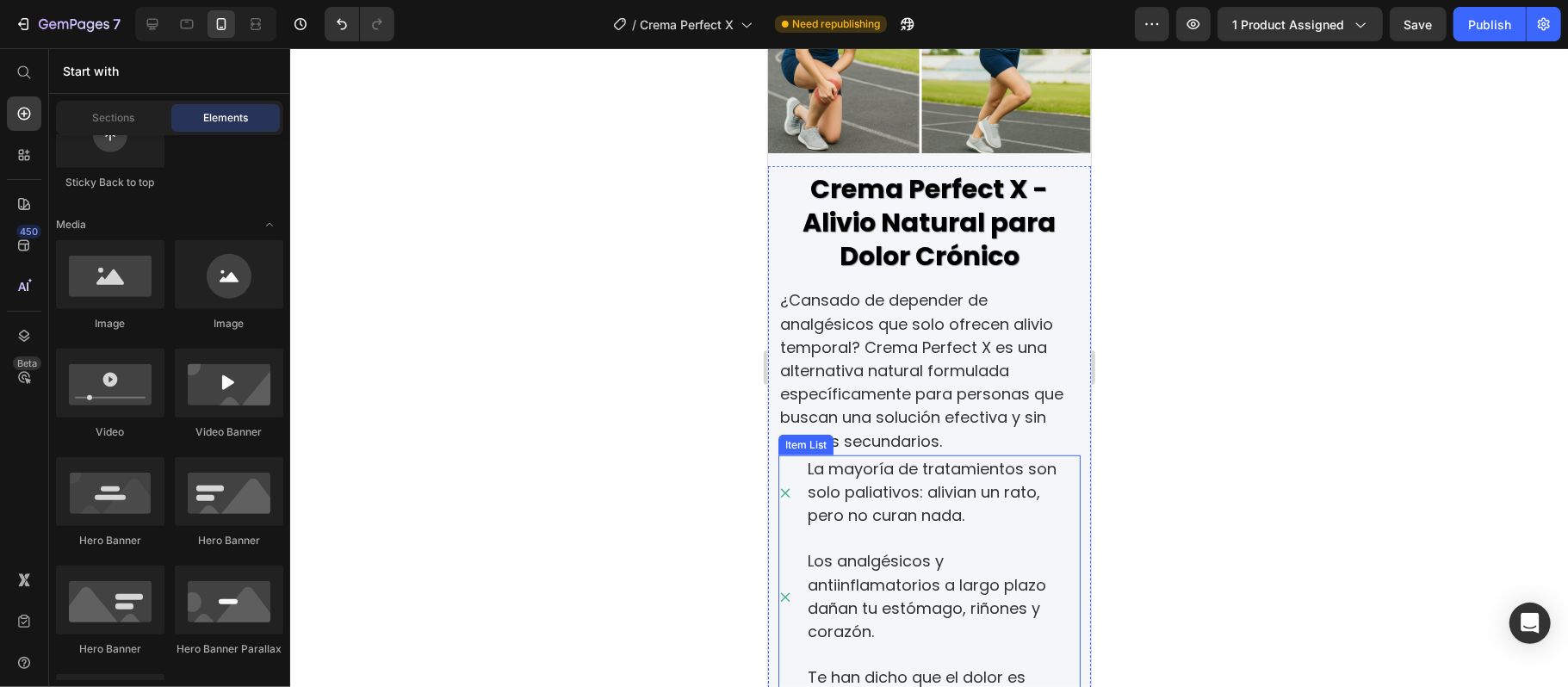 click on "La mayoría de tratamientos son solo paliativos: alivian un rato, pero no curan nada." at bounding box center [931, 491] 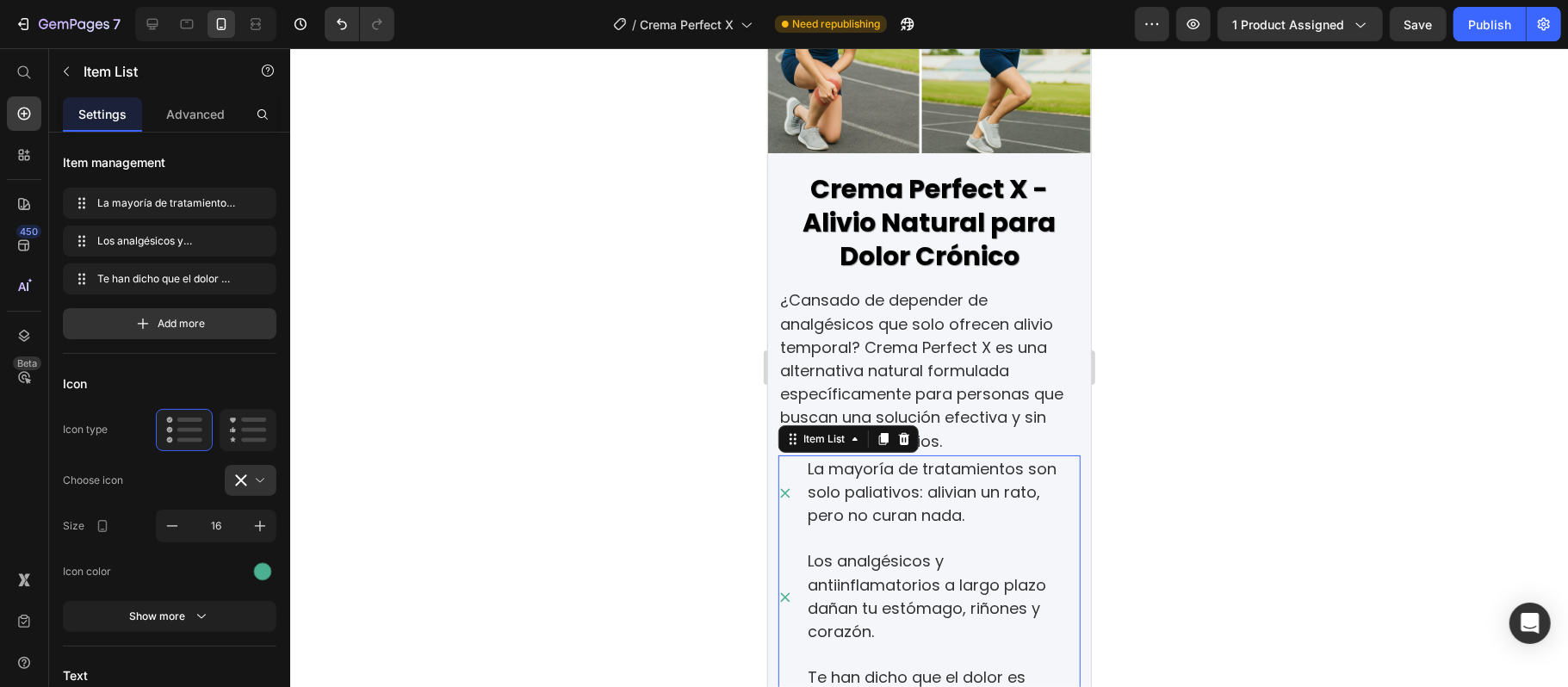 click 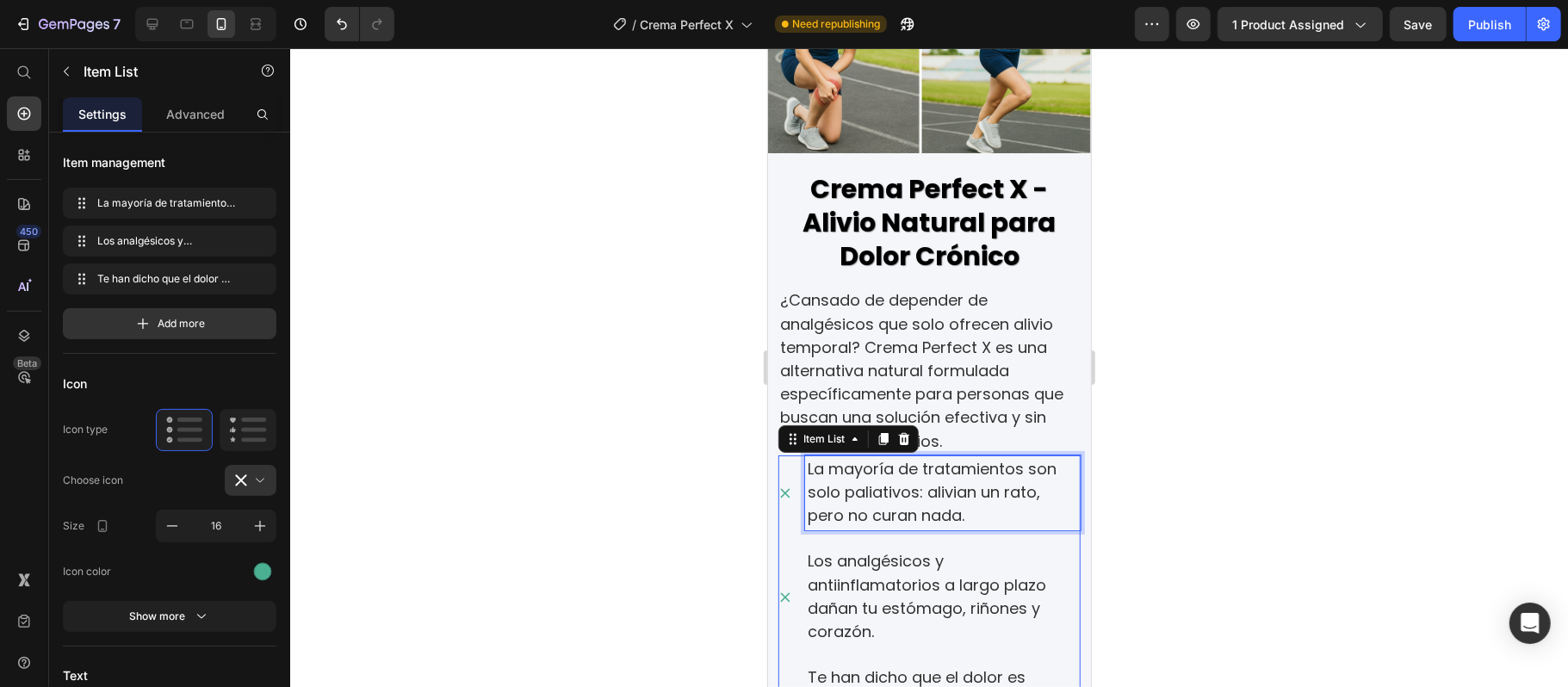 click 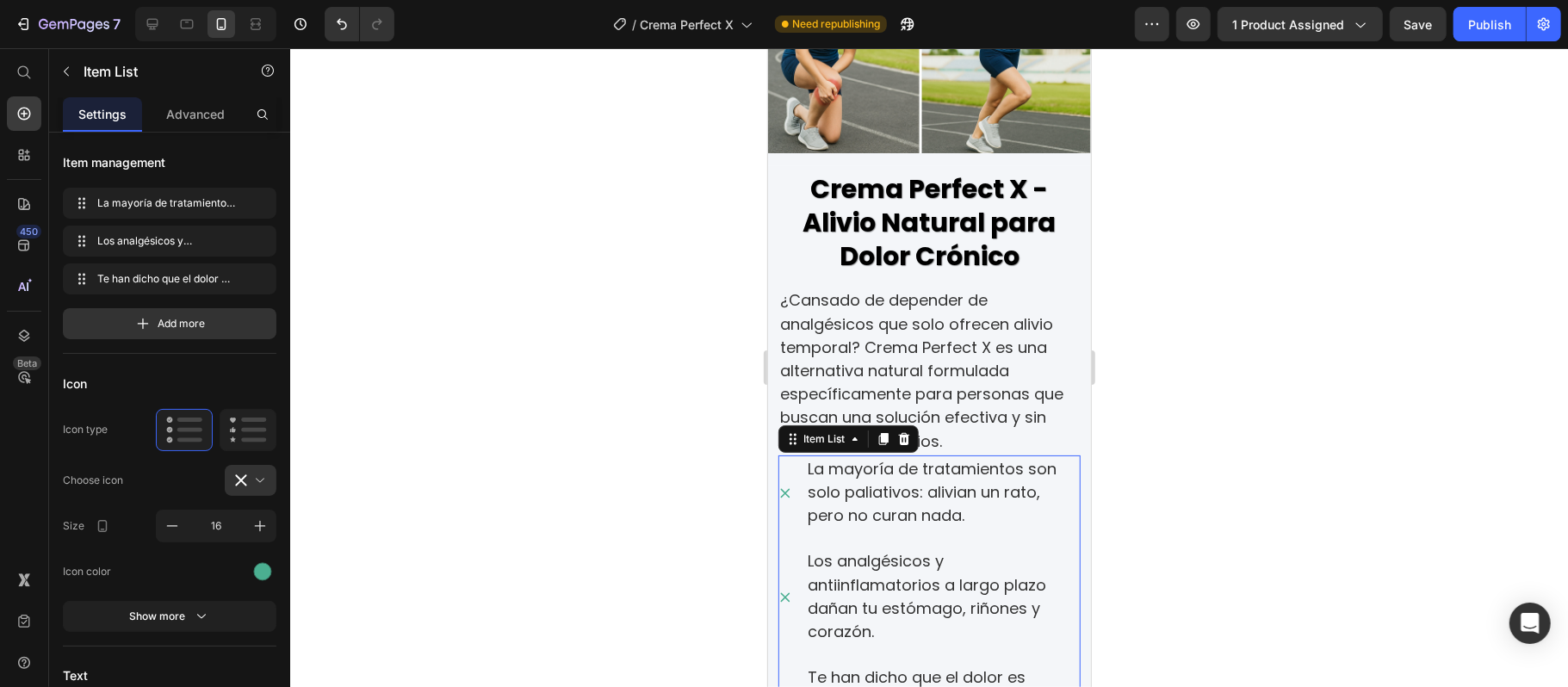 click 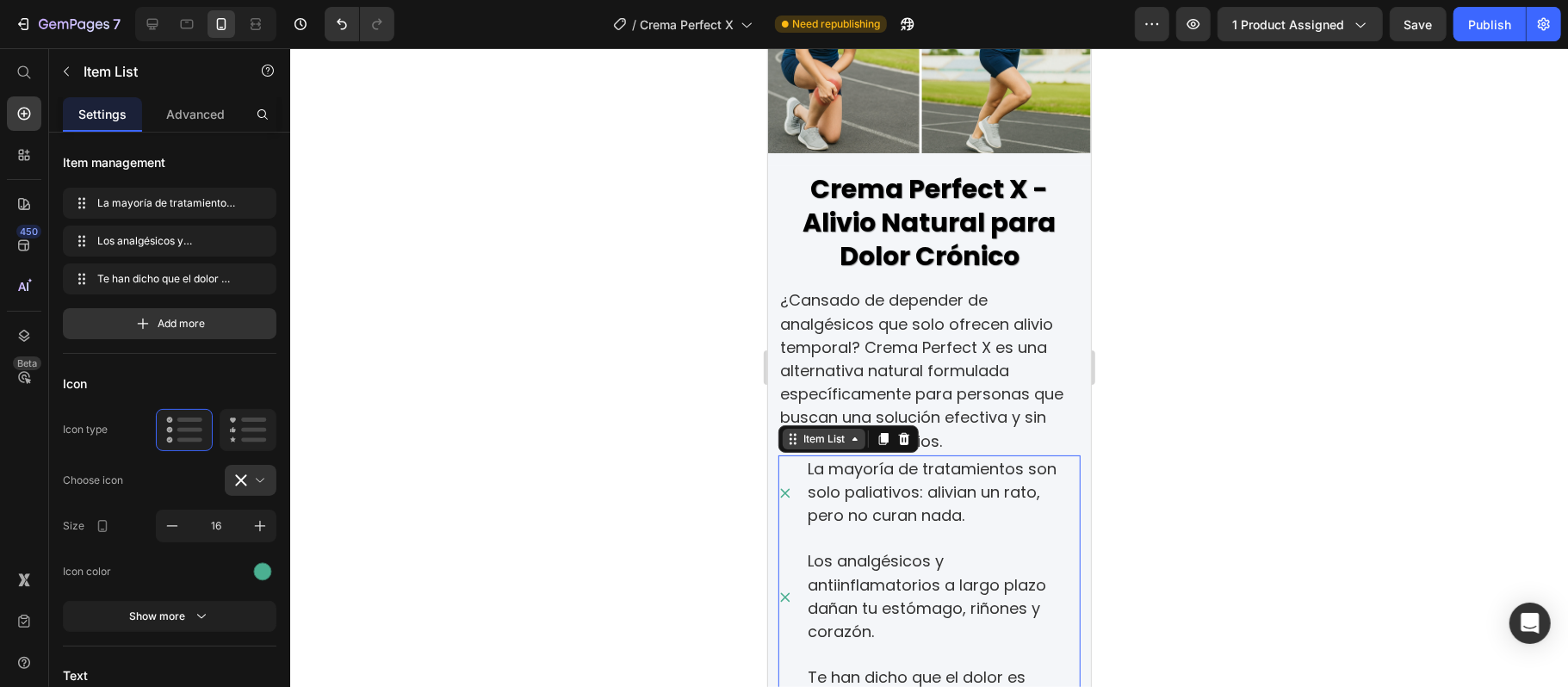 click on "Item List" at bounding box center (823, 438) 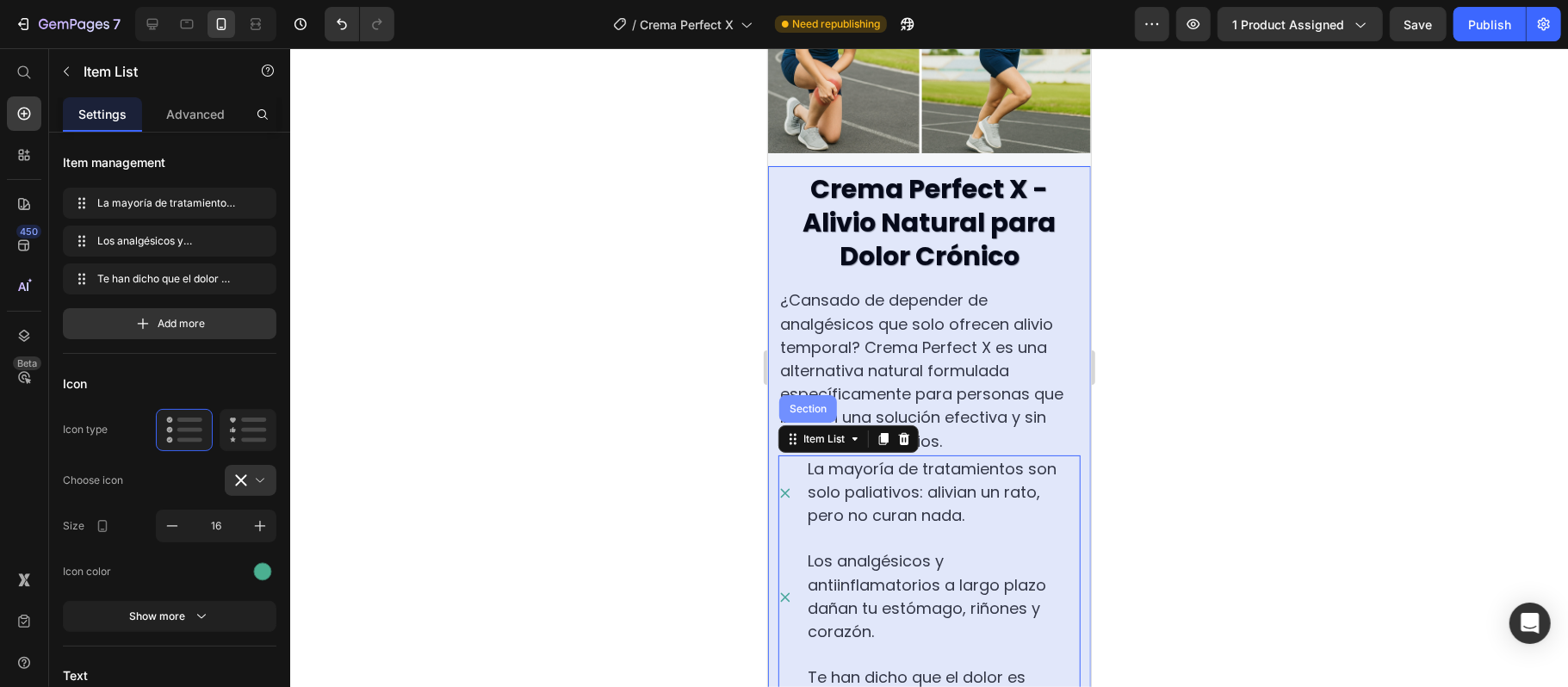 click on "Section" at bounding box center [807, 408] 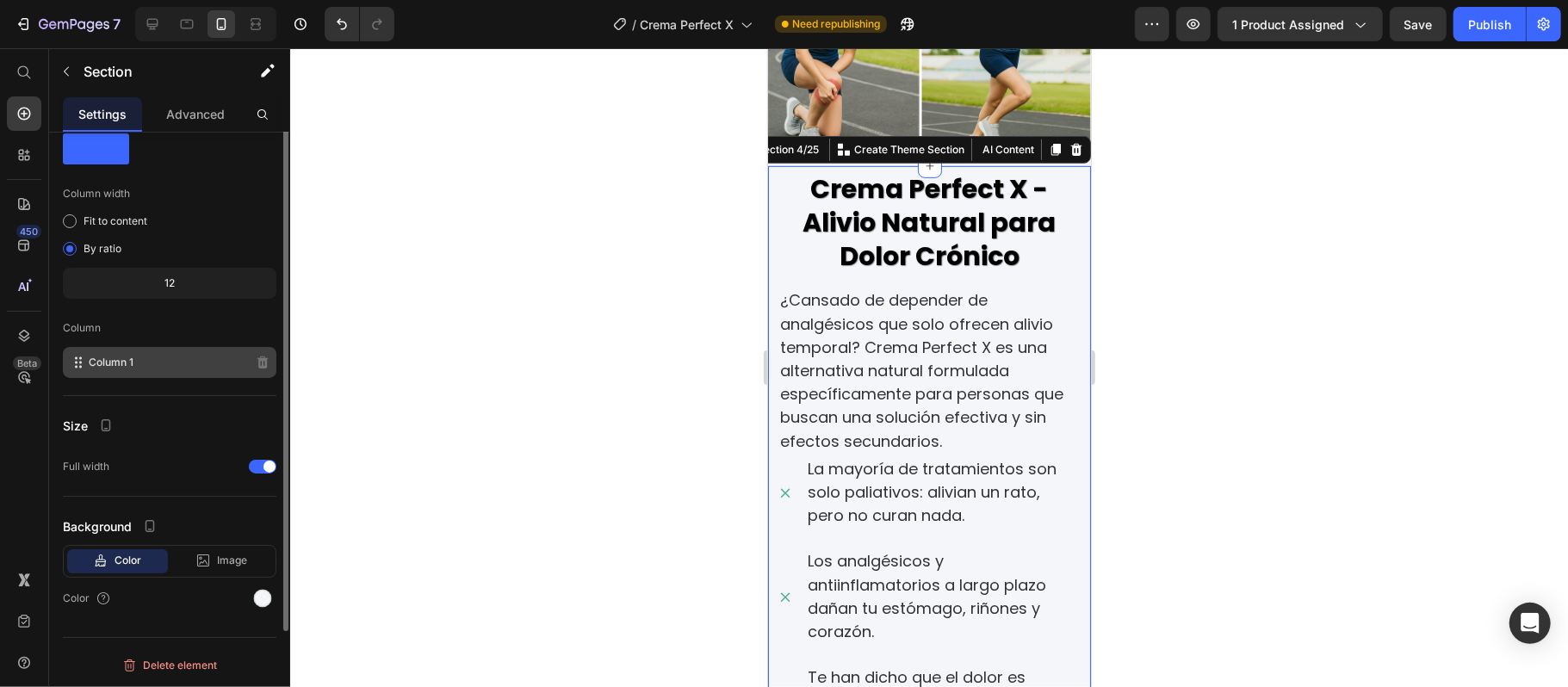 scroll, scrollTop: 0, scrollLeft: 0, axis: both 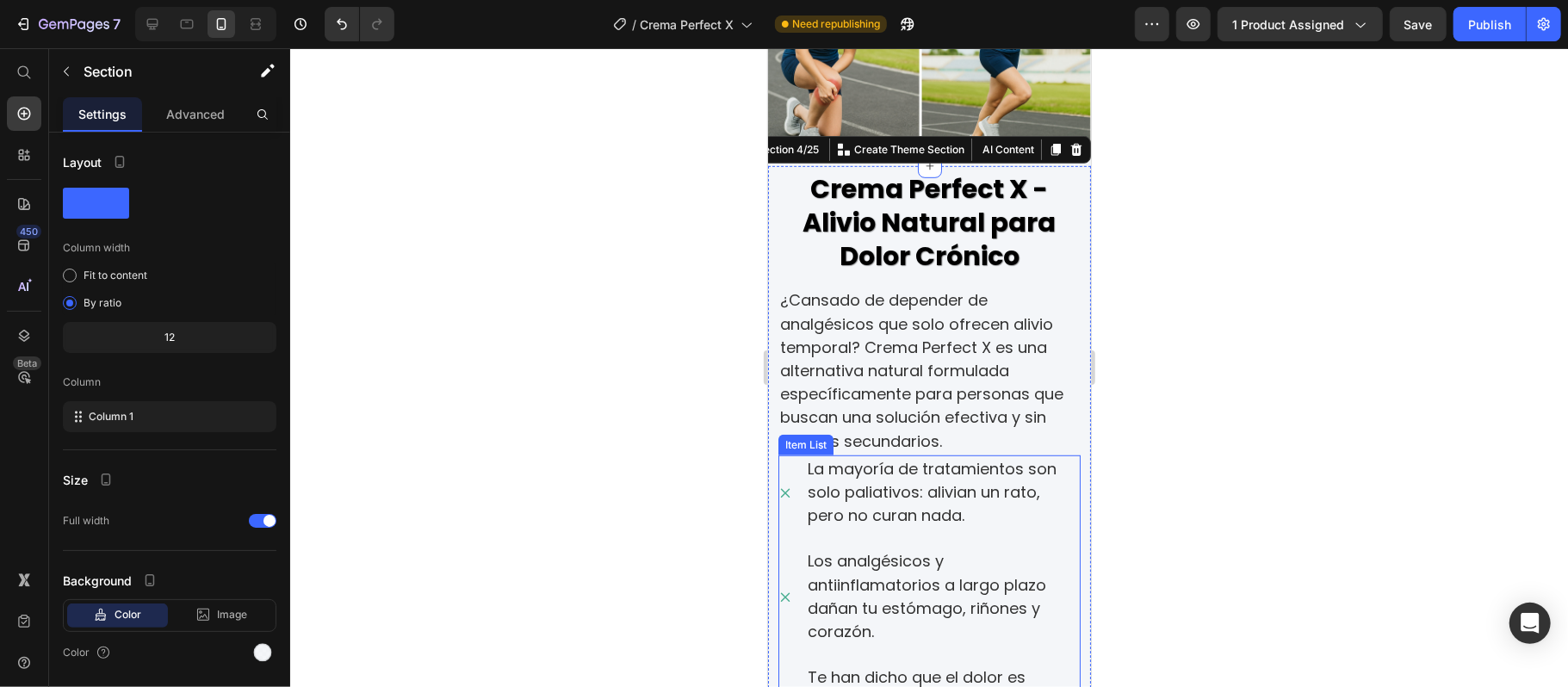 click on "La mayoría de tratamientos son solo paliativos: alivian un rato, pero no curan nada." at bounding box center [931, 491] 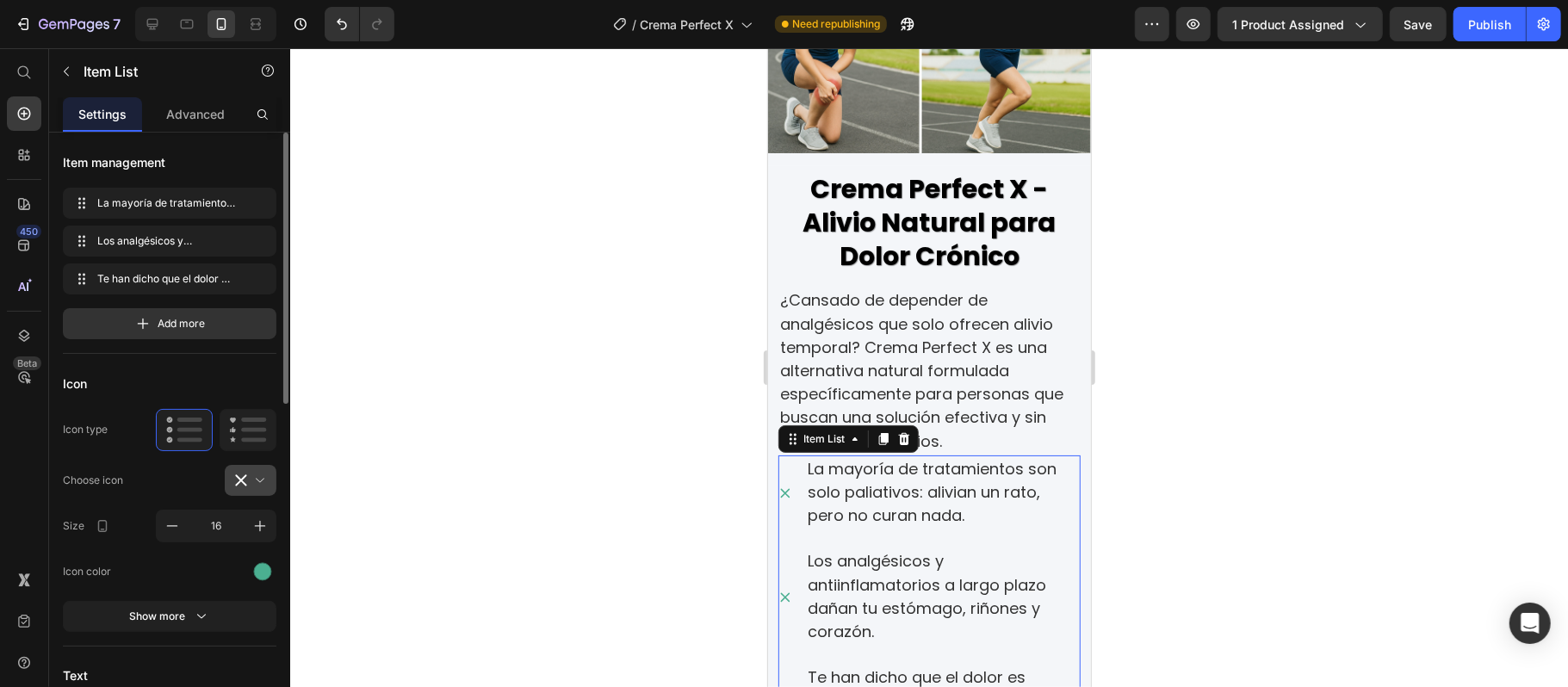 click at bounding box center (257, 480) 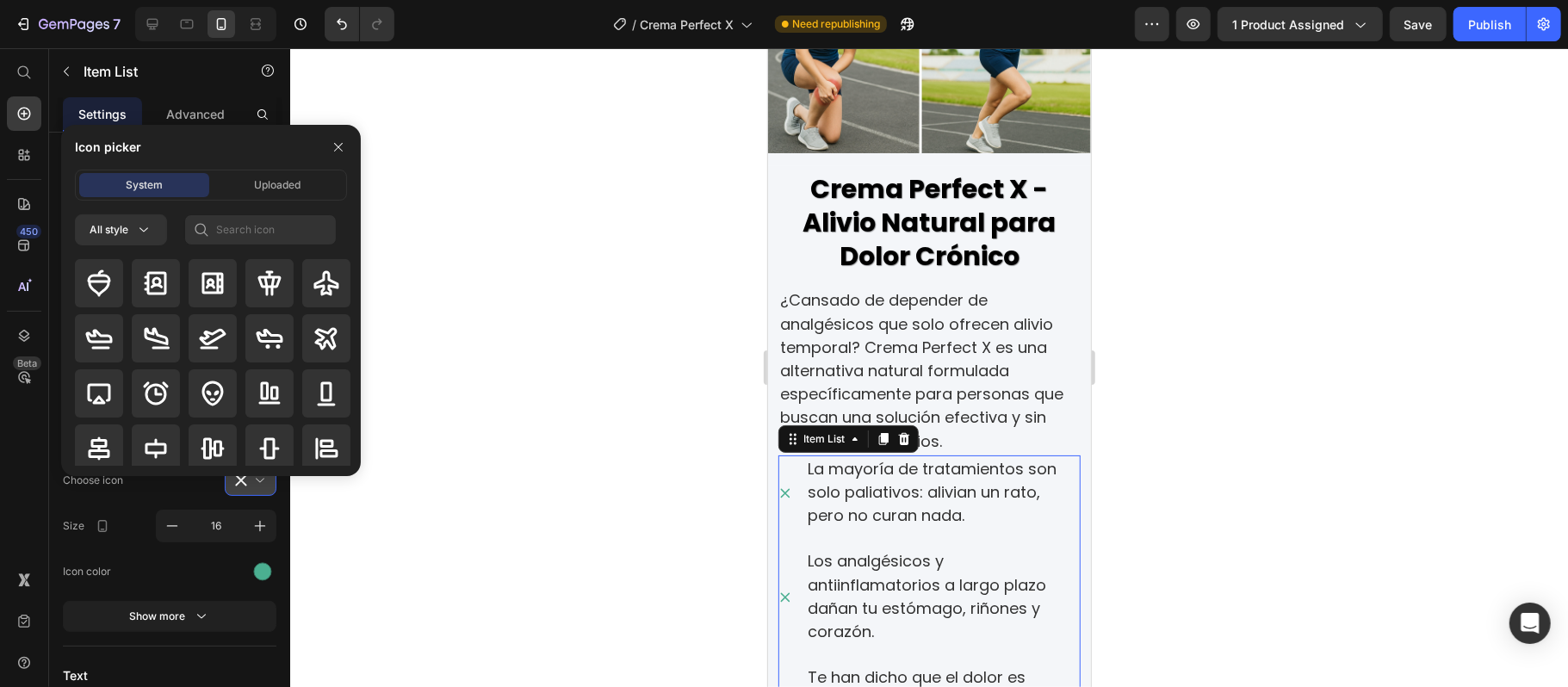 click at bounding box center (257, 480) 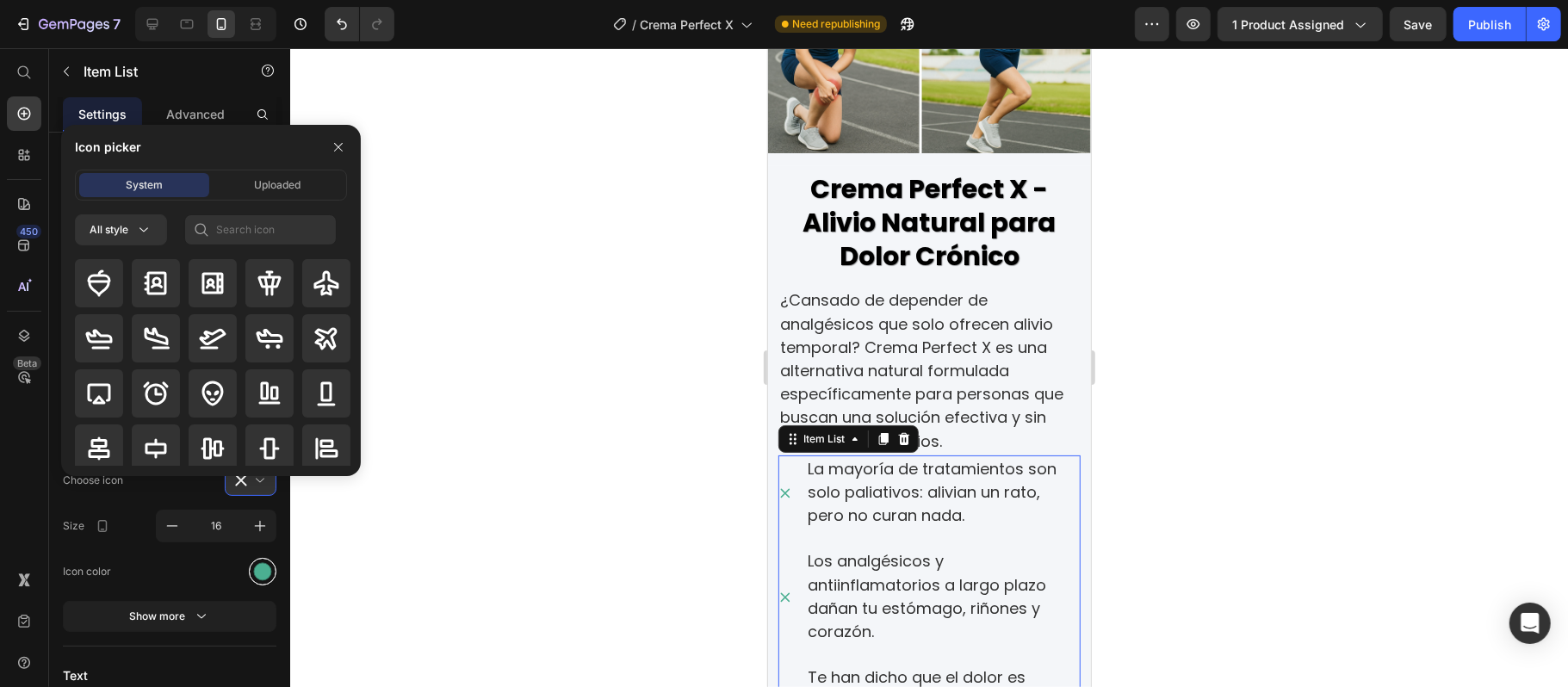 click at bounding box center (263, 571) 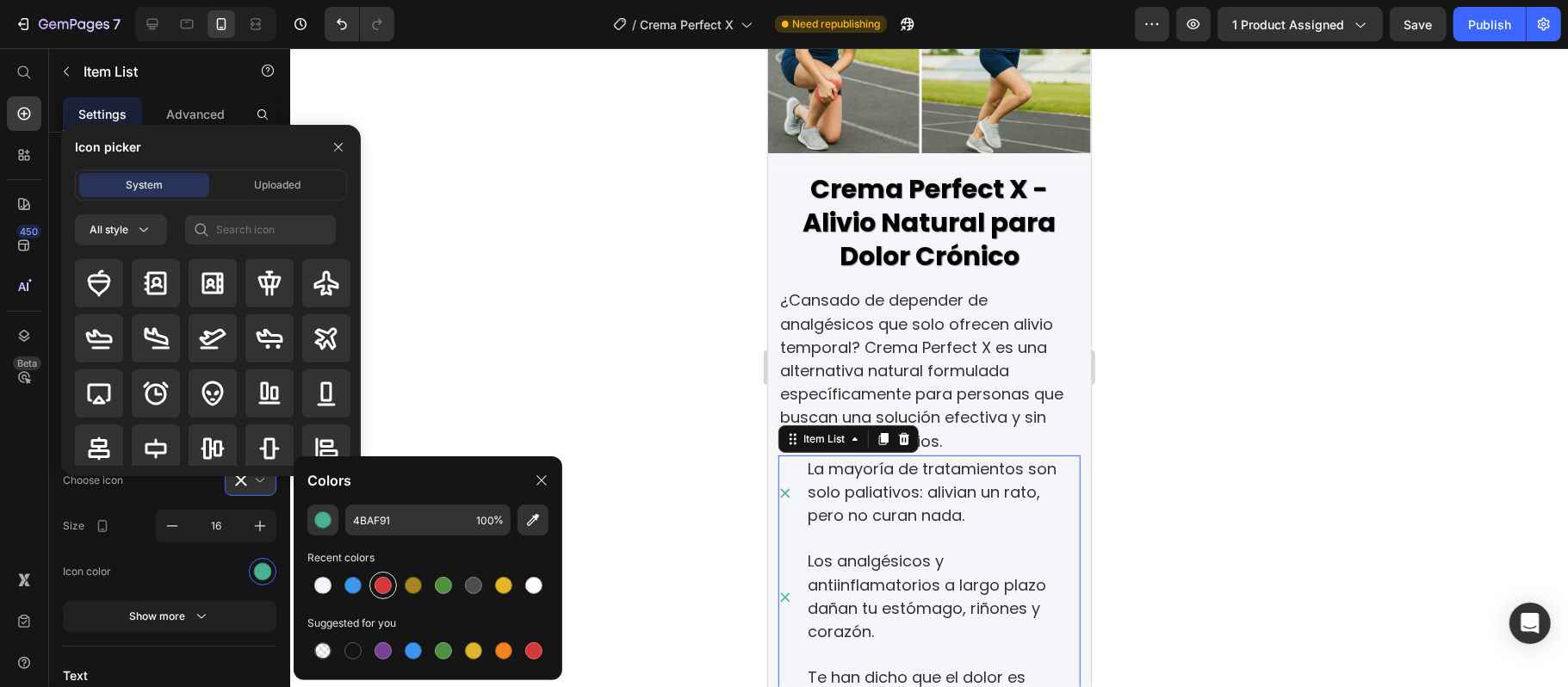 click at bounding box center (383, 585) 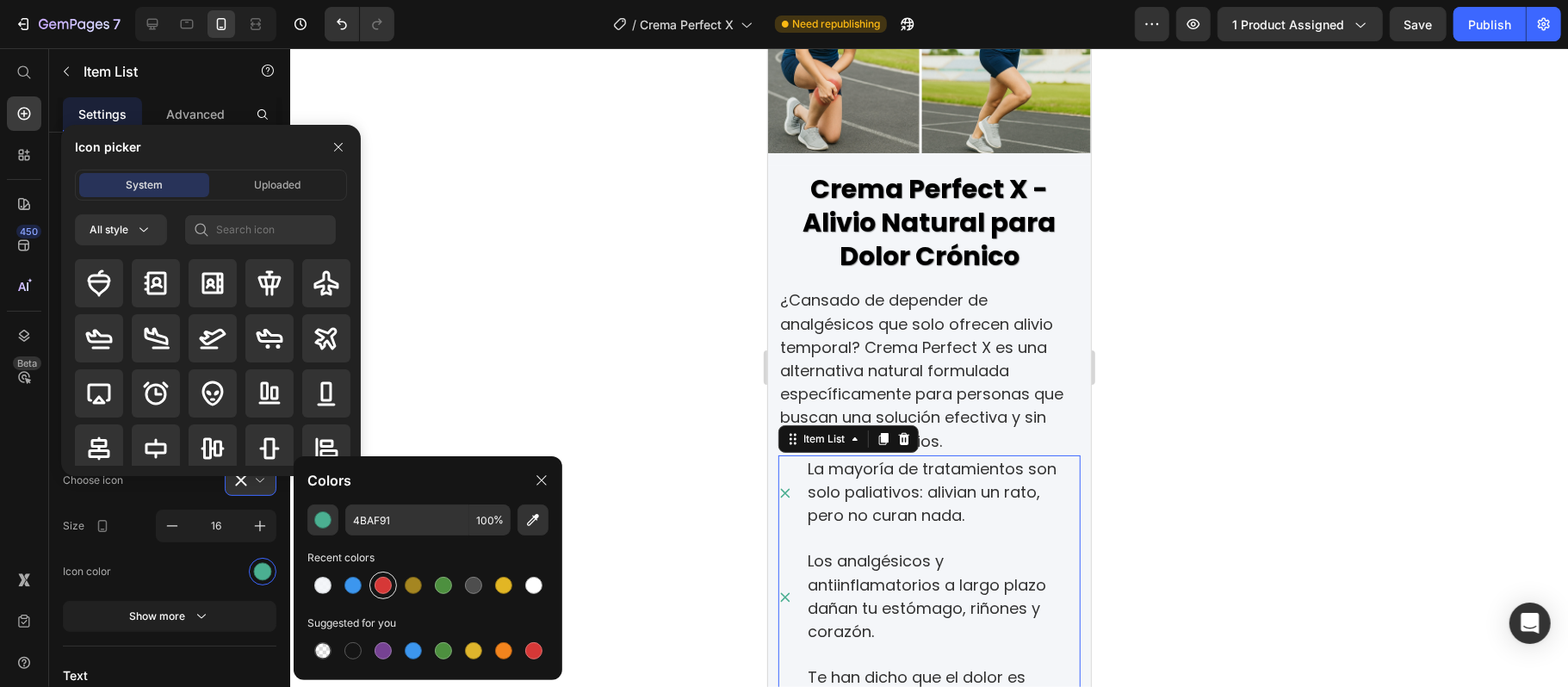 type on "D63837" 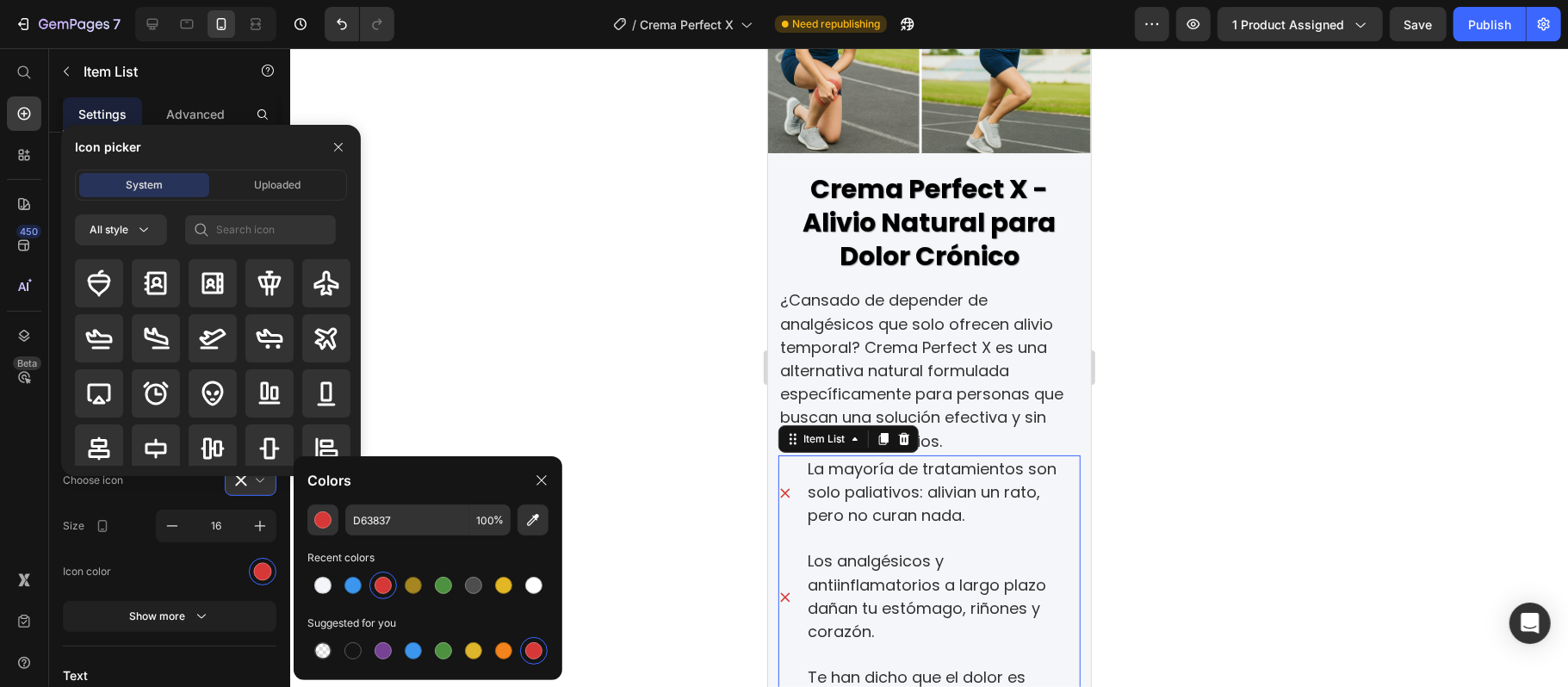click 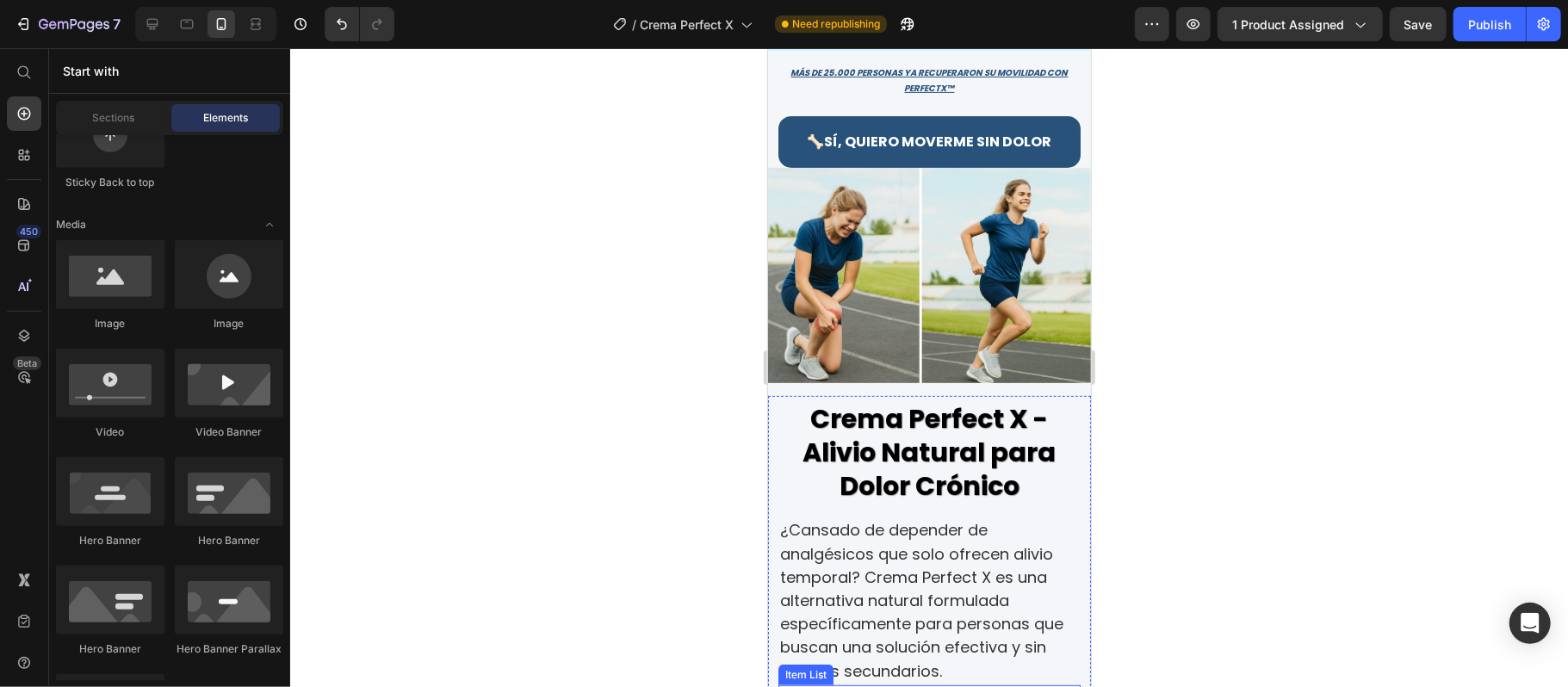 scroll, scrollTop: 803, scrollLeft: 0, axis: vertical 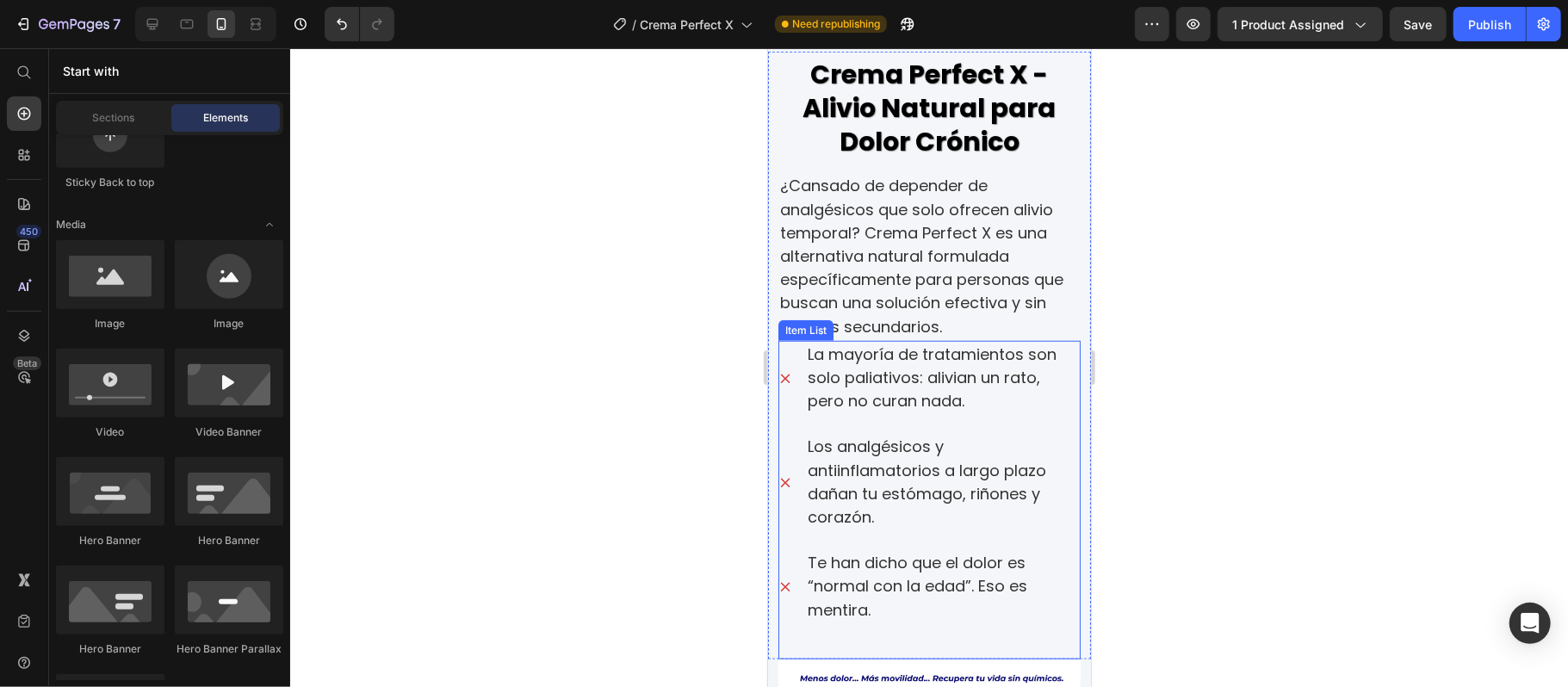 click on "La mayoría de tratamientos son solo paliativos: alivian un rato, pero no curan nada." at bounding box center [931, 376] 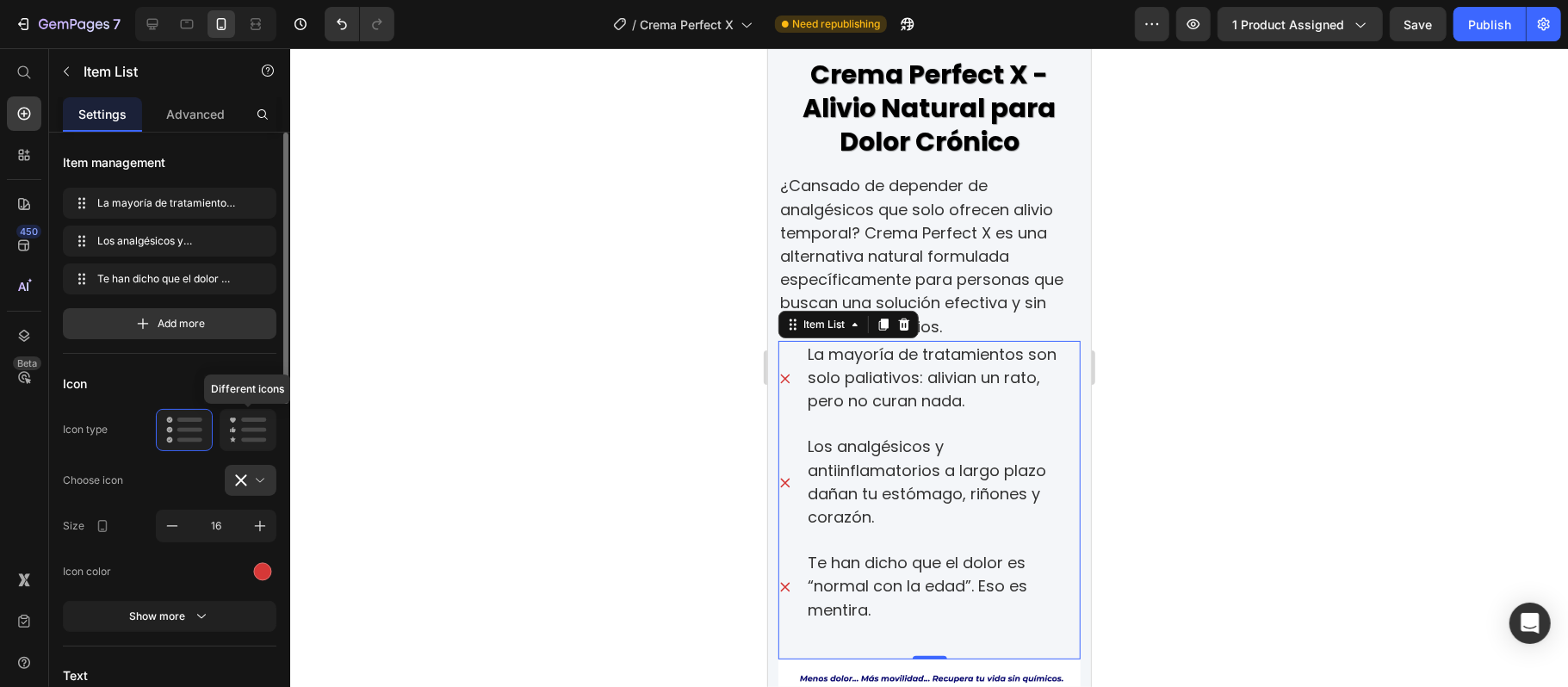 click 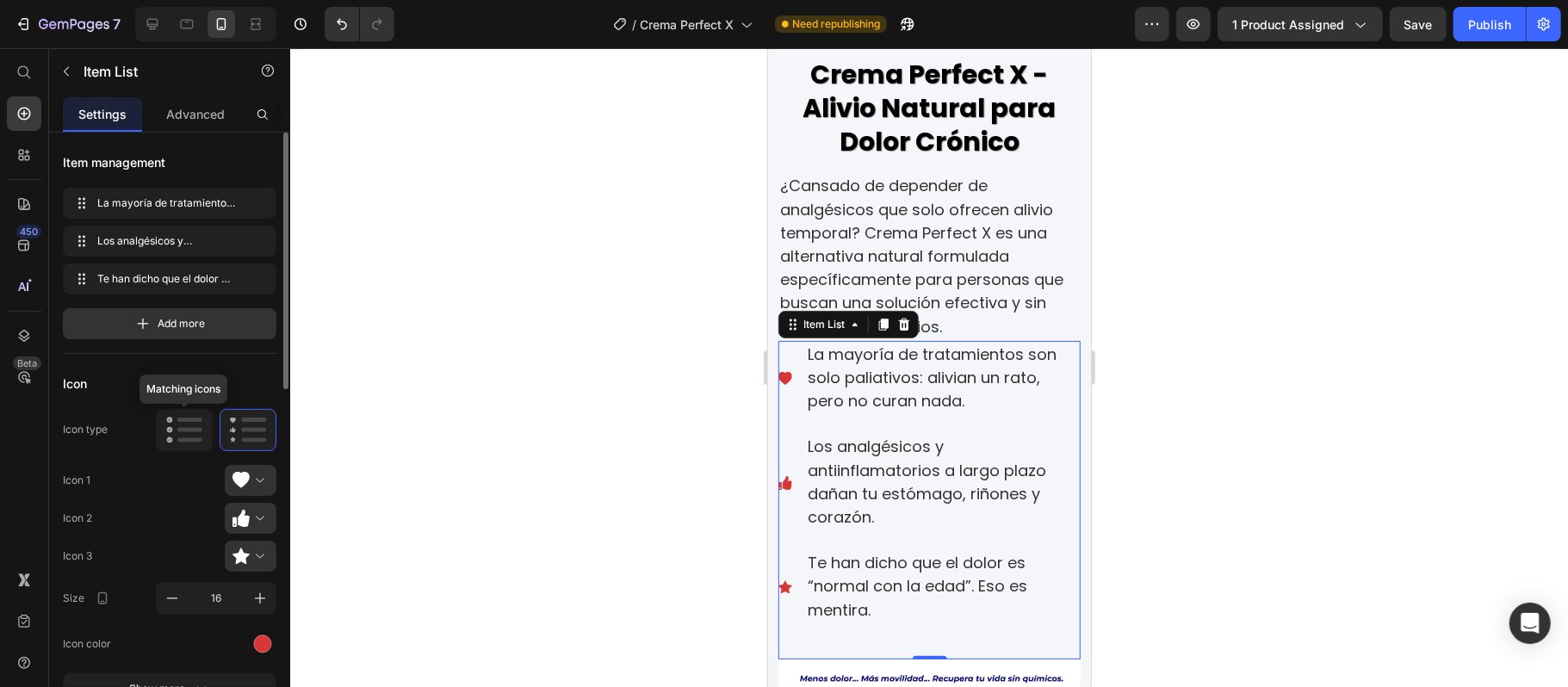 click 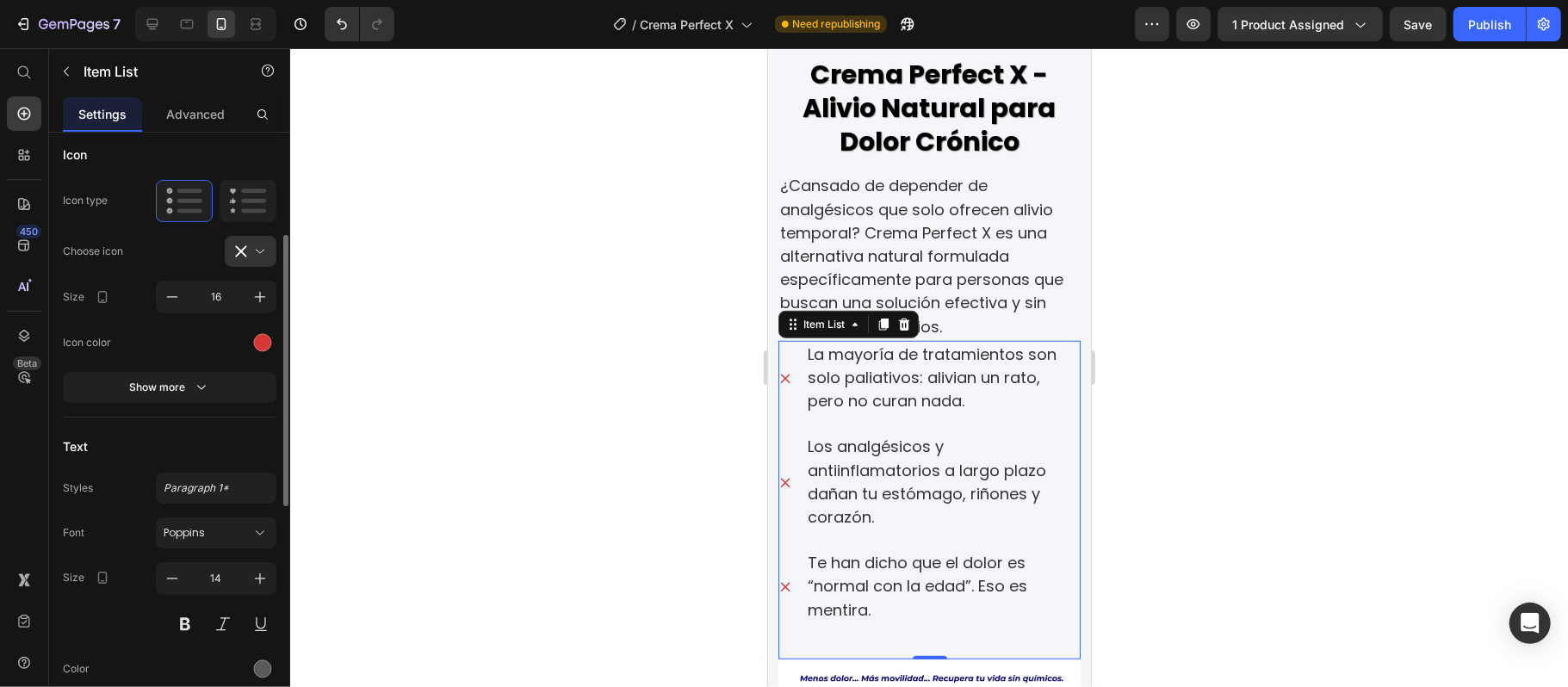 scroll, scrollTop: 0, scrollLeft: 0, axis: both 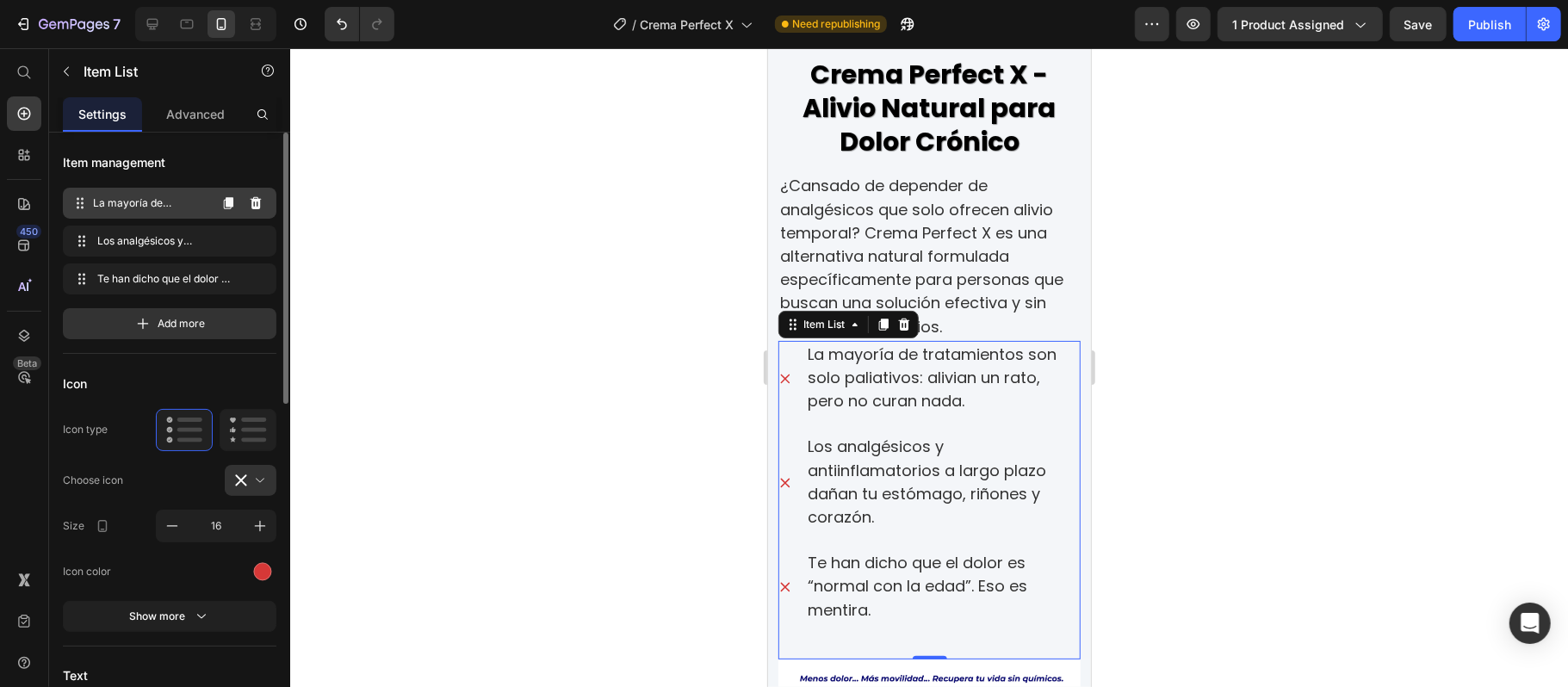 click on "La mayoría de tratamientos son solo paliativos: alivian un rato, pero no curan nada." at bounding box center (150, 203) 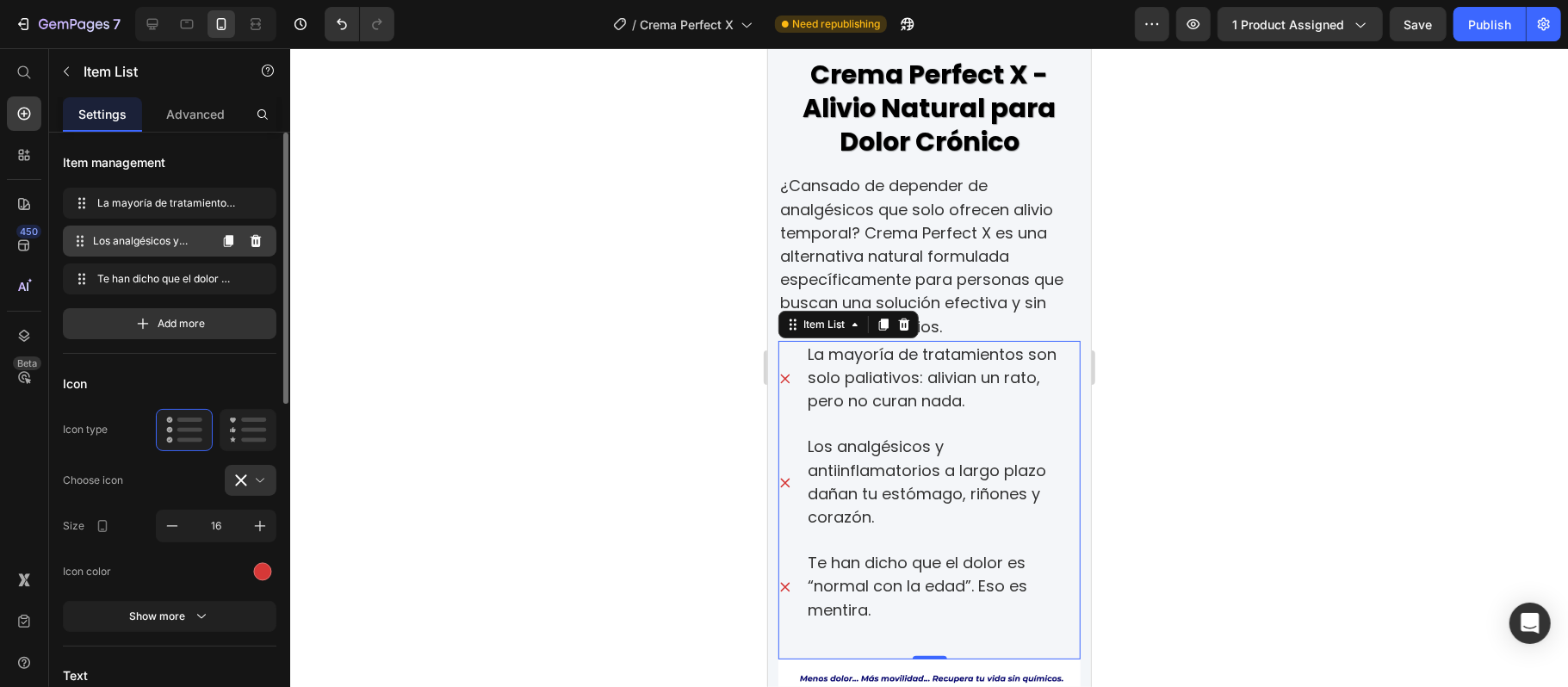 click on "Los analgésicos y antiinflamatorios a largo plazo dañan tu estómago, riñones y corazón." at bounding box center (150, 241) 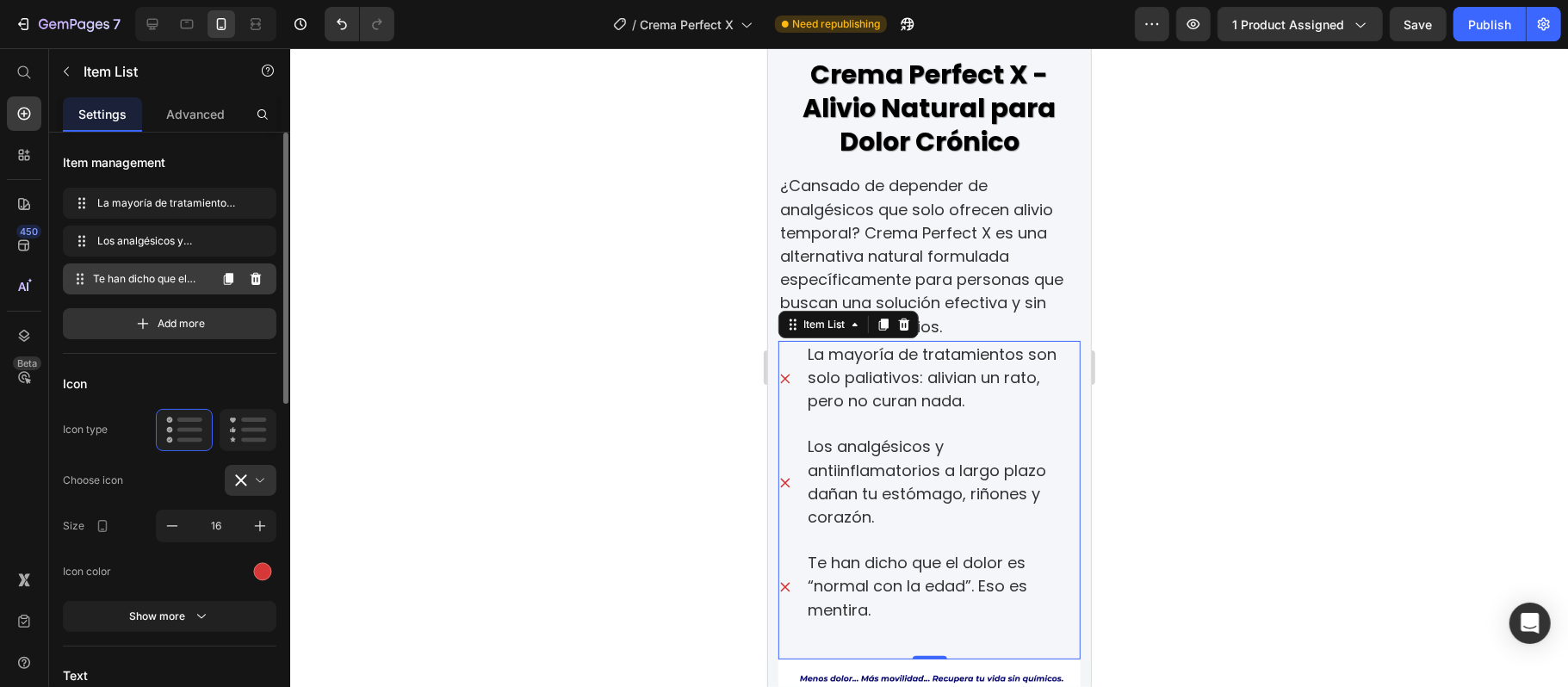 click on "Te han dicho que el dolor es “normal con la edad”. Eso es mentira." at bounding box center (150, 279) 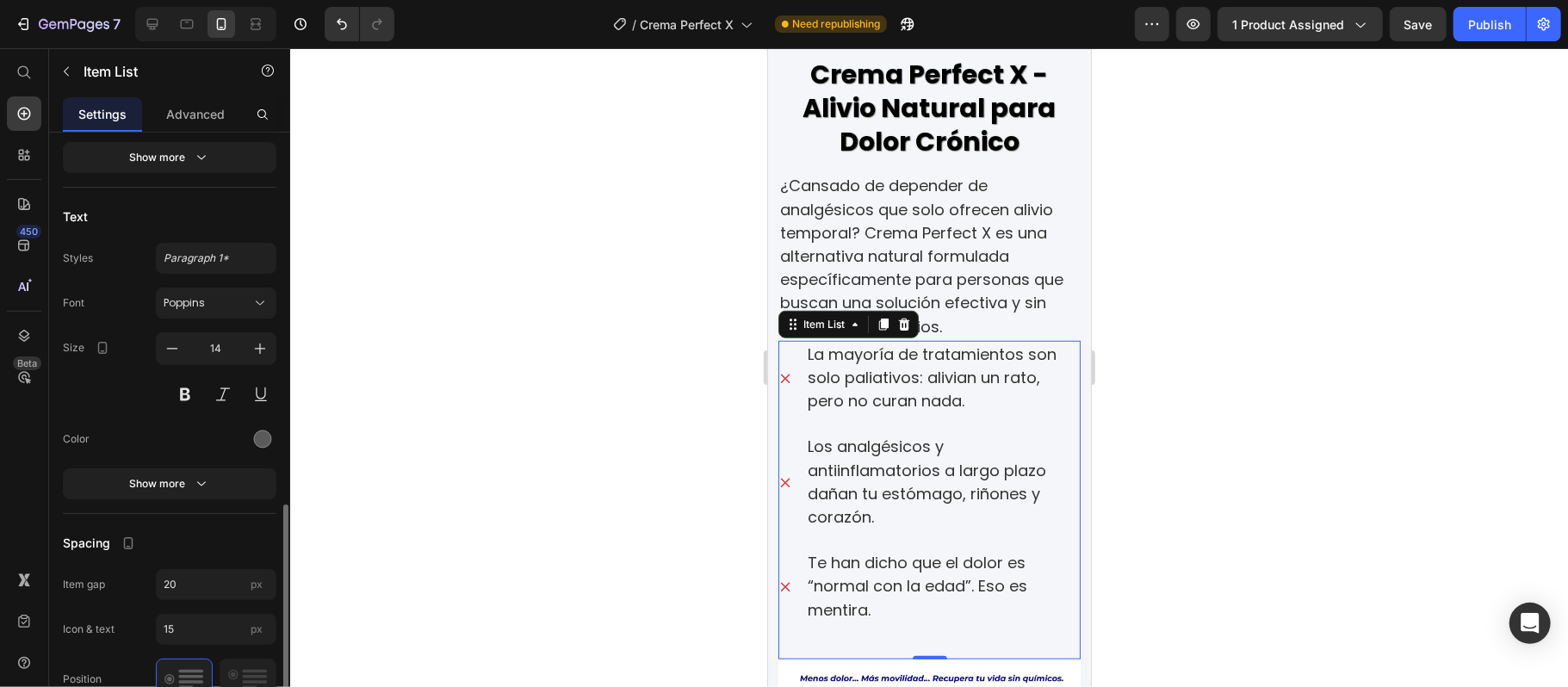 scroll, scrollTop: 689, scrollLeft: 0, axis: vertical 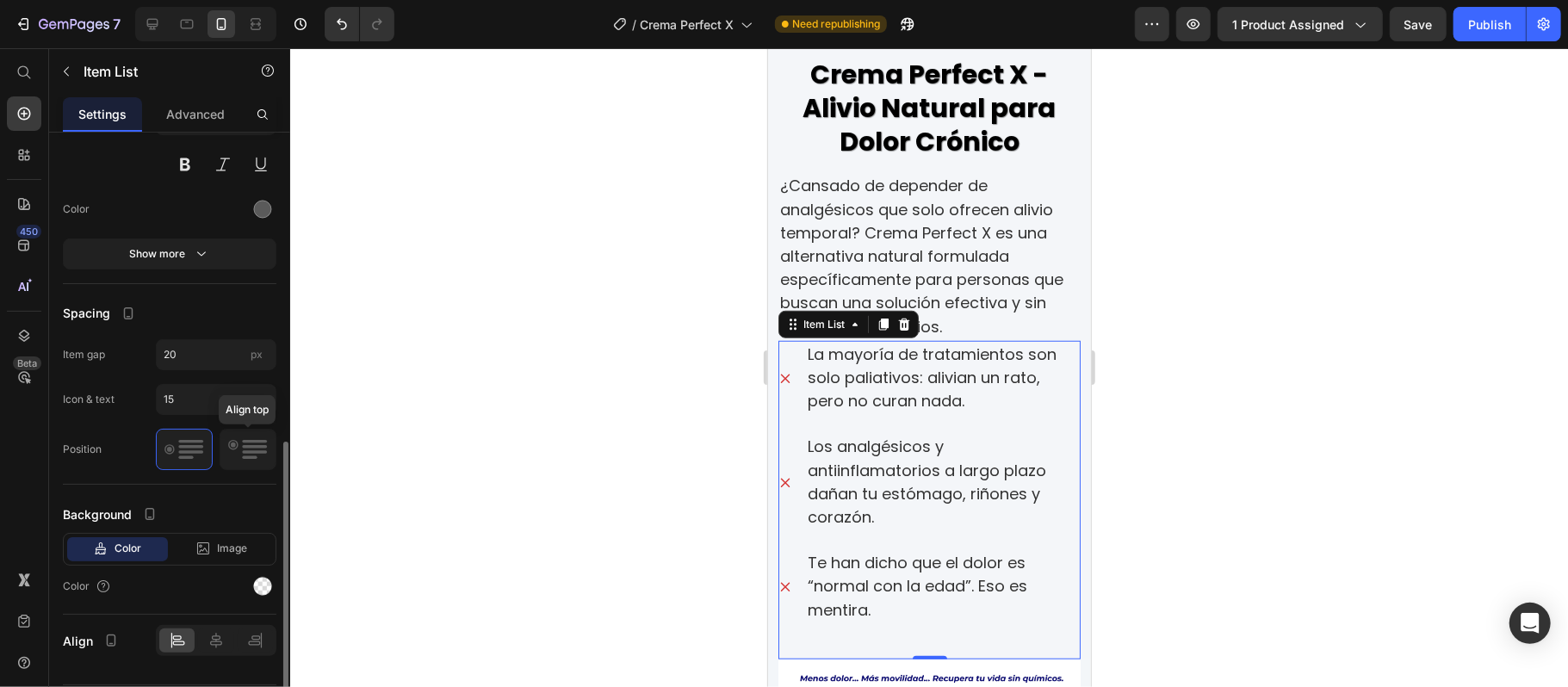 click 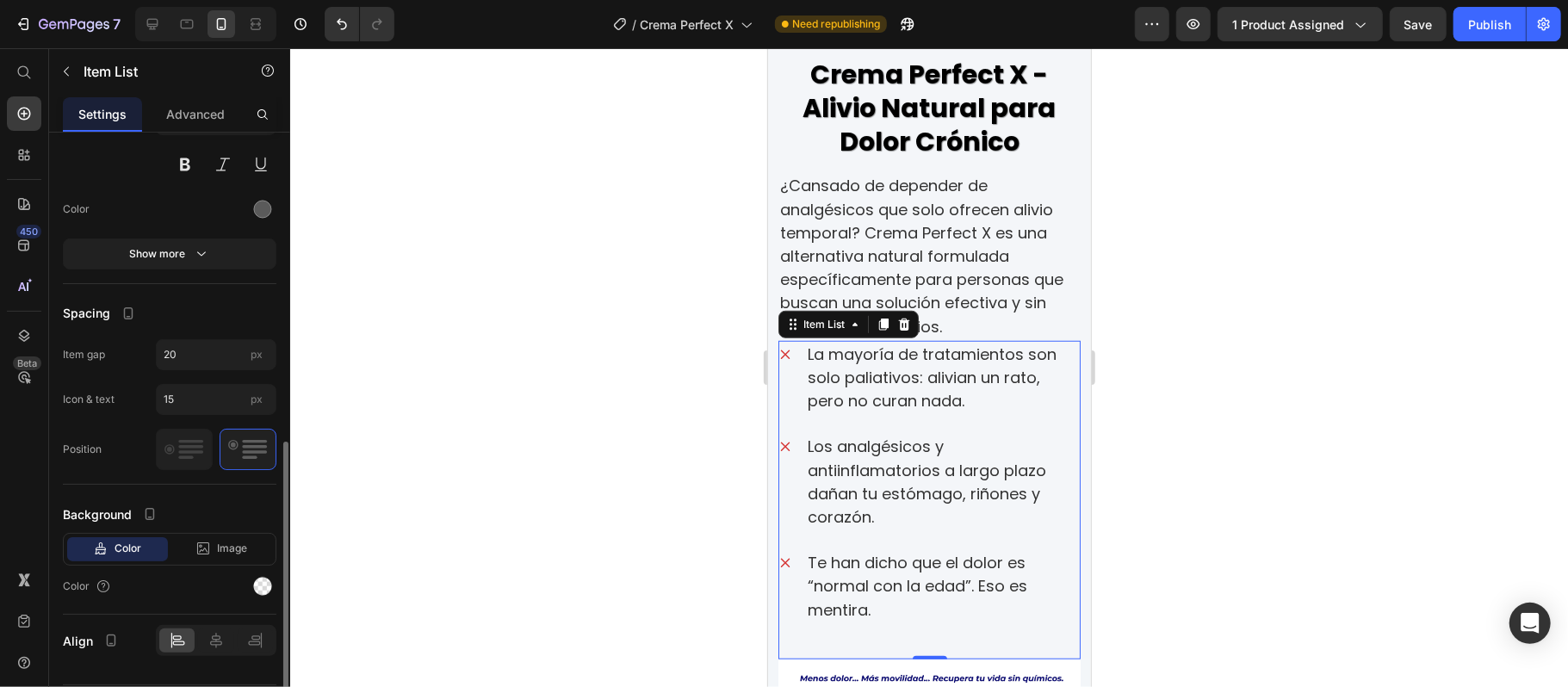 scroll, scrollTop: 739, scrollLeft: 0, axis: vertical 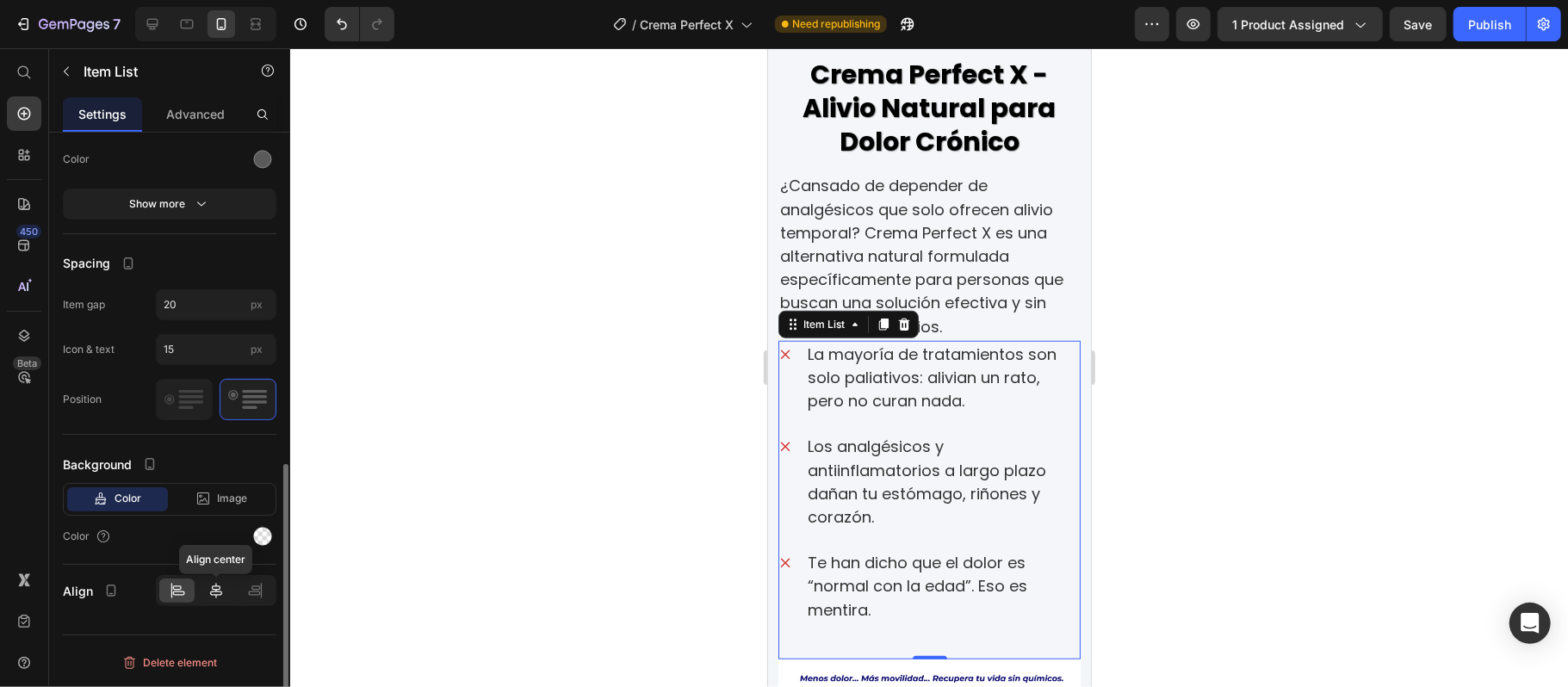 click 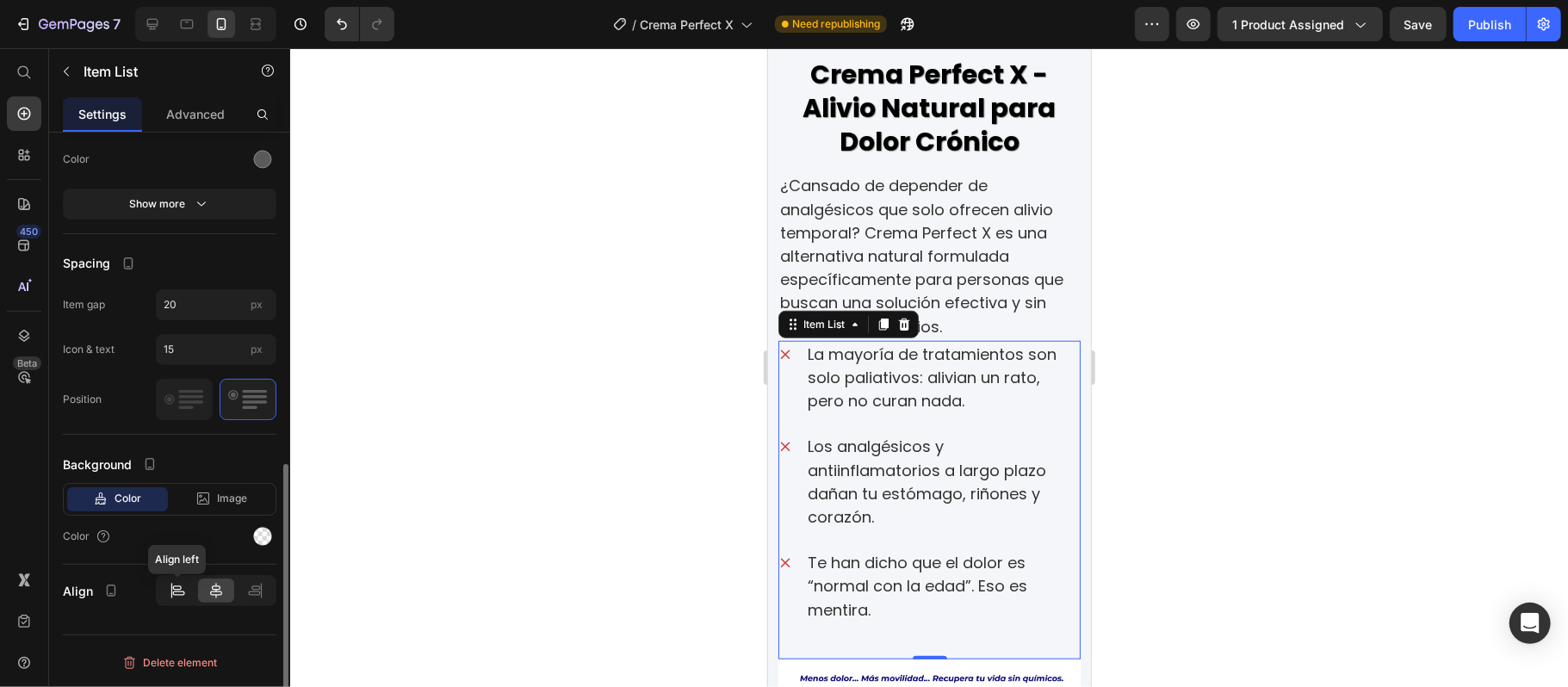click 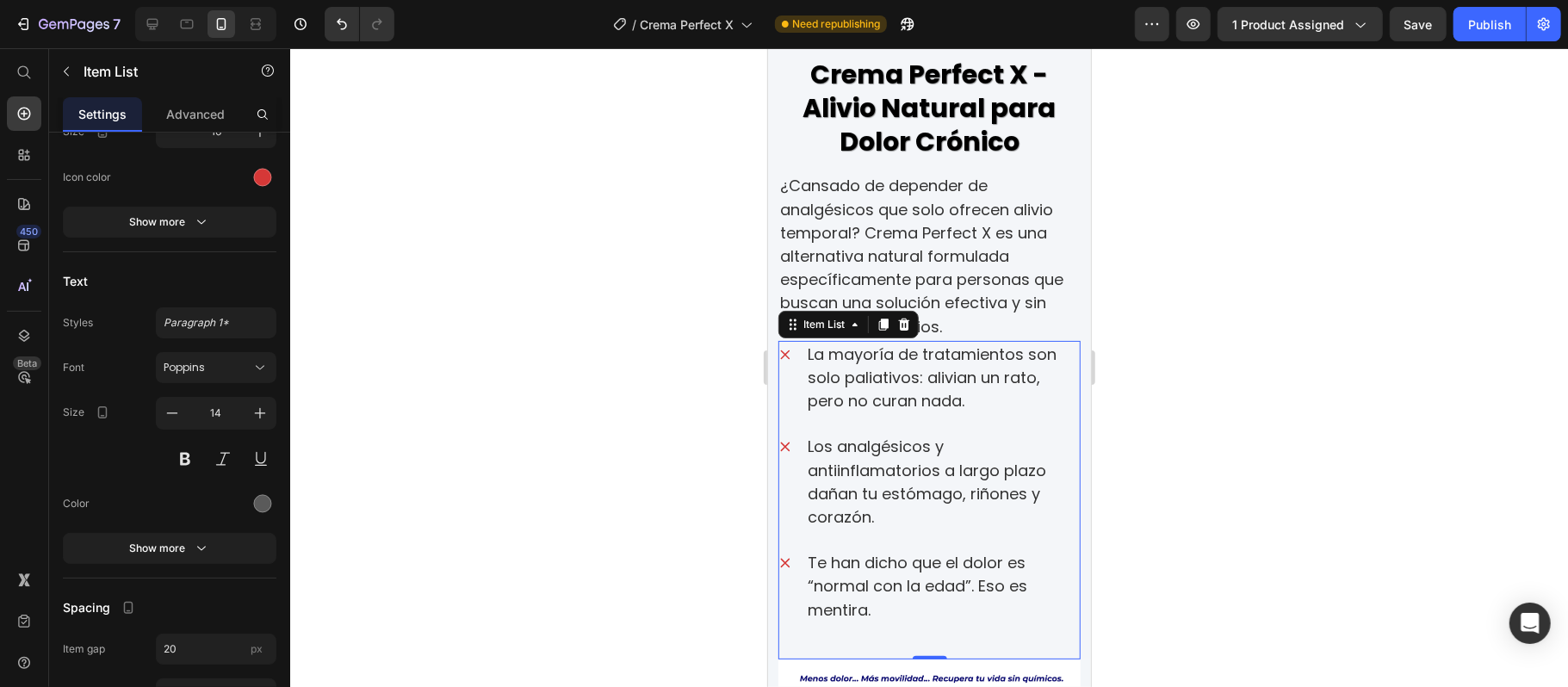 scroll, scrollTop: 0, scrollLeft: 0, axis: both 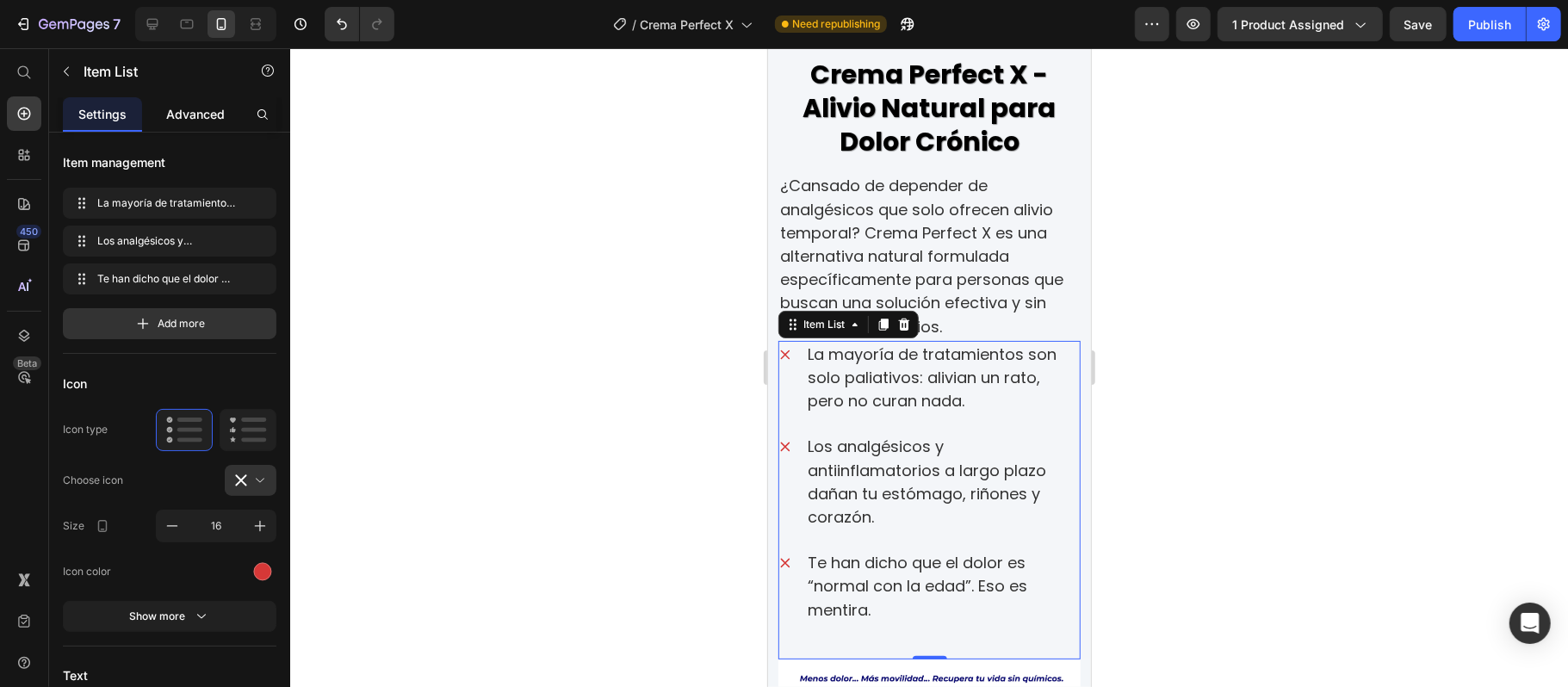 click on "Advanced" at bounding box center [195, 114] 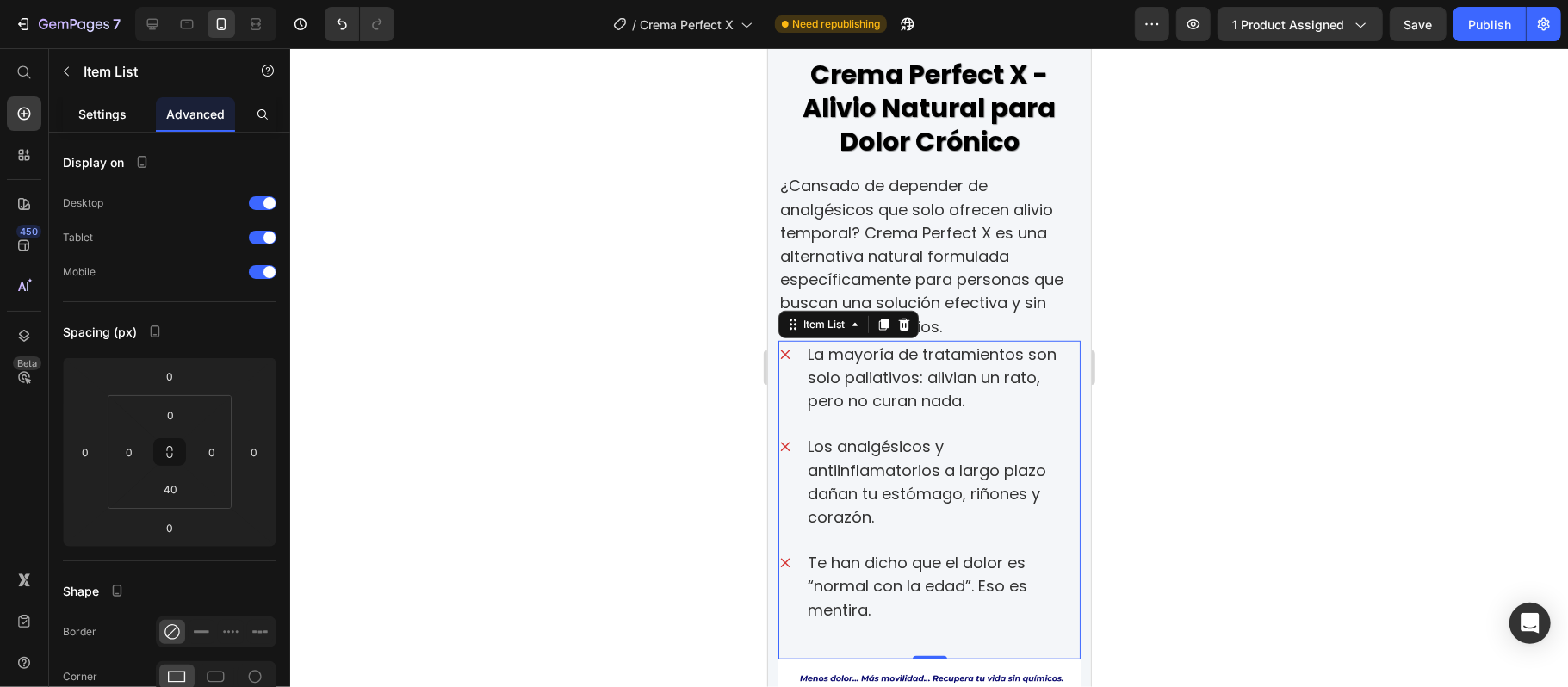 click on "Settings" at bounding box center [102, 114] 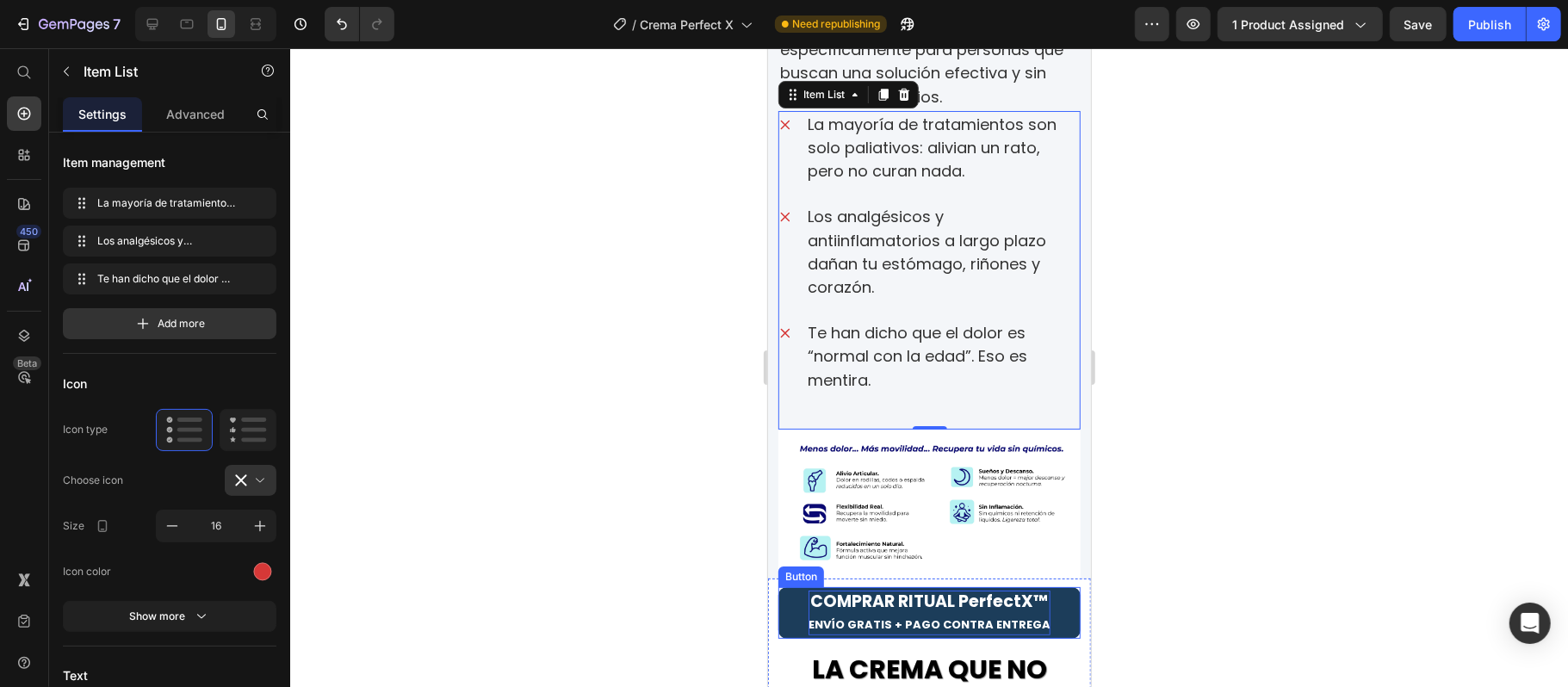 scroll, scrollTop: 1148, scrollLeft: 0, axis: vertical 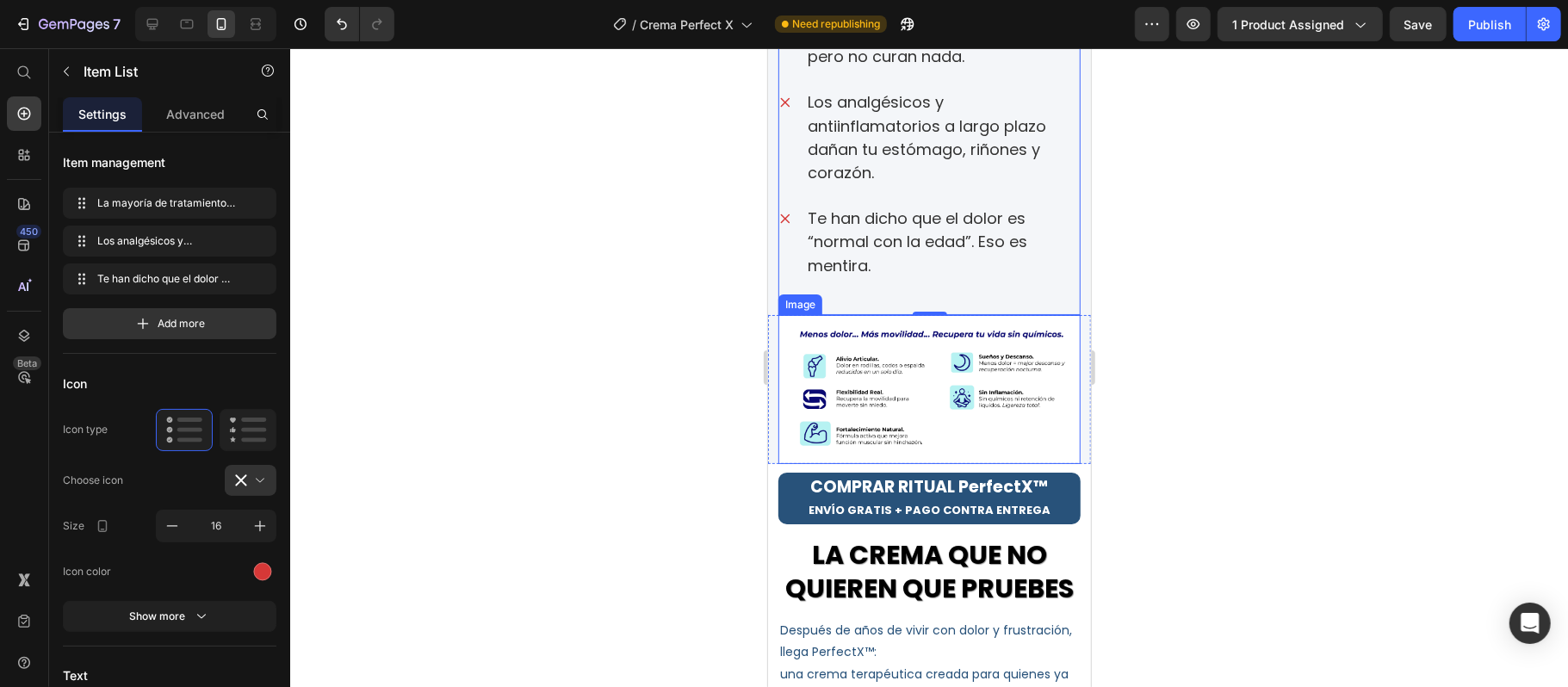 click at bounding box center (928, 388) 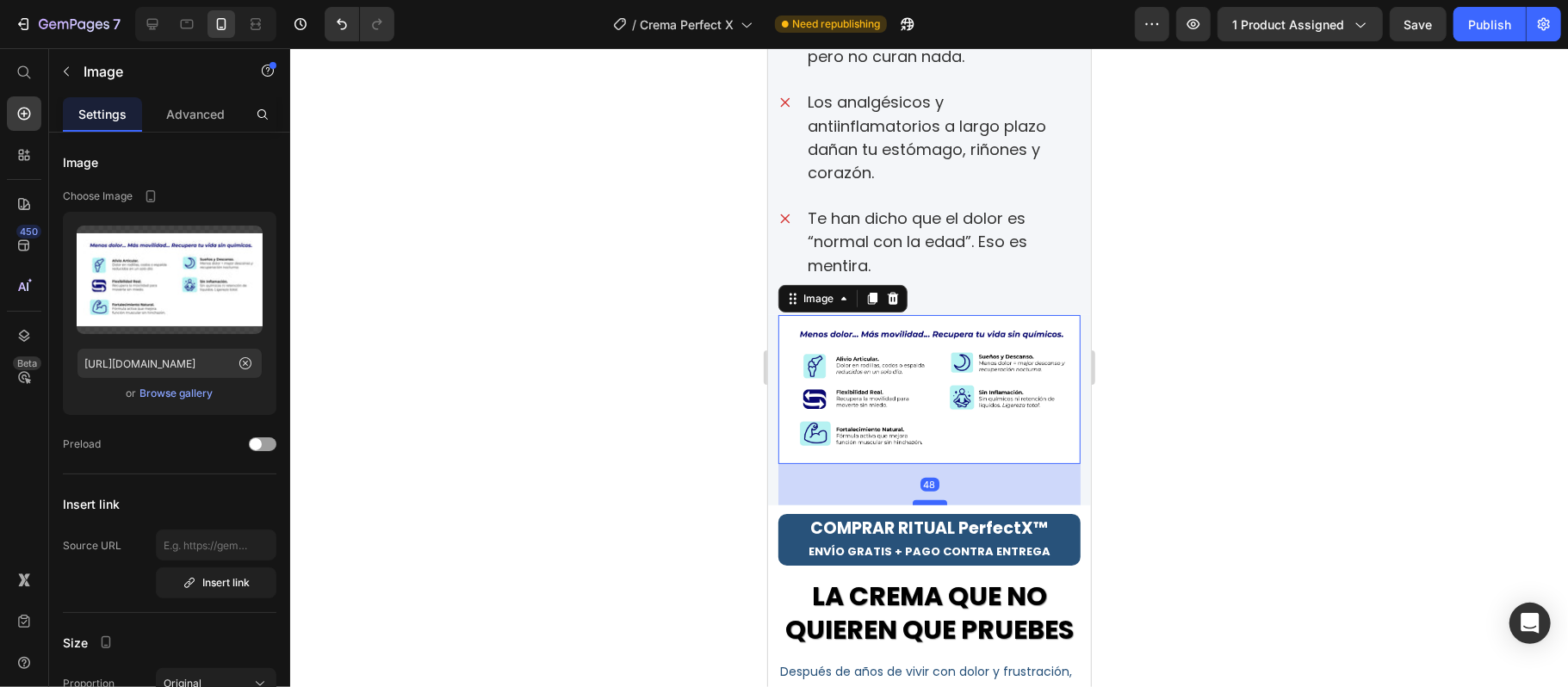 drag, startPoint x: 920, startPoint y: 413, endPoint x: 923, endPoint y: 455, distance: 42.107007 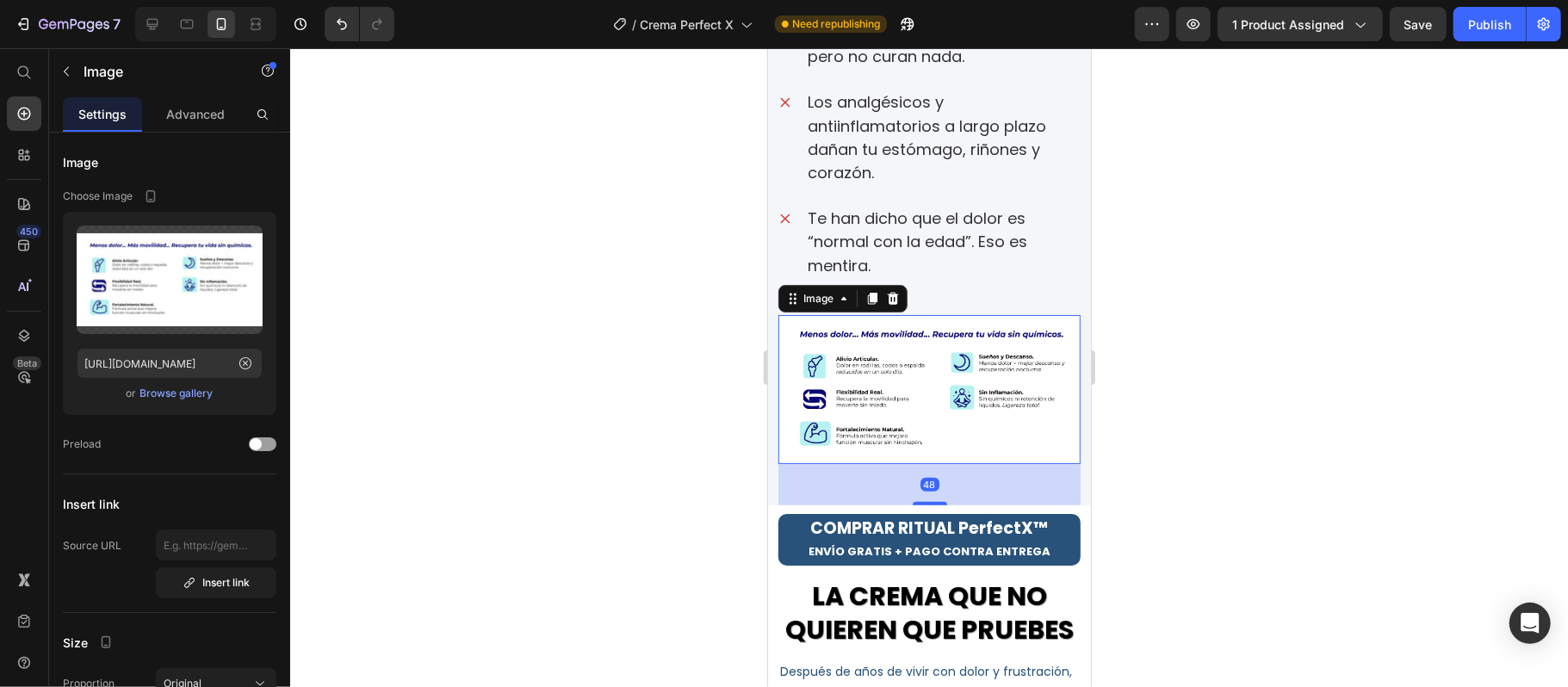 click at bounding box center [928, 388] 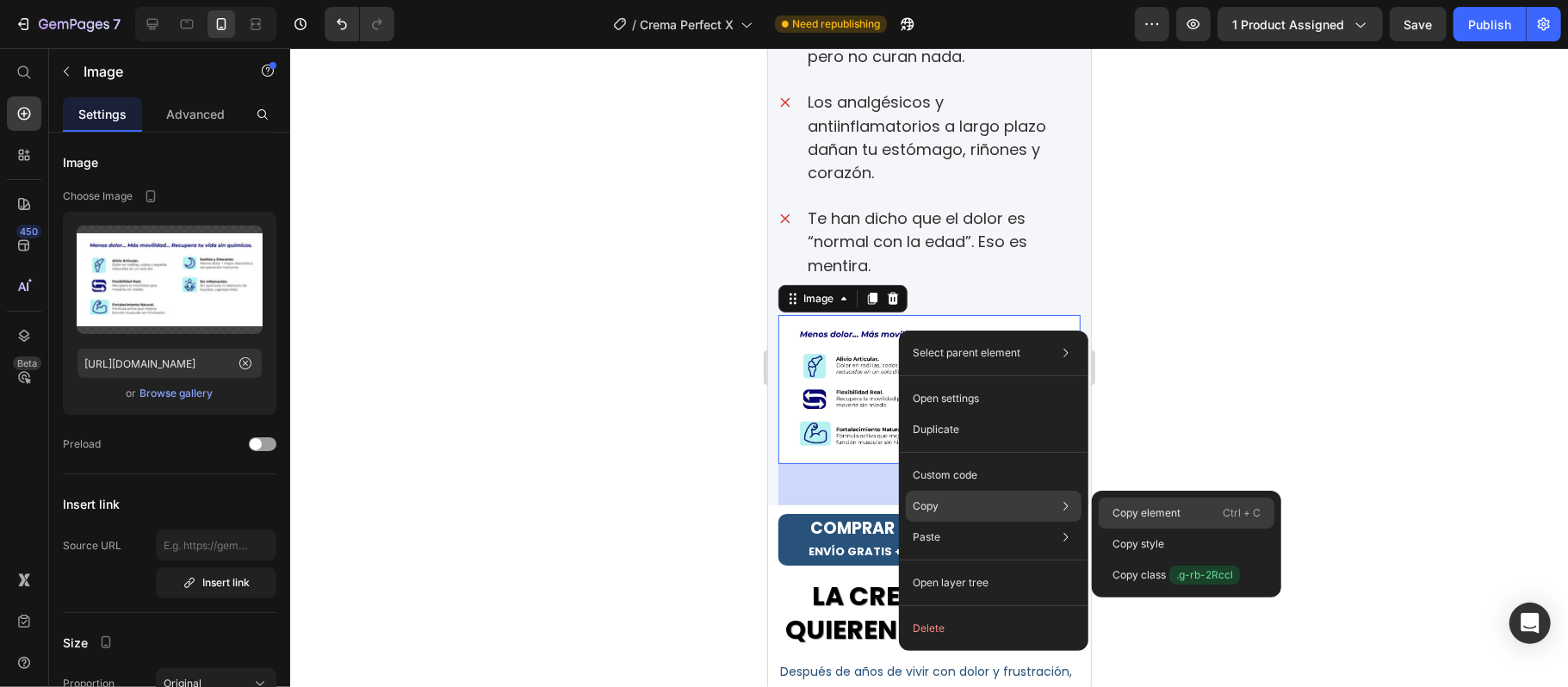 click on "Copy element" at bounding box center (1146, 513) 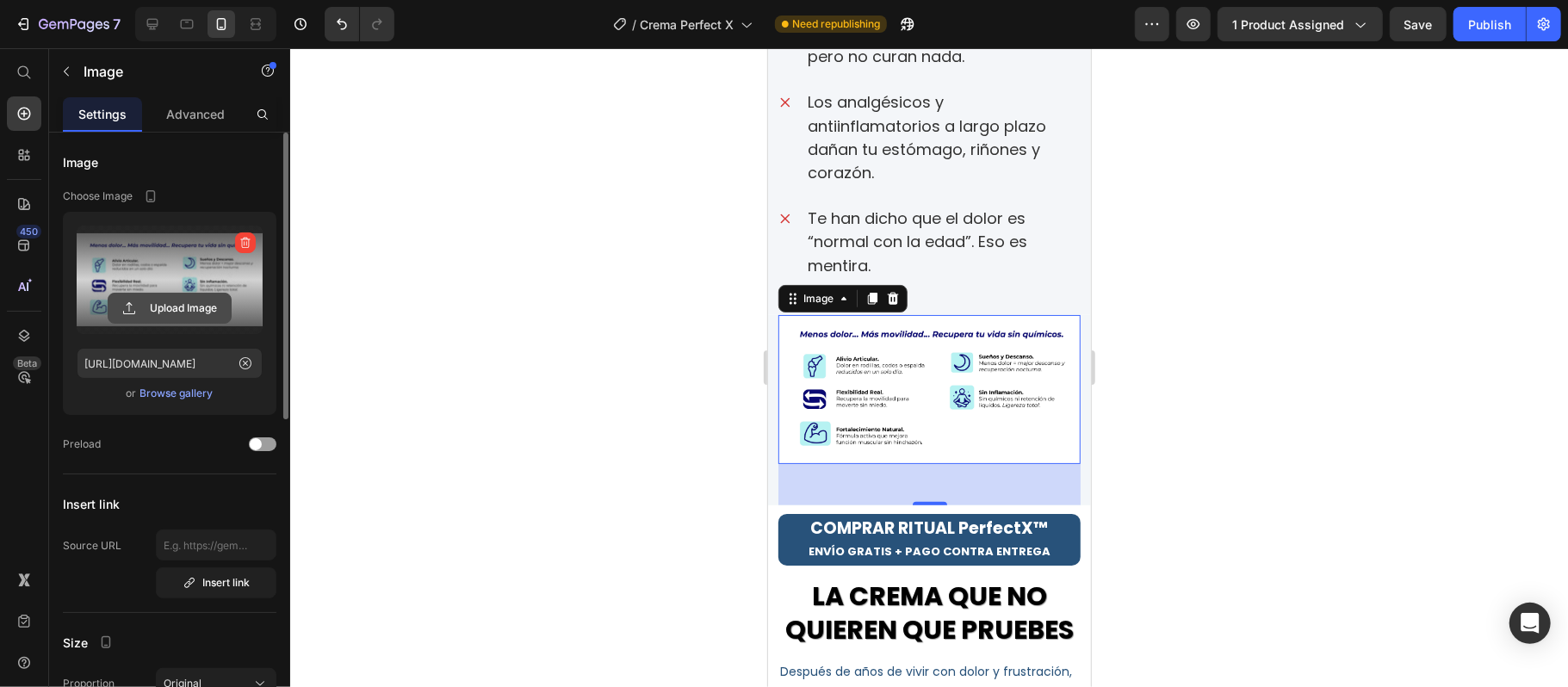 click 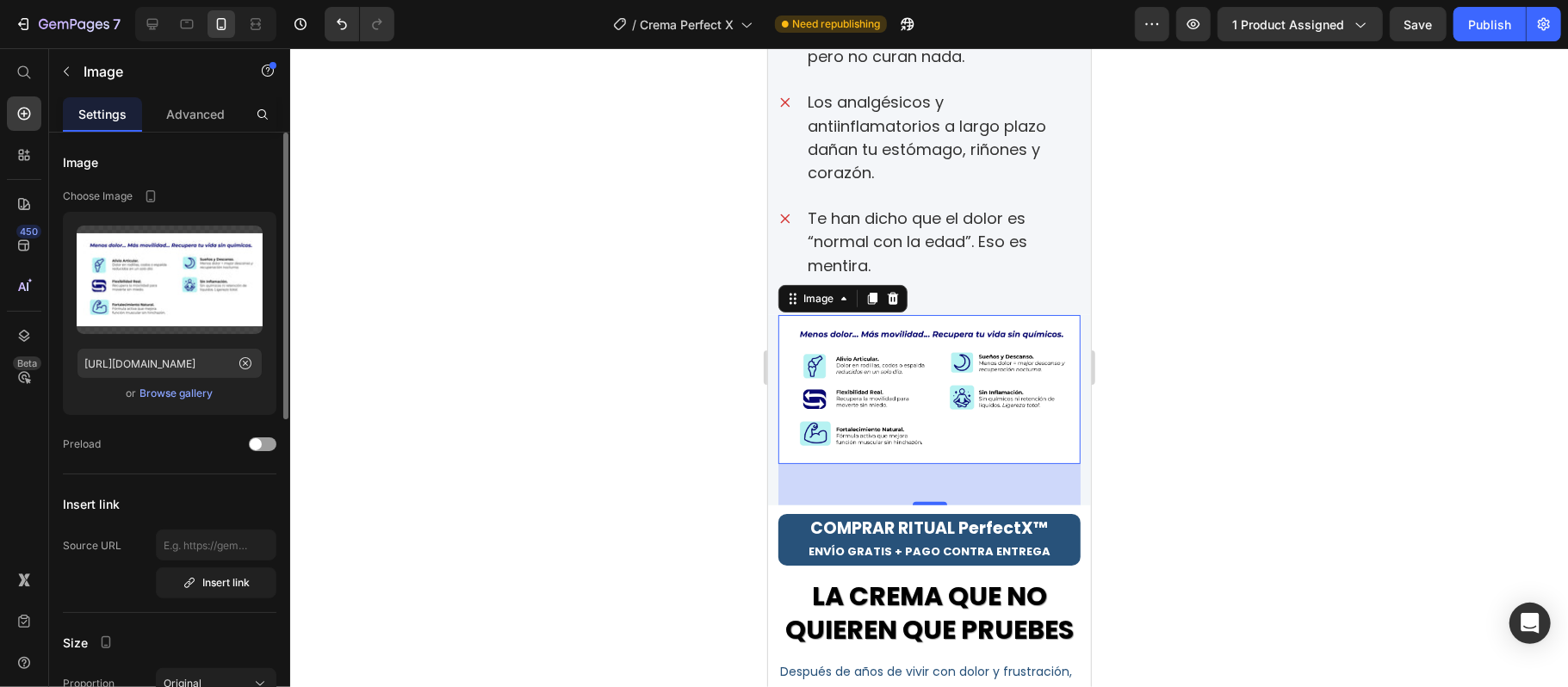 click on "Browse gallery" at bounding box center [177, 393] 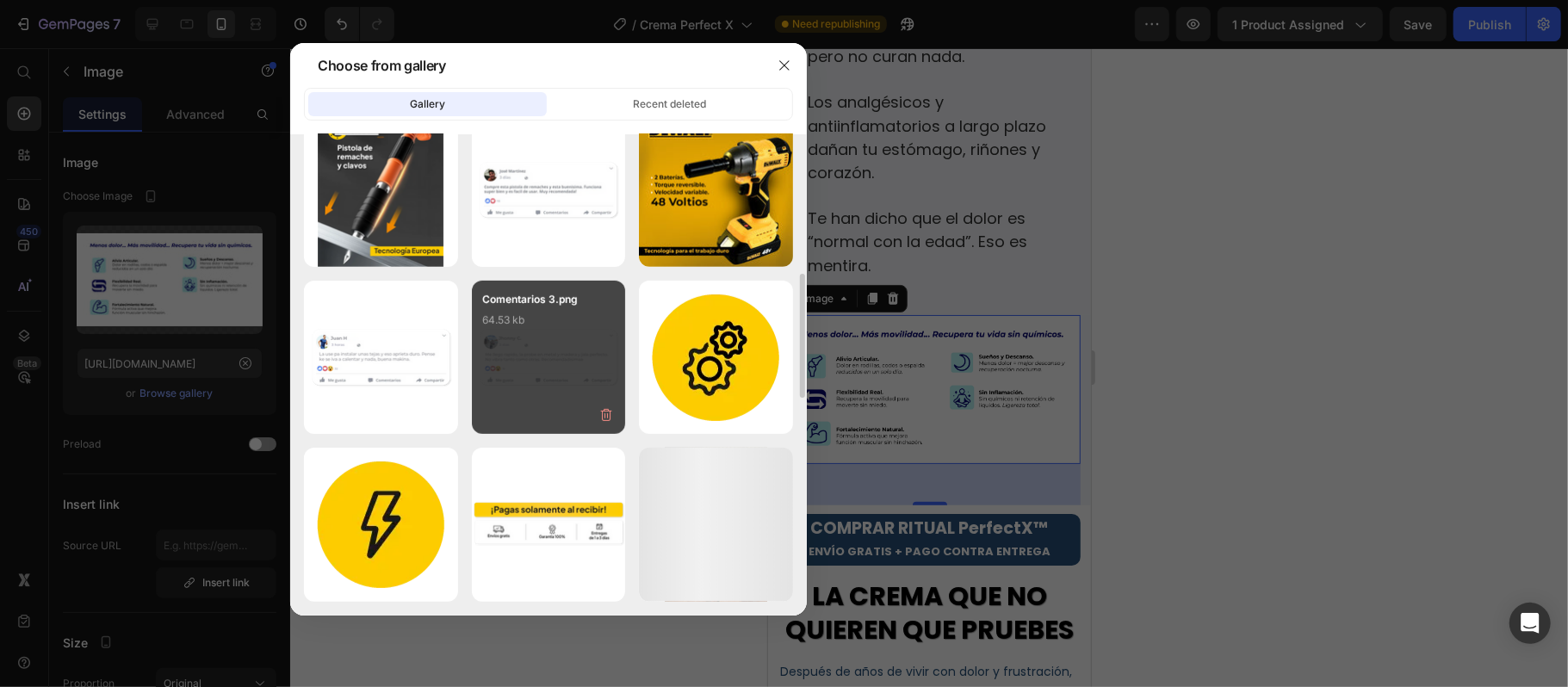 scroll, scrollTop: 194, scrollLeft: 0, axis: vertical 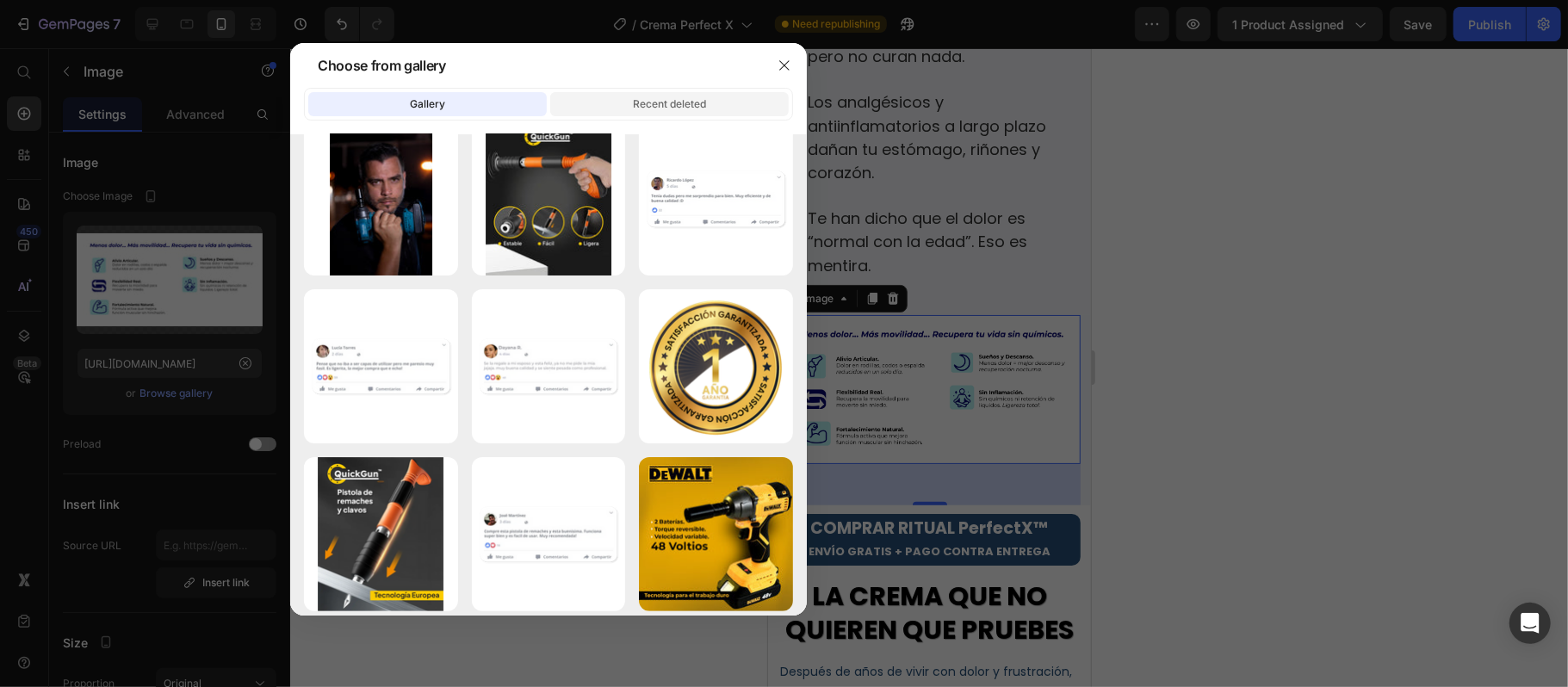 click on "Recent deleted" 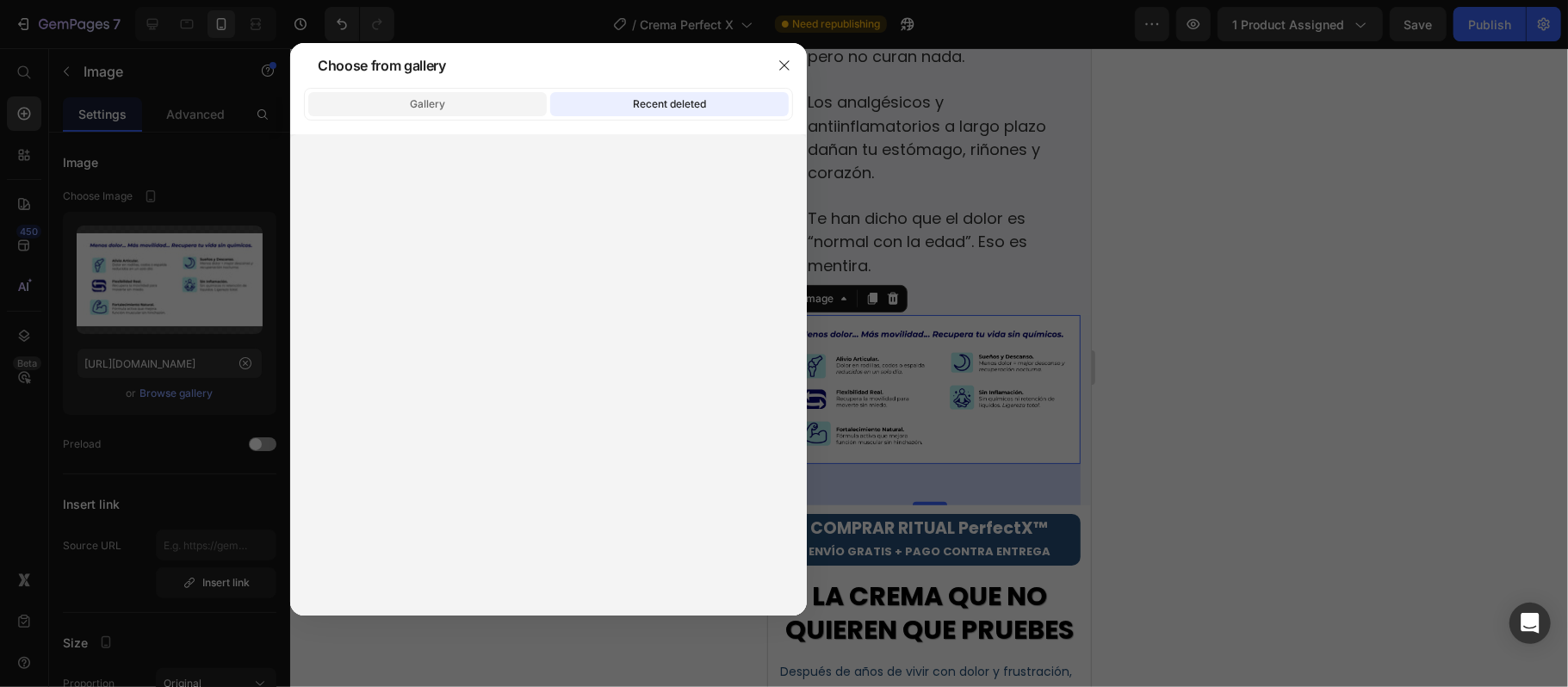 click on "Gallery" 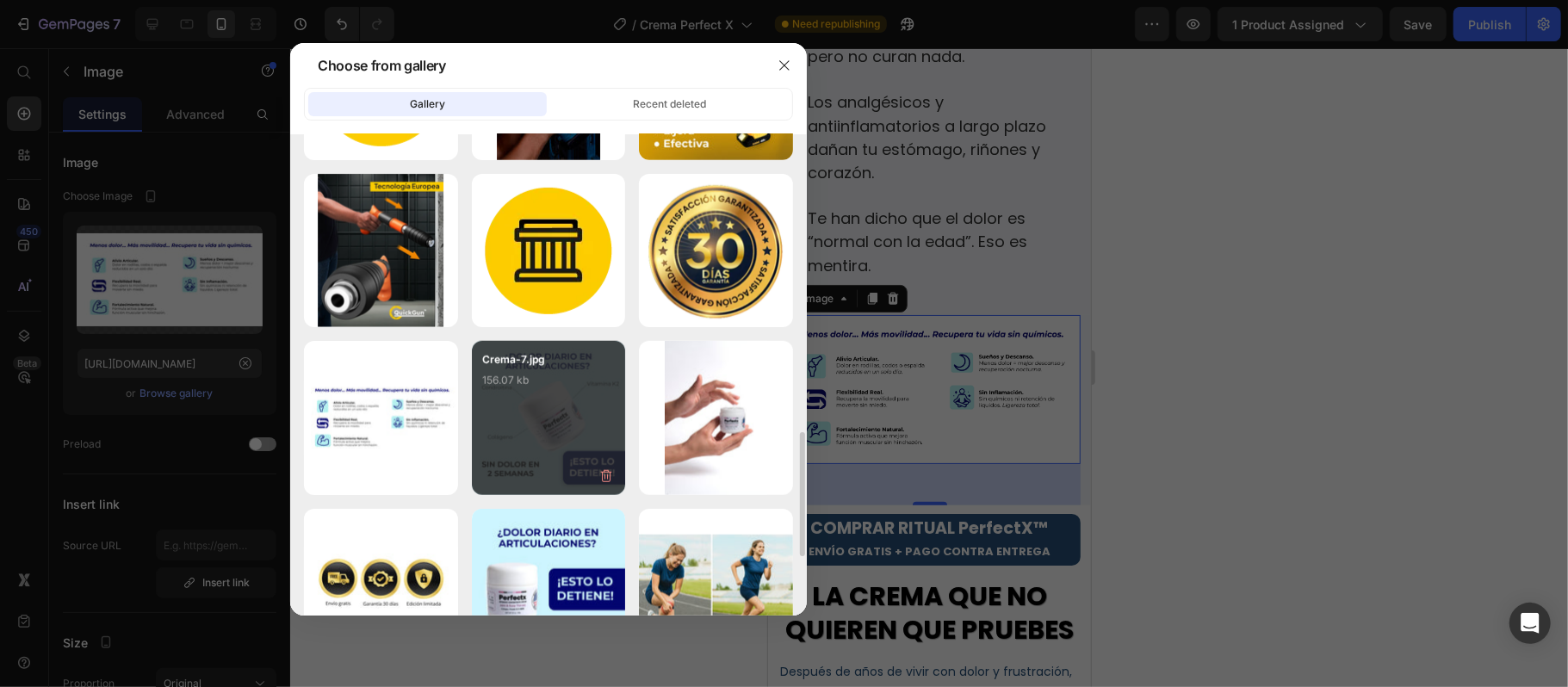 scroll, scrollTop: 1376, scrollLeft: 0, axis: vertical 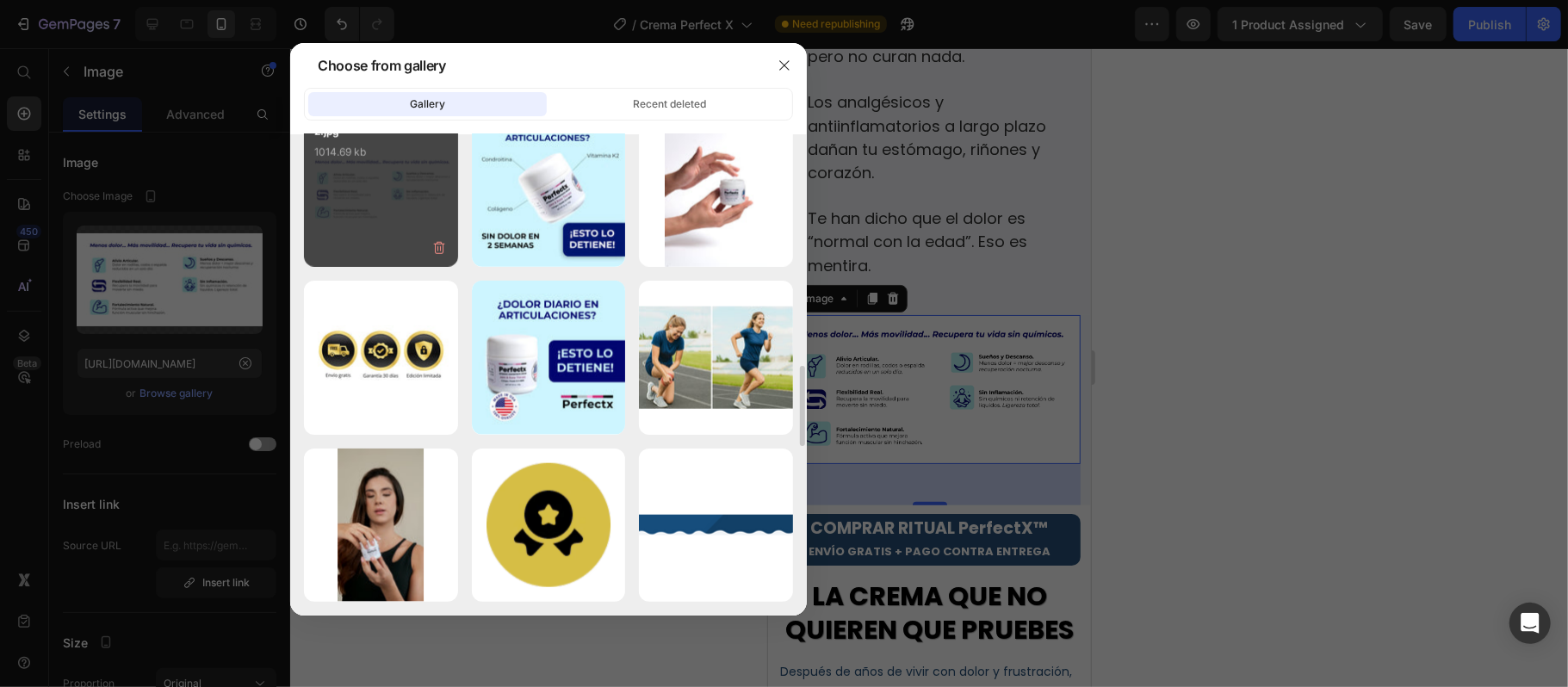 click on "2.jpg 1014.69 kb" at bounding box center (381, 158) 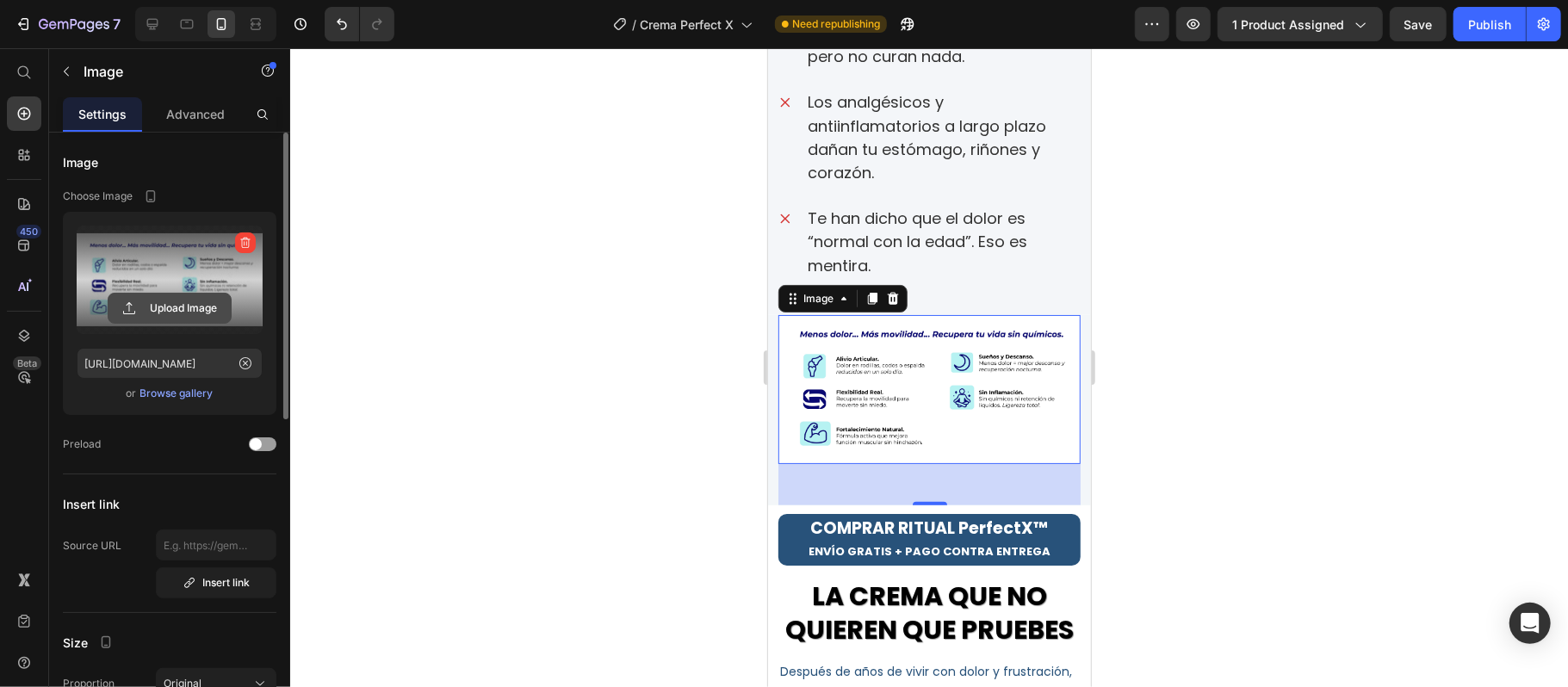 click 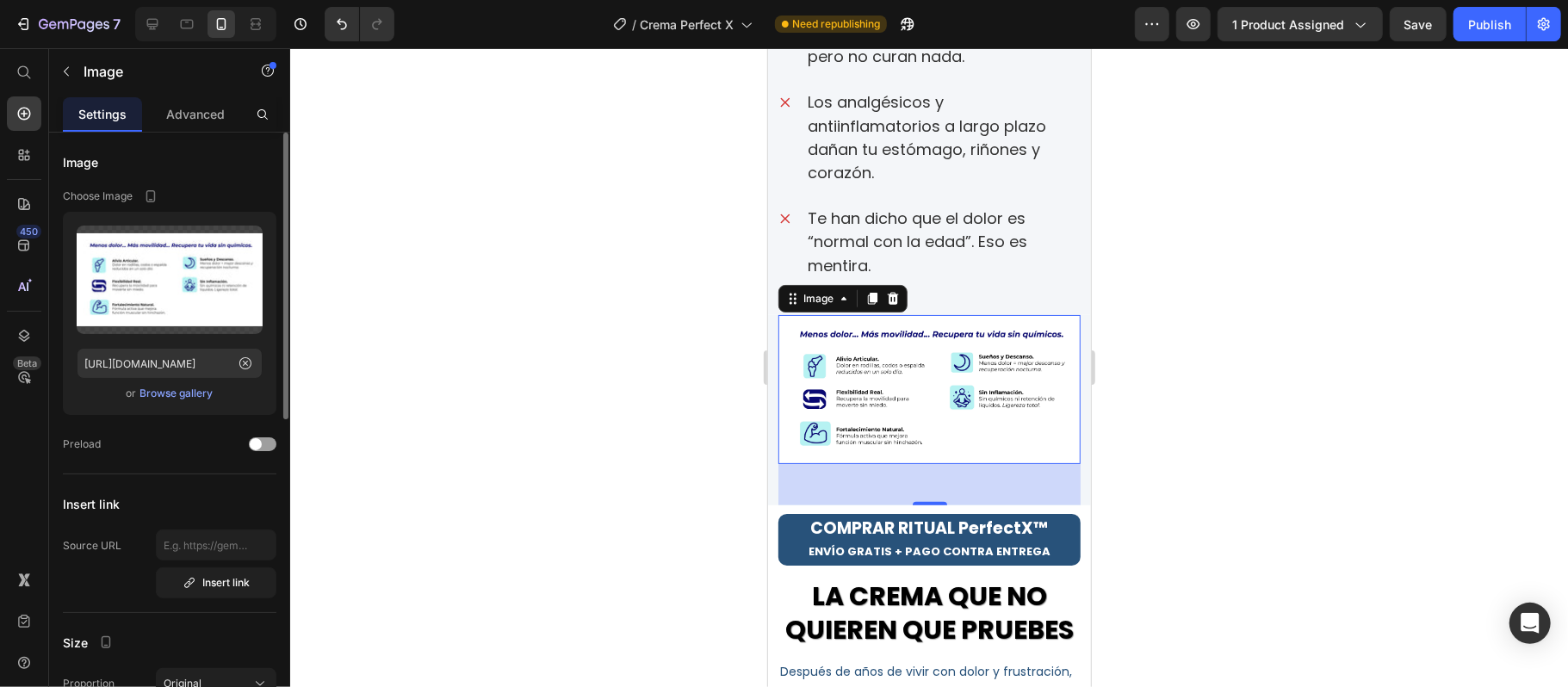 click on "Browse gallery" at bounding box center (177, 393) 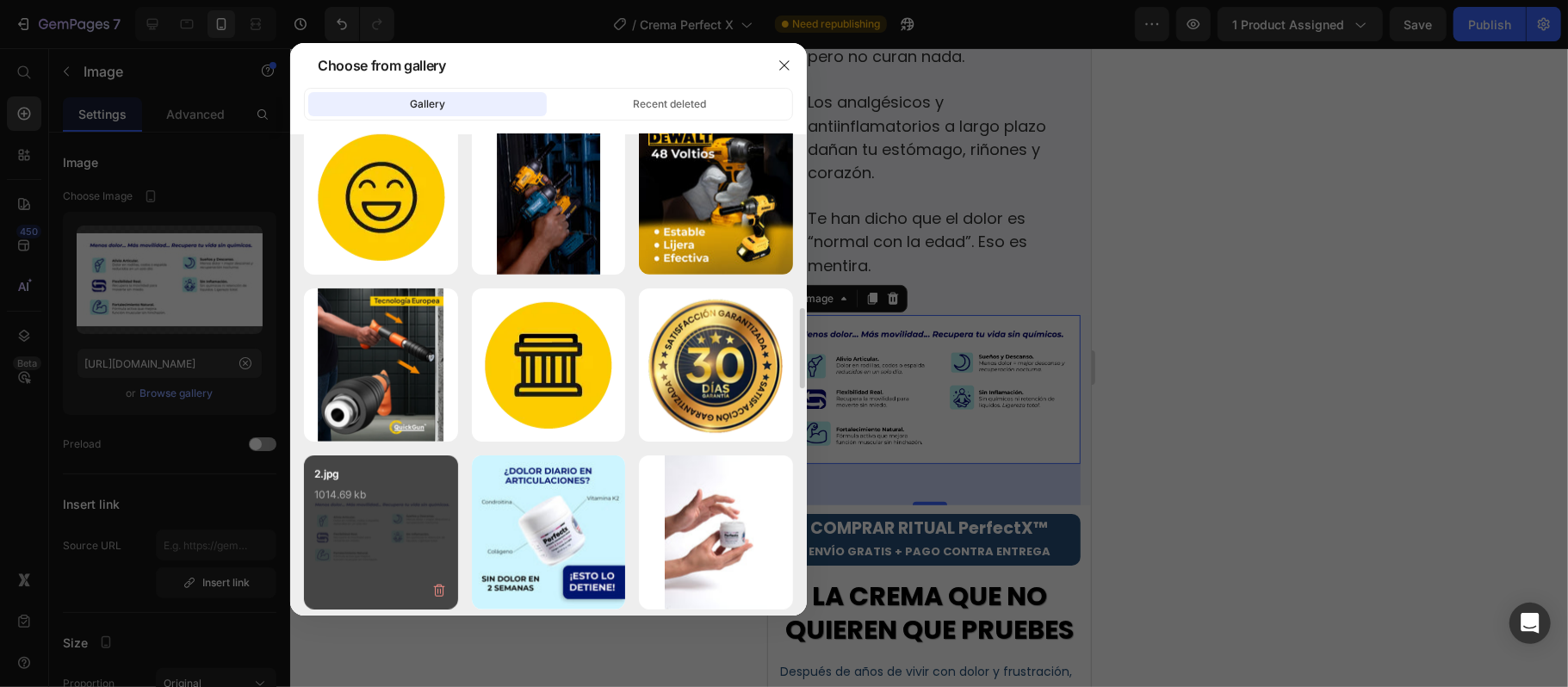 scroll, scrollTop: 1148, scrollLeft: 0, axis: vertical 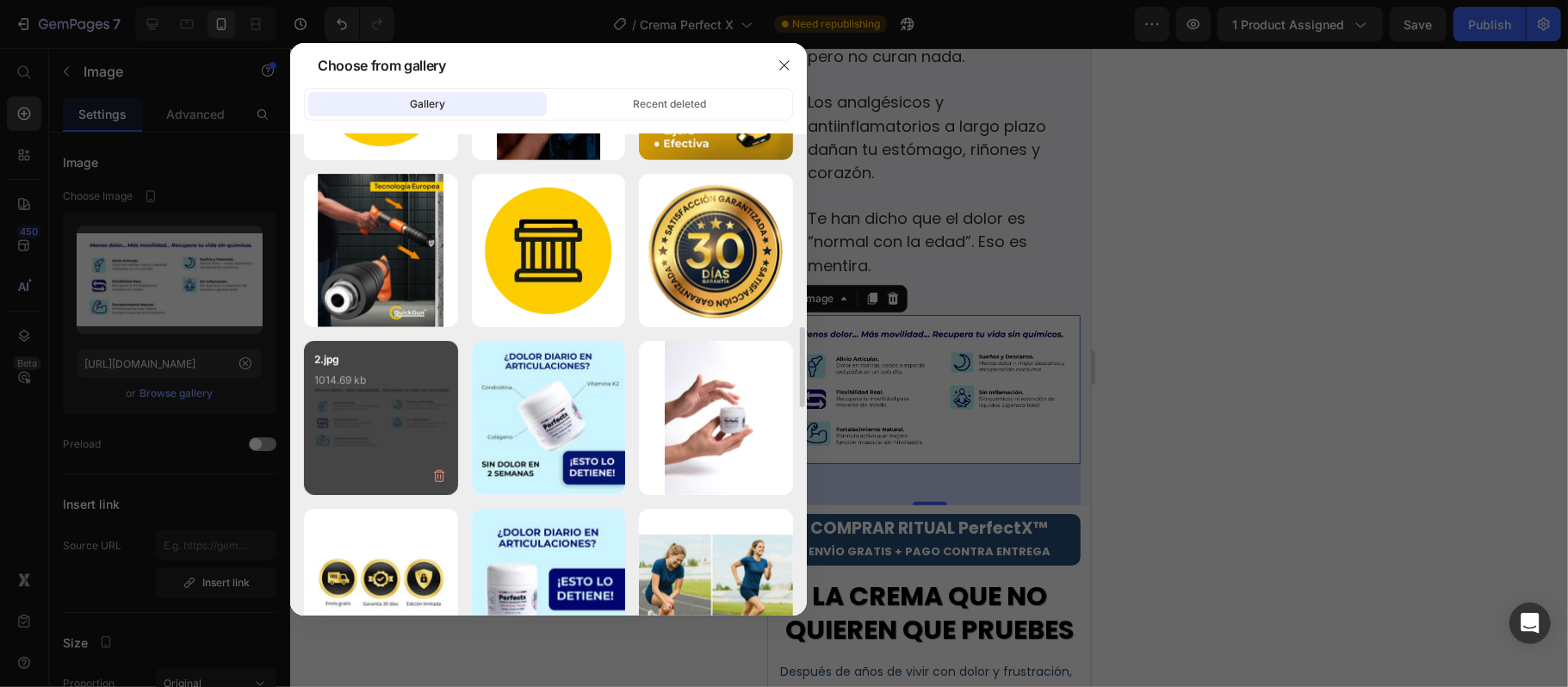 click on "2.jpg 1014.69 kb" at bounding box center [381, 386] 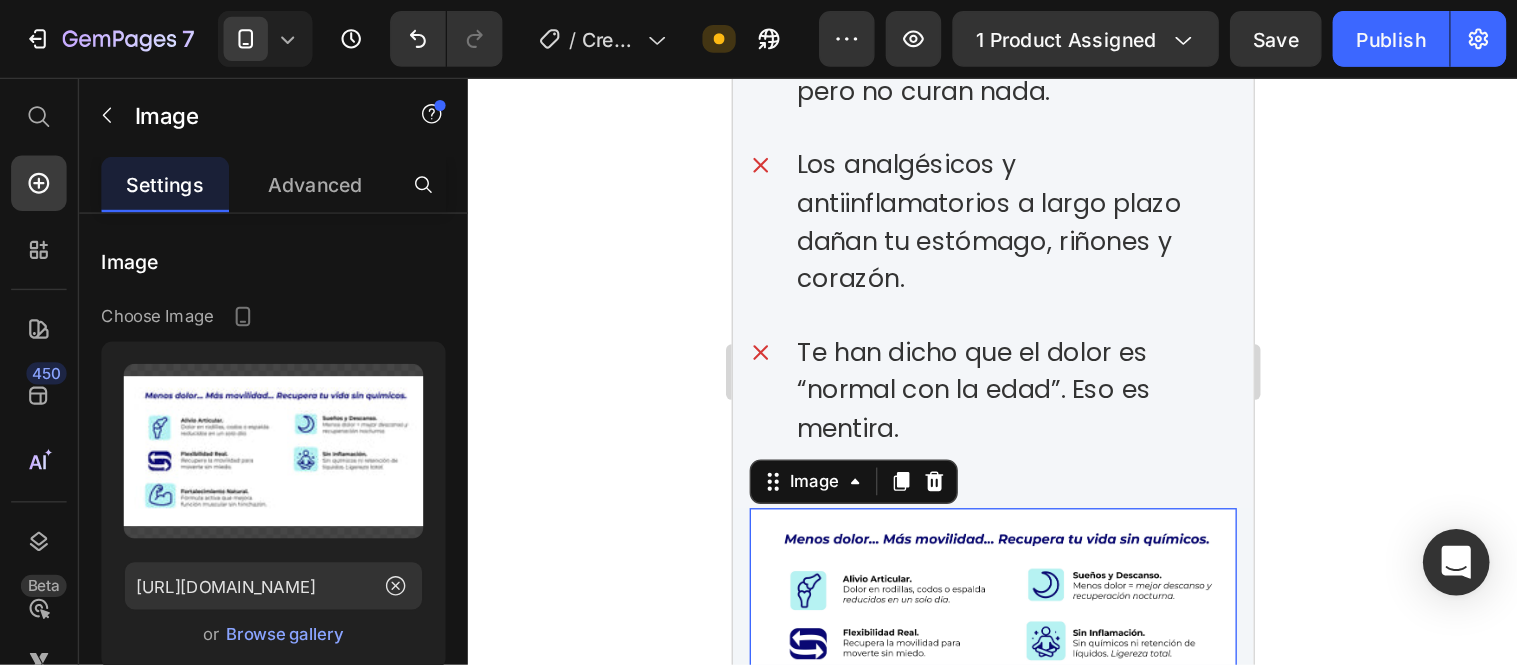 scroll, scrollTop: 1493, scrollLeft: 0, axis: vertical 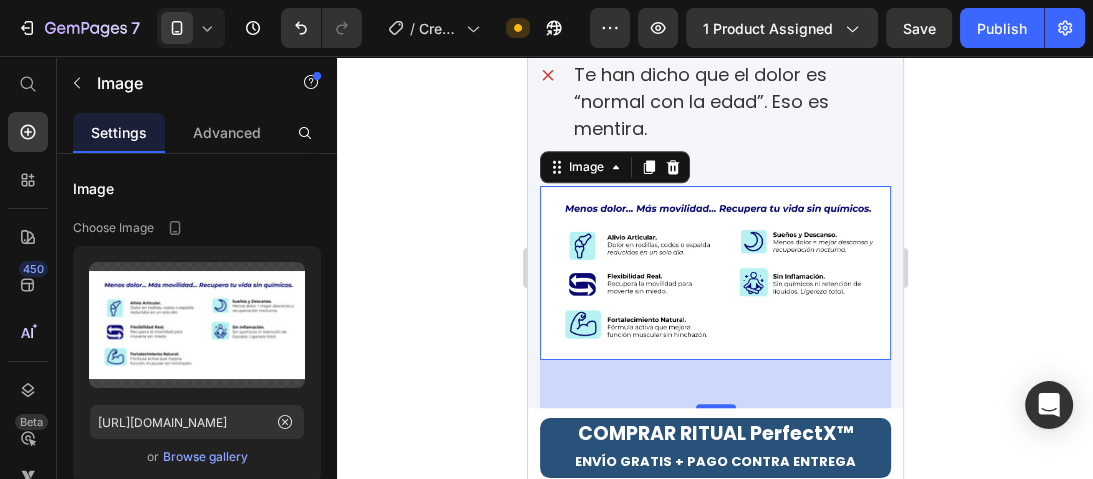 click at bounding box center (714, 272) 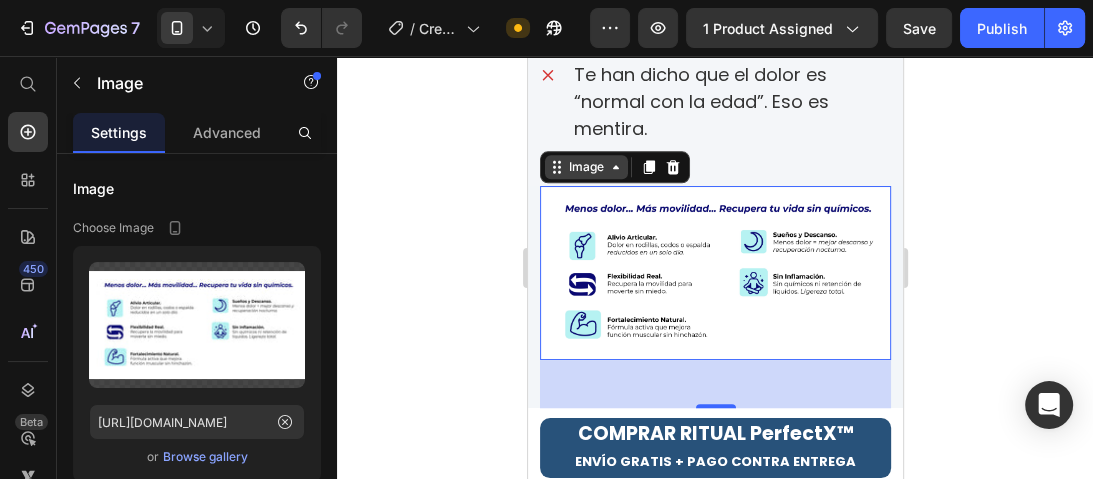 click on "Image" at bounding box center [585, 167] 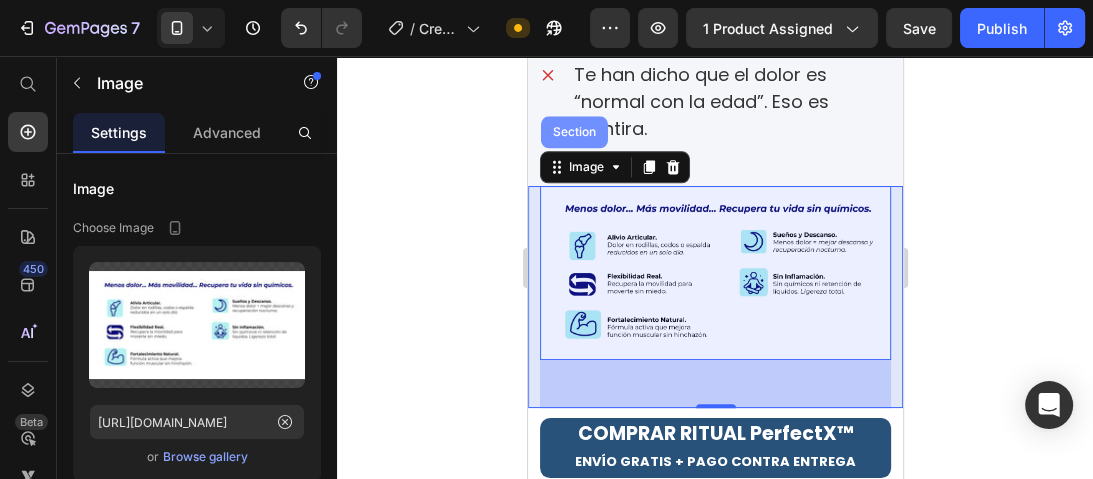 click on "Section" at bounding box center (573, 132) 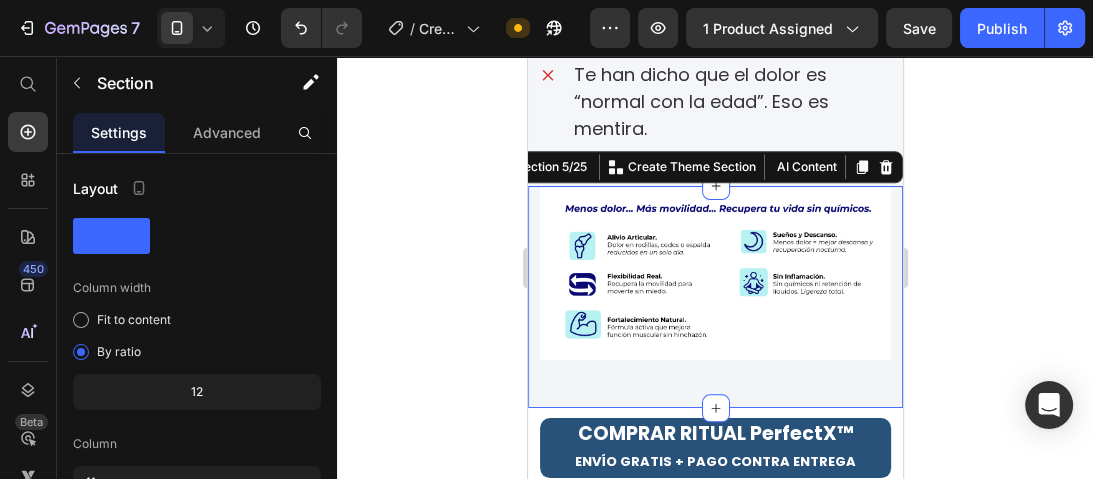drag, startPoint x: 1016, startPoint y: 317, endPoint x: 979, endPoint y: 294, distance: 43.56604 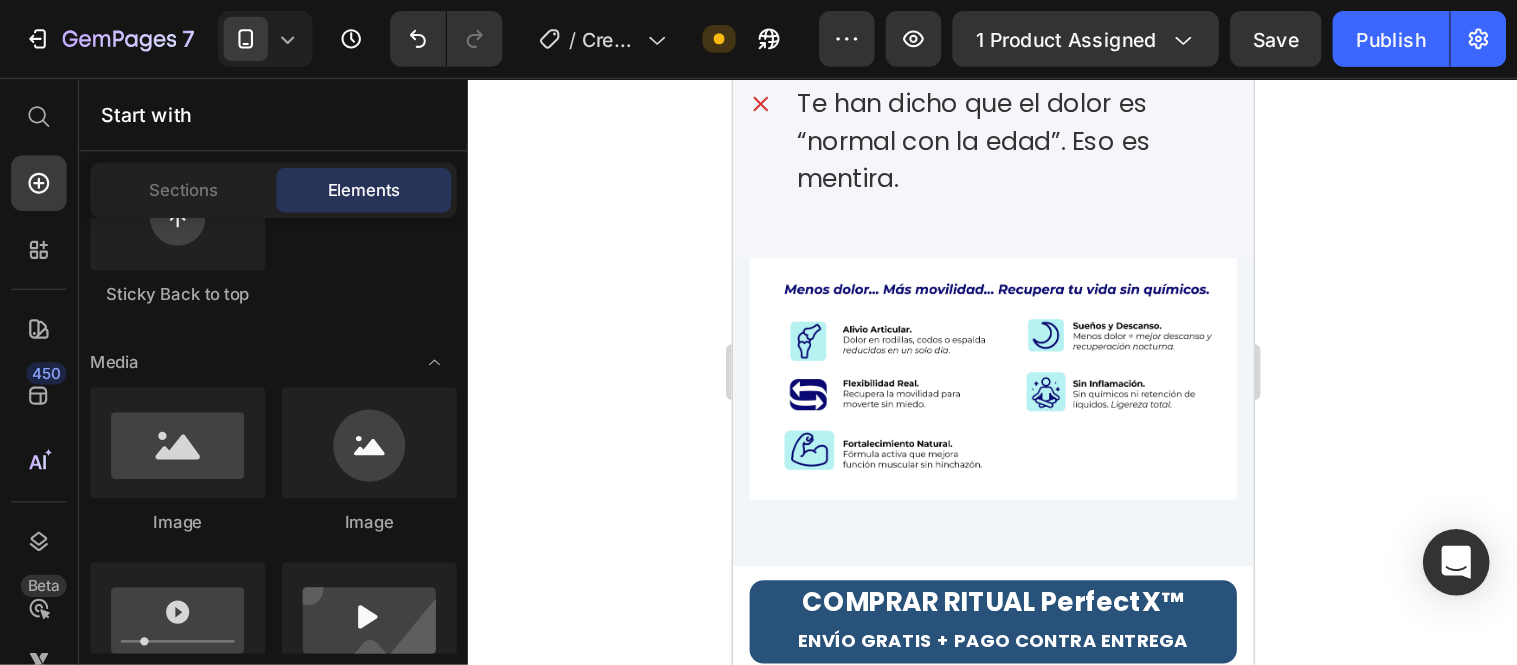 scroll, scrollTop: 480, scrollLeft: 0, axis: vertical 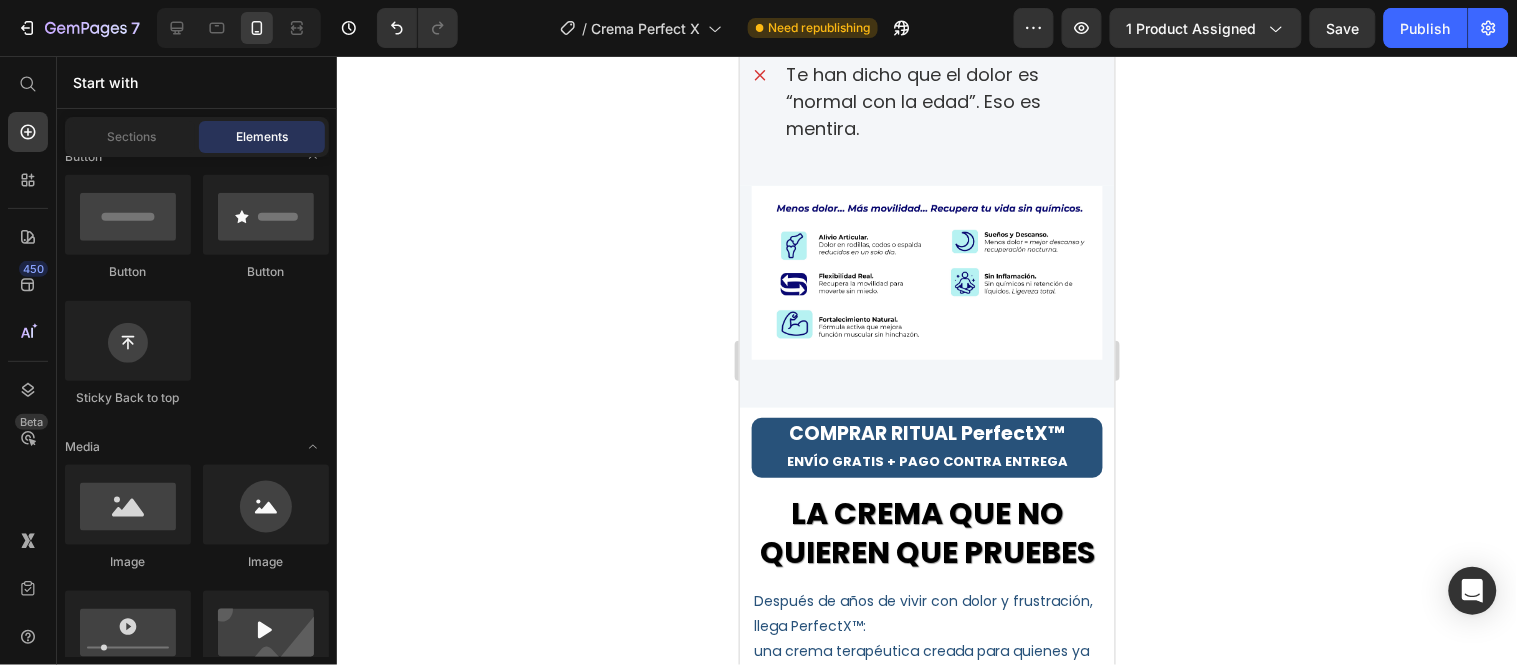 click 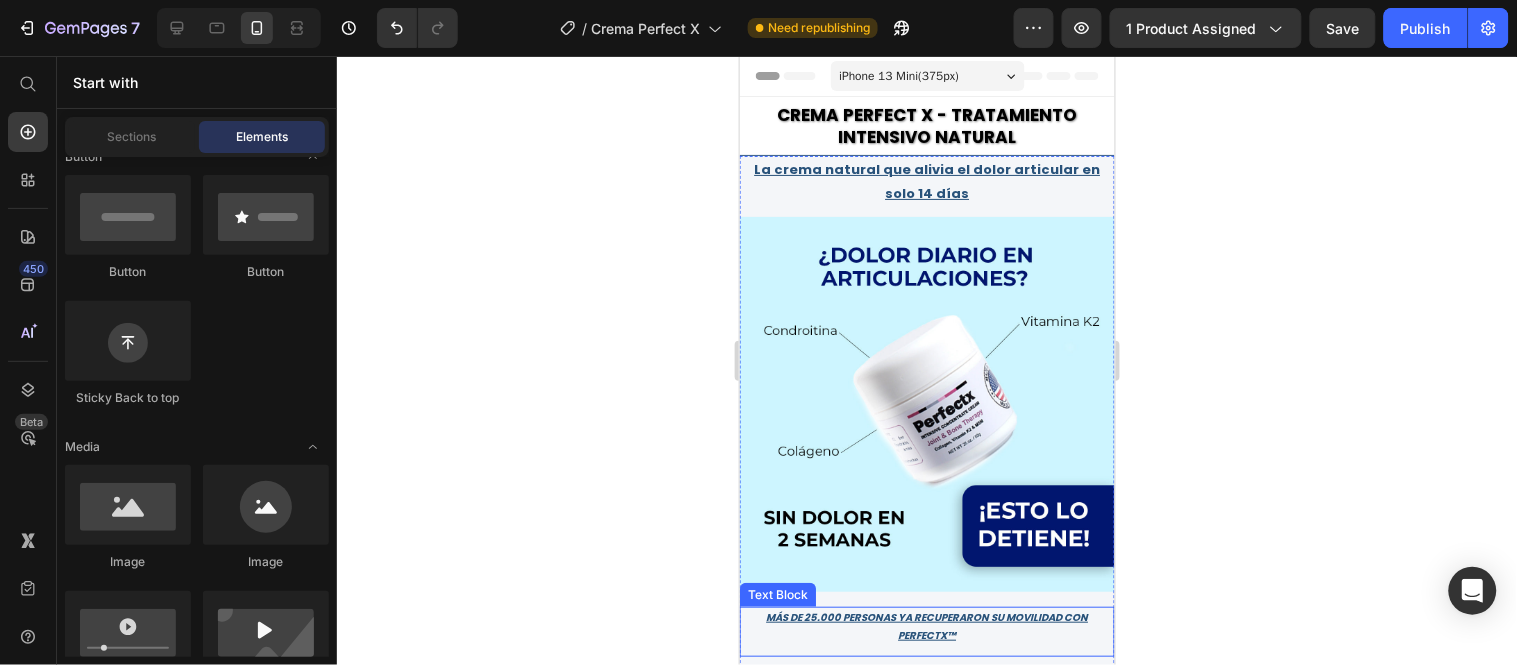 scroll, scrollTop: 222, scrollLeft: 0, axis: vertical 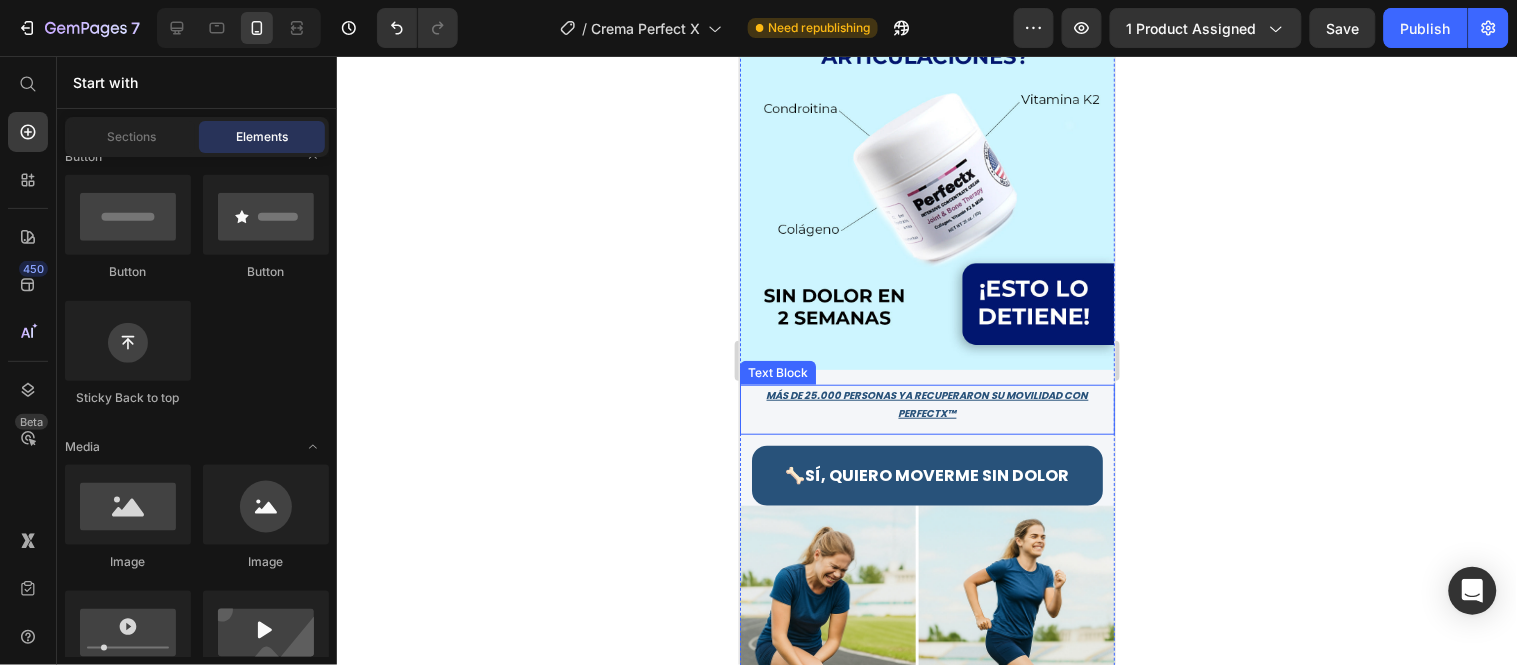 click on "Más de 25.000 personas ya recuperaron su movilidad con PerfectX™" at bounding box center [926, 404] 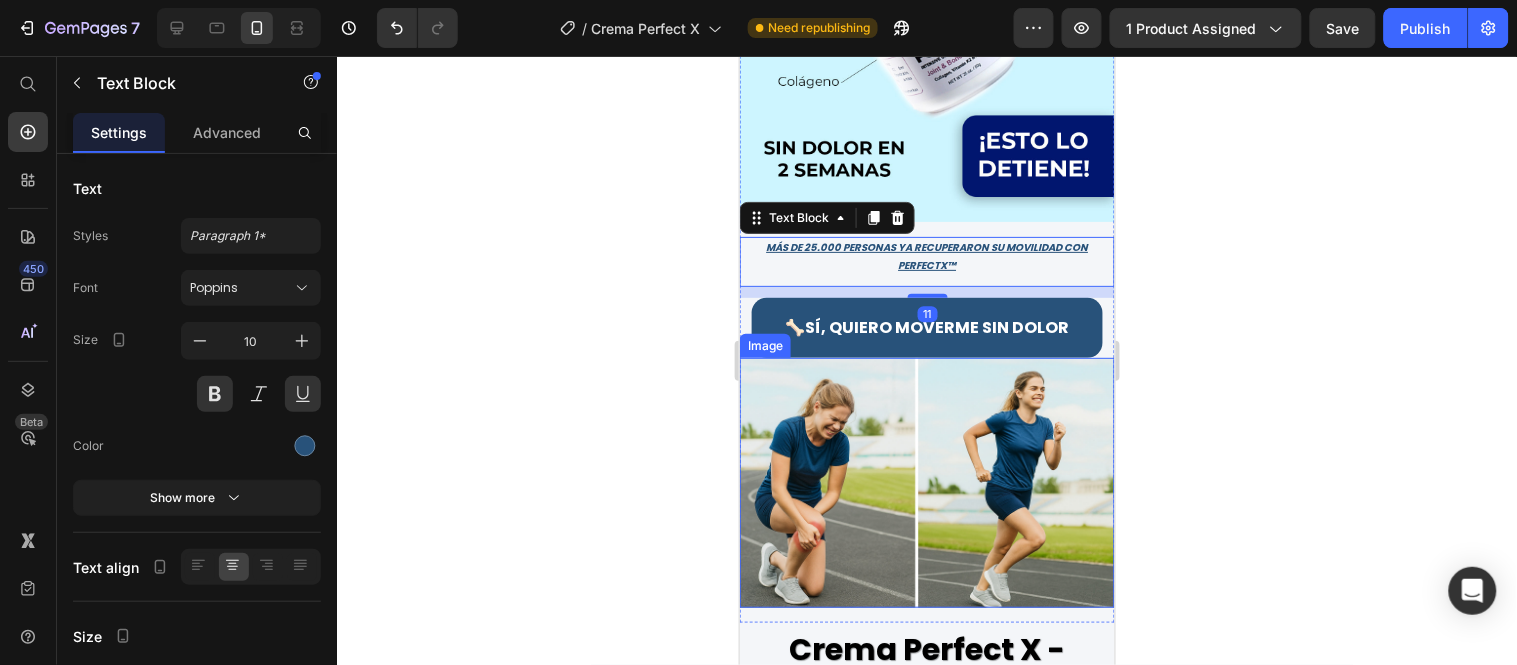 scroll, scrollTop: 444, scrollLeft: 0, axis: vertical 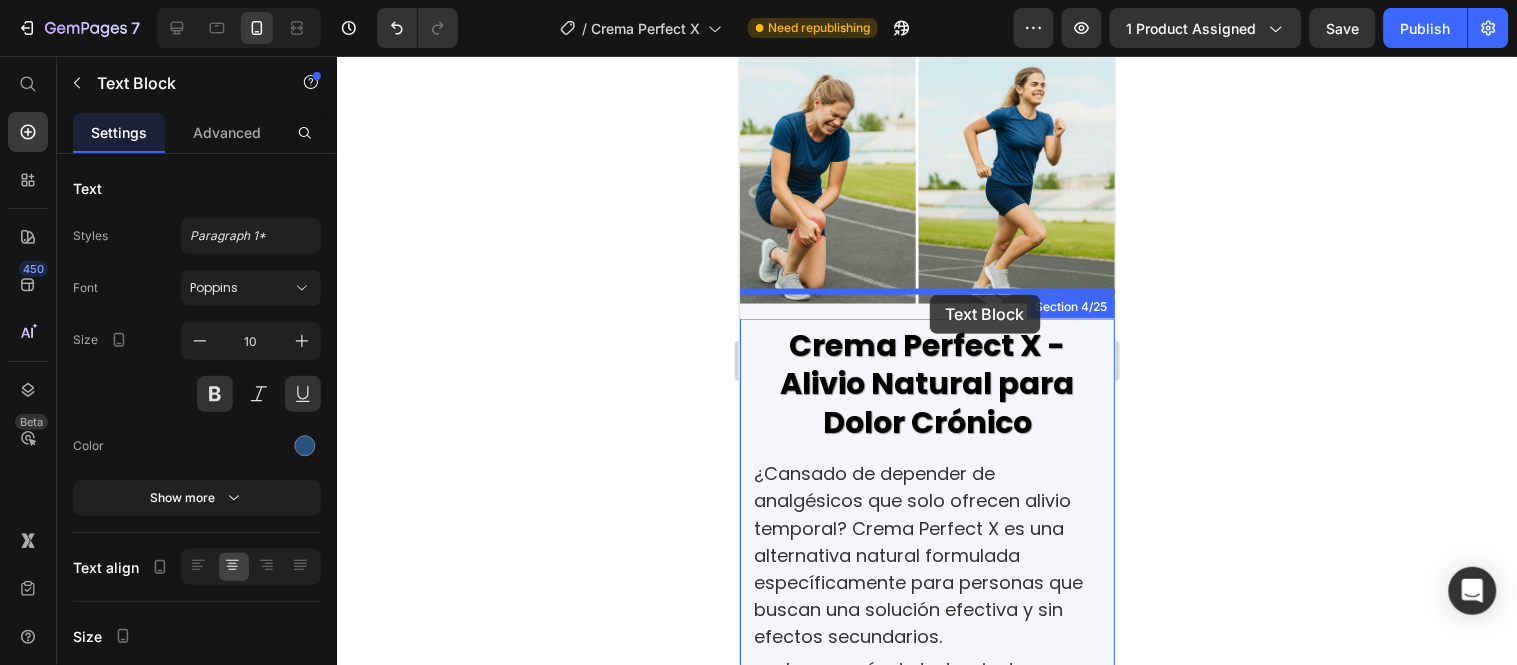 drag, startPoint x: 751, startPoint y: 129, endPoint x: 929, endPoint y: 294, distance: 242.71176 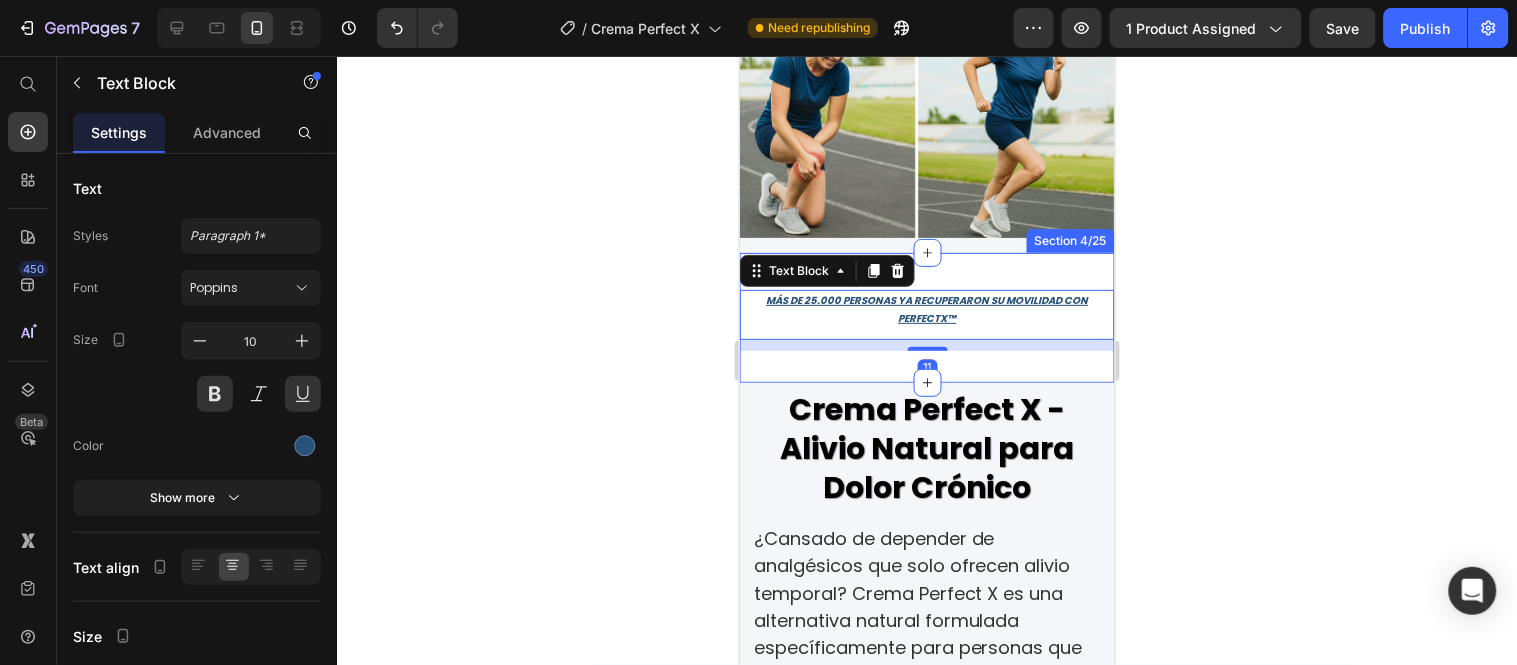 scroll, scrollTop: 608, scrollLeft: 0, axis: vertical 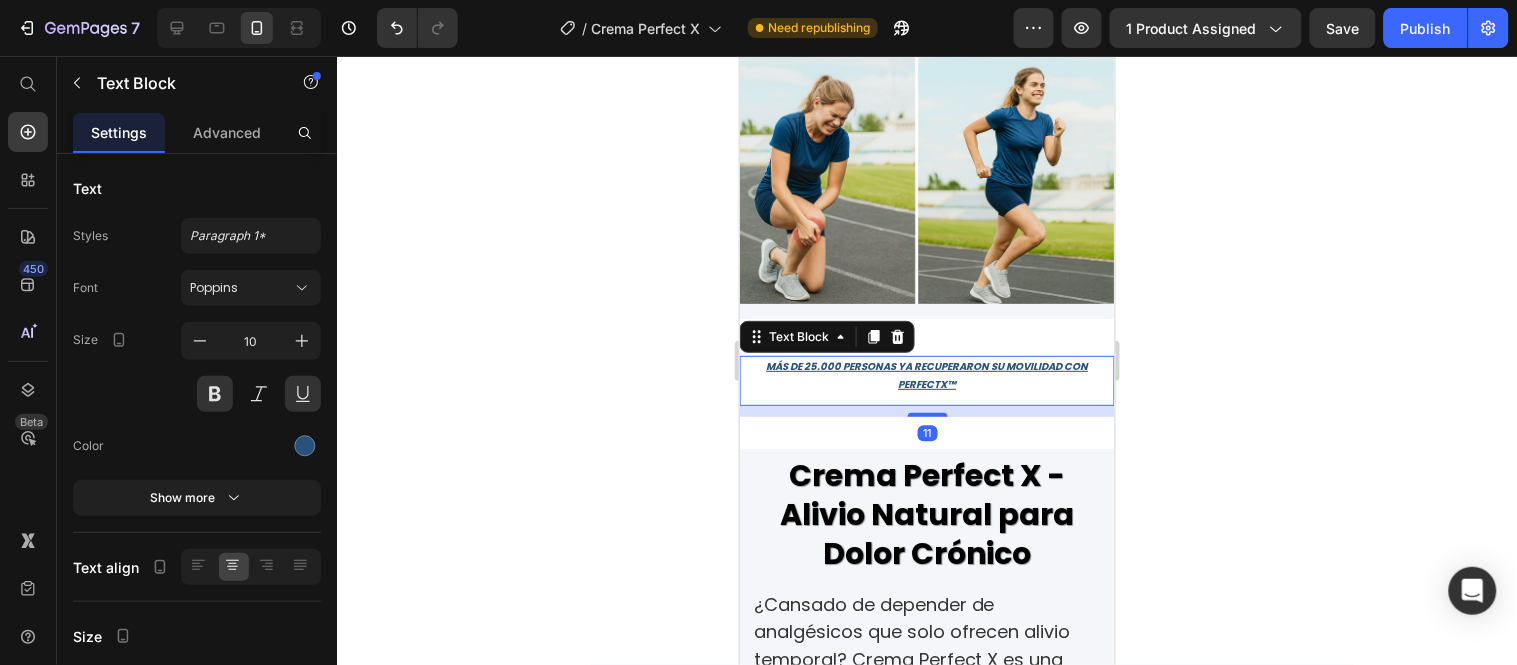 click 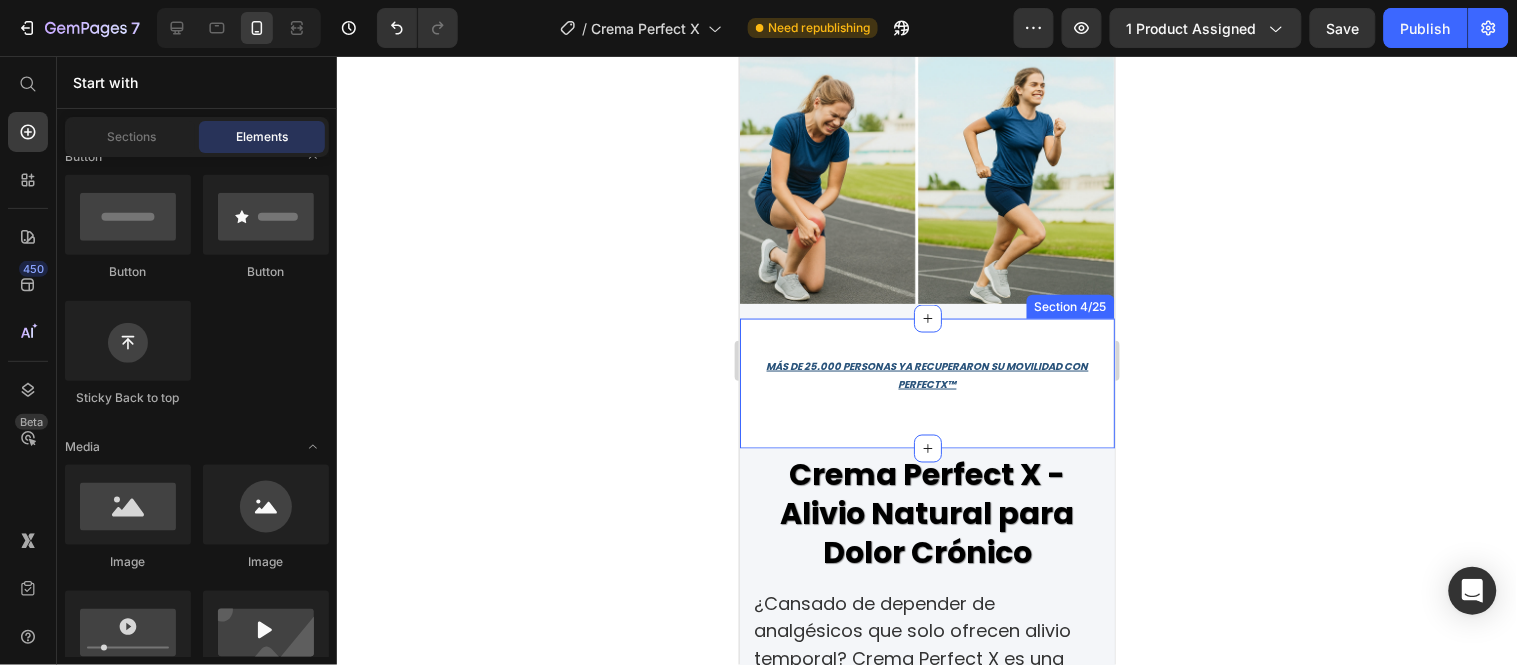click on "Más de 25.000 personas ya recuperaron su movilidad con PerfectX™ Text Block Section 4/25" at bounding box center (926, 383) 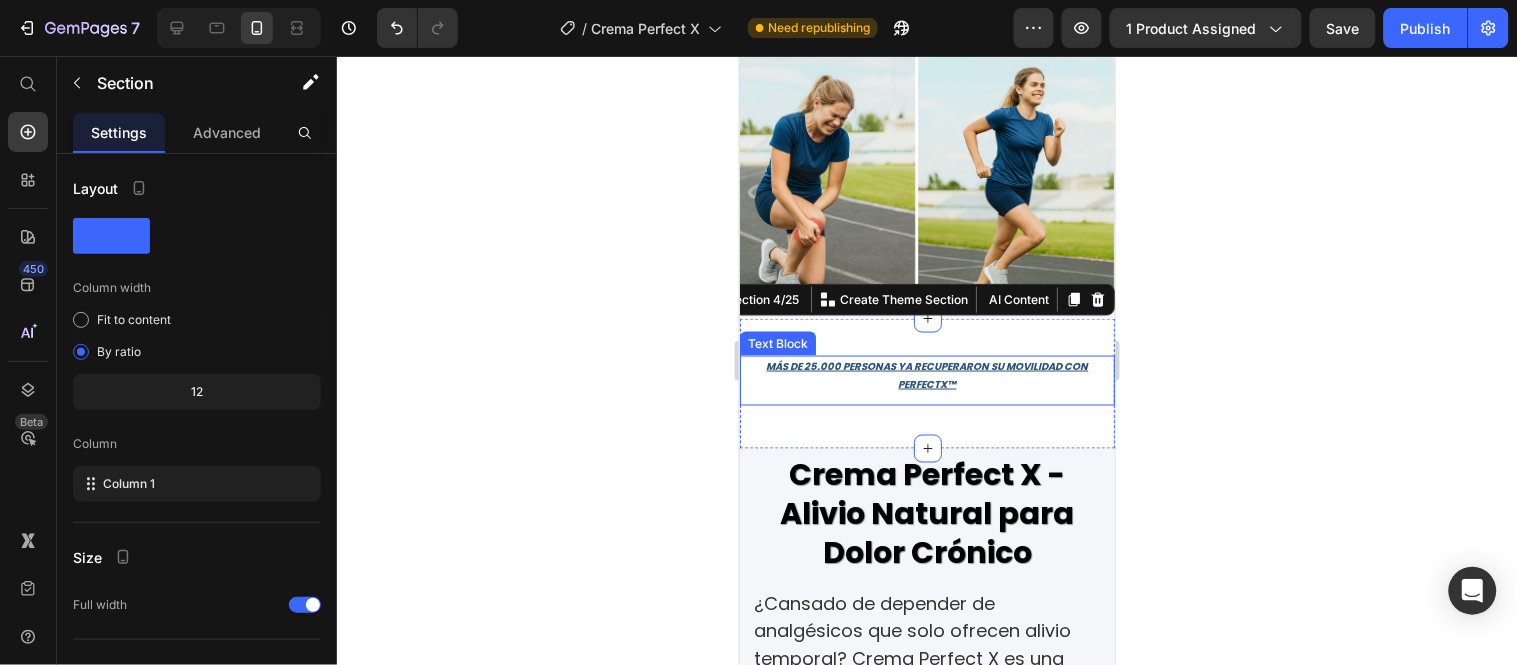 drag, startPoint x: 915, startPoint y: 419, endPoint x: 921, endPoint y: 365, distance: 54.33231 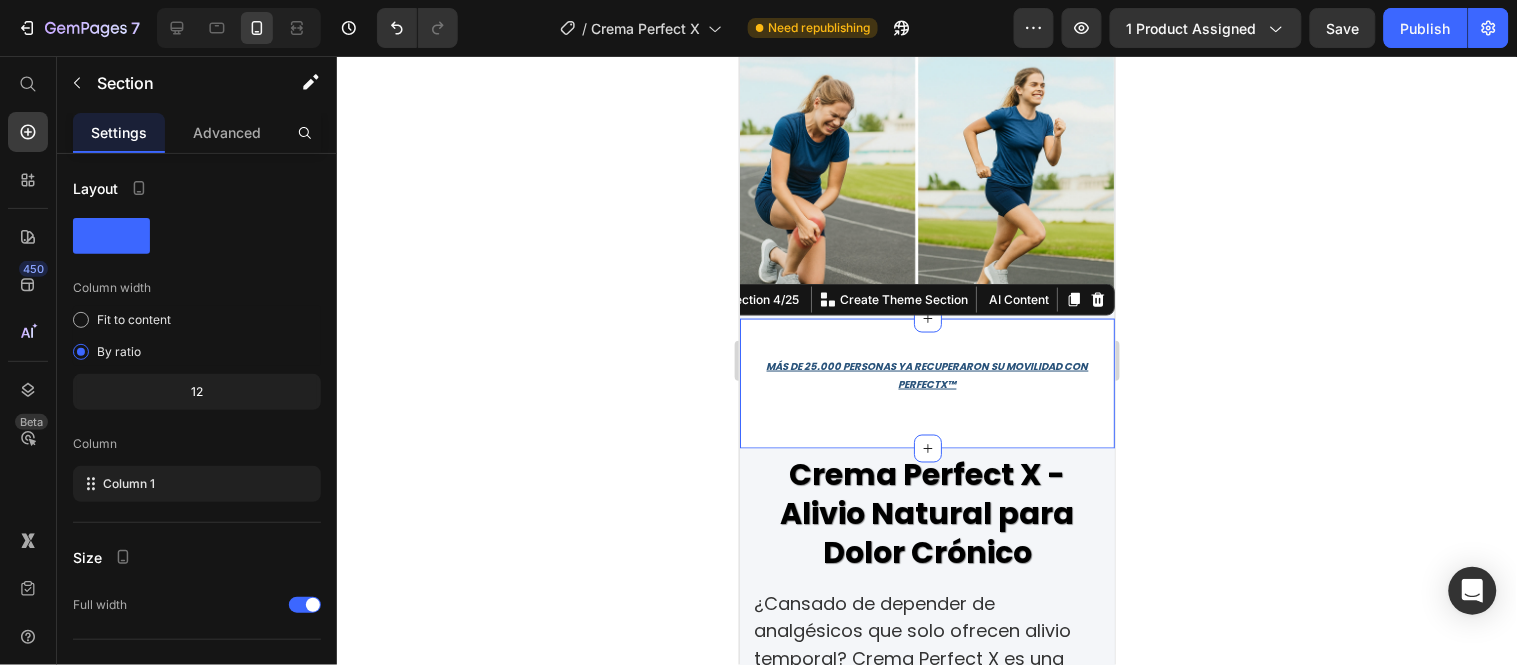 click on "Más de 25.000 personas ya recuperaron su movilidad con PerfectX™ Text Block Section 4/25   You can create reusable sections Create Theme Section AI Content Write with [PERSON_NAME] What would you like to describe here? Tone and Voice Persuasive Product Zapatero Moderno de 5 Niveles Show more Generate" at bounding box center (926, 383) 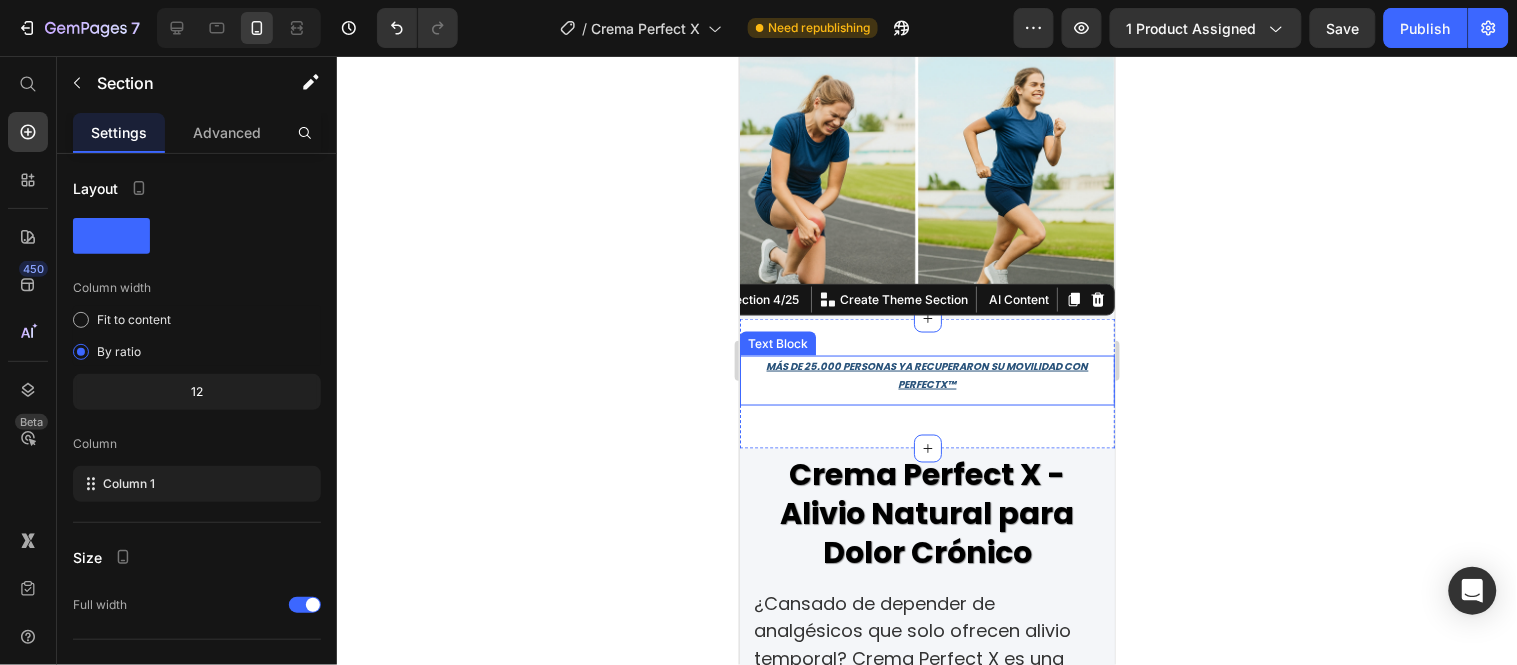 click on "Más de 25.000 personas ya recuperaron su movilidad con PerfectX™" at bounding box center (926, 375) 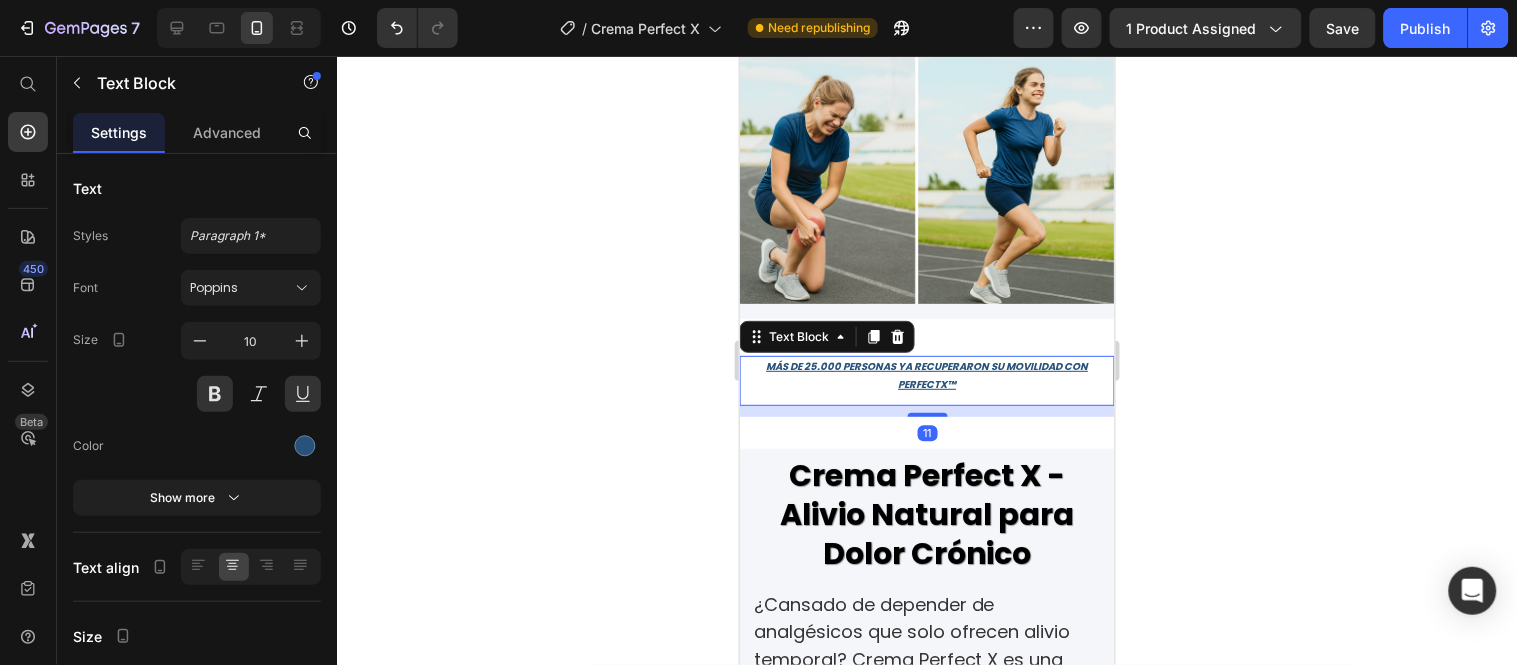 click 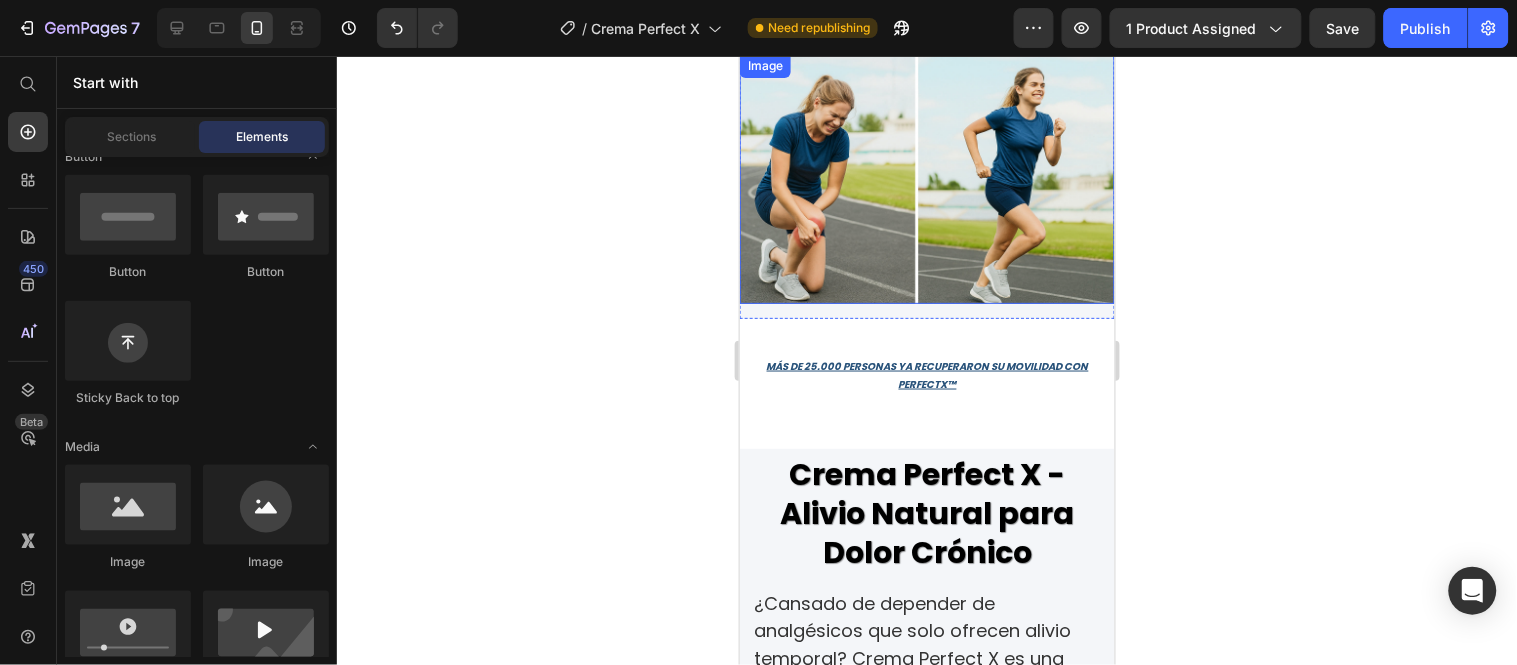 click 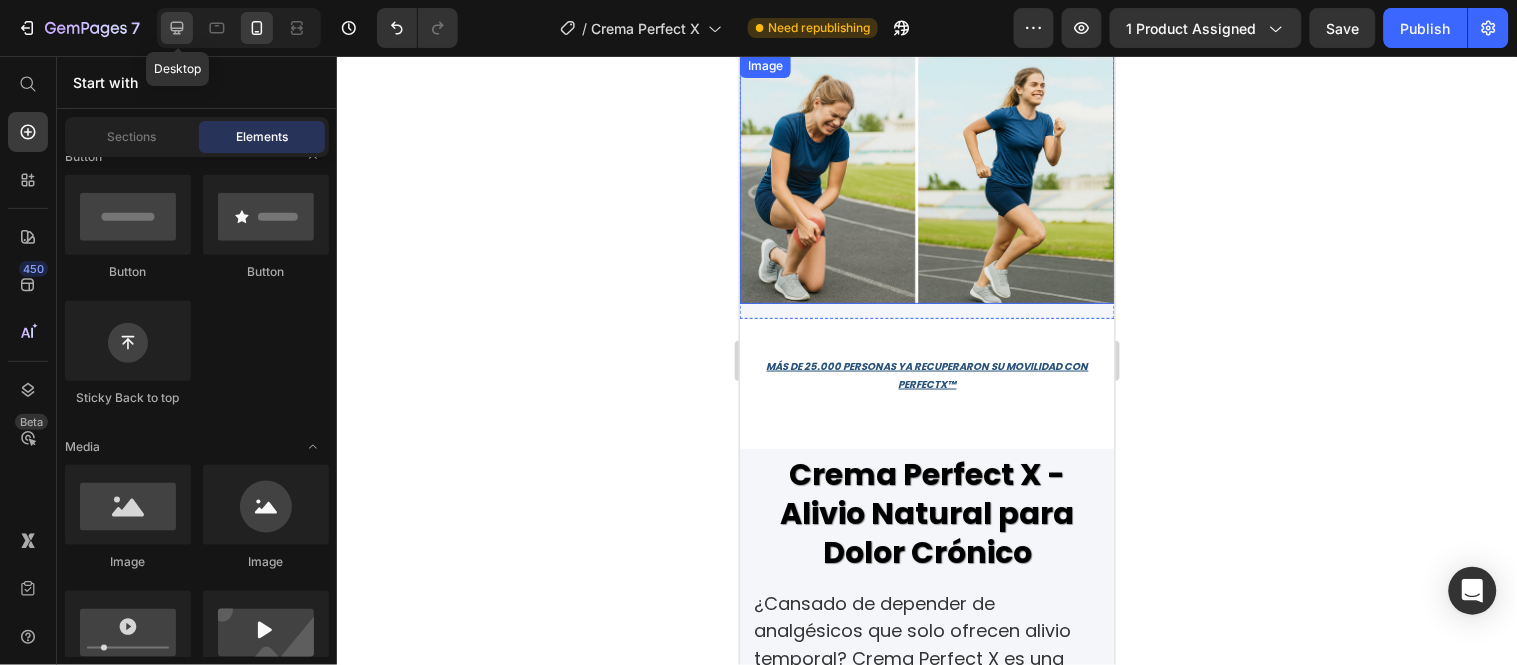 click 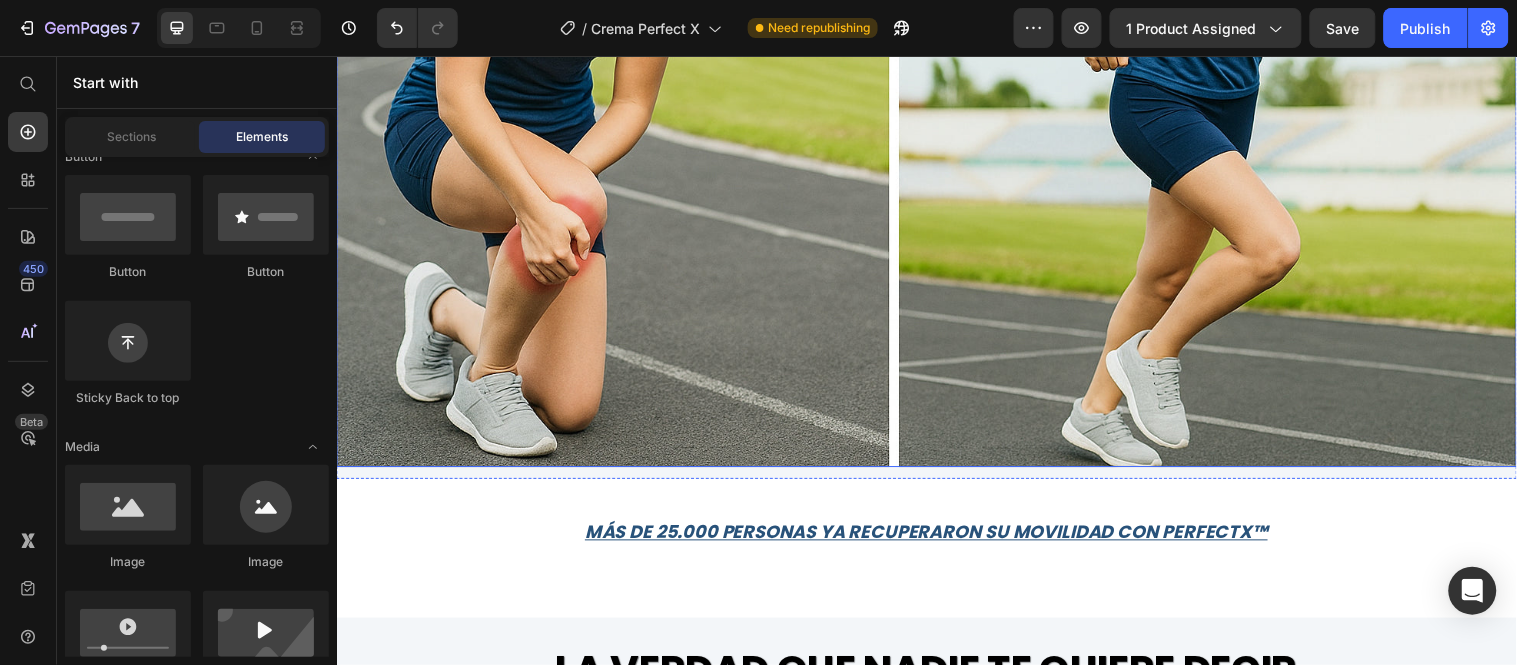 scroll, scrollTop: 1922, scrollLeft: 0, axis: vertical 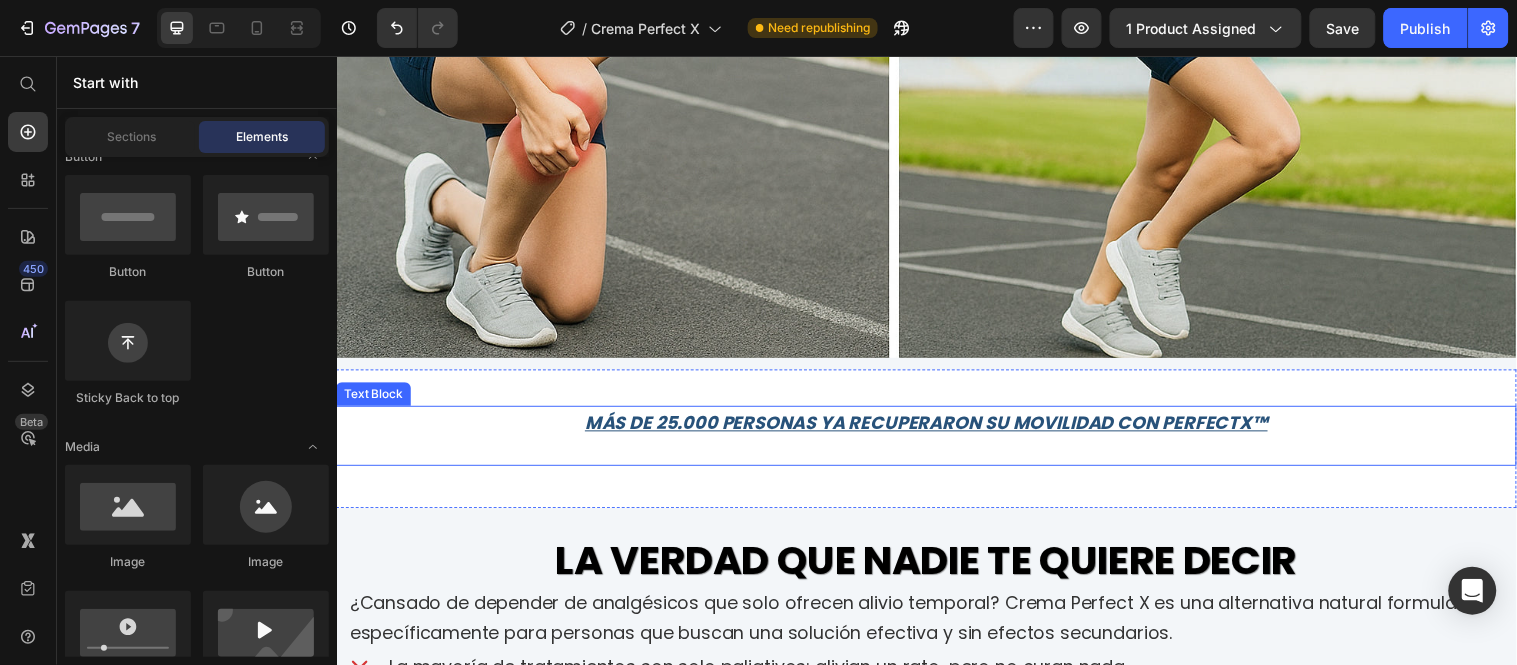 click on "Más de 25.000 personas ya recuperaron su movilidad con PerfectX™ Text Block" at bounding box center (936, 441) 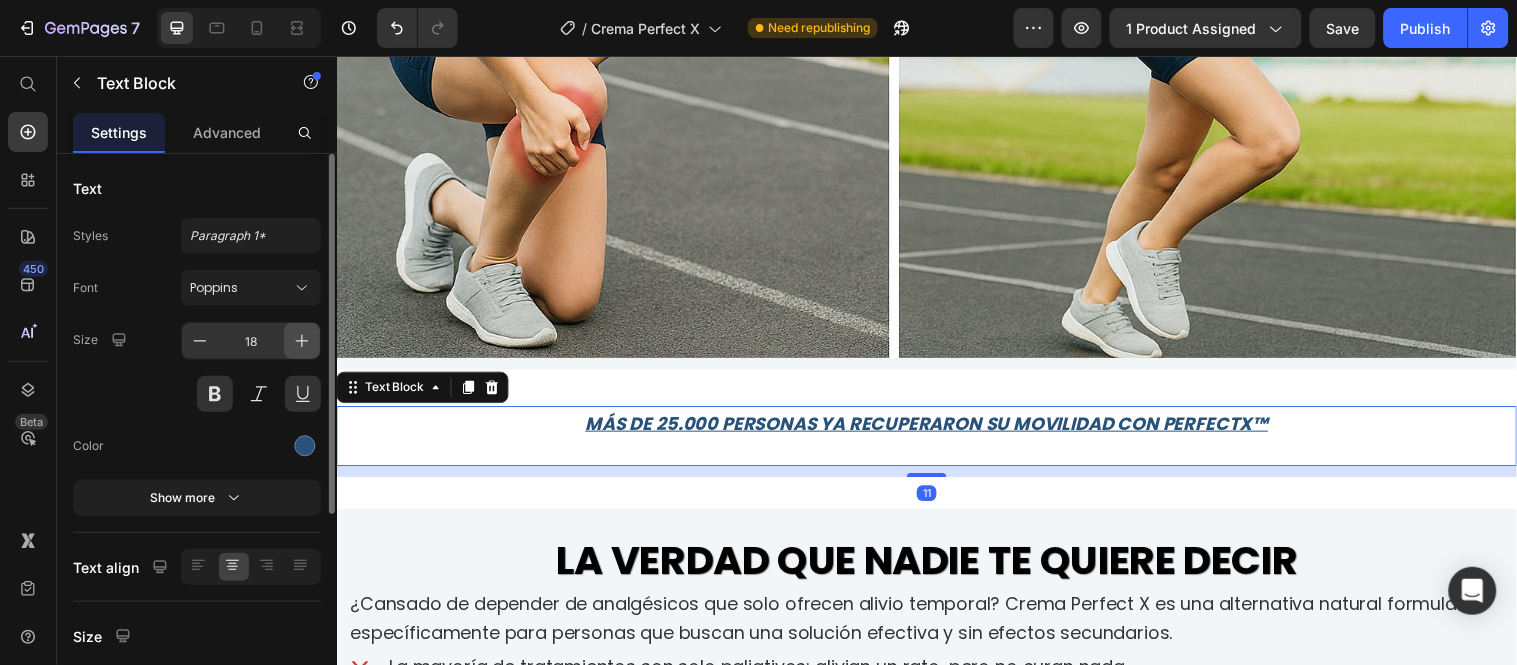 click 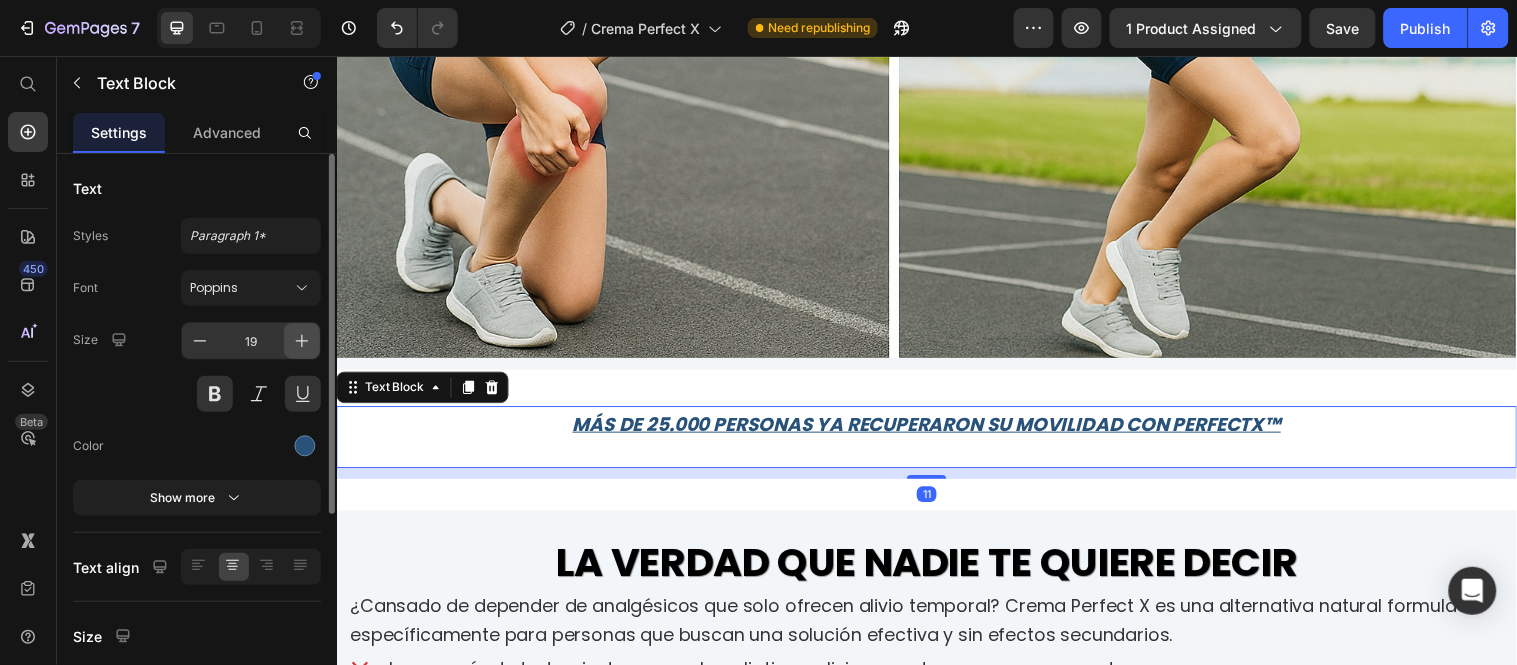 click 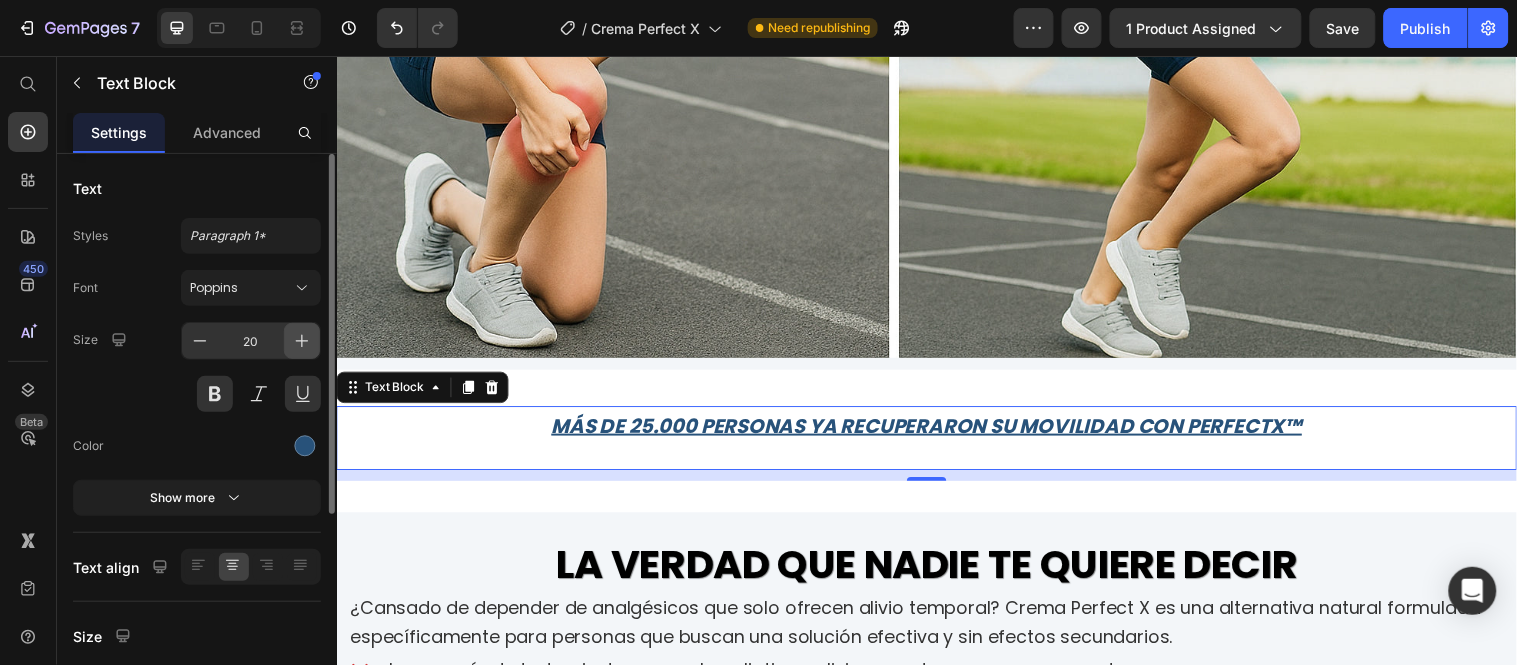 click 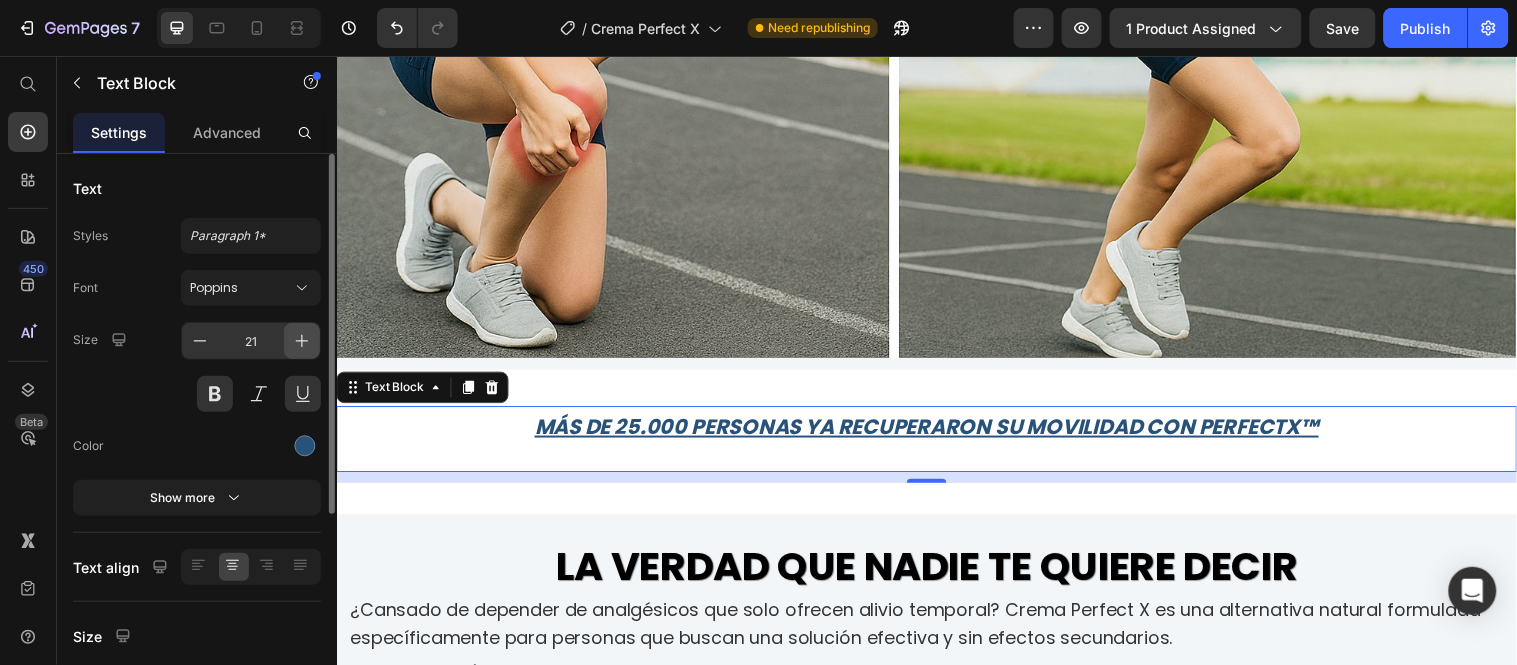 click 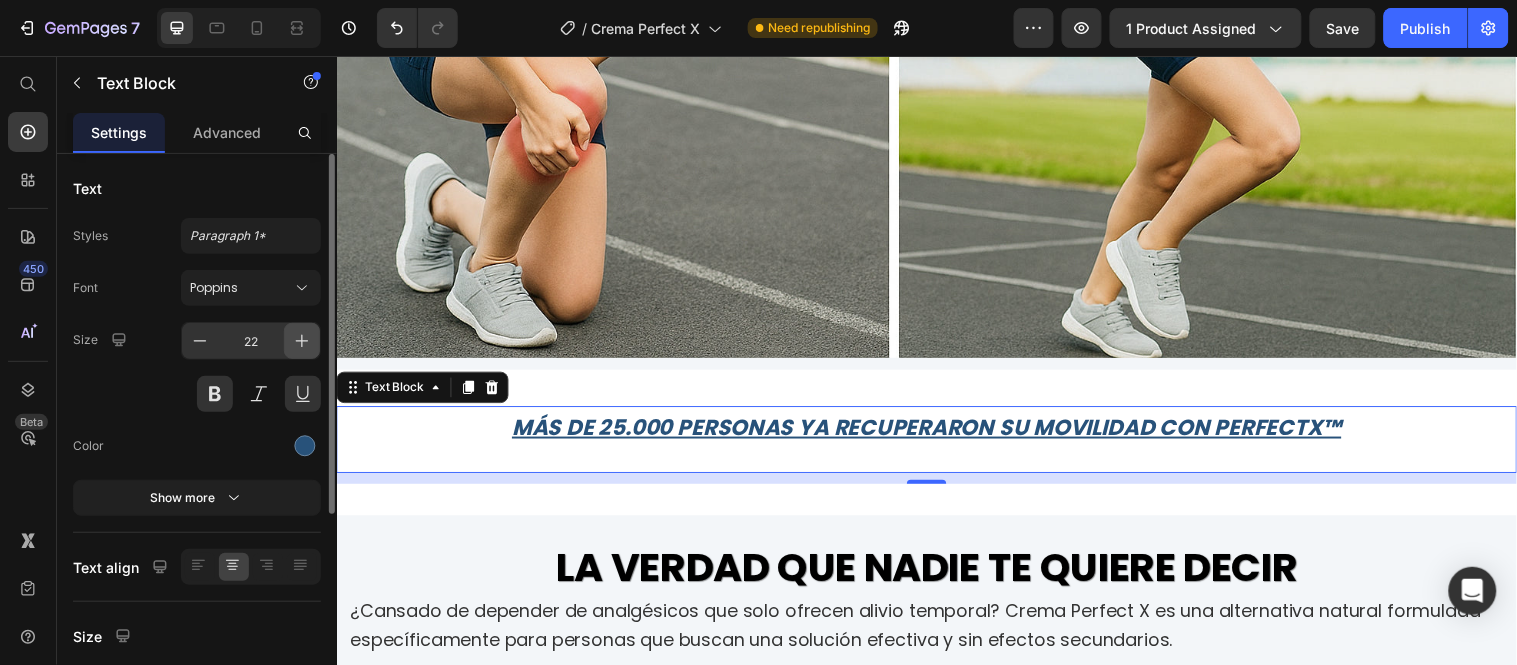click 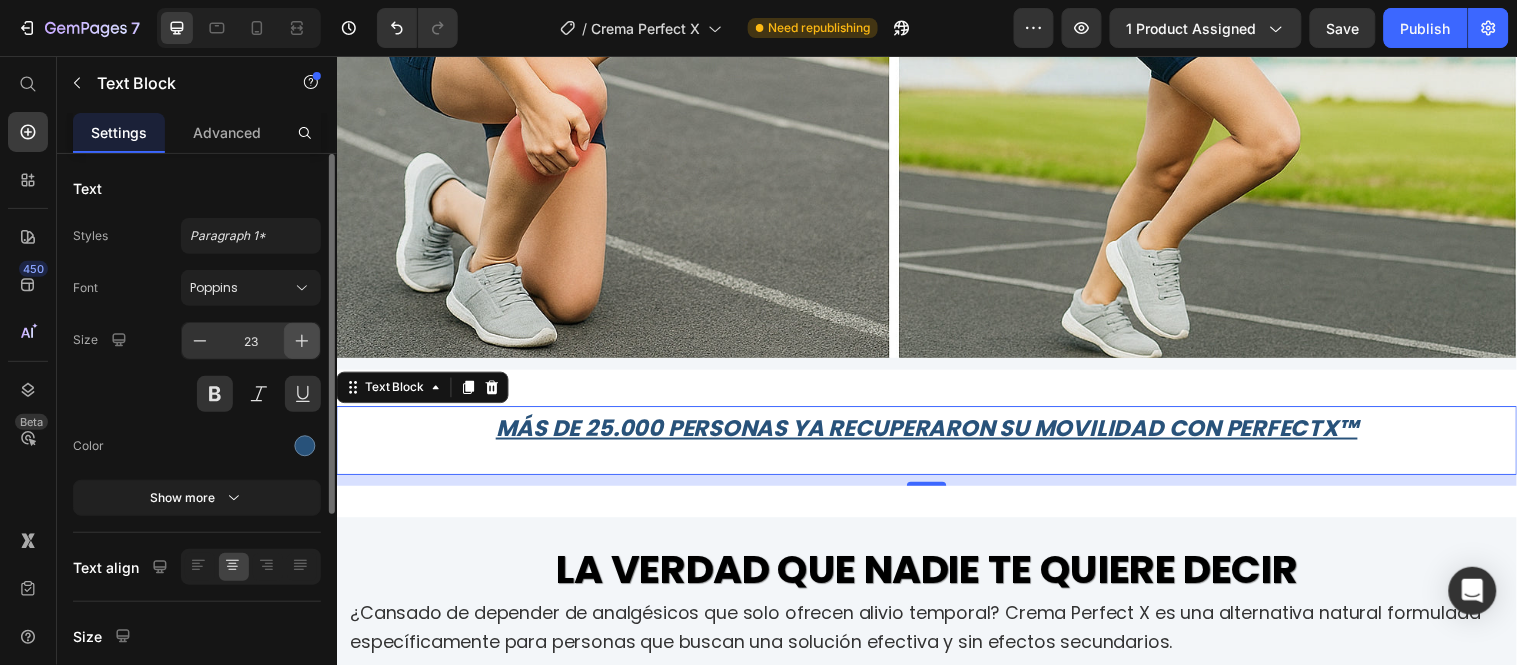 click 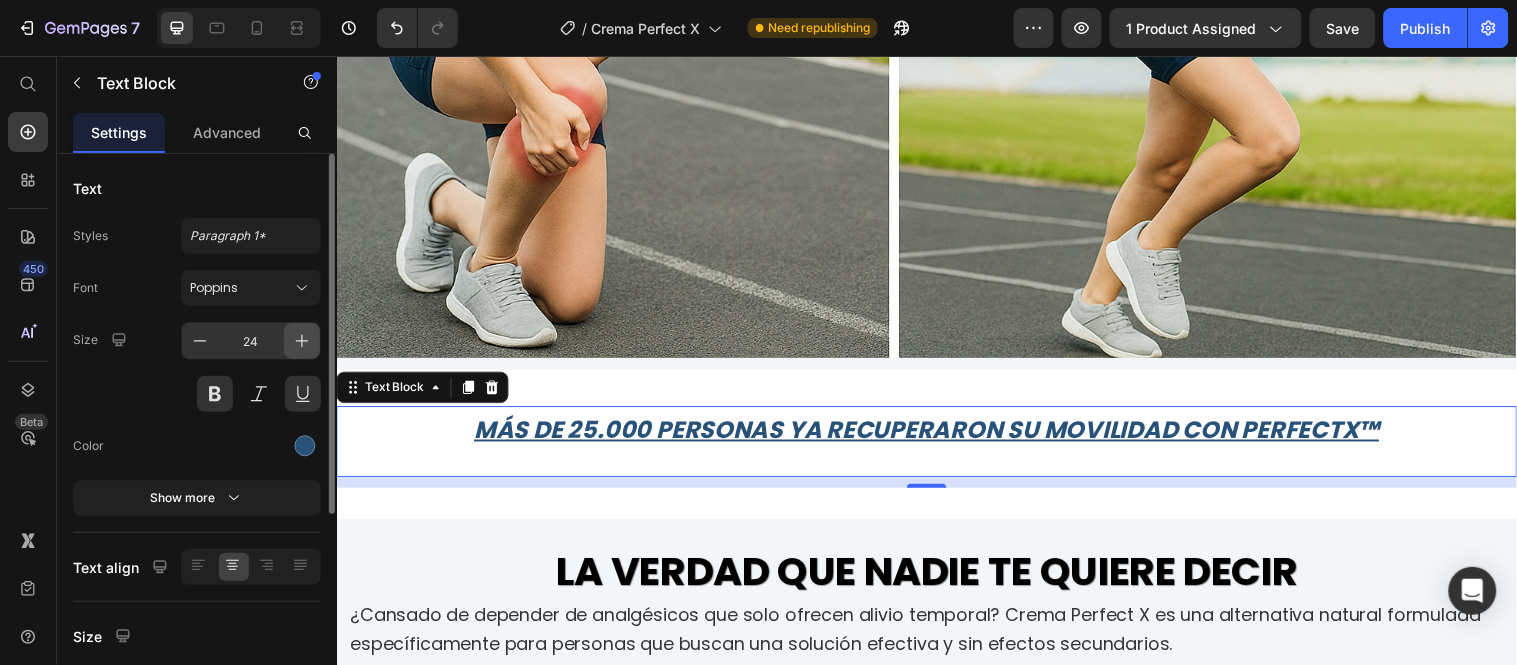 click 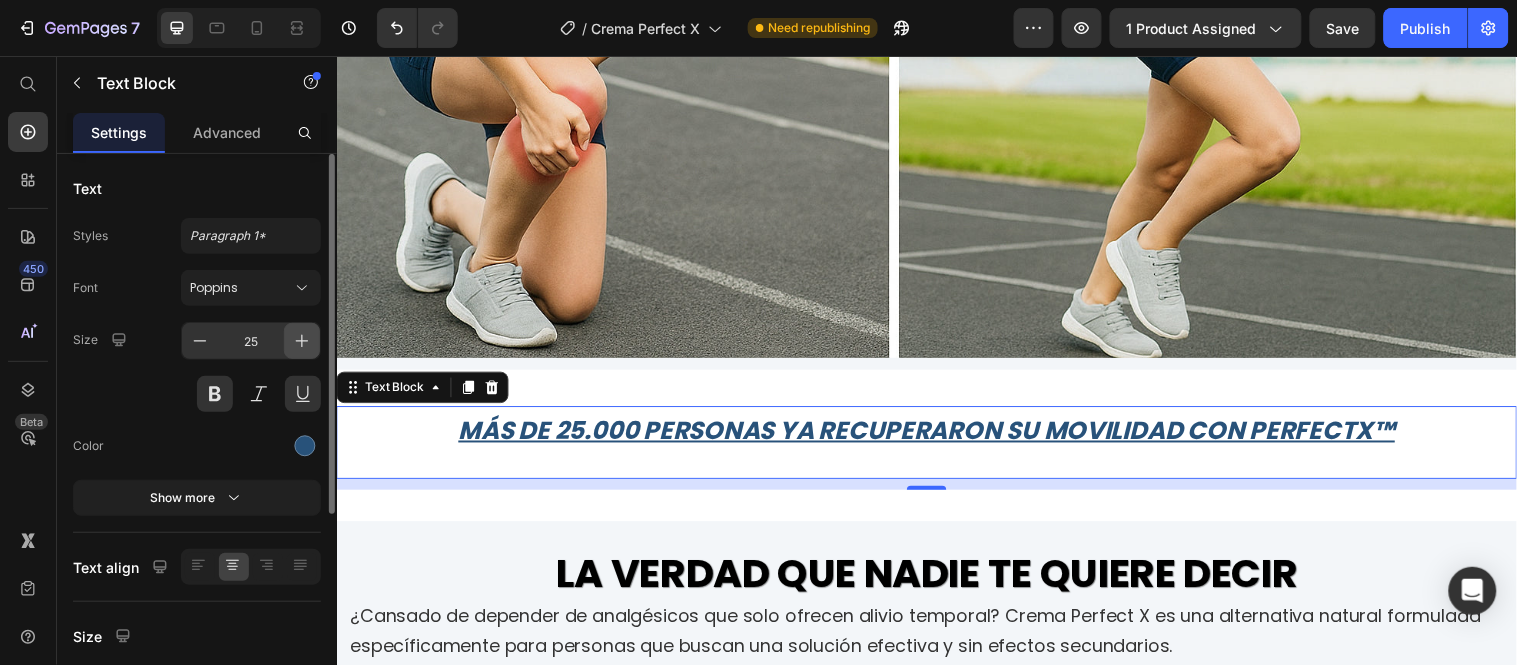 click 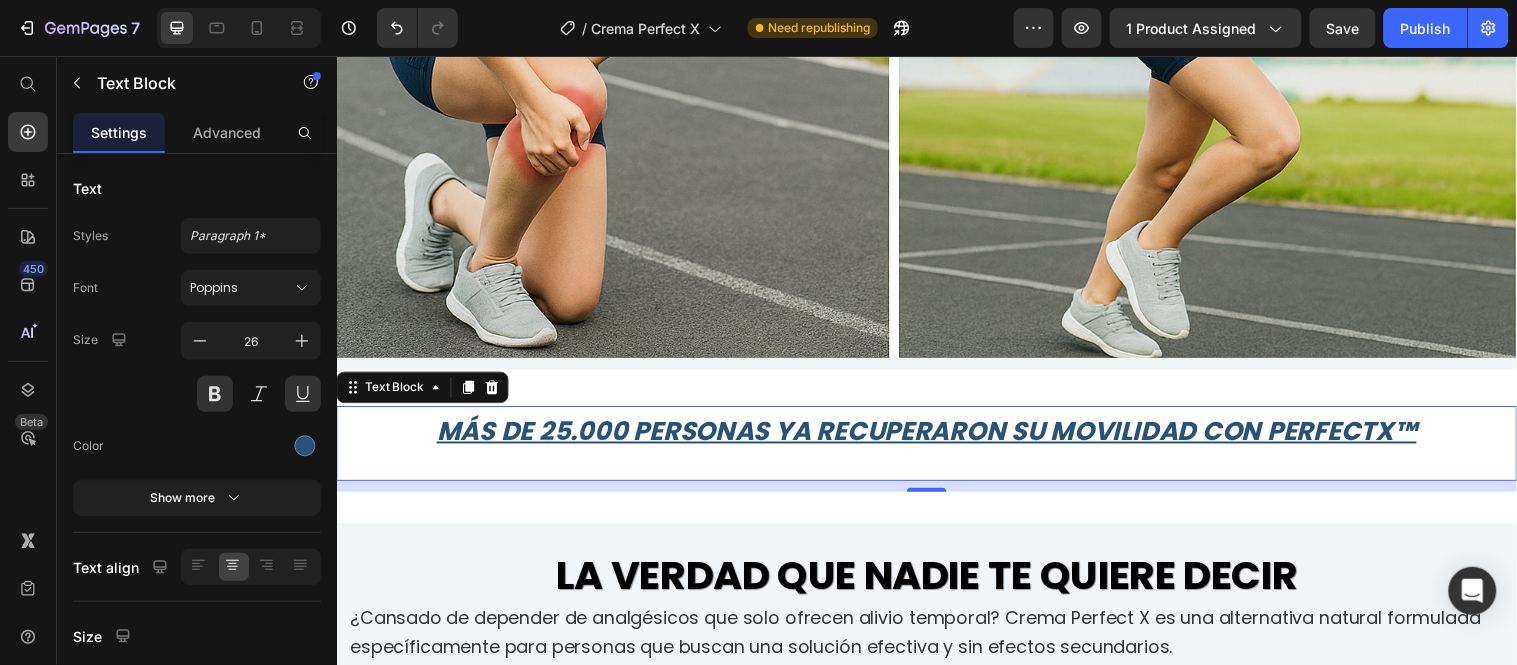 click on "Más de 25.000 personas ya recuperaron su movilidad con PerfectX™" at bounding box center (936, 436) 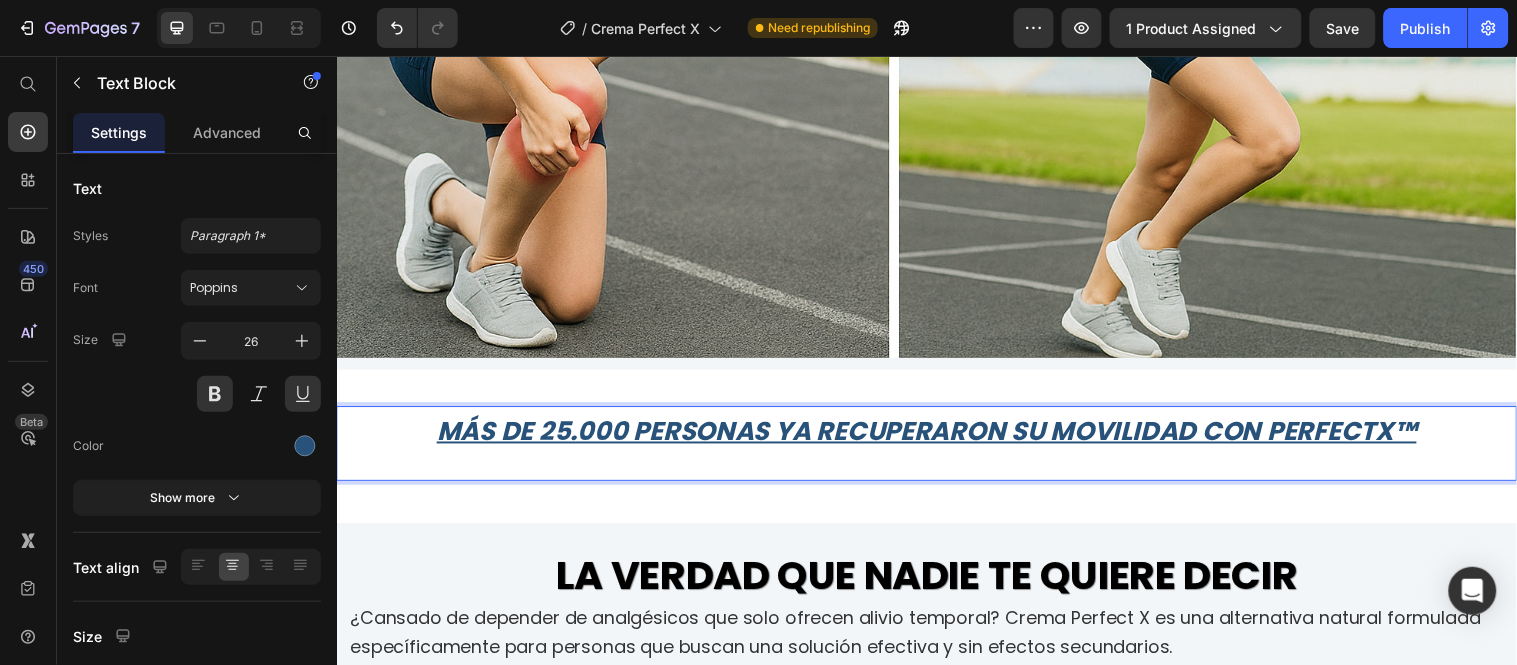 click on "Más de 25.000 personas ya recuperaron su movilidad con PerfectX™" at bounding box center [936, 436] 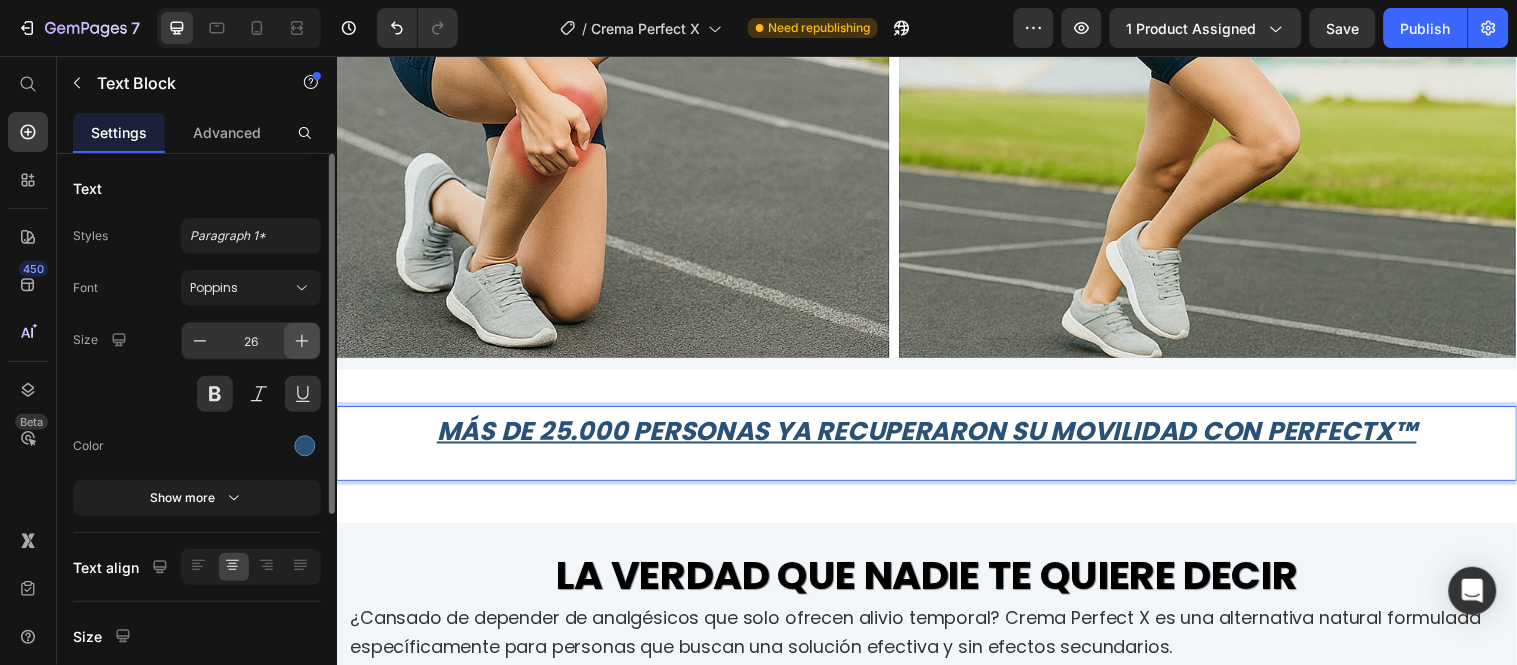 click 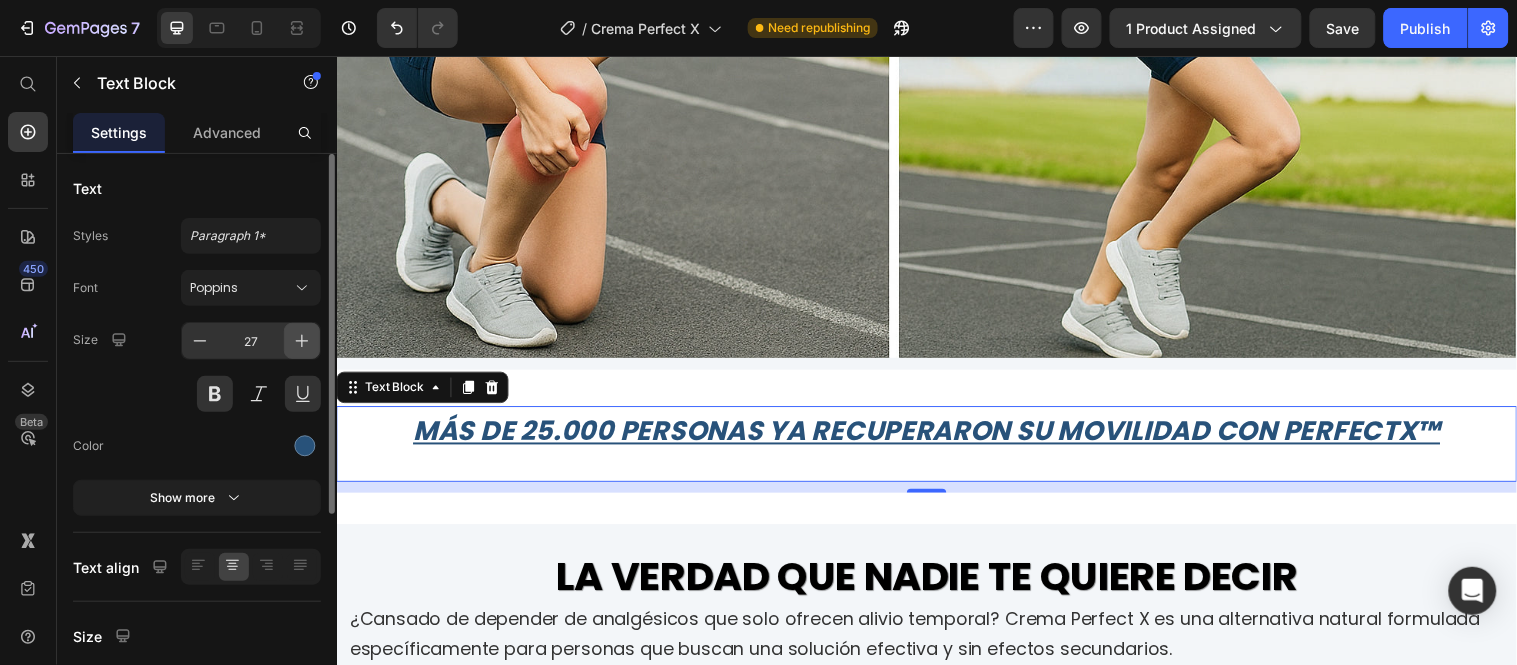 click 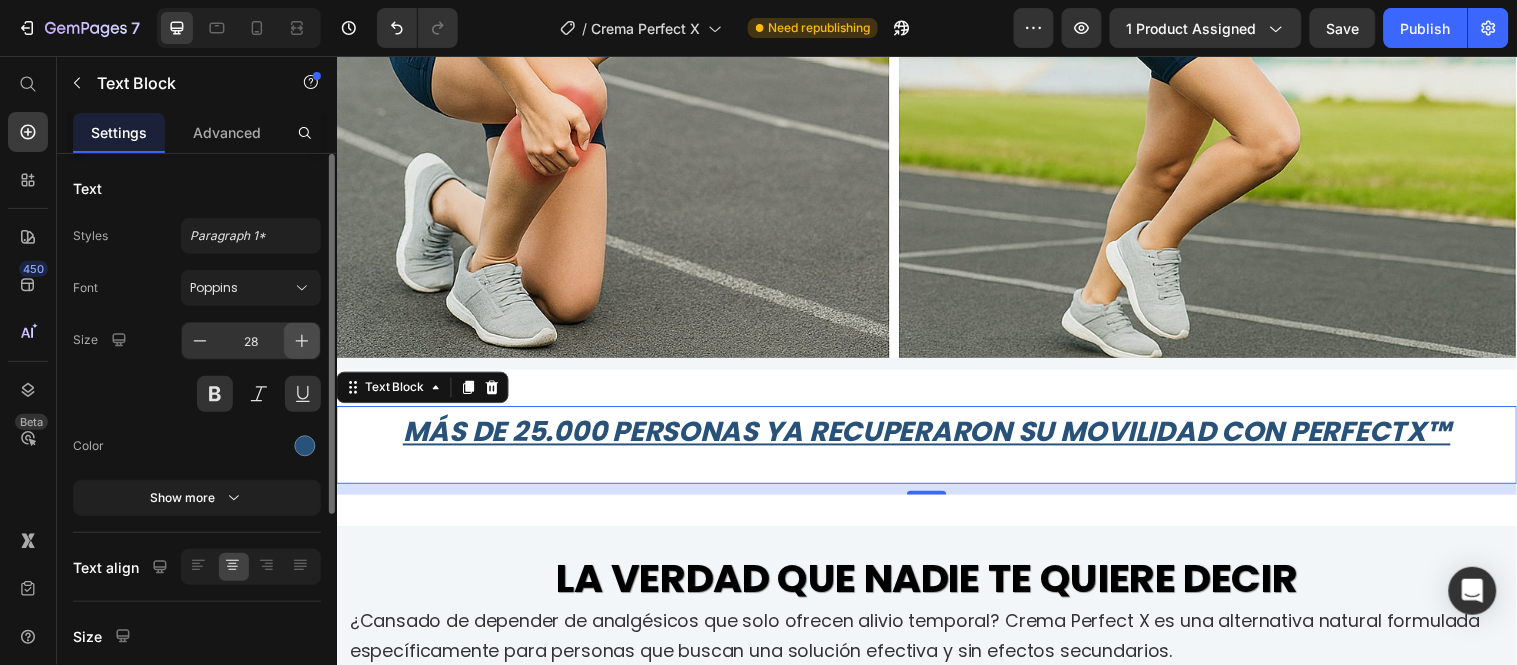 click 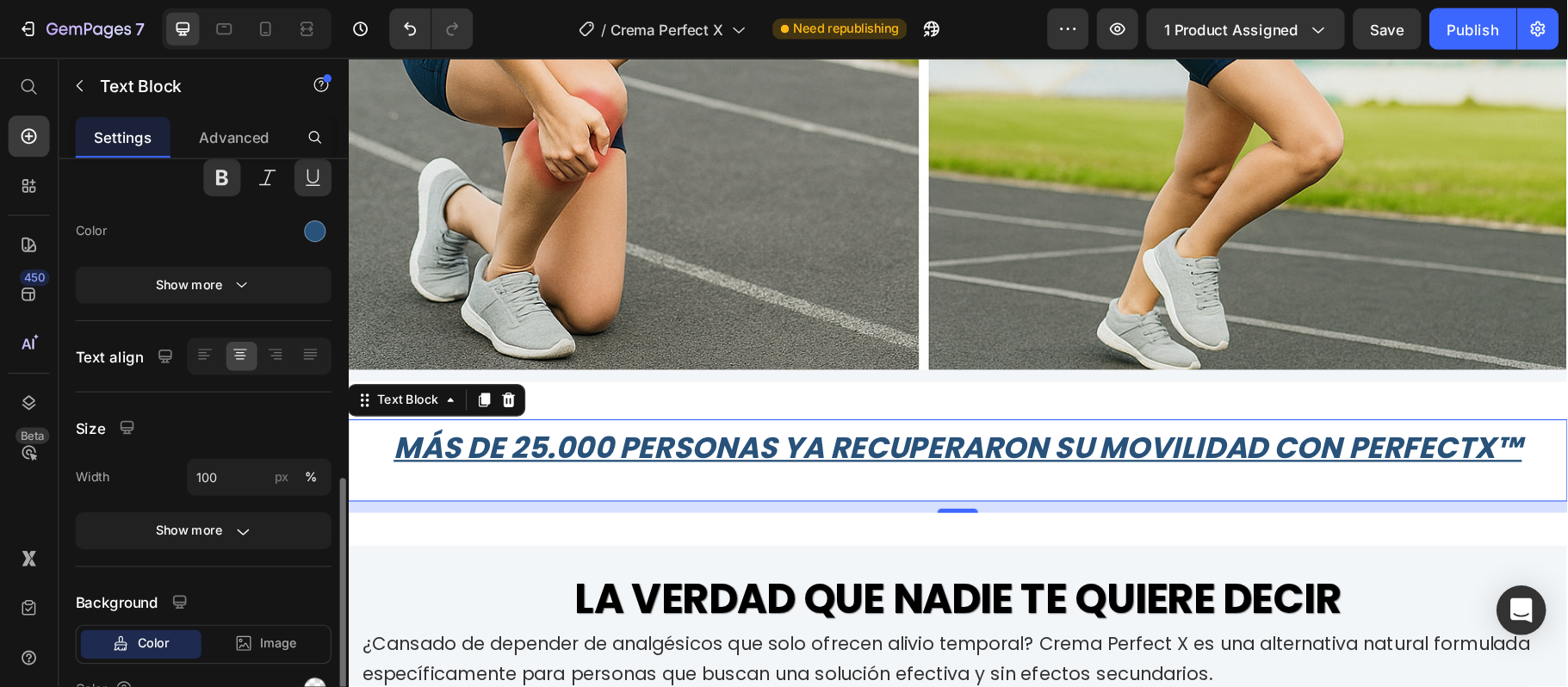 scroll, scrollTop: 280, scrollLeft: 0, axis: vertical 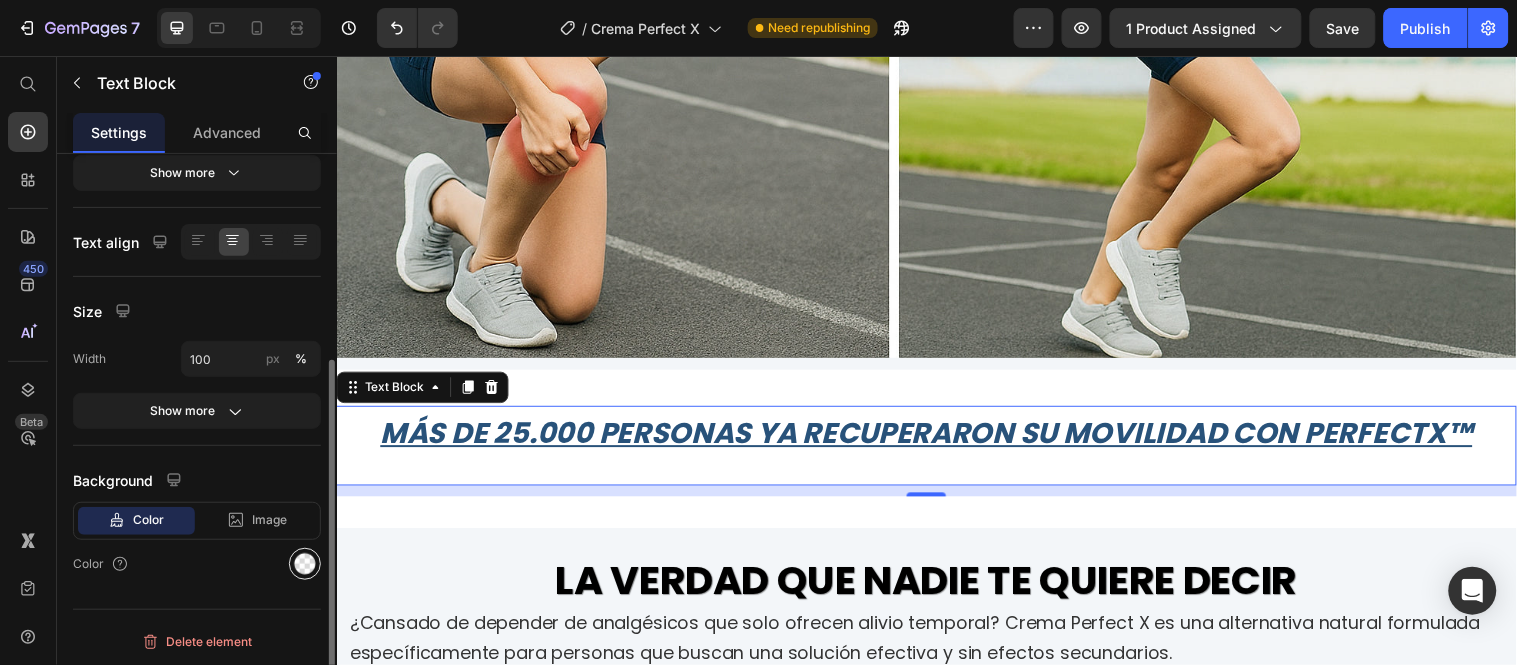 click at bounding box center [305, 564] 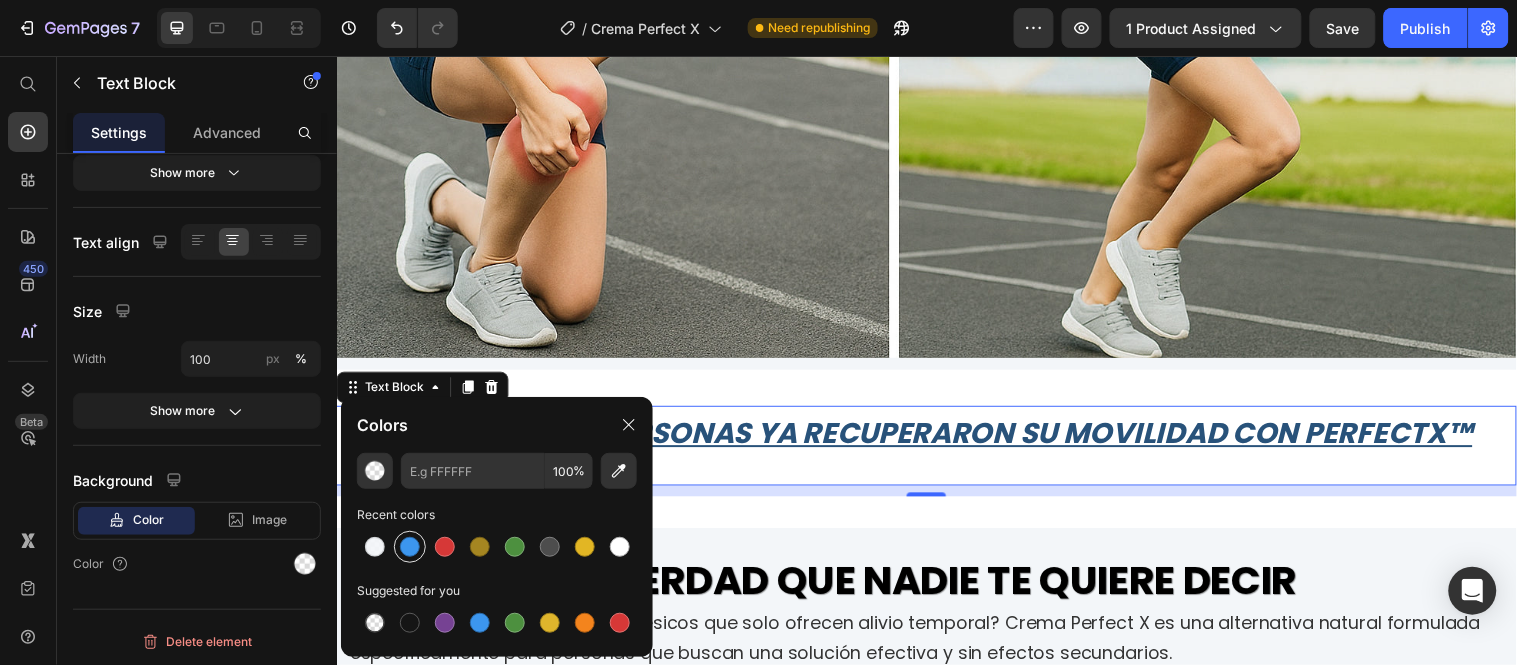 click at bounding box center (410, 547) 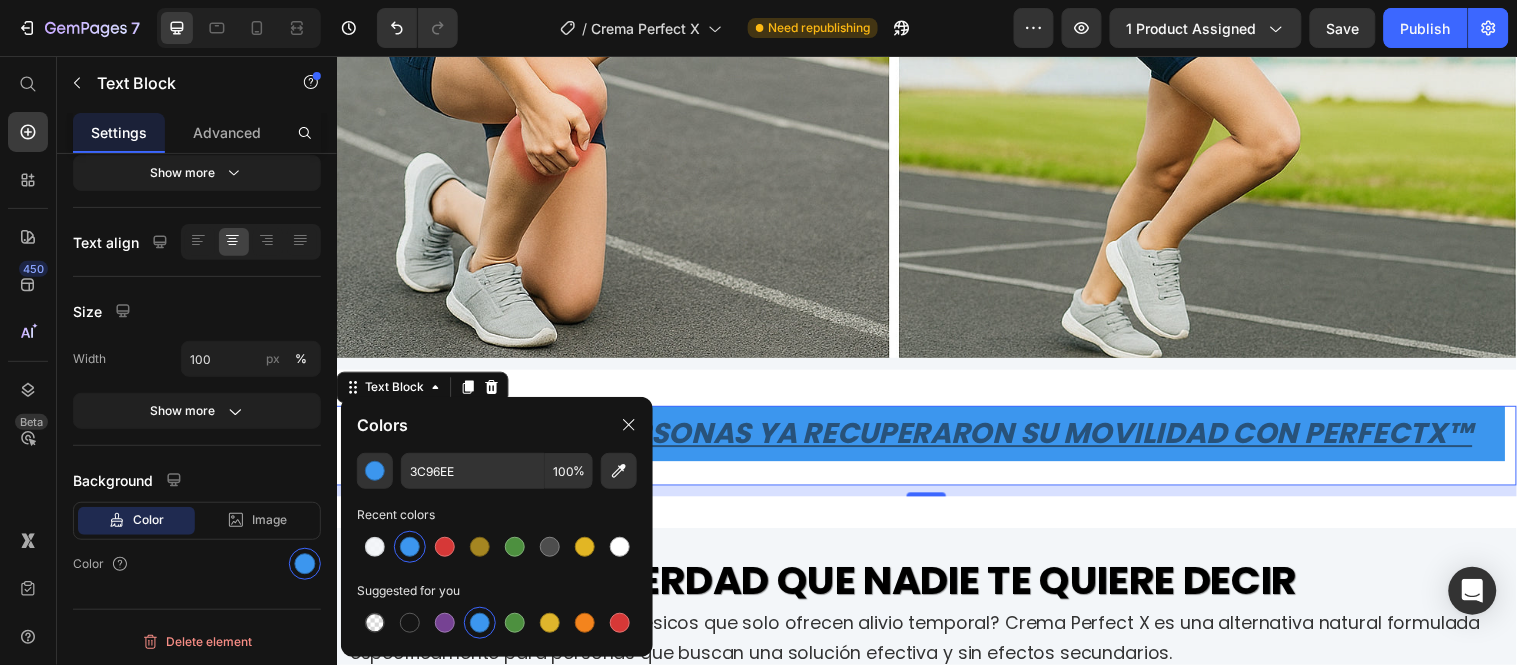 click at bounding box center (410, 547) 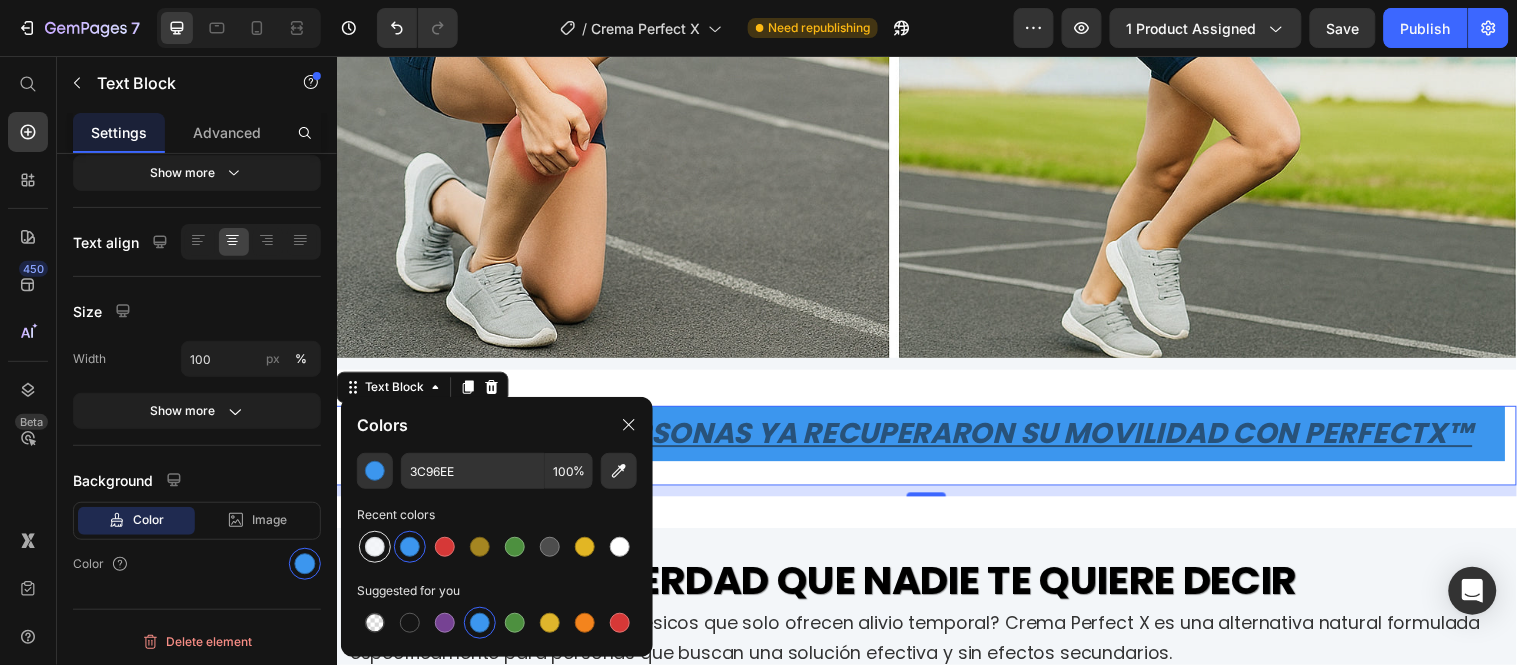 click at bounding box center (375, 547) 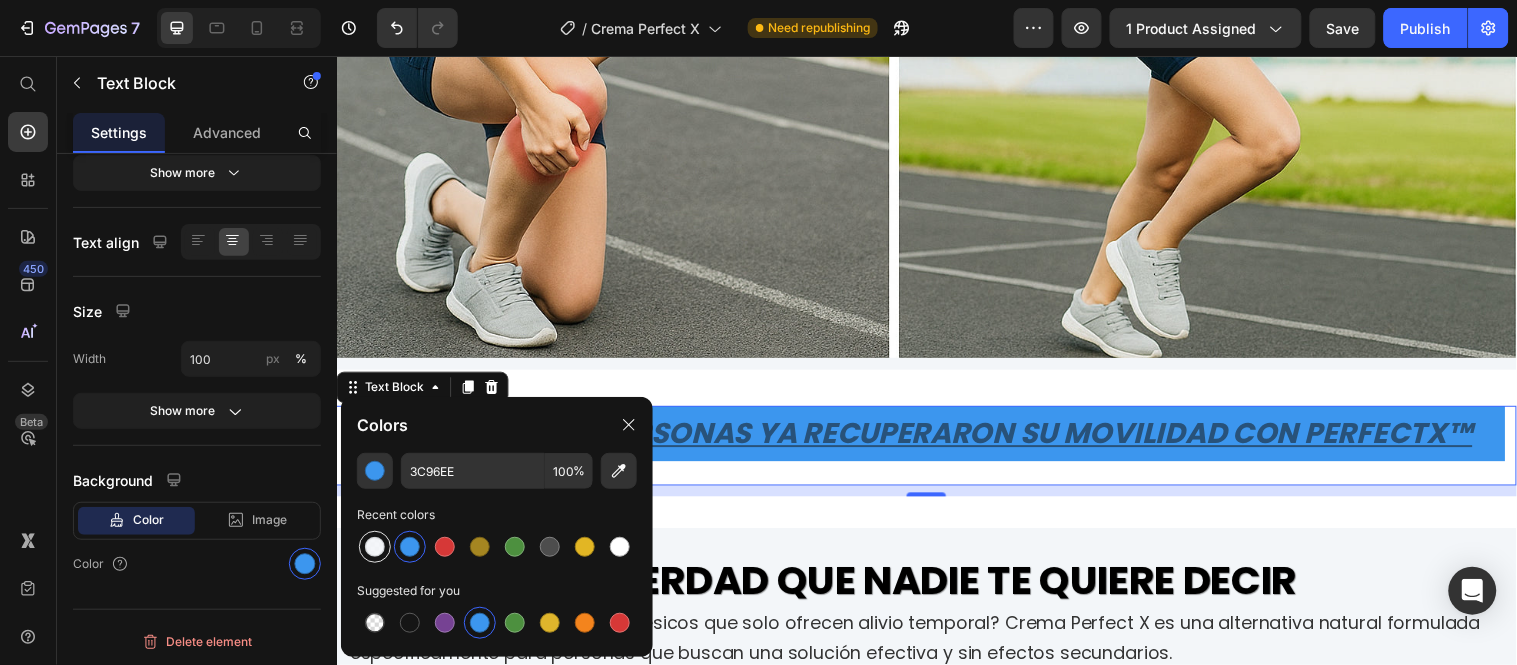 type on "F3F6F9" 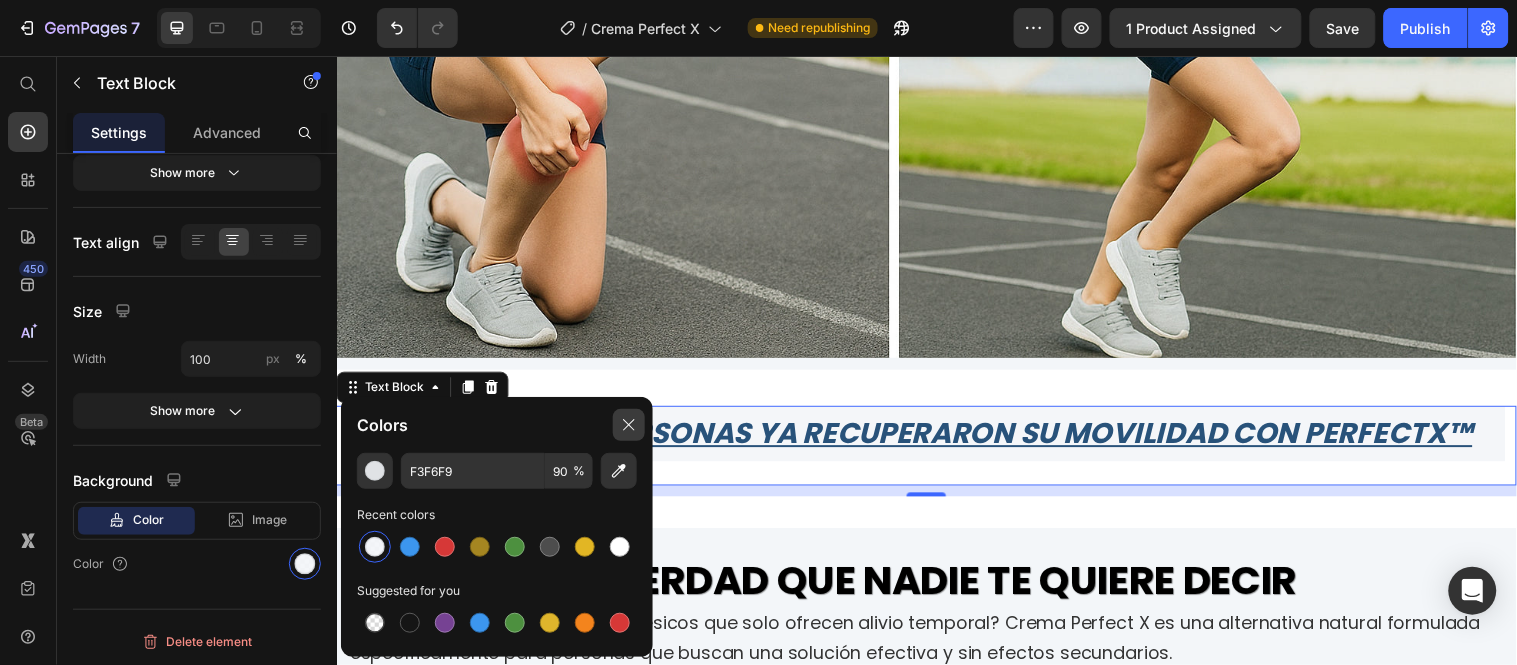 click 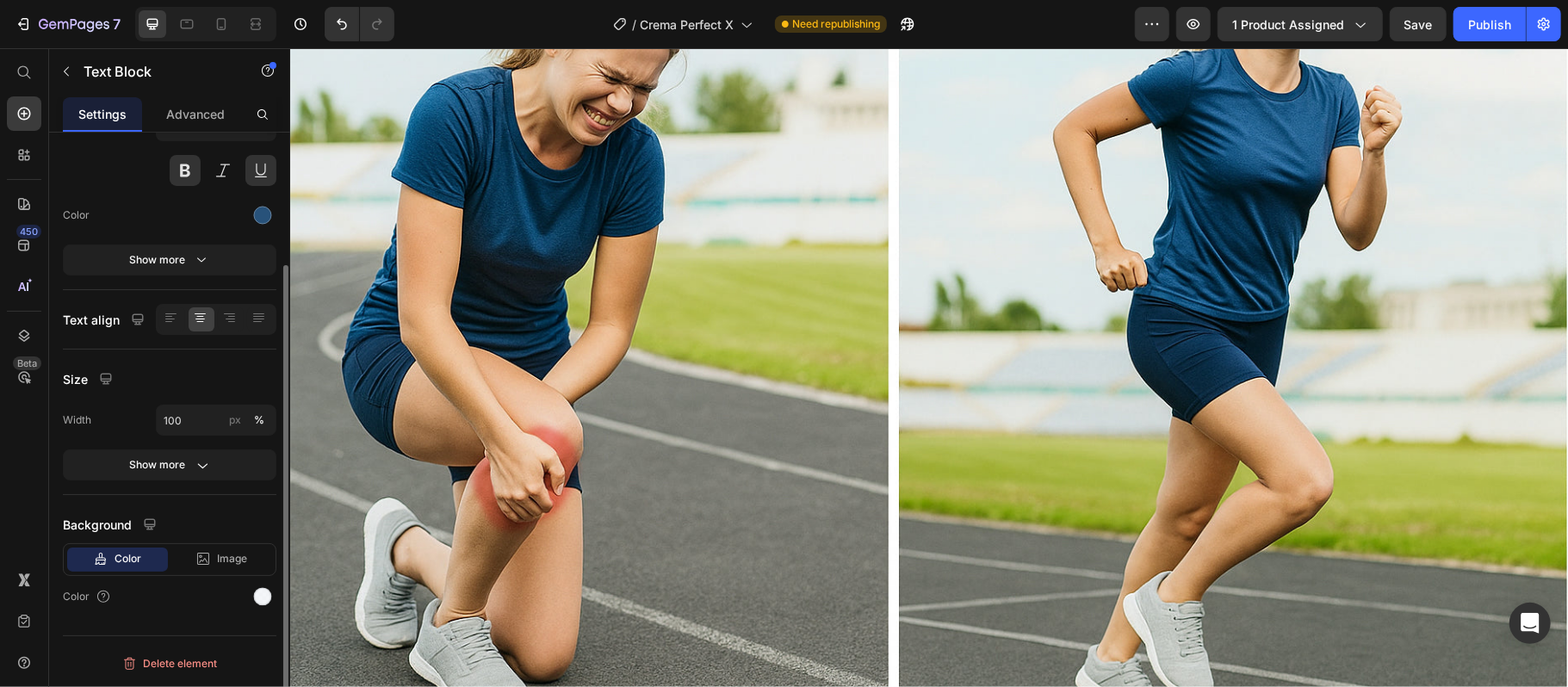 scroll, scrollTop: 169, scrollLeft: 0, axis: vertical 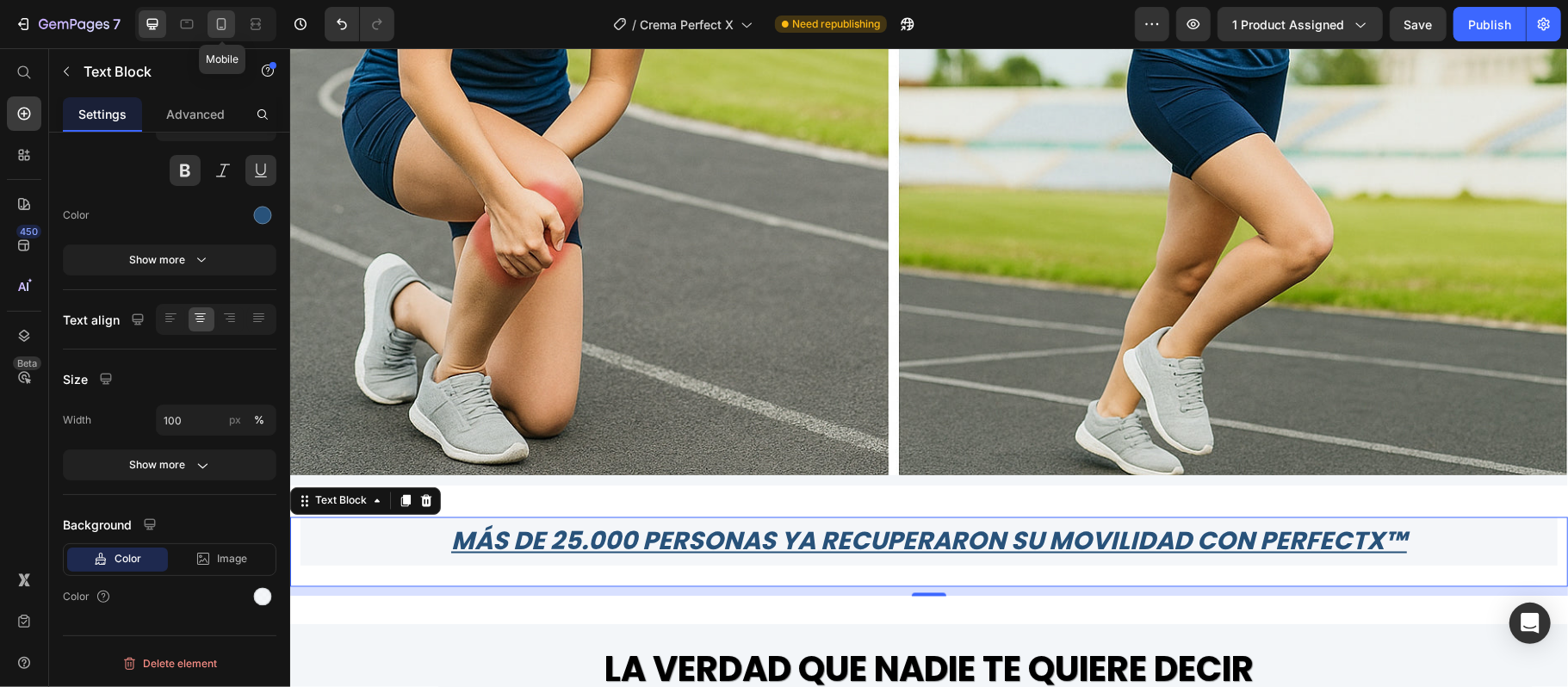 click 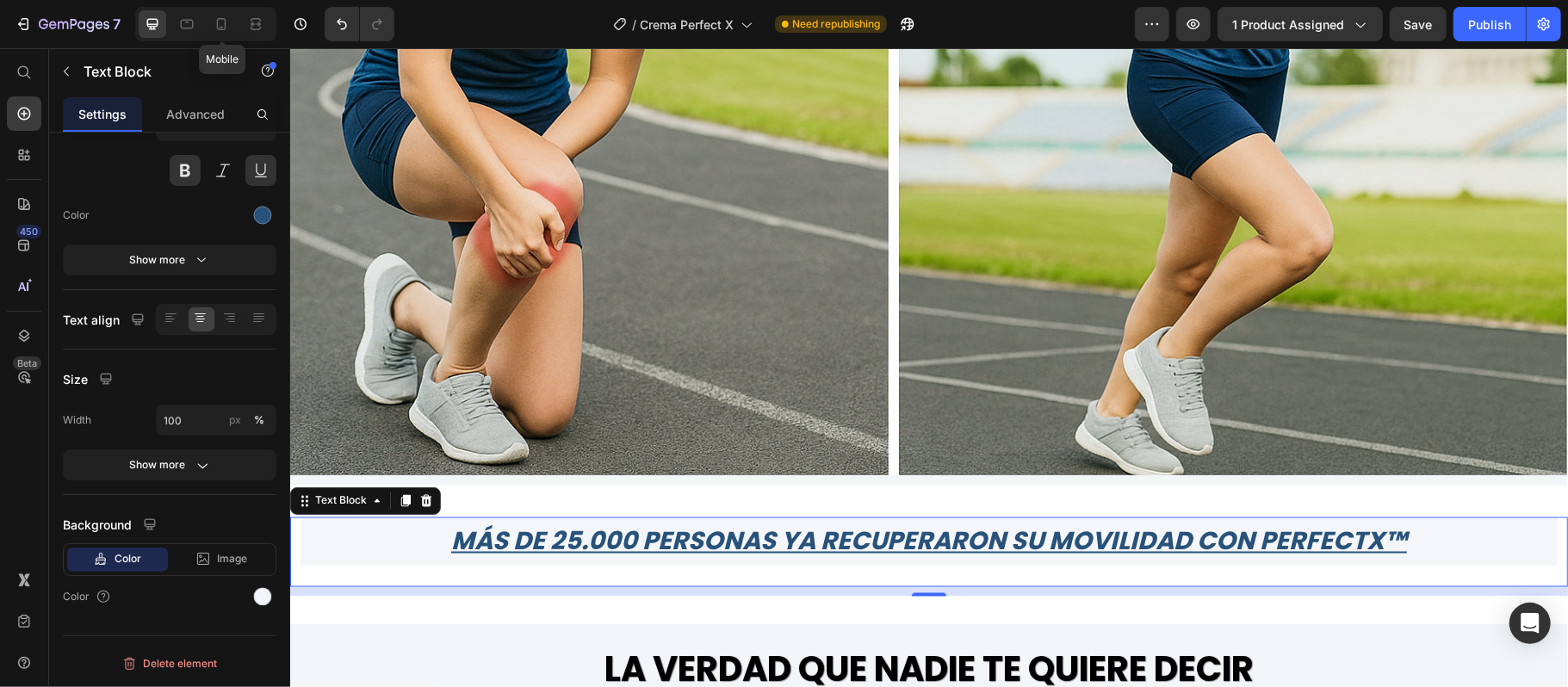 type on "10" 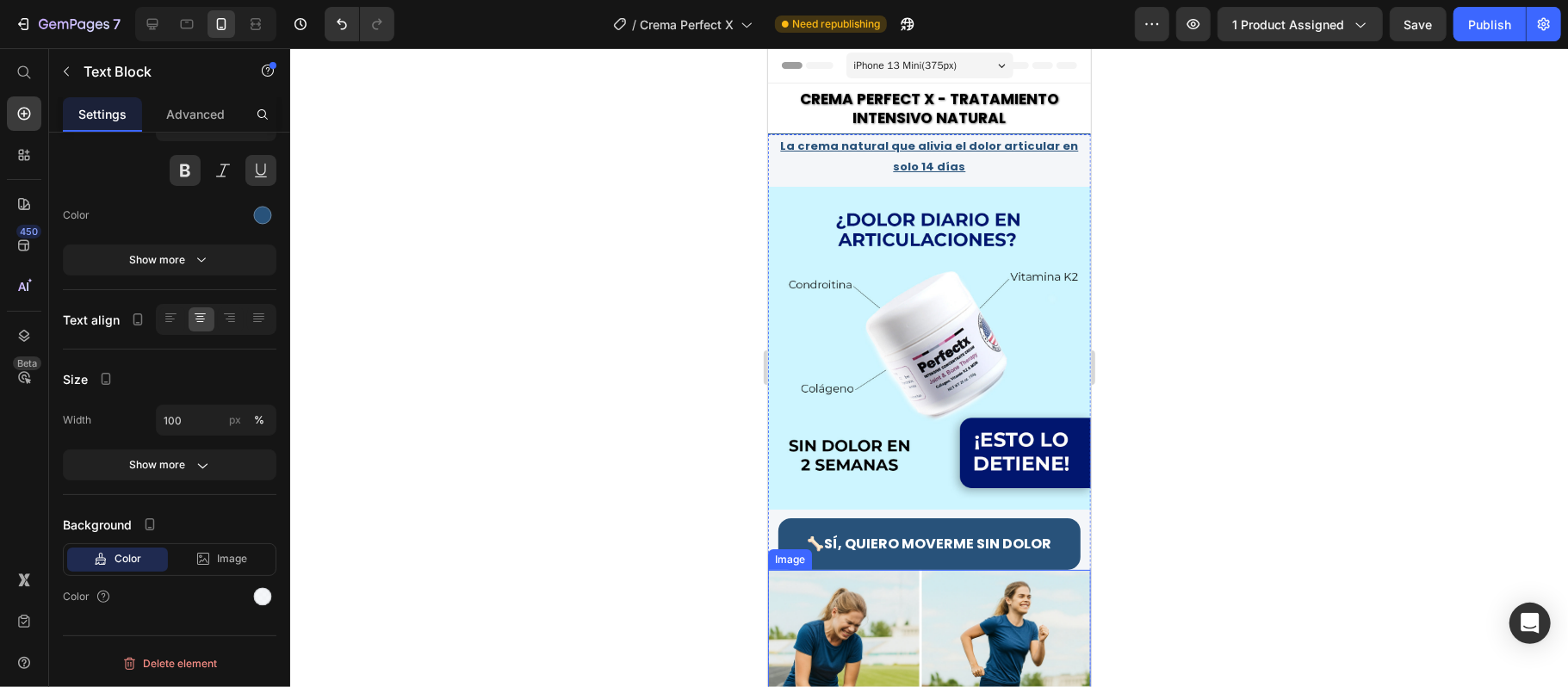 scroll, scrollTop: 344, scrollLeft: 0, axis: vertical 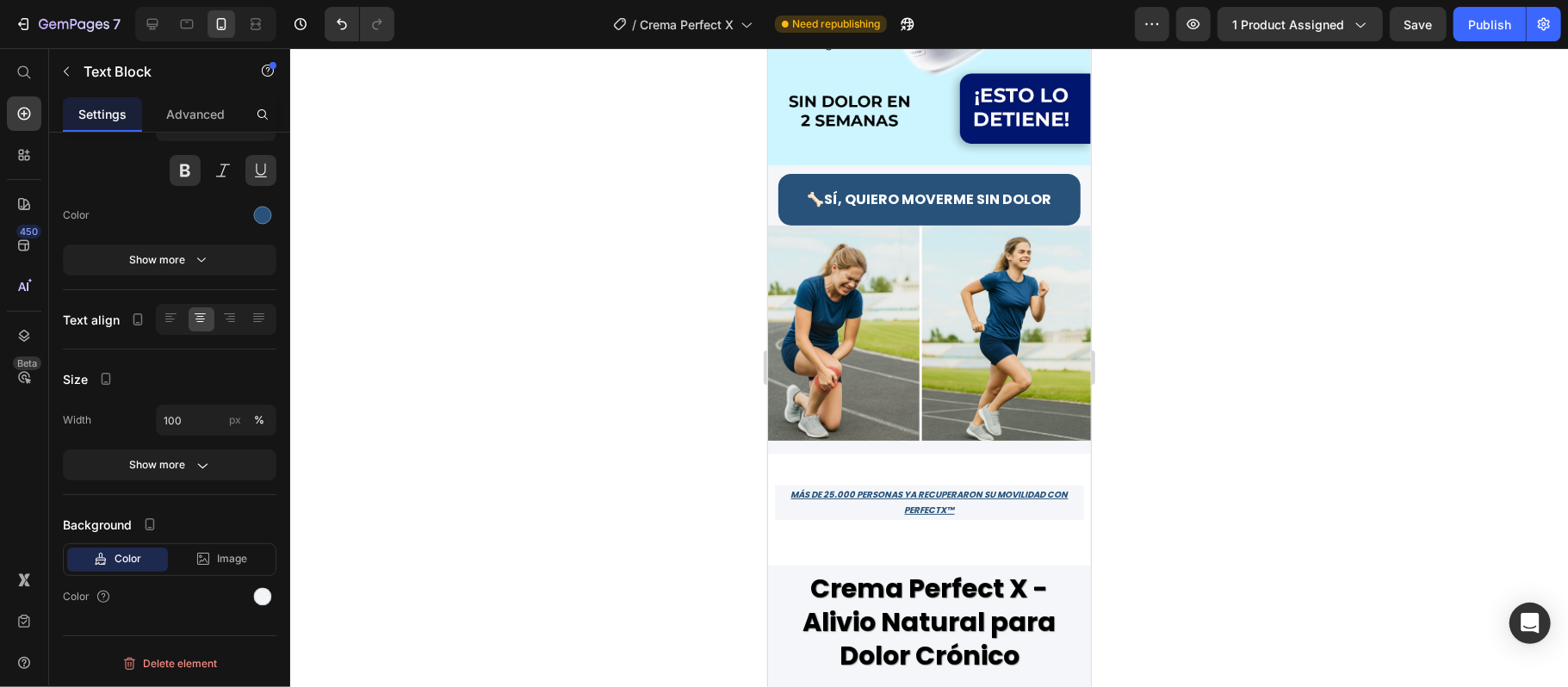 click 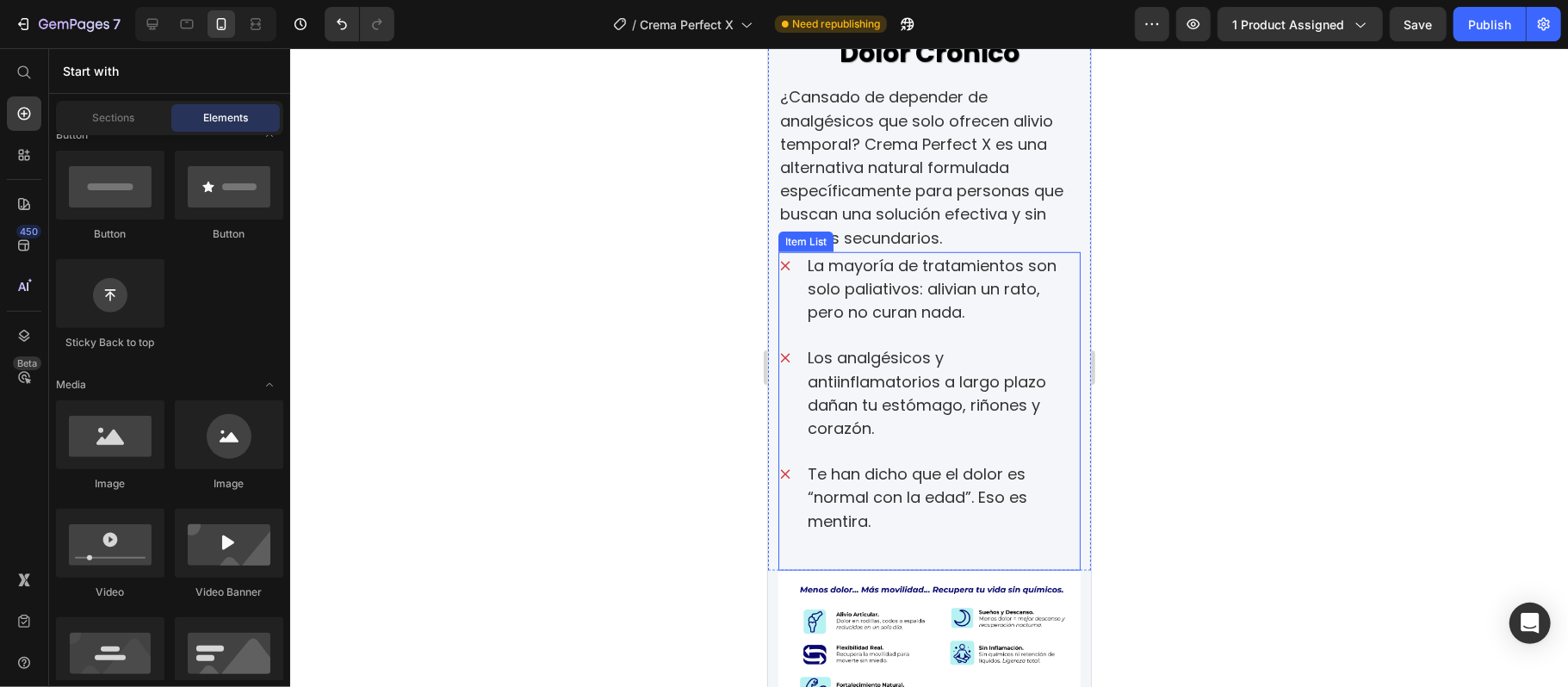 scroll, scrollTop: 1148, scrollLeft: 0, axis: vertical 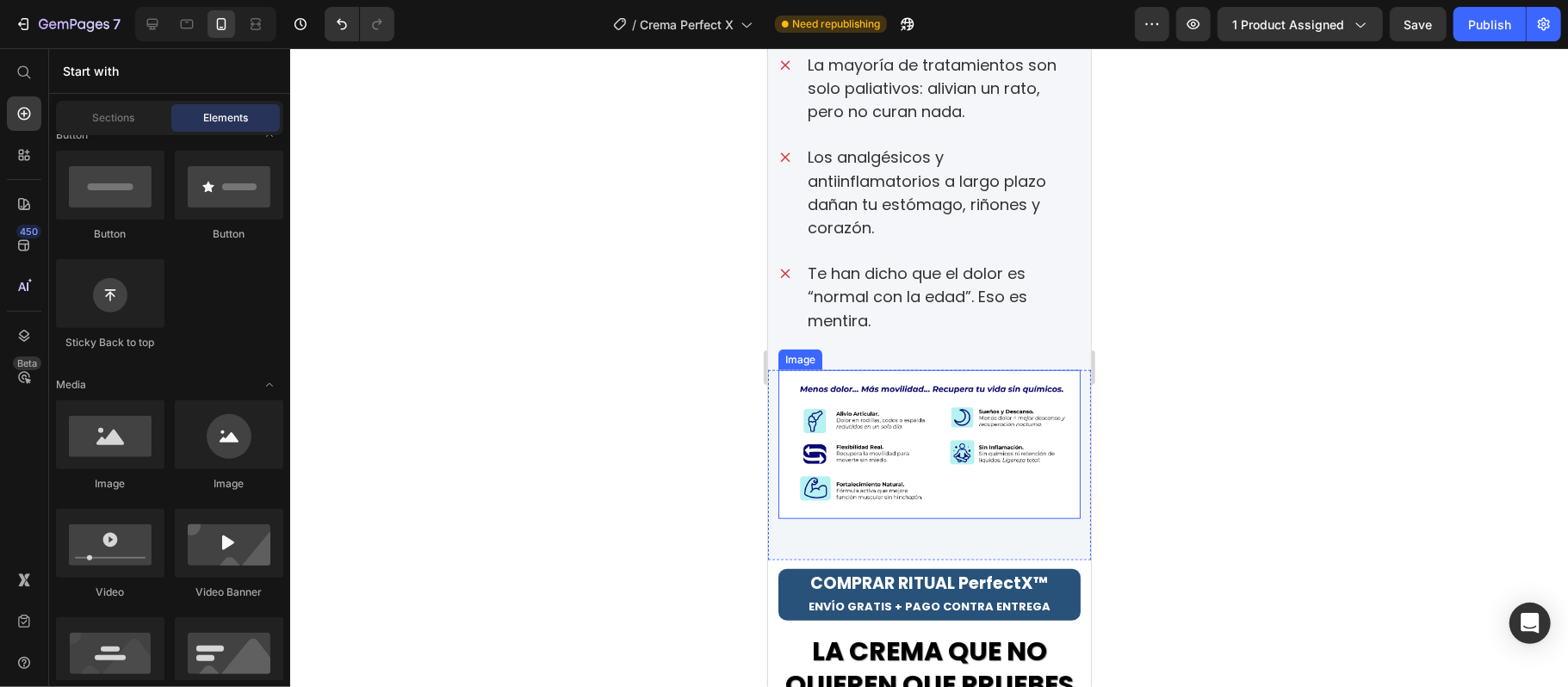 click at bounding box center [928, 443] 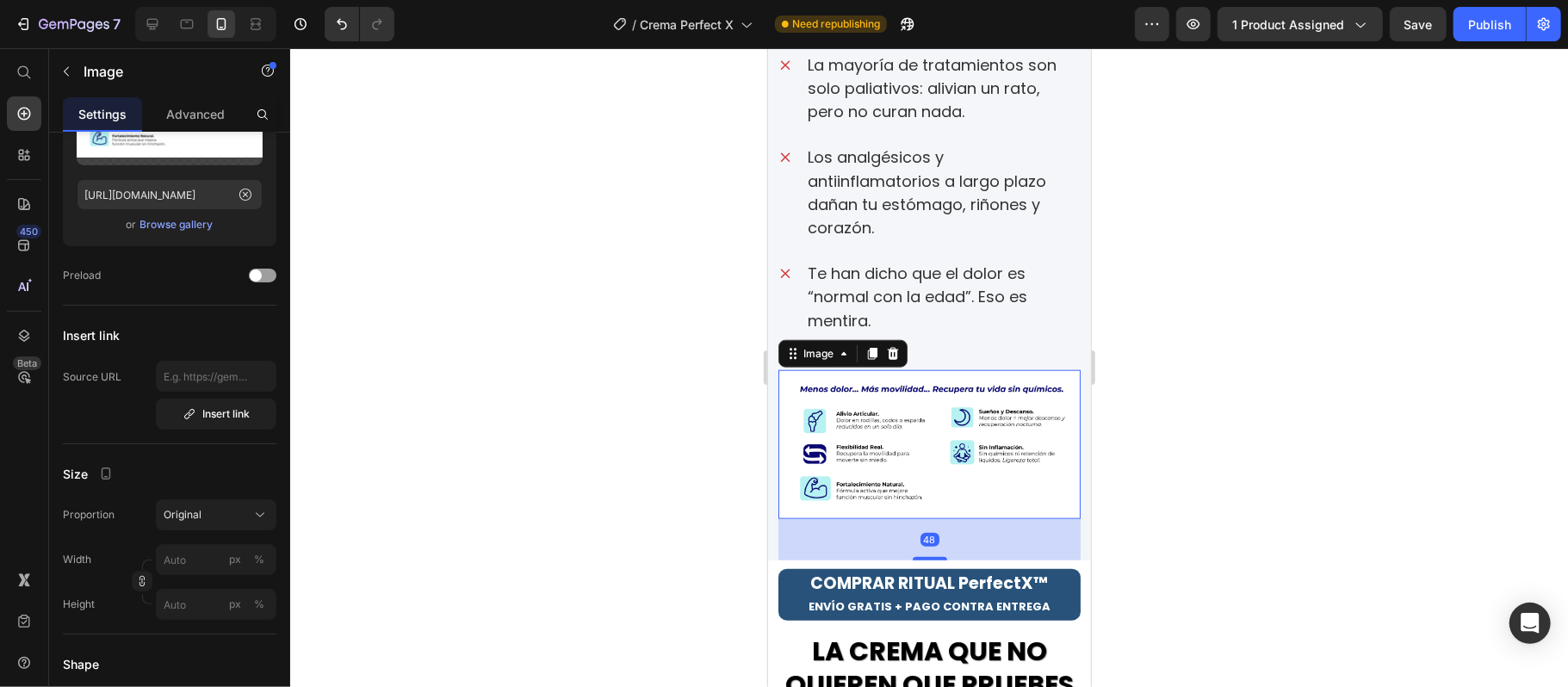 scroll, scrollTop: 0, scrollLeft: 0, axis: both 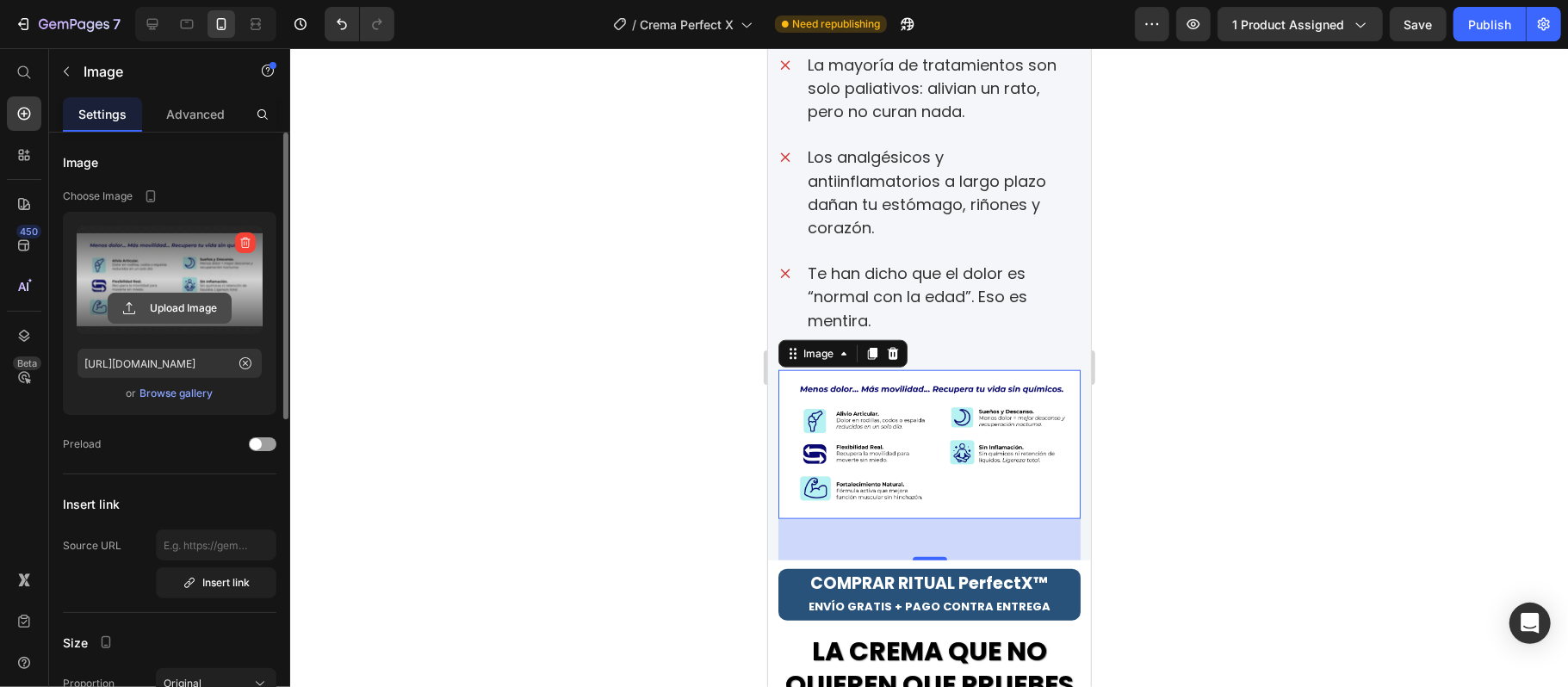 click 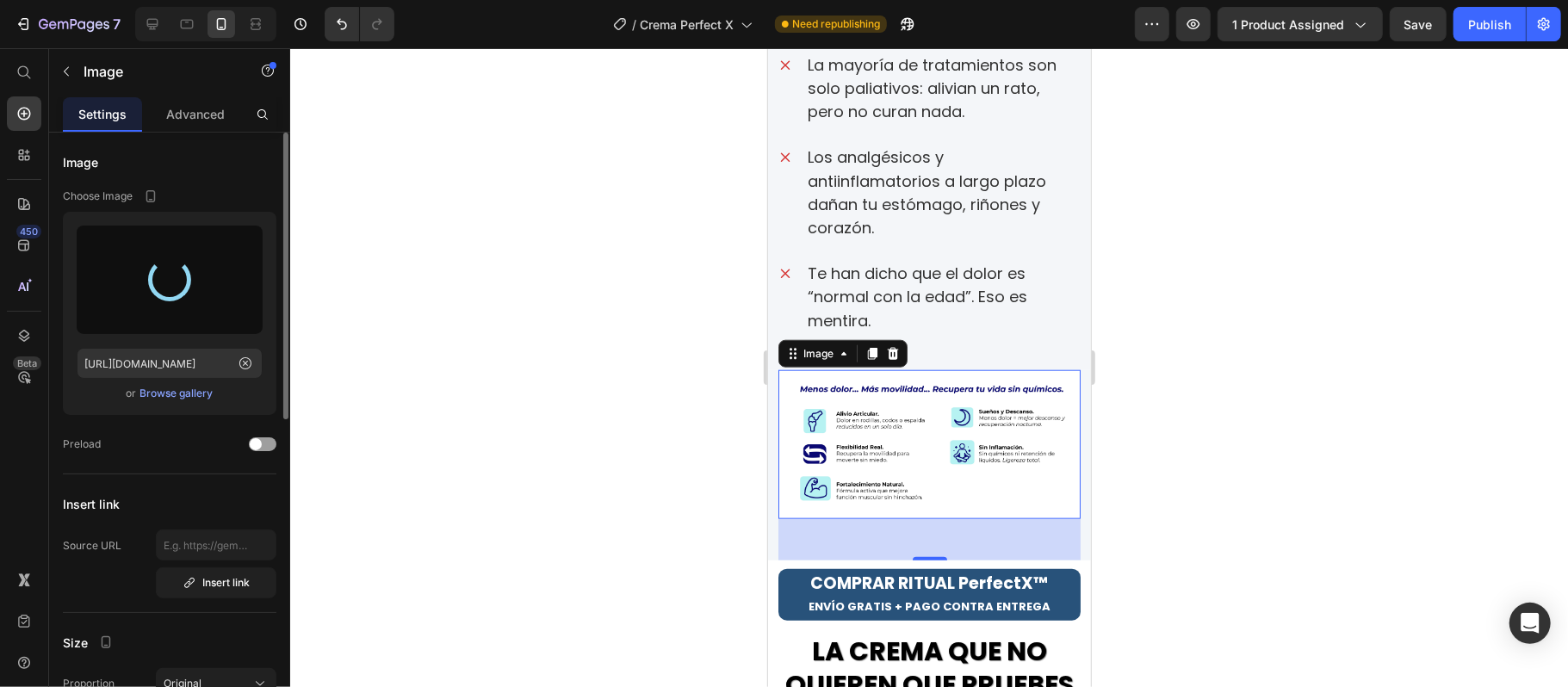 type on "[URL][DOMAIN_NAME]" 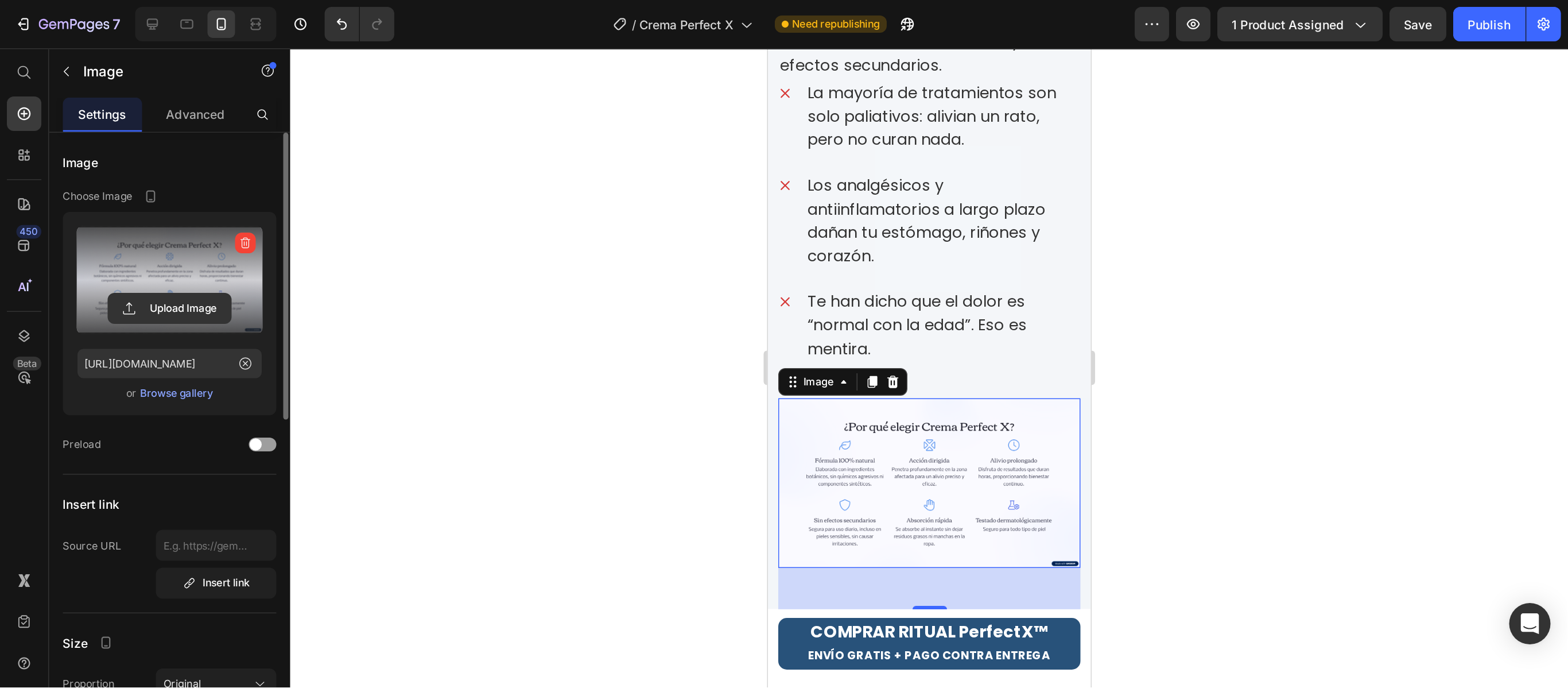 scroll, scrollTop: 689, scrollLeft: 0, axis: vertical 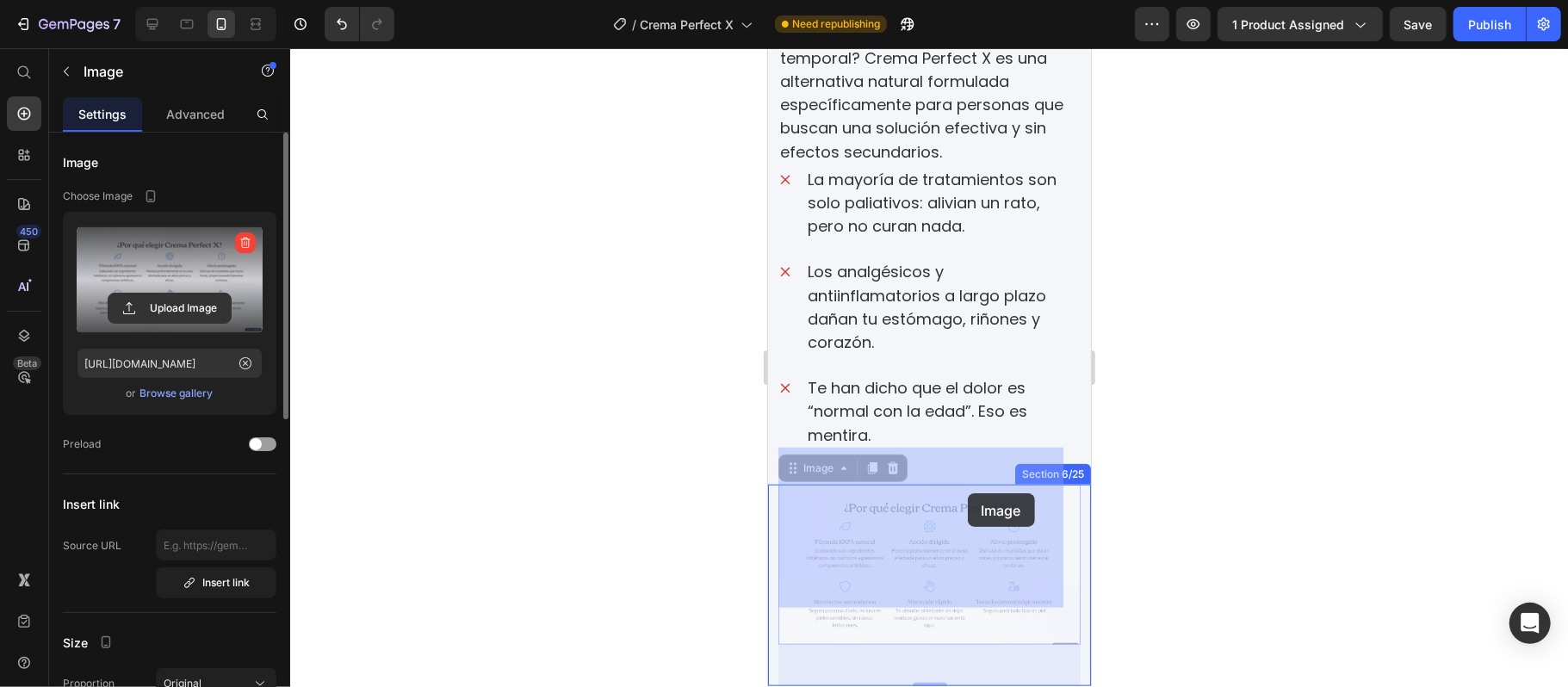 drag, startPoint x: 997, startPoint y: 500, endPoint x: 967, endPoint y: 492, distance: 31.048349 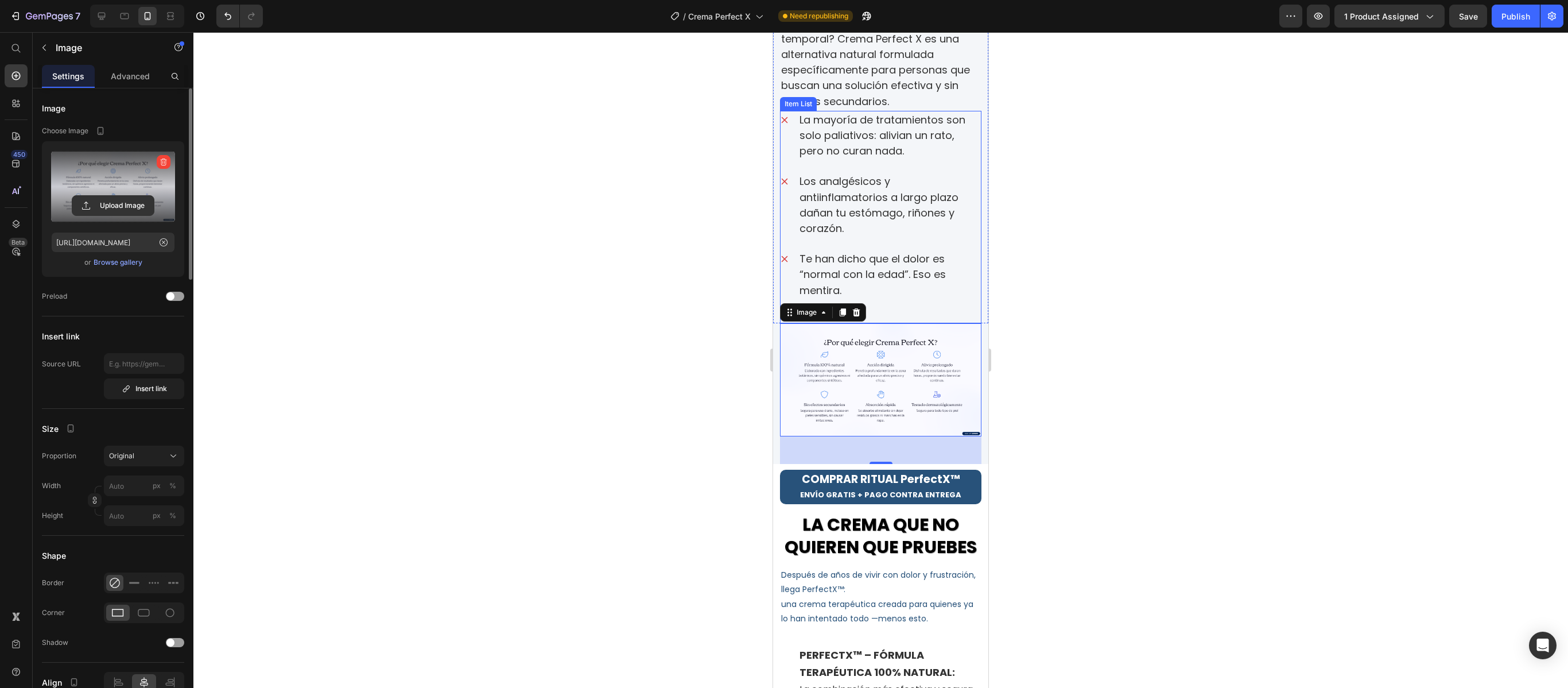scroll, scrollTop: 459, scrollLeft: 0, axis: vertical 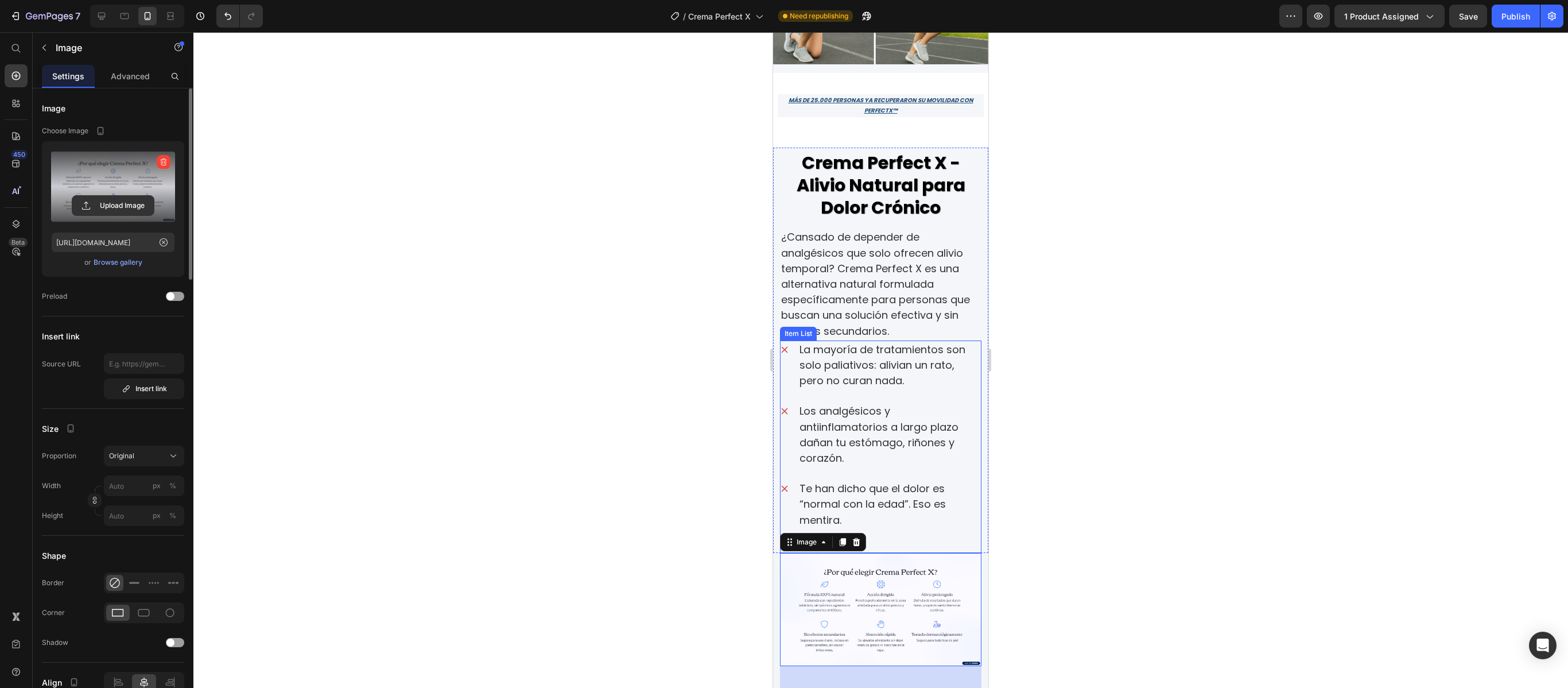 click on "La mayoría de tratamientos son solo paliativos: alivian un rato, pero no curan nada." at bounding box center [880, 366] 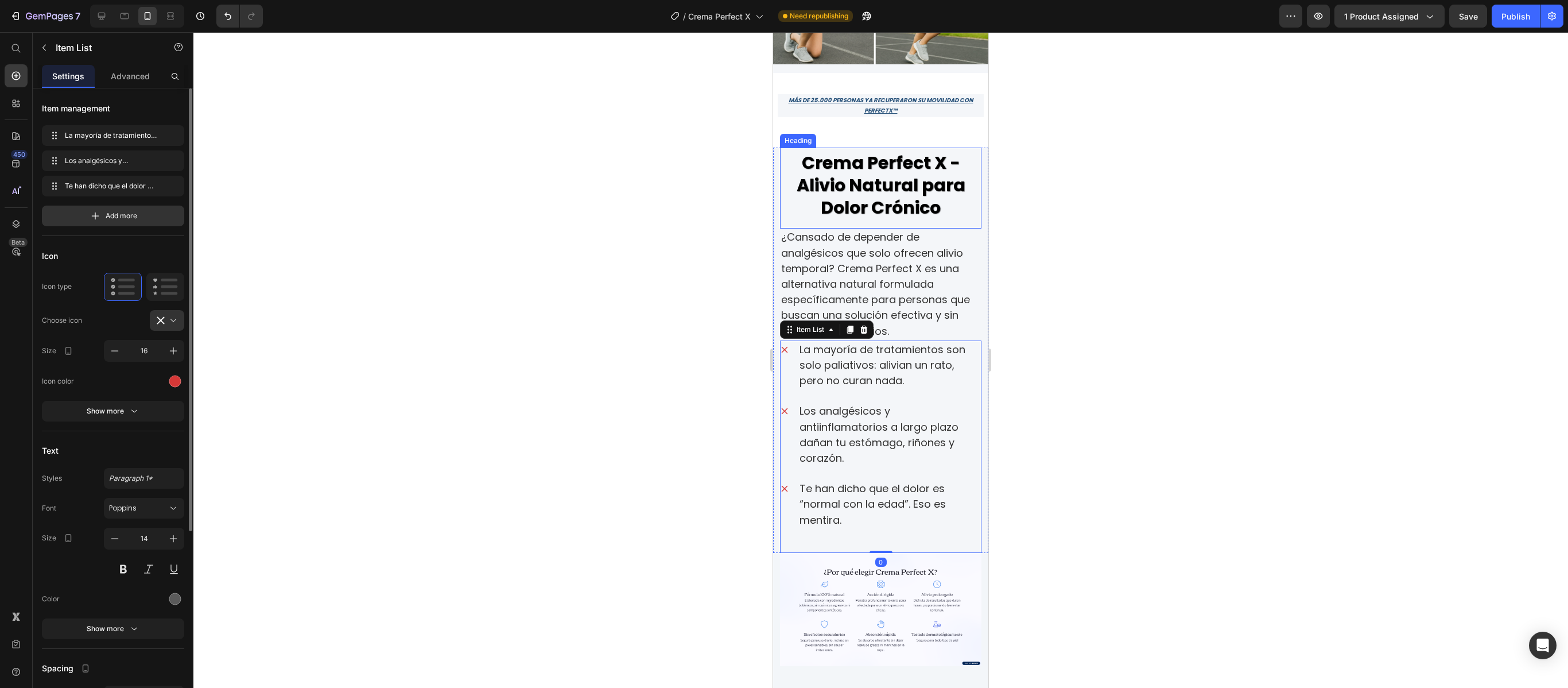 click on "Crema Perfect X - Alivio Natural para Dolor Crónico" at bounding box center [880, 185] 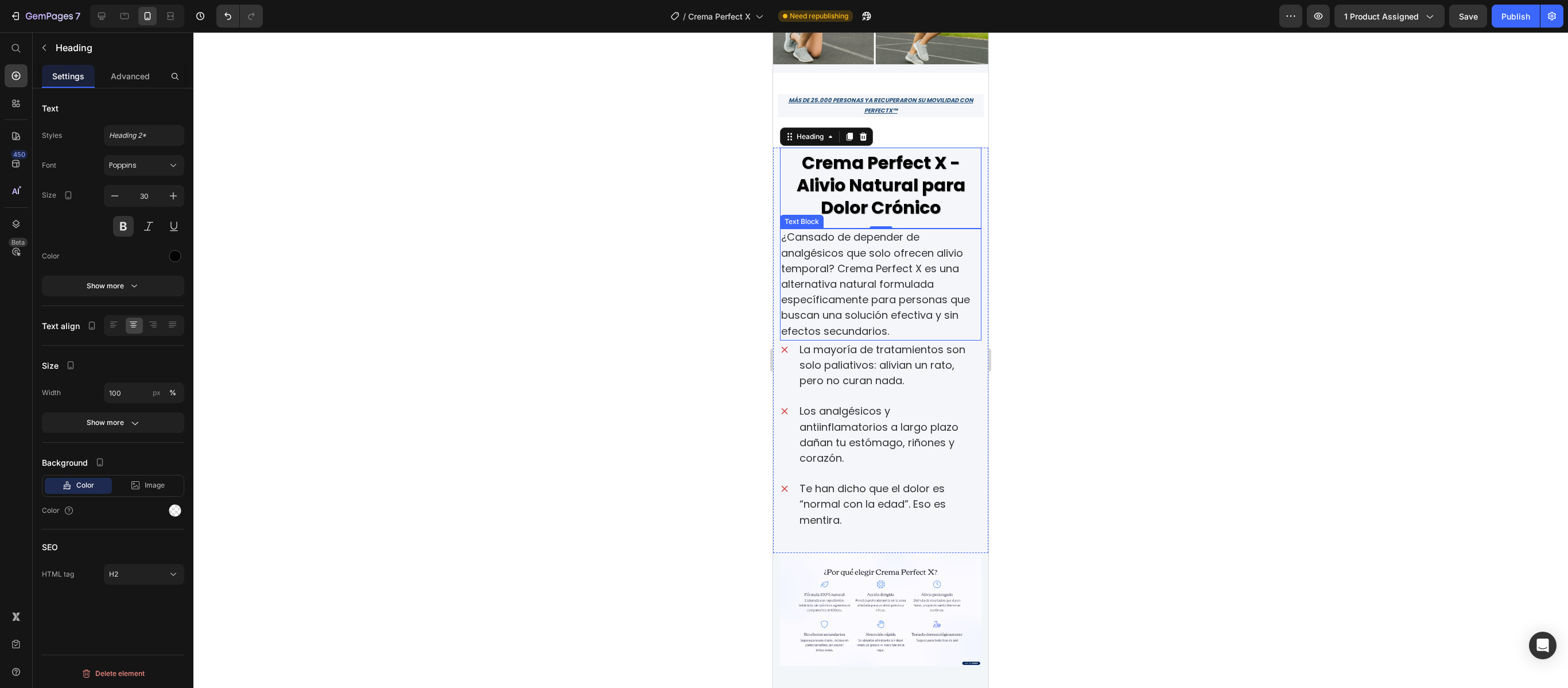 click on "¿Cansado de depender de analgésicos que solo ofrecen alivio temporal? Crema Perfect X es una alternativa natural formulada específicamente para personas que buscan una solución efectiva y sin efectos secundarios." at bounding box center (875, 284) 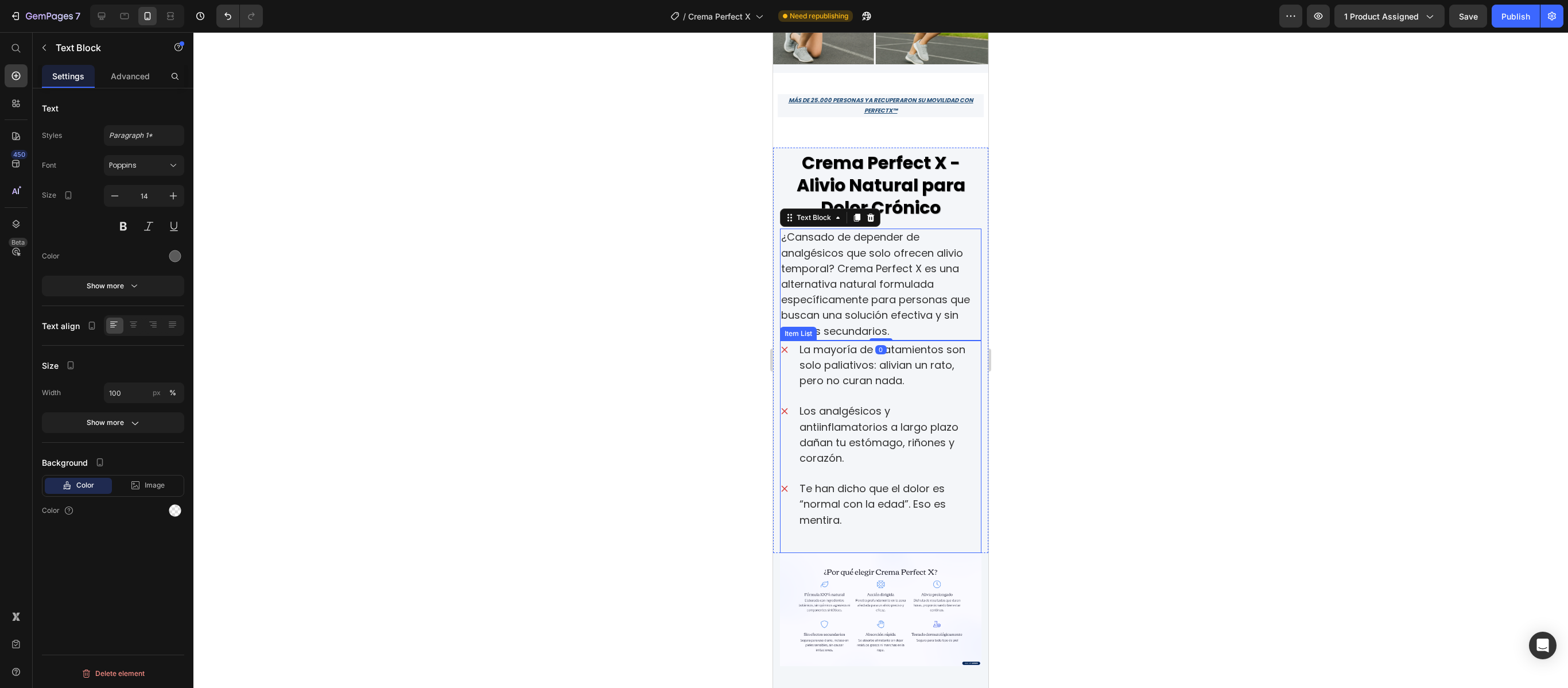 click on "La mayoría de tratamientos son solo paliativos: alivian un rato, pero no curan nada." at bounding box center (880, 366) 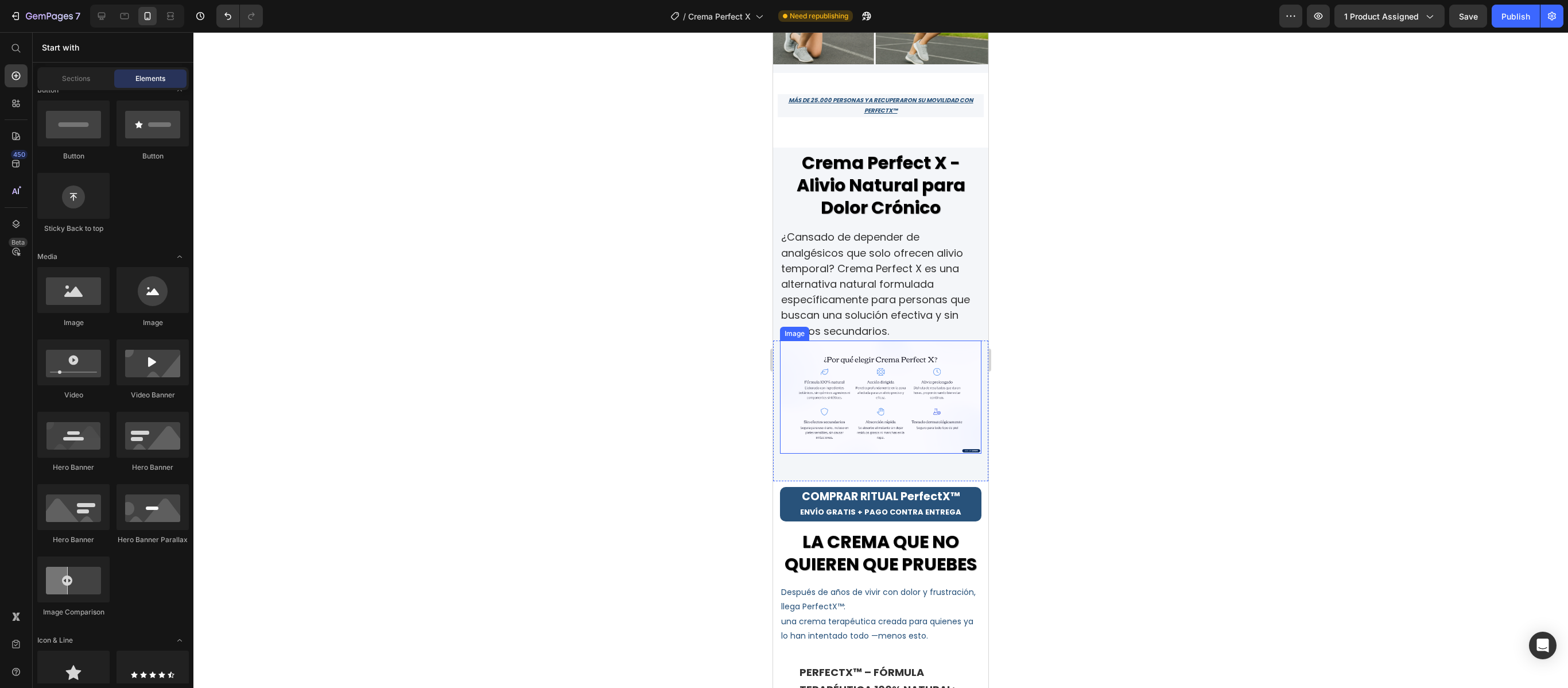click at bounding box center [880, 397] 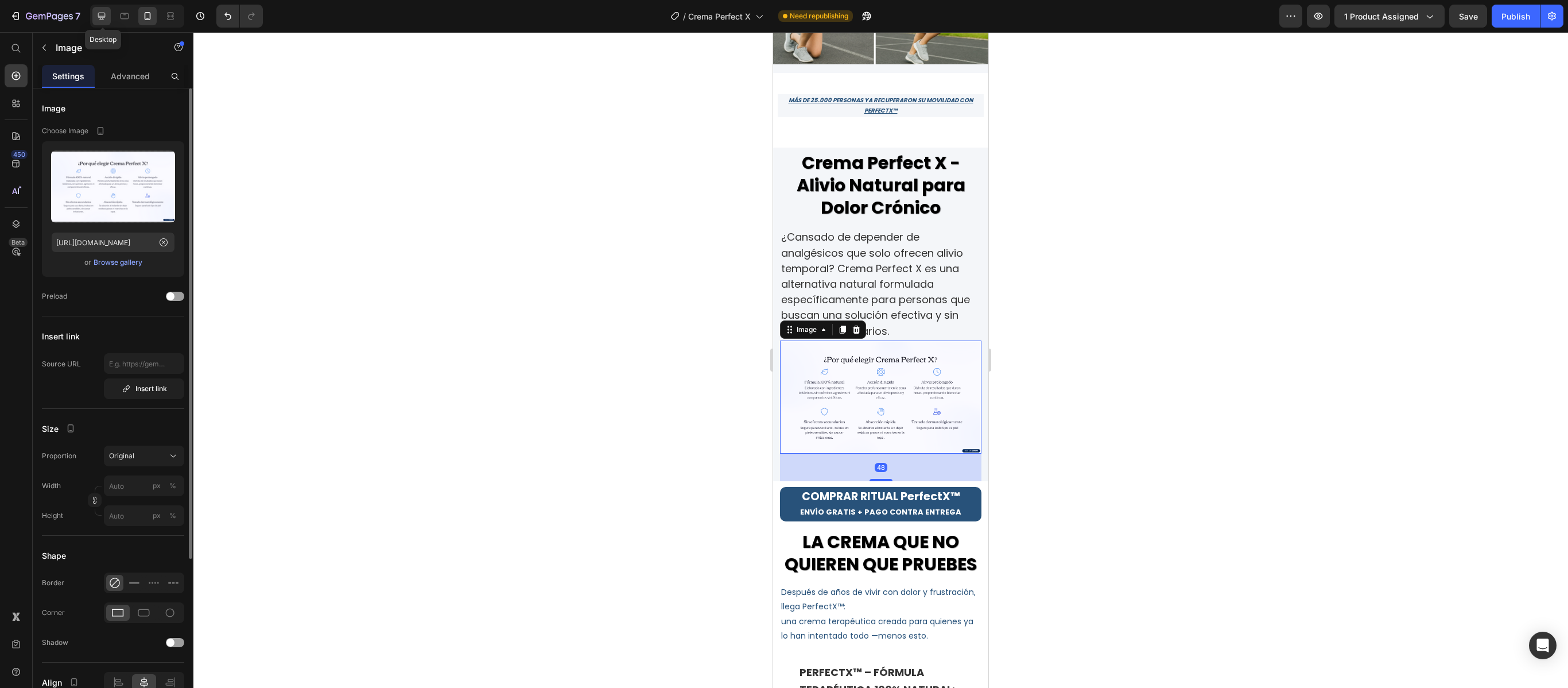 click 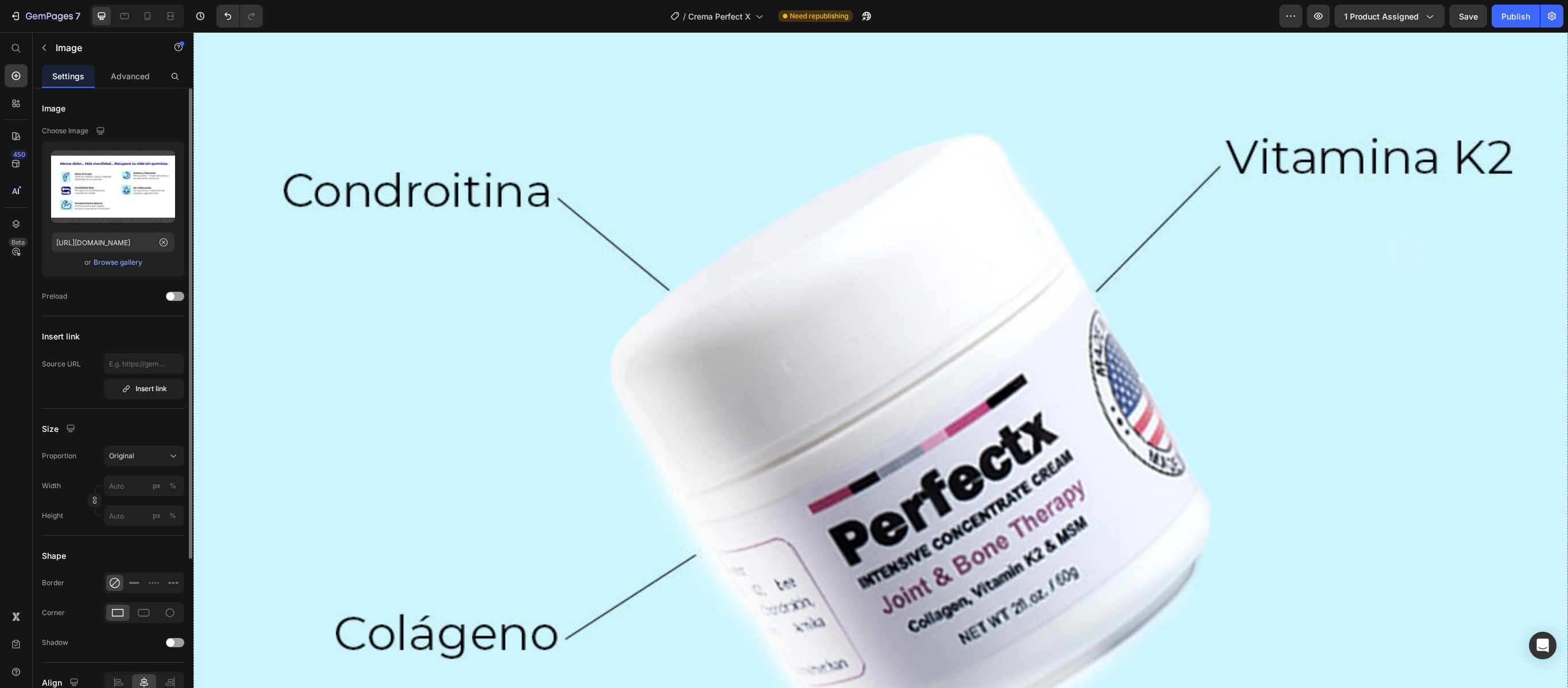 scroll, scrollTop: 0, scrollLeft: 0, axis: both 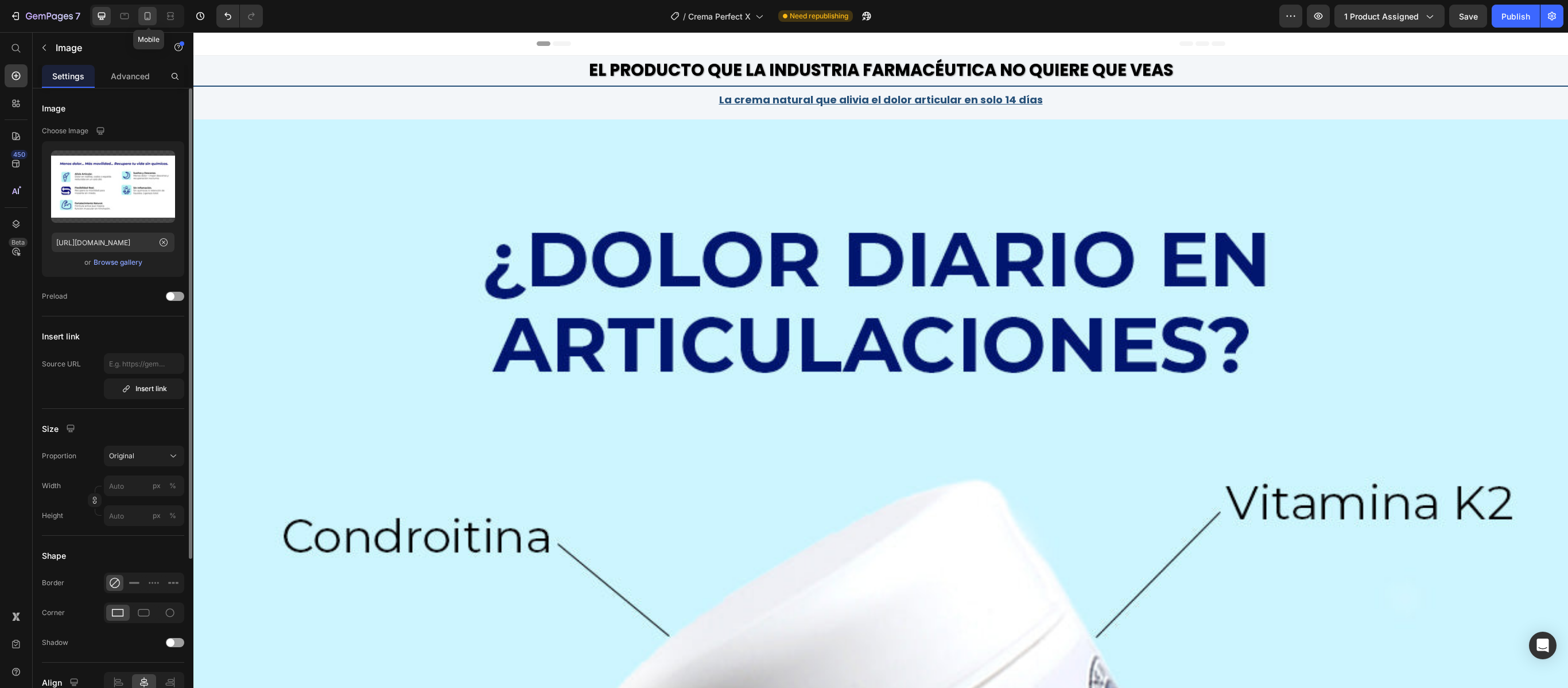 click 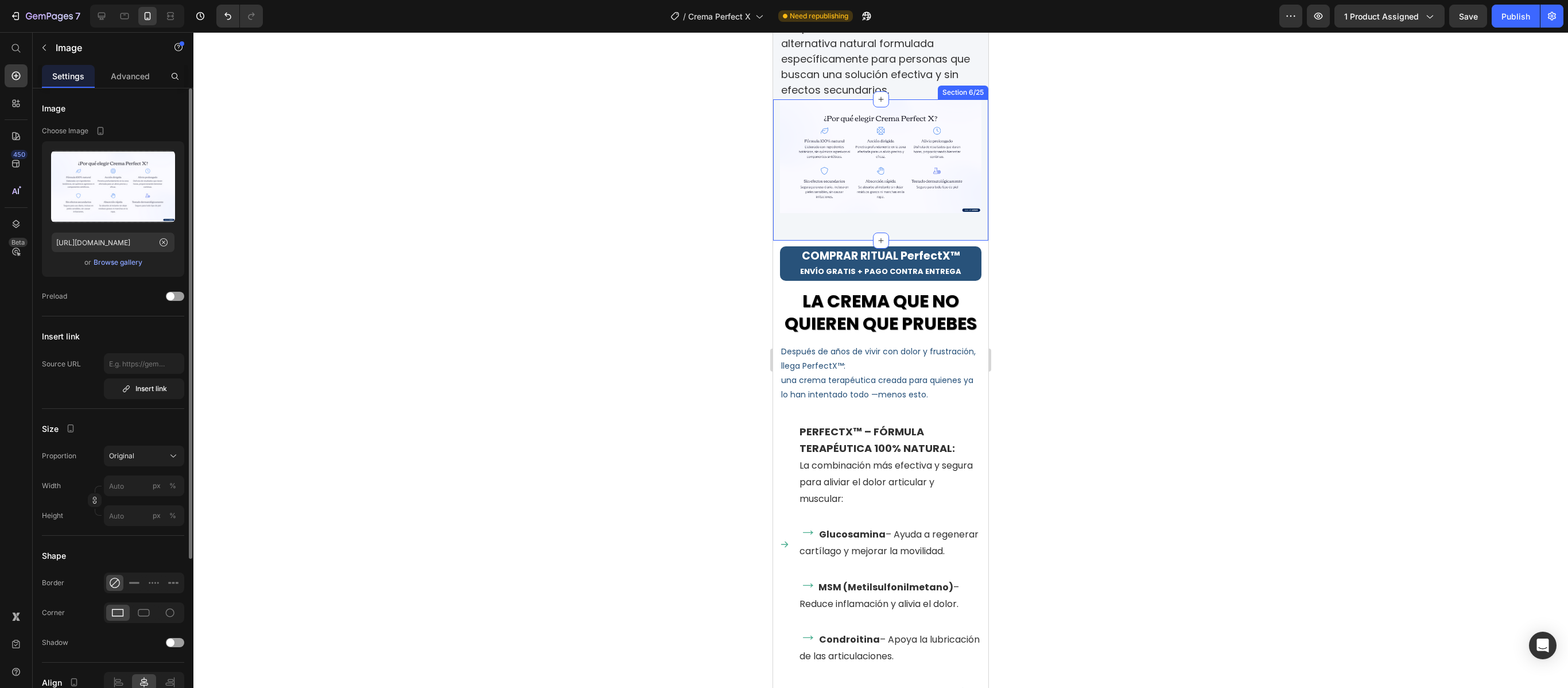 scroll, scrollTop: 586, scrollLeft: 0, axis: vertical 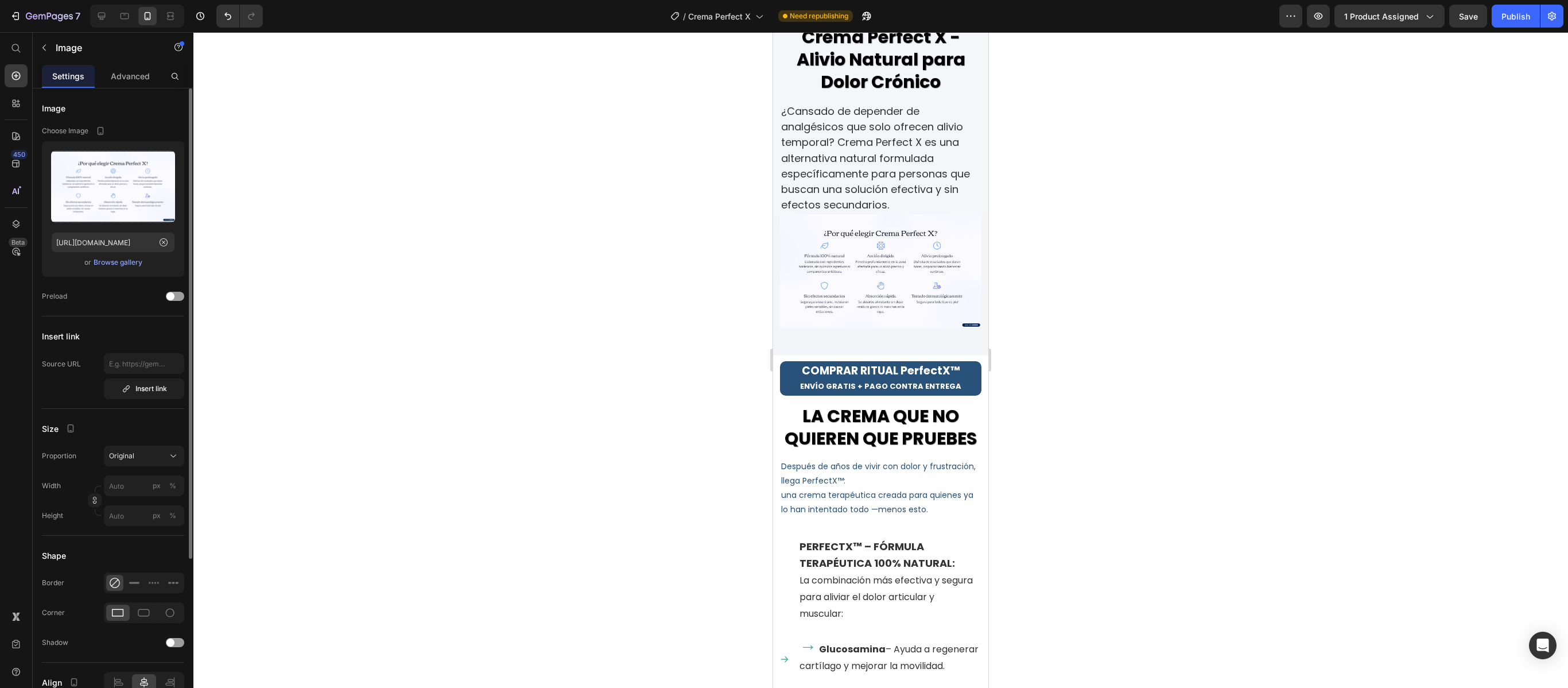 click at bounding box center (880, 270) 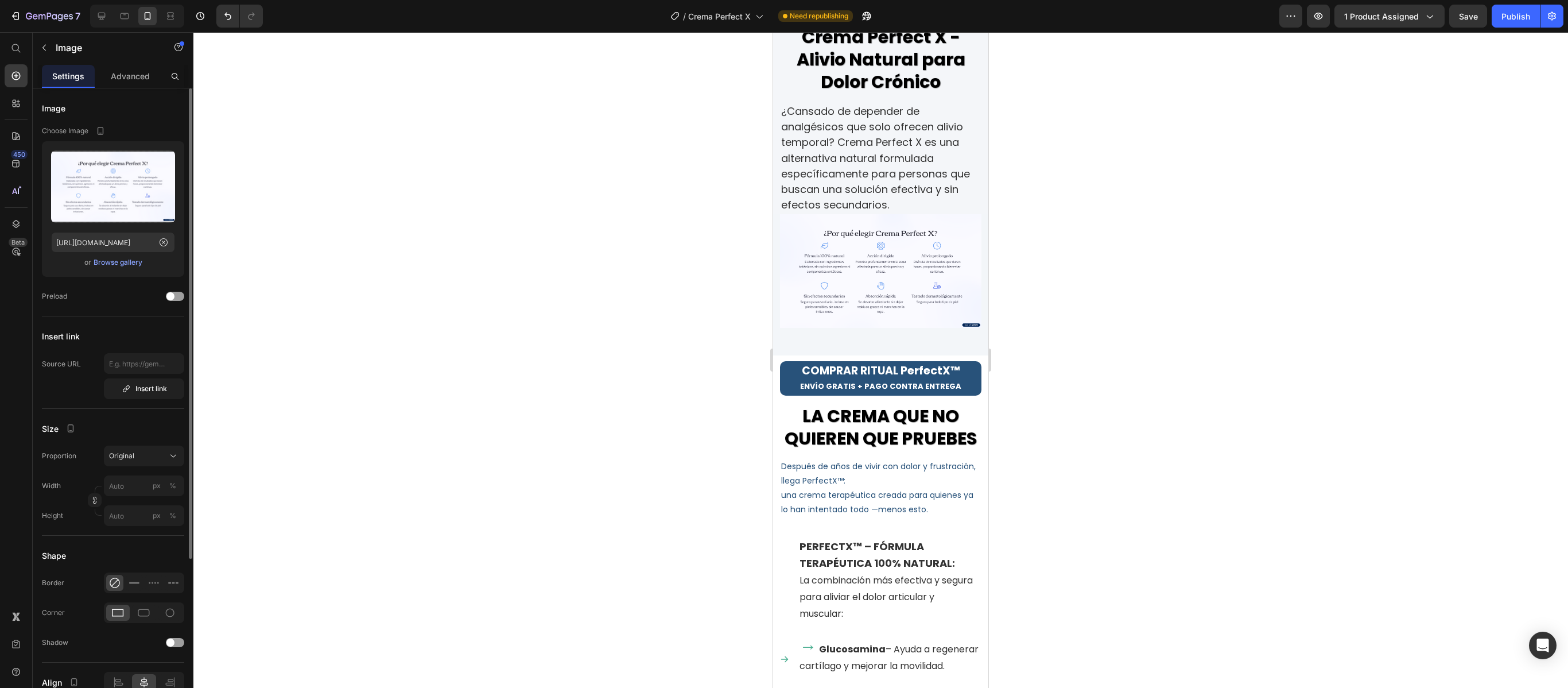click at bounding box center [880, 270] 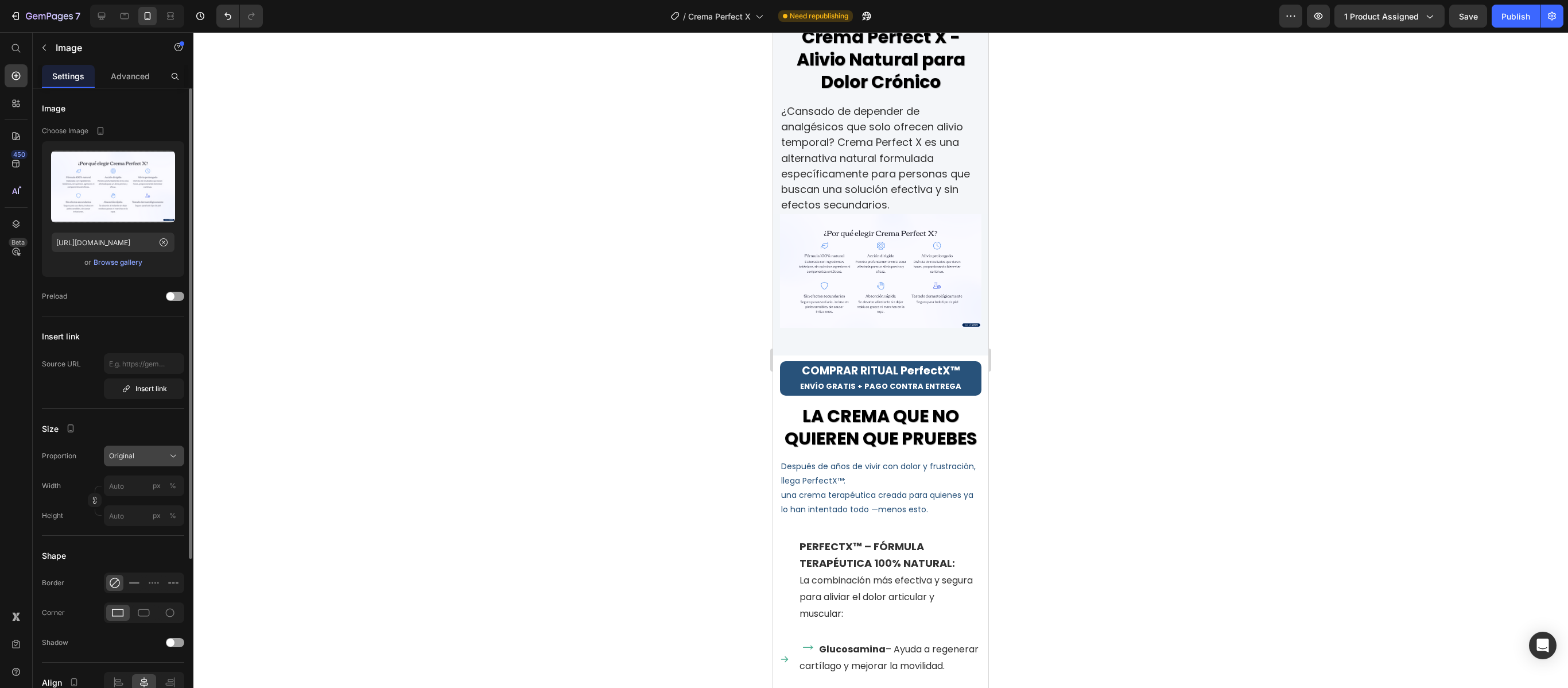 click 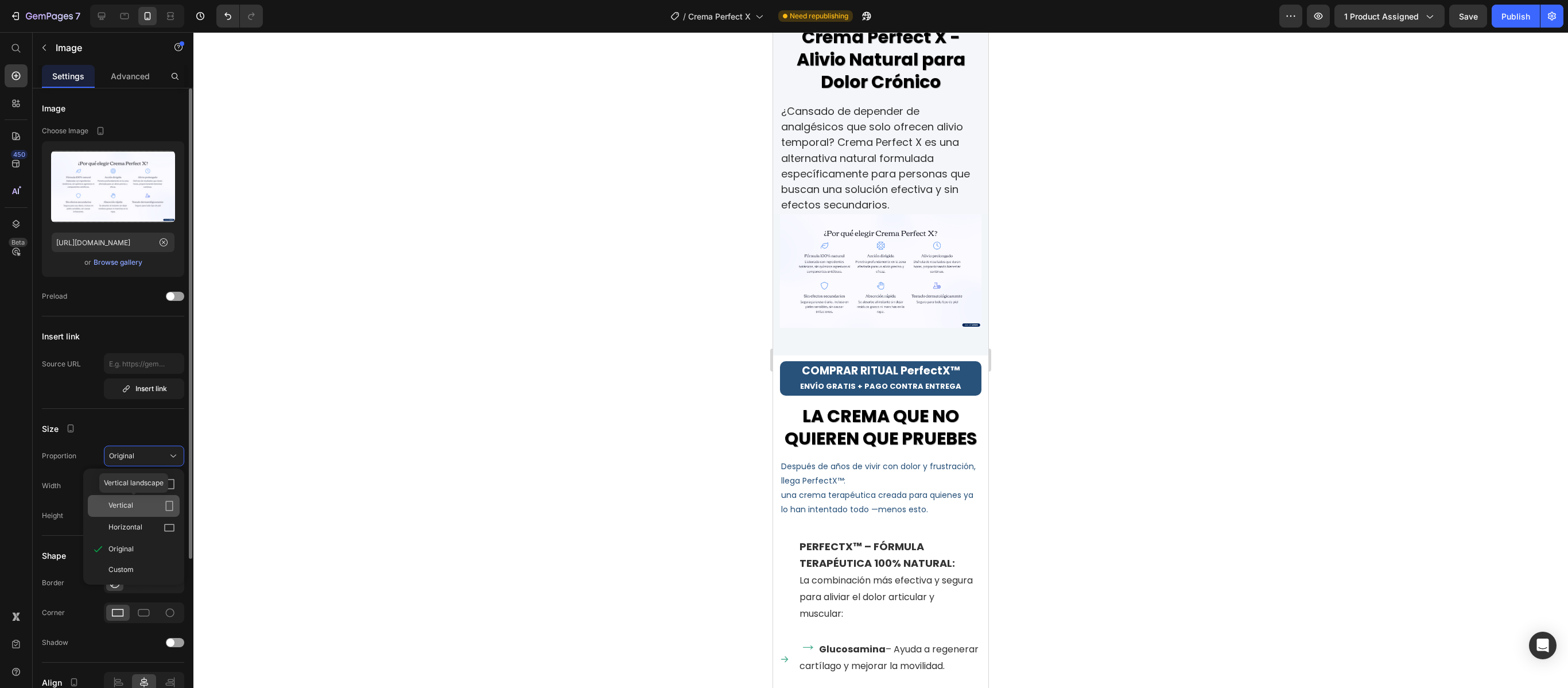 click on "Vertical" at bounding box center [142, 506] 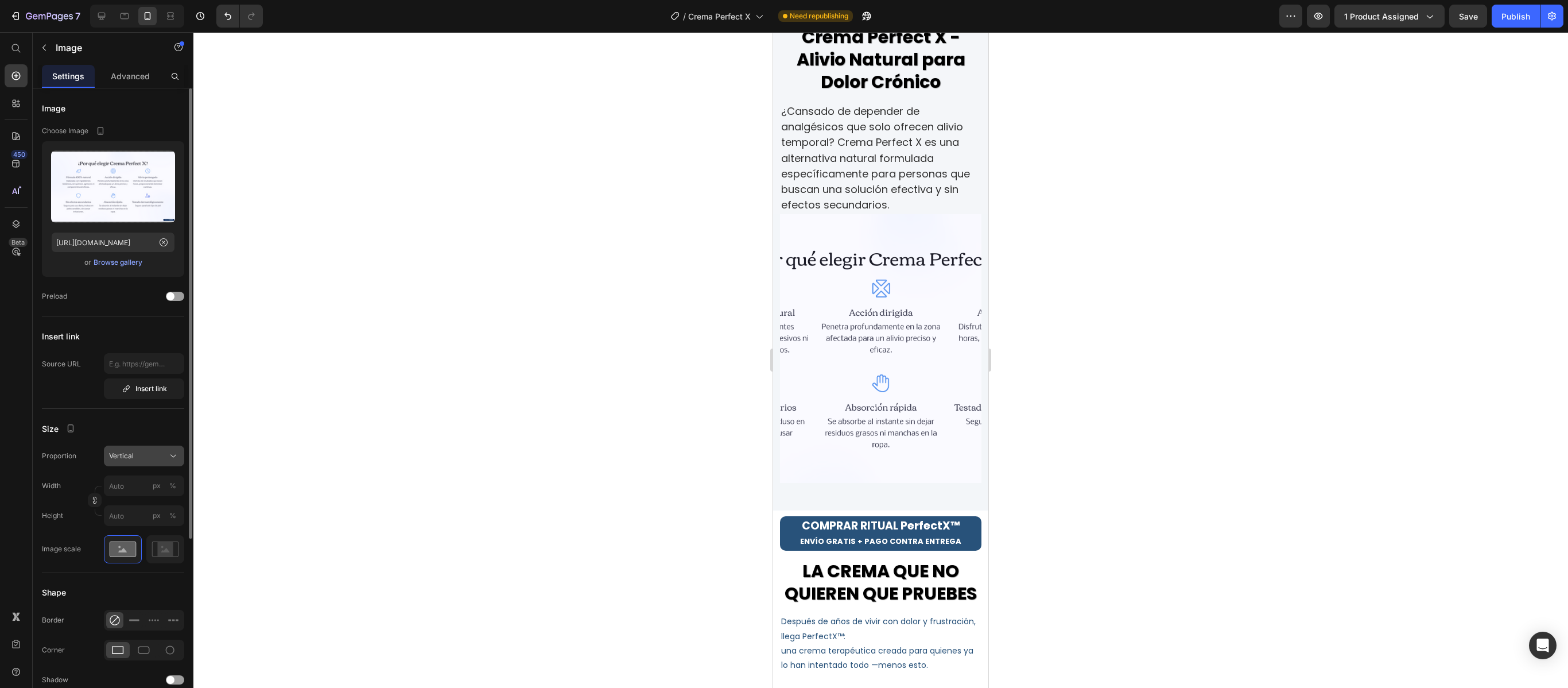 click on "Vertical" 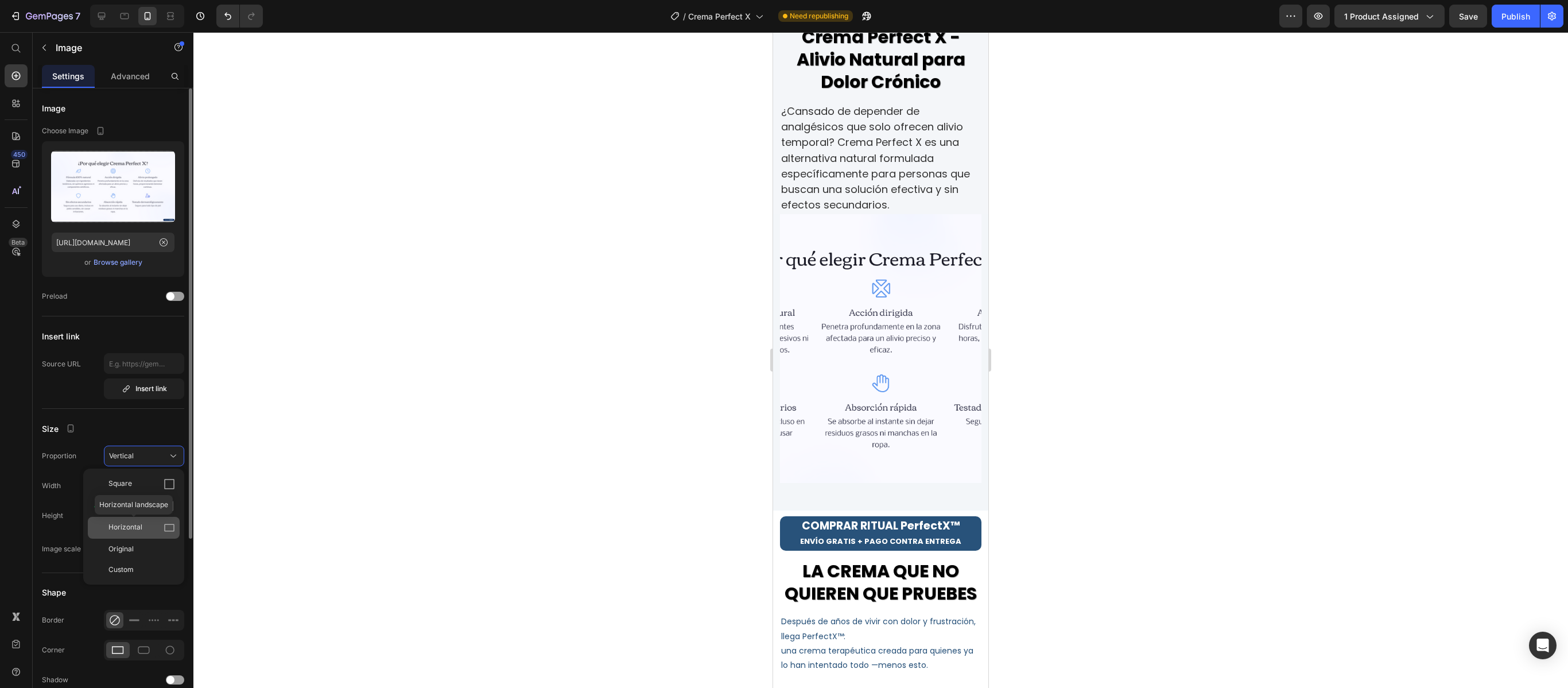 click on "Horizontal" at bounding box center (142, 528) 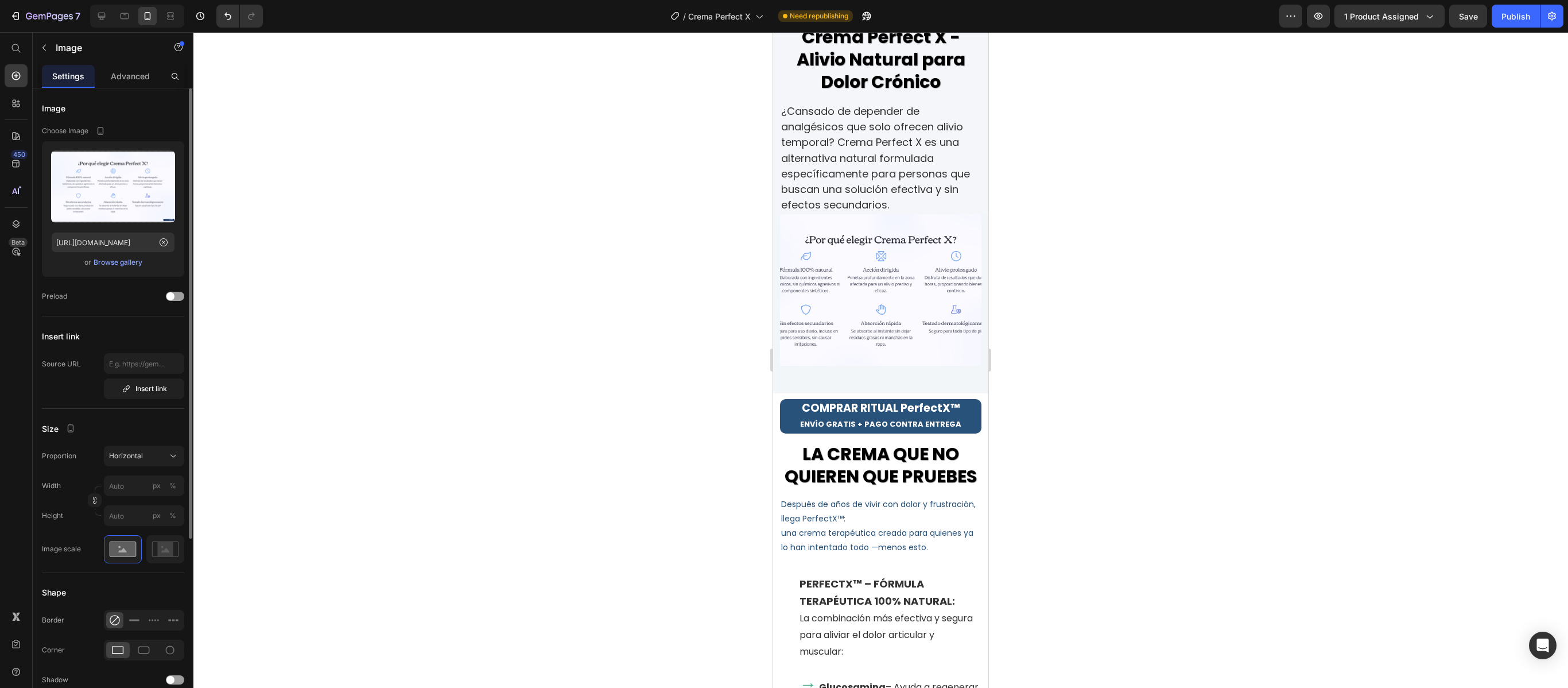 click 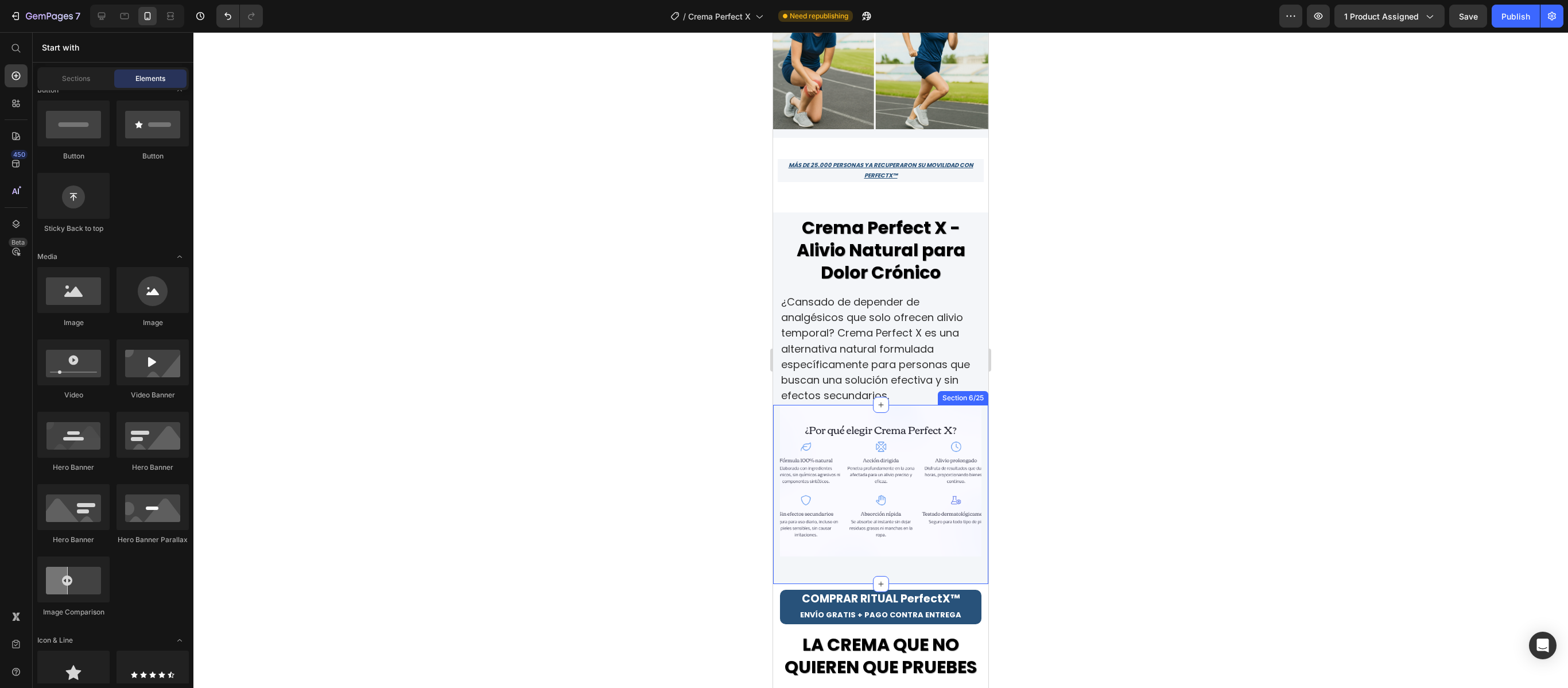 scroll, scrollTop: 471, scrollLeft: 0, axis: vertical 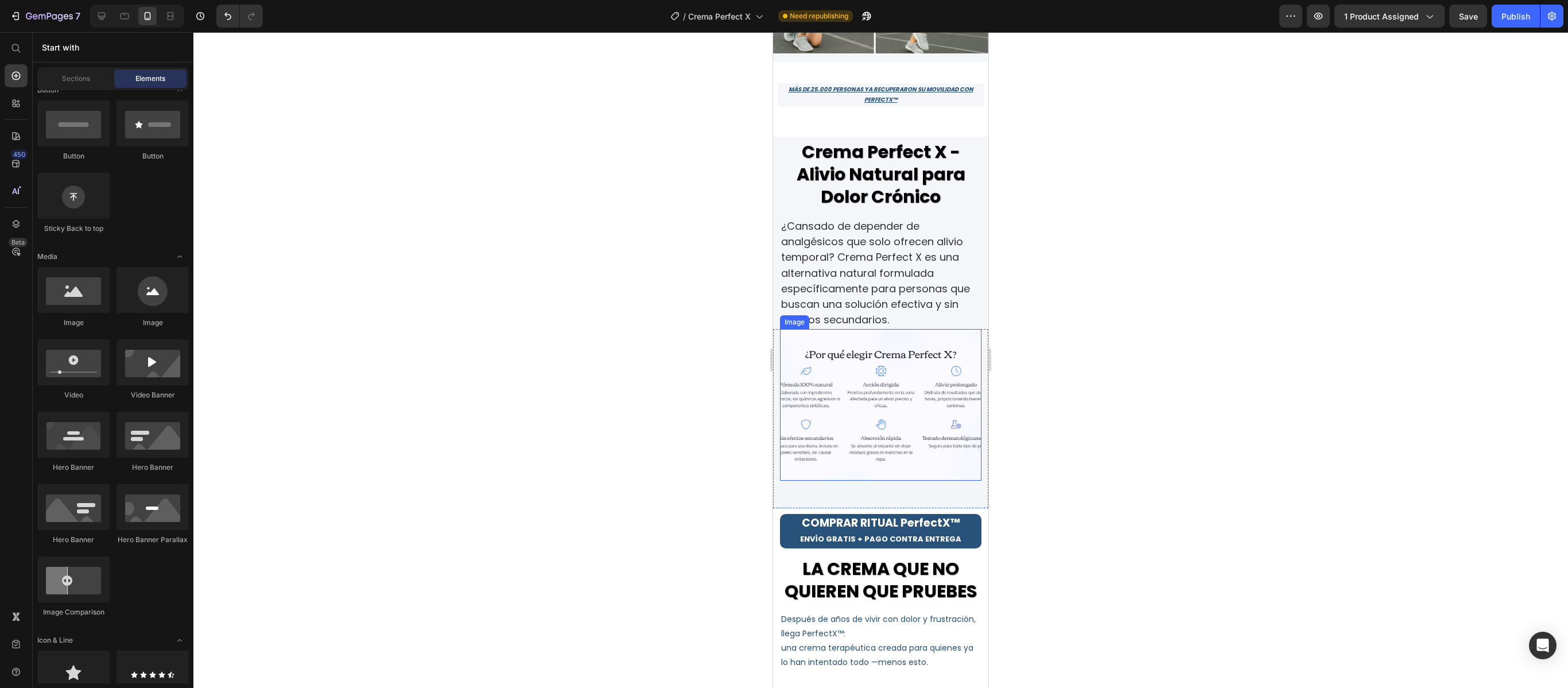 click at bounding box center (880, 404) 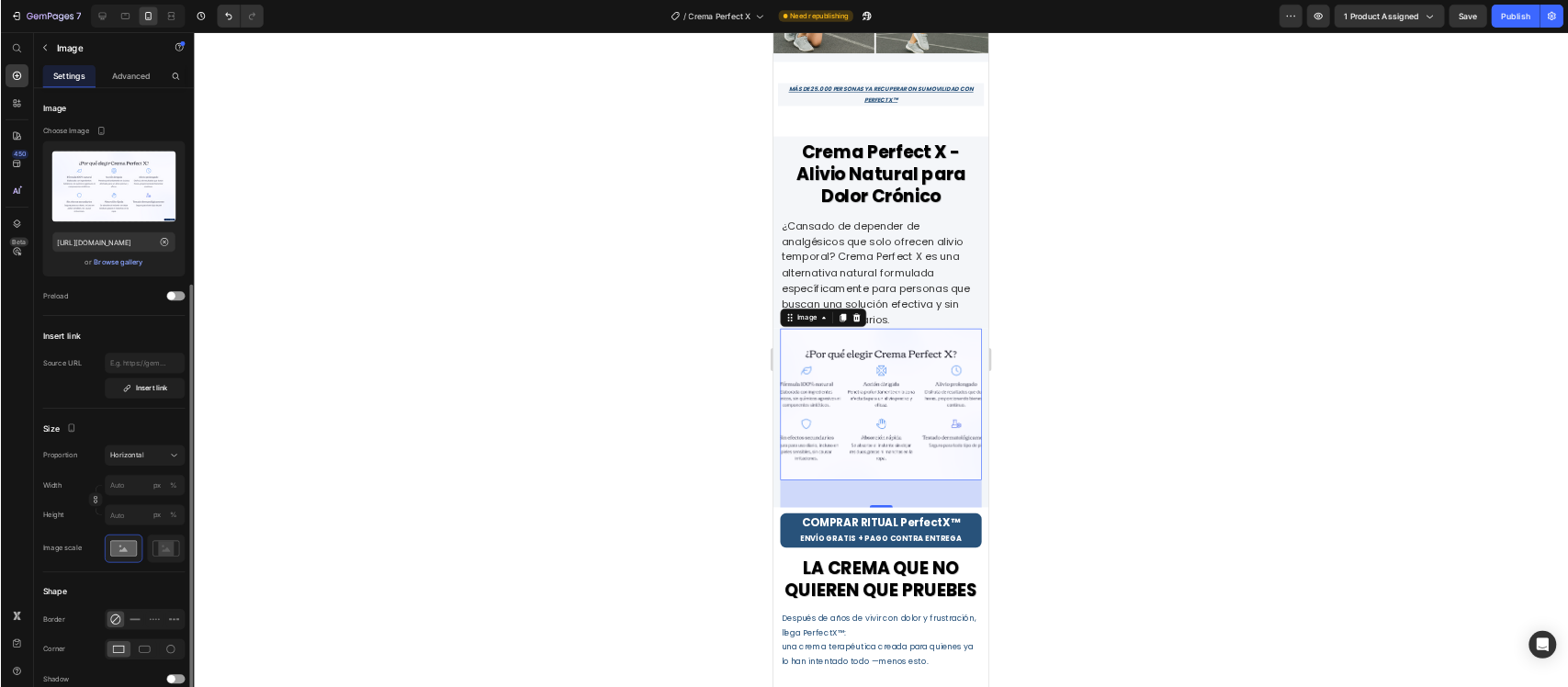 scroll, scrollTop: 184, scrollLeft: 0, axis: vertical 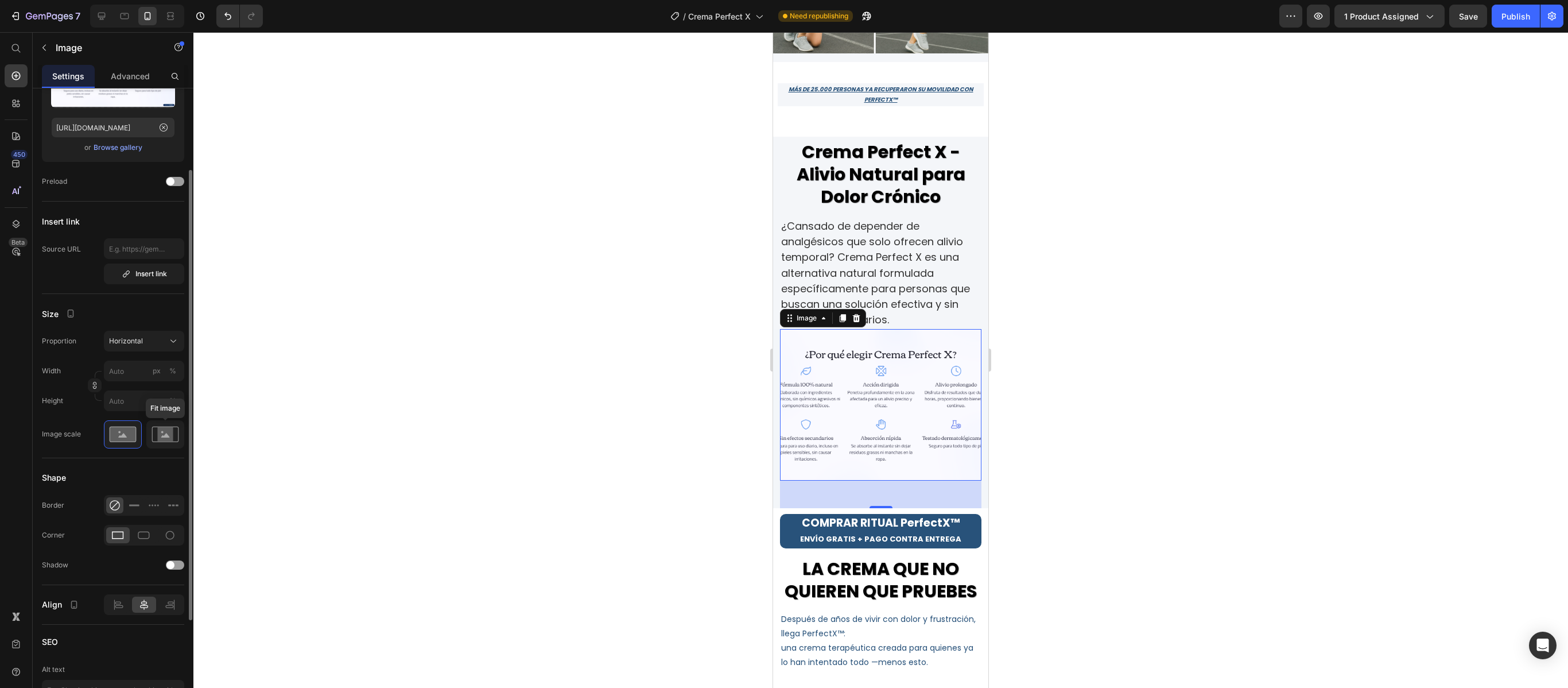 click 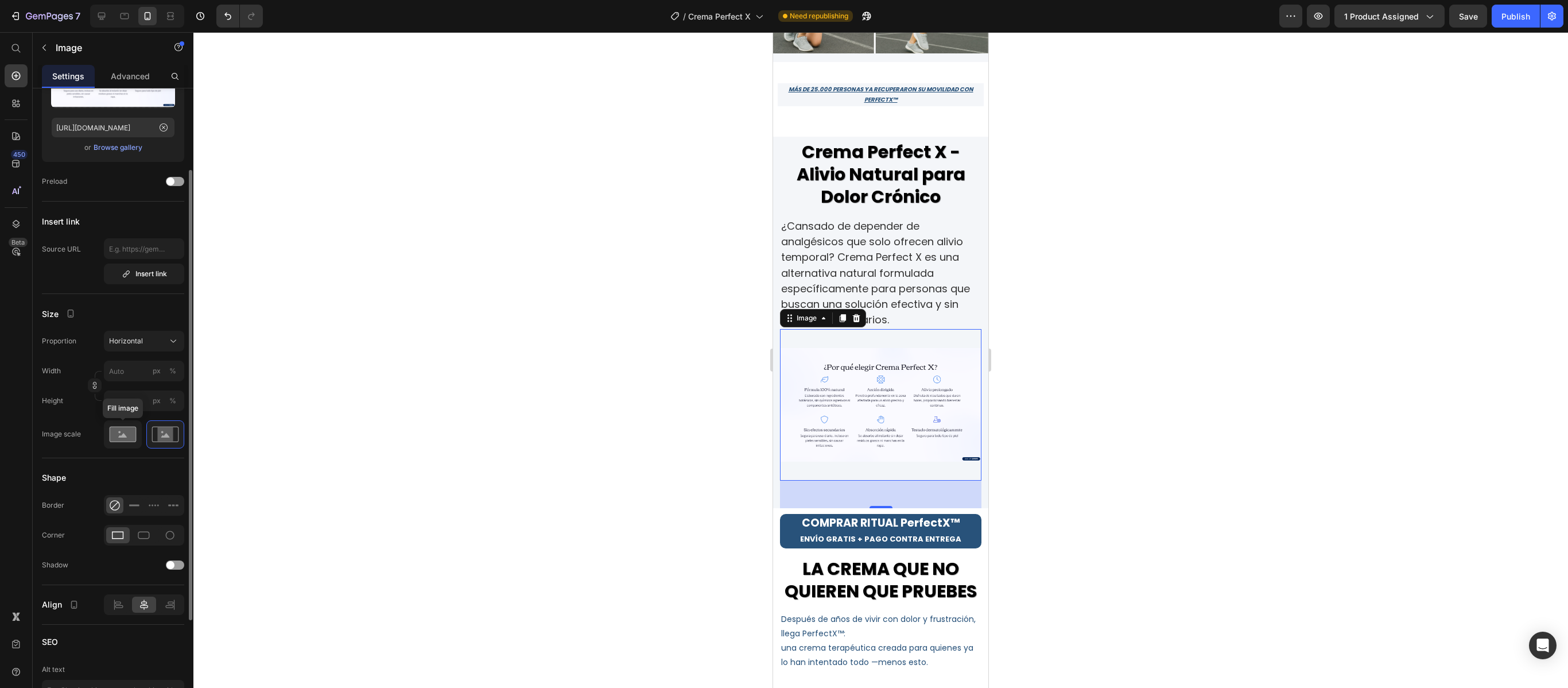 click 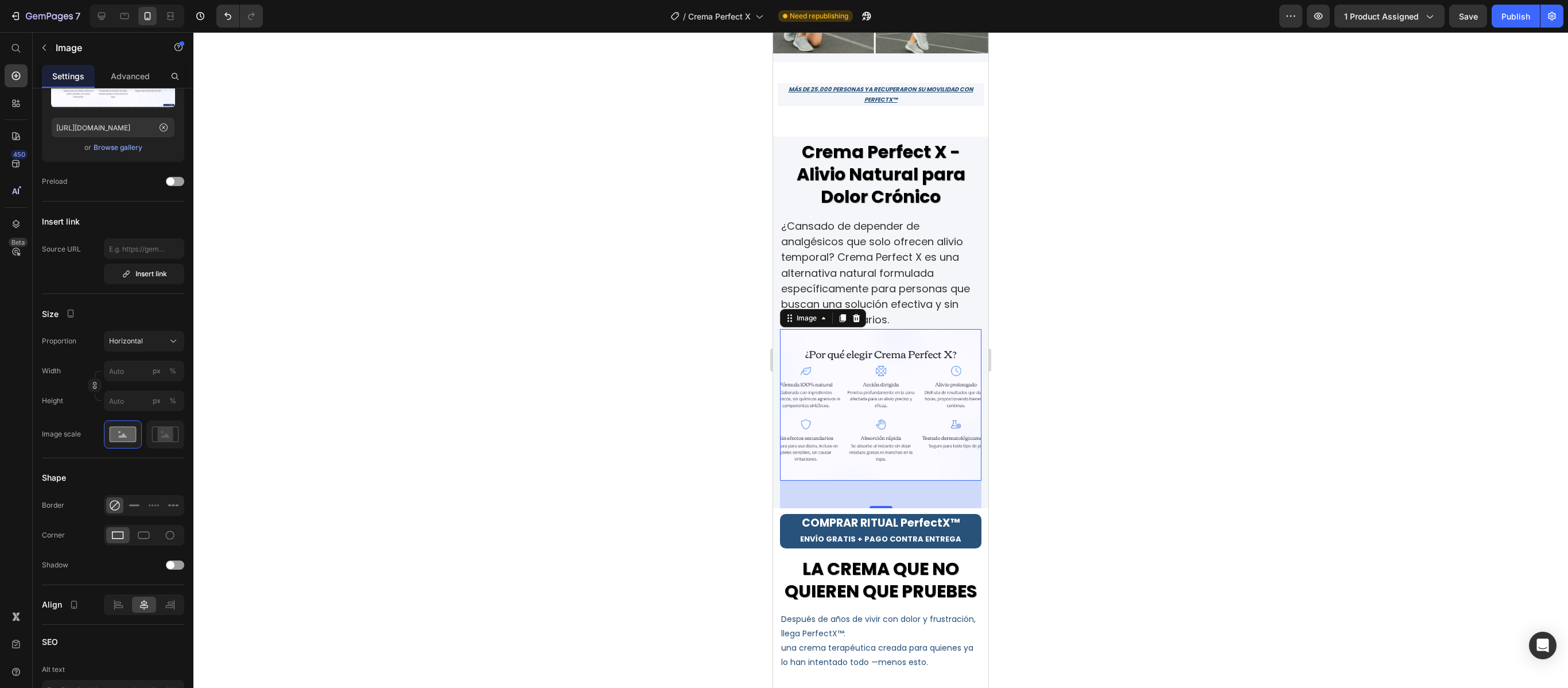 click 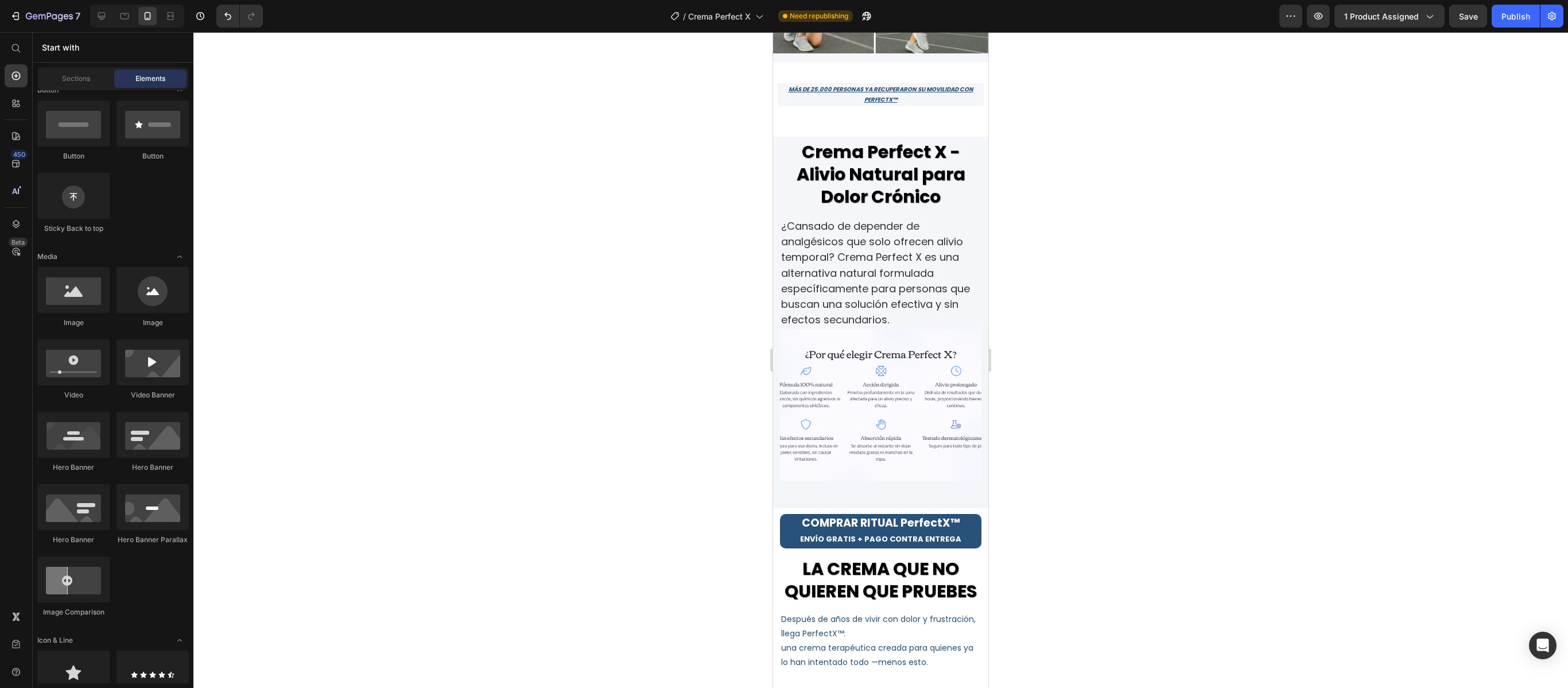 click 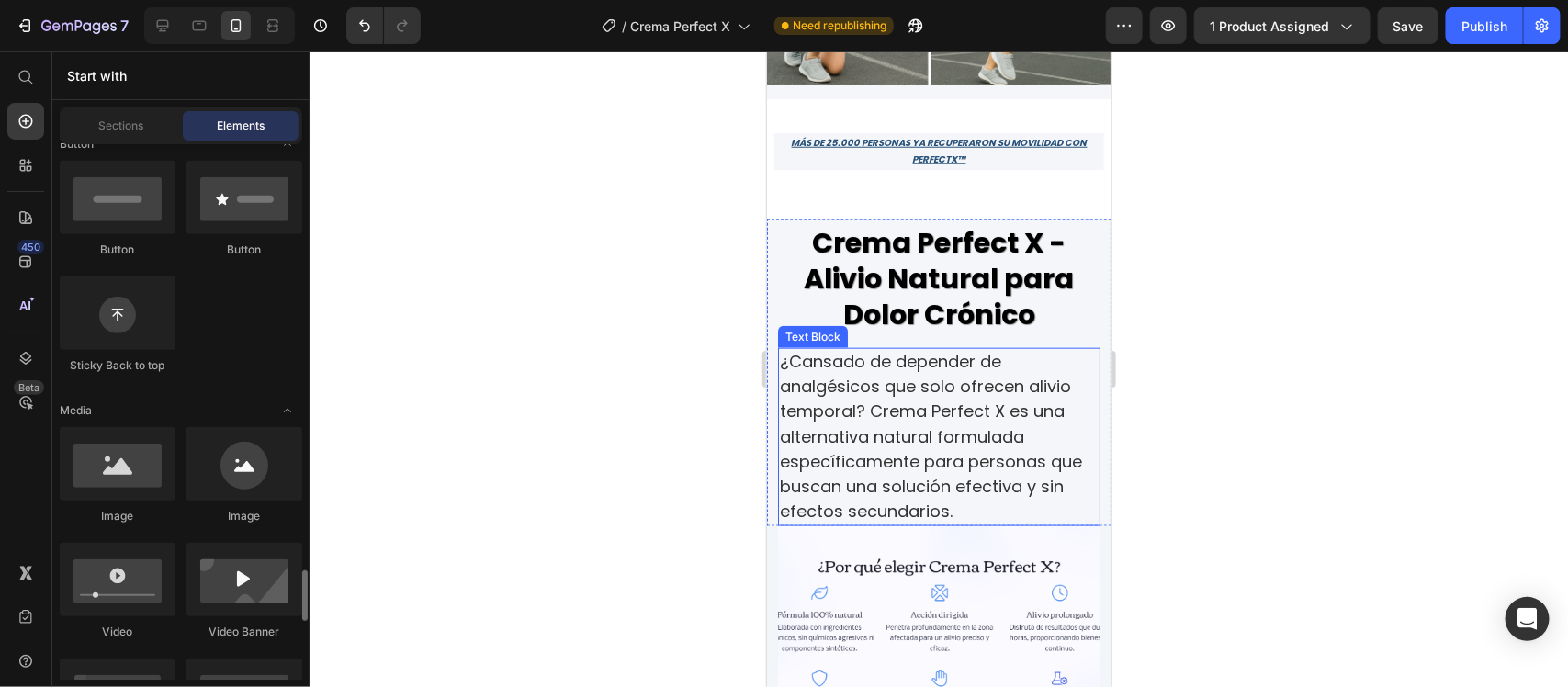 scroll, scrollTop: 793, scrollLeft: 0, axis: vertical 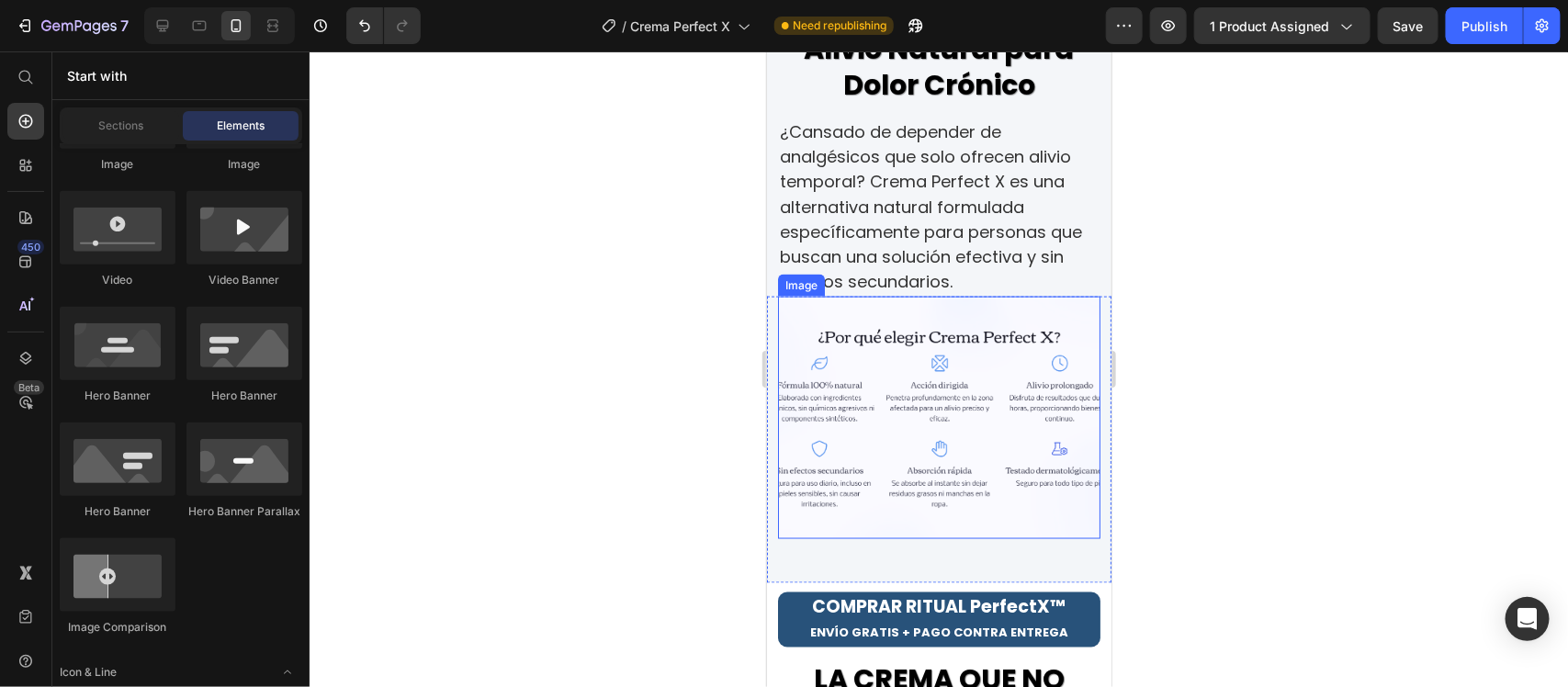 click at bounding box center [938, 416] 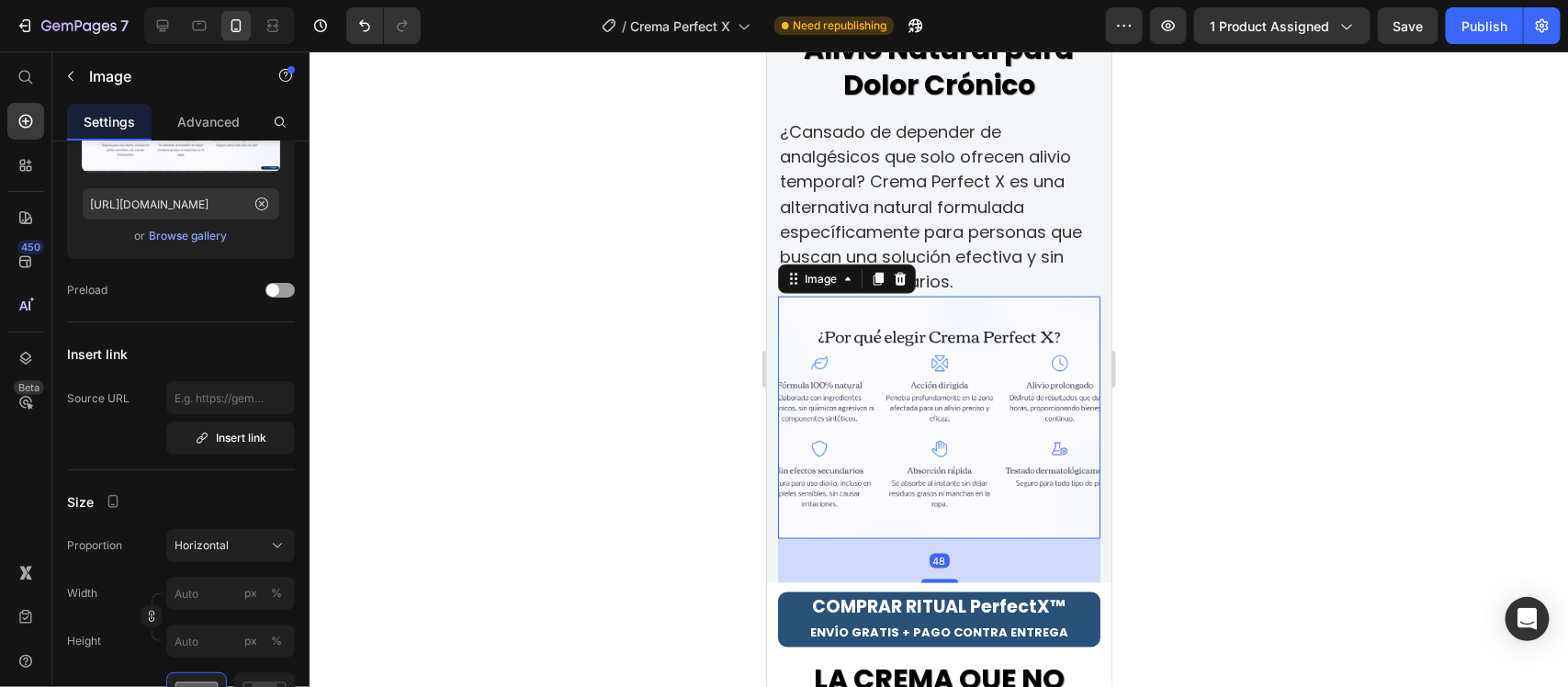click 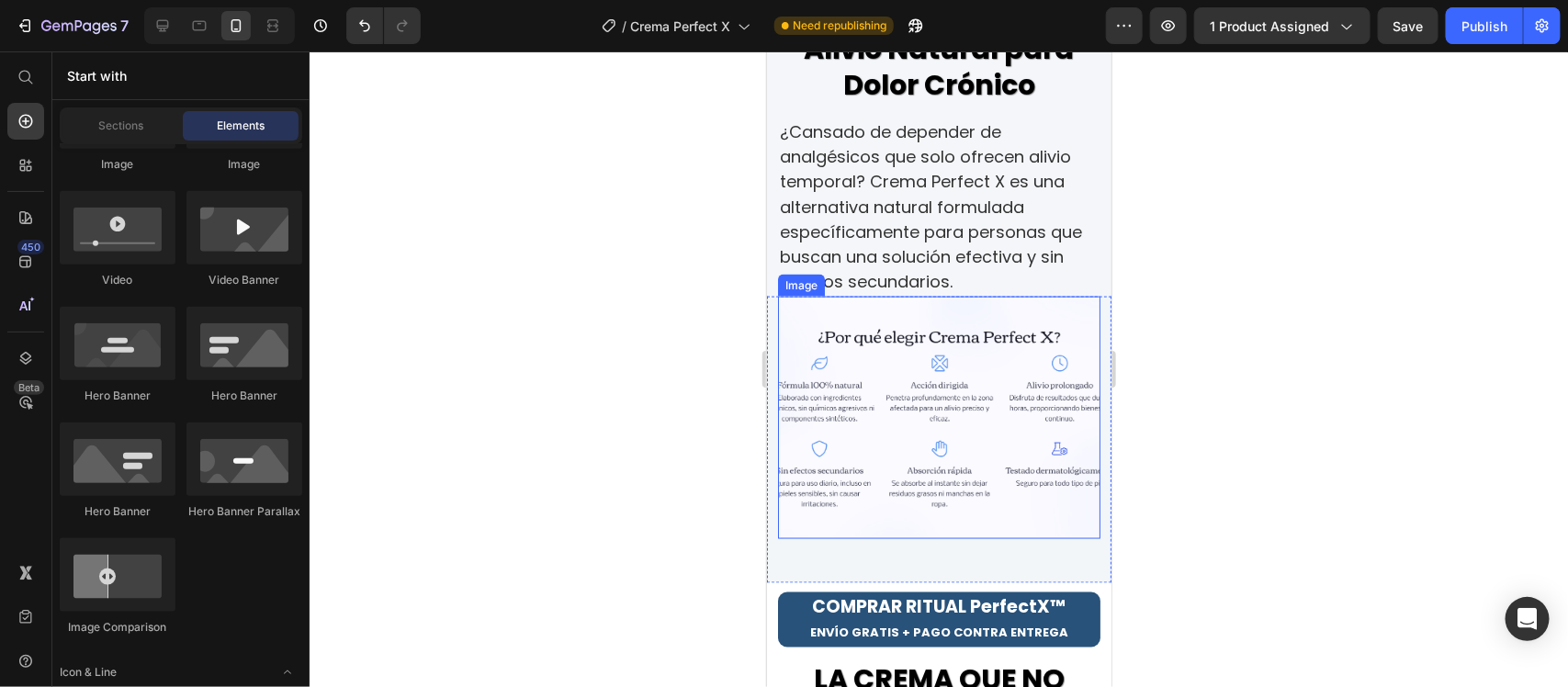 scroll, scrollTop: 1212, scrollLeft: 0, axis: vertical 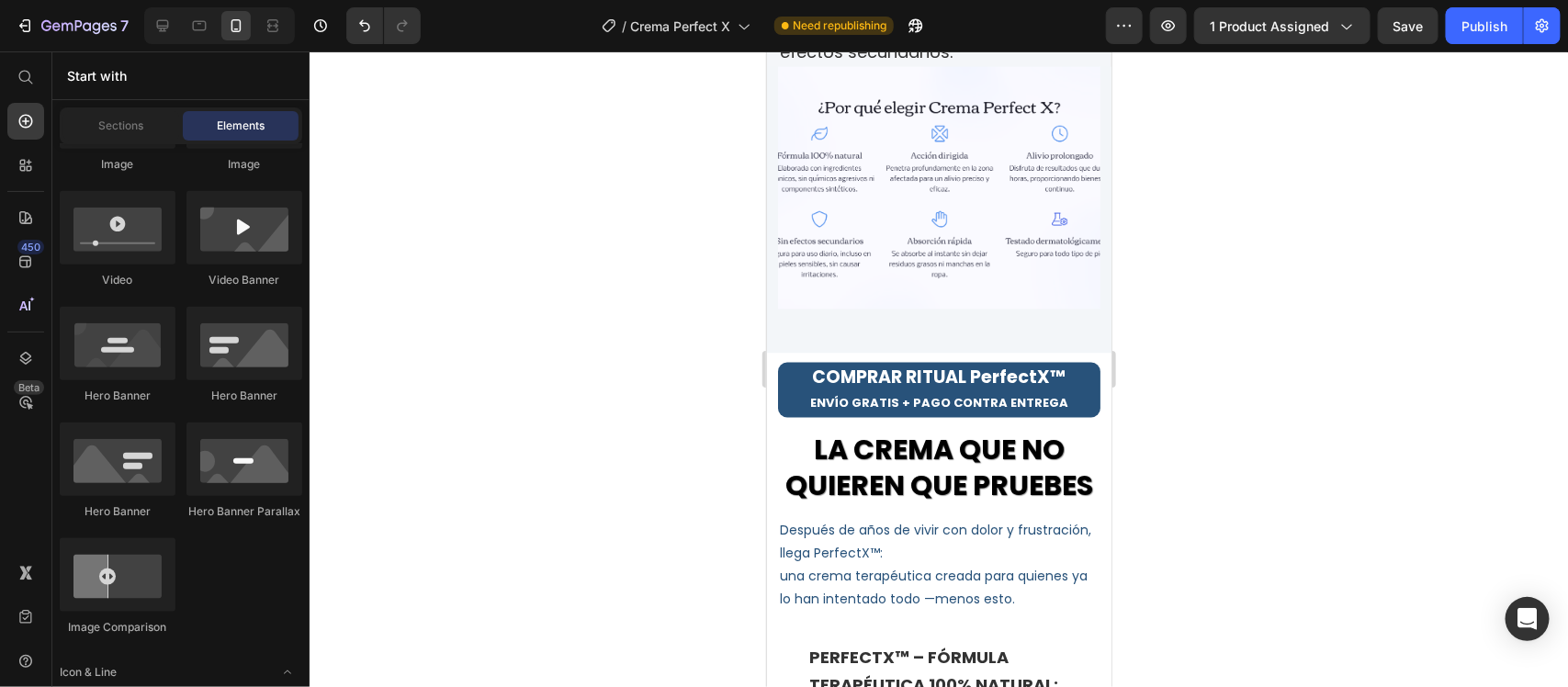 click 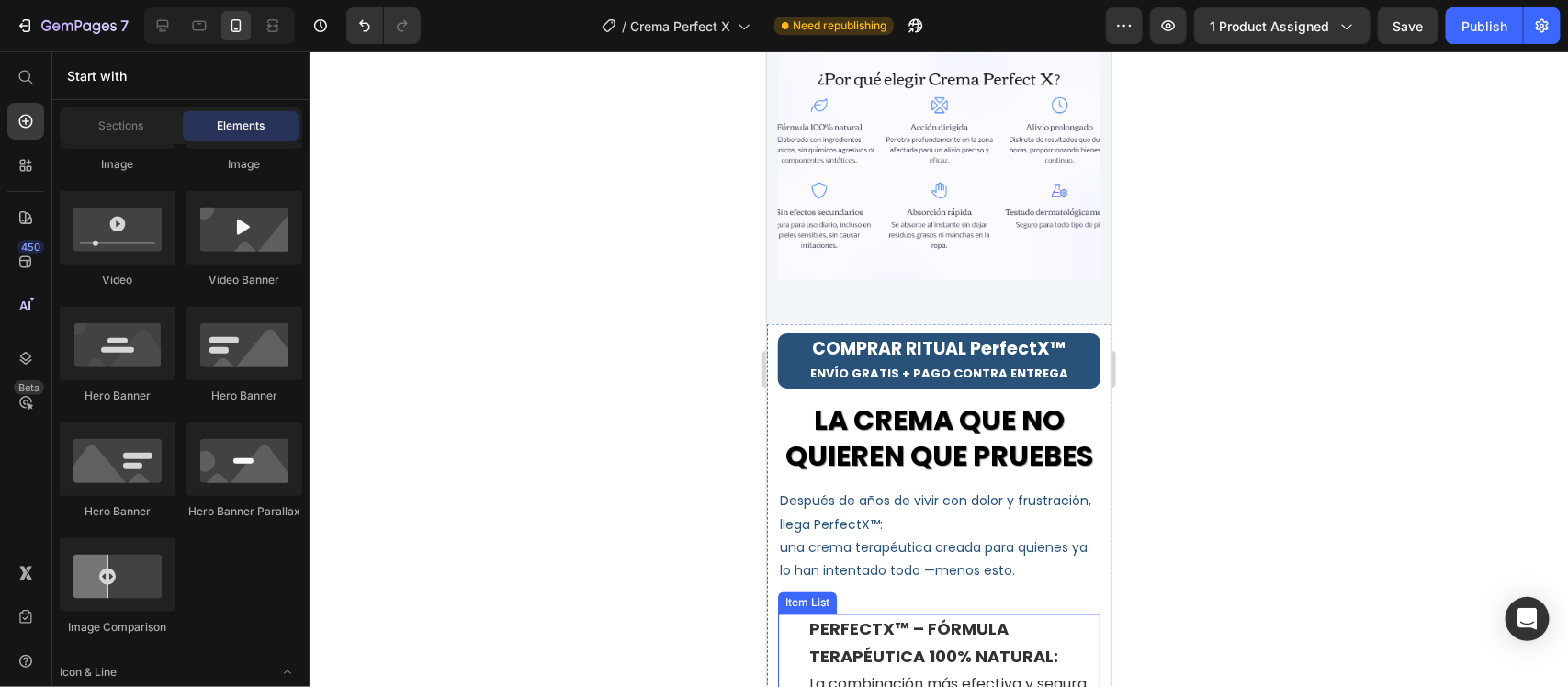scroll, scrollTop: 1442, scrollLeft: 0, axis: vertical 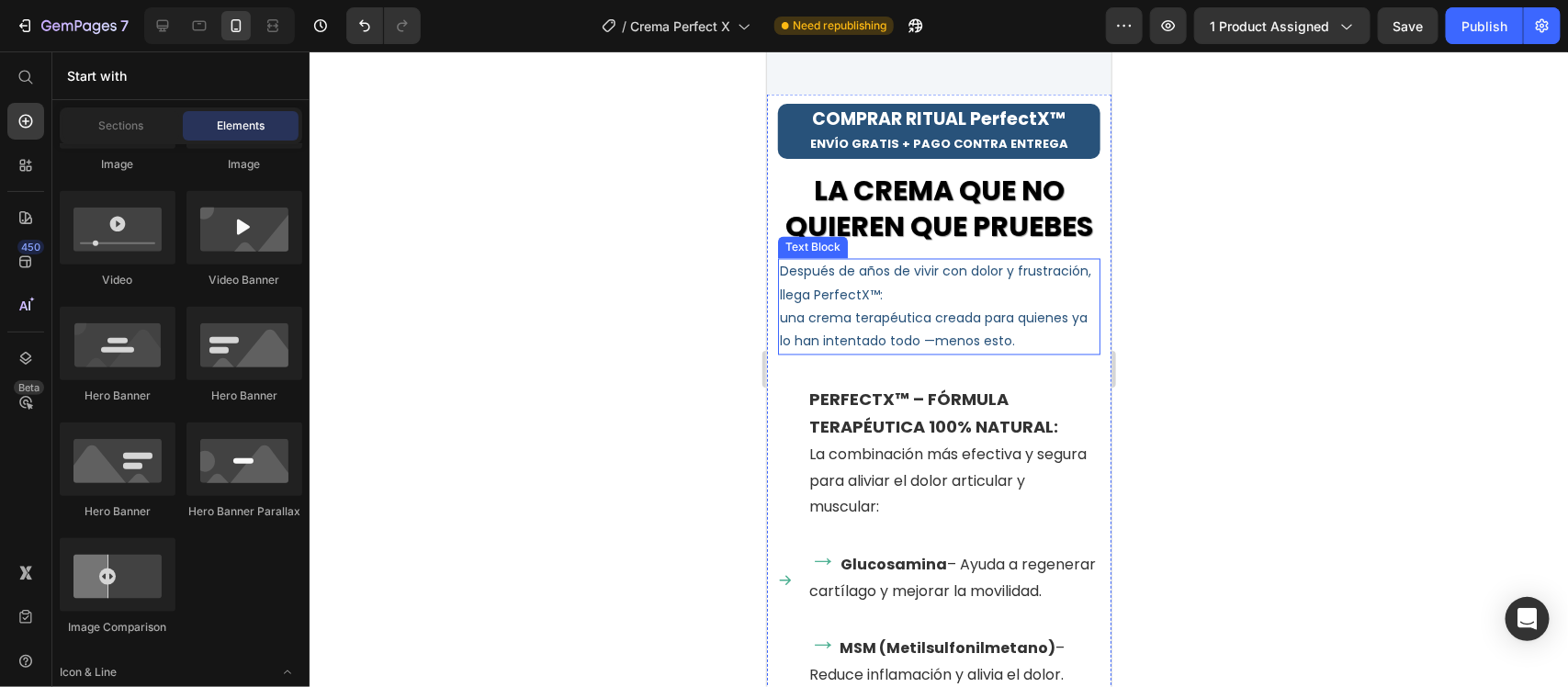 click on "Después de años de vivir con dolor y frustración, llega PerfectX™: una crema terapéutica creada para quienes ya lo han intentado todo —menos esto." at bounding box center (938, 306) 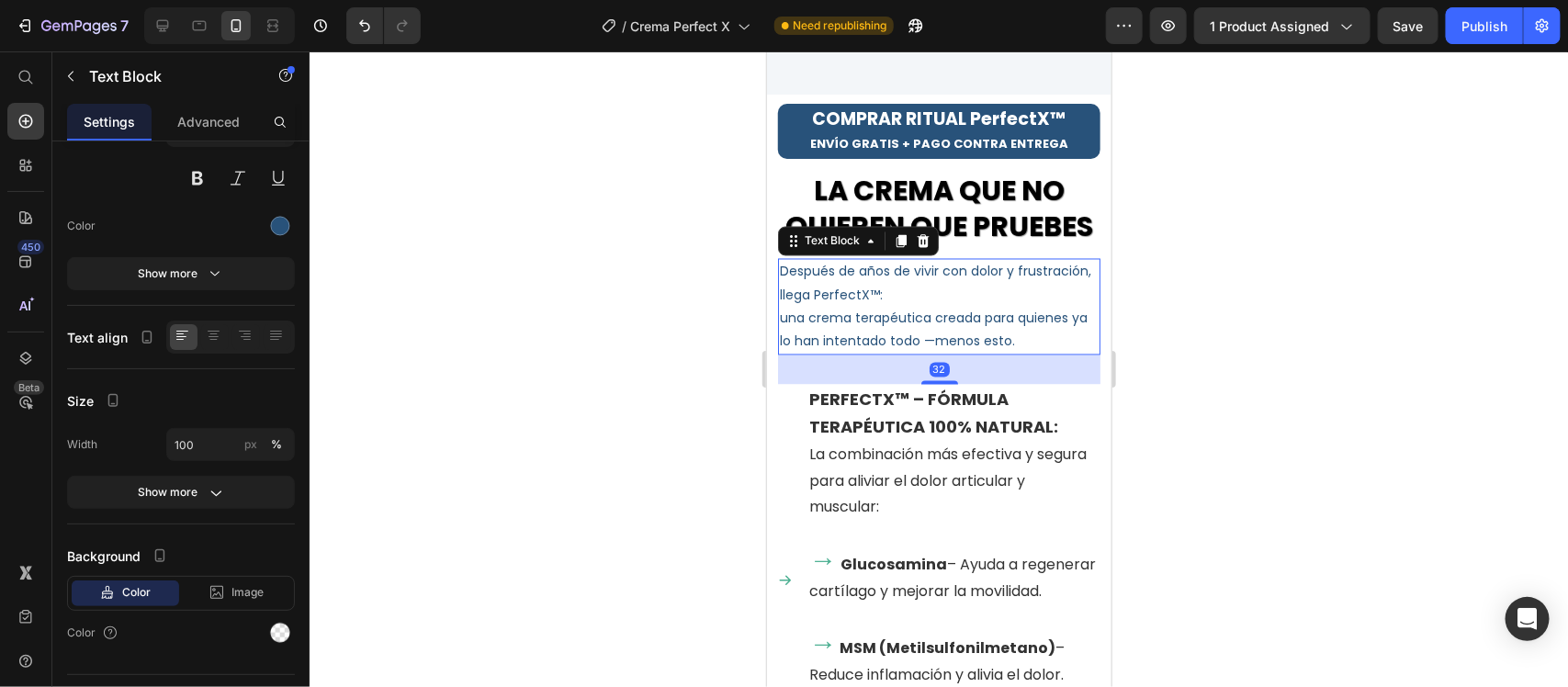 scroll, scrollTop: 0, scrollLeft: 0, axis: both 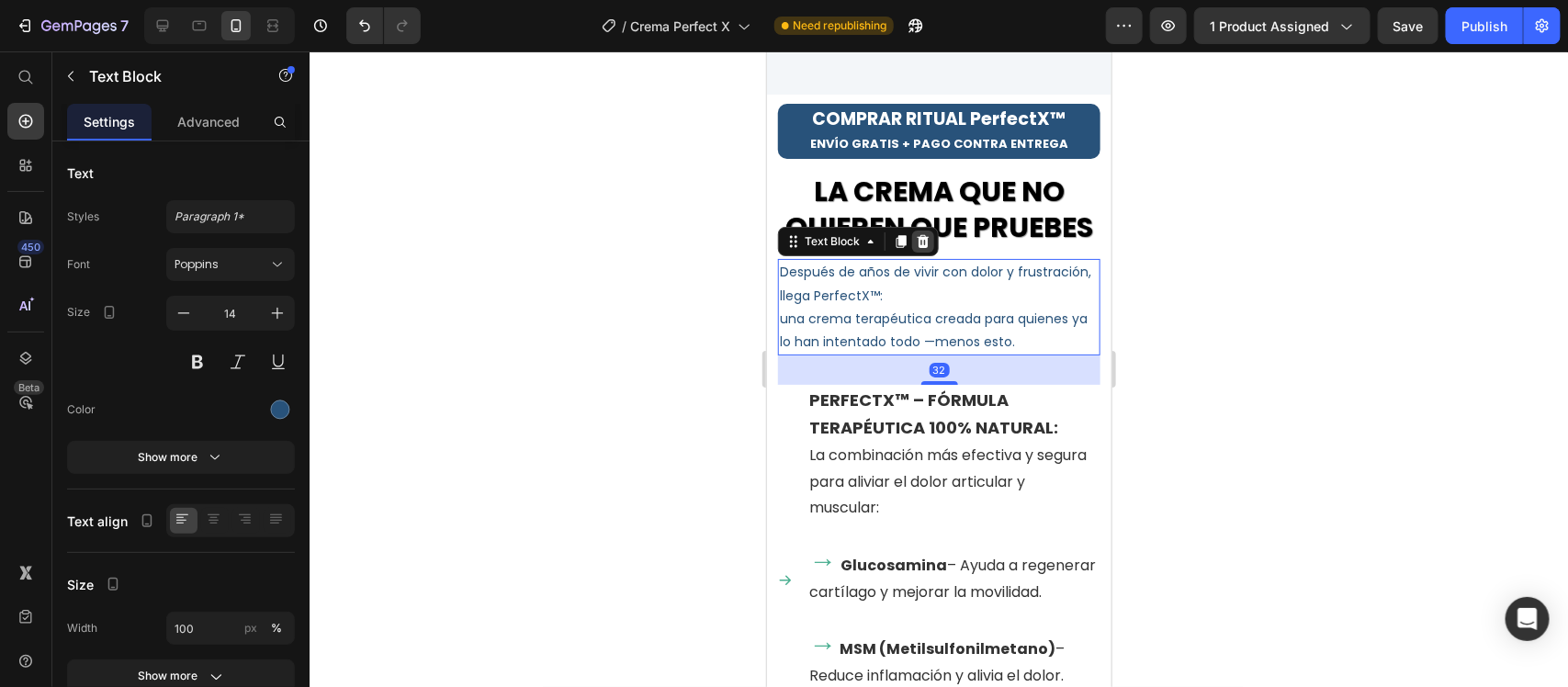 click 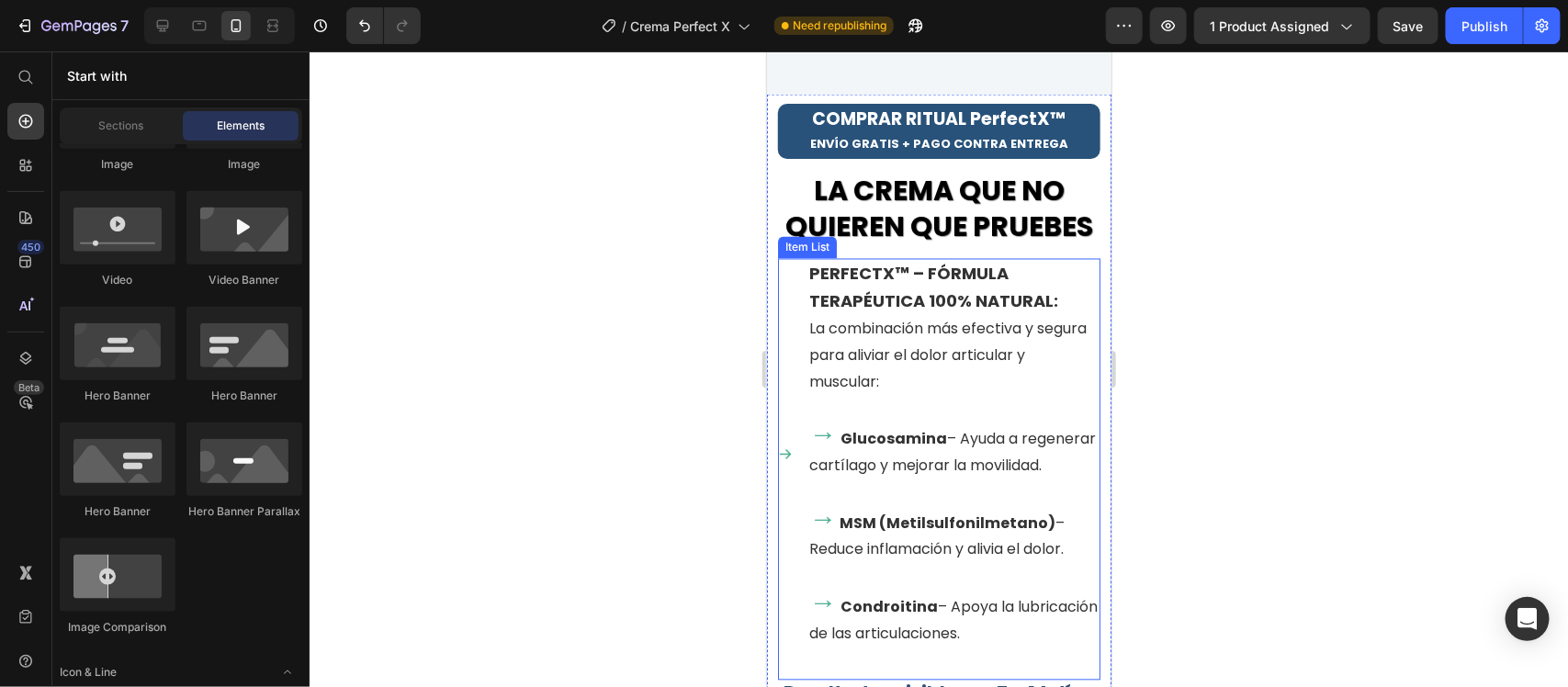 click on "La combinación más efectiva y segura para aliviar el dolor articular y muscular:" at bounding box center [947, 355] 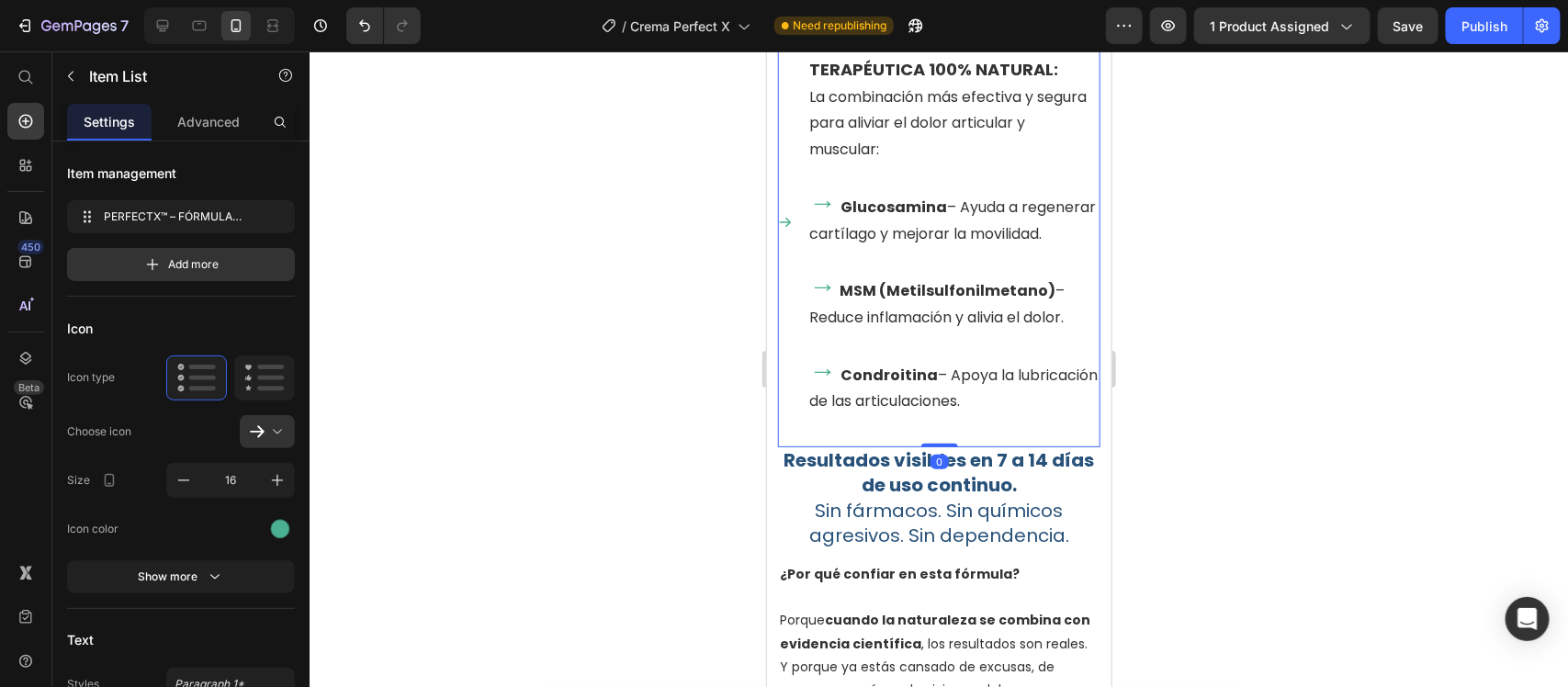 scroll, scrollTop: 1672, scrollLeft: 0, axis: vertical 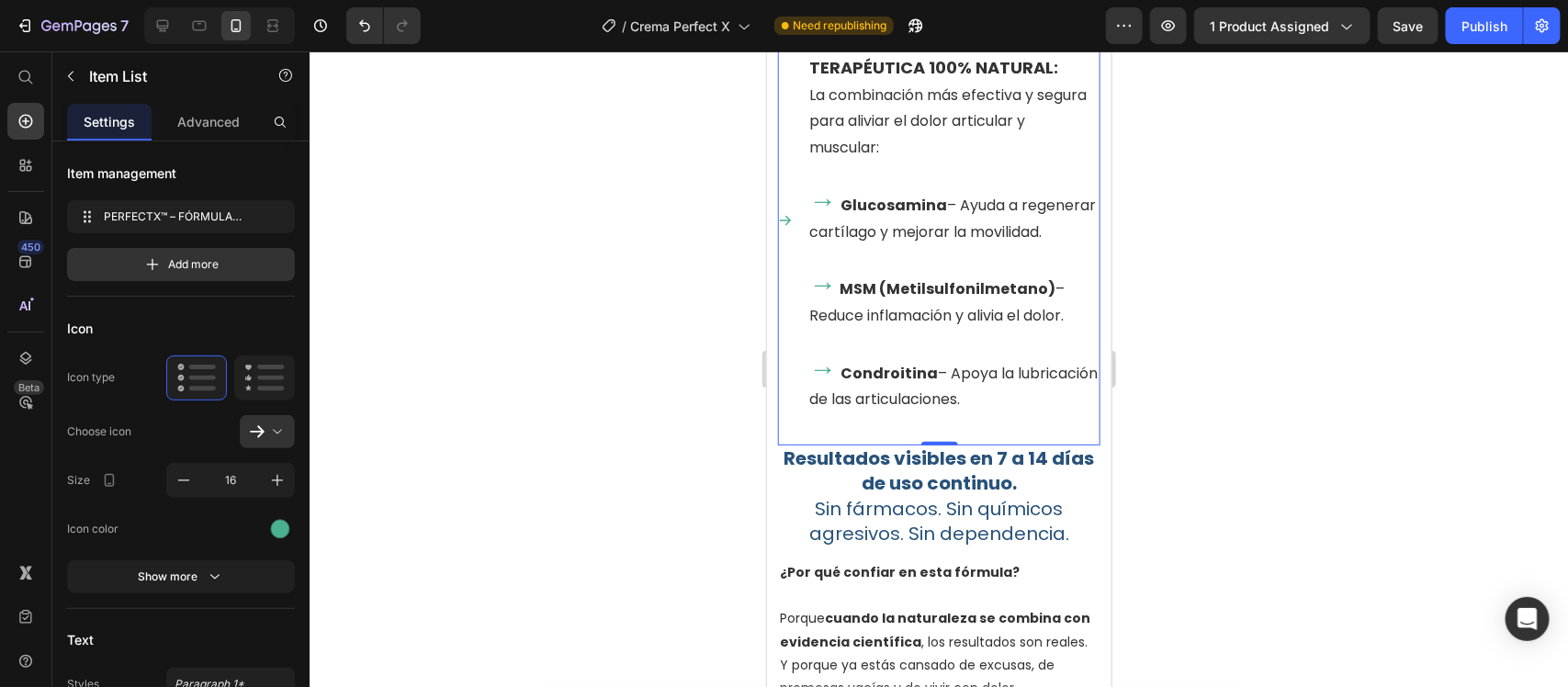 click on "Condroitina  – Apoya la lubricación de las articulaciones." at bounding box center [953, 386] 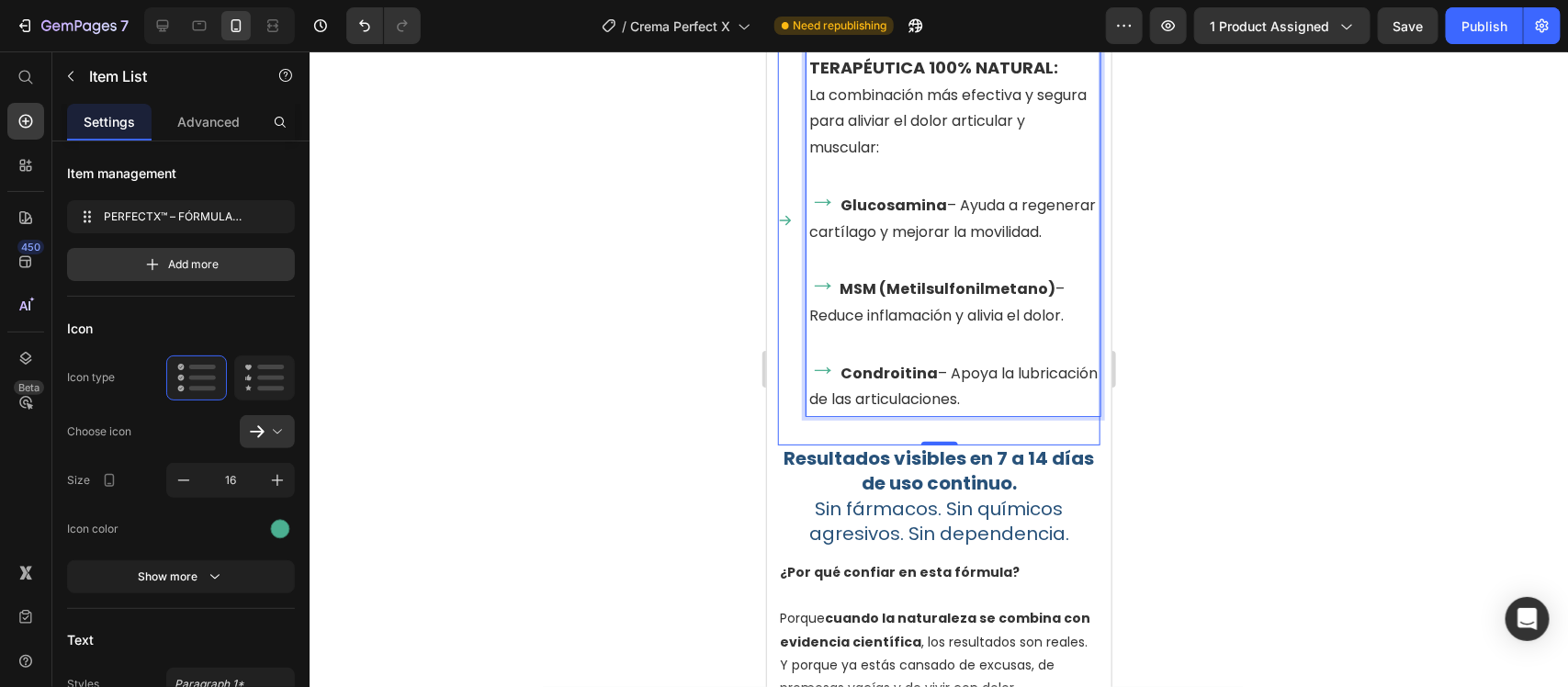 click on "Condroitina  – Apoya la lubricación de las articulaciones." at bounding box center (953, 386) 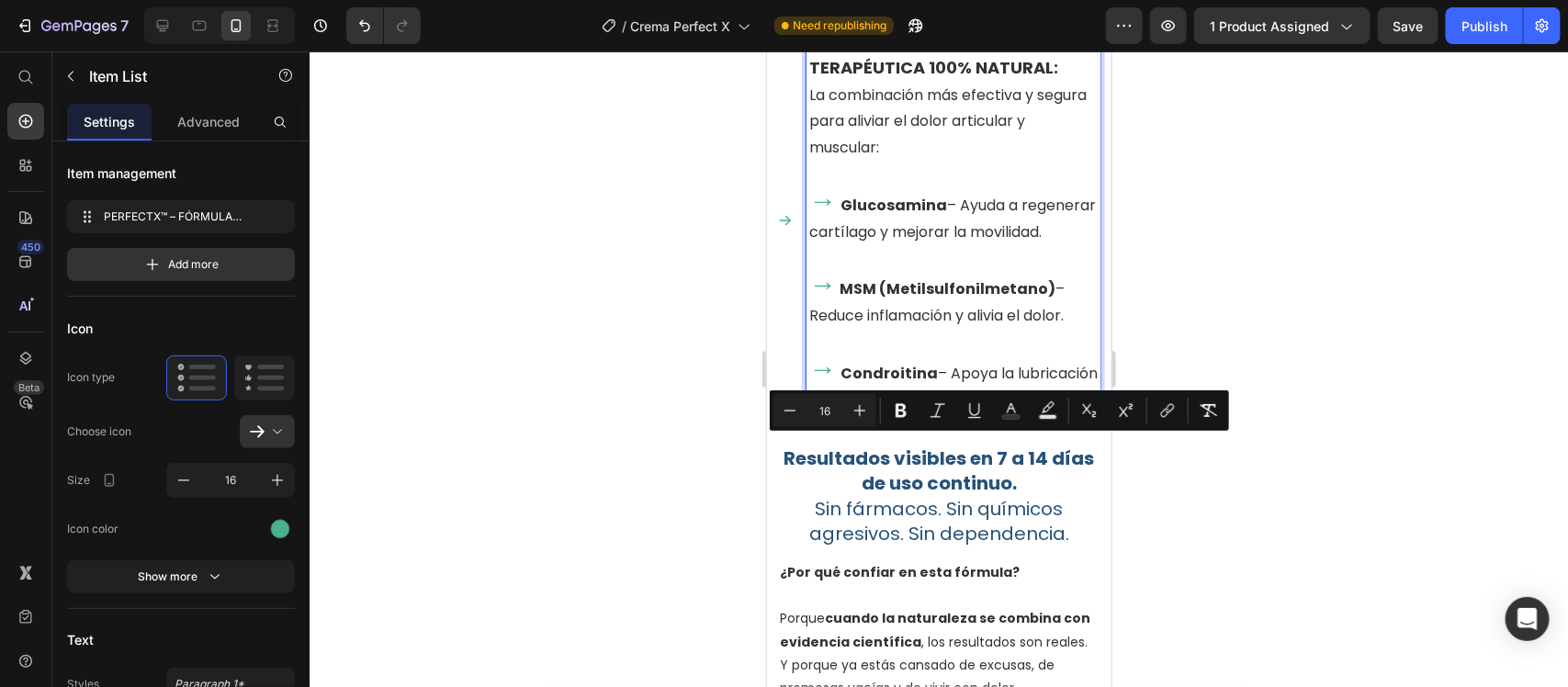 click on "→   Condroitina  – Apoya la lubricación de las articulaciones." at bounding box center [953, 370] 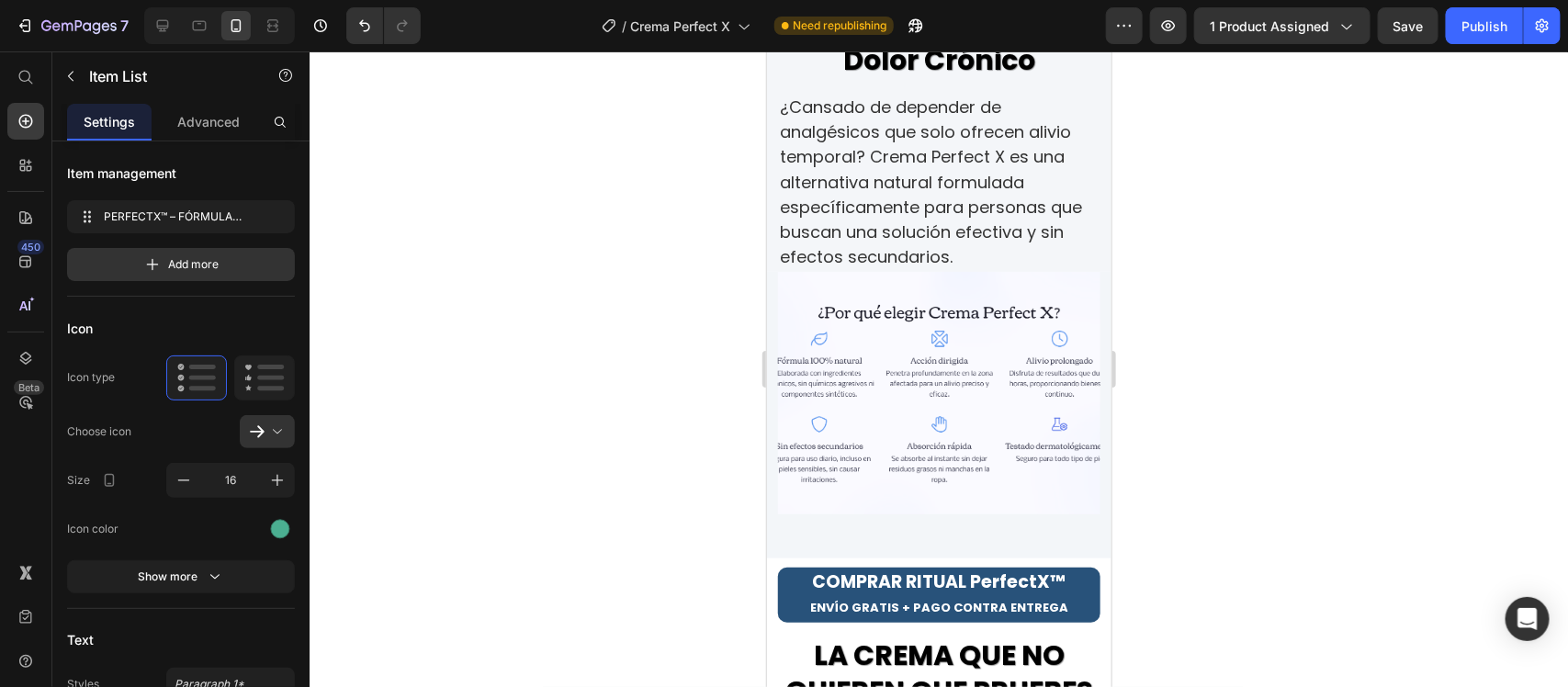 scroll, scrollTop: 1227, scrollLeft: 0, axis: vertical 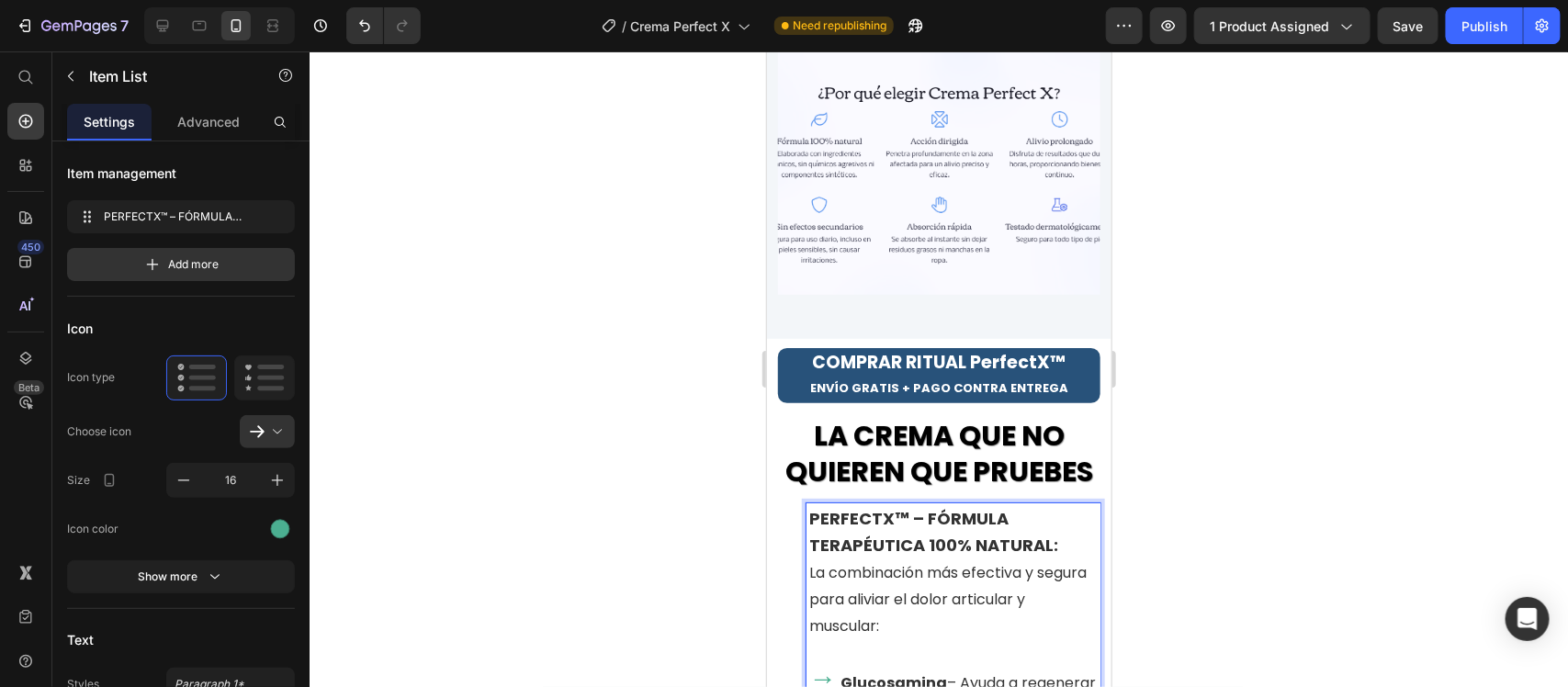 drag, startPoint x: 1052, startPoint y: 445, endPoint x: 807, endPoint y: 507, distance: 252.72317 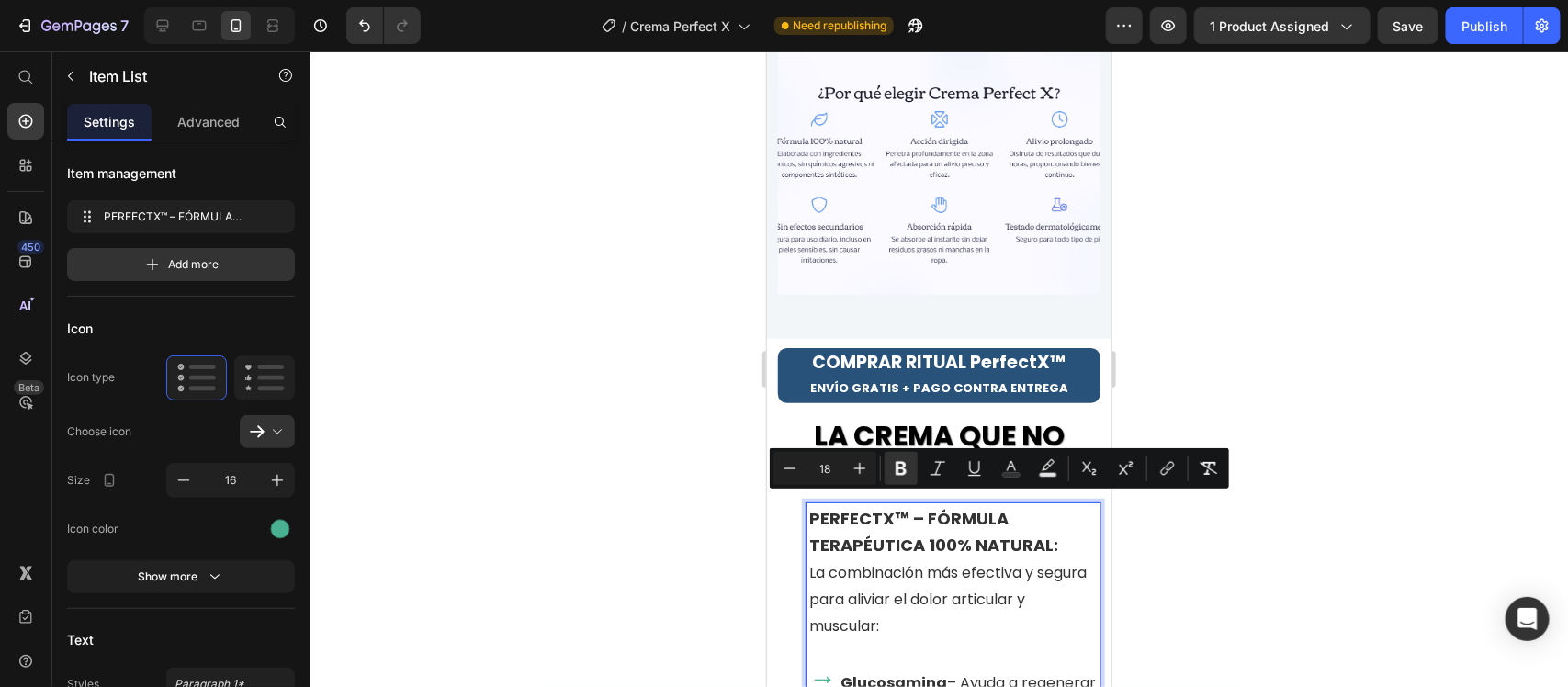 copy on "PERFECTX™ – FÓRMULA TERAPÉUTICA 100% NATURAL: La combinación más efectiva y segura para aliviar el dolor articular y muscular: →   [MEDICAL_DATA]  – Ayuda a regenerar cartílago y mejorar la movilidad. →   MSM (Metilsulfonilmetano)  – Reduce inflamación y alivia el dolor. →   Condroitina  – Apoya la lubricación de las articulaciones." 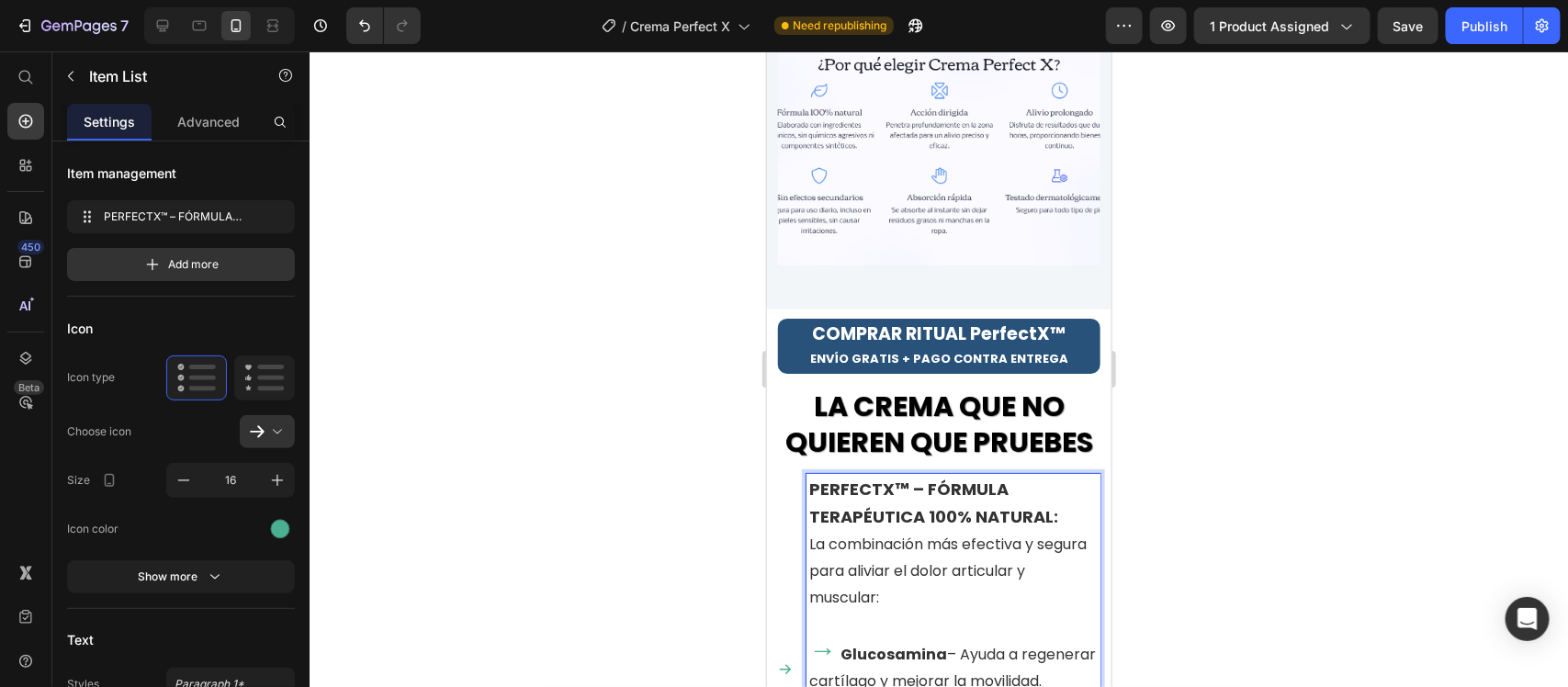 scroll, scrollTop: 1342, scrollLeft: 0, axis: vertical 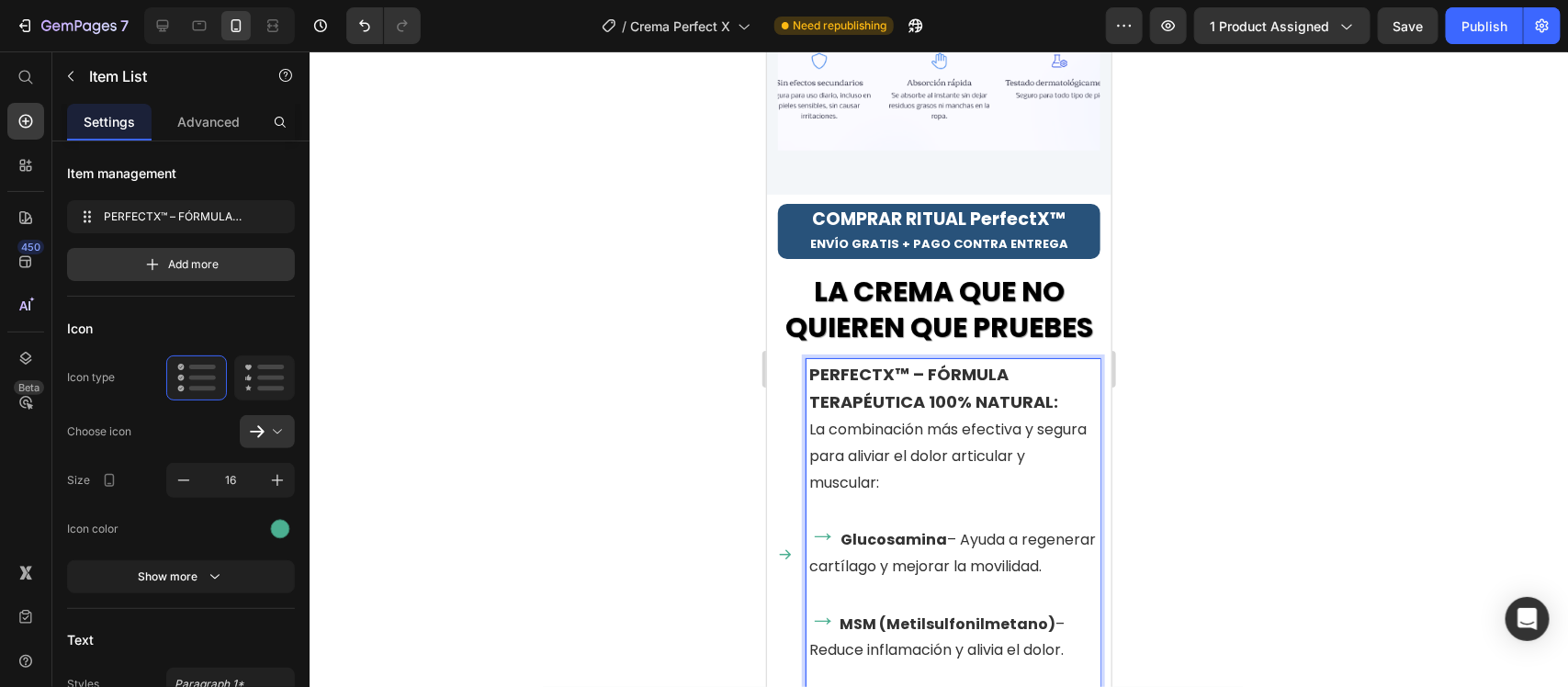 click on "La combinación más efectiva y segura para aliviar el dolor articular y muscular:" at bounding box center (953, 456) 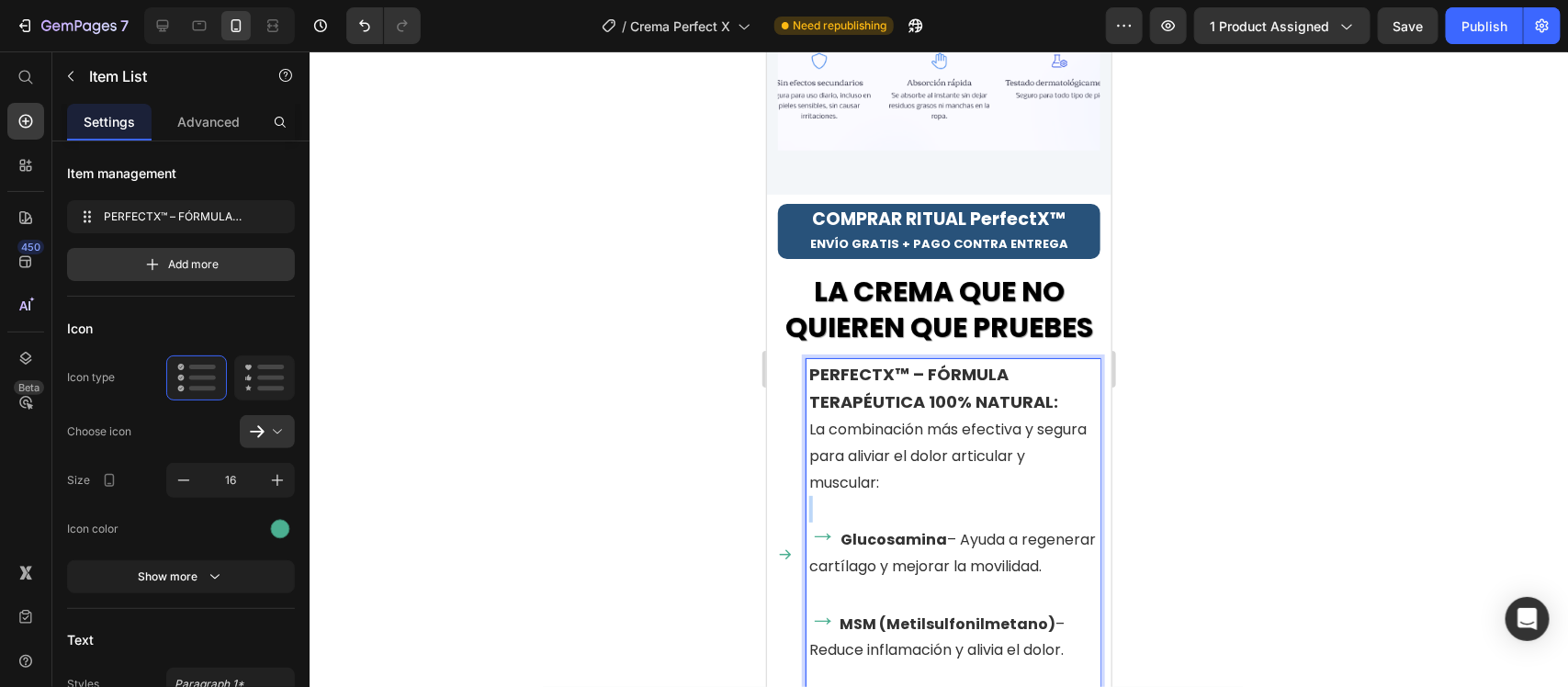 click on "La combinación más efectiva y segura para aliviar el dolor articular y muscular:" at bounding box center (953, 456) 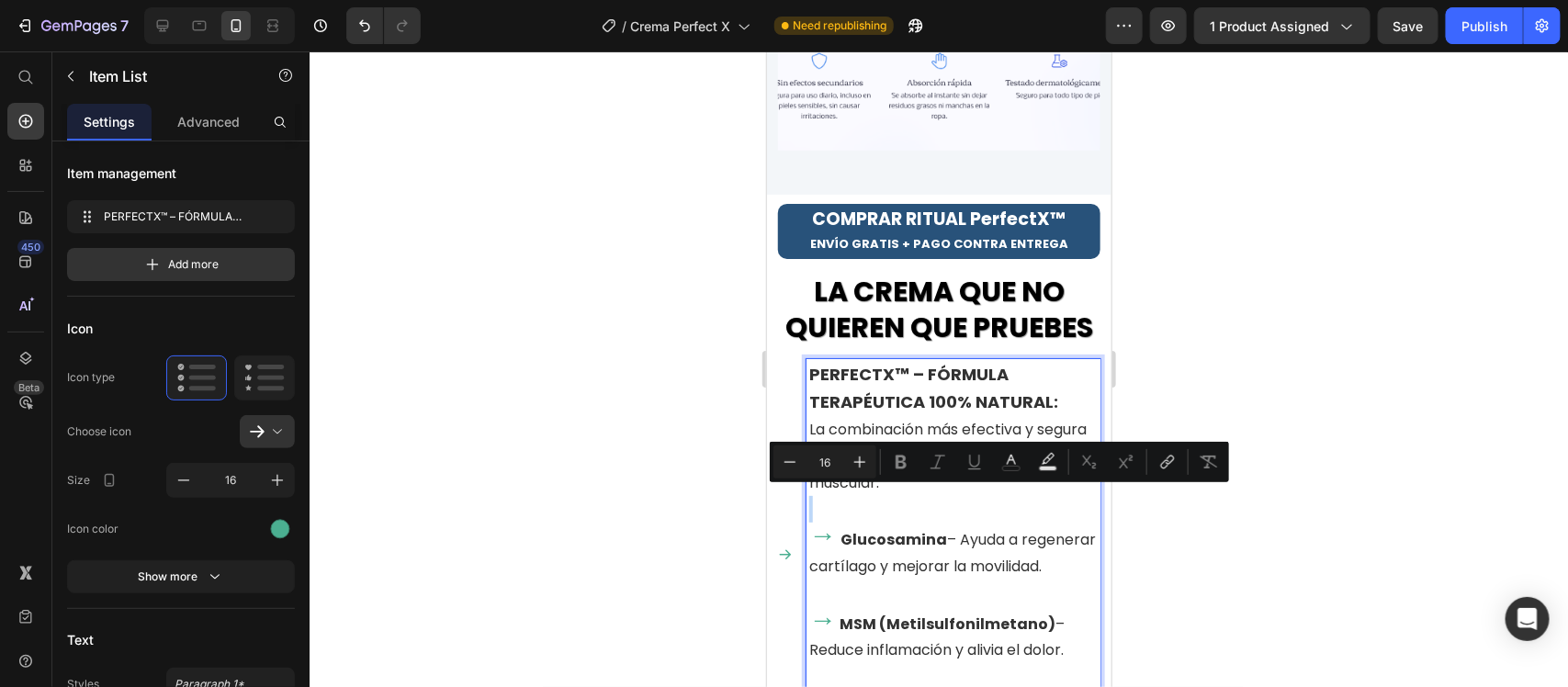 click on "La combinación más efectiva y segura para aliviar el dolor articular y muscular:" at bounding box center (953, 456) 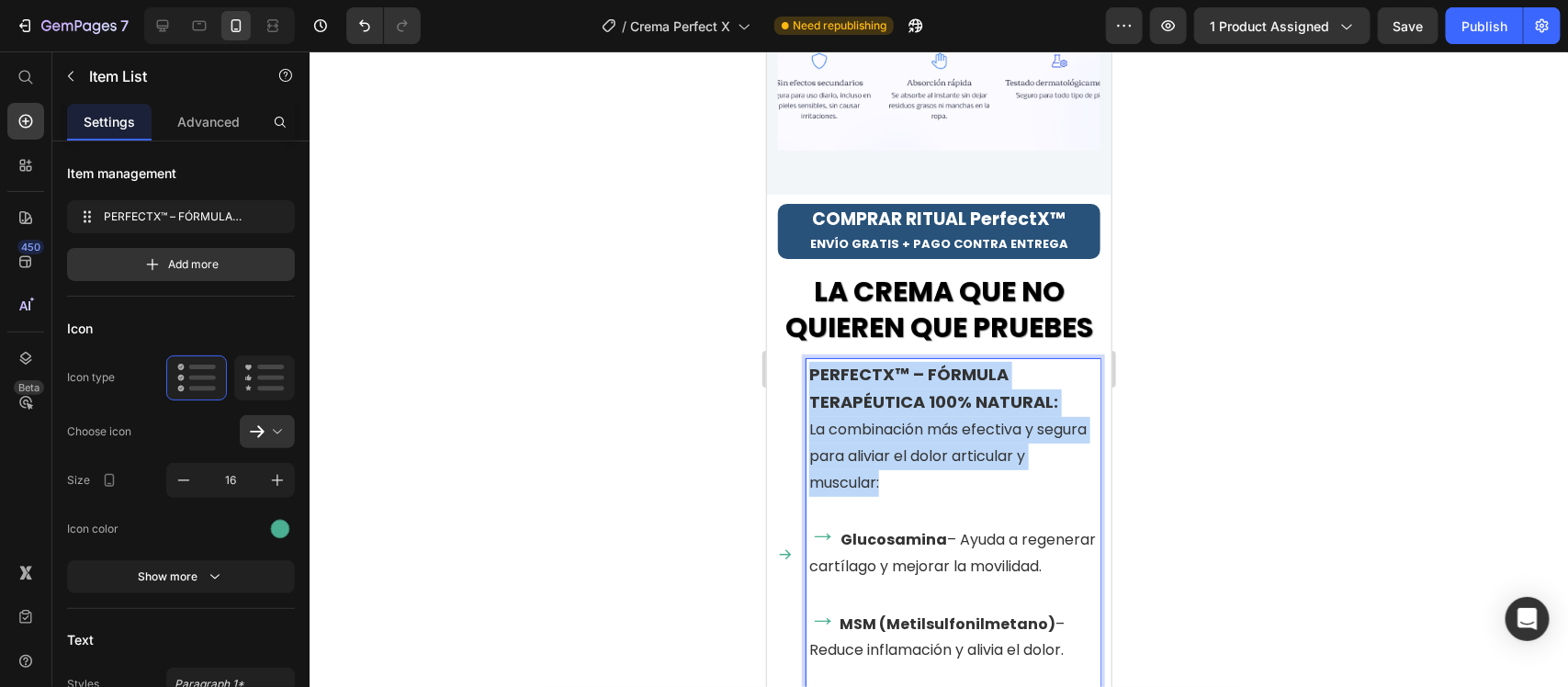 drag, startPoint x: 906, startPoint y: 495, endPoint x: 809, endPoint y: 388, distance: 144.42299 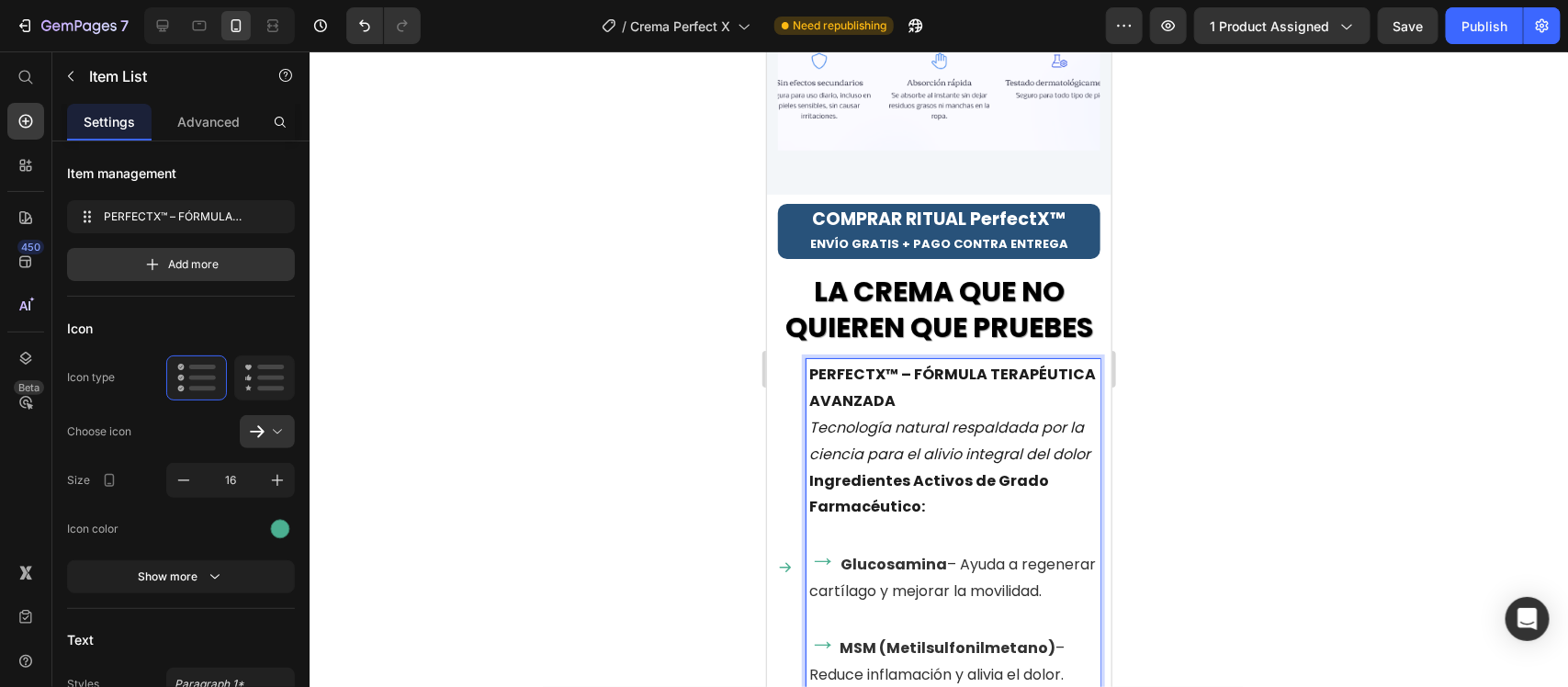 click on "Tecnología natural respaldada por la ciencia para el alivio integral del dolor" at bounding box center (953, 441) 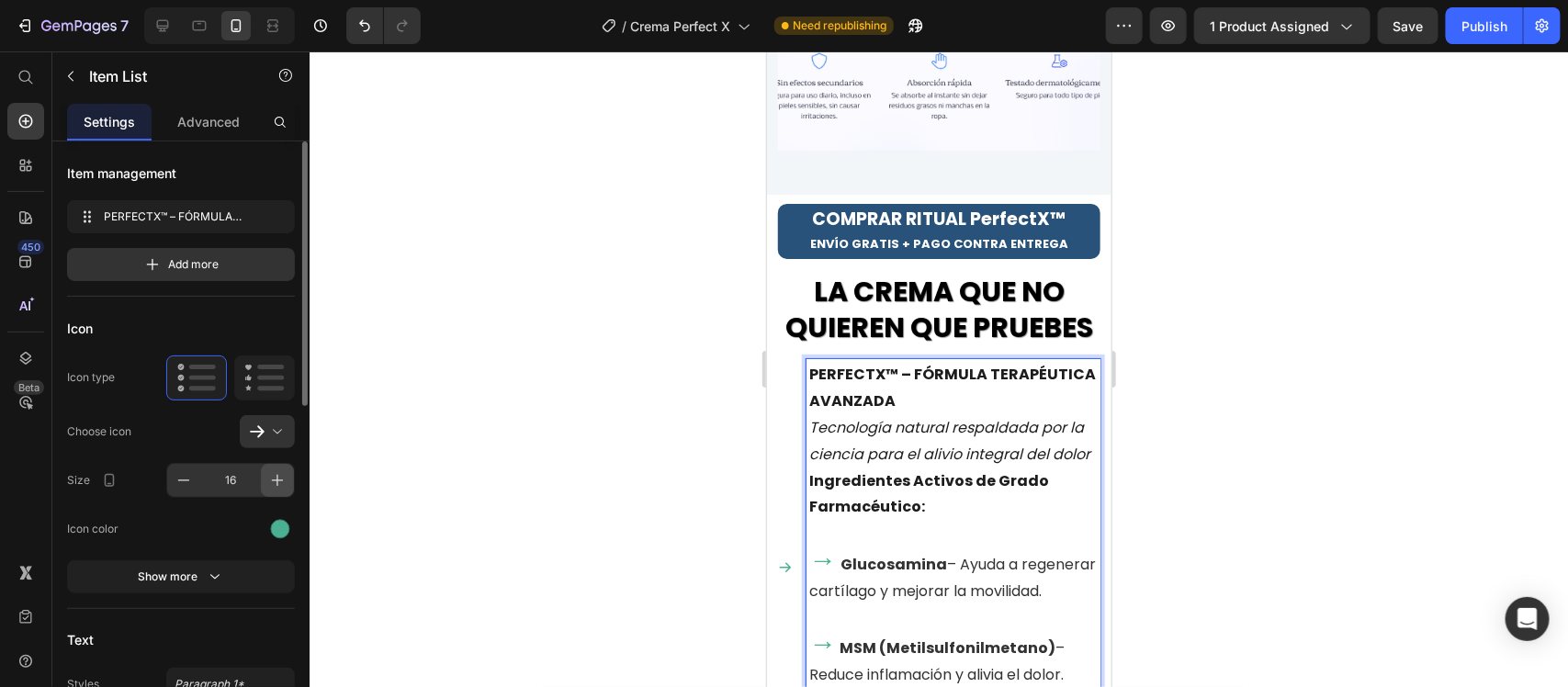 scroll, scrollTop: 1571, scrollLeft: 0, axis: vertical 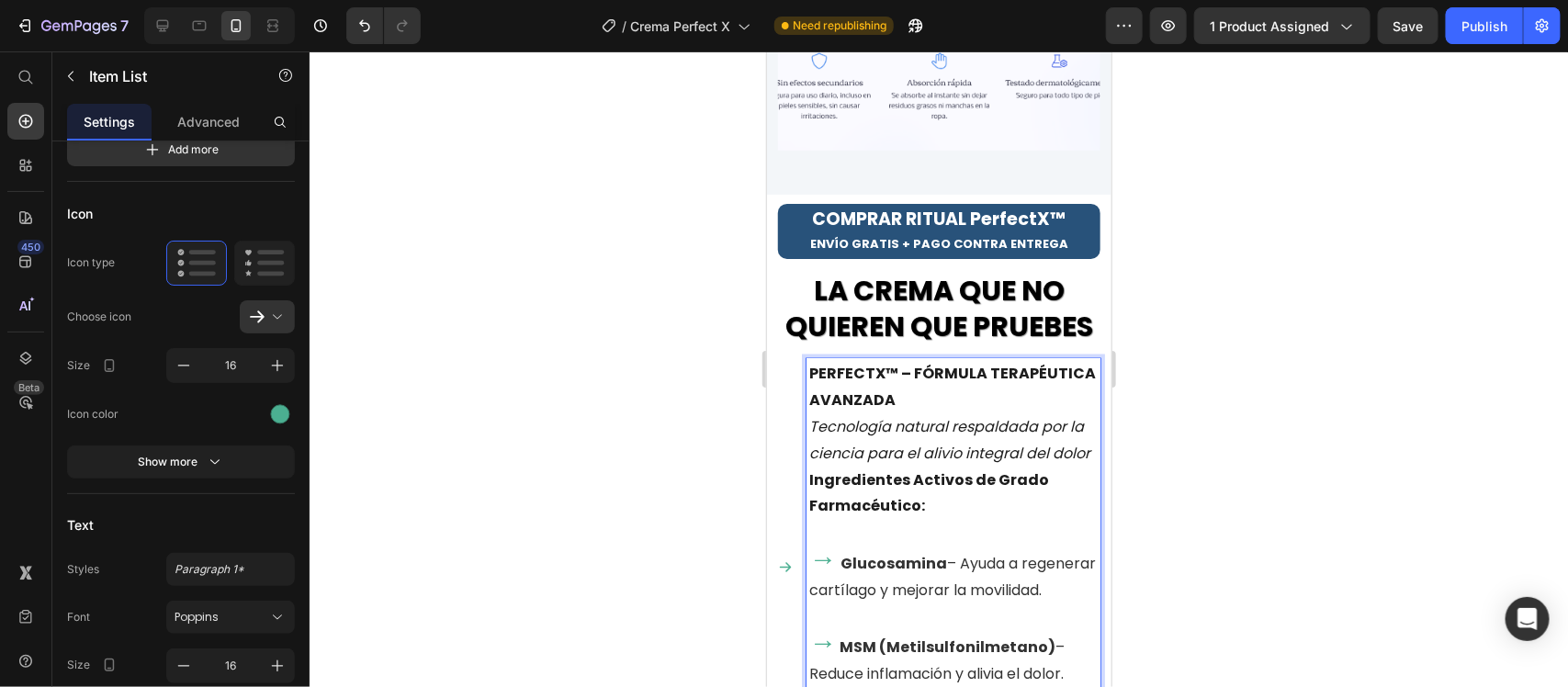 click on "Tecnología natural respaldada por la ciencia para el alivio integral del dolor" at bounding box center (953, 441) 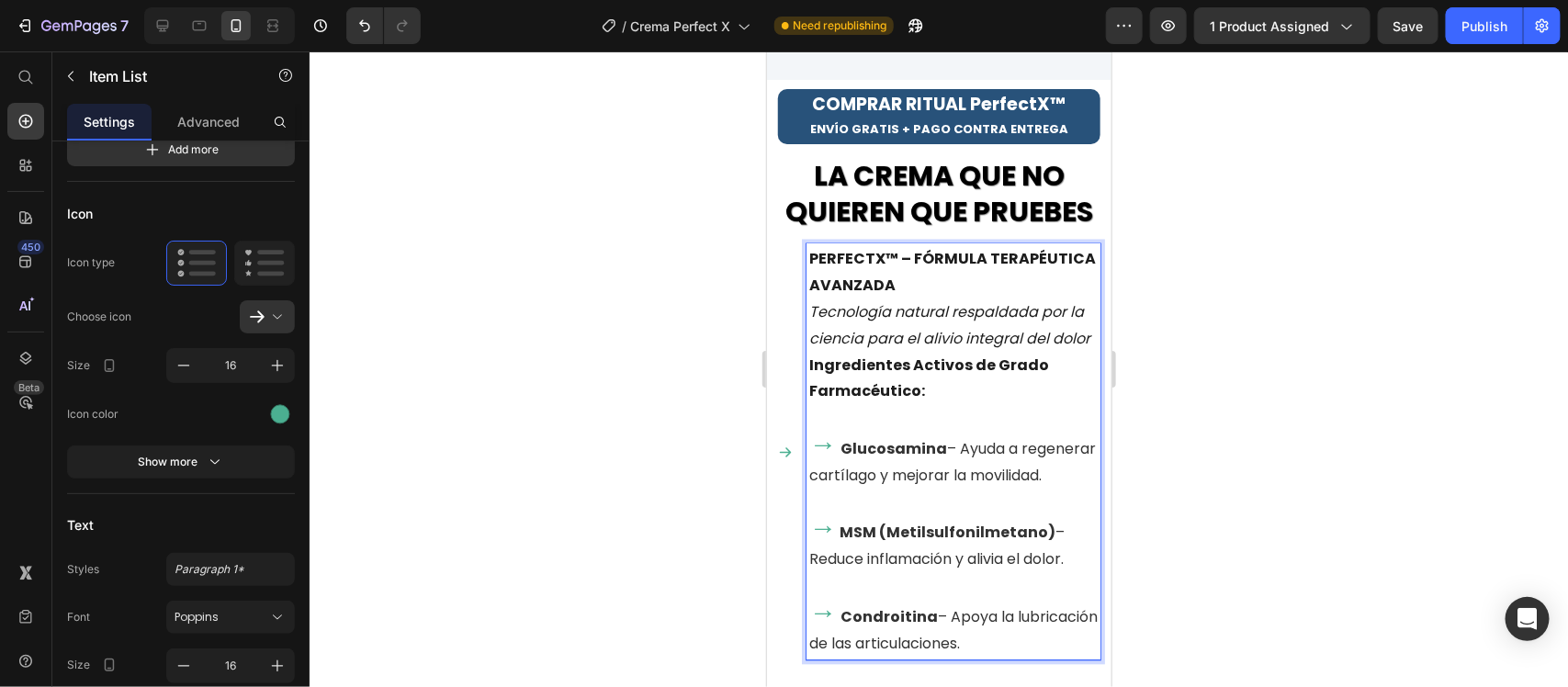 scroll, scrollTop: 1571, scrollLeft: 0, axis: vertical 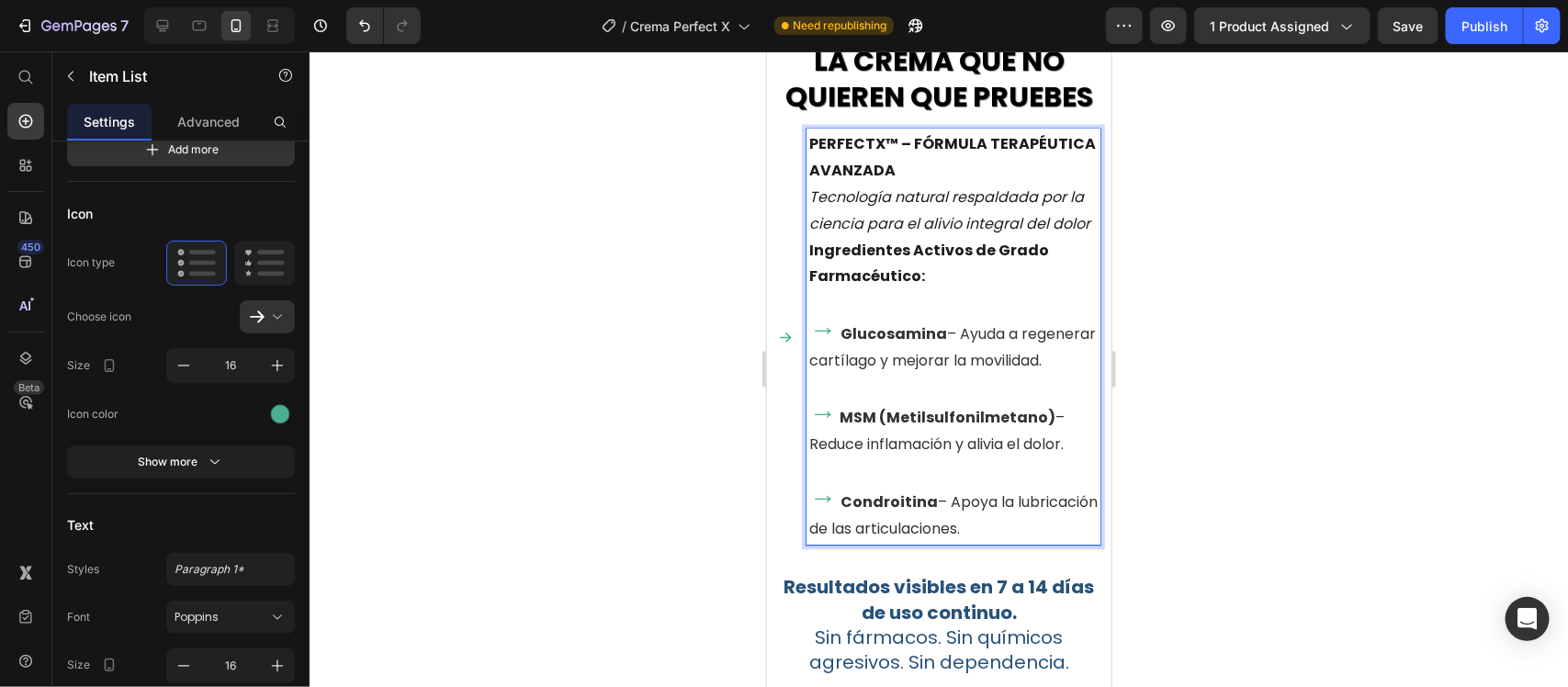 click on "PERFECTX™ – FÓRMULA TERAPÉUTICA AVANZADA" at bounding box center (952, 157) 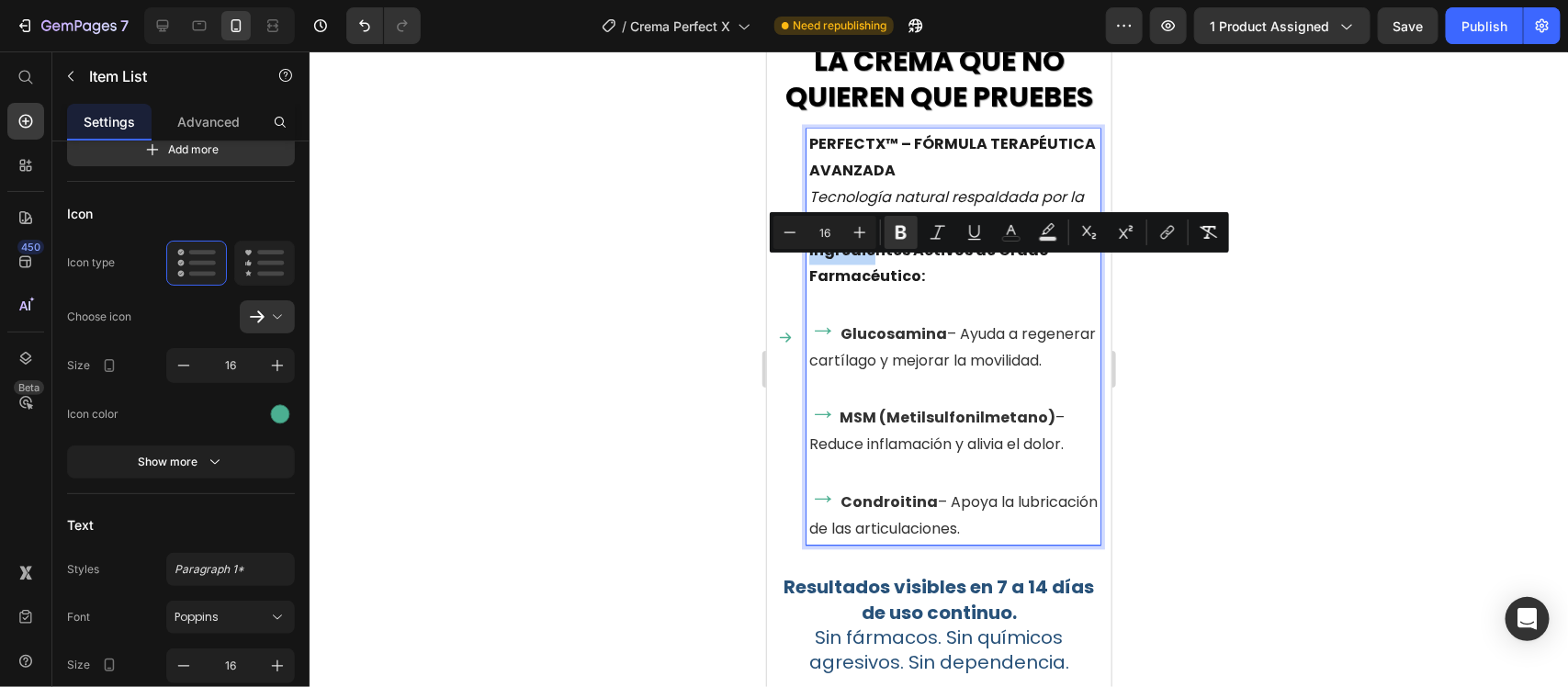 type on "30" 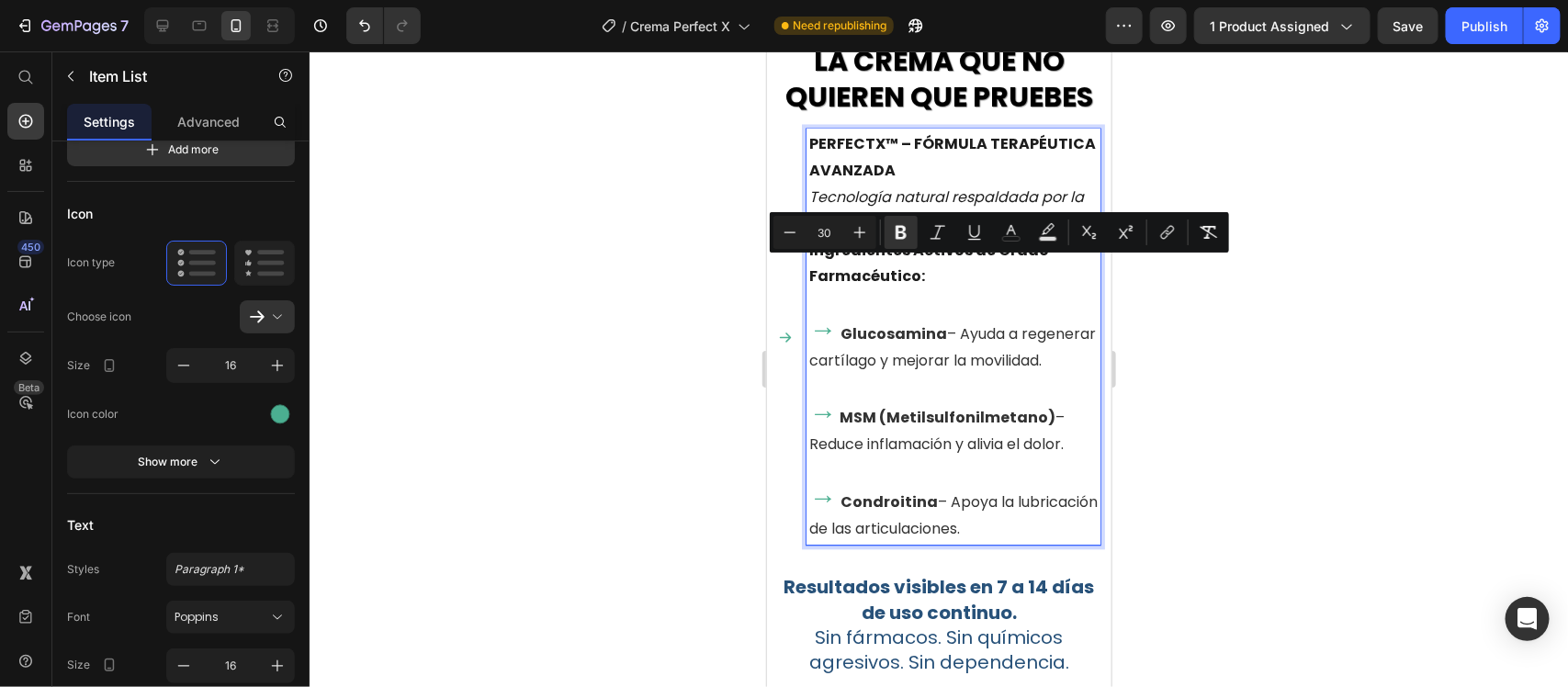 click on "→" at bounding box center (822, 329) 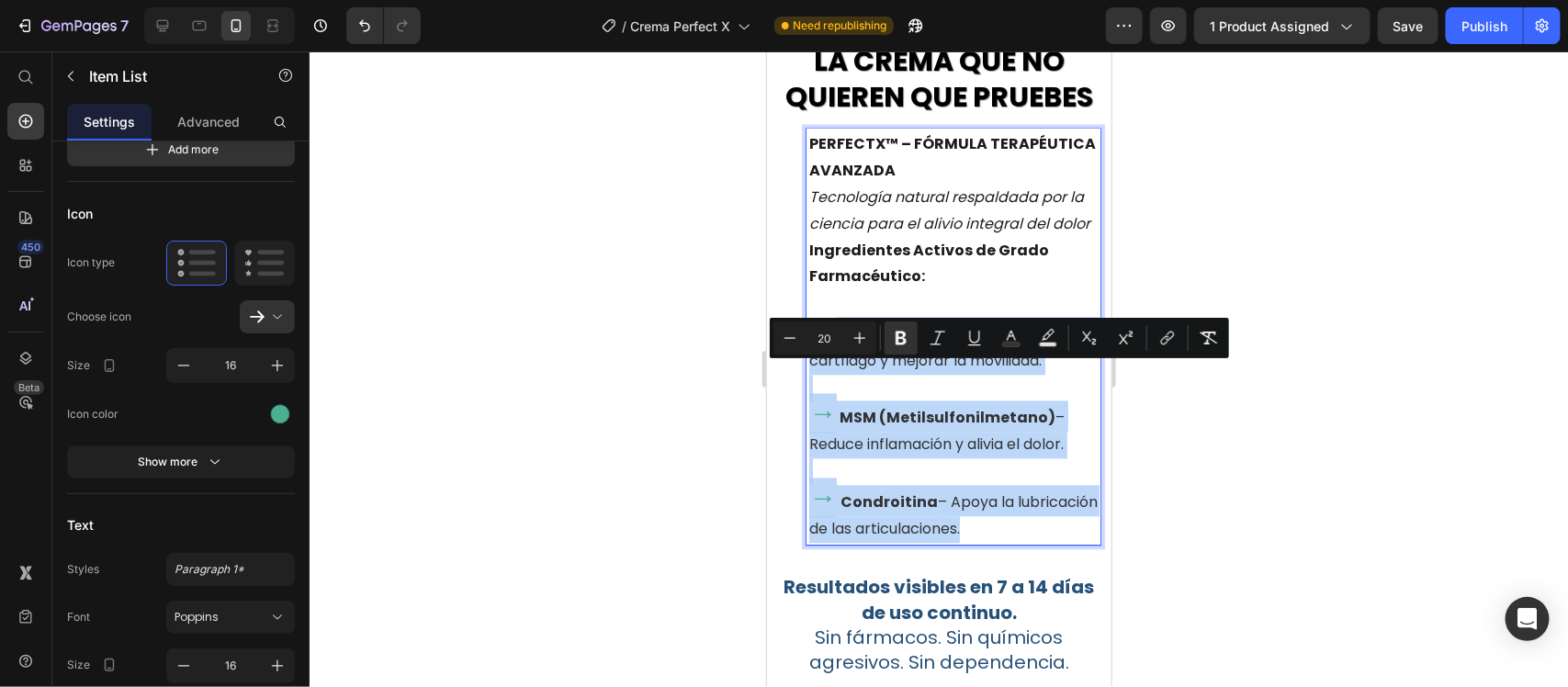 drag, startPoint x: 836, startPoint y: 376, endPoint x: 1047, endPoint y: 601, distance: 308.45745 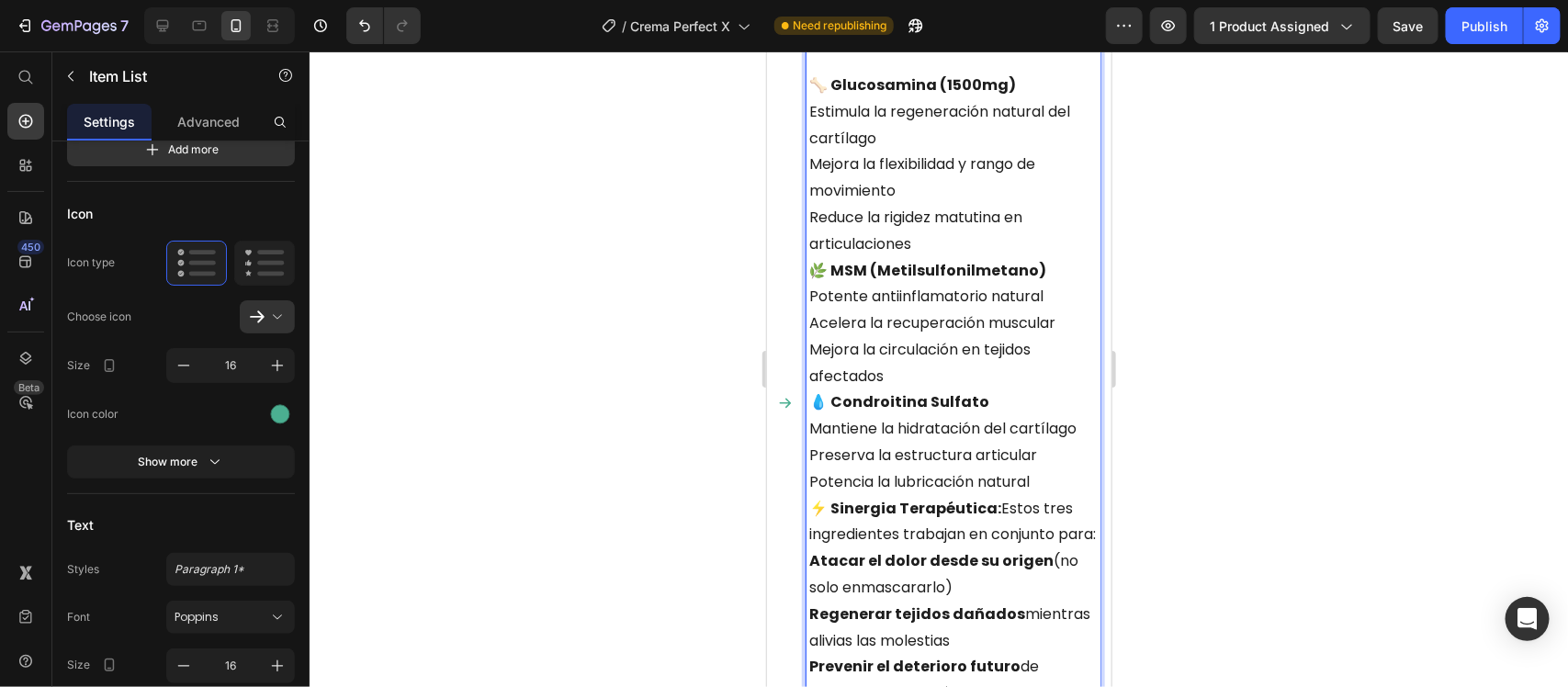 scroll, scrollTop: 1587, scrollLeft: 0, axis: vertical 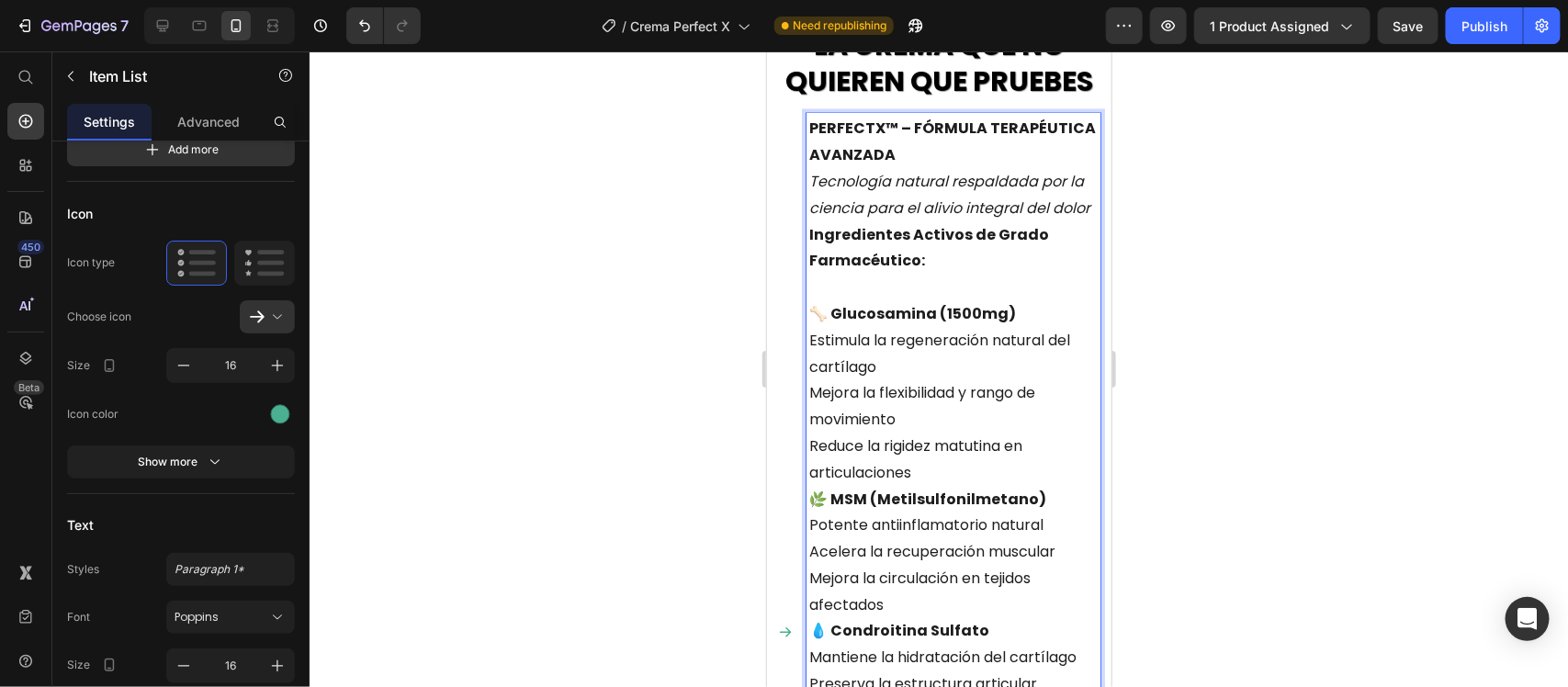 click 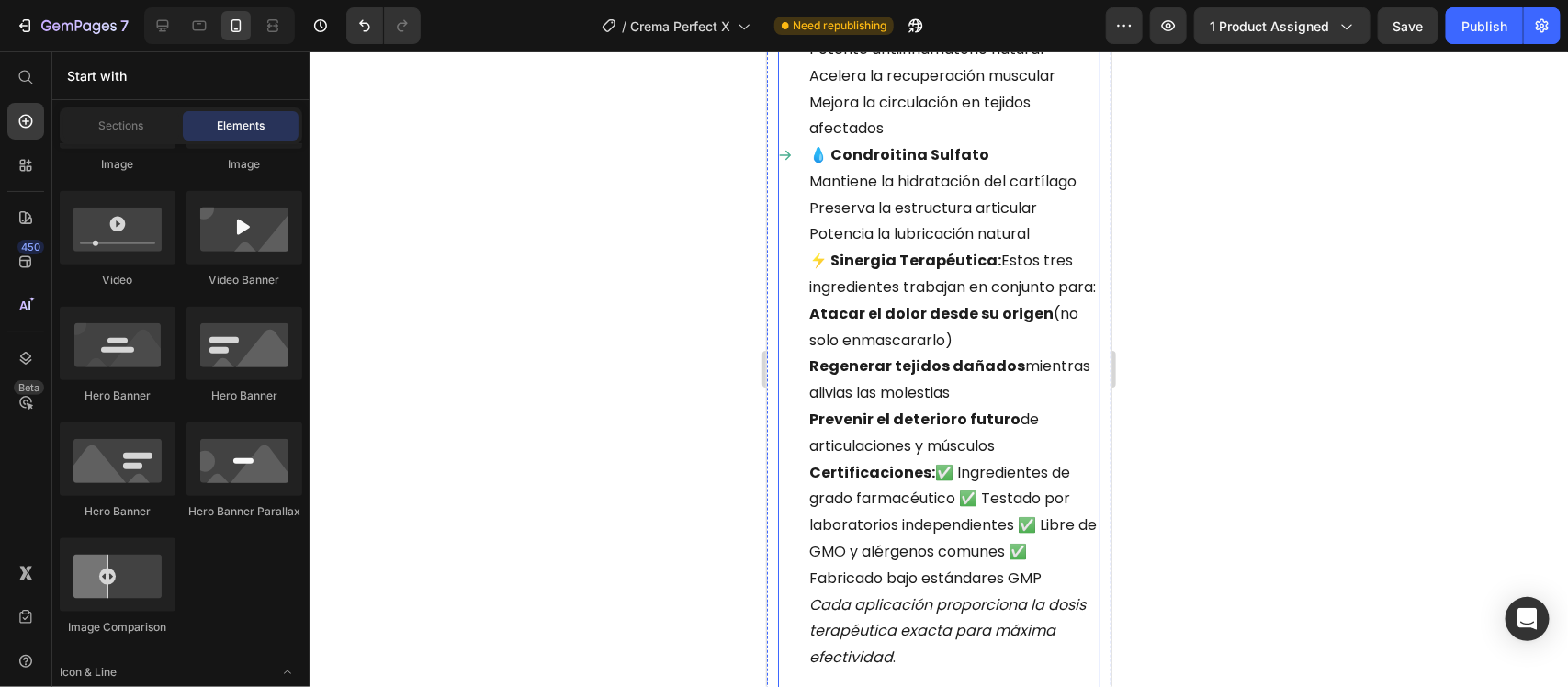 scroll, scrollTop: 2276, scrollLeft: 0, axis: vertical 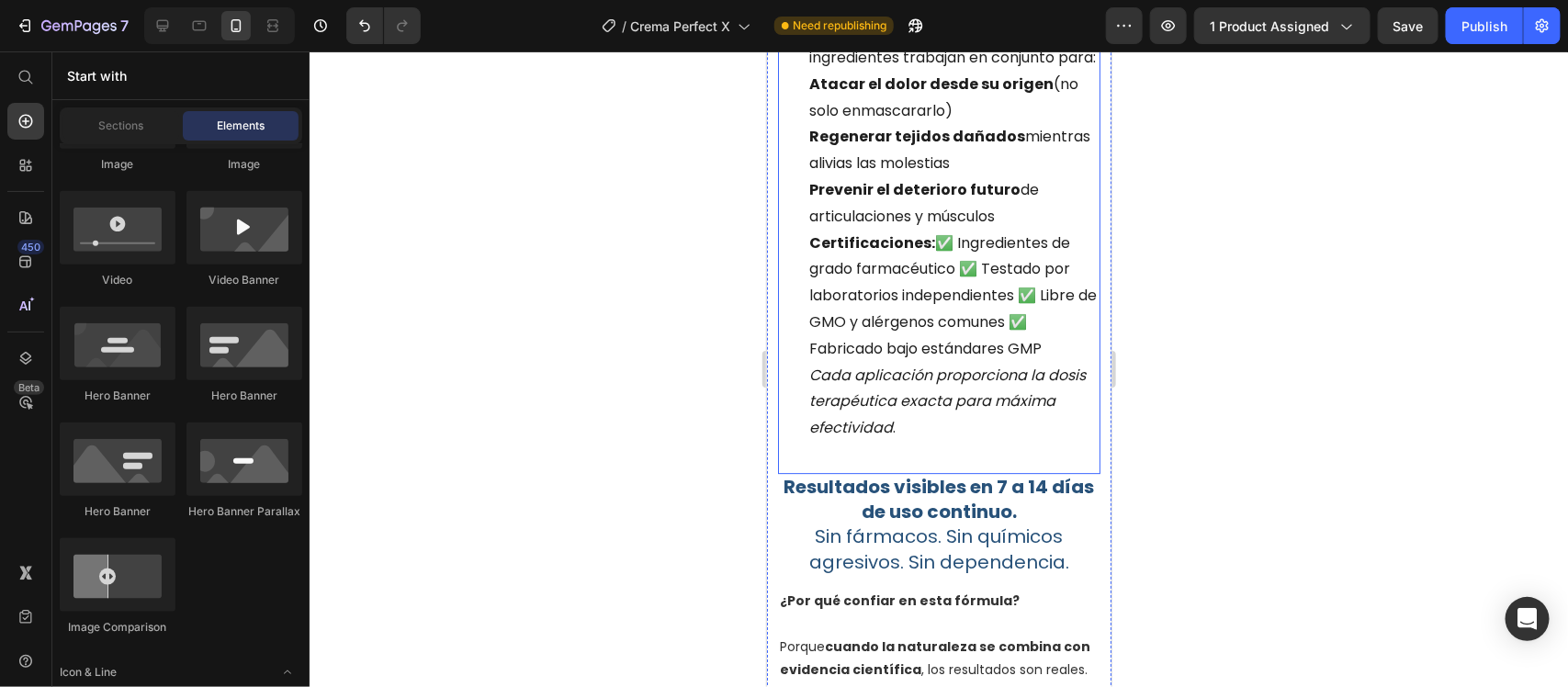 click on "Certificaciones:  ✅ Ingredientes de grado farmacéutico ✅ Testado por laboratorios independientes ✅ Libre de GMO y alérgenos comunes ✅ Fabricado bajo estándares GMP" at bounding box center [953, 296] 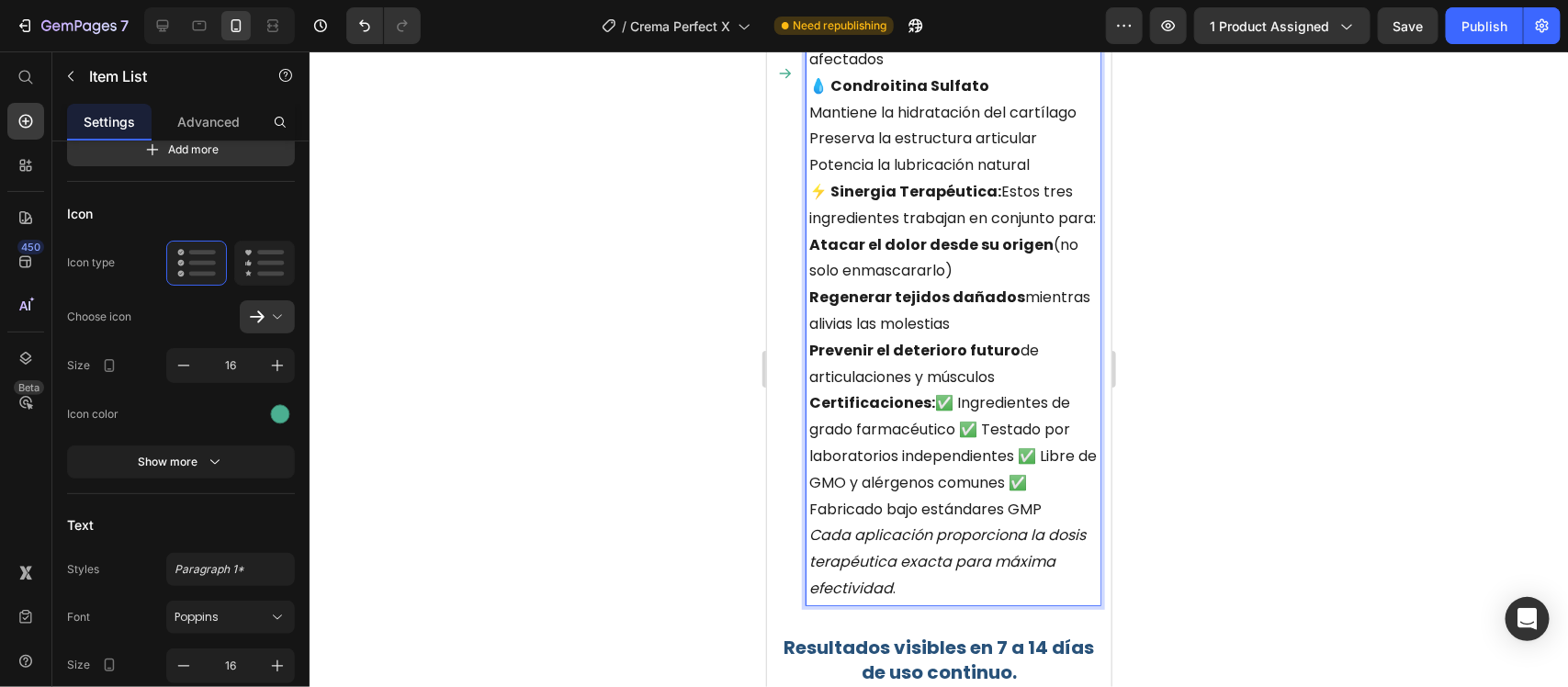 scroll, scrollTop: 2371, scrollLeft: 0, axis: vertical 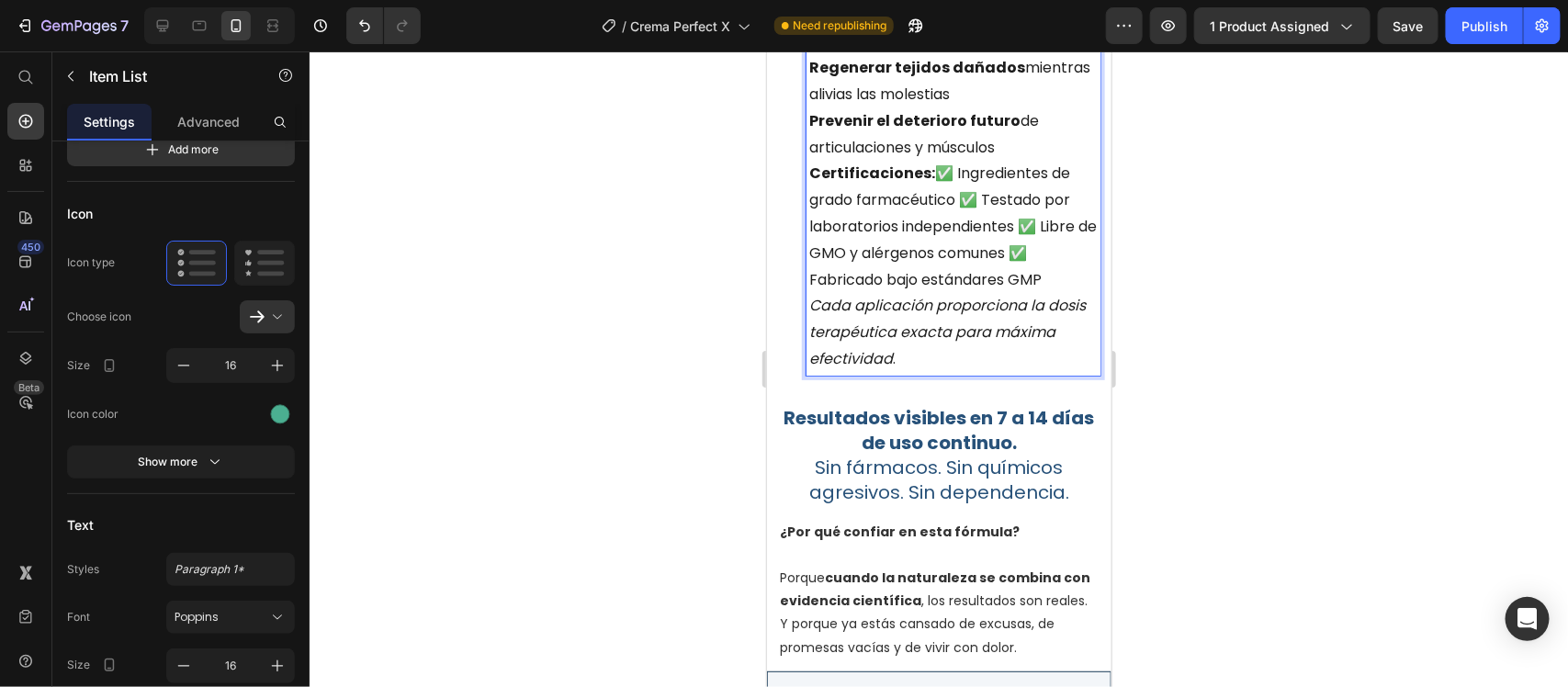 click on "Certificaciones:  ✅ Ingredientes de grado farmacéutico ✅ Testado por laboratorios independientes ✅ Libre de GMO y alérgenos comunes ✅ Fabricado bajo estándares GMP" at bounding box center [953, 226] 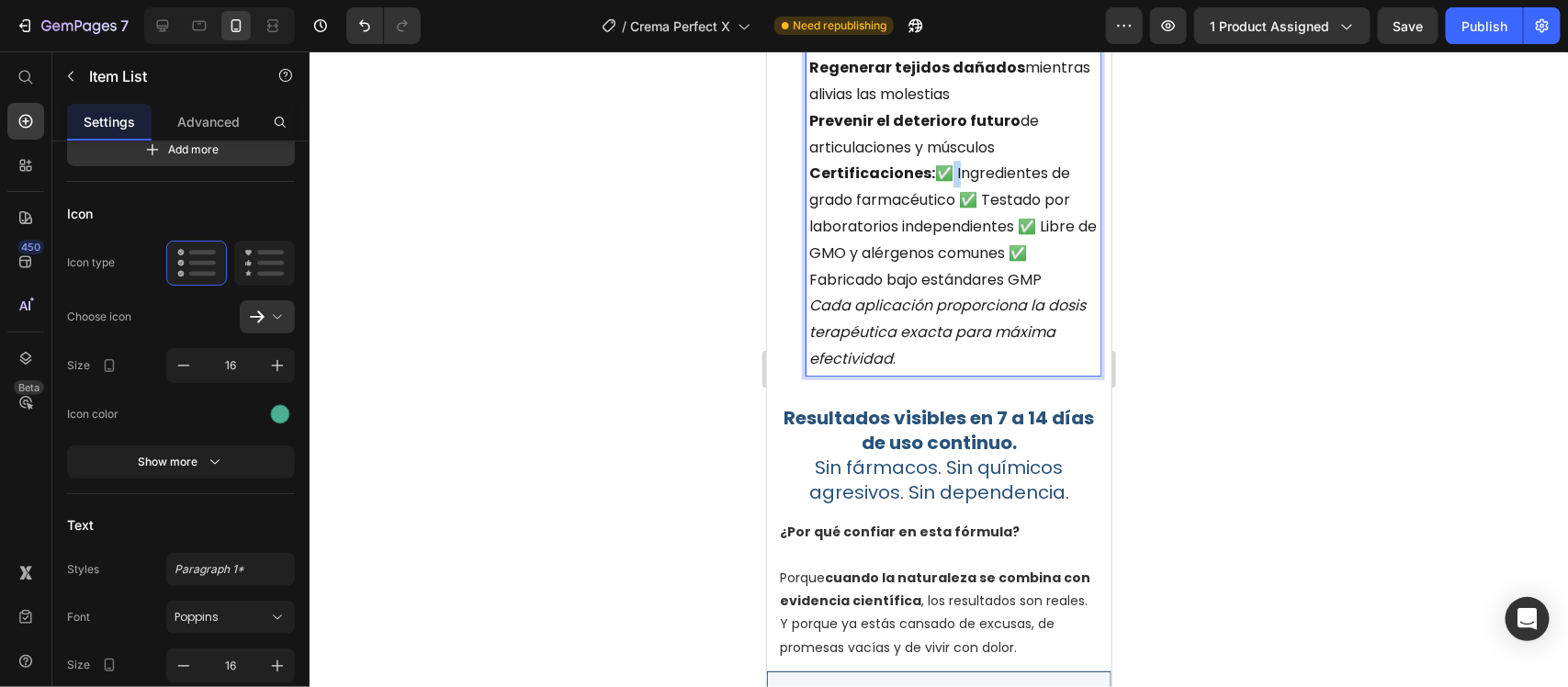 click on "Certificaciones:  ✅ Ingredientes de grado farmacéutico ✅ Testado por laboratorios independientes ✅ Libre de GMO y alérgenos comunes ✅ Fabricado bajo estándares GMP" at bounding box center [953, 226] 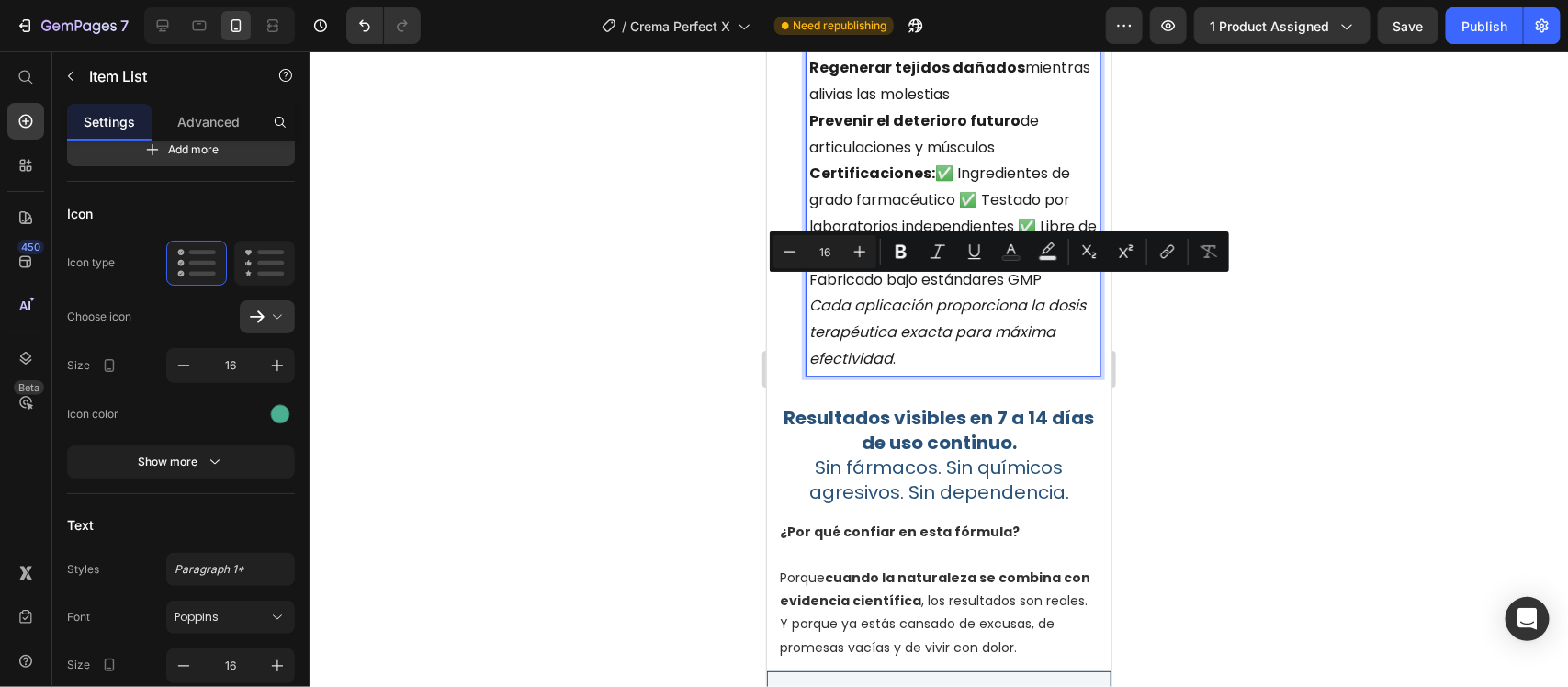 click on "Certificaciones:  ✅ Ingredientes de grado farmacéutico ✅ Testado por laboratorios independientes ✅ Libre de GMO y alérgenos comunes ✅ Fabricado bajo estándares GMP" at bounding box center (953, 226) 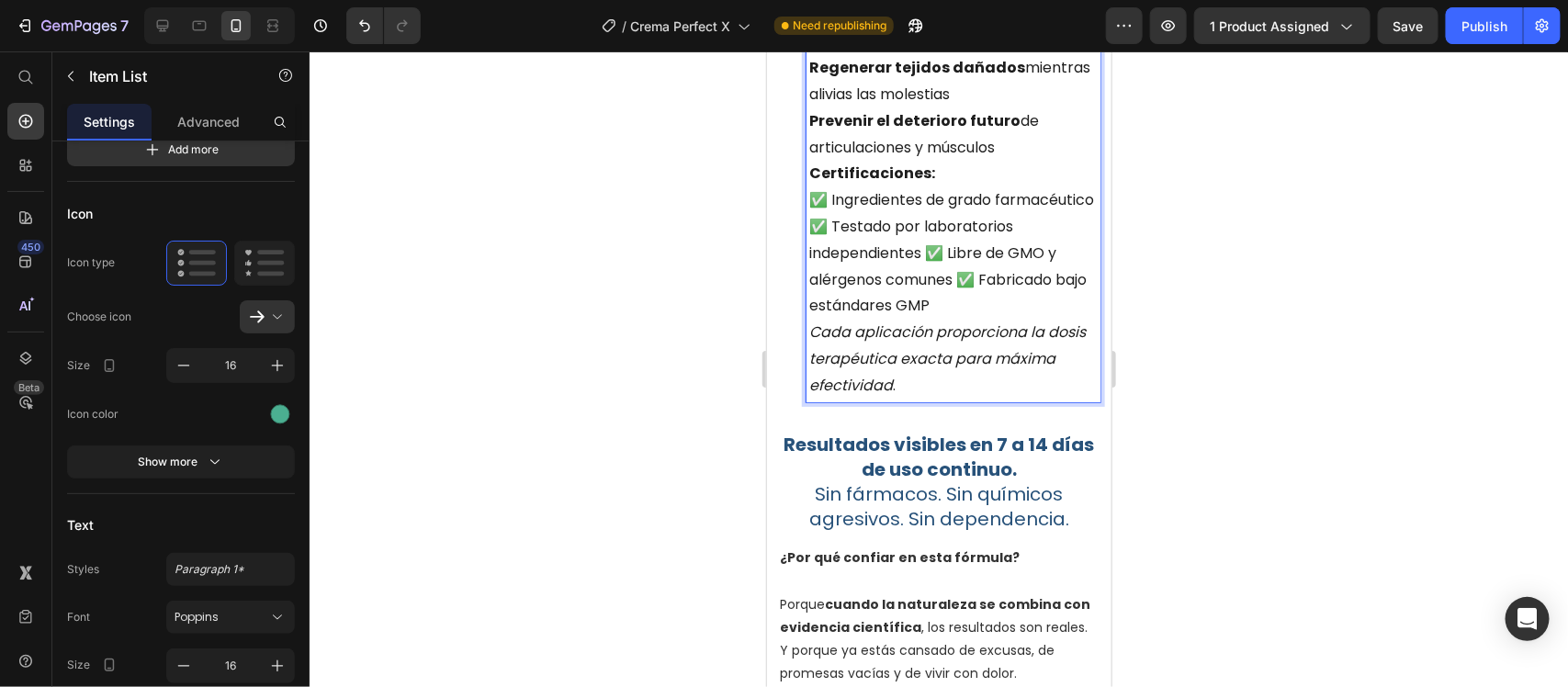 click on "⁠⁠⁠⁠⁠⁠⁠  ✅ Ingredientes de grado farmacéutico ✅ Testado por laboratorios independientes ✅ Libre de GMO y alérgenos comunes ✅ Fabricado bajo estándares GMP" at bounding box center (953, 253) 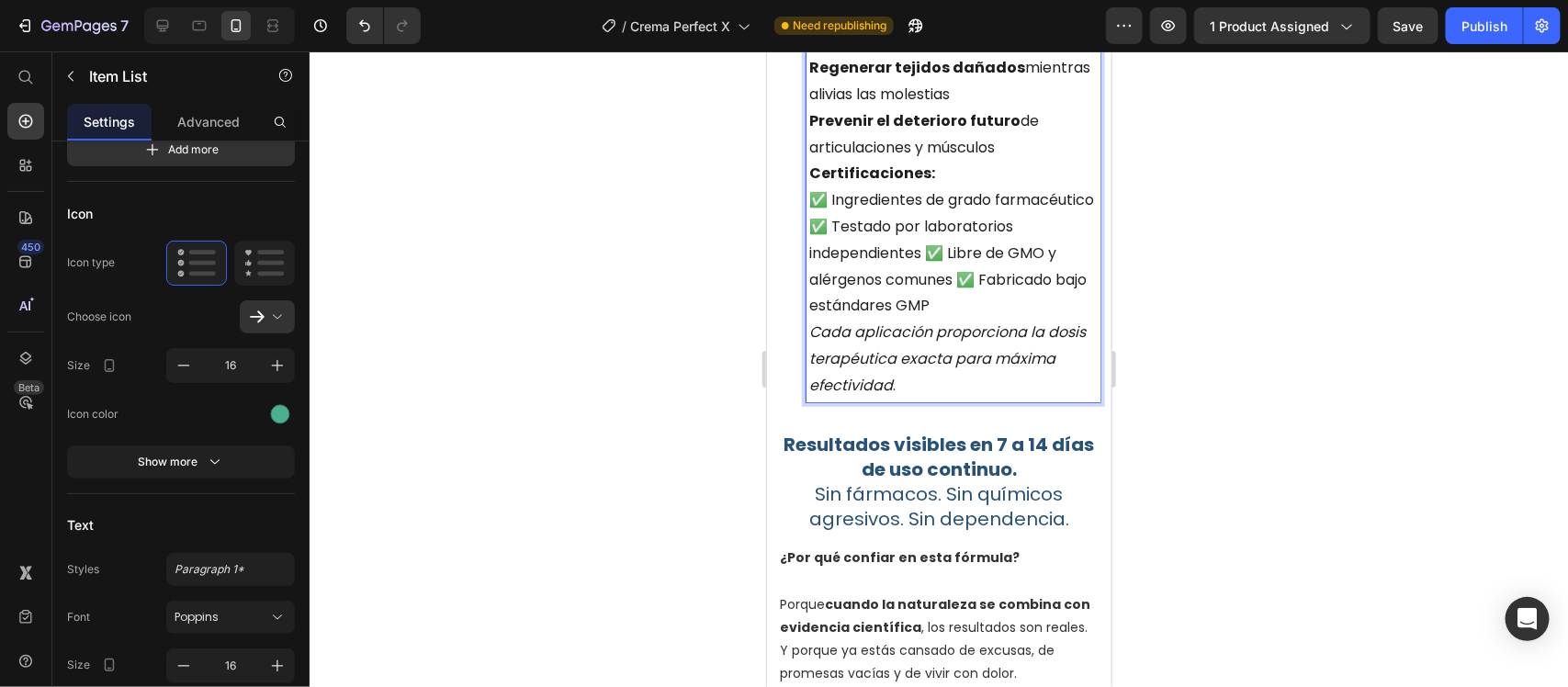 click on "✅ Testado por laboratorios independientes ✅ Libre de GMO y alérgenos comunes ✅ Fabricado bajo estándares GMP" at bounding box center (953, 265) 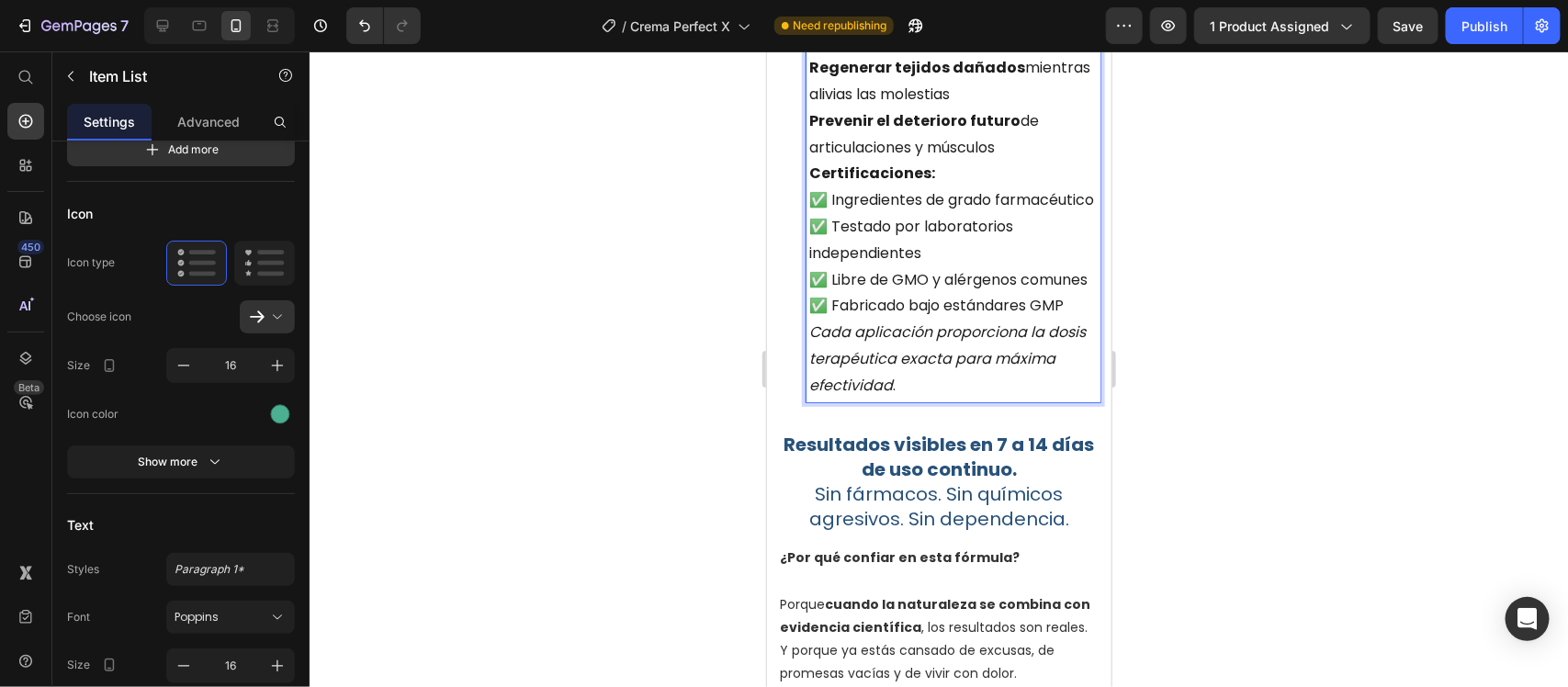 click on "✅ Libre de GMO y alérgenos comunes ✅ Fabricado bajo estándares GMP" at bounding box center [953, 293] 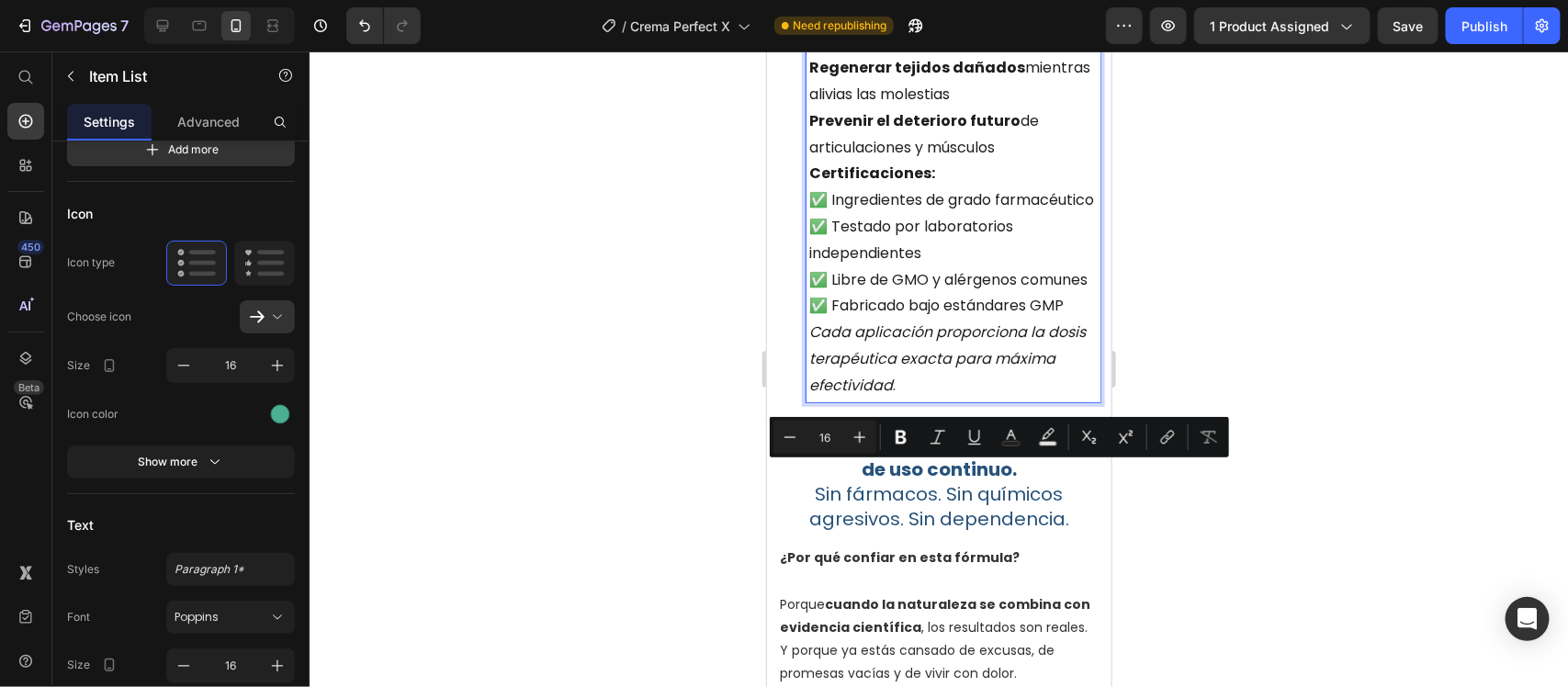 click on "✅ Fabricado bajo estándares GMP" at bounding box center [953, 305] 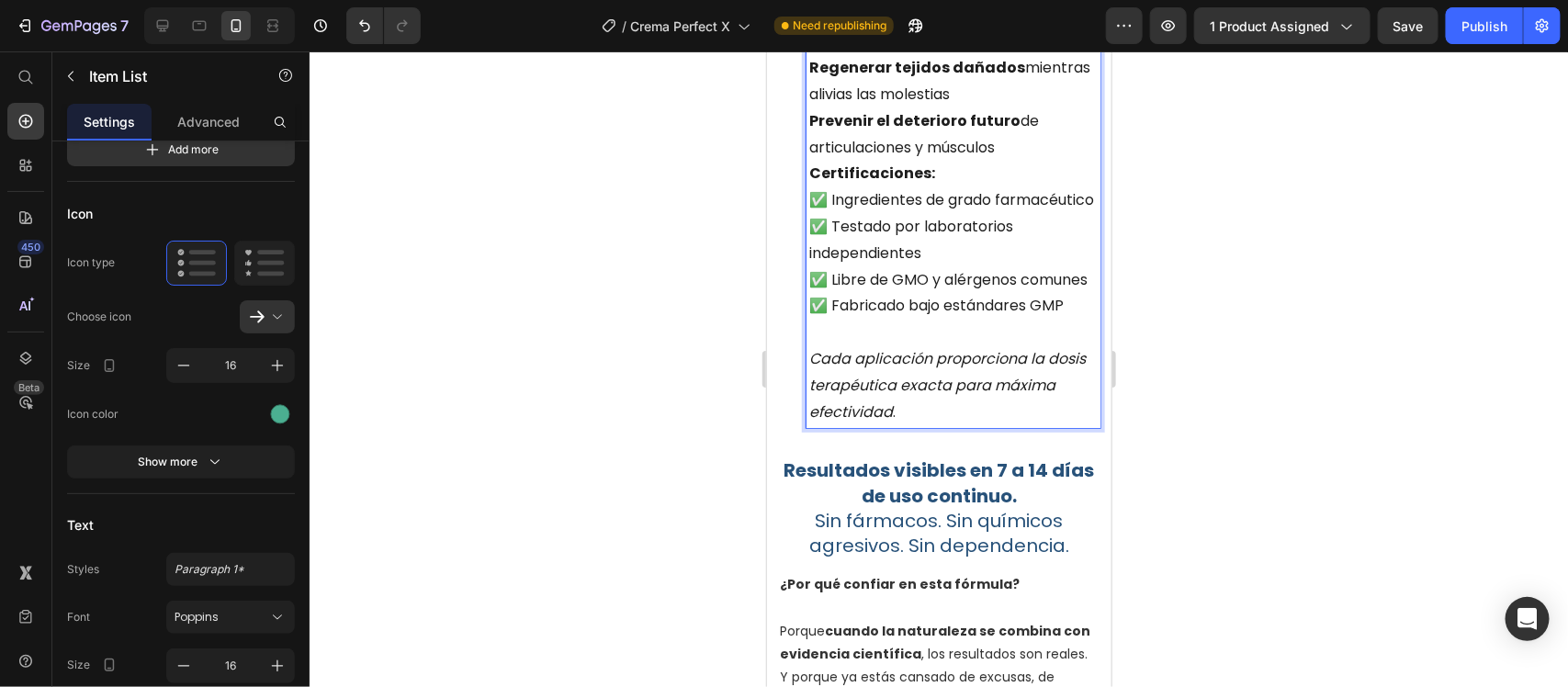 click on "Cada aplicación proporciona la dosis terapéutica exacta para máxima efectividad ." at bounding box center [953, 385] 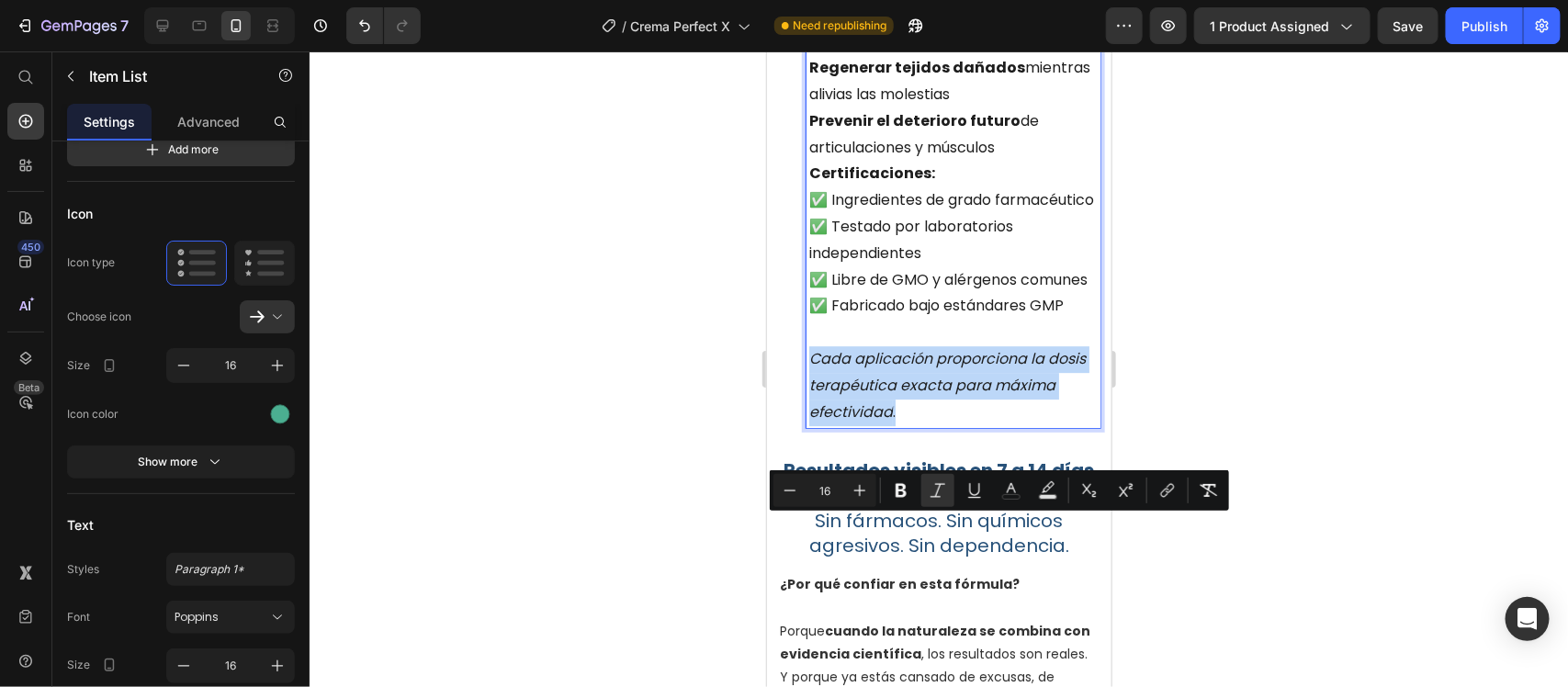 drag, startPoint x: 964, startPoint y: 580, endPoint x: 807, endPoint y: 518, distance: 168.7987 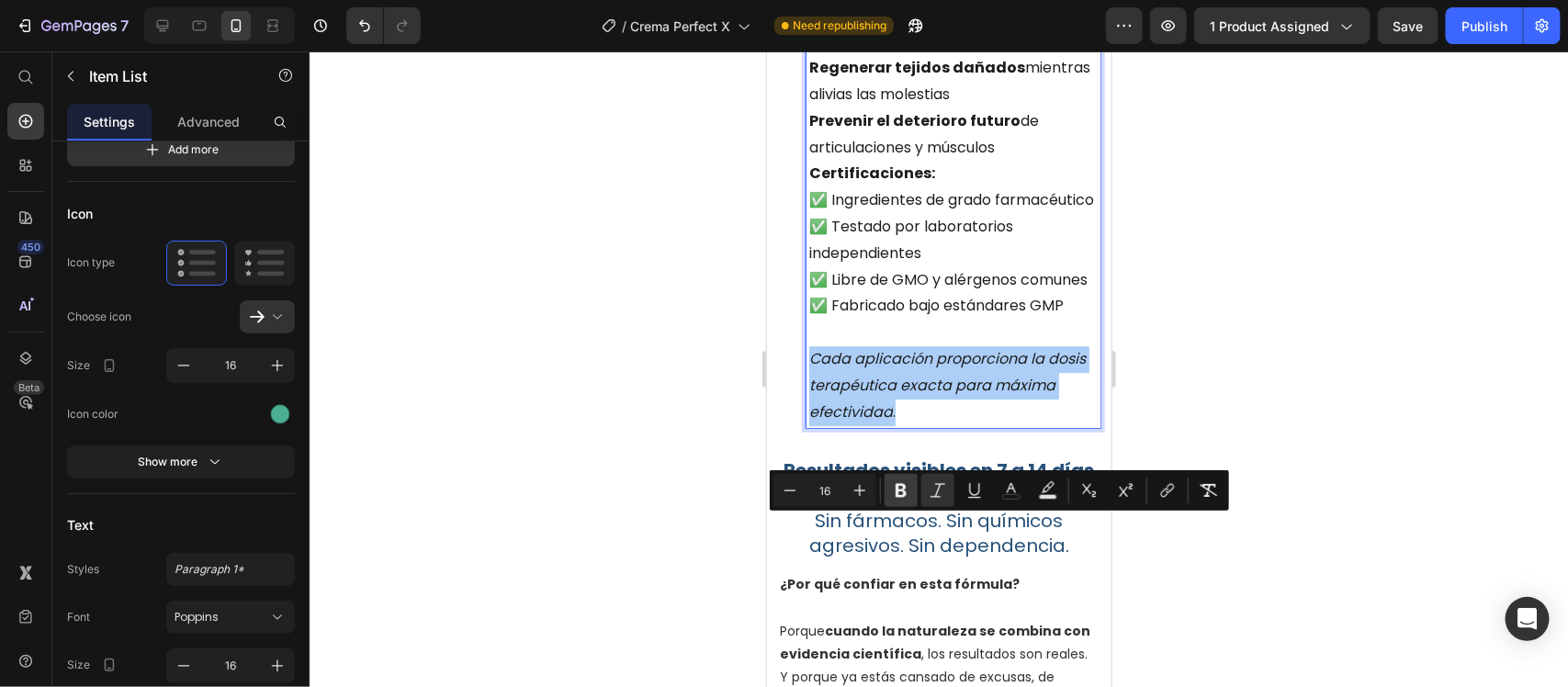 click 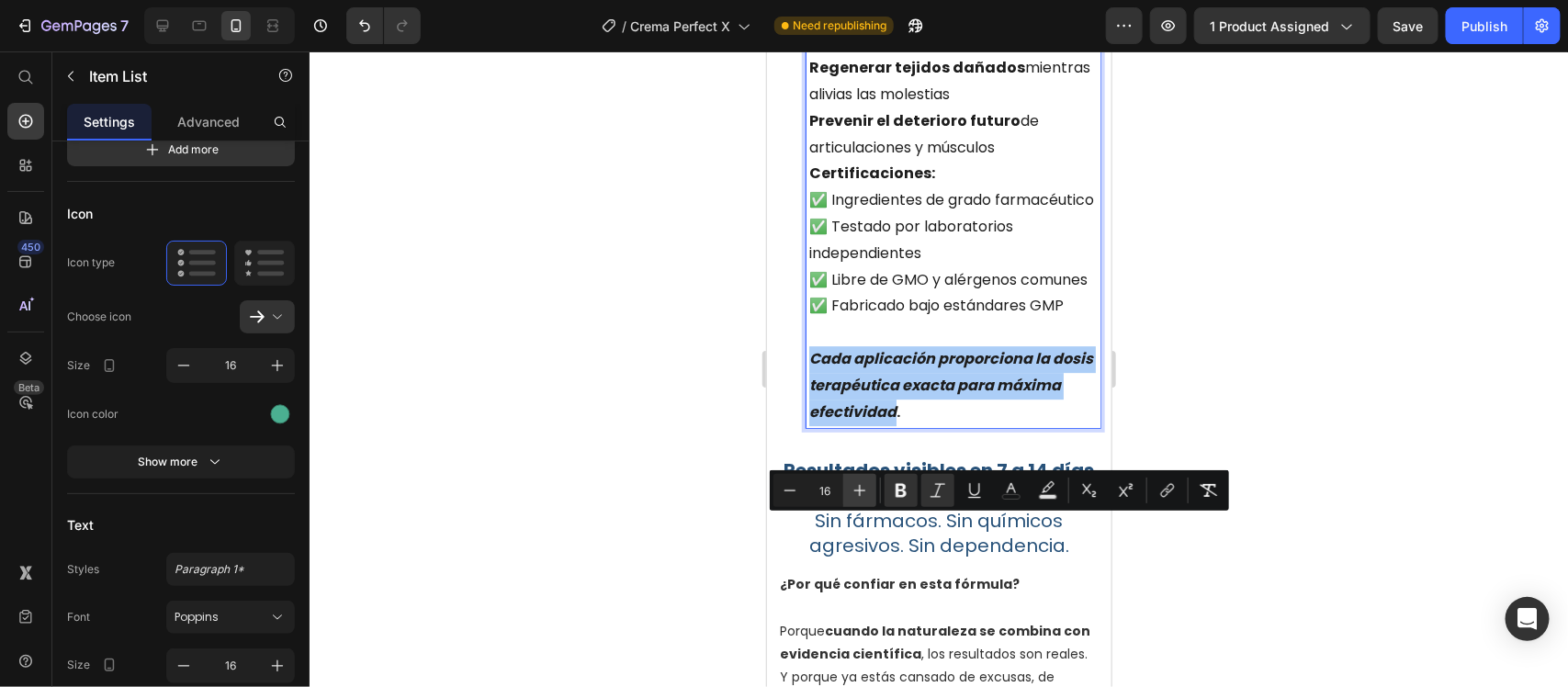 click 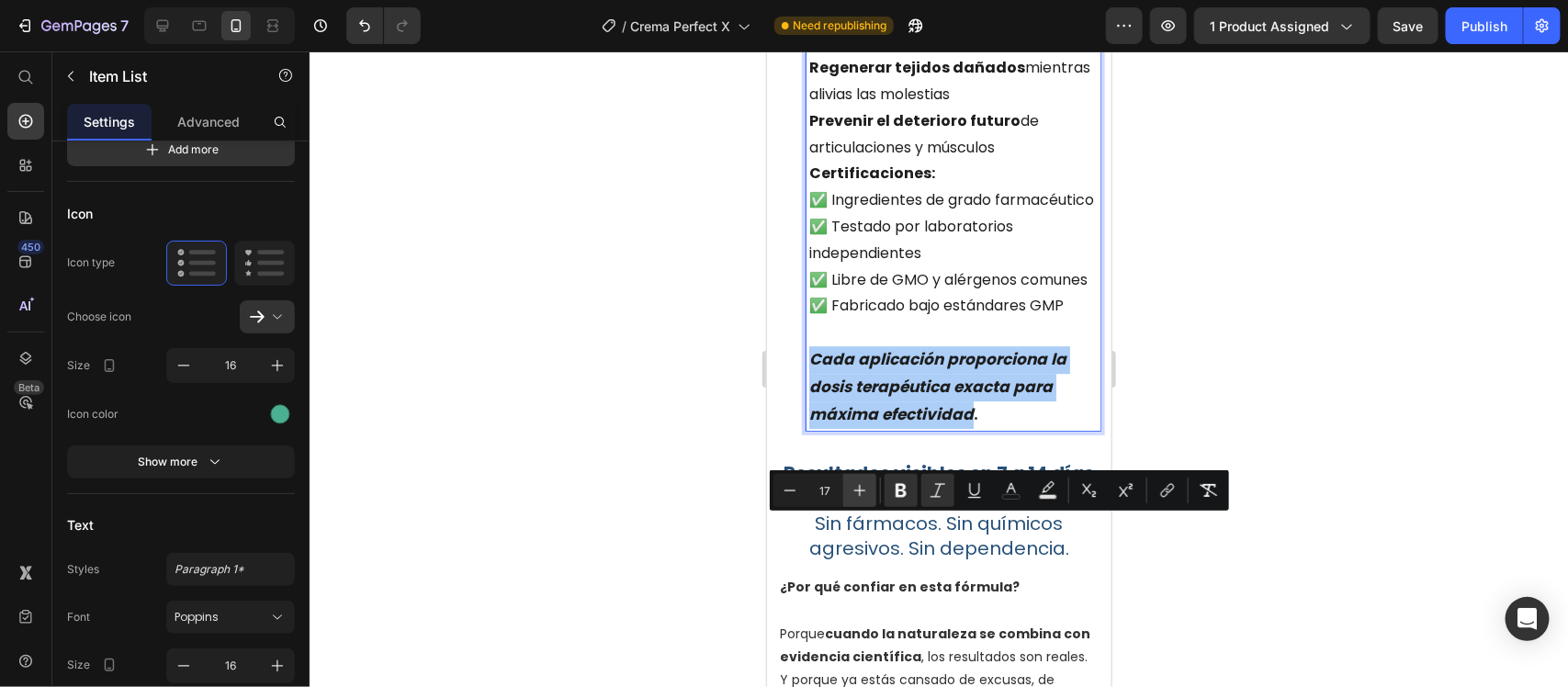 click 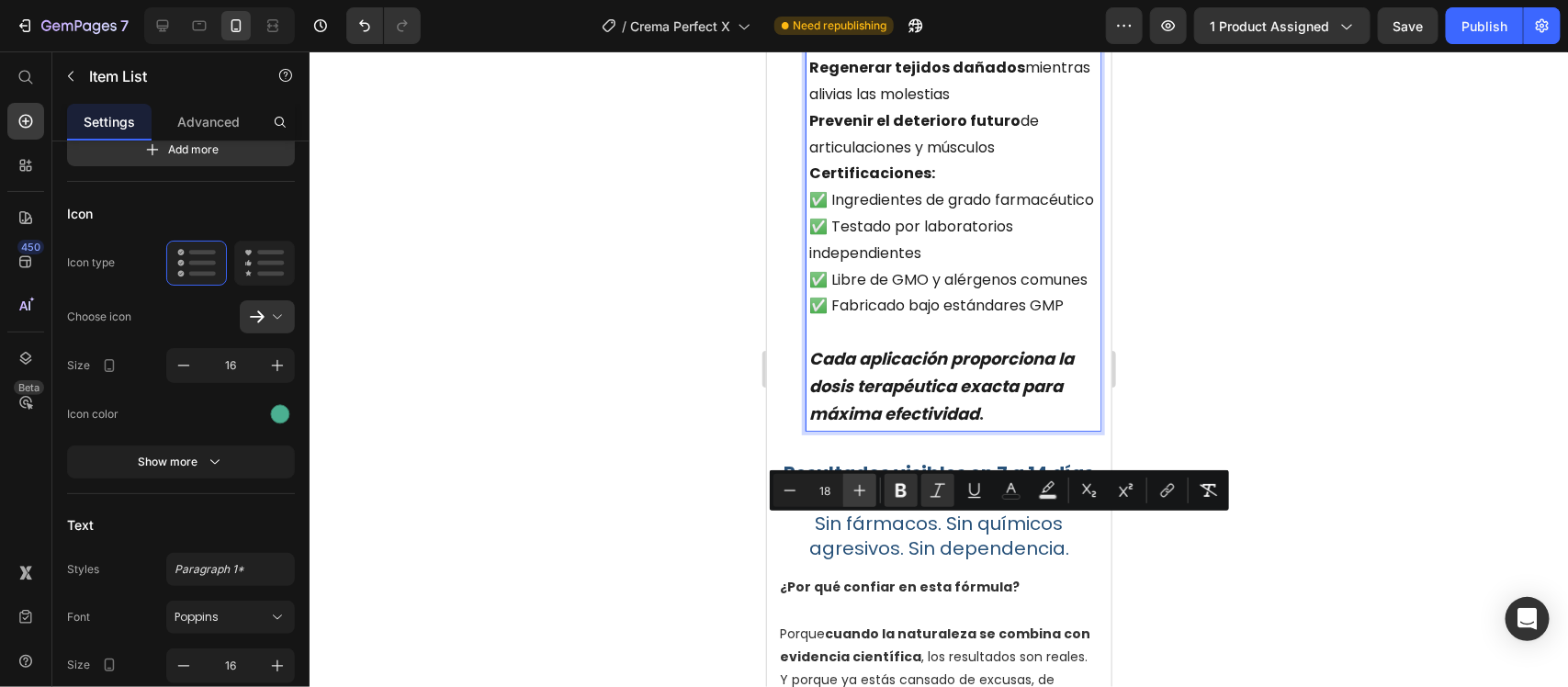 click 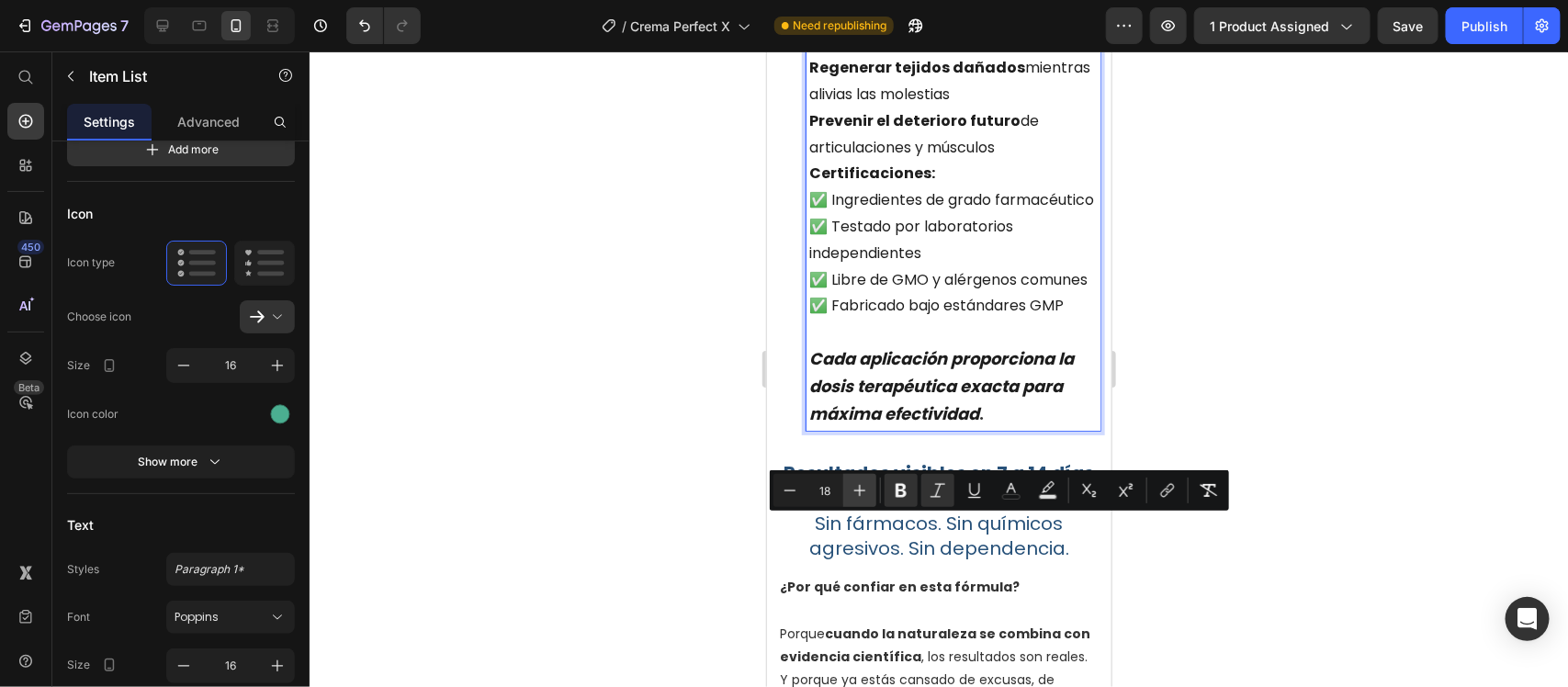 type on "19" 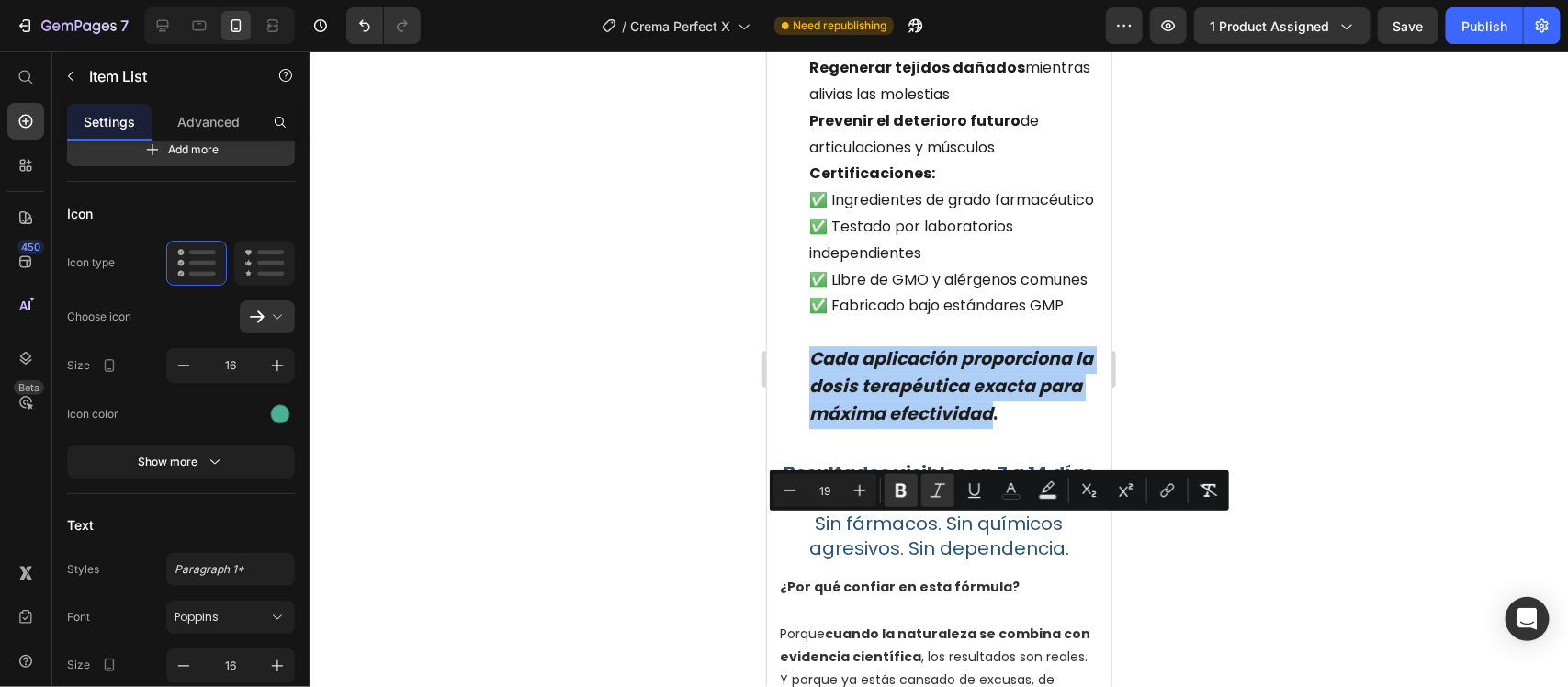 click 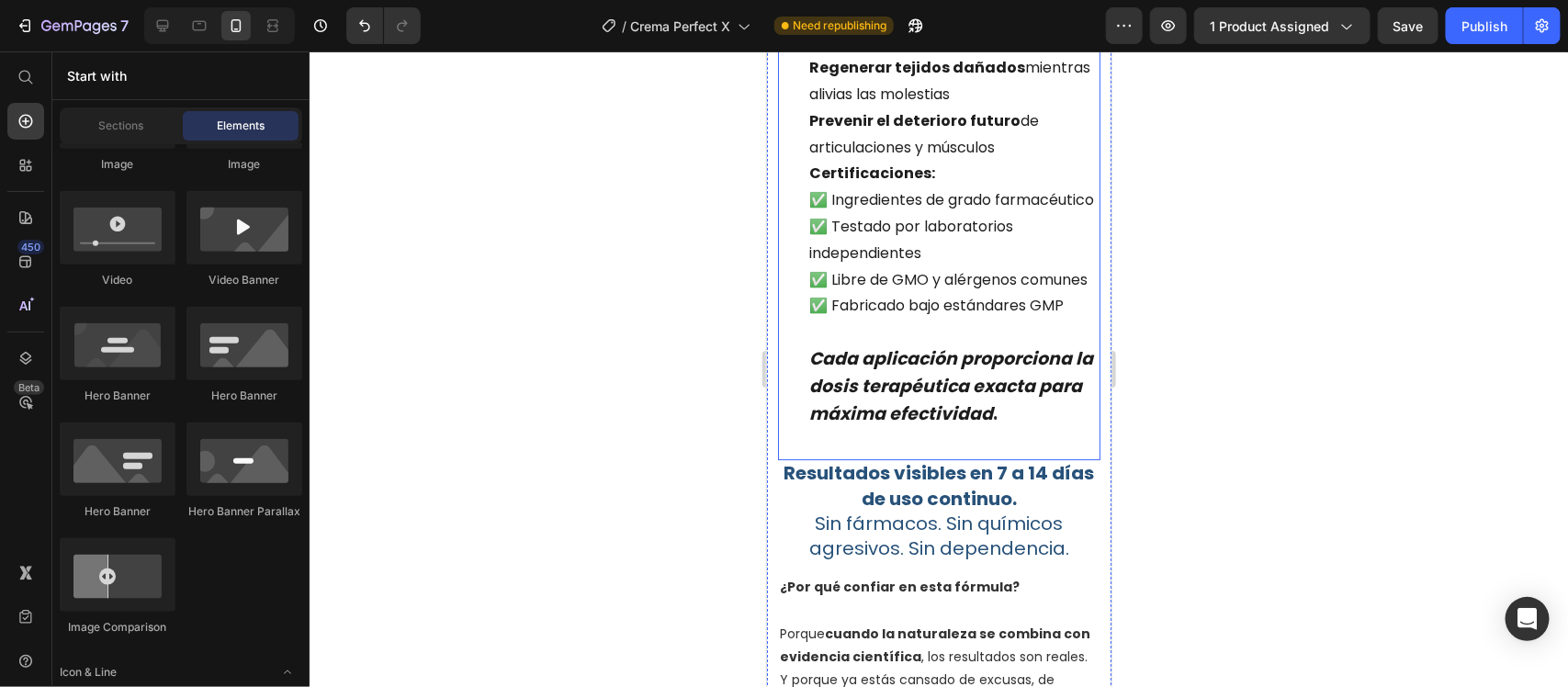 click on "Cada aplicación proporciona la dosis terapéutica exacta para máxima efectividad" at bounding box center (950, 385) 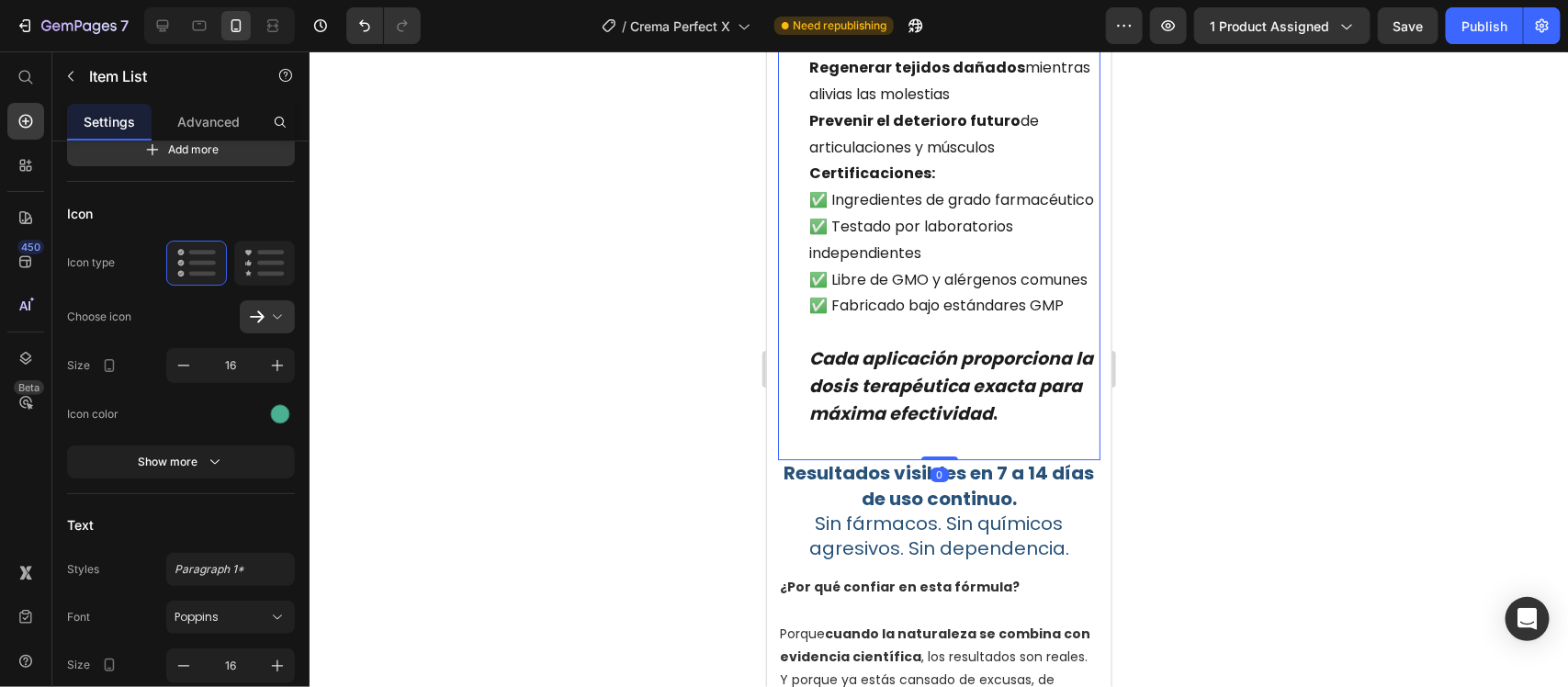 scroll, scrollTop: 2142, scrollLeft: 0, axis: vertical 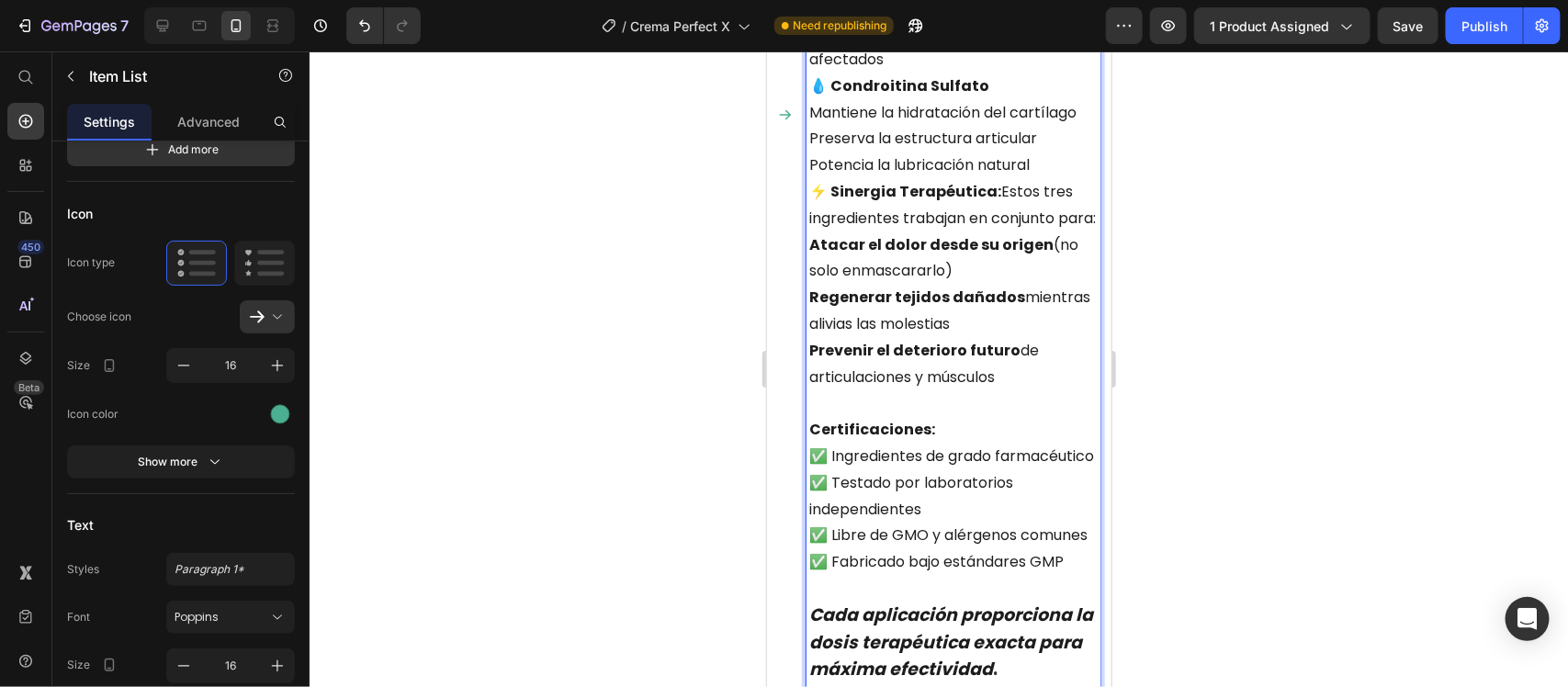 click 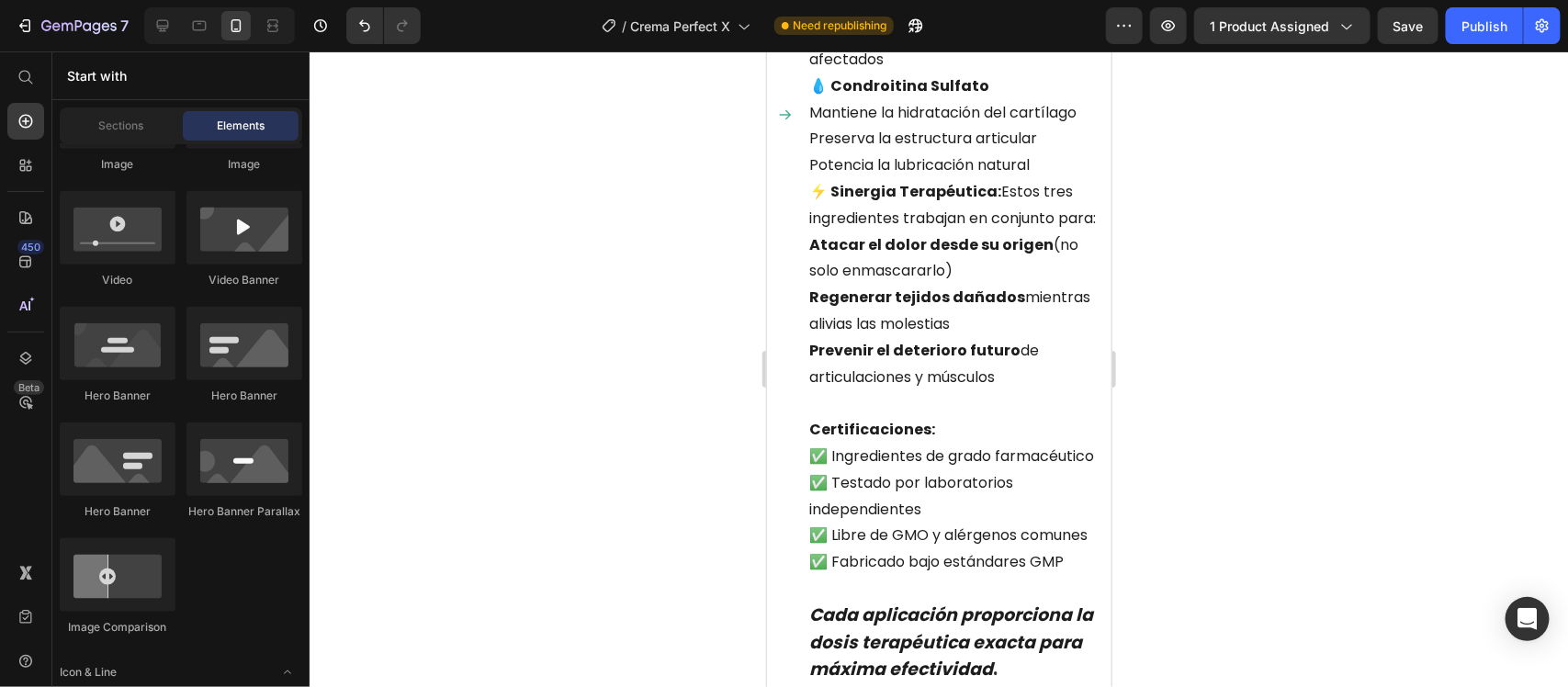 scroll, scrollTop: 2371, scrollLeft: 0, axis: vertical 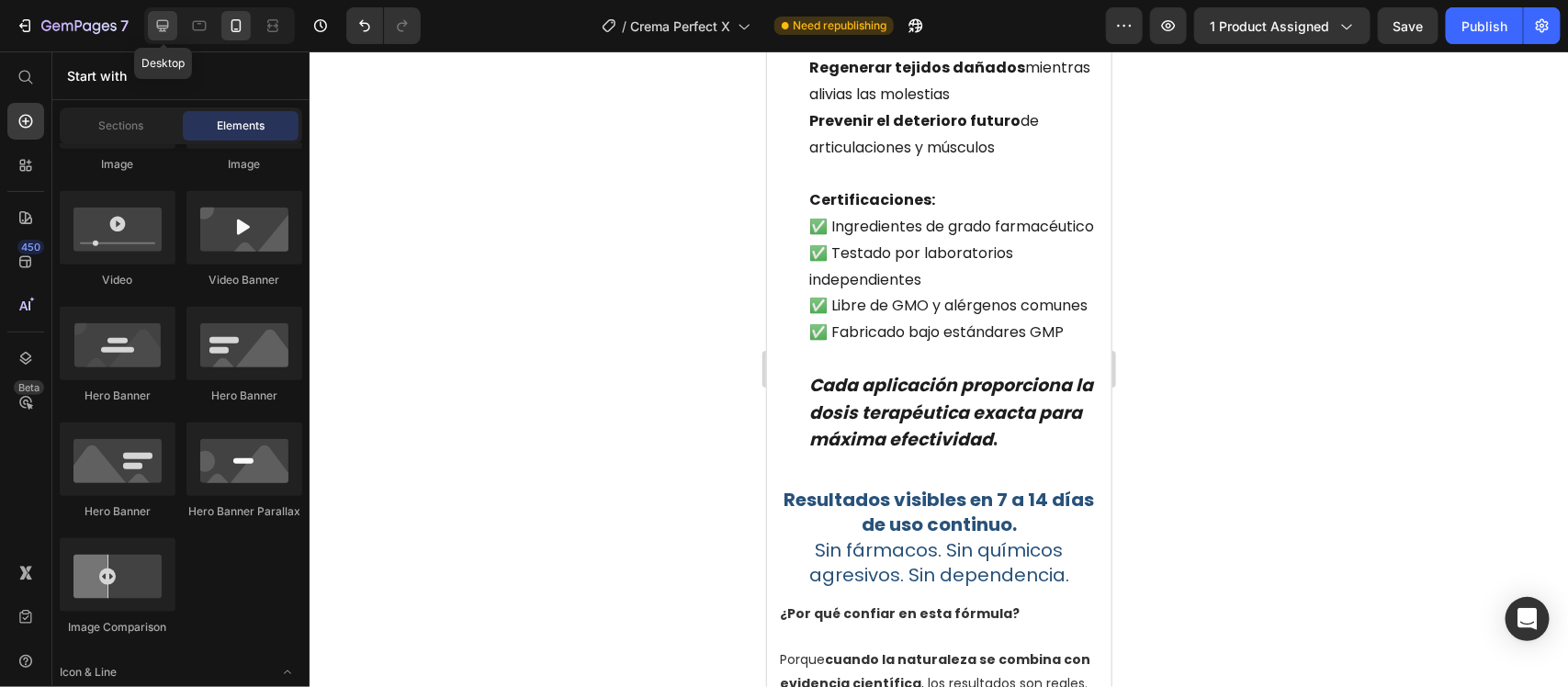 click 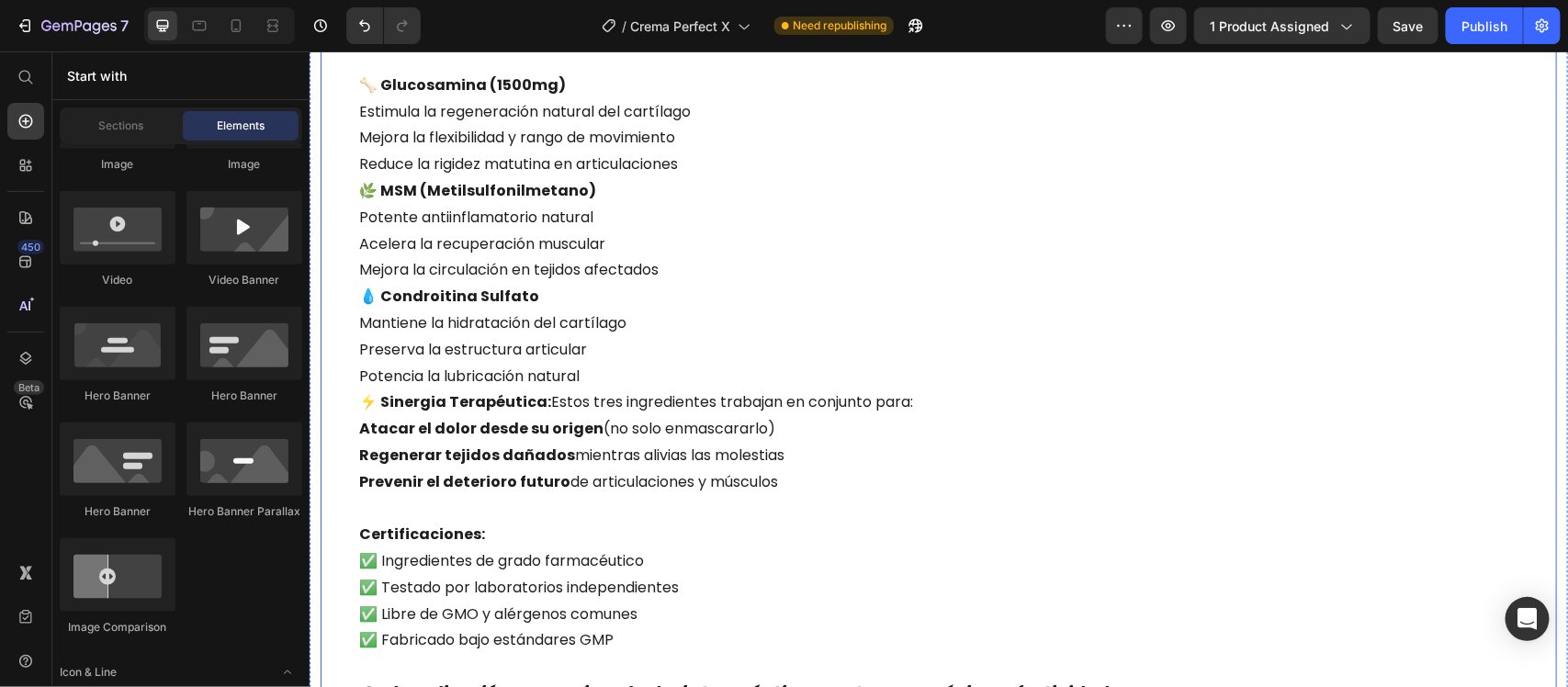 scroll, scrollTop: 1676, scrollLeft: 0, axis: vertical 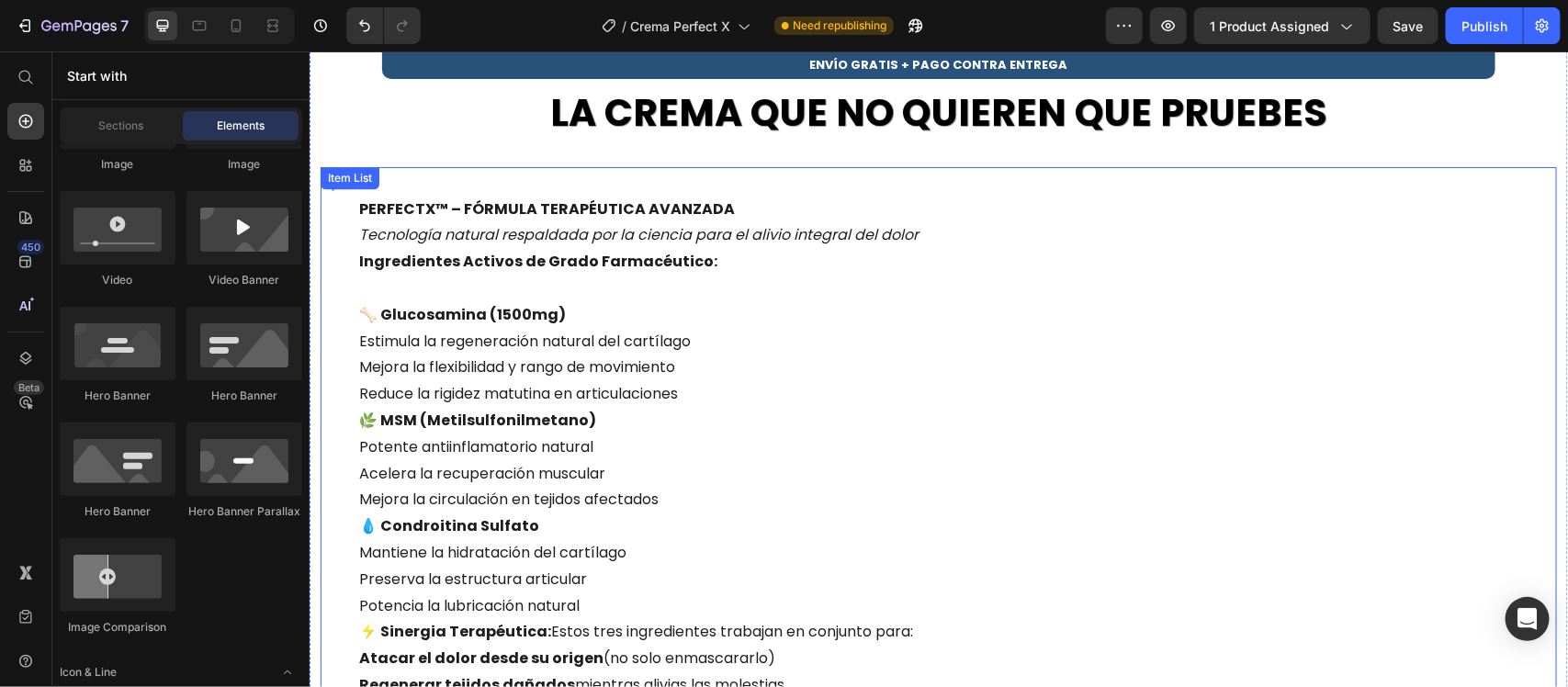 click on "PERFECTX™ – FÓRMULA TERAPÉUTICA AVANZADA Tecnología natural respaldada por la ciencia para el alivio integral del dolor Ingredientes Activos de Grado Farmacéutico: 🦴 [MEDICAL_DATA] (1500mg) Estimula la regeneración natural del cartílago Mejora la flexibilidad y rango de movimiento Reduce la rigidez matutina en articulaciones 🌿 MSM (Metilsulfonilmetano) Potente antiinflamatorio natural Acelera la recuperación muscular Mejora la circulación en tejidos afectados 💧 Condroitina Sulfato Mantiene la hidratación del cartílago Preserva la estructura articular Potencia la lubricación natural ⚡ Sinergia Terapéutica:  Estos tres ingredientes trabajan en conjunto para: Atacar el dolor desde su origen  (no solo enmascararlo) Regenerar tejidos dañados  mientras alivias las molestias Prevenir el deterioro futuro  de articulaciones y músculos Certificaciones:  ✅ Ingredientes de grado farmacéutico   ✅ Testado por laboratorios independientes  ." at bounding box center [938, 553] 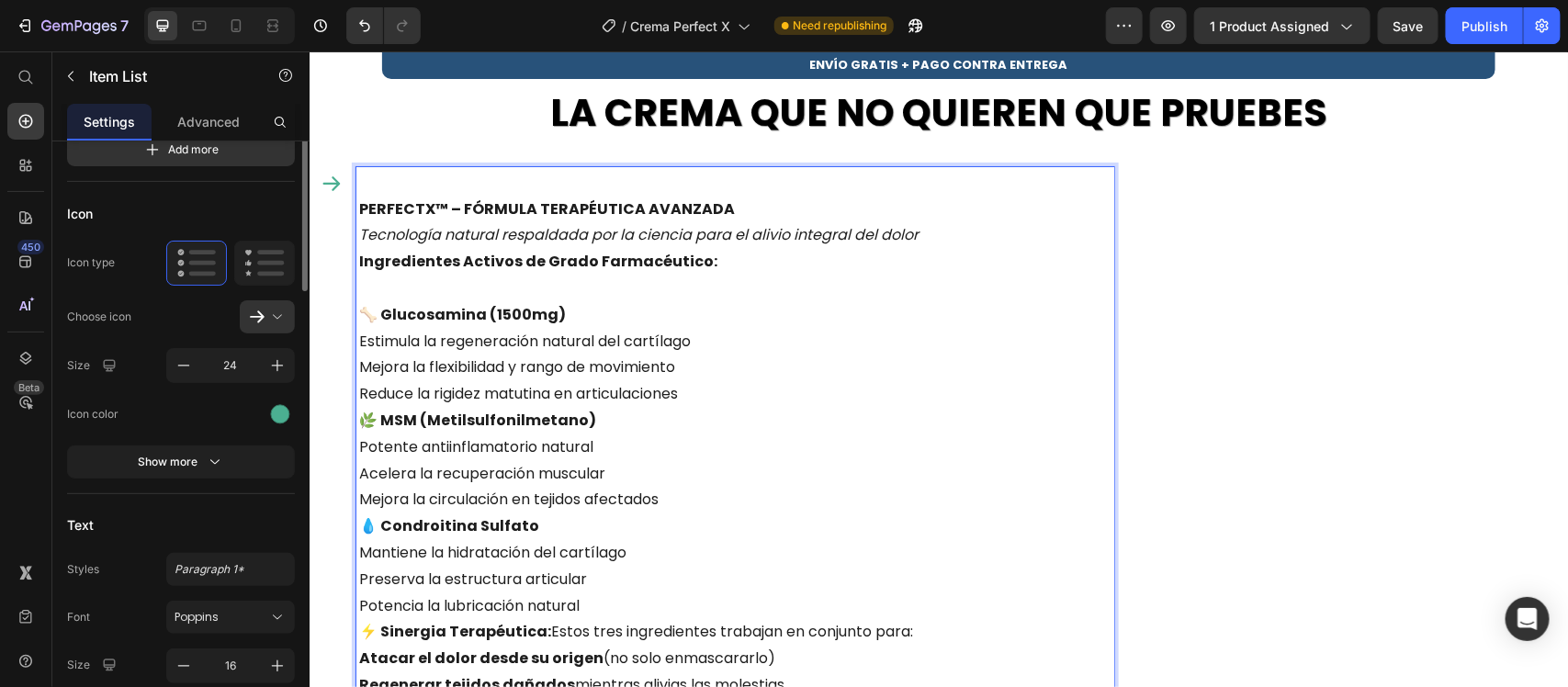 scroll, scrollTop: 0, scrollLeft: 0, axis: both 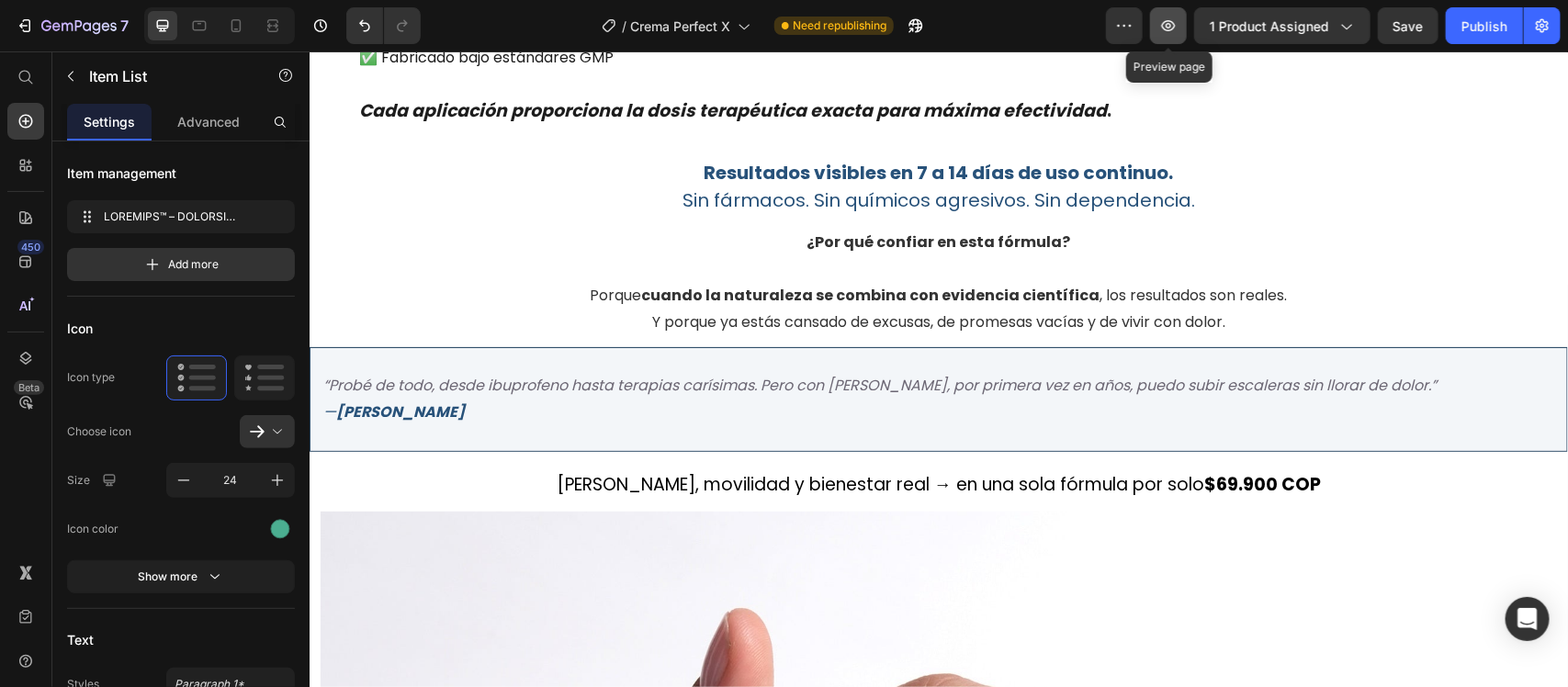 click 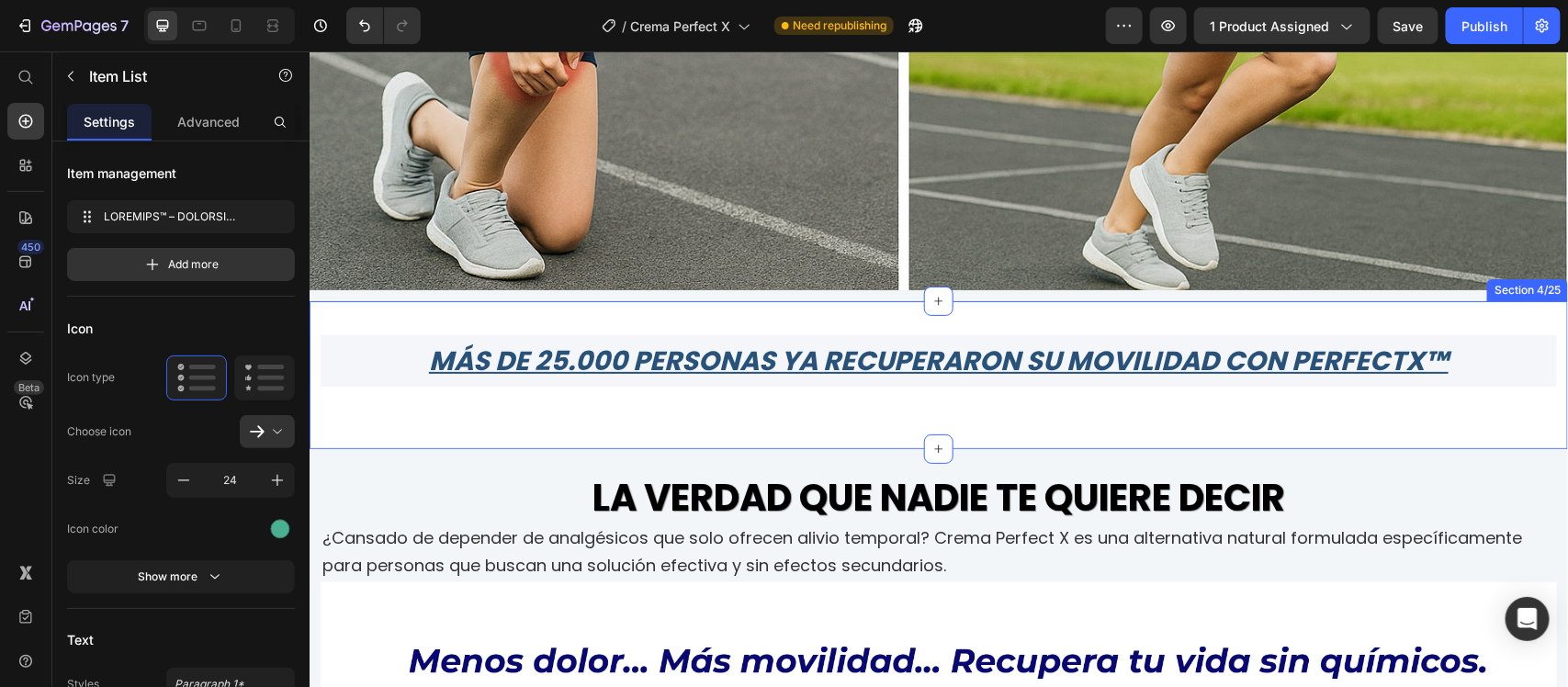scroll, scrollTop: 2299, scrollLeft: 0, axis: vertical 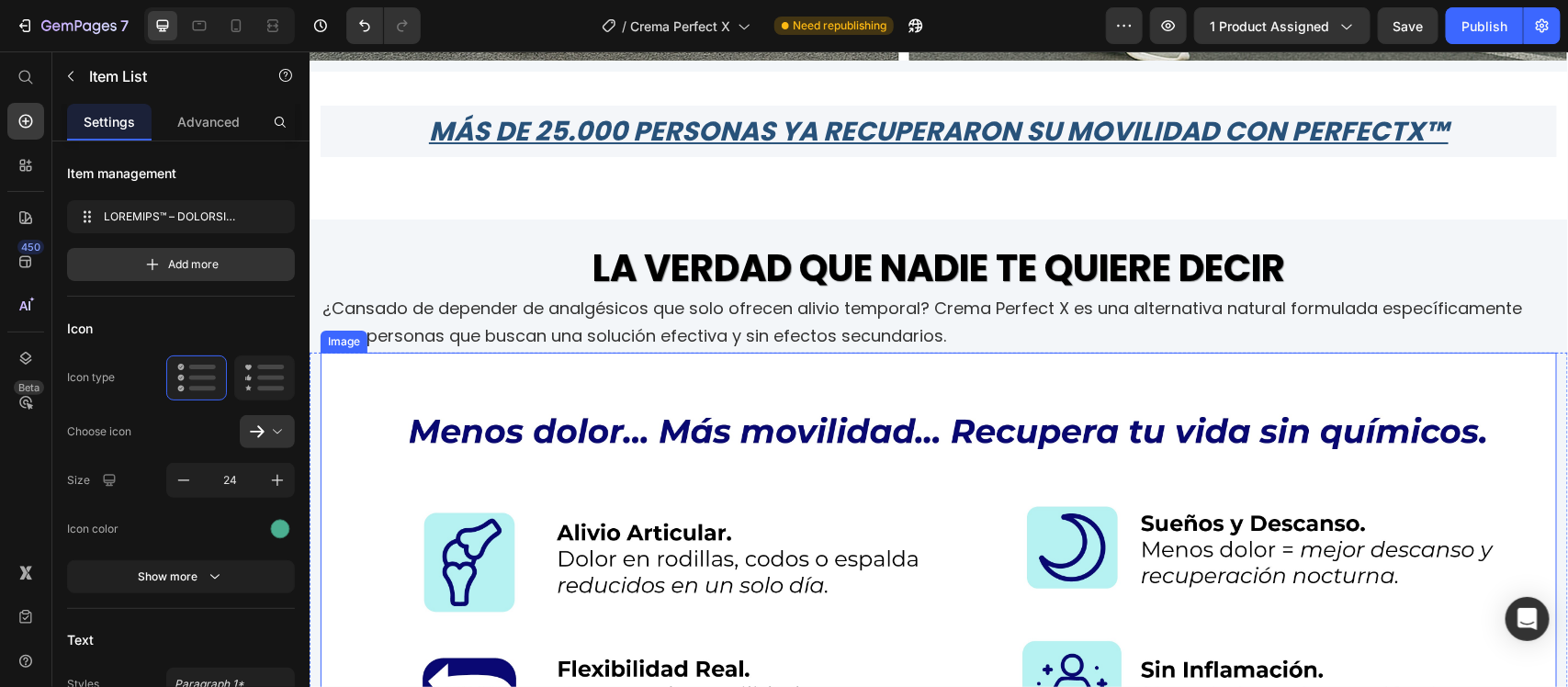 click at bounding box center [938, 657] 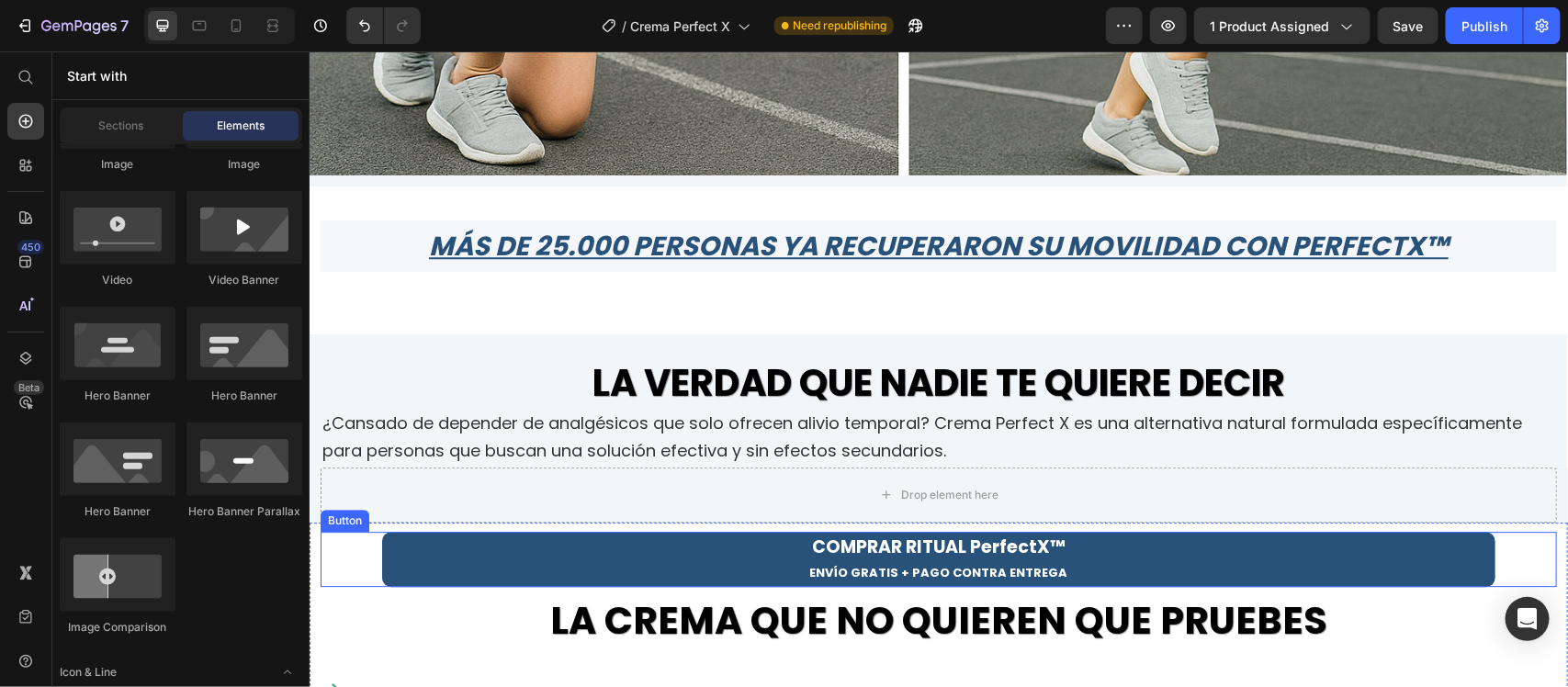 scroll, scrollTop: 2069, scrollLeft: 0, axis: vertical 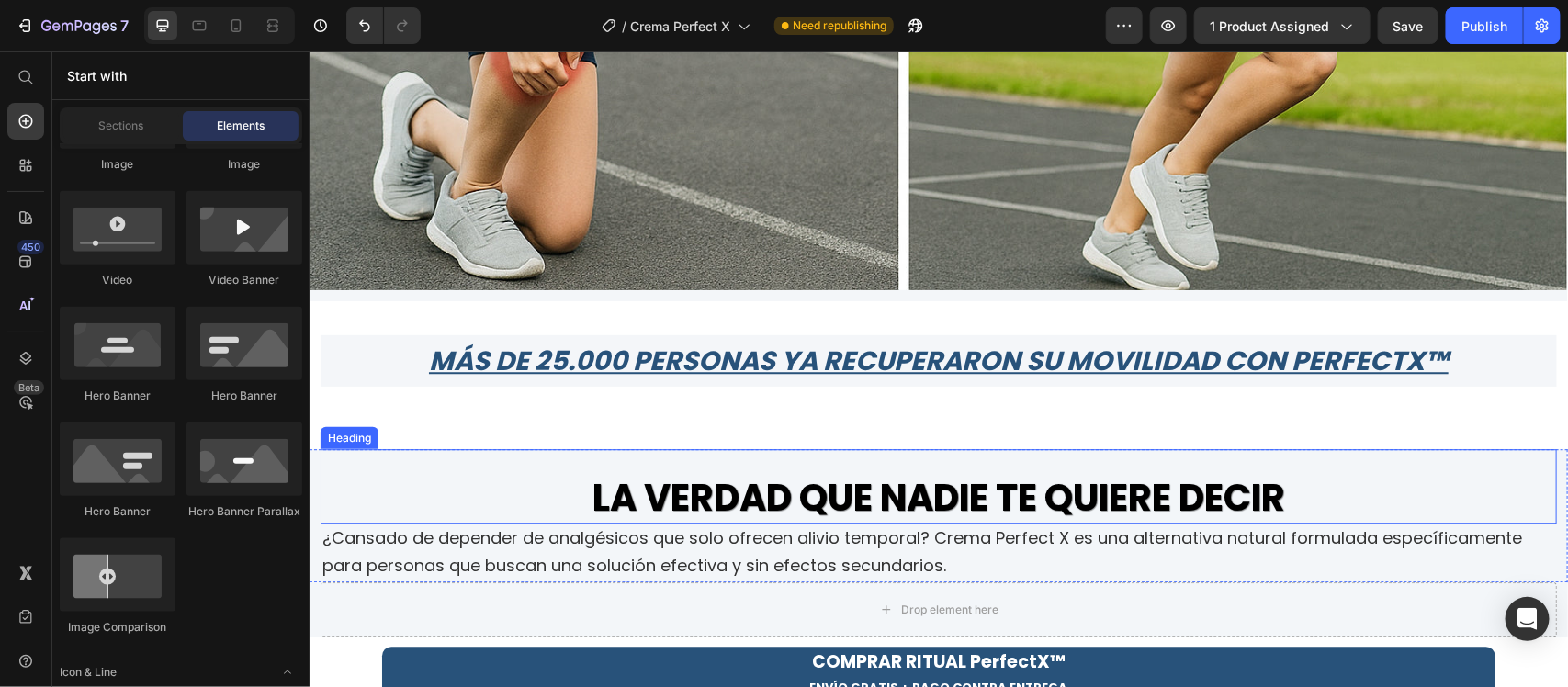 click on "LA VERDAD QUE NADIE TE QUIERE DECIR" at bounding box center (938, 497) 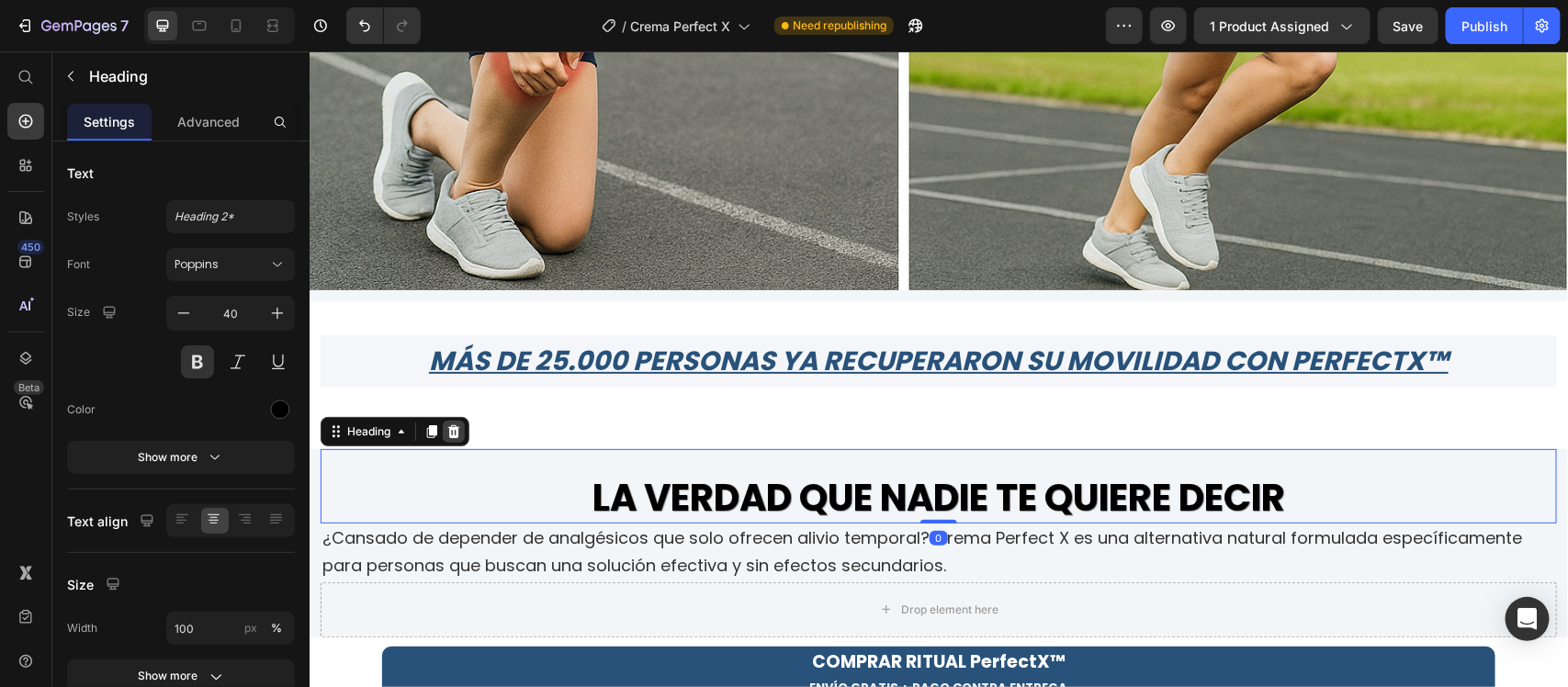 click 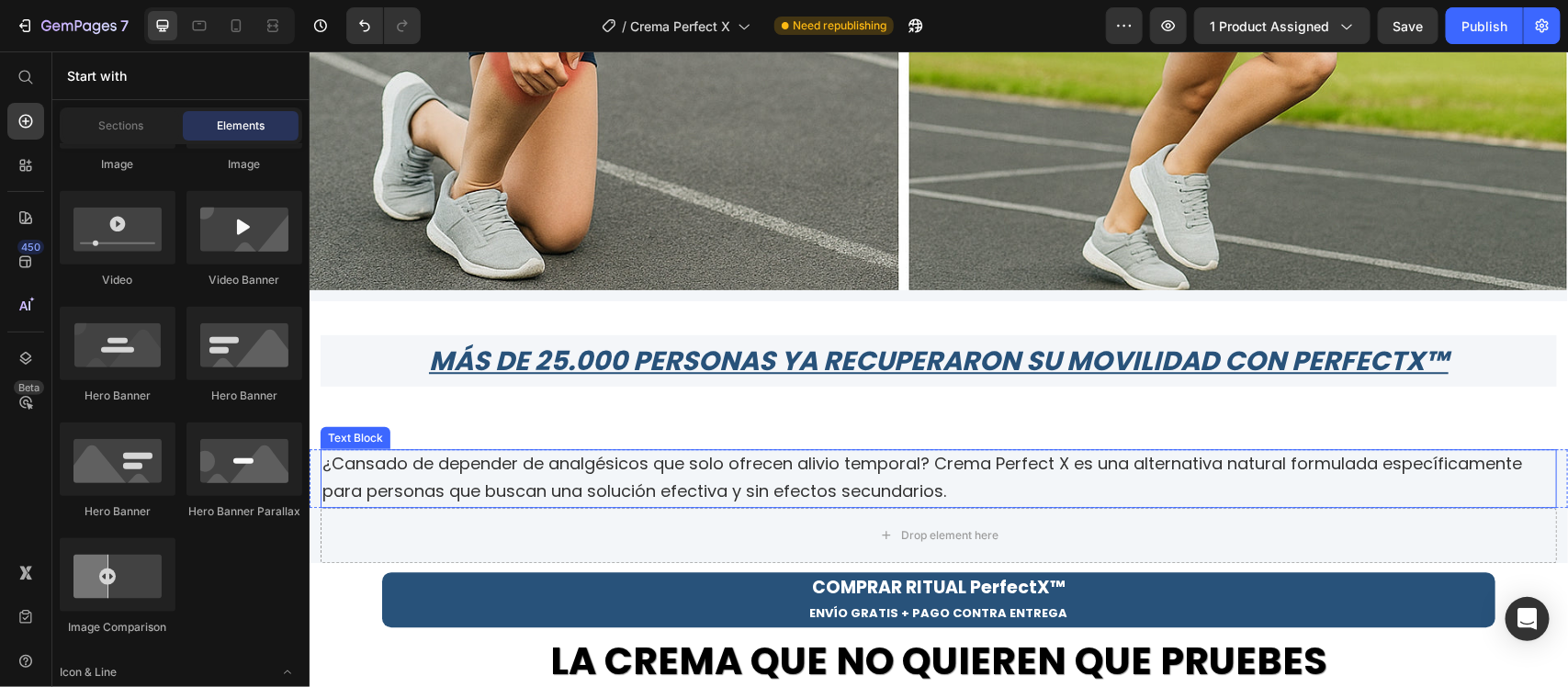 click on "¿Cansado de depender de analgésicos que solo ofrecen alivio temporal? Crema Perfect X es una alternativa natural formulada específicamente para personas que buscan una solución efectiva y sin efectos secundarios." at bounding box center (921, 476) 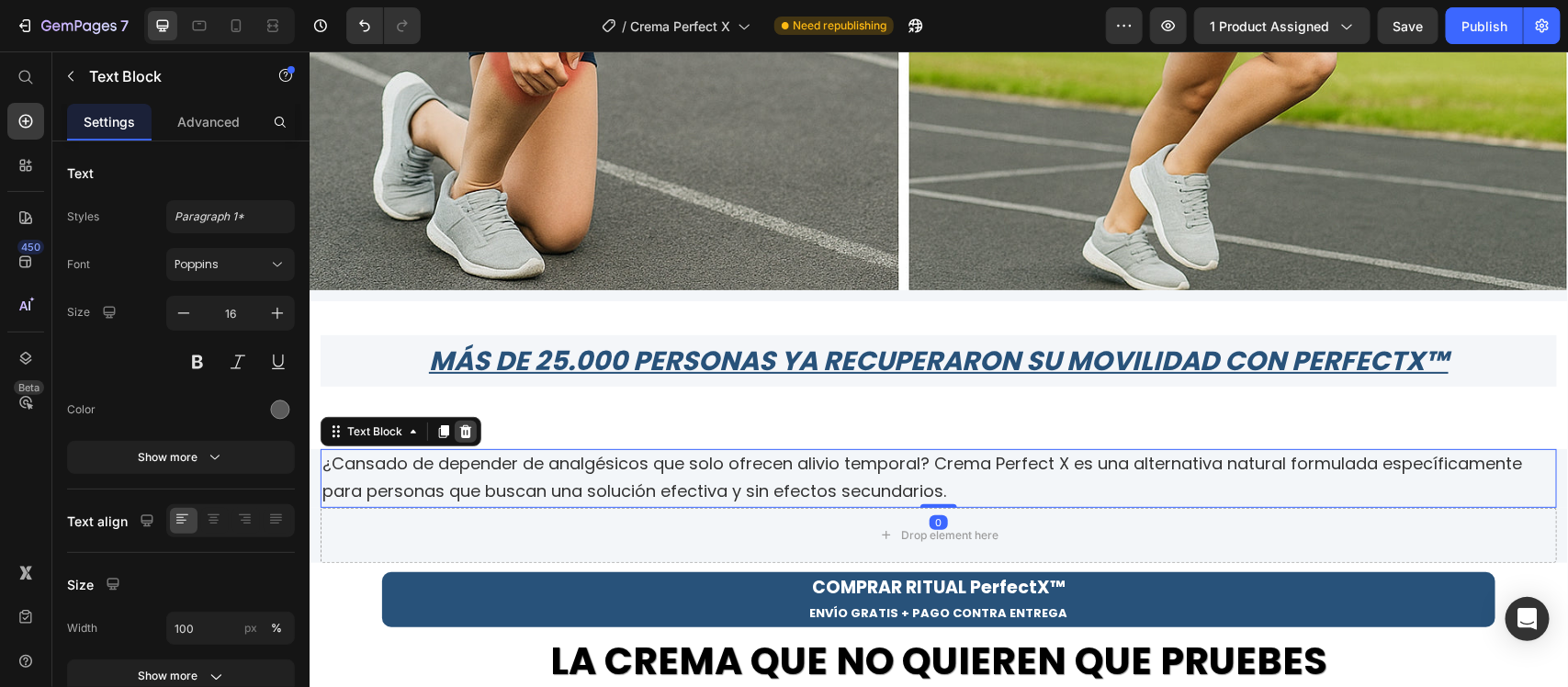 click 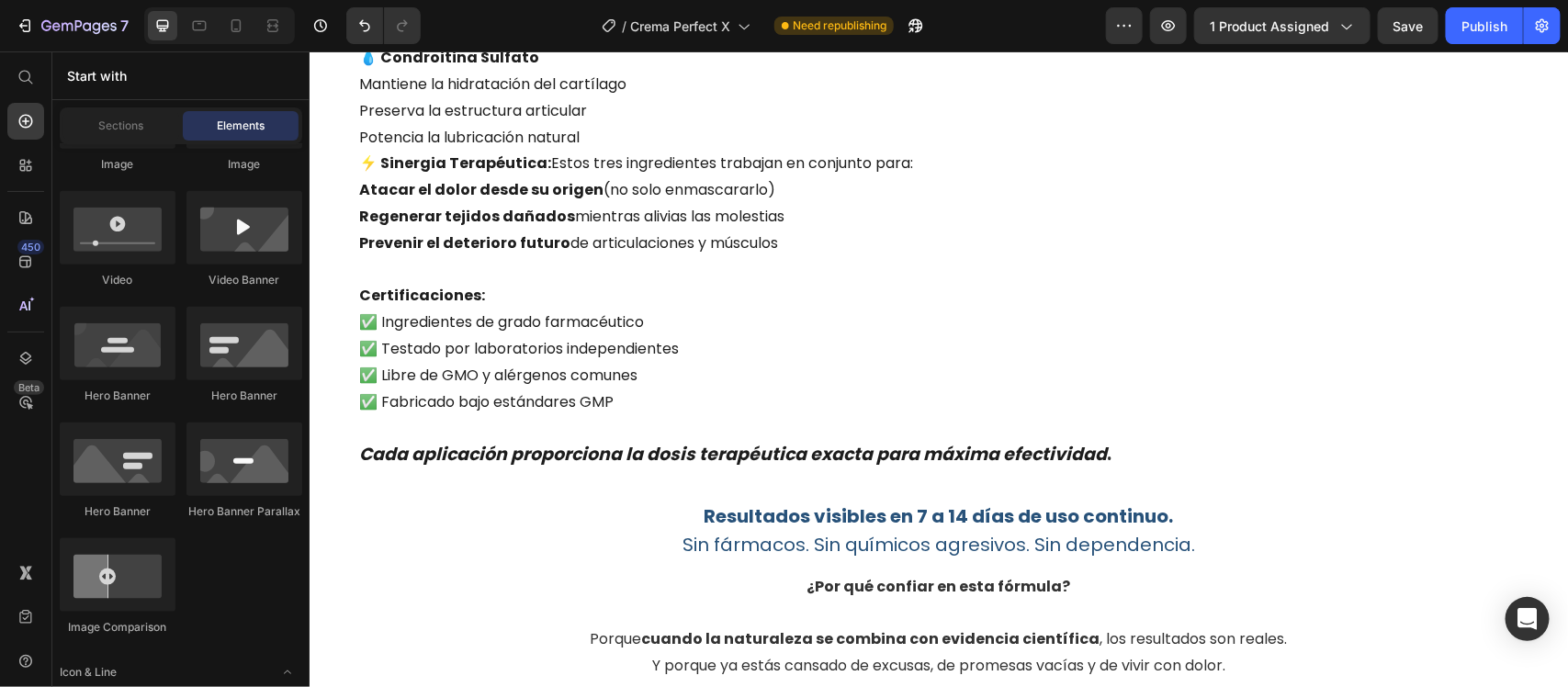 scroll, scrollTop: 2754, scrollLeft: 0, axis: vertical 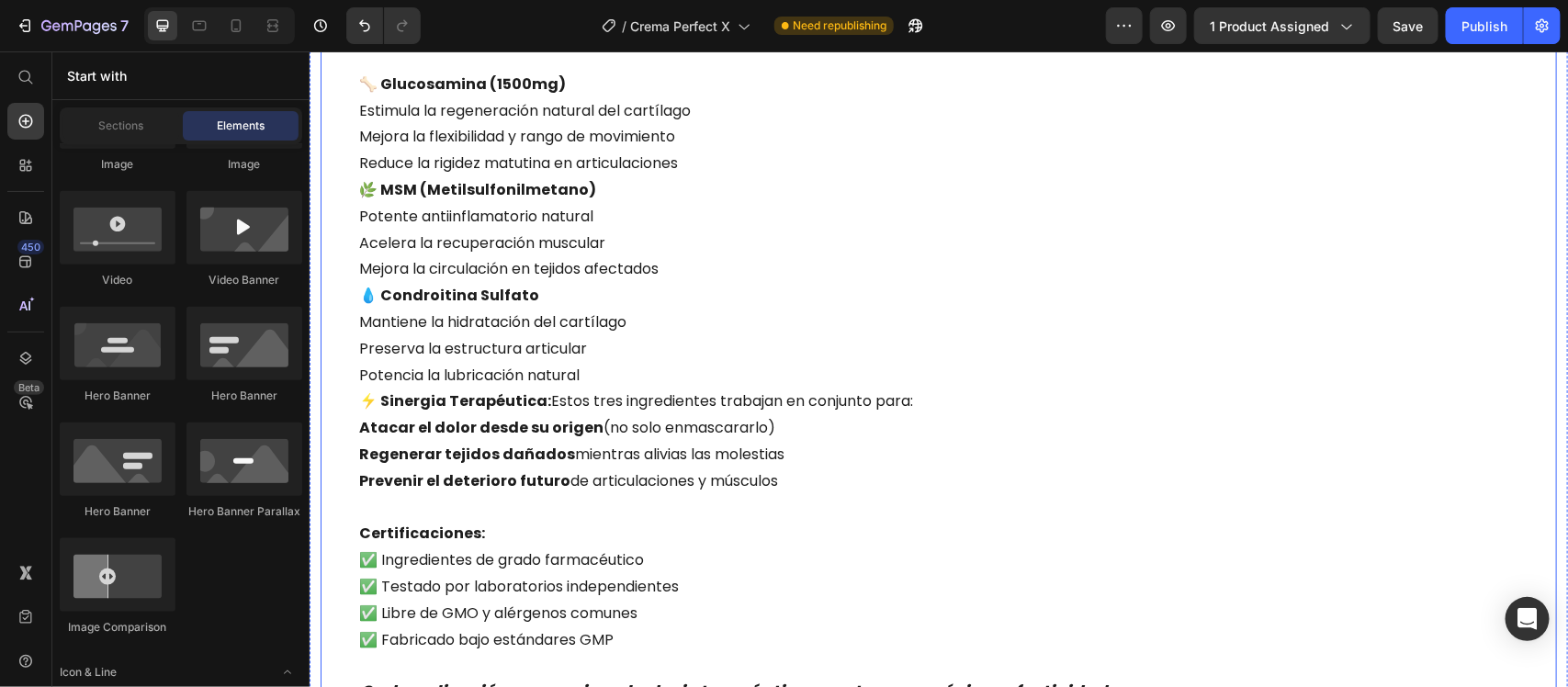 click on "PERFECTX™ – FÓRMULA TERAPÉUTICA AVANZADA Tecnología natural respaldada por la ciencia para el alivio integral del dolor Ingredientes Activos de Grado Farmacéutico: 🦴 [MEDICAL_DATA] (1500mg) Estimula la regeneración natural del cartílago Mejora la flexibilidad y rango de movimiento Reduce la rigidez matutina en articulaciones 🌿 MSM (Metilsulfonilmetano) Potente antiinflamatorio natural Acelera la recuperación muscular Mejora la circulación en tejidos afectados 💧 Condroitina Sulfato Mantiene la hidratación del cartílago Preserva la estructura articular Potencia la lubricación natural ⚡ Sinergia Terapéutica:  Estos tres ingredientes trabajan en conjunto para: Atacar el dolor desde su origen  (no solo enmascararlo) Regenerar tejidos dañados  mientras alivias las molestias Prevenir el deterioro futuro  de articulaciones y músculos   Certificaciones:  ✅ Ingredientes de grado farmacéutico   ✅ Testado por laboratorios independientes    ." at bounding box center [938, 322] 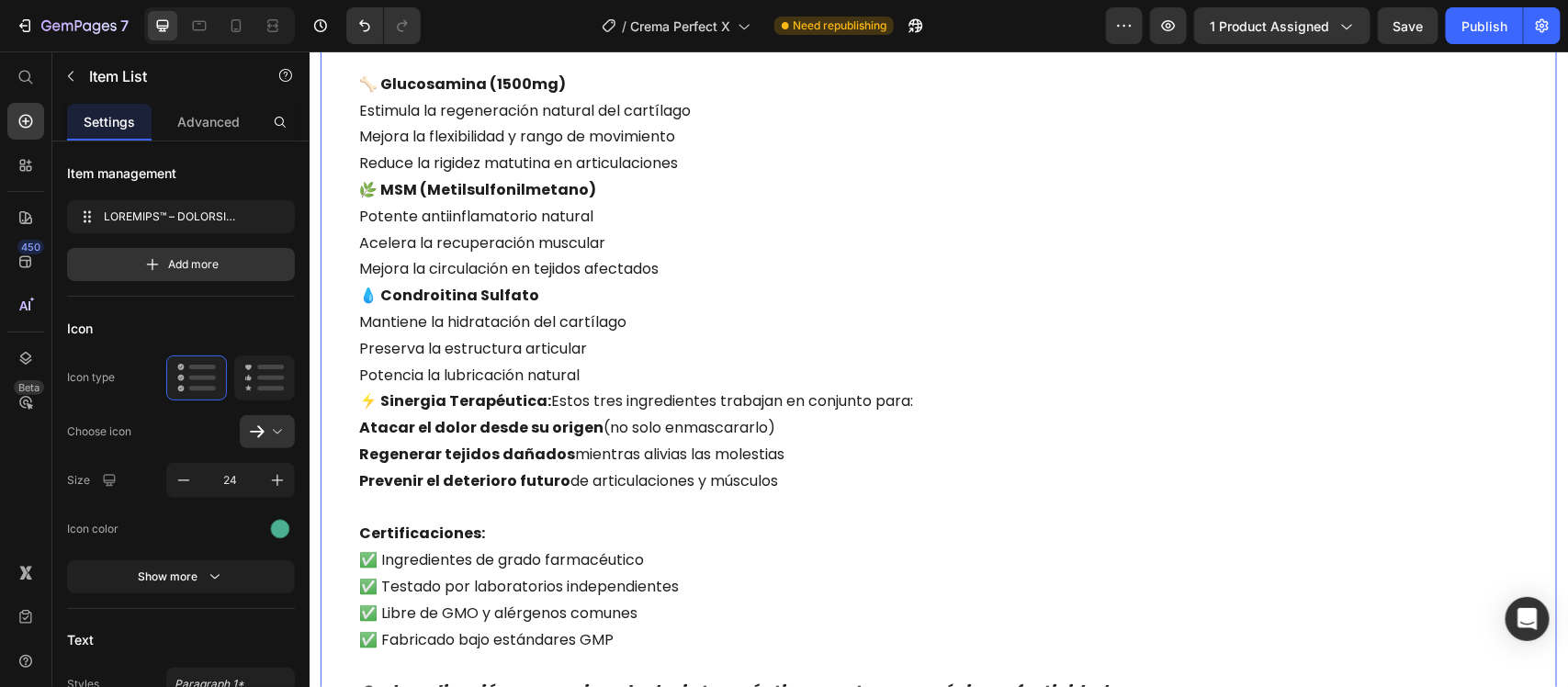 click on "⚡ Sinergia Terapéutica:  Estos tres ingredientes trabajan en conjunto para:" at bounding box center (734, 400) 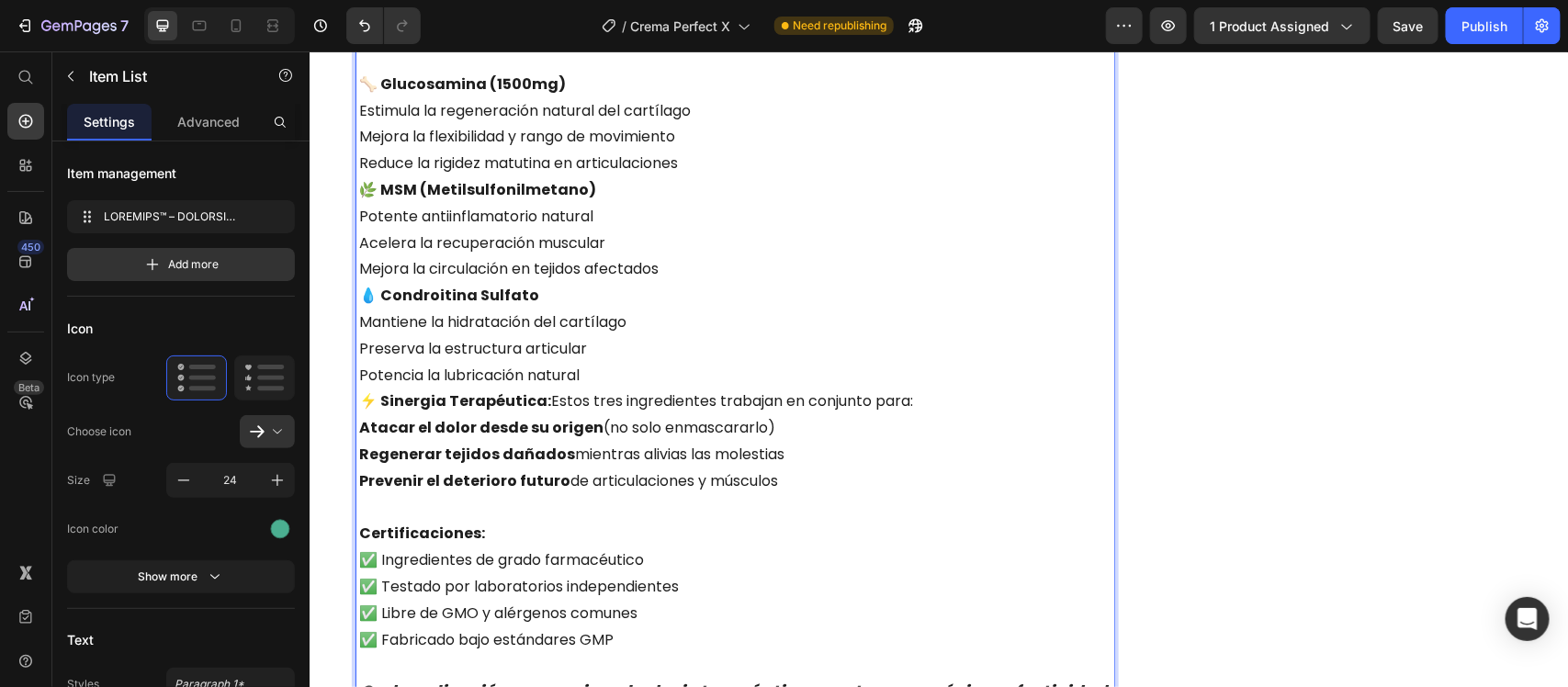 click on "Preserva la estructura articular" at bounding box center (734, 348) 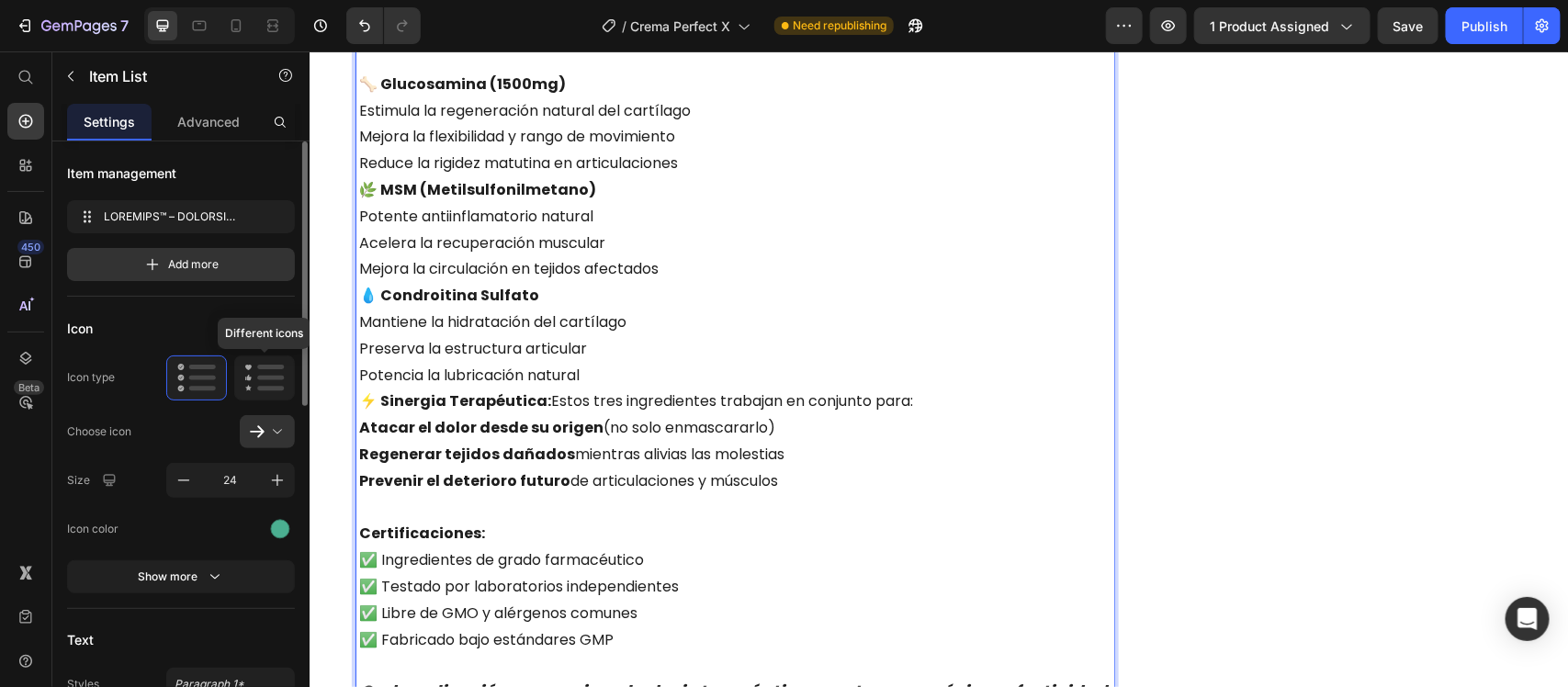 scroll, scrollTop: 230, scrollLeft: 0, axis: vertical 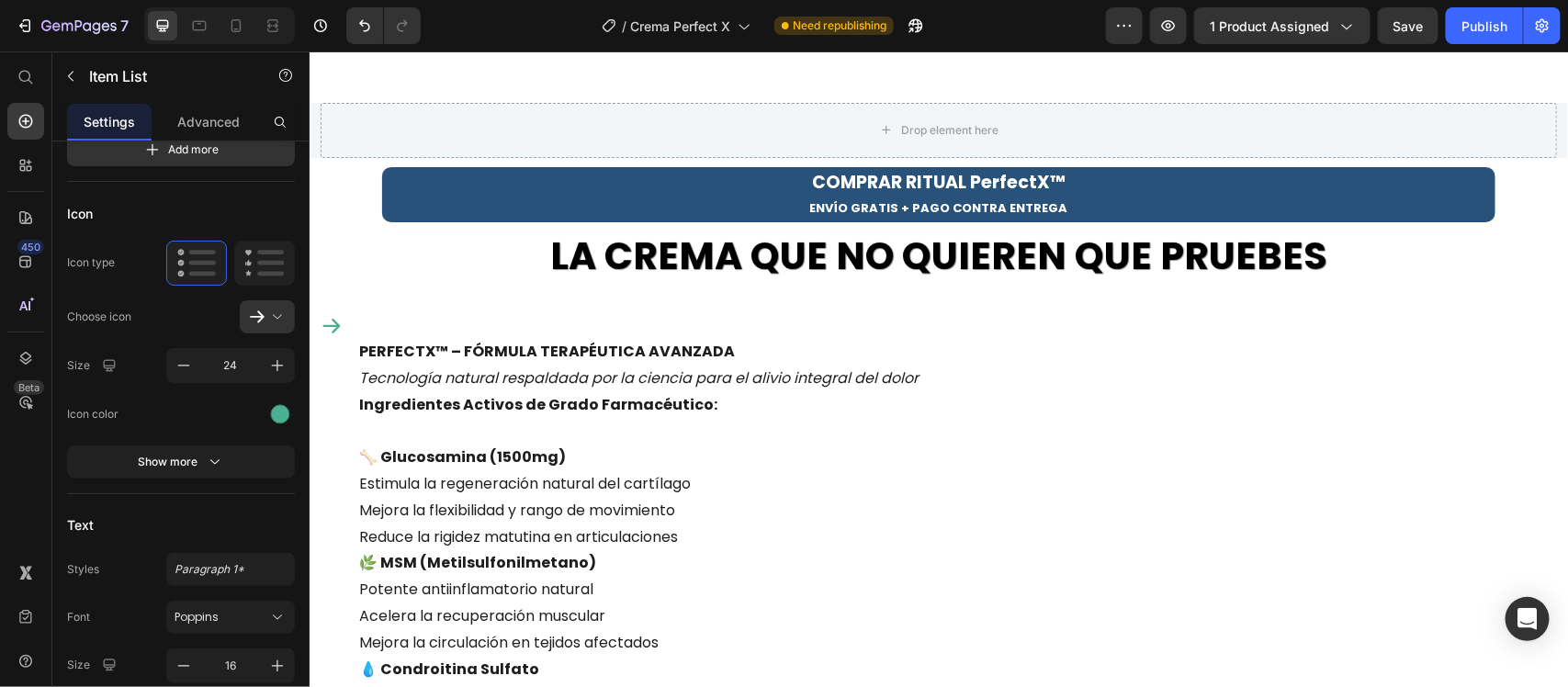 click 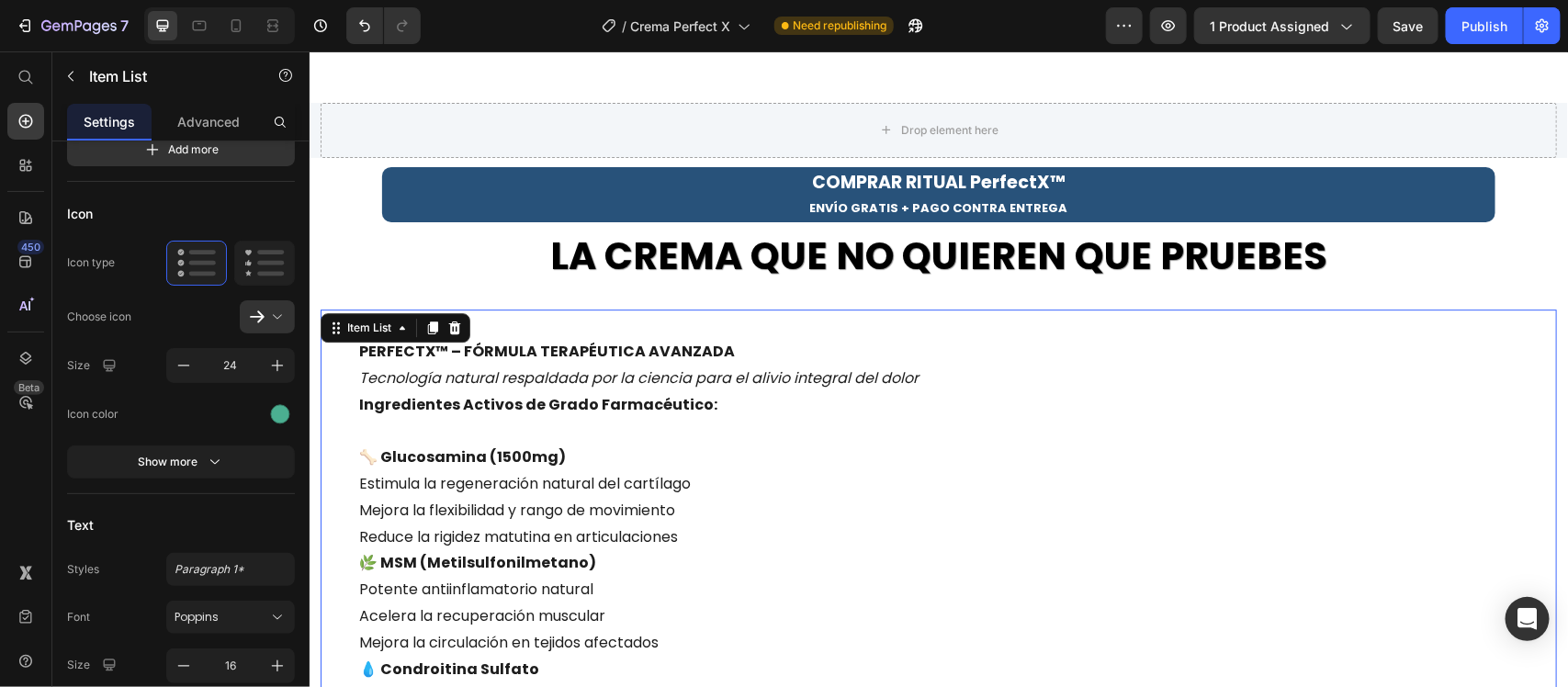 click on "PERFECTX™ – FÓRMULA TERAPÉUTICA AVANZADA Tecnología natural respaldada por la ciencia para el alivio integral del dolor Ingredientes Activos de Grado Farmacéutico: 🦴 [MEDICAL_DATA] (1500mg) Estimula la regeneración natural del cartílago Mejora la flexibilidad y rango de movimiento Reduce la rigidez matutina en articulaciones 🌿 MSM (Metilsulfonilmetano) Potente antiinflamatorio natural Acelera la recuperación muscular Mejora la circulación en tejidos afectados 💧 Condroitina Sulfato Mantiene la hidratación del cartílago Preserva la estructura articular Potencia la lubricación natural ⚡ Sinergia Terapéutica:  Estos tres ingredientes trabajan en conjunto para: Atacar el dolor desde su origen  (no solo enmascararlo) Regenerar tejidos dañados  mientras alivias las molestias Prevenir el deterioro futuro  de articulaciones y músculos Certificaciones:  ✅ Ingredientes de grado farmacéutico   ✅ Testado por laboratorios independientes  ." at bounding box center (938, 695) 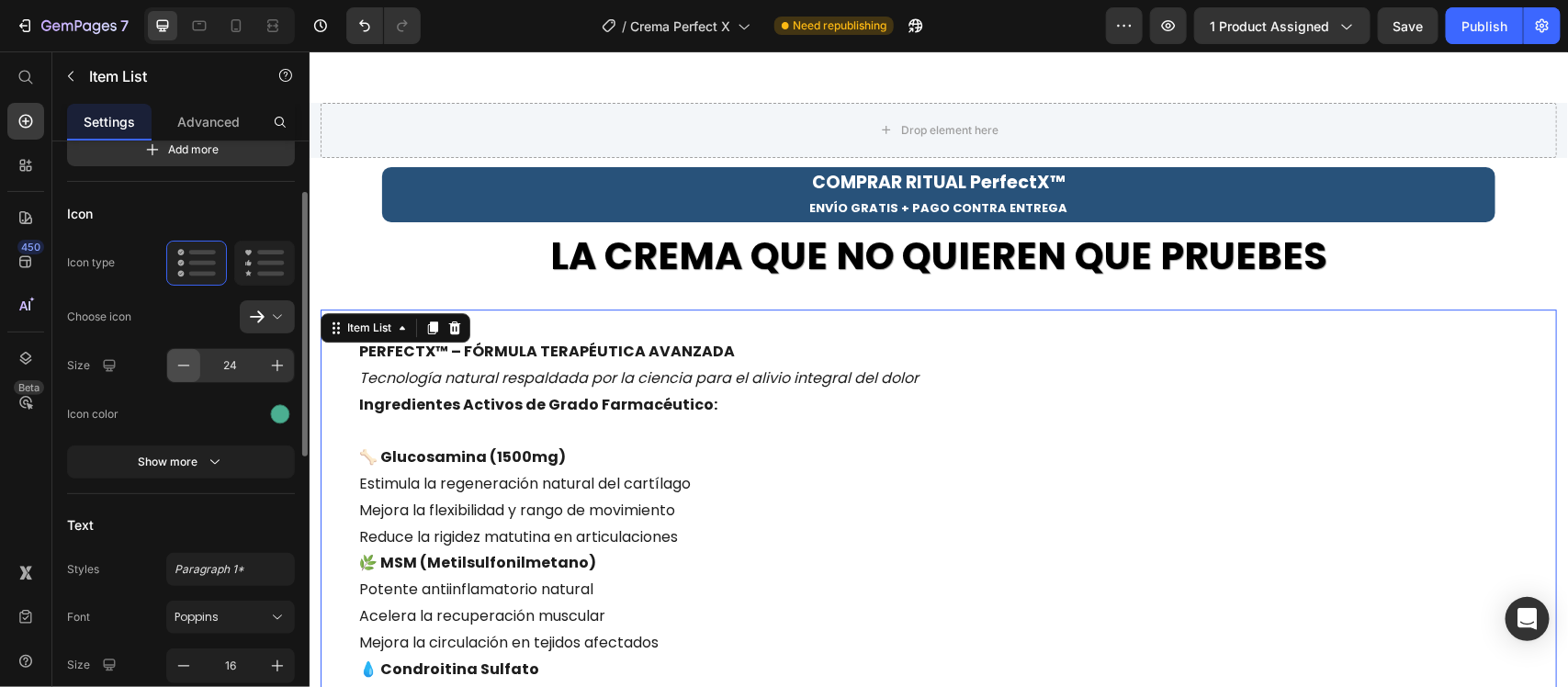 click 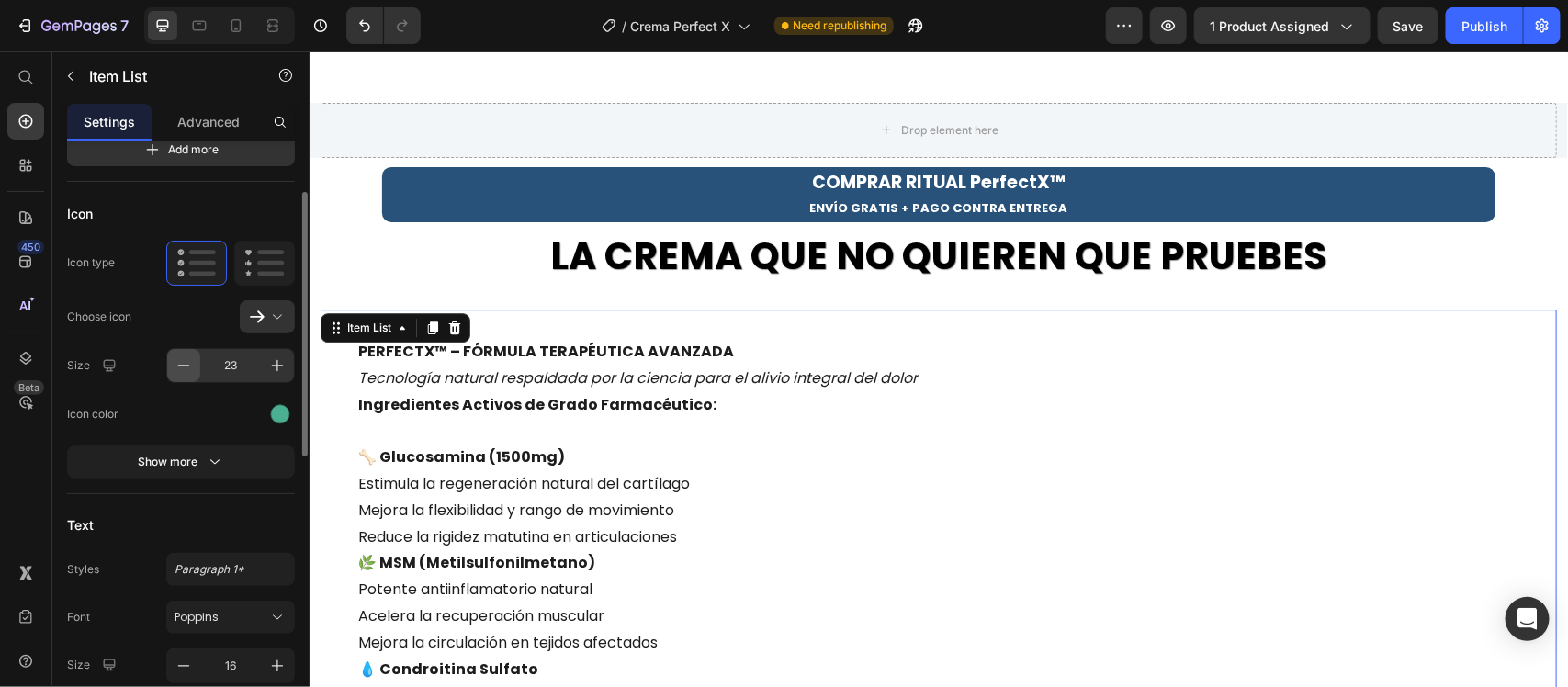 click 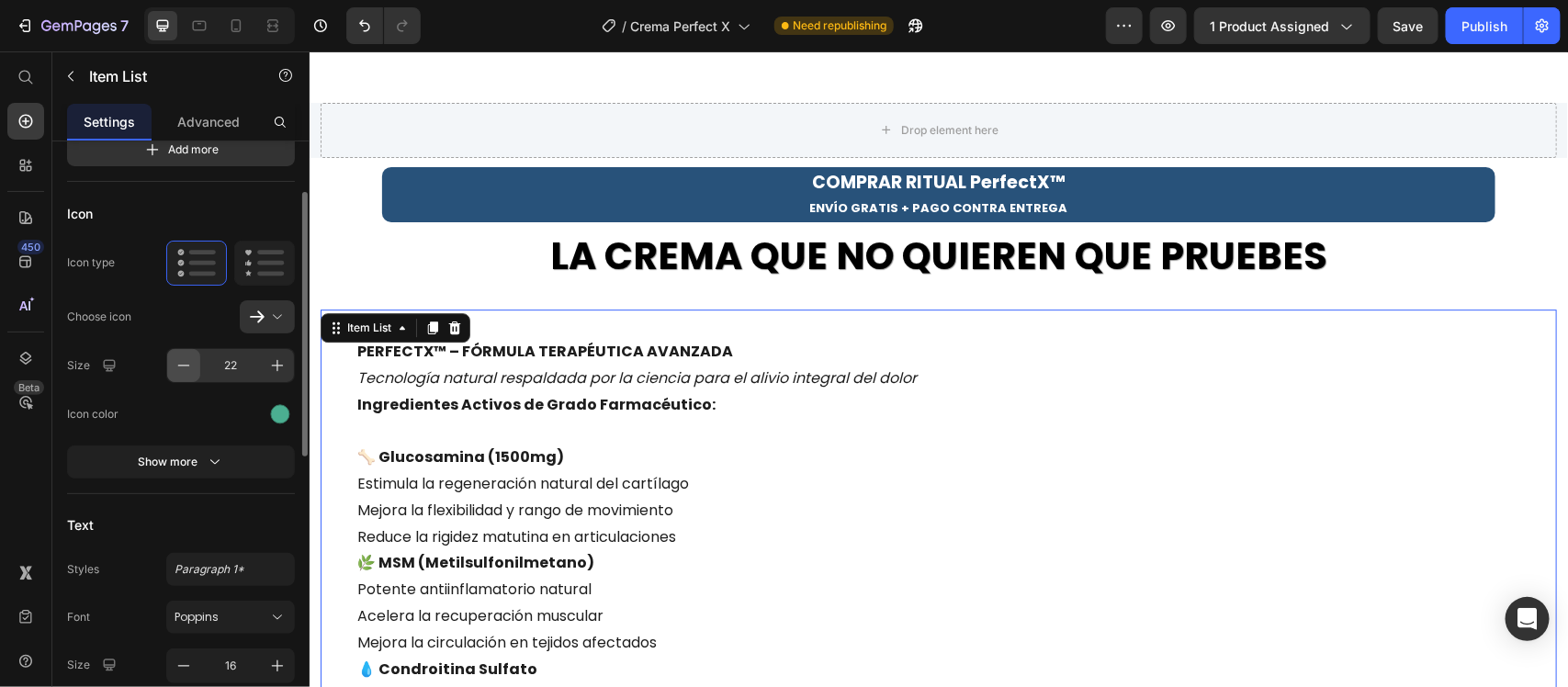 click 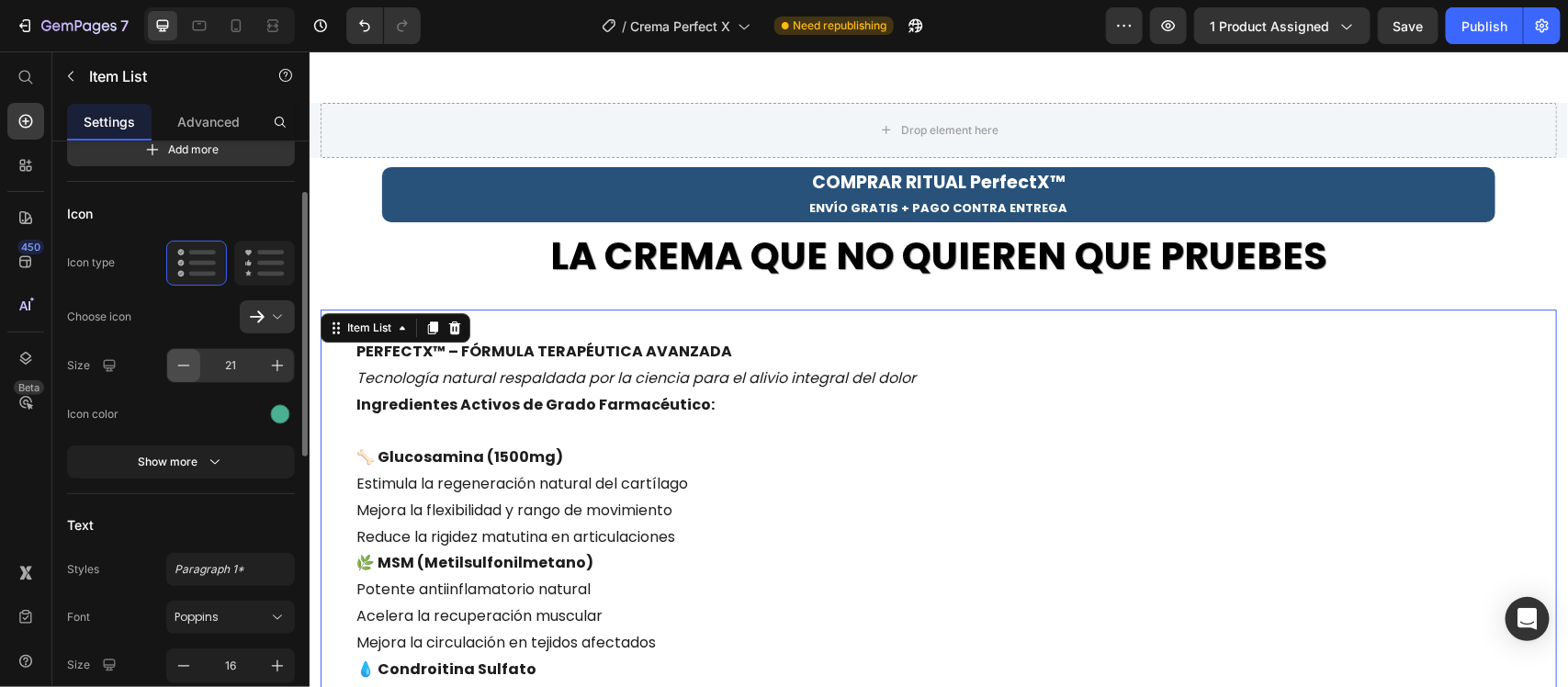 click 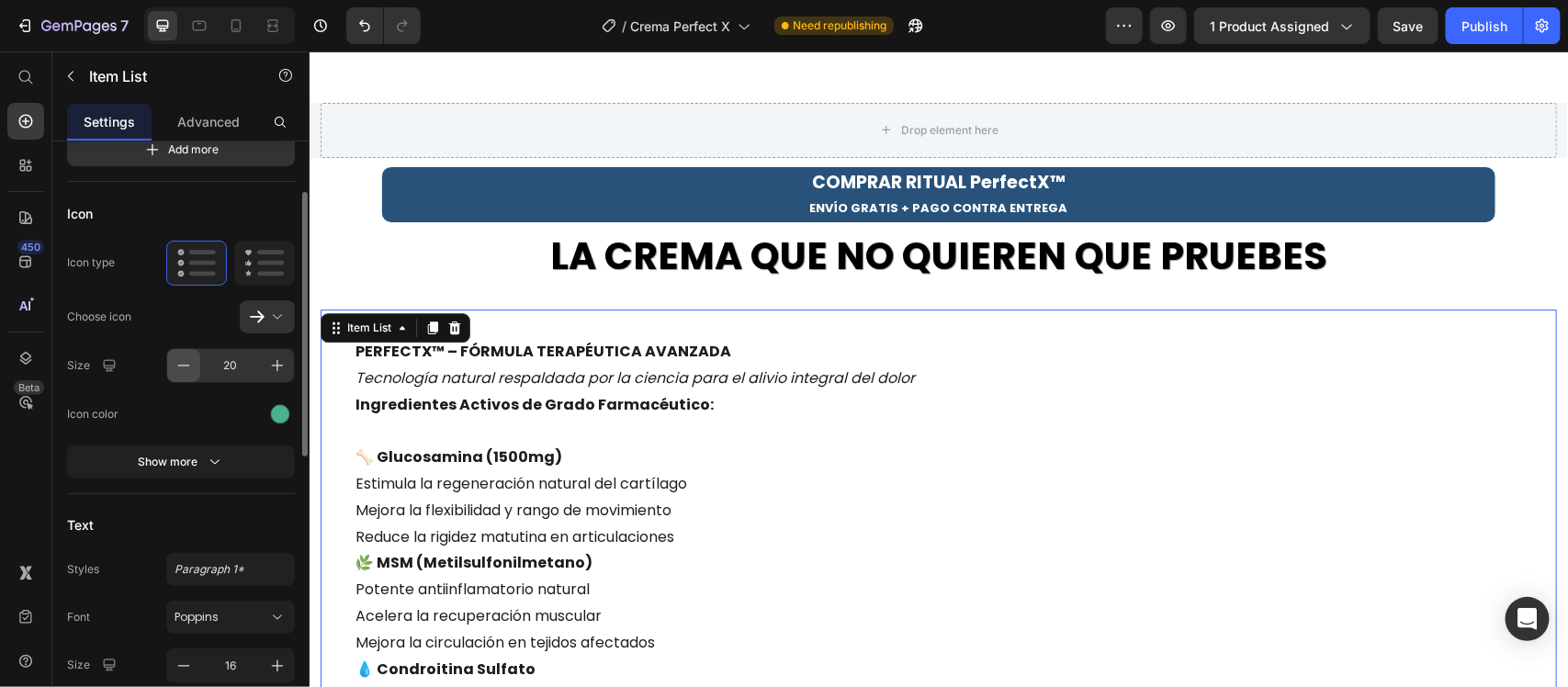 click 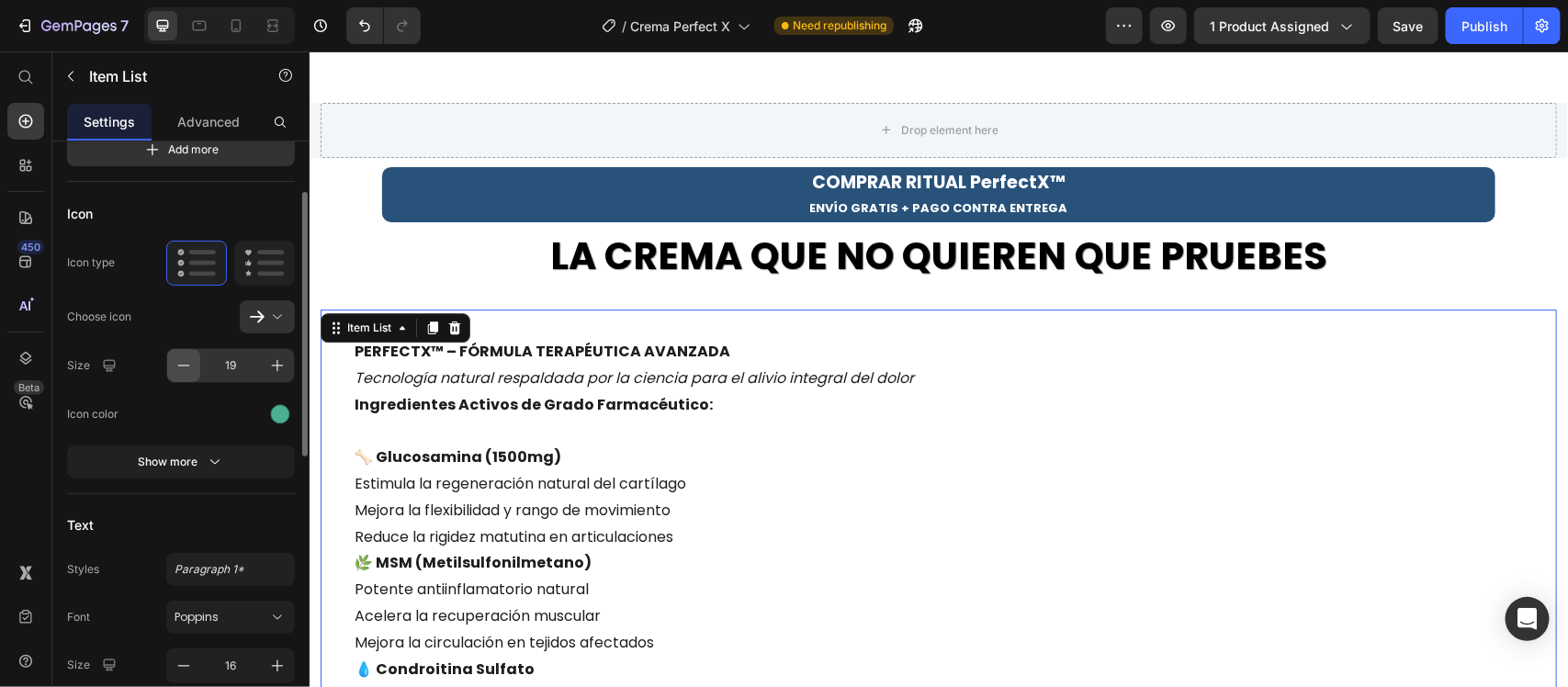 click 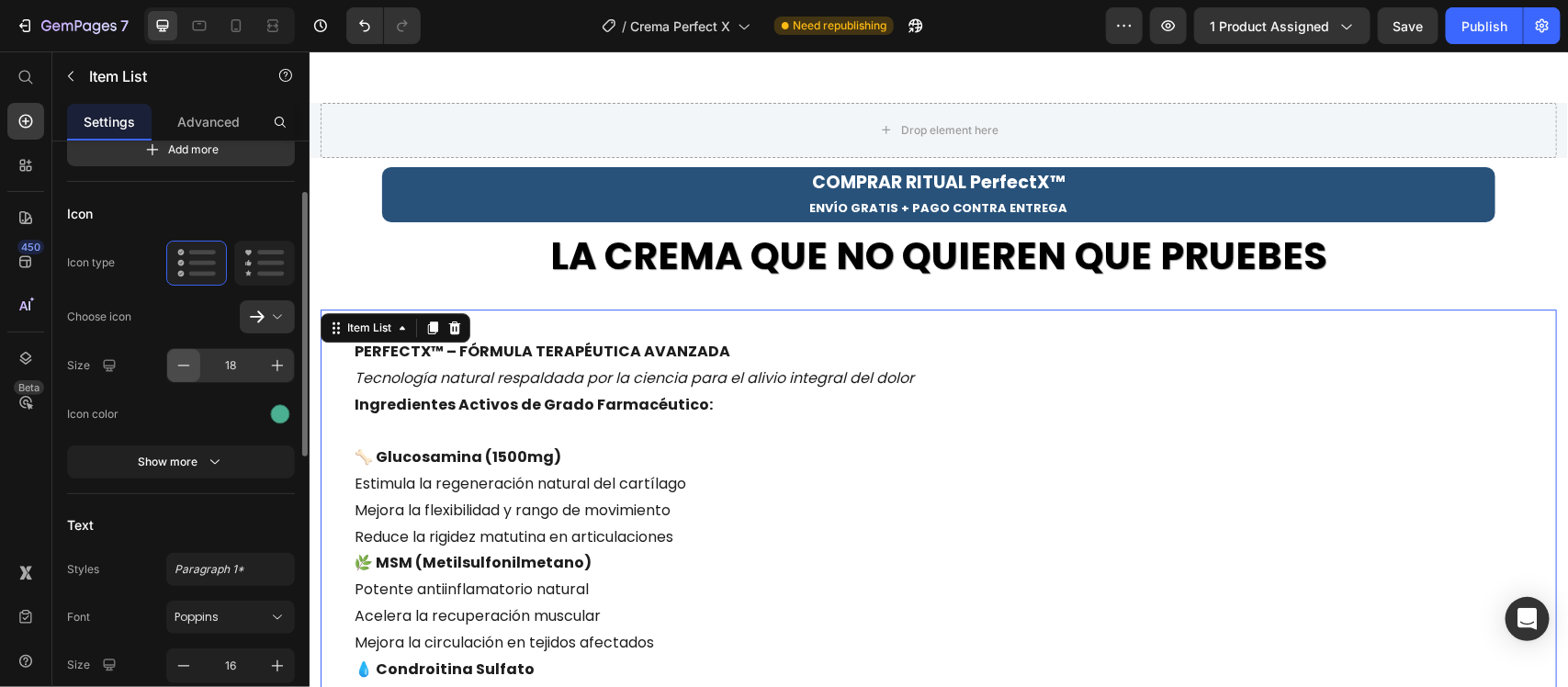 click 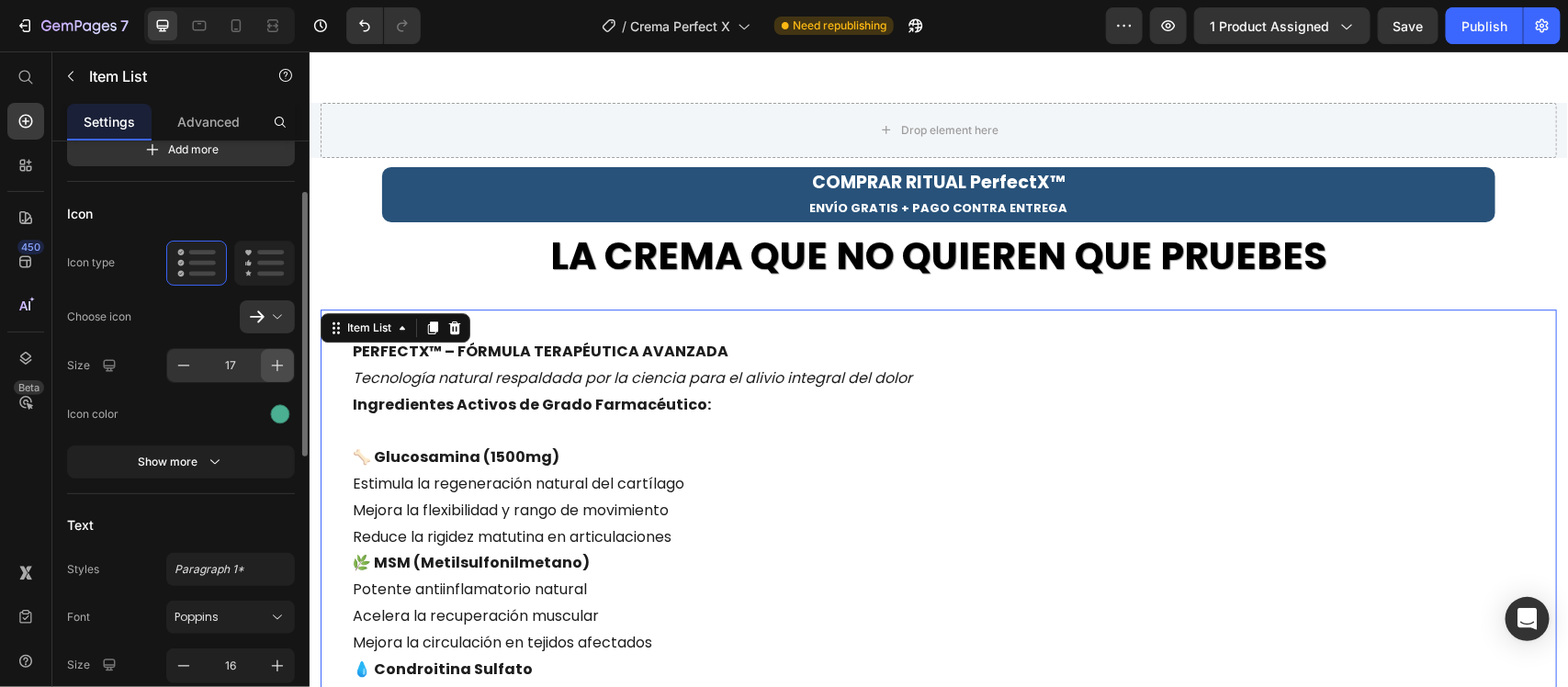 click 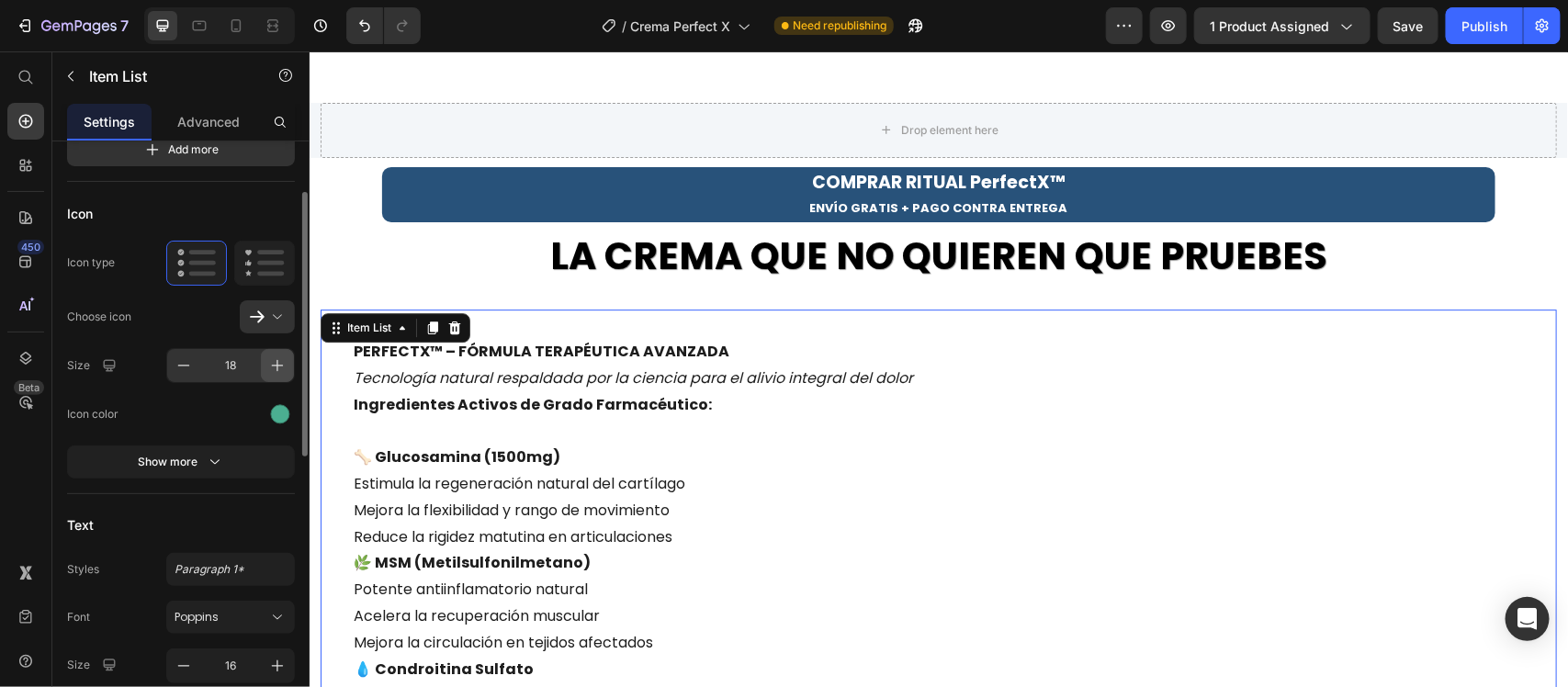 click 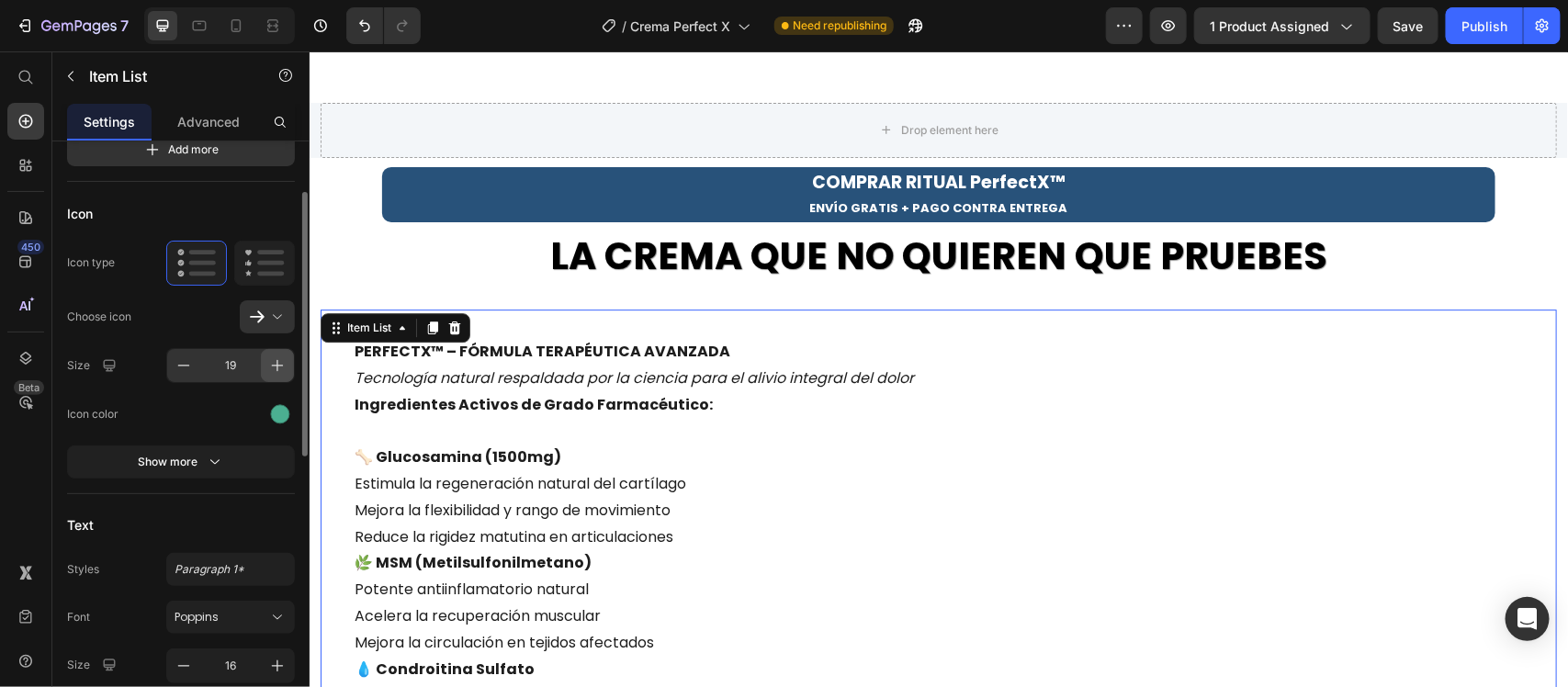 click 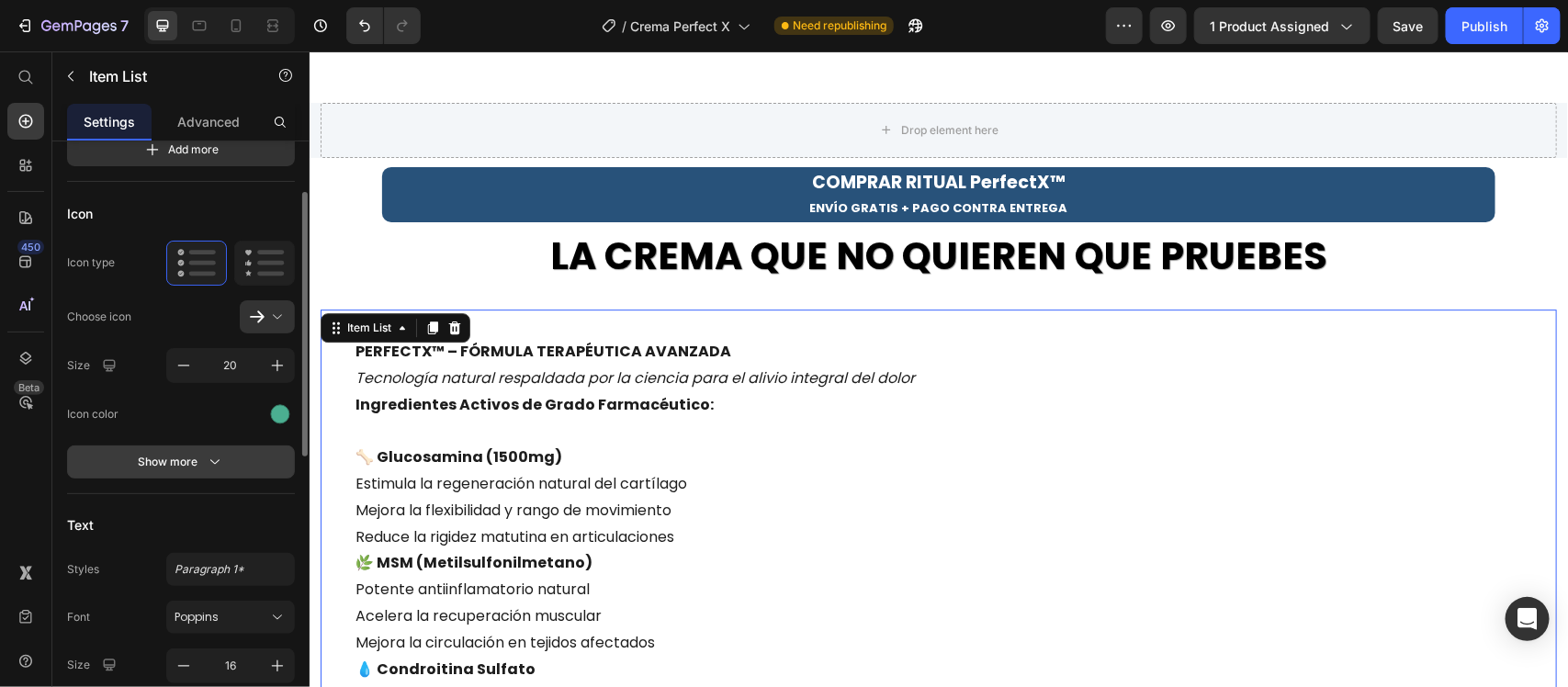 click on "Show more" at bounding box center [181, 462] 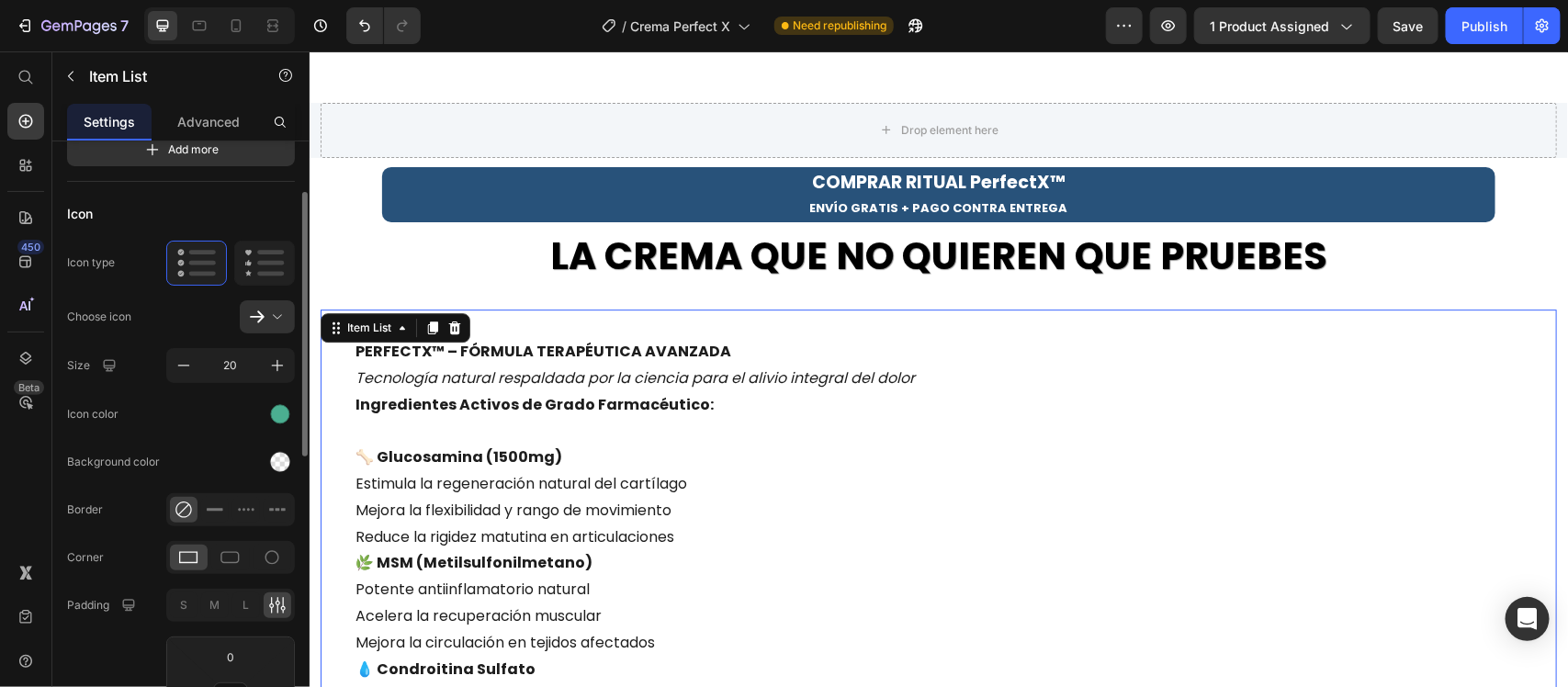 scroll, scrollTop: 230, scrollLeft: 0, axis: vertical 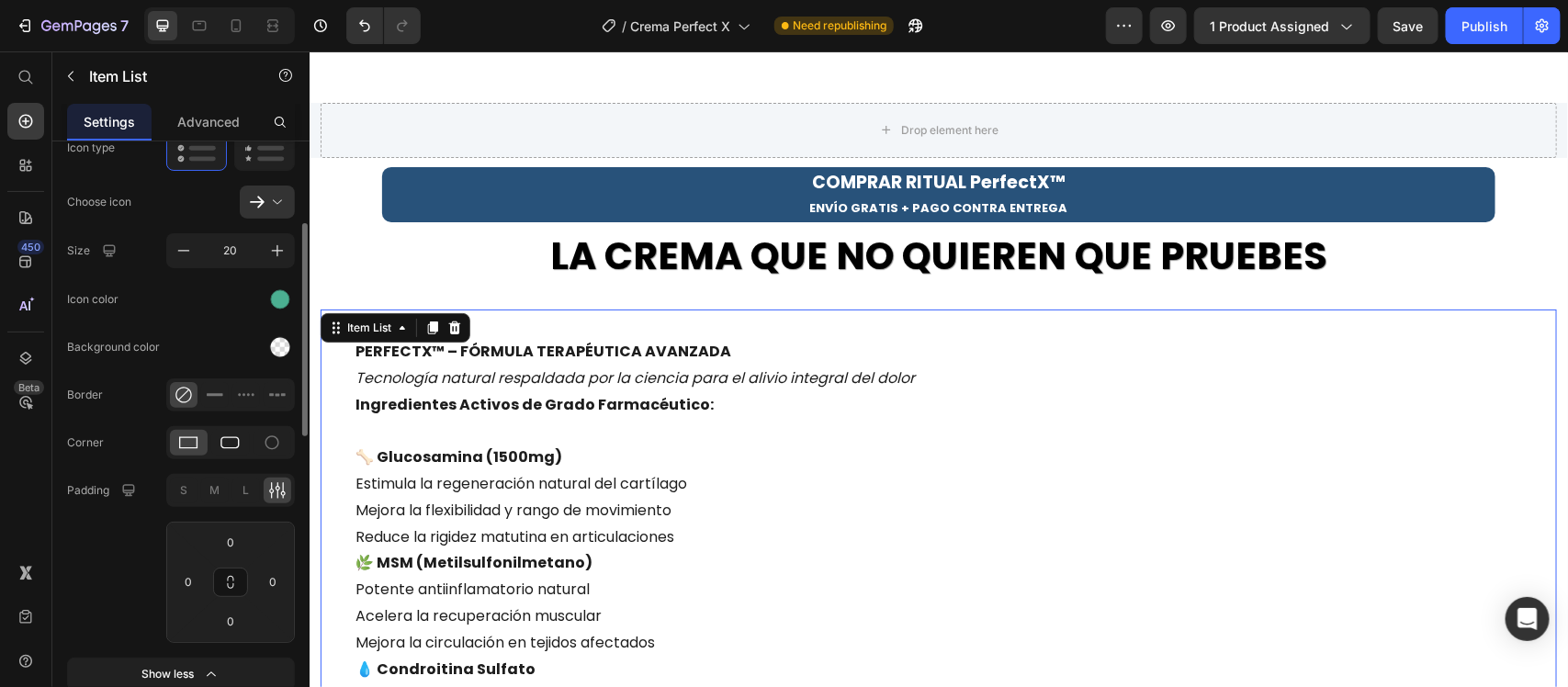 click 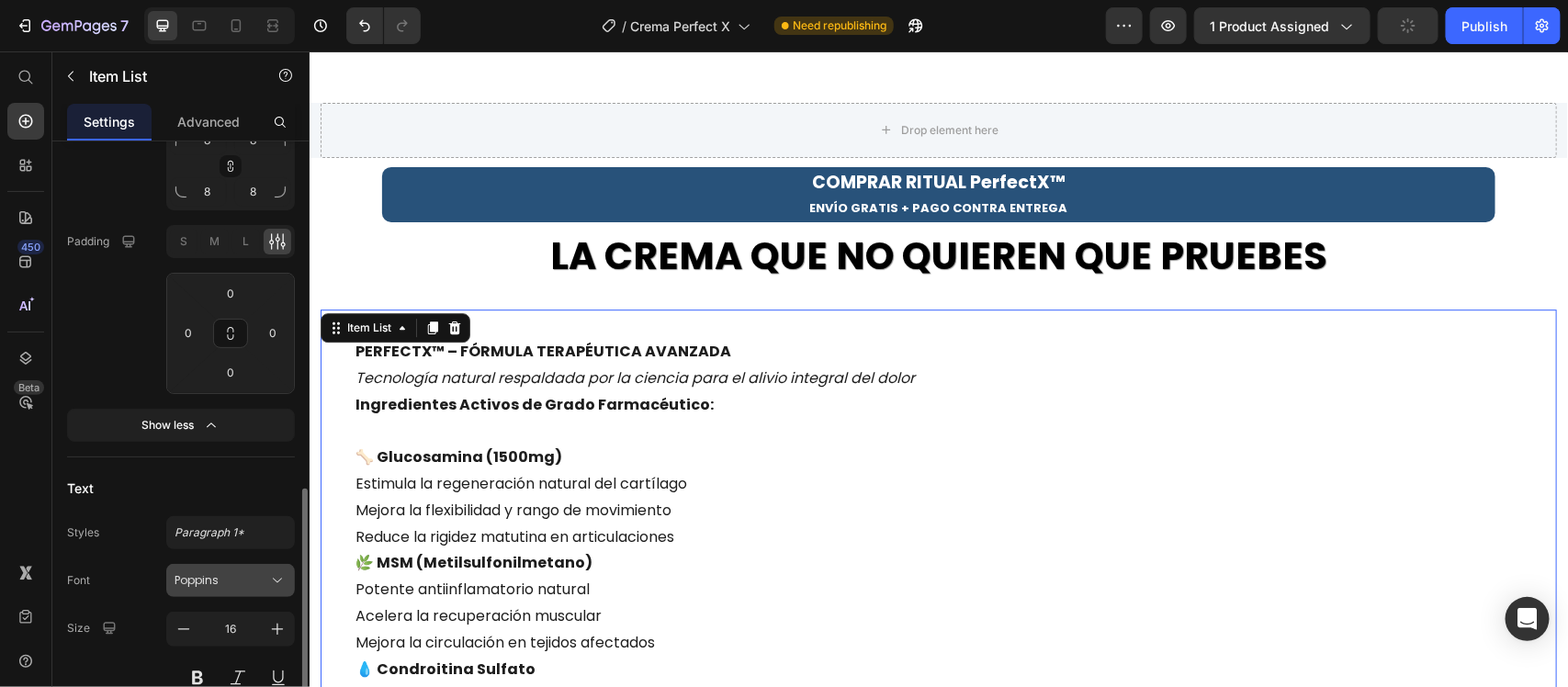 scroll, scrollTop: 689, scrollLeft: 0, axis: vertical 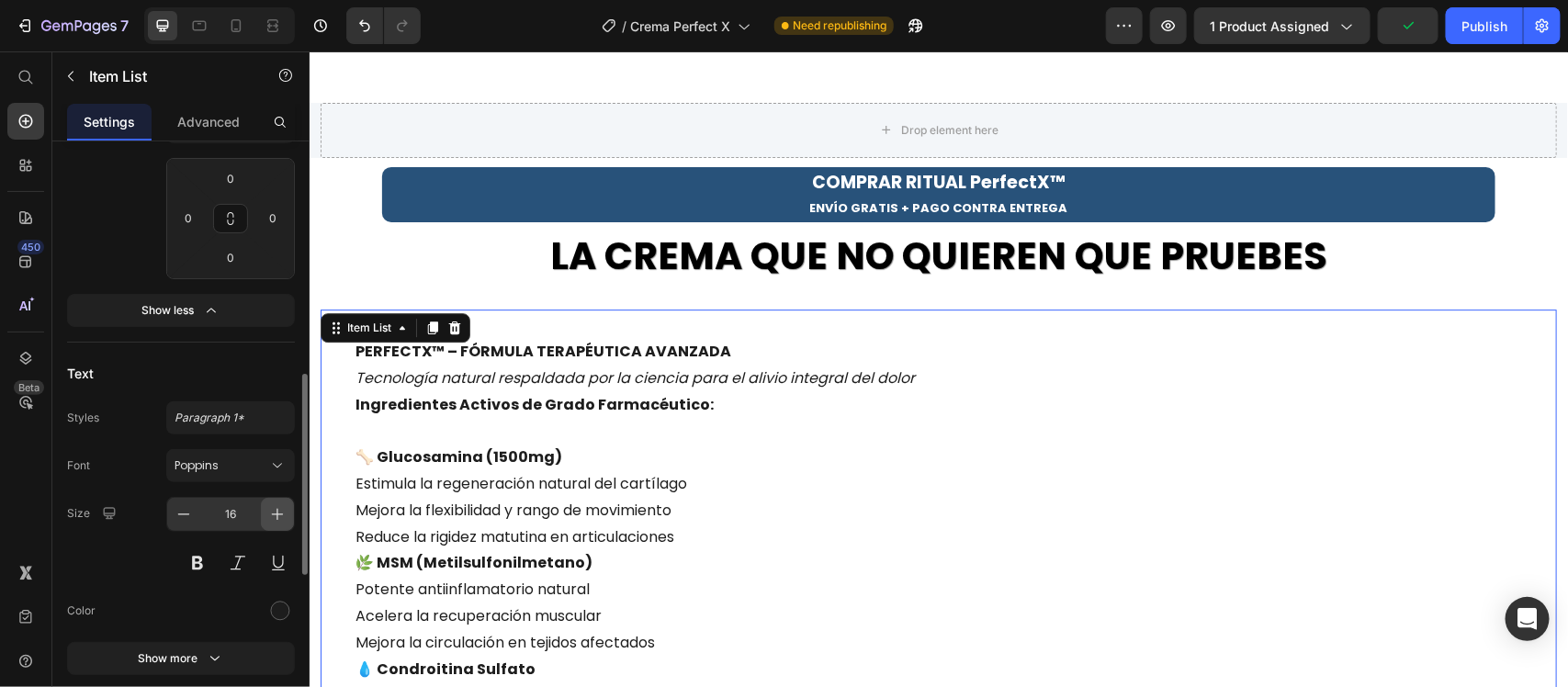click 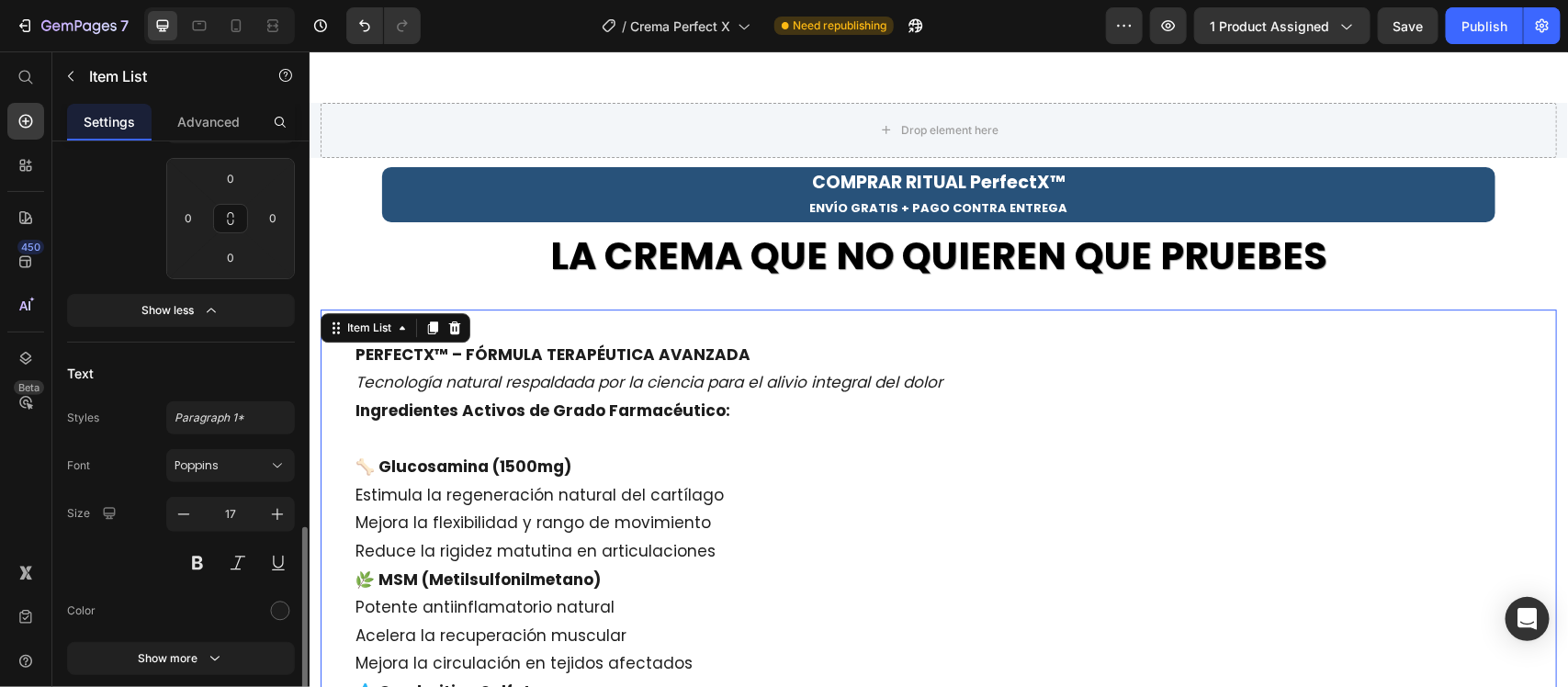 scroll, scrollTop: 918, scrollLeft: 0, axis: vertical 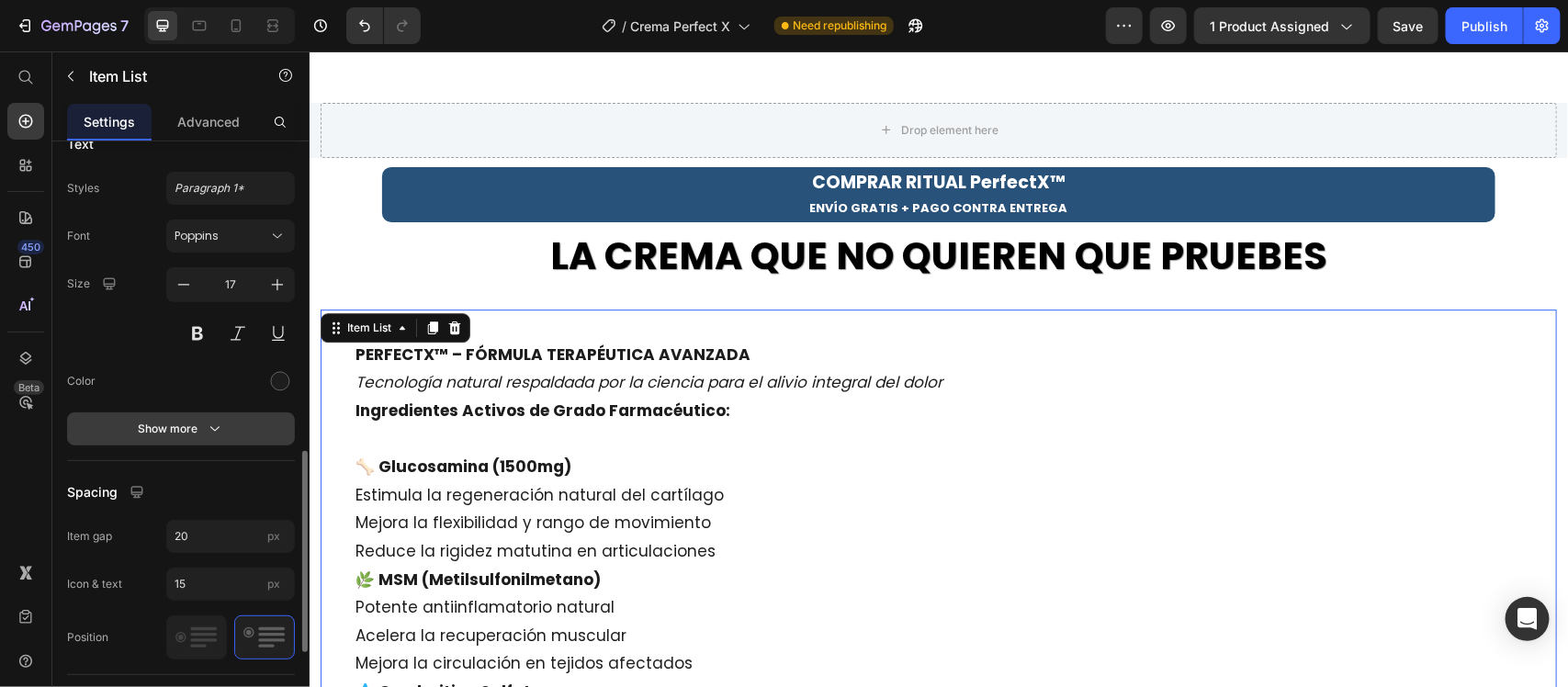 click on "Show more" at bounding box center [181, 429] 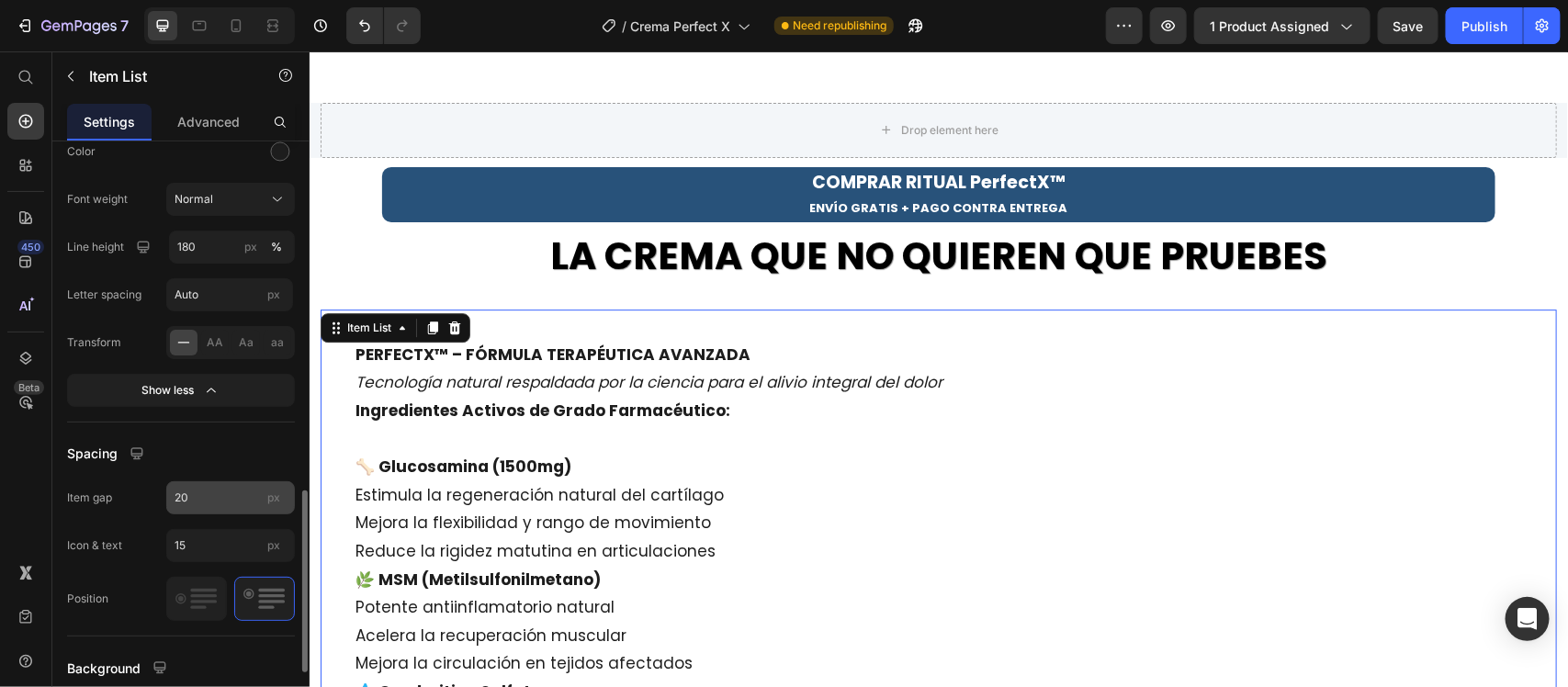 scroll, scrollTop: 1263, scrollLeft: 0, axis: vertical 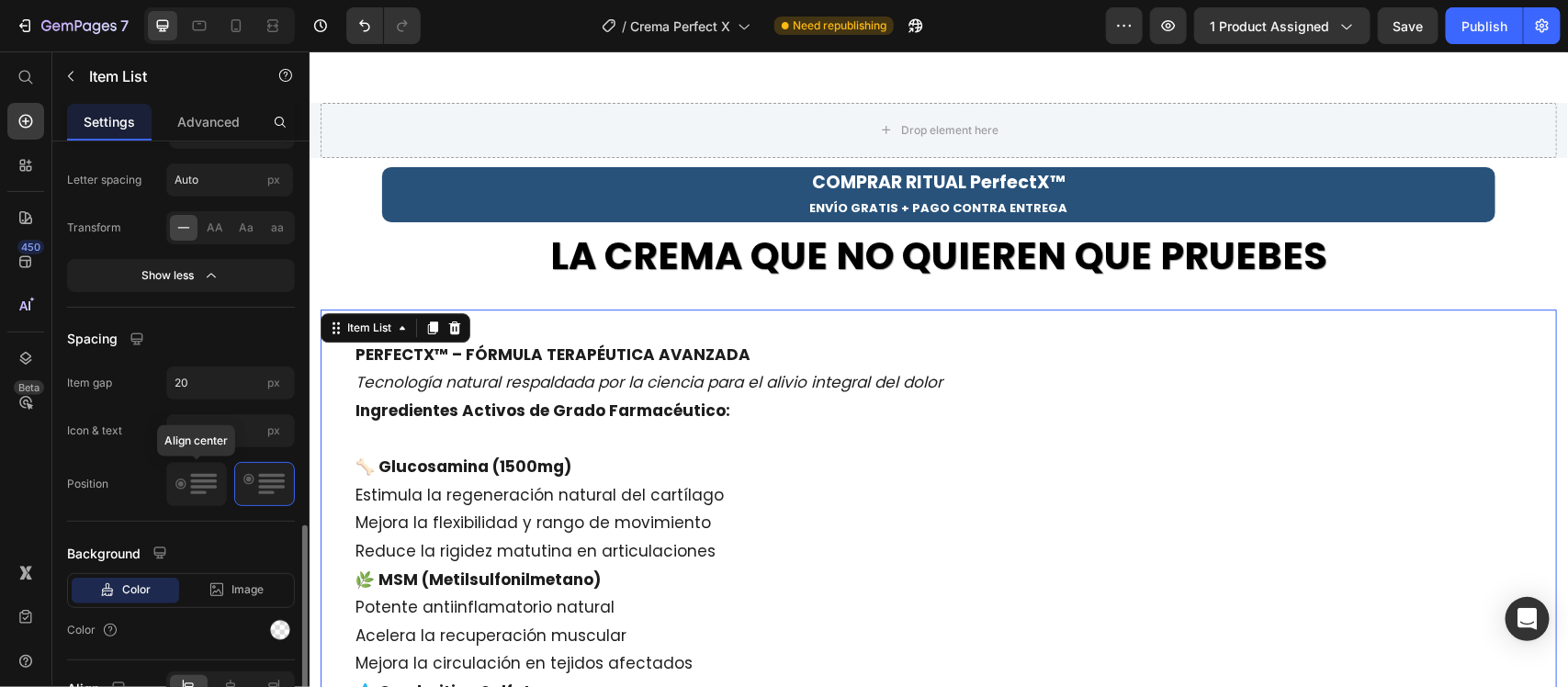 click 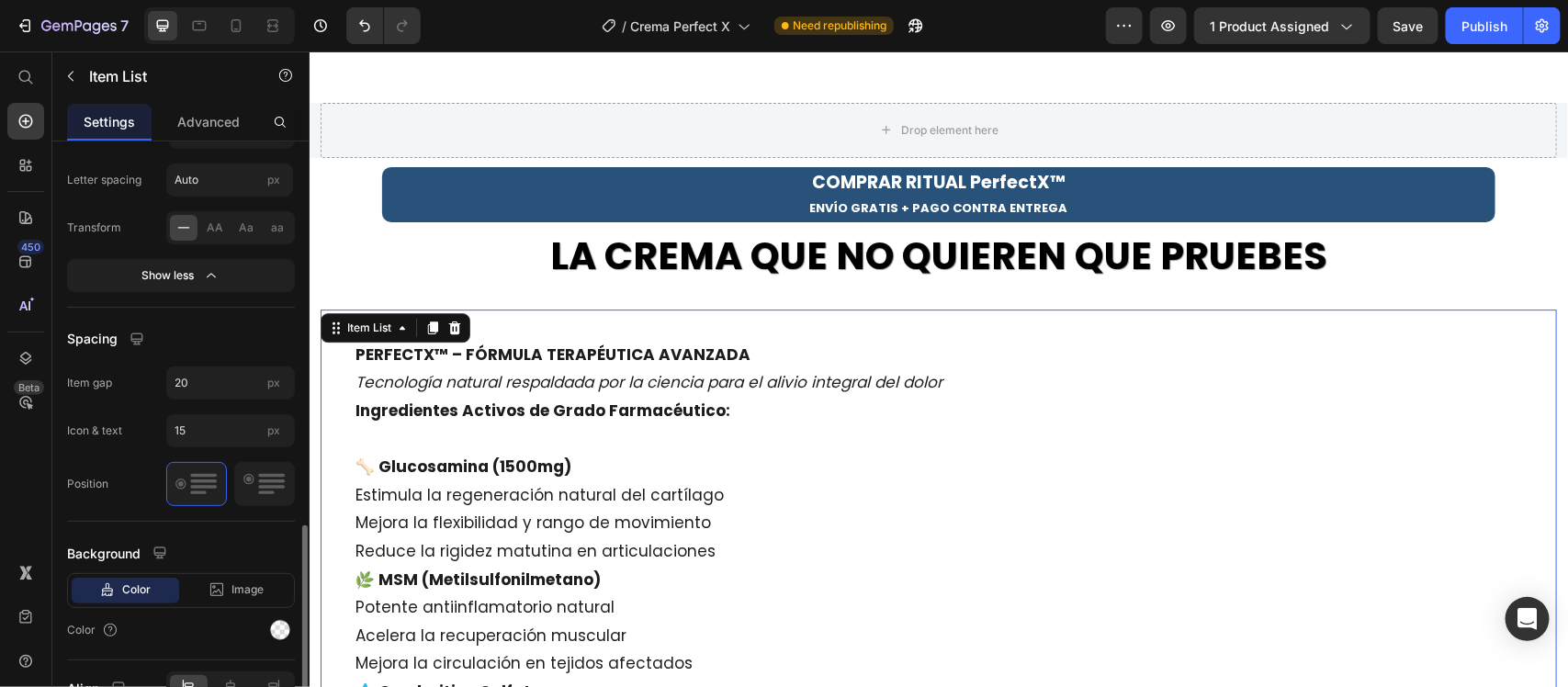 click 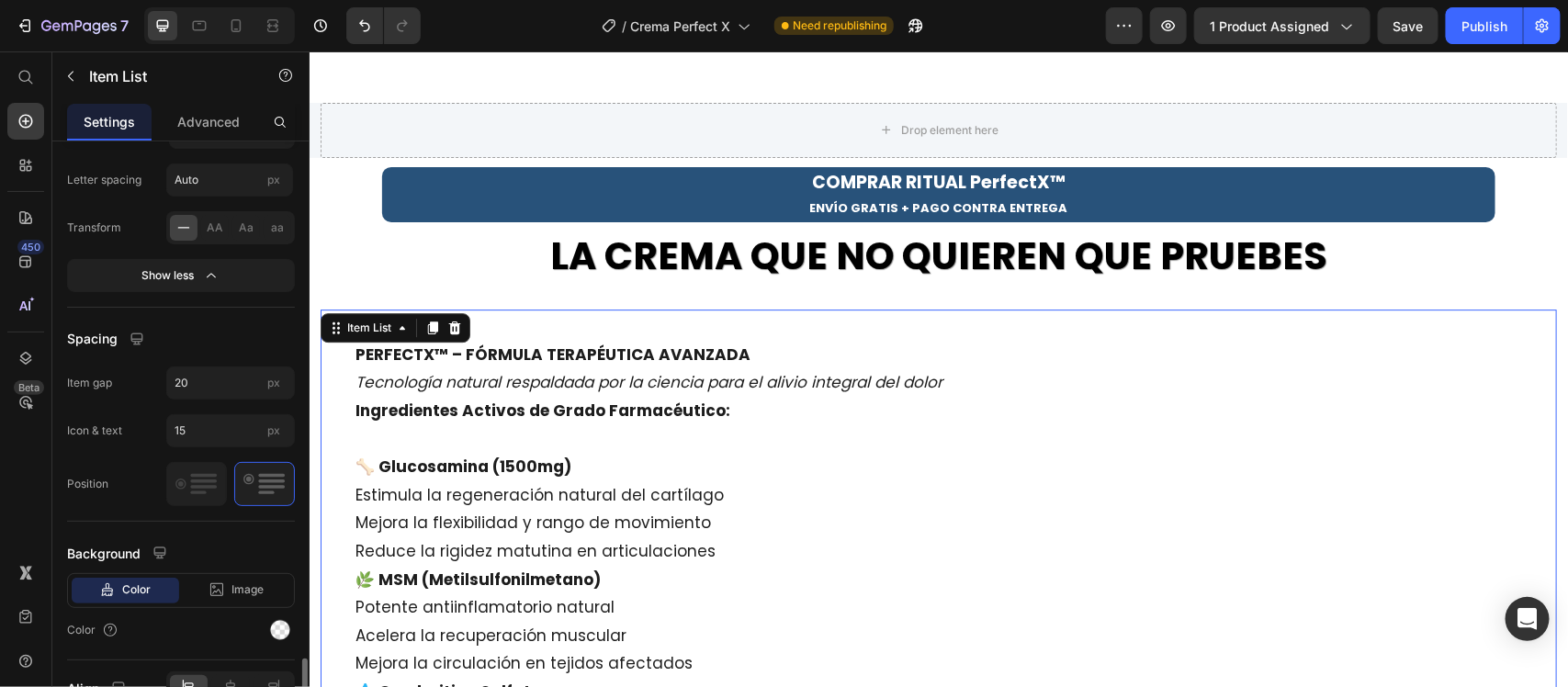 scroll, scrollTop: 1365, scrollLeft: 0, axis: vertical 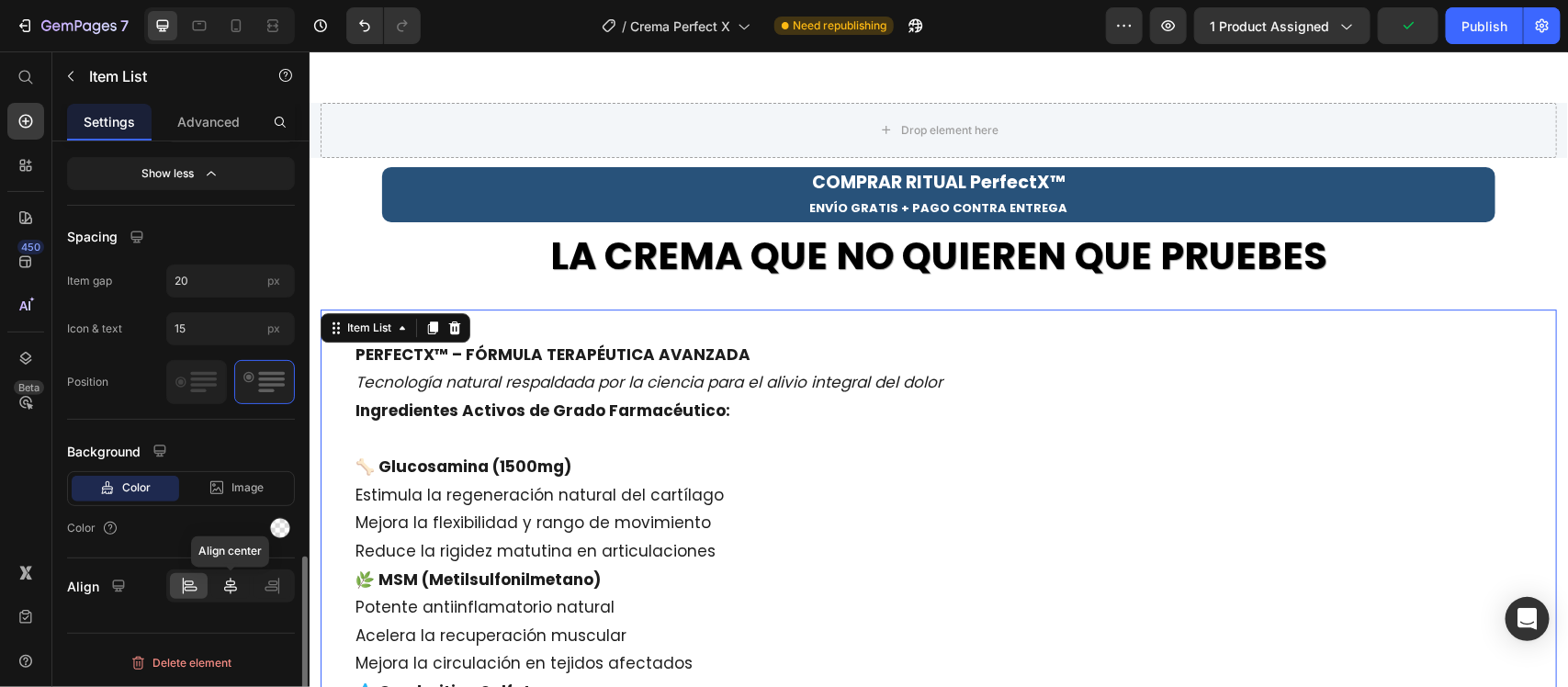 click 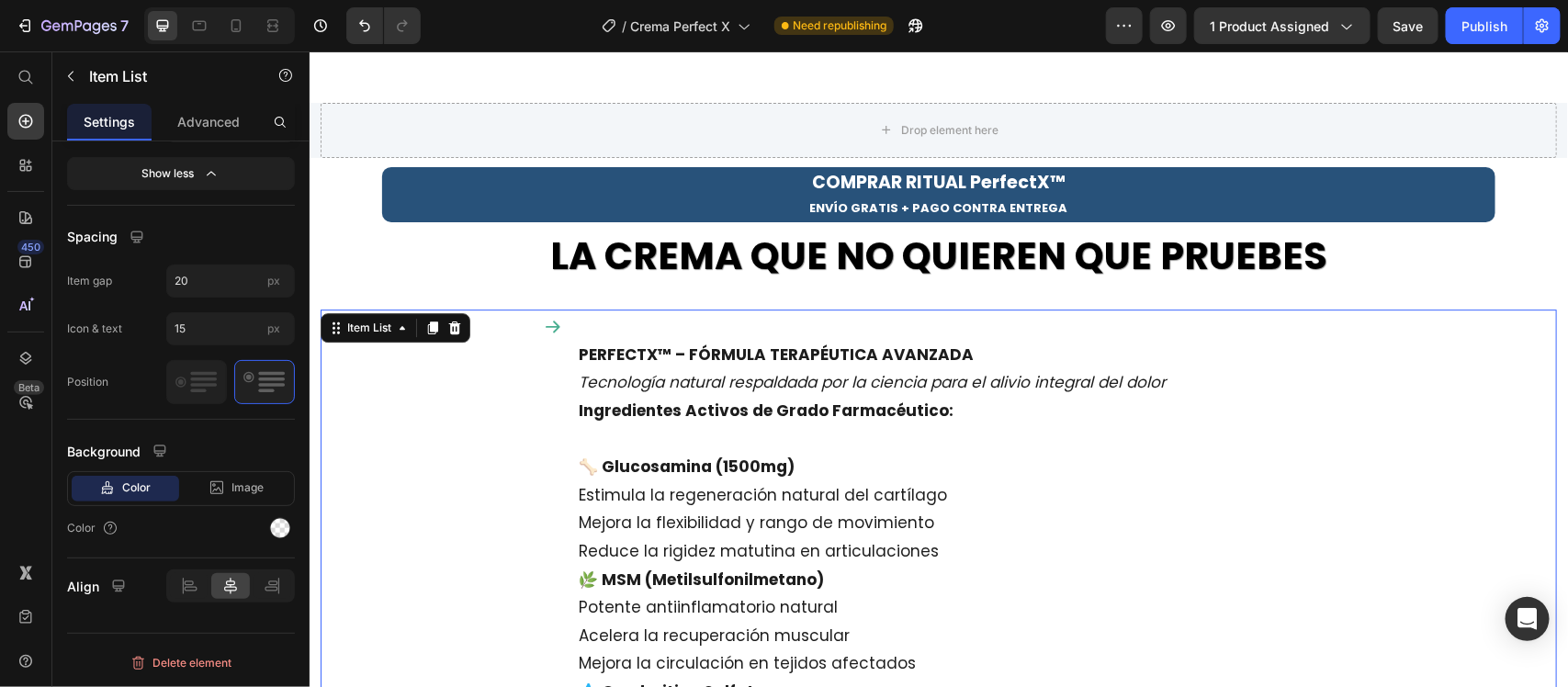 click on "PERFECTX™ – FÓRMULA TERAPÉUTICA AVANZADA Tecnología natural respaldada por la ciencia para el alivio integral del dolor Ingredientes Activos de Grado Farmacéutico: 🦴 [MEDICAL_DATA] (1500mg) Estimula la regeneración natural del cartílago Mejora la flexibilidad y rango de movimiento Reduce la rigidez matutina en articulaciones 🌿 MSM (Metilsulfonilmetano) Potente antiinflamatorio natural Acelera la recuperación muscular Mejora la circulación en tejidos afectados 💧 Condroitina Sulfato Mantiene la hidratación del cartílago Preserva la estructura articular Potencia la lubricación natural ⚡ Sinergia Terapéutica:  Estos tres ingredientes trabajan en conjunto para: Atacar el dolor desde su origen  (no solo enmascararlo) Regenerar tejidos dañados  mientras alivias las molestias Prevenir el deterioro futuro  de articulaciones y músculos Certificaciones:  ✅ Ingredientes de grado farmacéutico   ✅ Testado por laboratorios independientes  ." at bounding box center [938, 718] 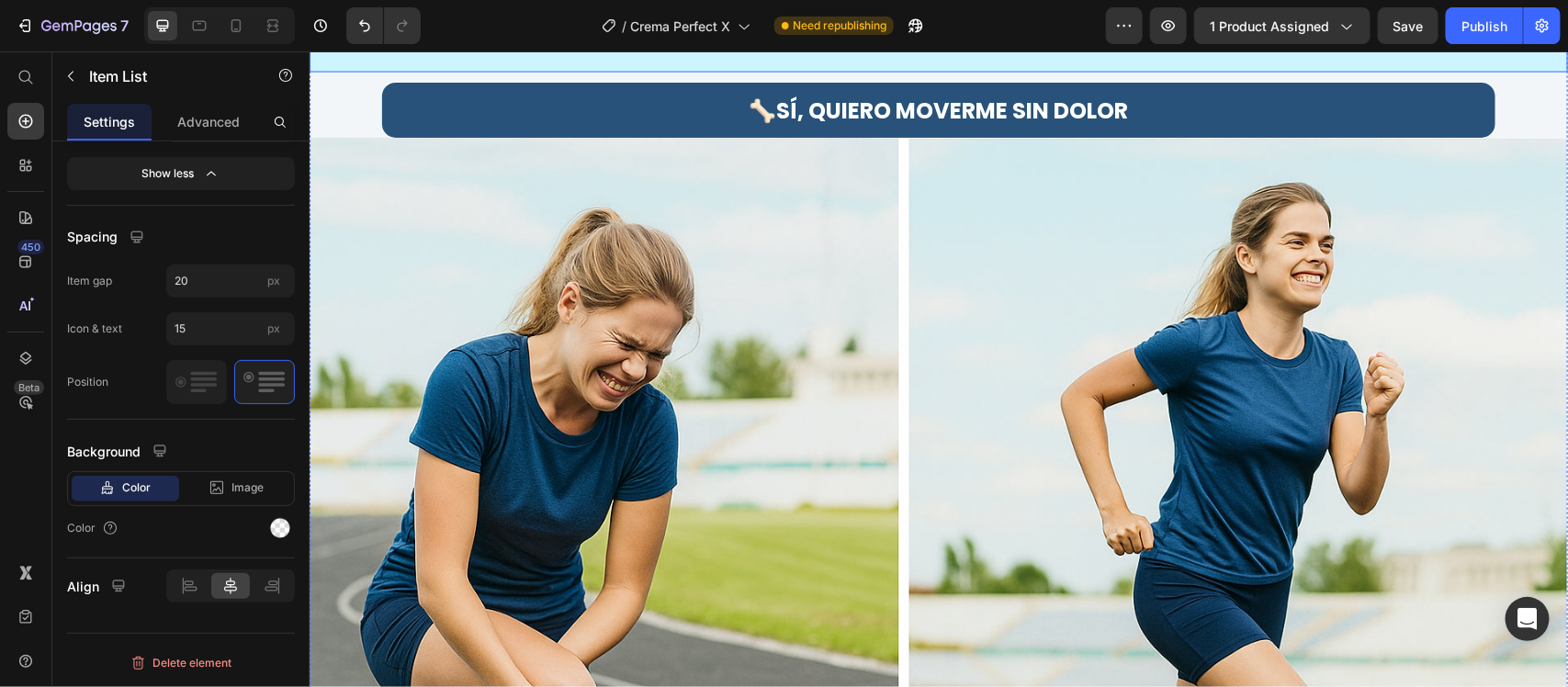 scroll, scrollTop: 343, scrollLeft: 0, axis: vertical 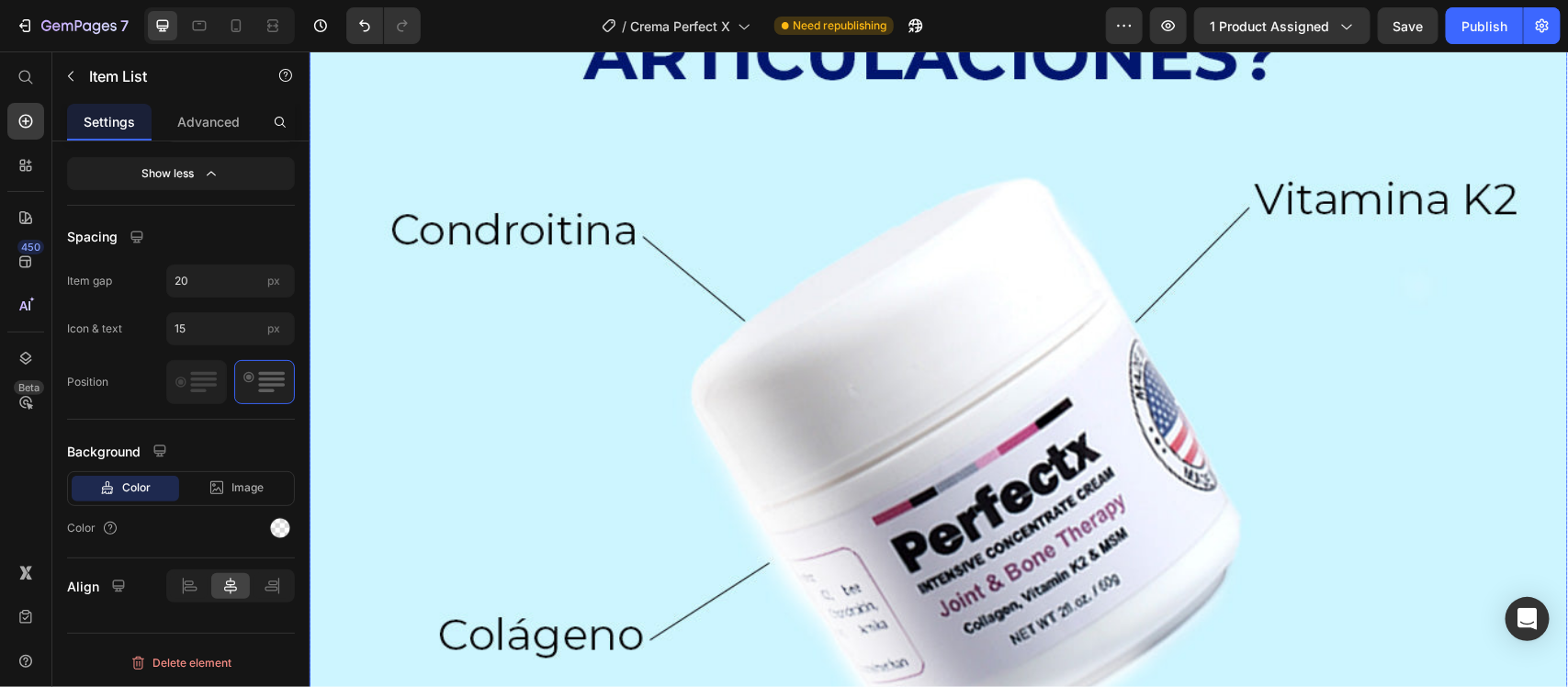 click at bounding box center (938, 477) 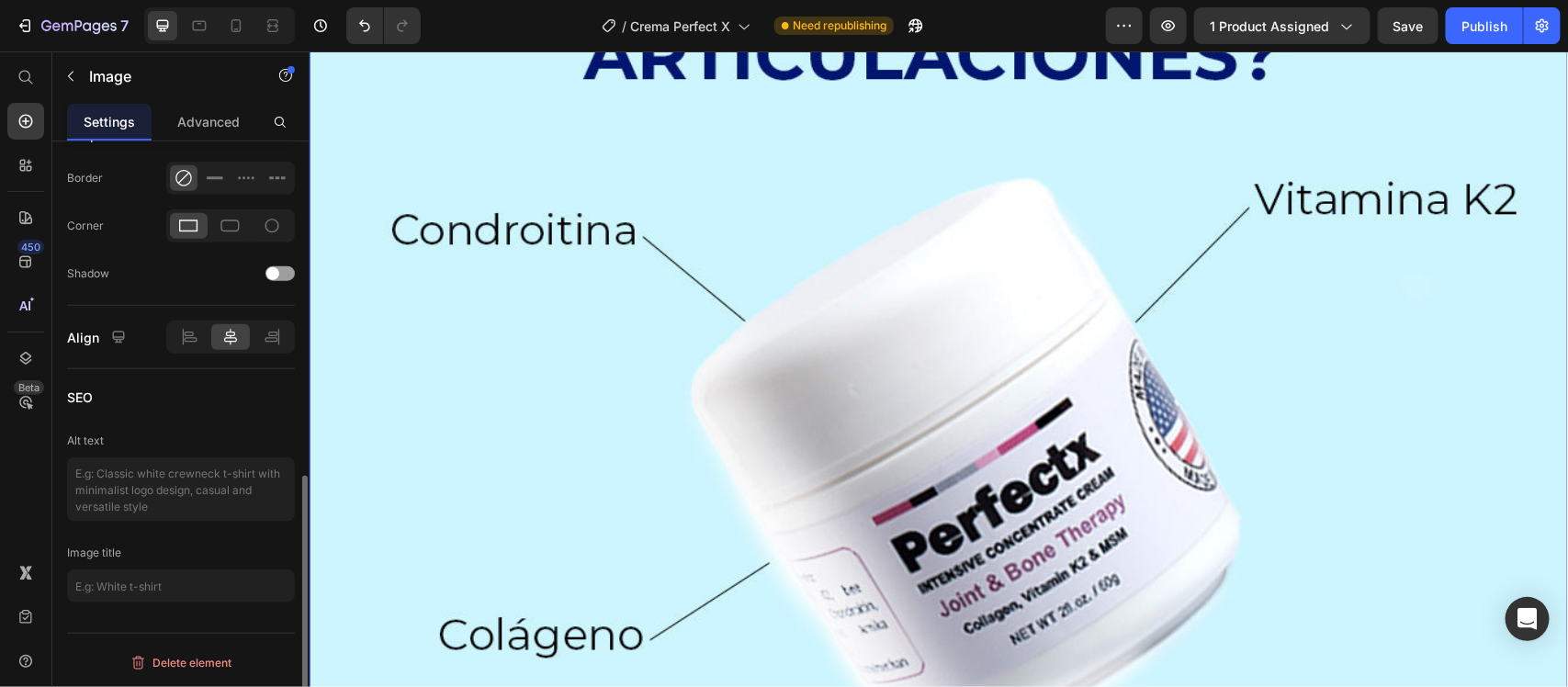 scroll, scrollTop: 0, scrollLeft: 0, axis: both 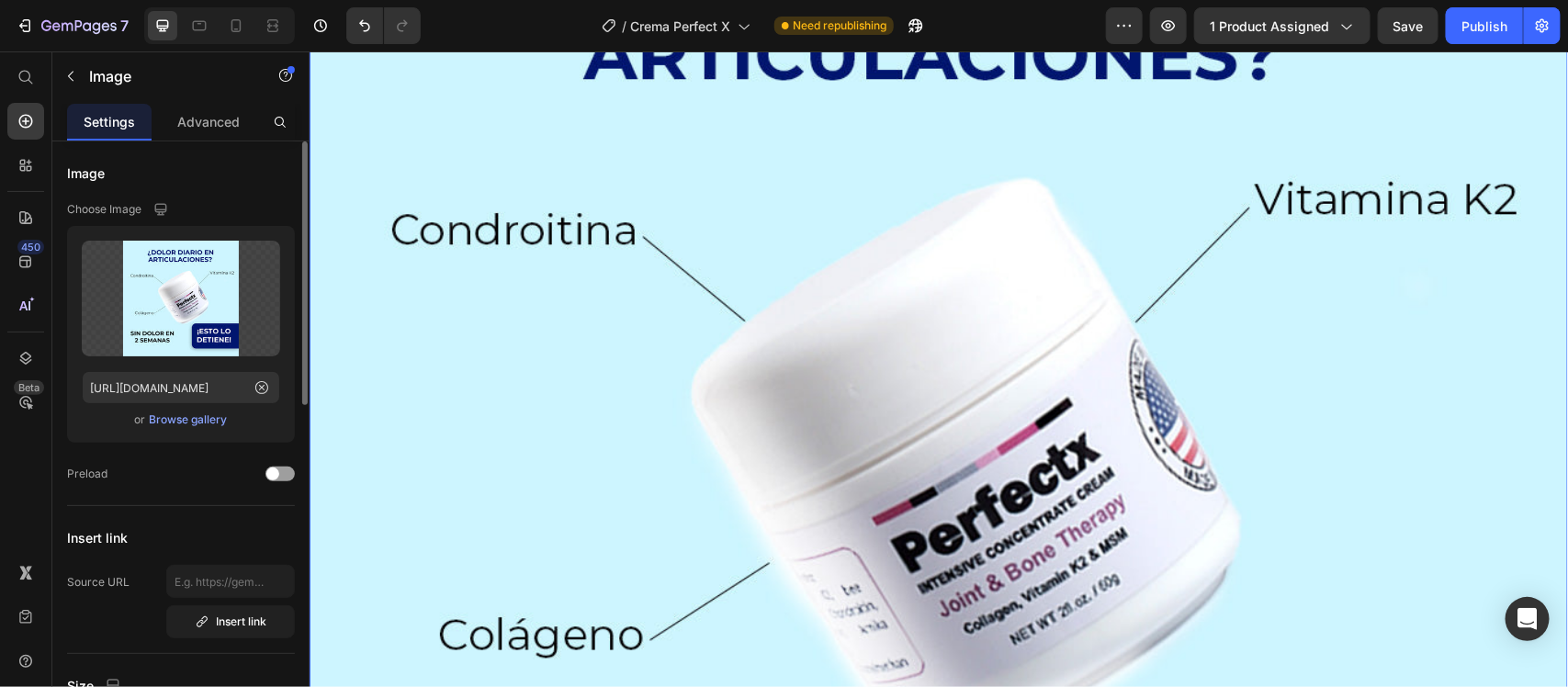 click on "Browse gallery" at bounding box center (188, 420) 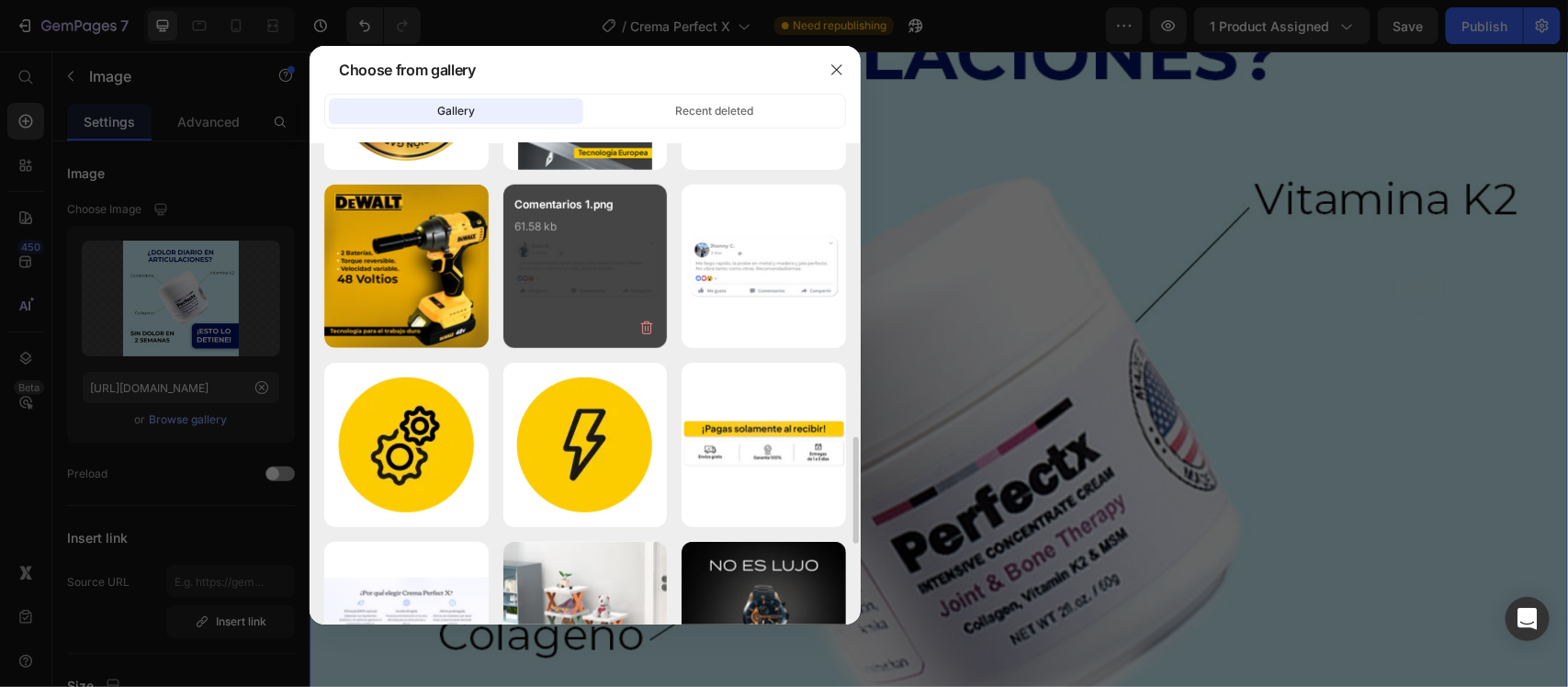 scroll, scrollTop: 918, scrollLeft: 0, axis: vertical 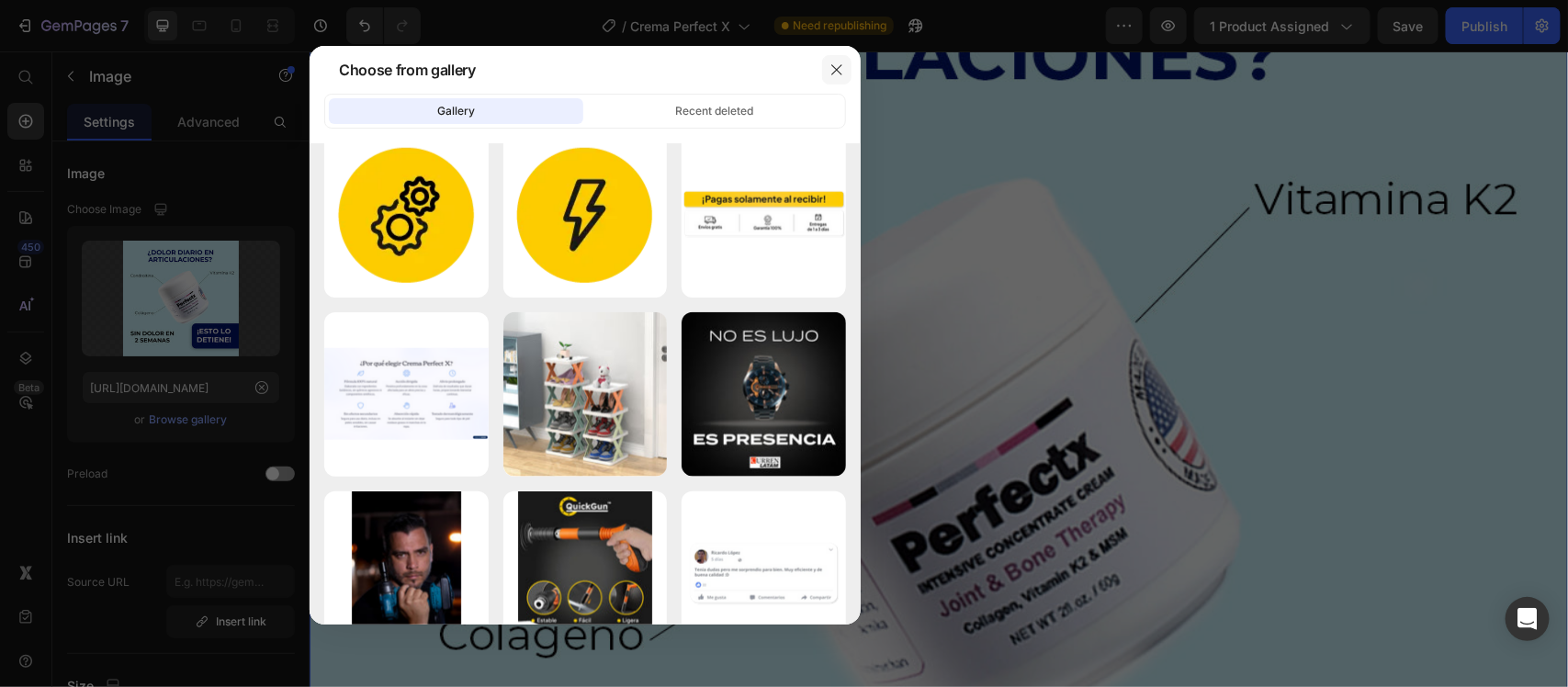 click 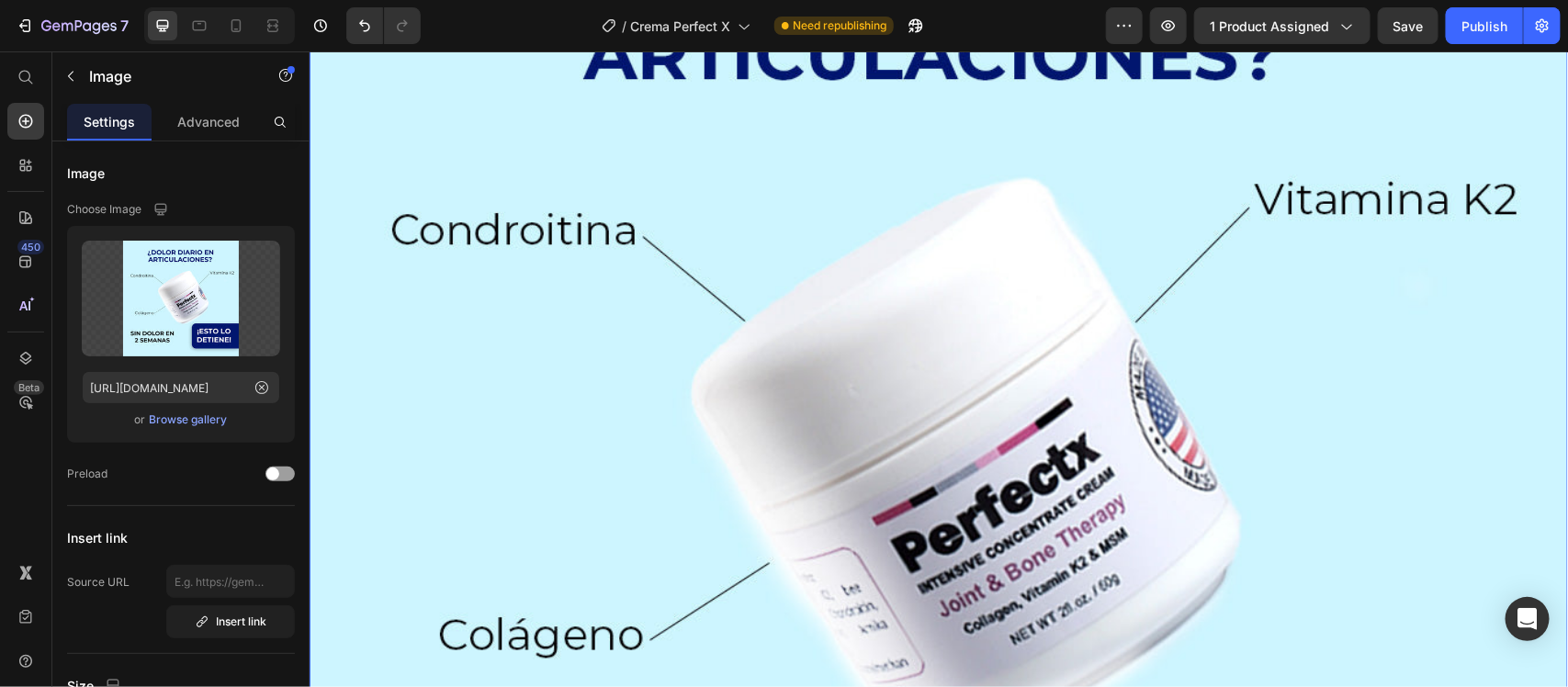 click at bounding box center [938, 477] 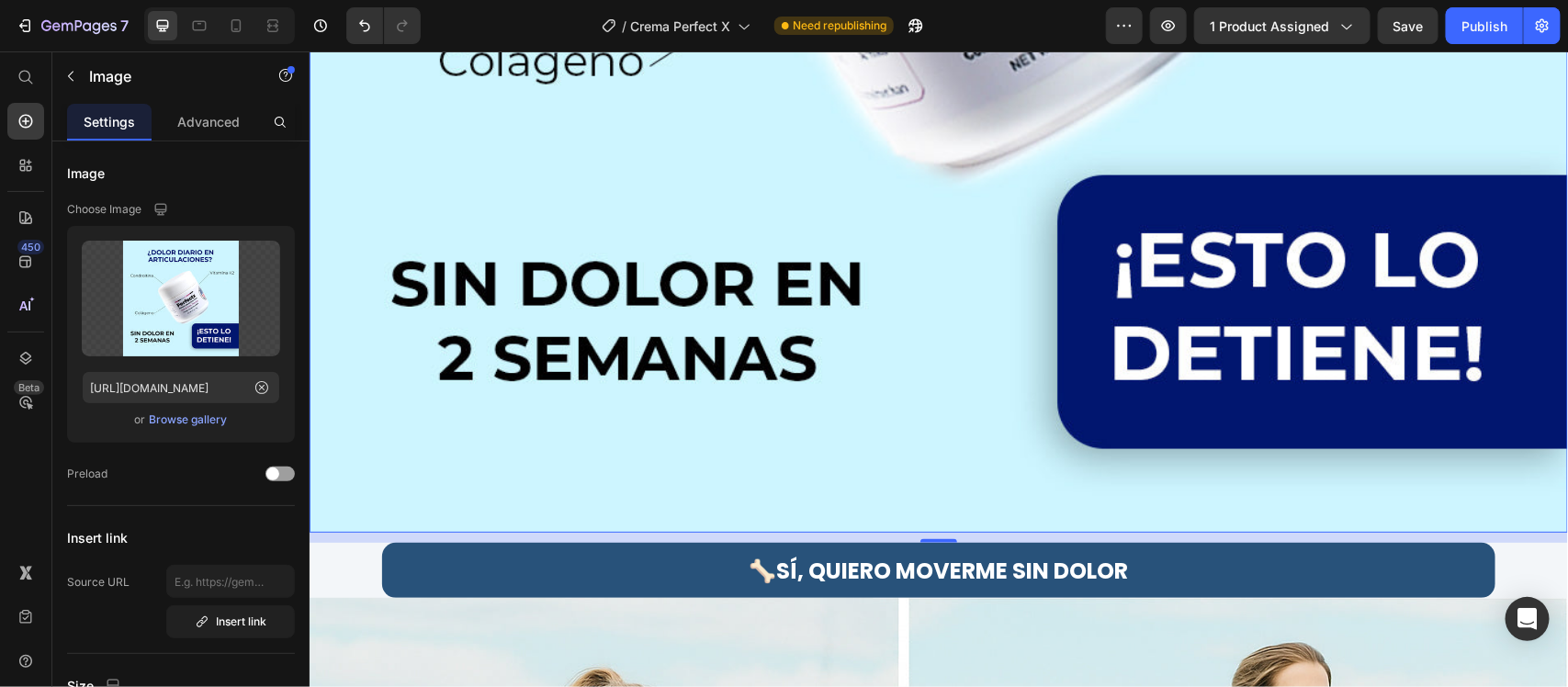scroll, scrollTop: 457, scrollLeft: 0, axis: vertical 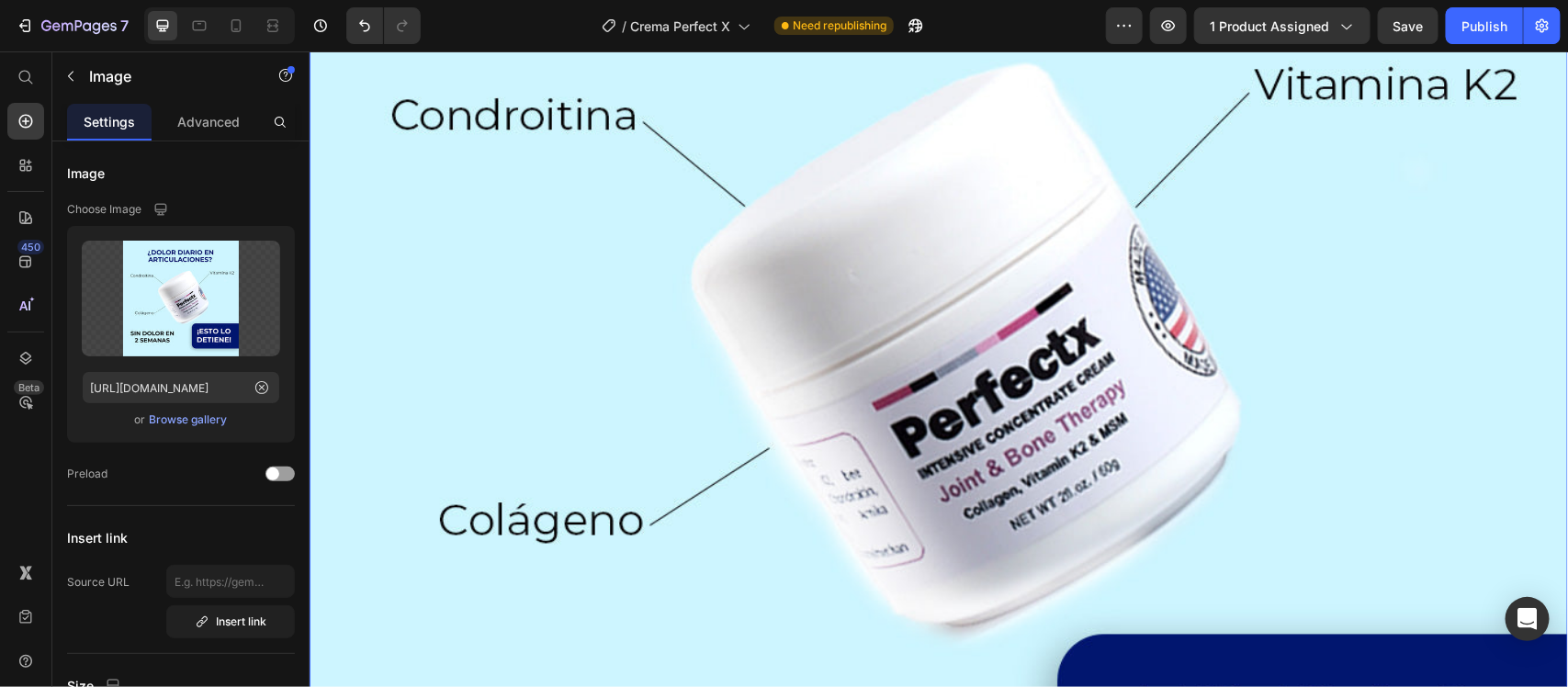 click at bounding box center (938, 362) 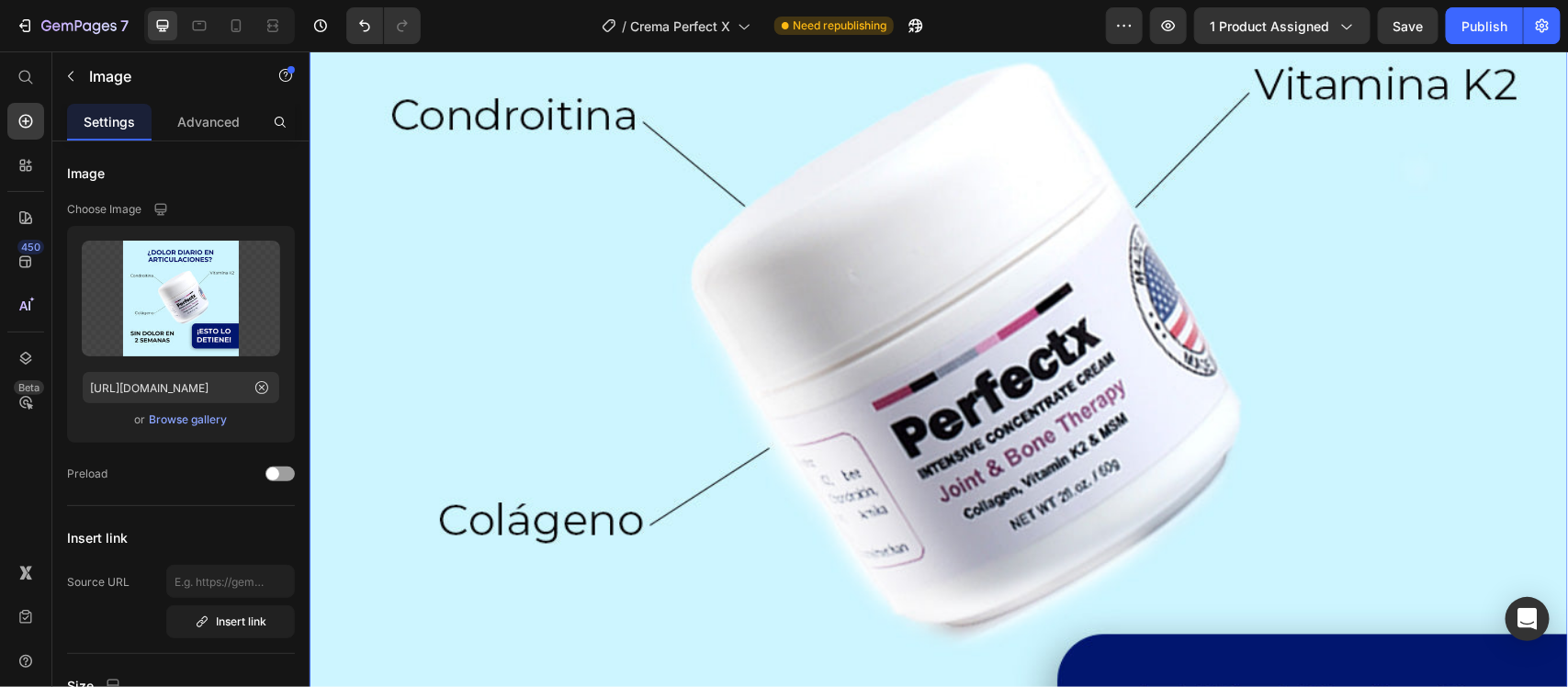 click at bounding box center [938, 362] 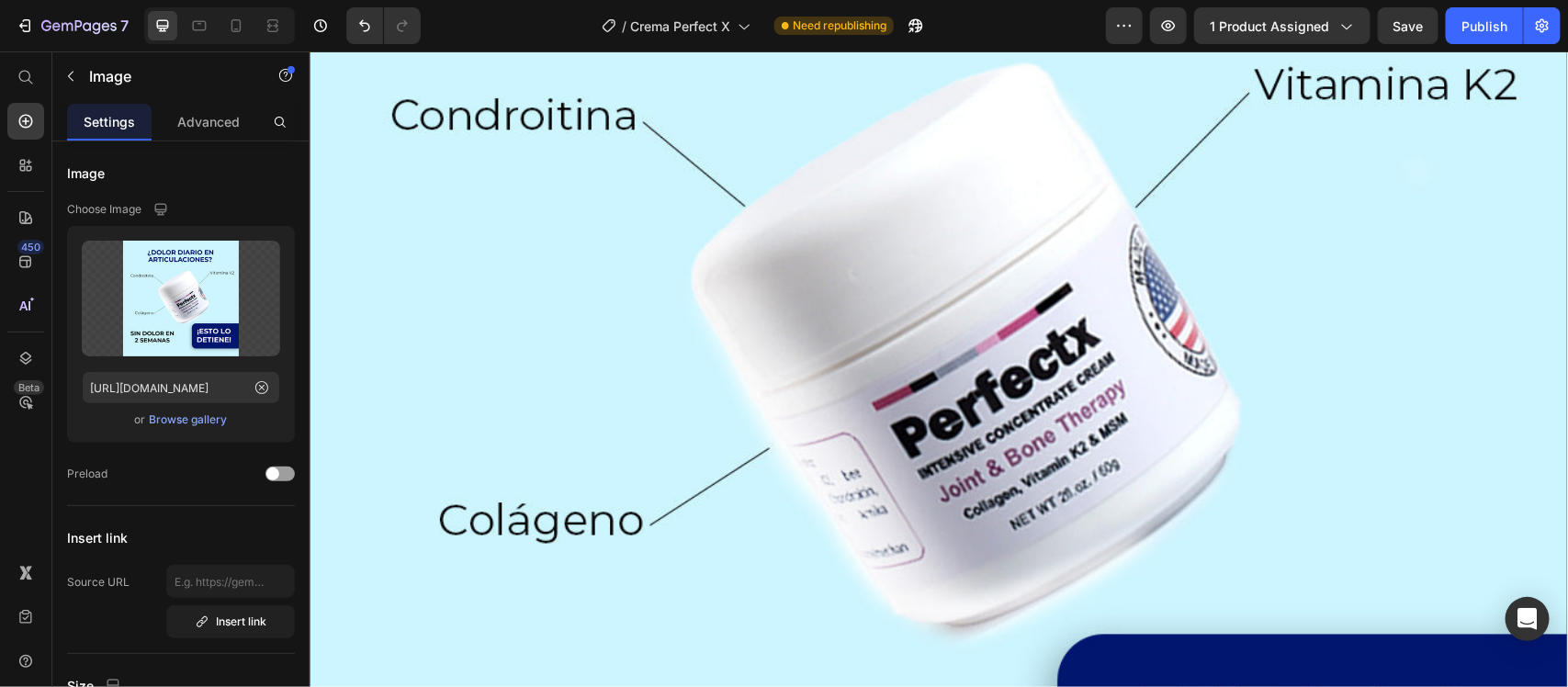 scroll, scrollTop: 0, scrollLeft: 0, axis: both 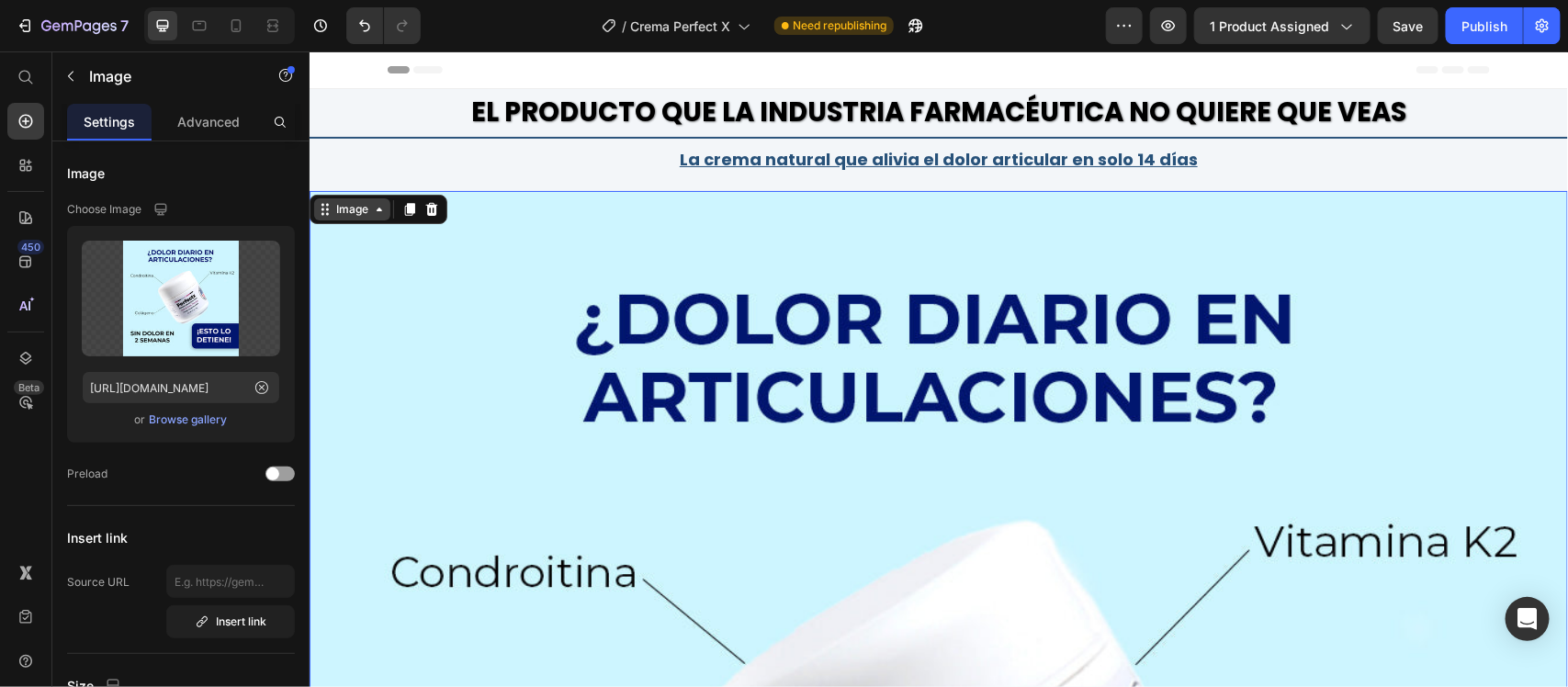 click 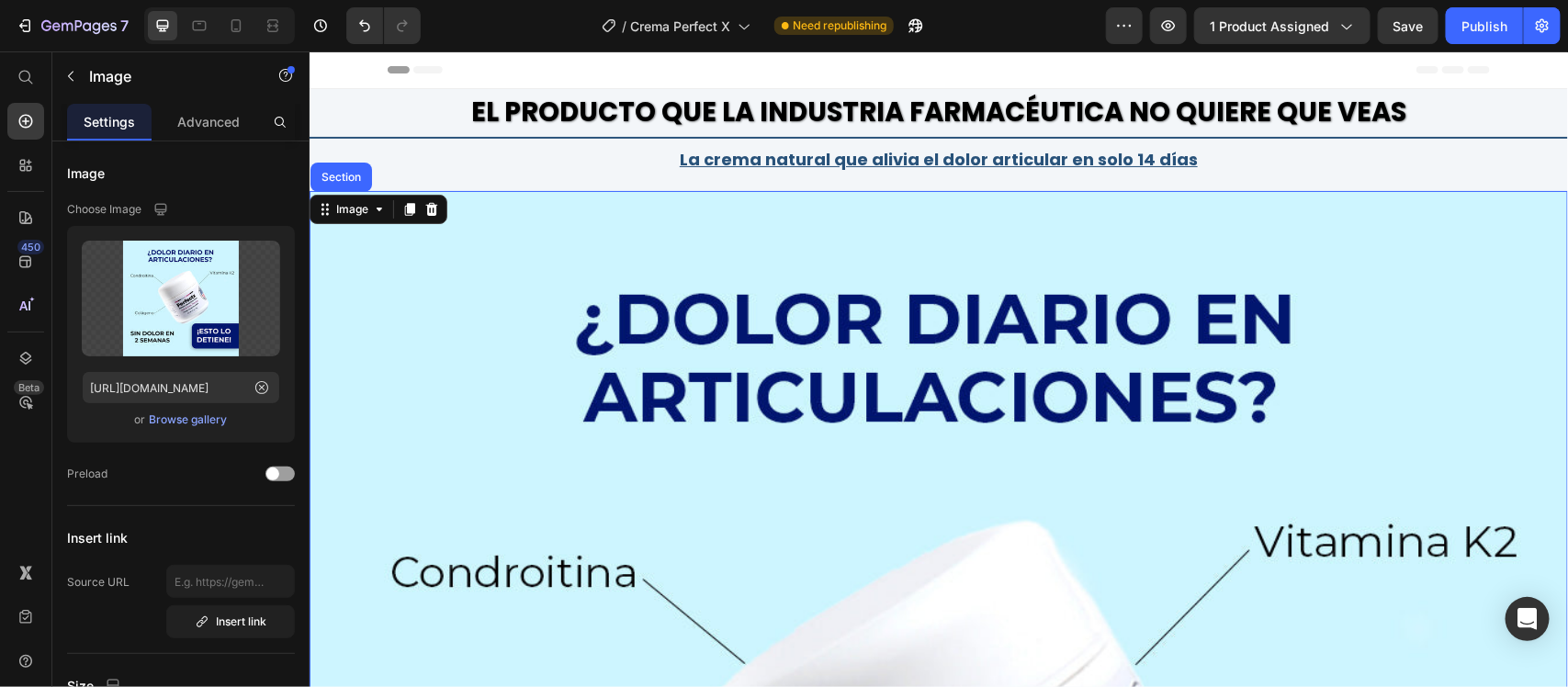 click at bounding box center (938, 819) 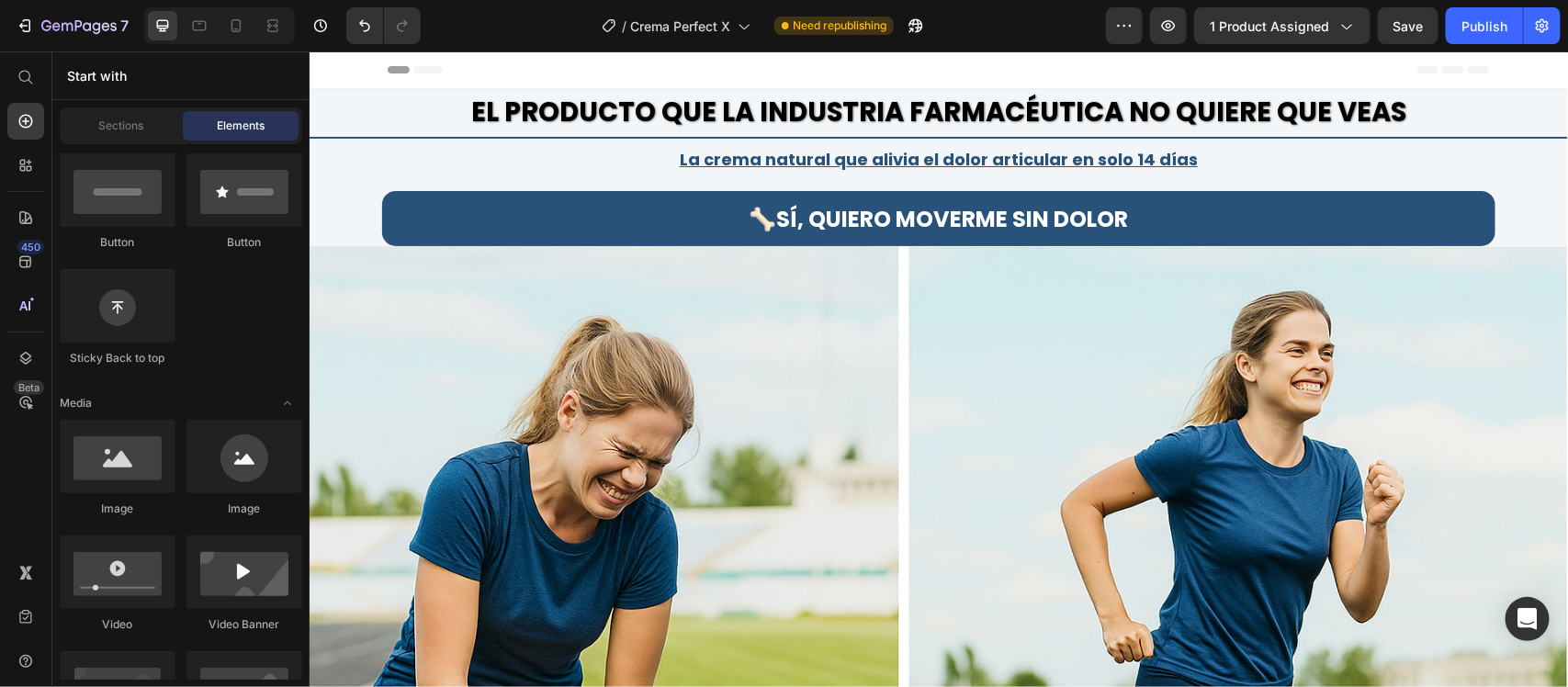 scroll, scrollTop: 0, scrollLeft: 0, axis: both 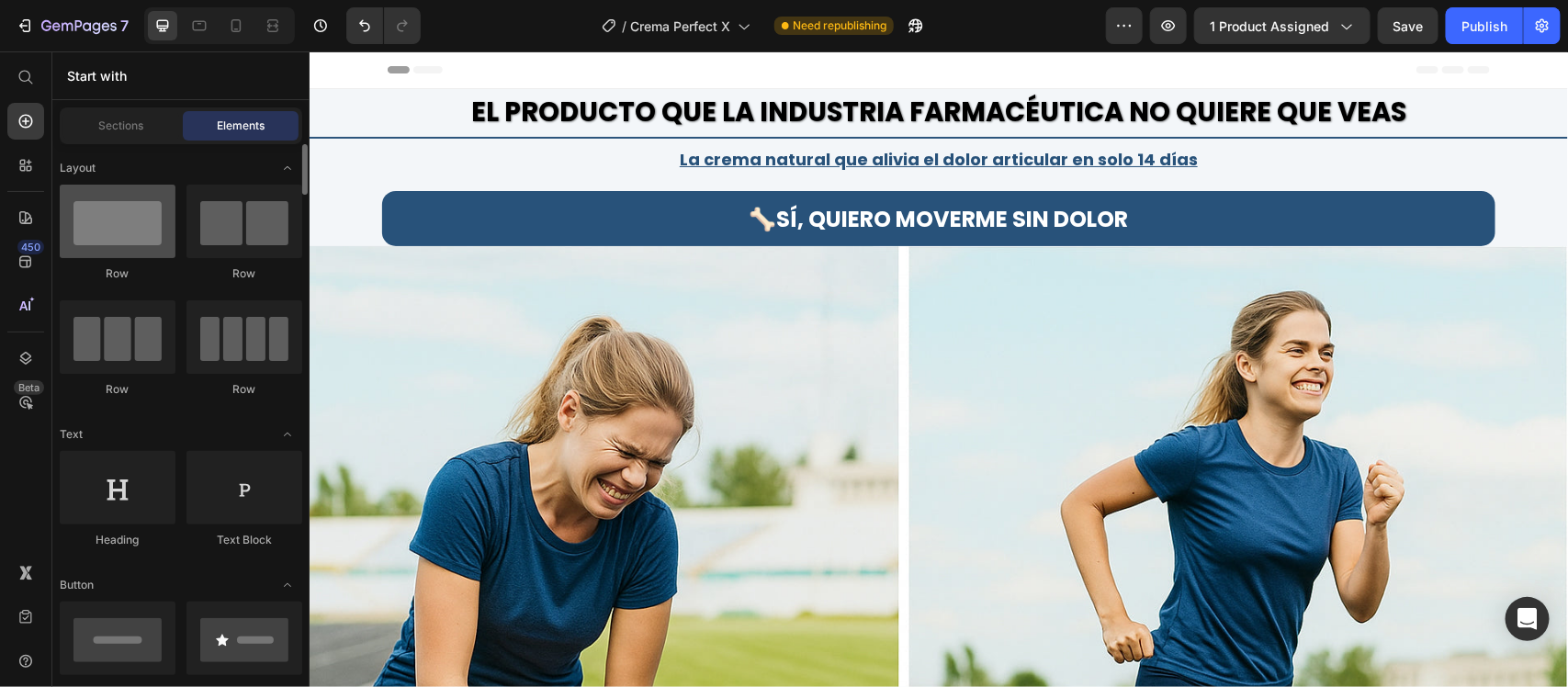 click at bounding box center [118, 221] 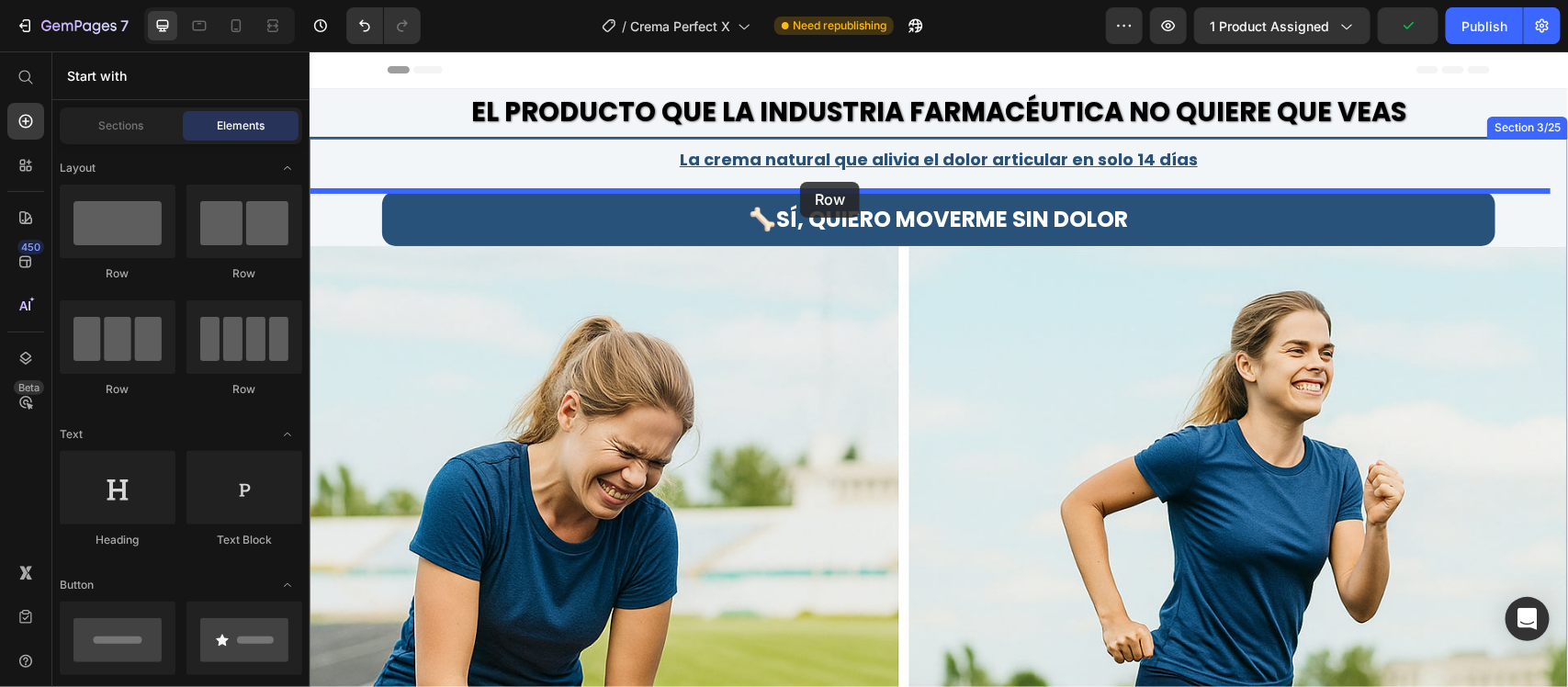 drag, startPoint x: 445, startPoint y: 289, endPoint x: 799, endPoint y: 181, distance: 370.10809 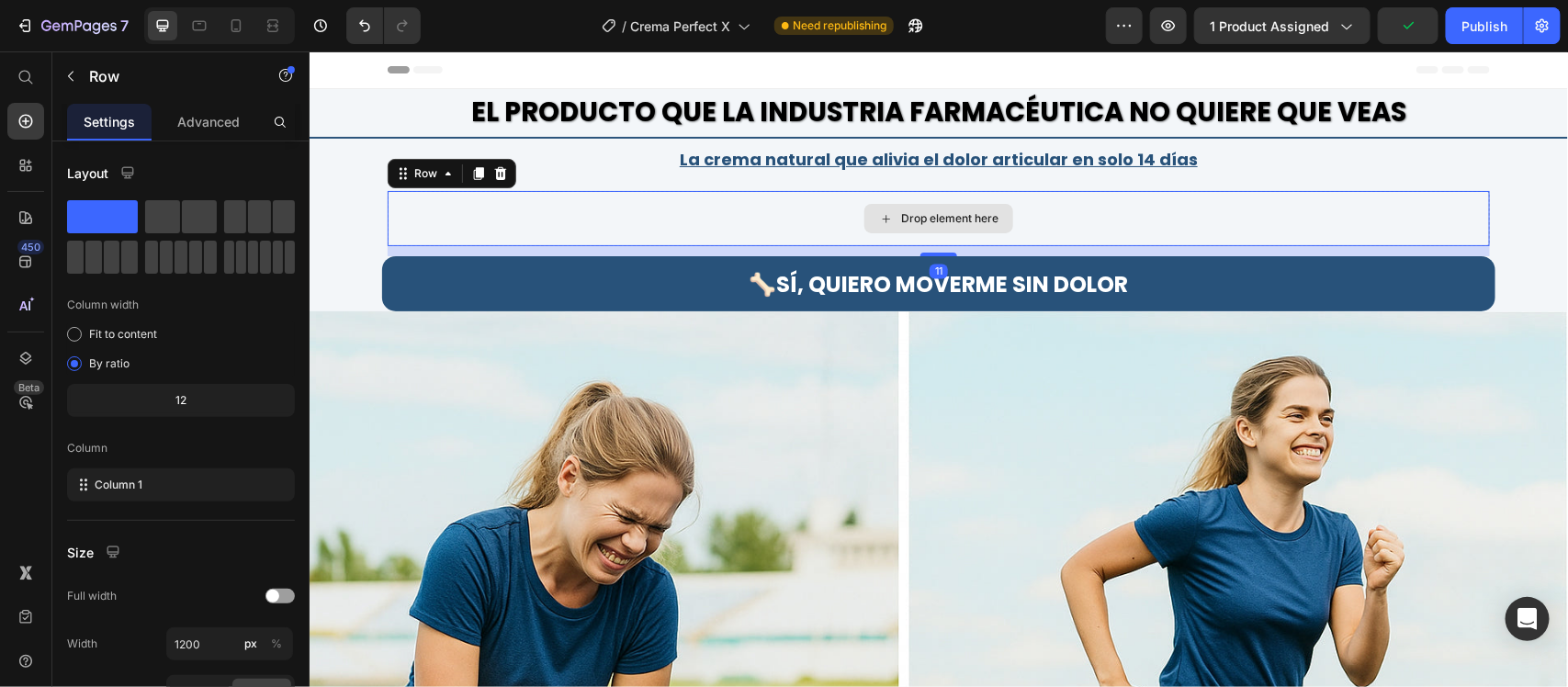 click on "Drop element here" at bounding box center [938, 218] 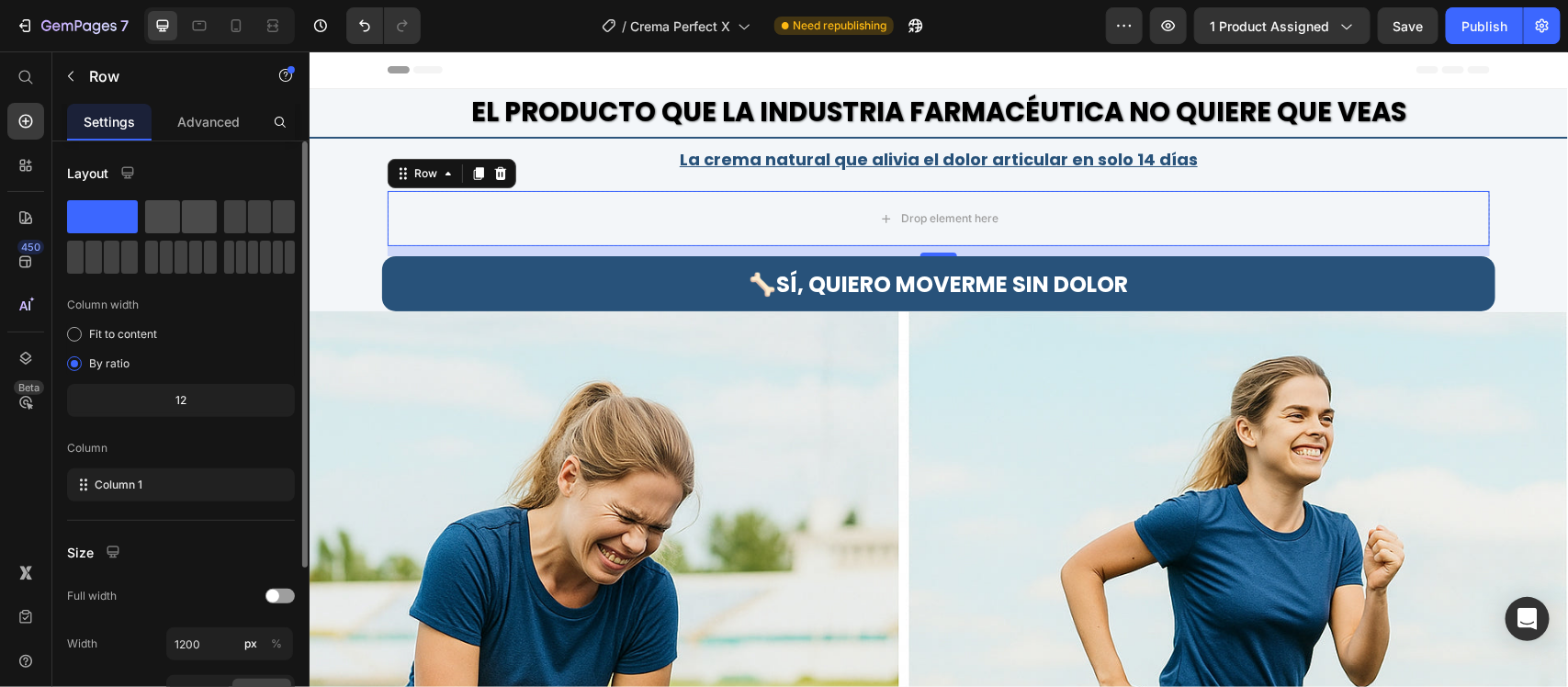 click 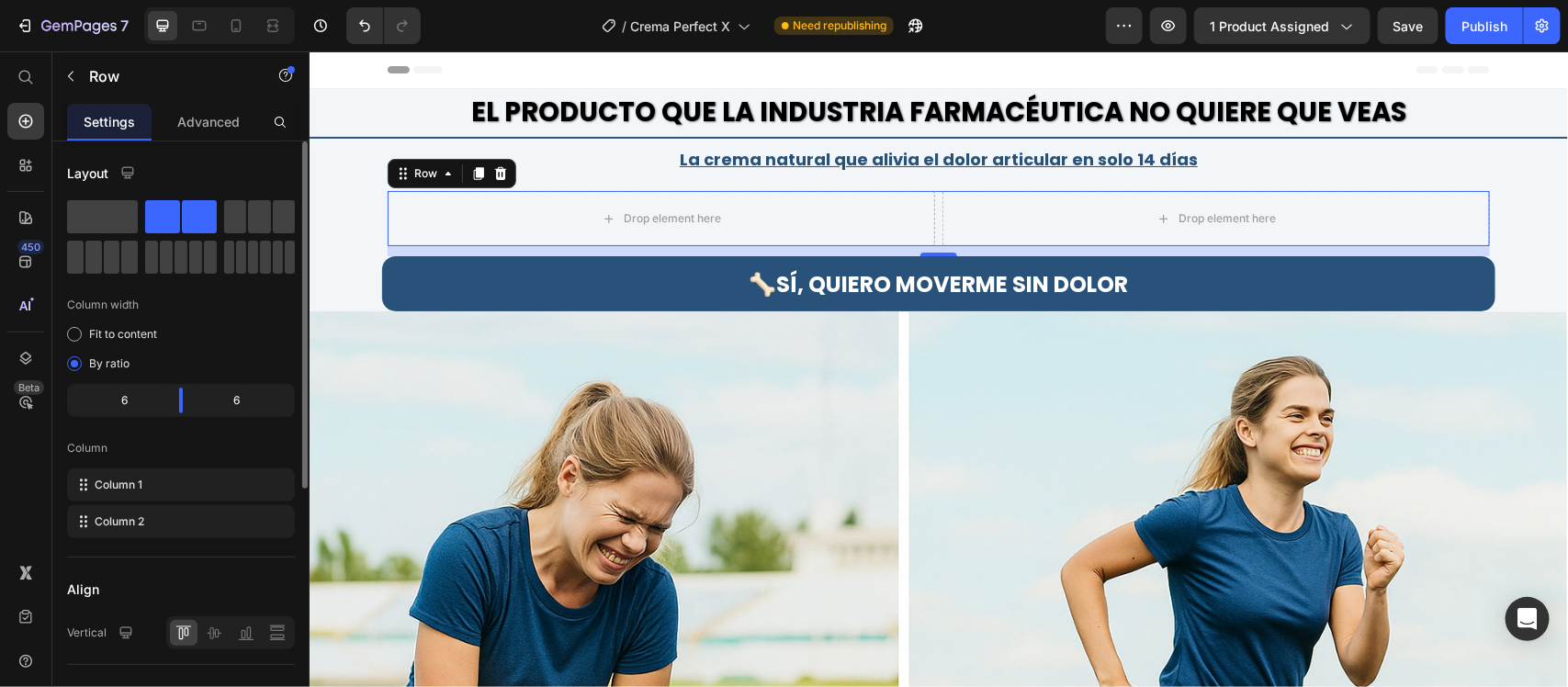 click on "Layout Column width Fit to content By ratio 6 6 Column Column 1 Column 2 Align Vertical
Size Full width Width 1200 px % Height Full Fit Column gap 8 px Background Color Image Video  Color   Delete element" at bounding box center (181, 656) 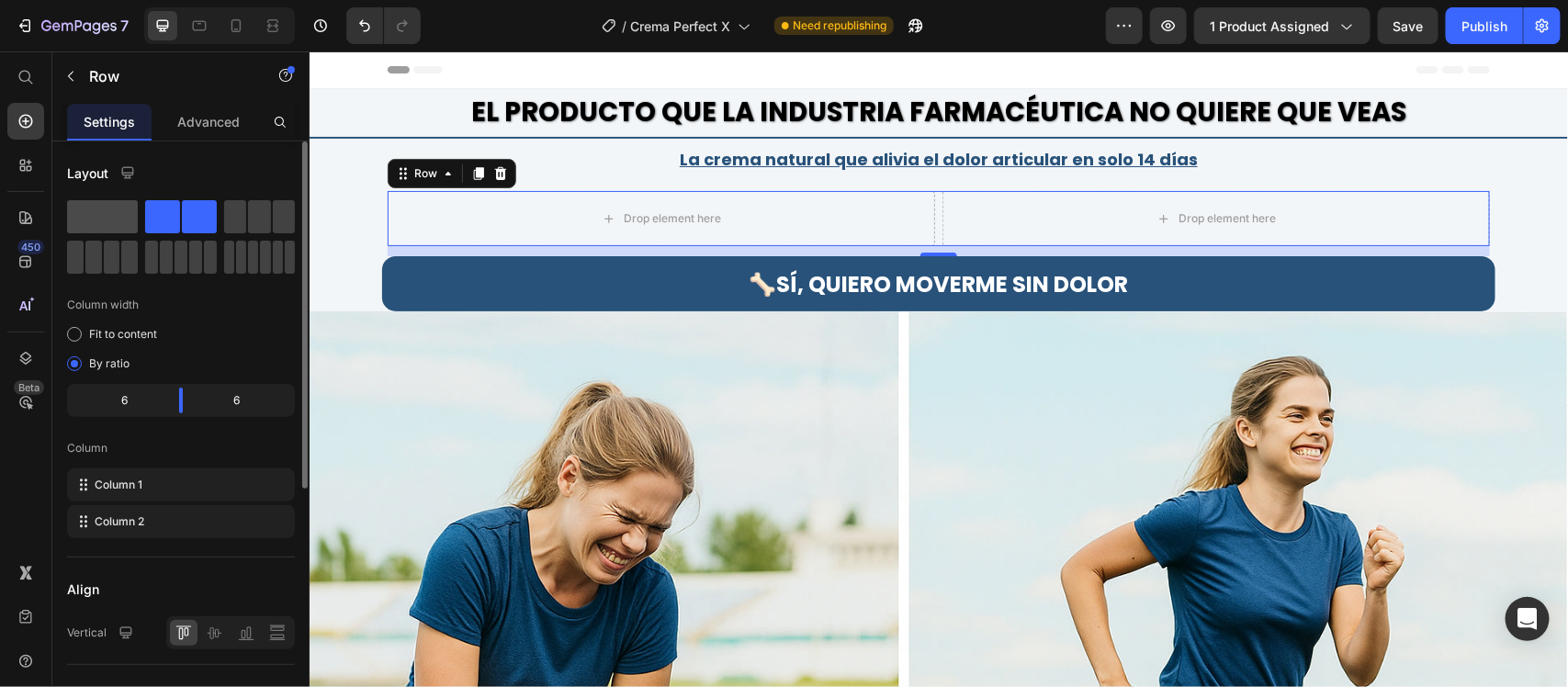 click 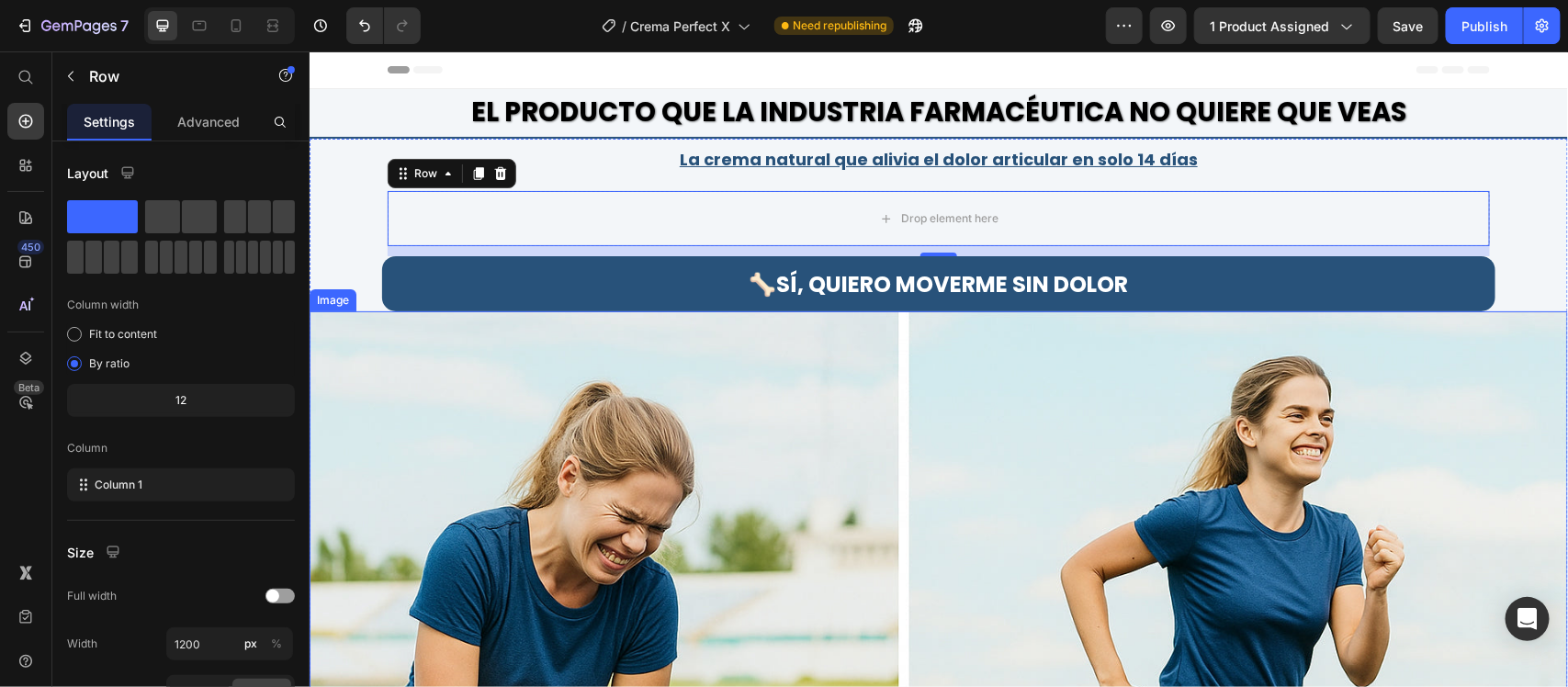 click at bounding box center (938, 729) 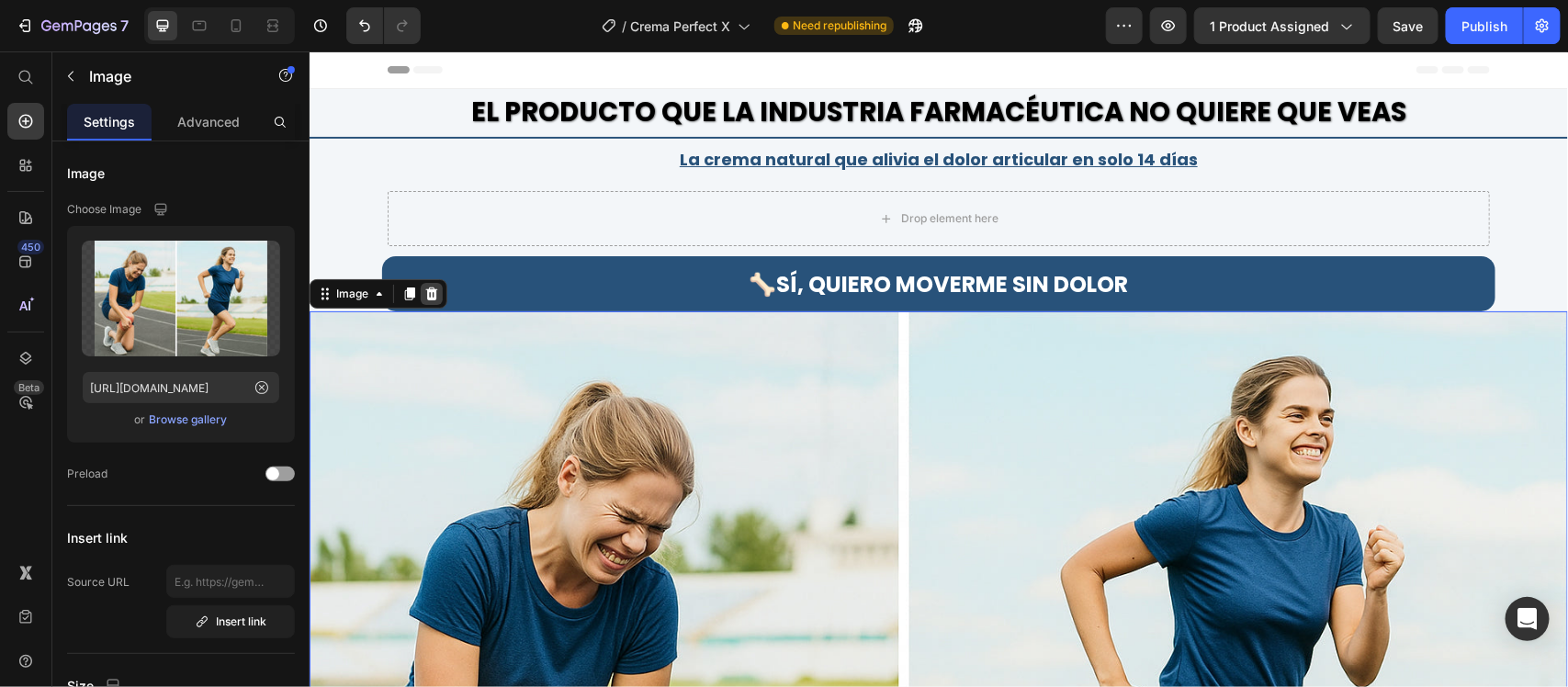 click at bounding box center [431, 293] 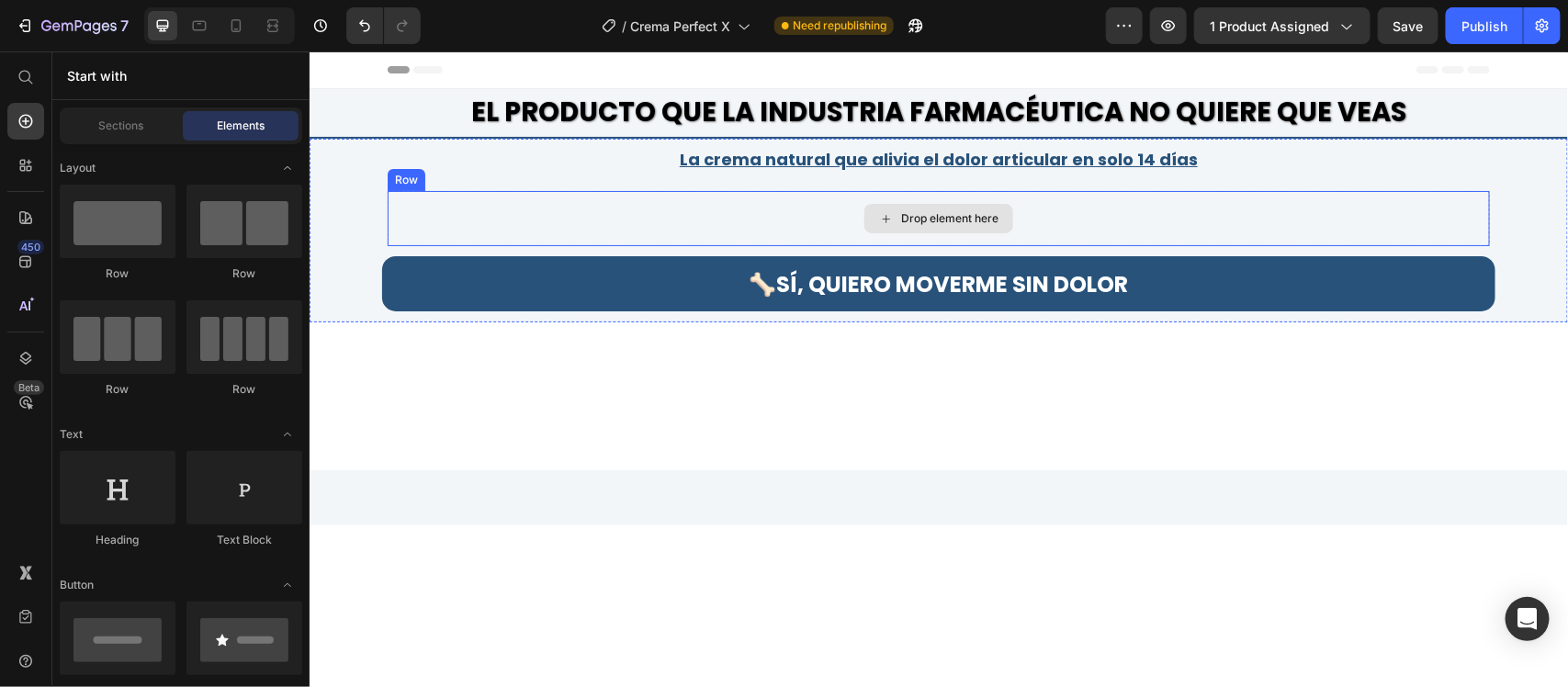 click on "Drop element here" at bounding box center (938, 218) 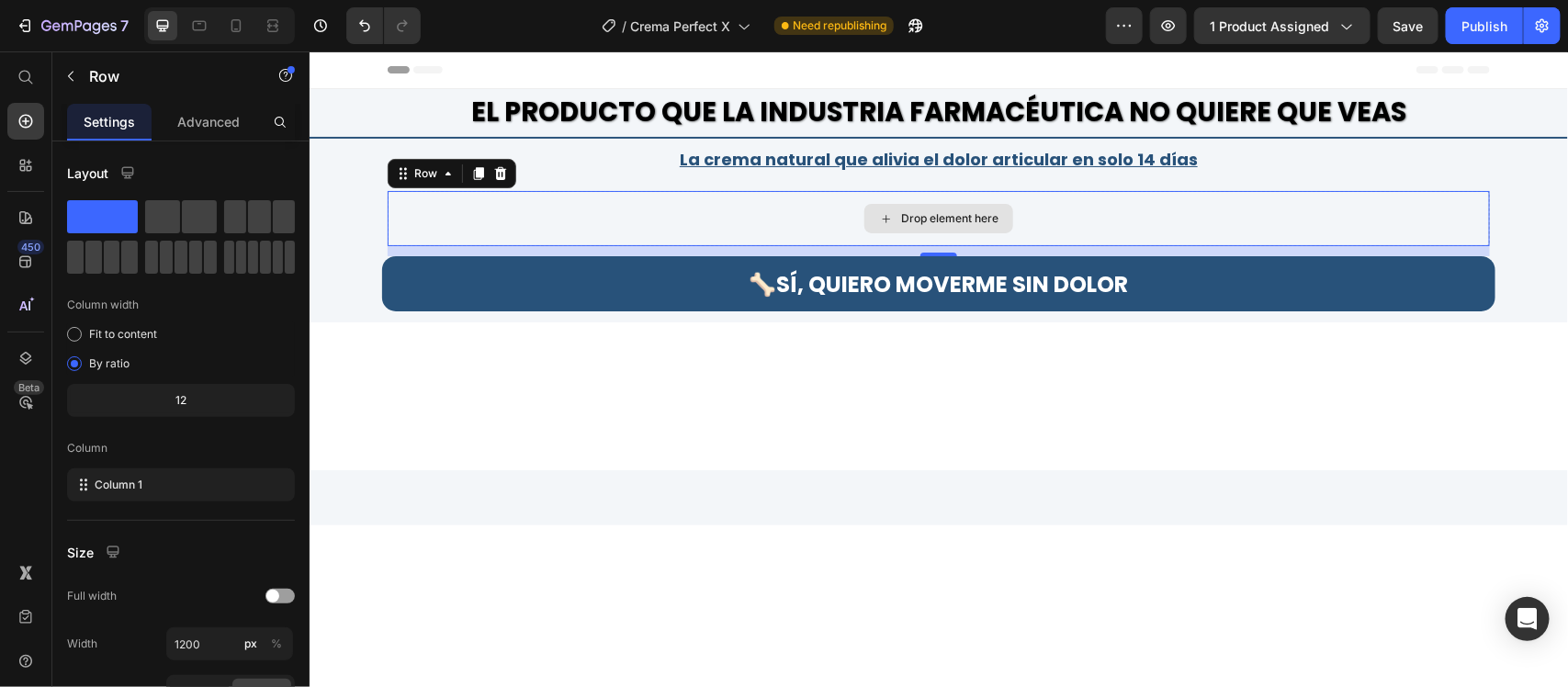 click on "Drop element here" at bounding box center [949, 218] 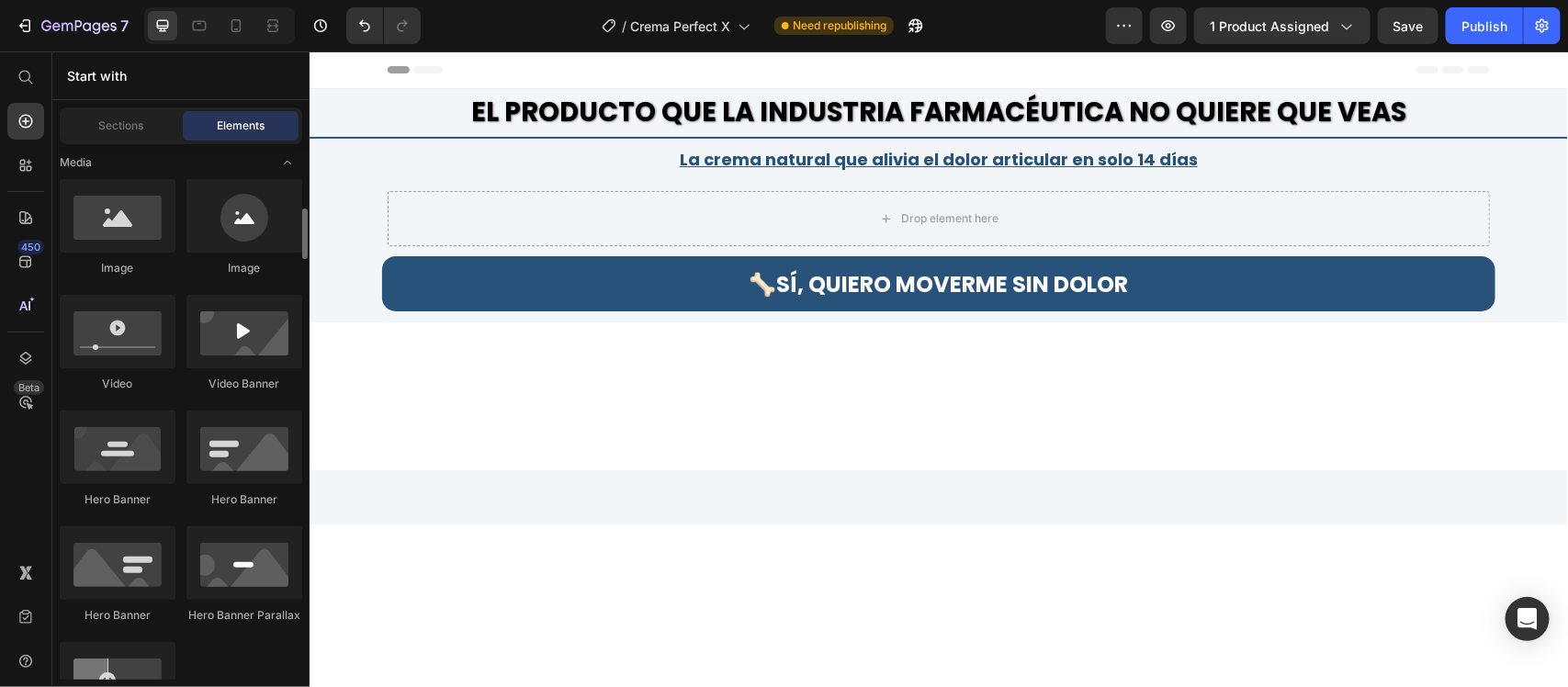 scroll, scrollTop: 344, scrollLeft: 0, axis: vertical 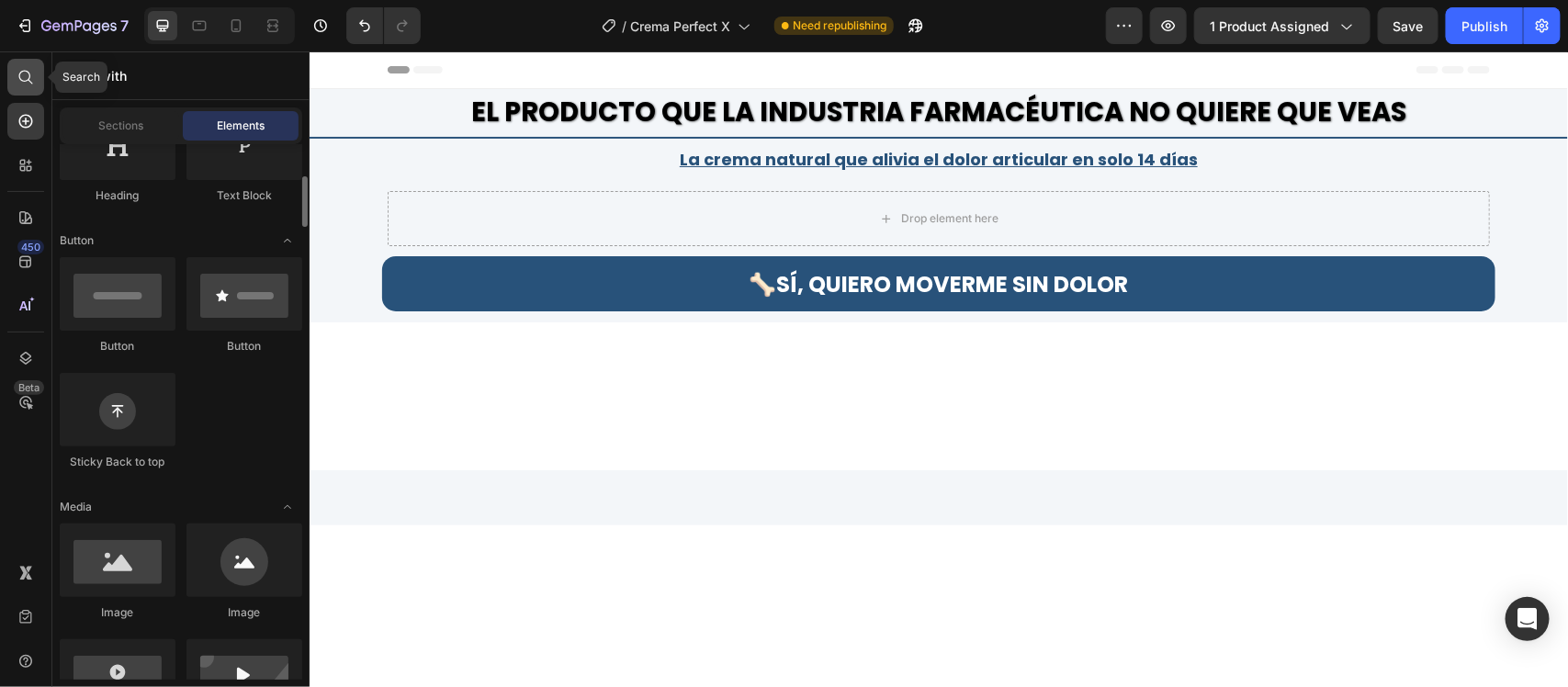 click 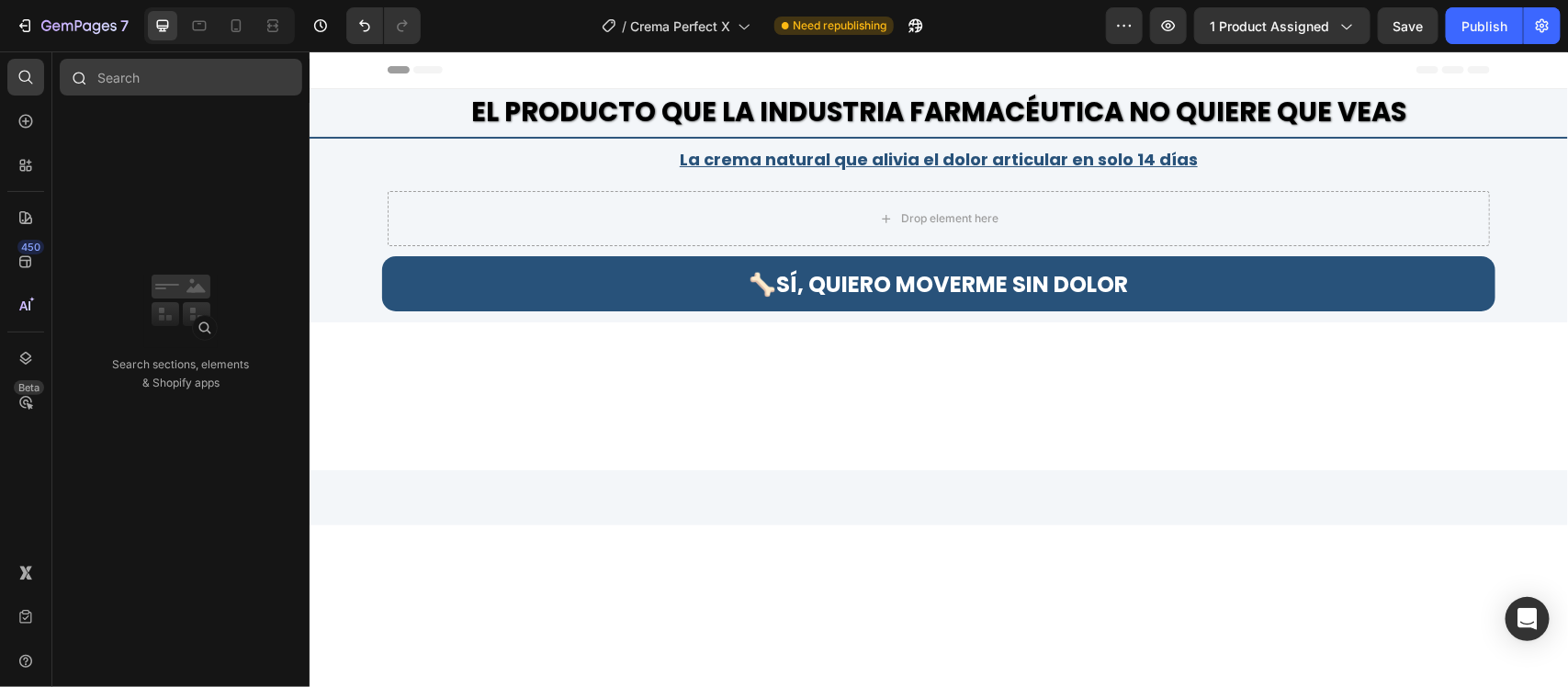 click at bounding box center (181, 77) 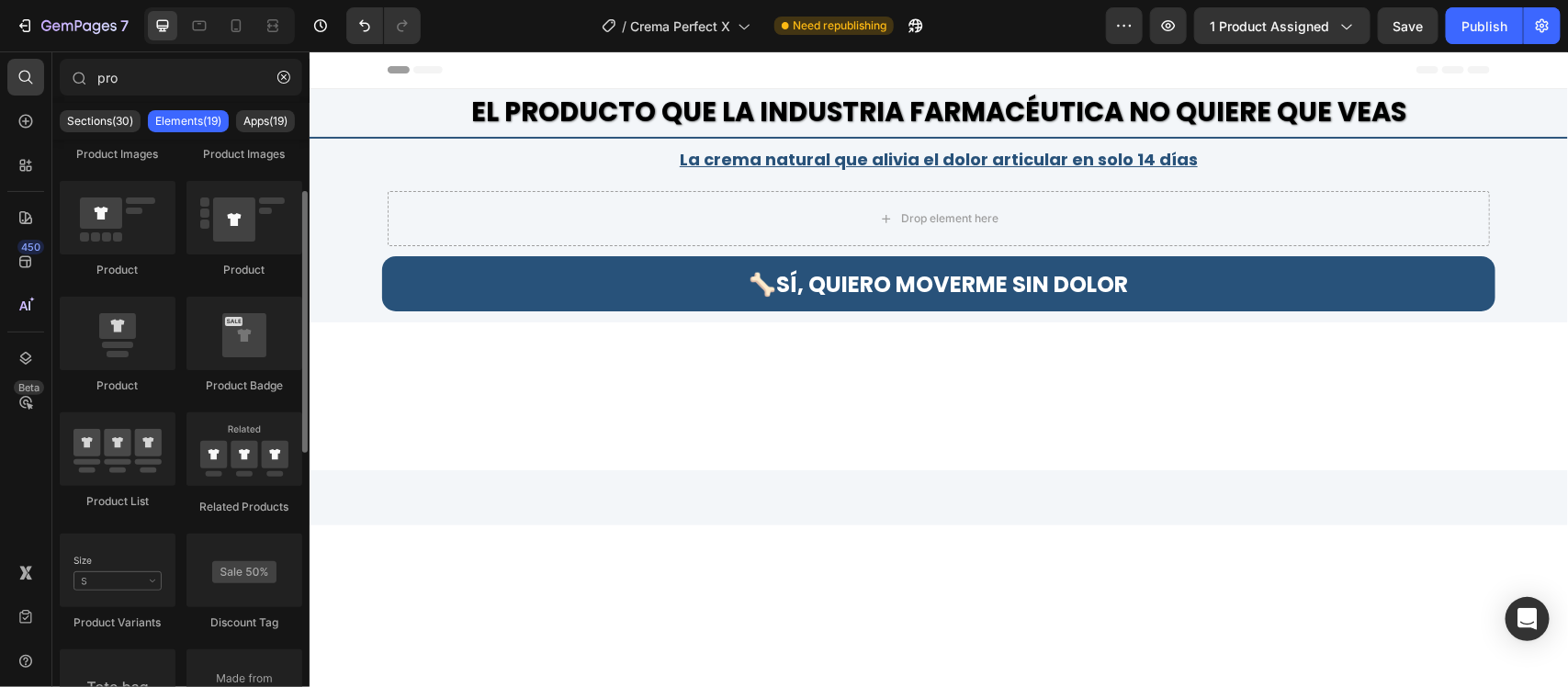 scroll, scrollTop: 0, scrollLeft: 0, axis: both 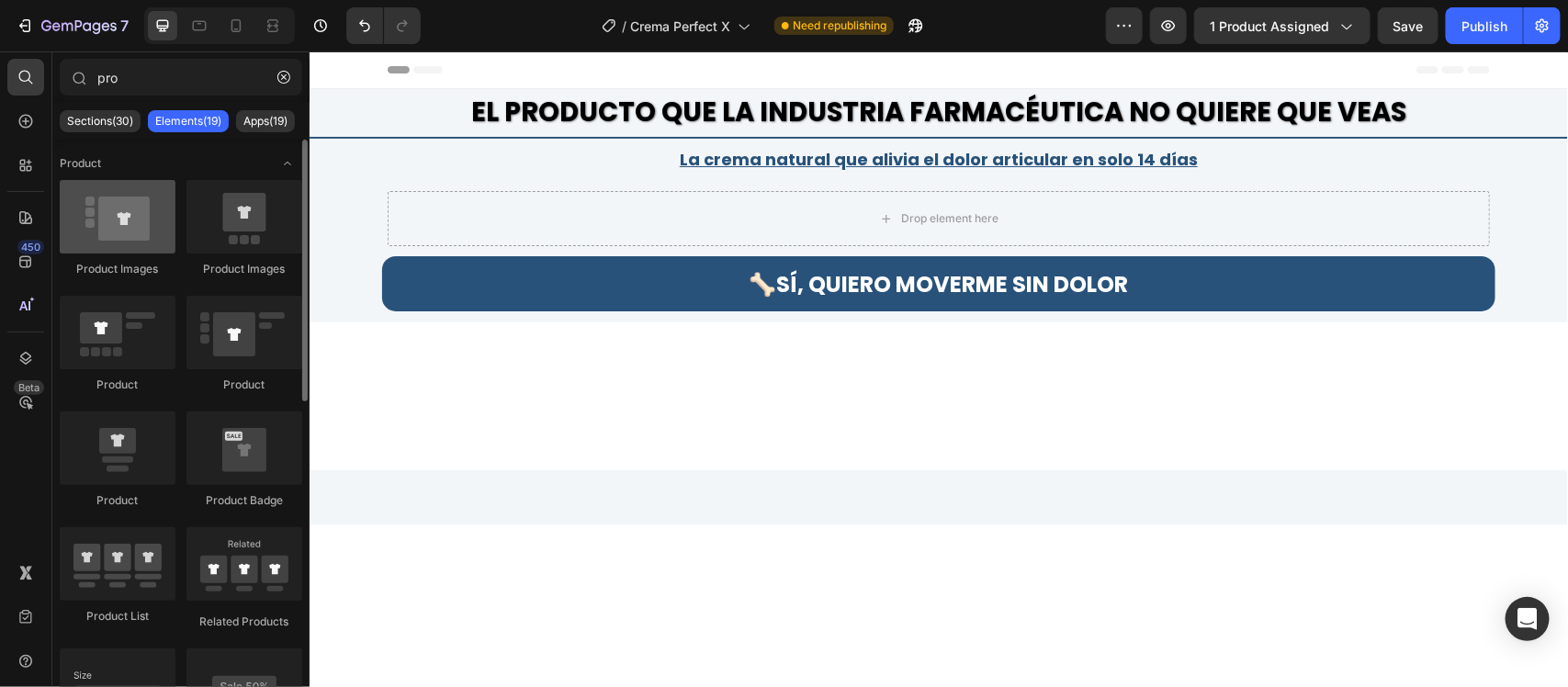 type on "pro" 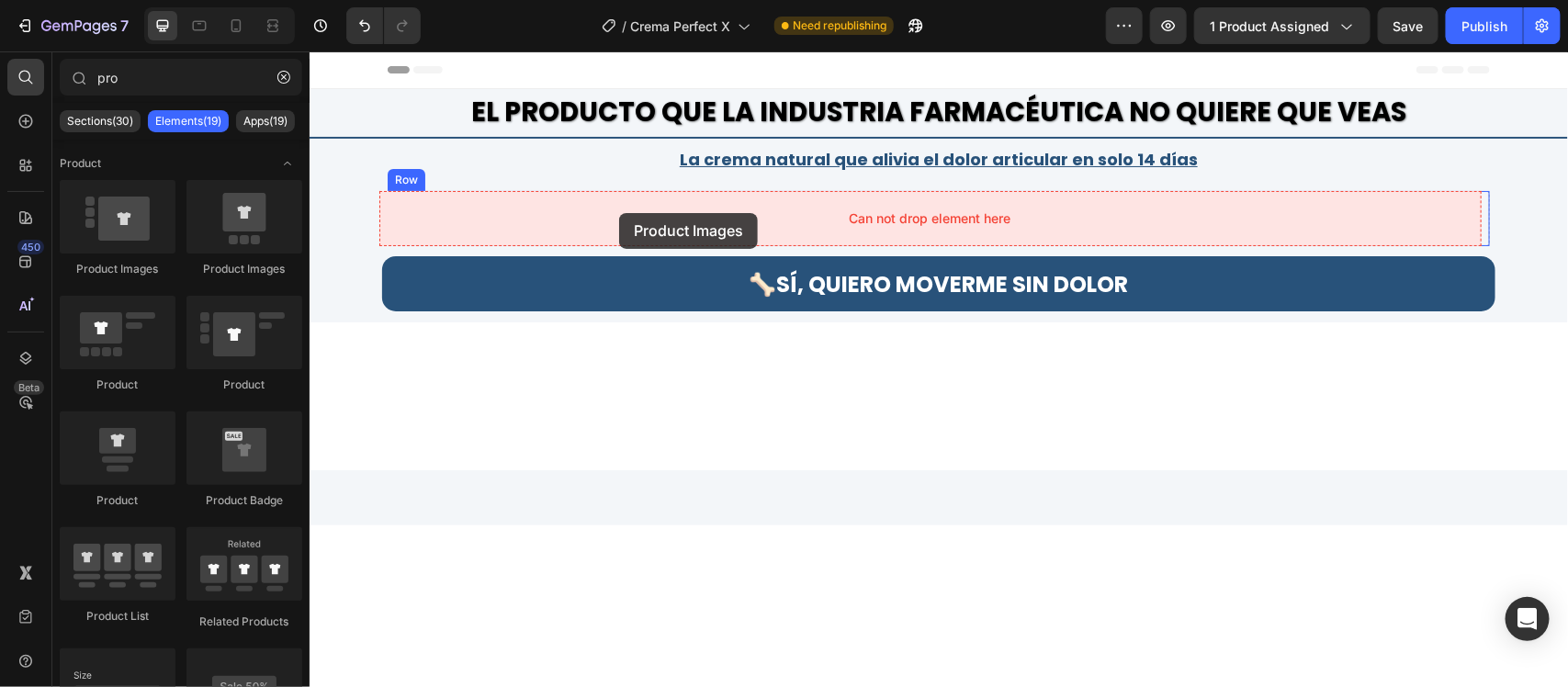 drag, startPoint x: 431, startPoint y: 283, endPoint x: 618, endPoint y: 212, distance: 200.025 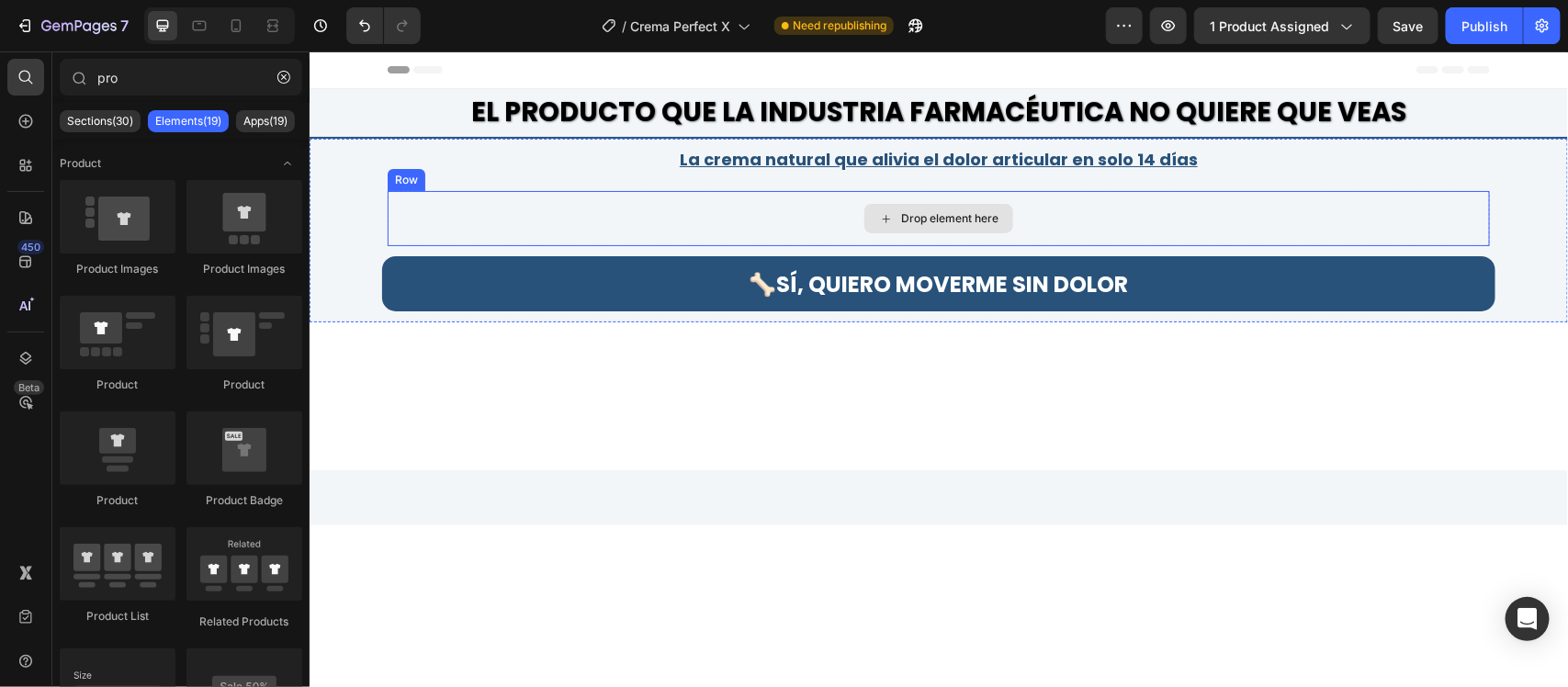 click on "Drop element here" at bounding box center [938, 218] 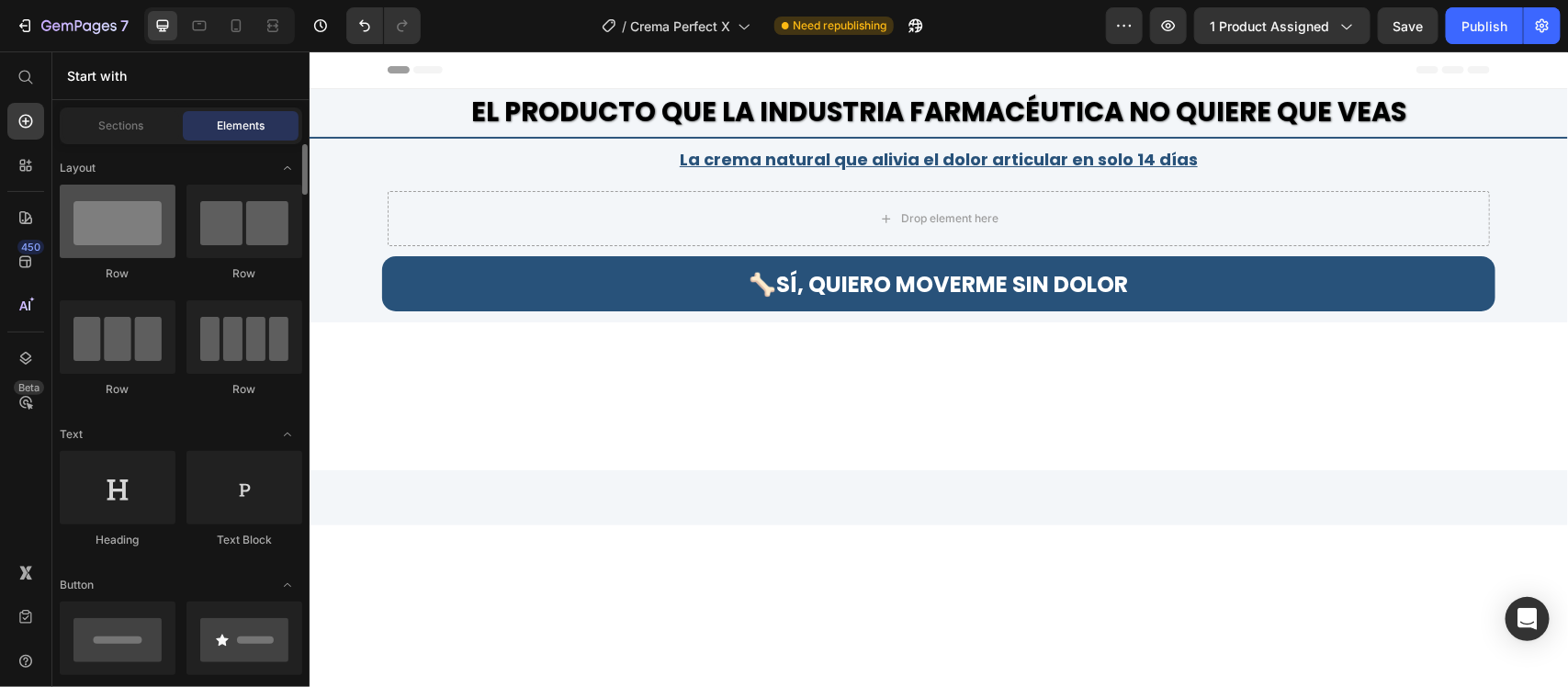 click at bounding box center (118, 221) 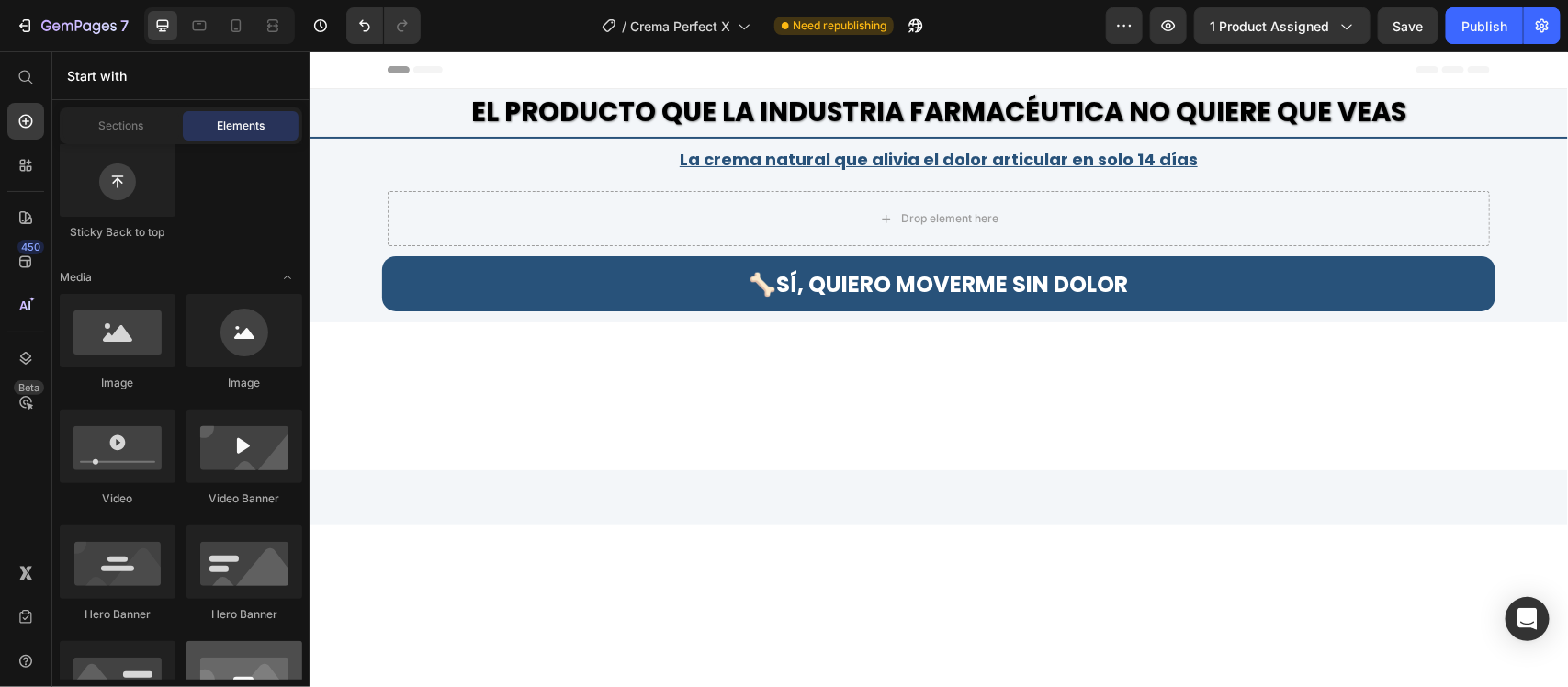 scroll, scrollTop: 459, scrollLeft: 0, axis: vertical 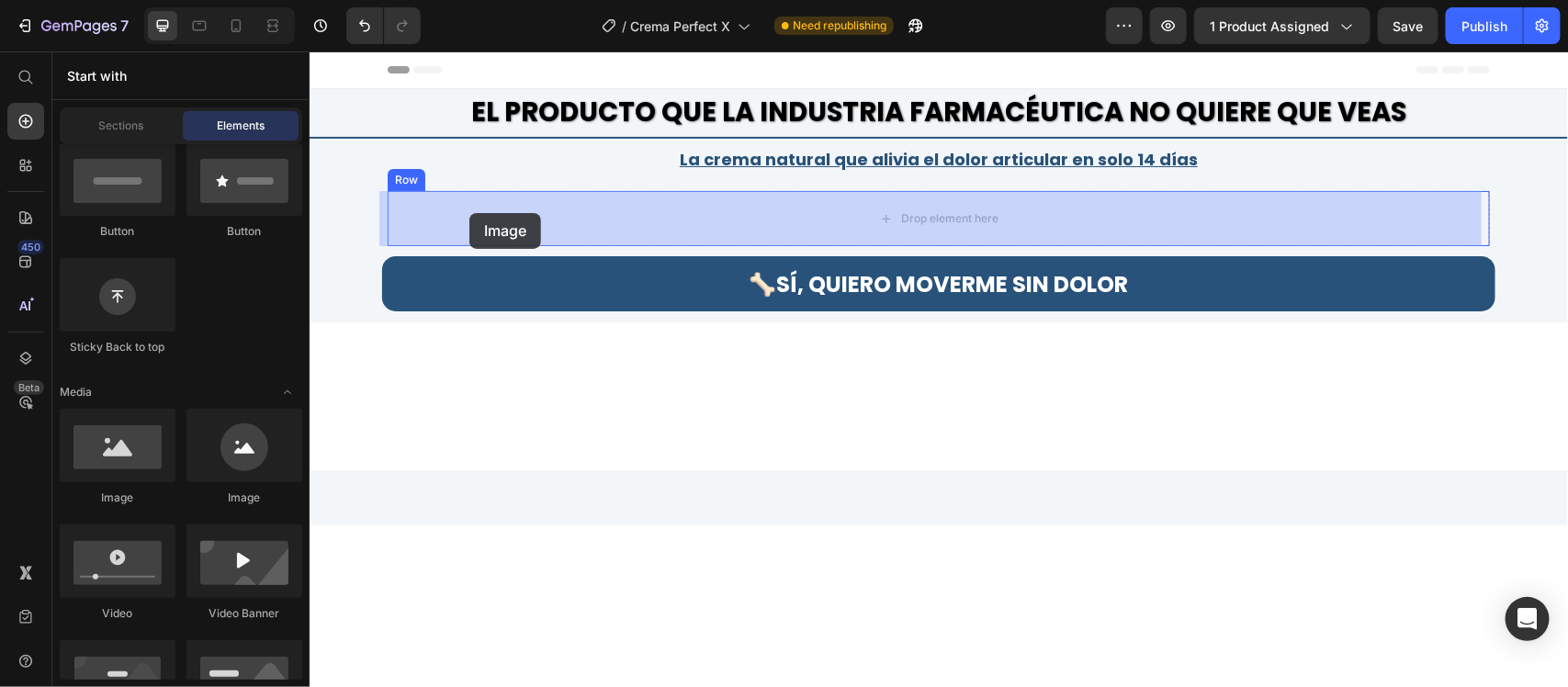 drag, startPoint x: 564, startPoint y: 512, endPoint x: 468, endPoint y: 212, distance: 314.98571 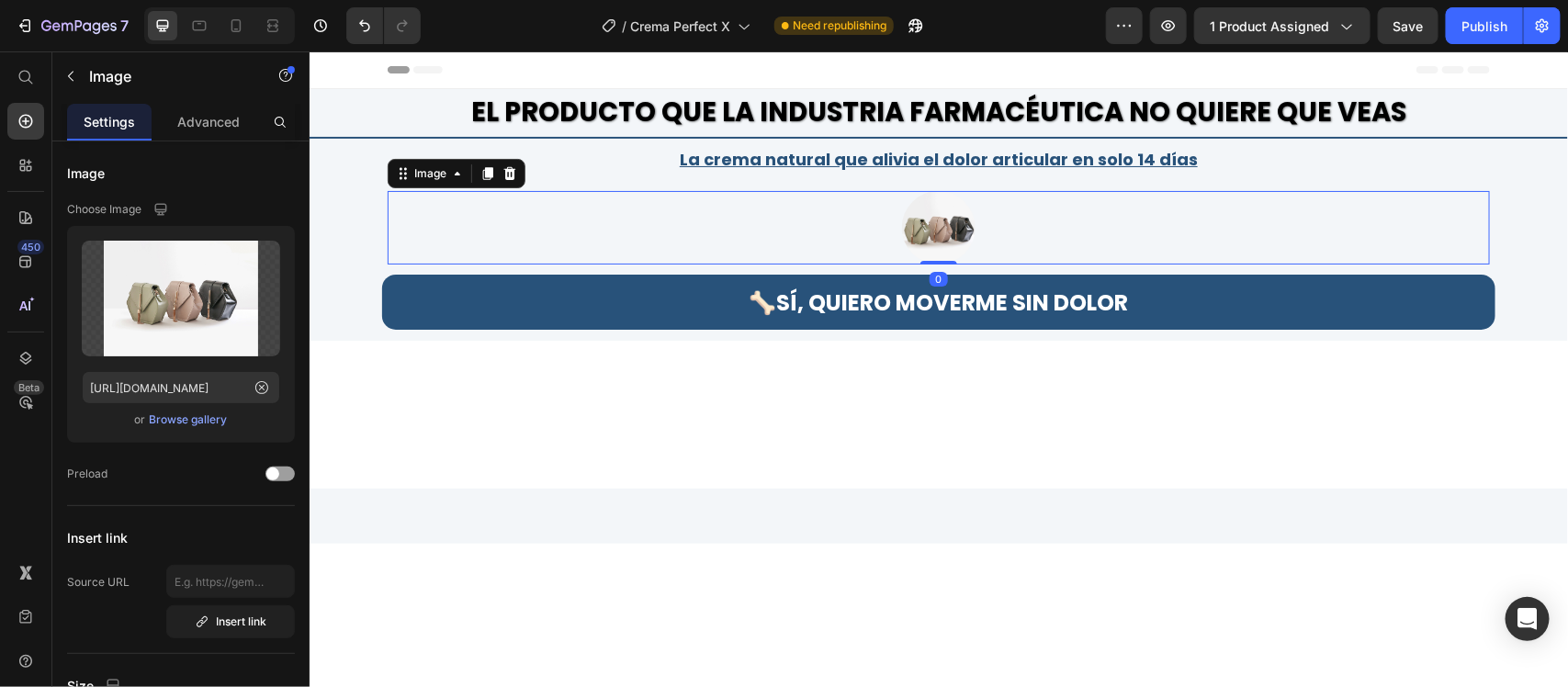 click at bounding box center (938, 227) 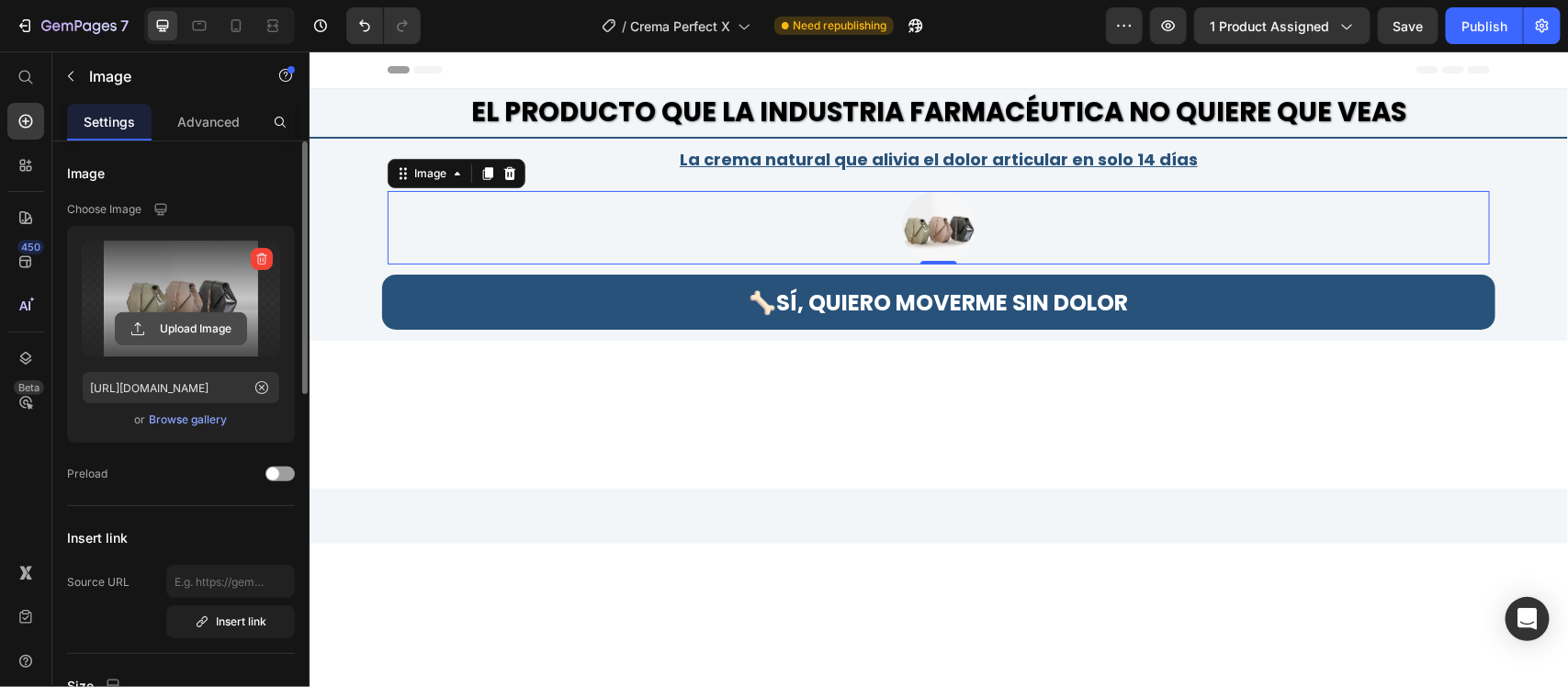 click 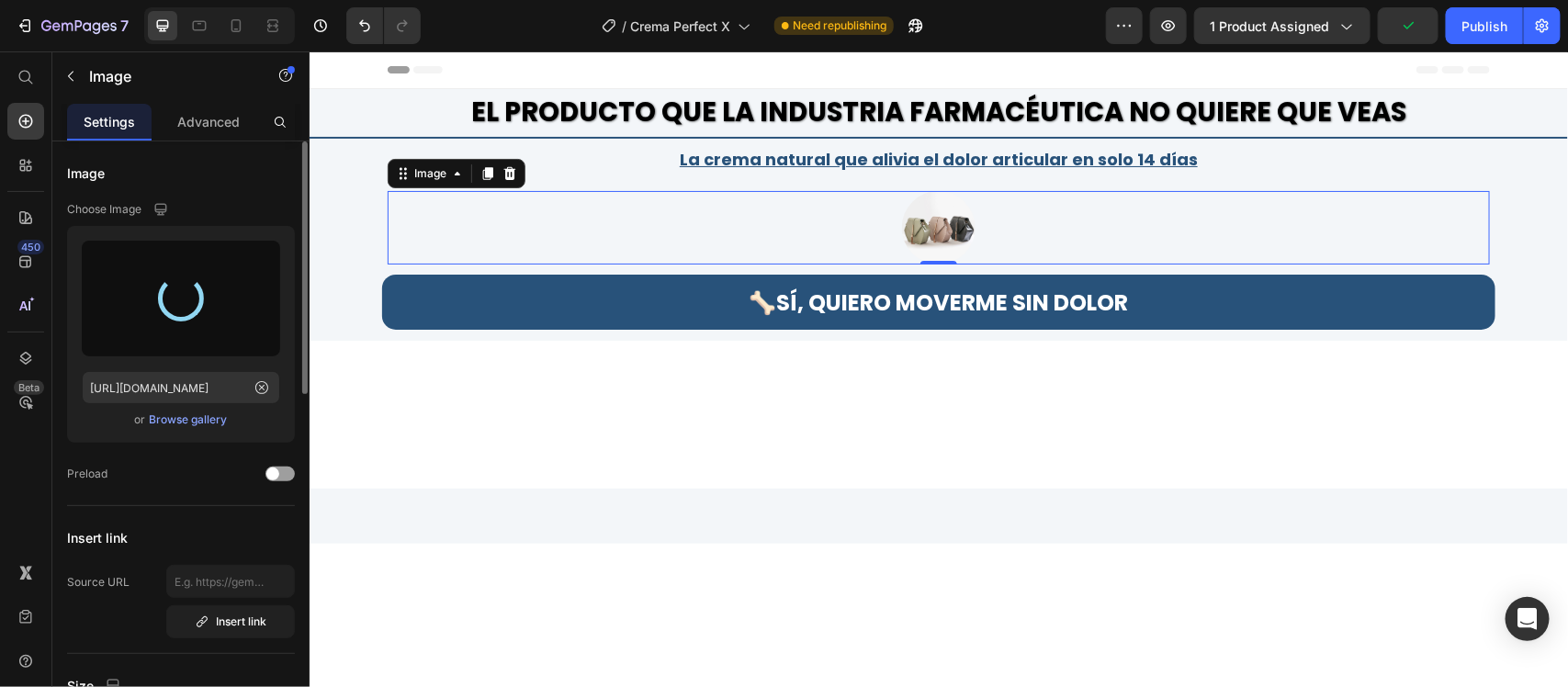 type on "[URL][DOMAIN_NAME]" 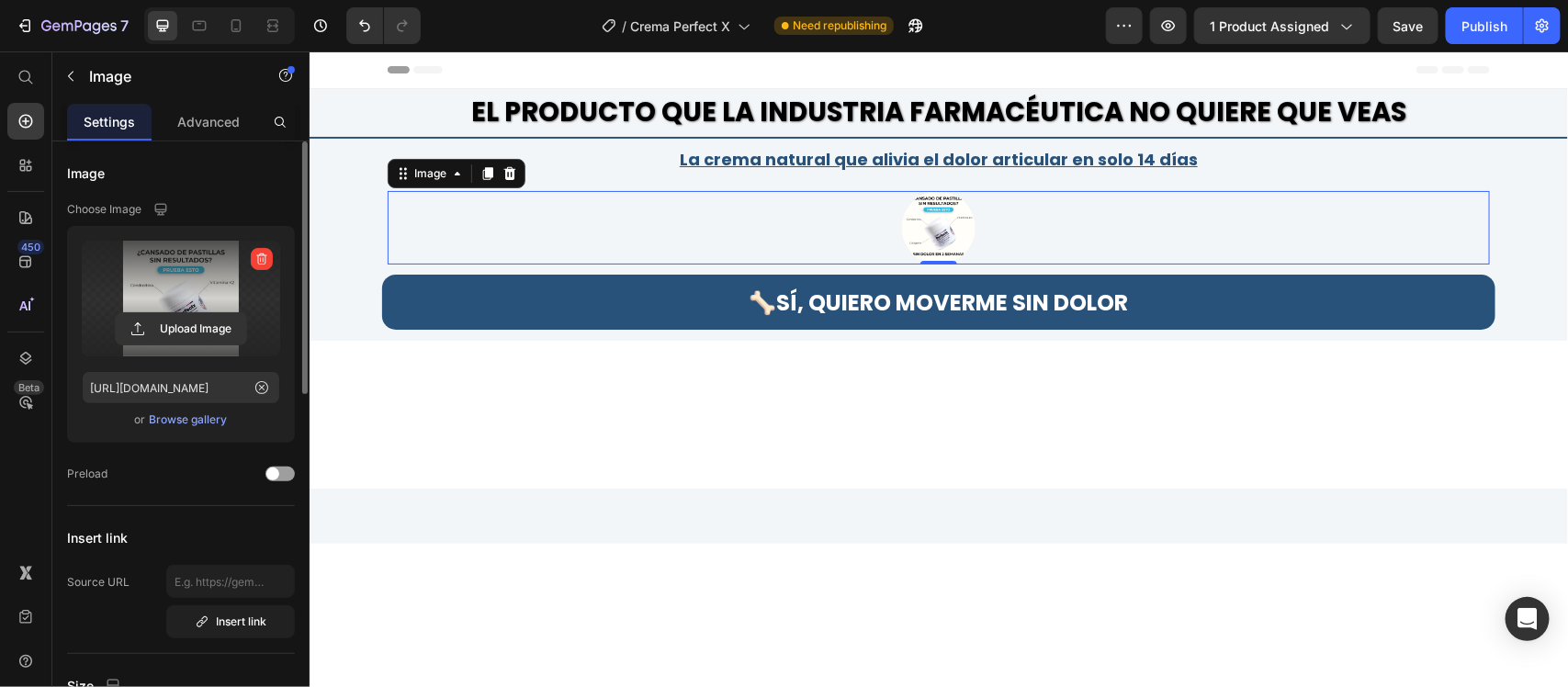 click at bounding box center [938, 227] 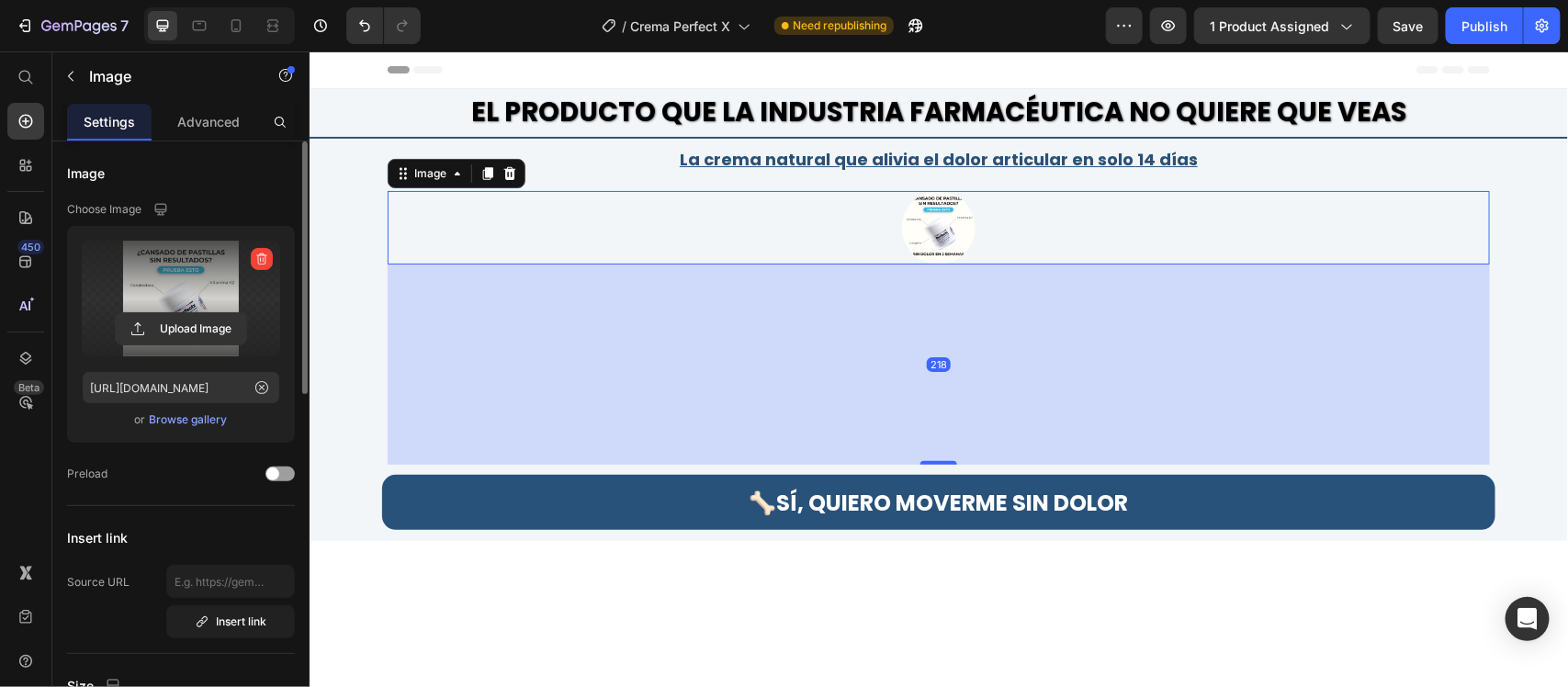 drag, startPoint x: 937, startPoint y: 261, endPoint x: 944, endPoint y: 461, distance: 200.12246 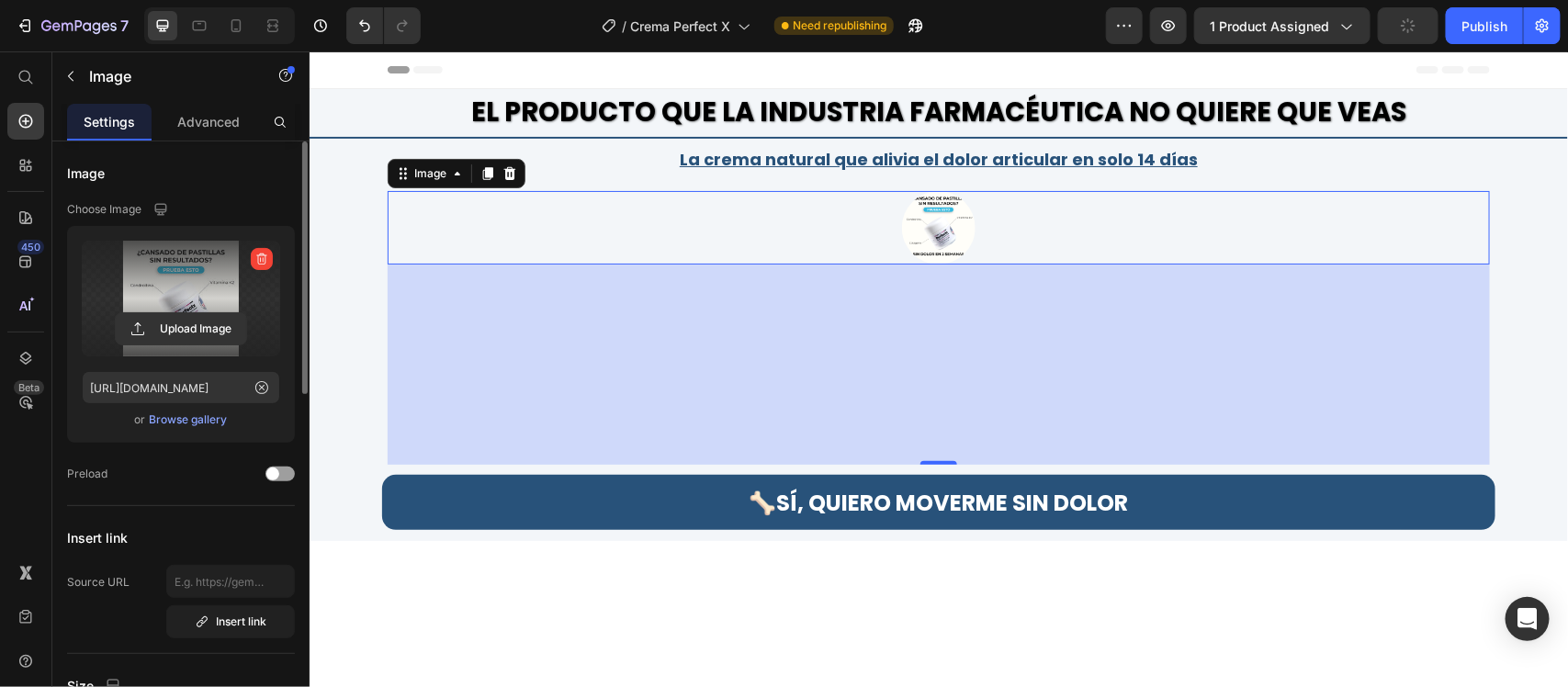 click at bounding box center [938, 227] 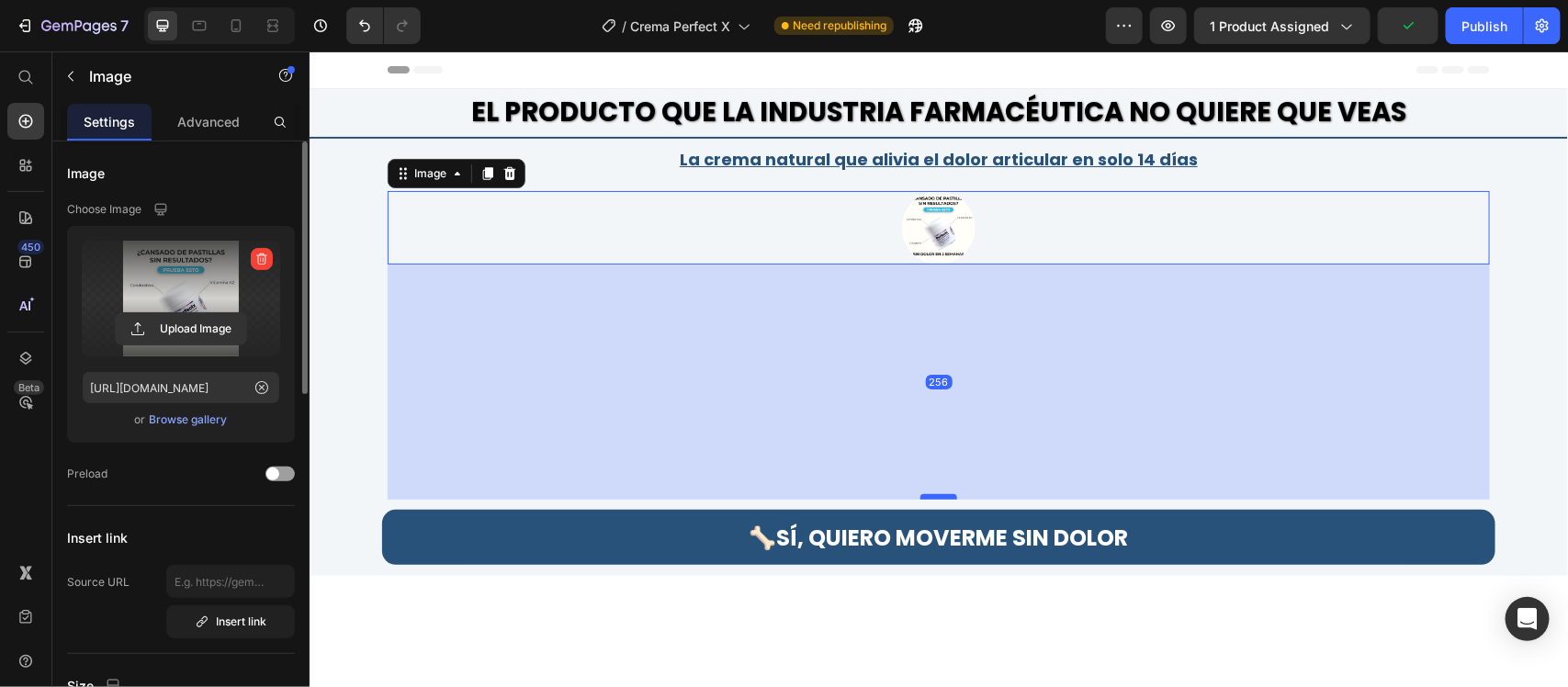 drag, startPoint x: 934, startPoint y: 460, endPoint x: 942, endPoint y: 495, distance: 35.902646 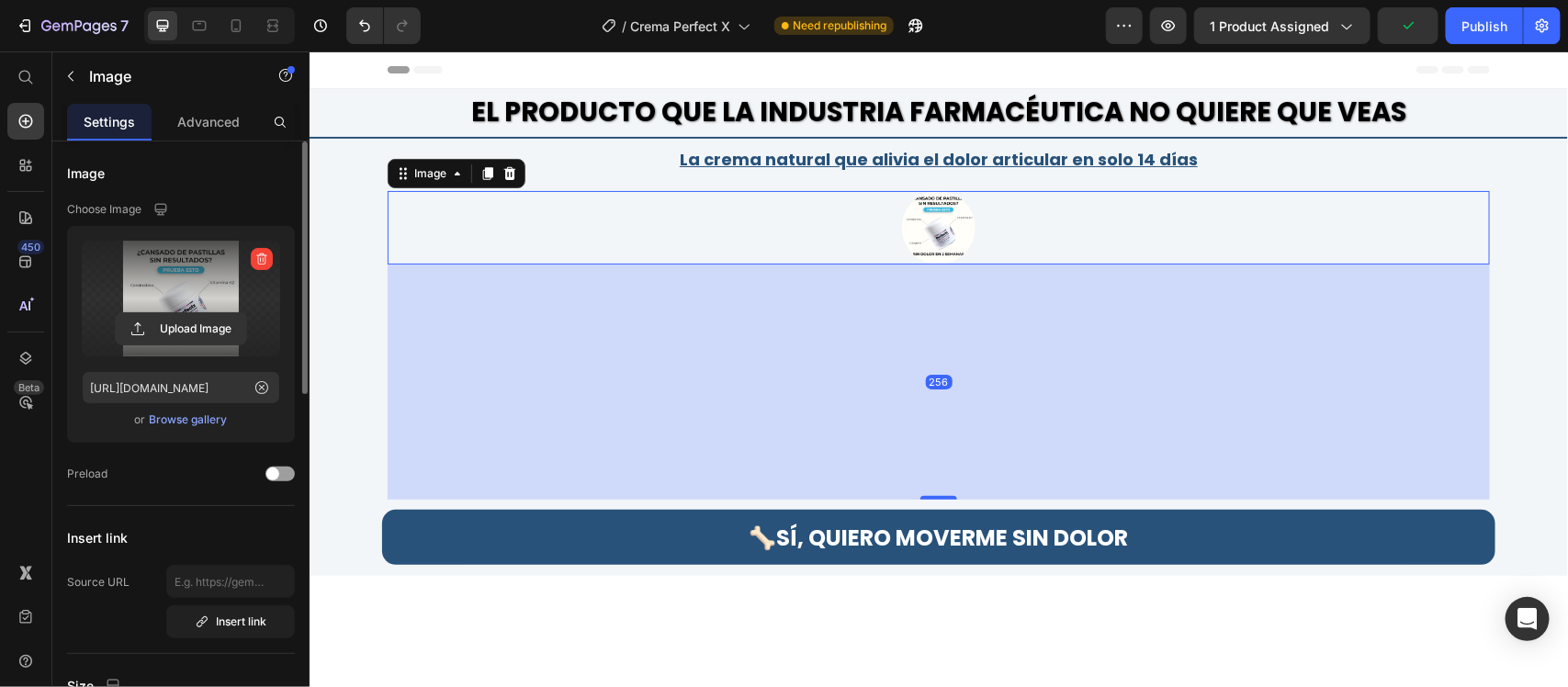 drag, startPoint x: 776, startPoint y: 335, endPoint x: 643, endPoint y: 286, distance: 141.7392 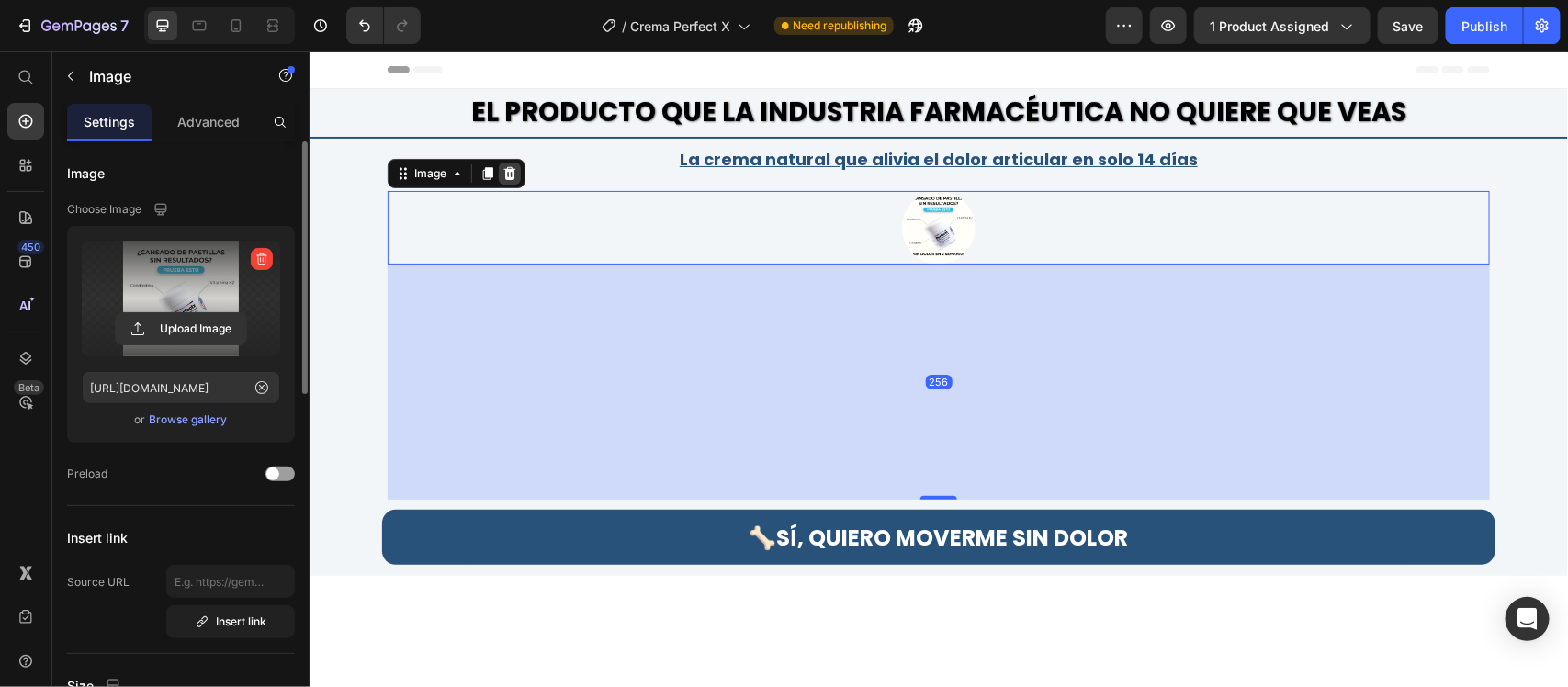 click 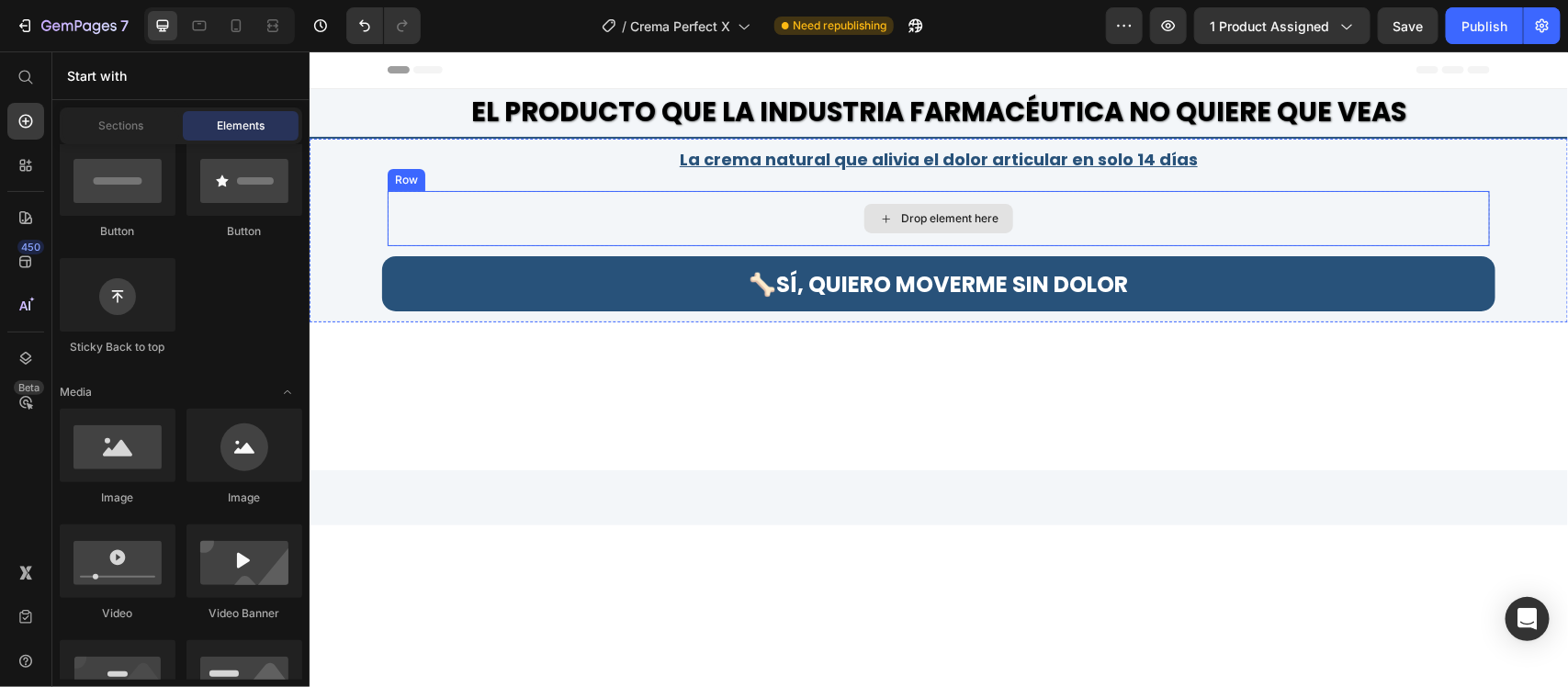 click on "Drop element here" at bounding box center (938, 218) 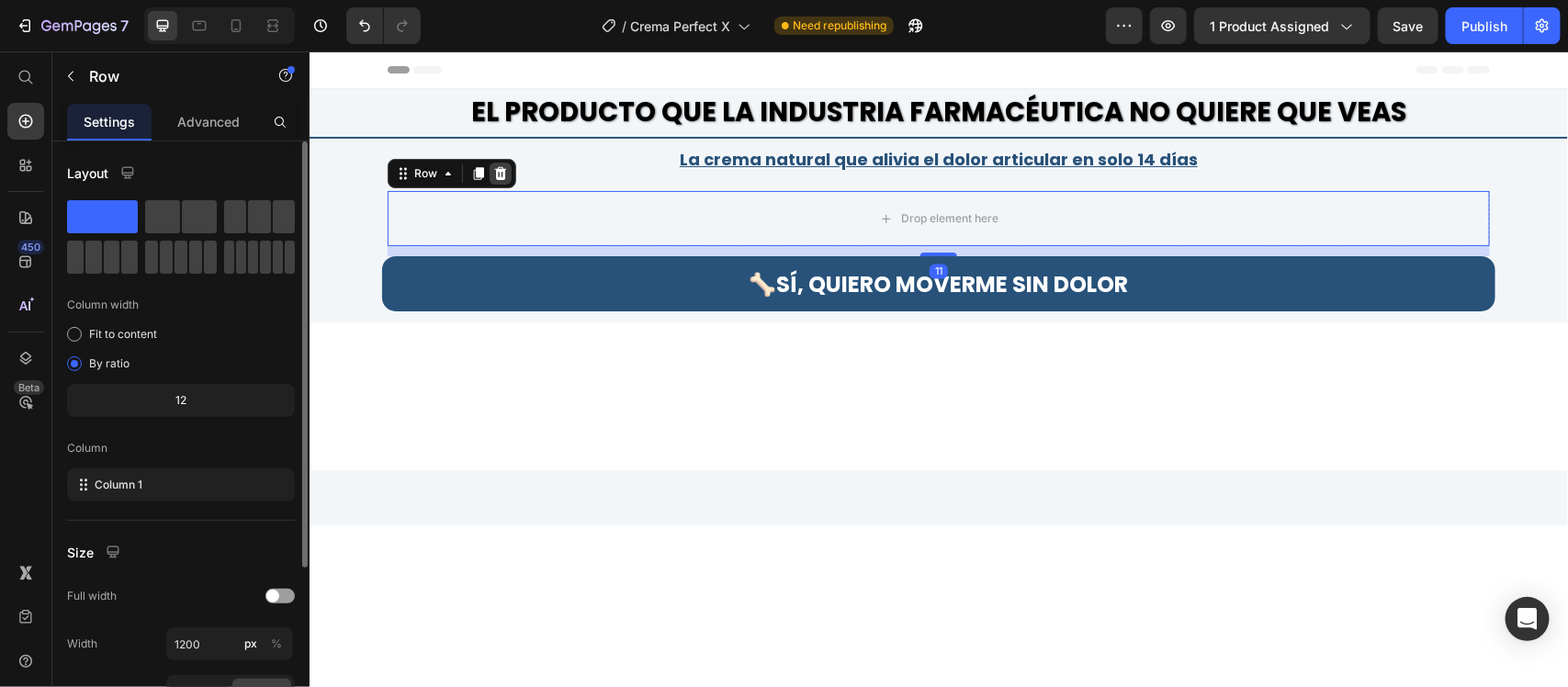 click 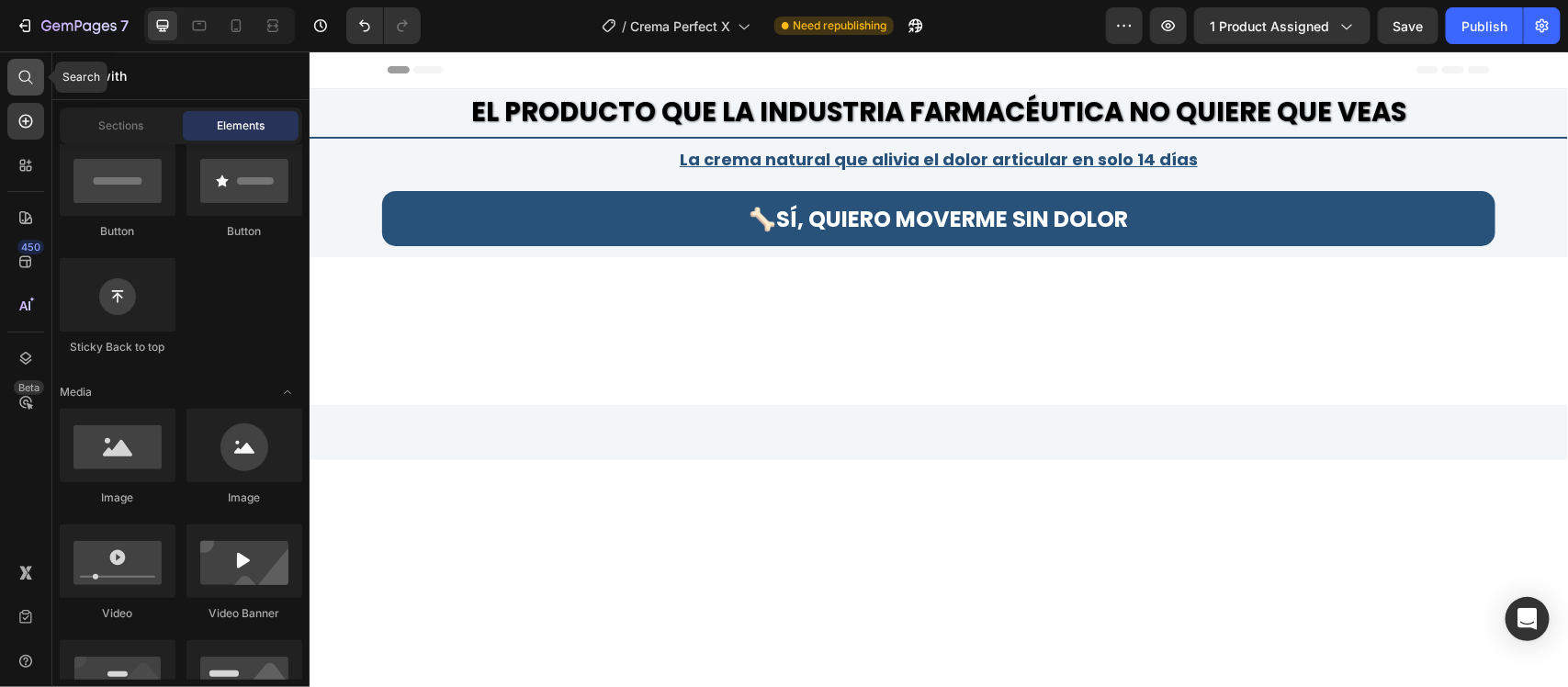 click 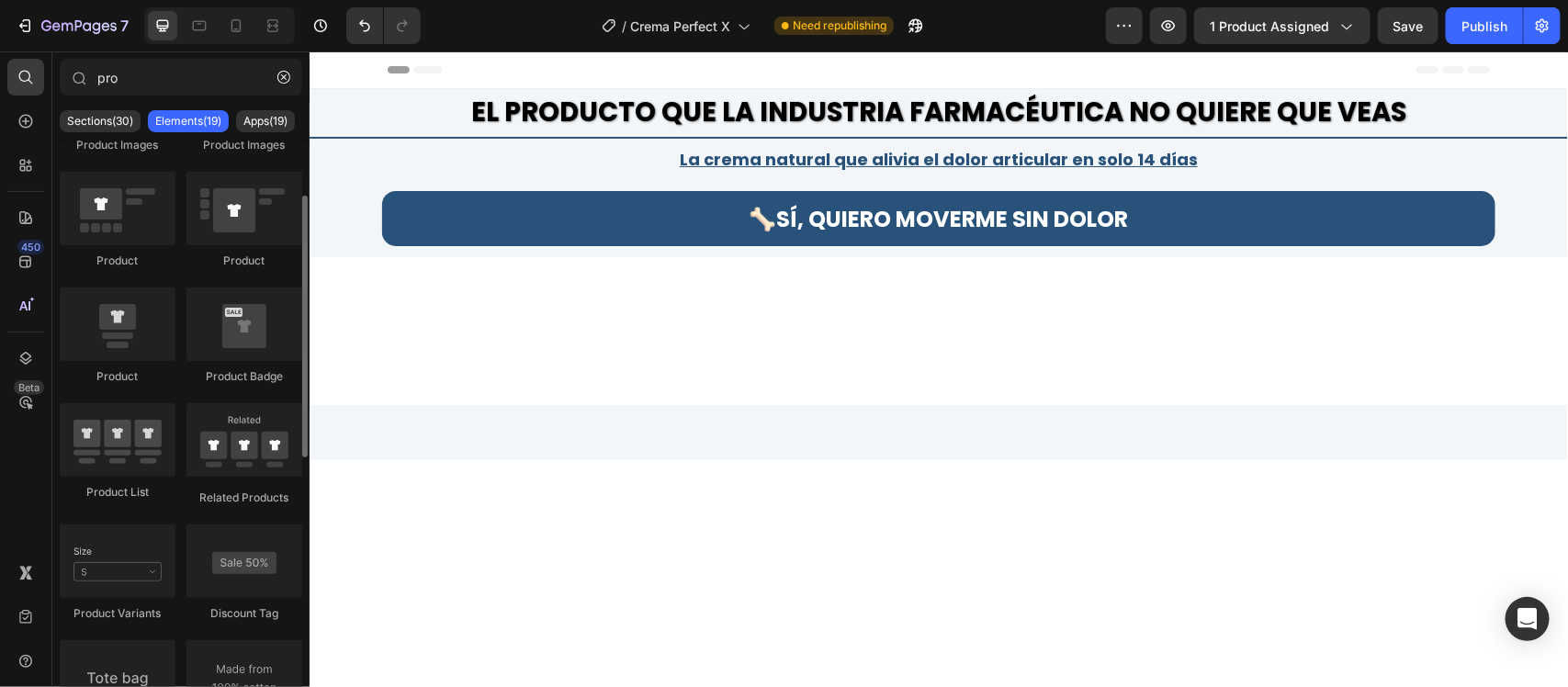 scroll, scrollTop: 0, scrollLeft: 0, axis: both 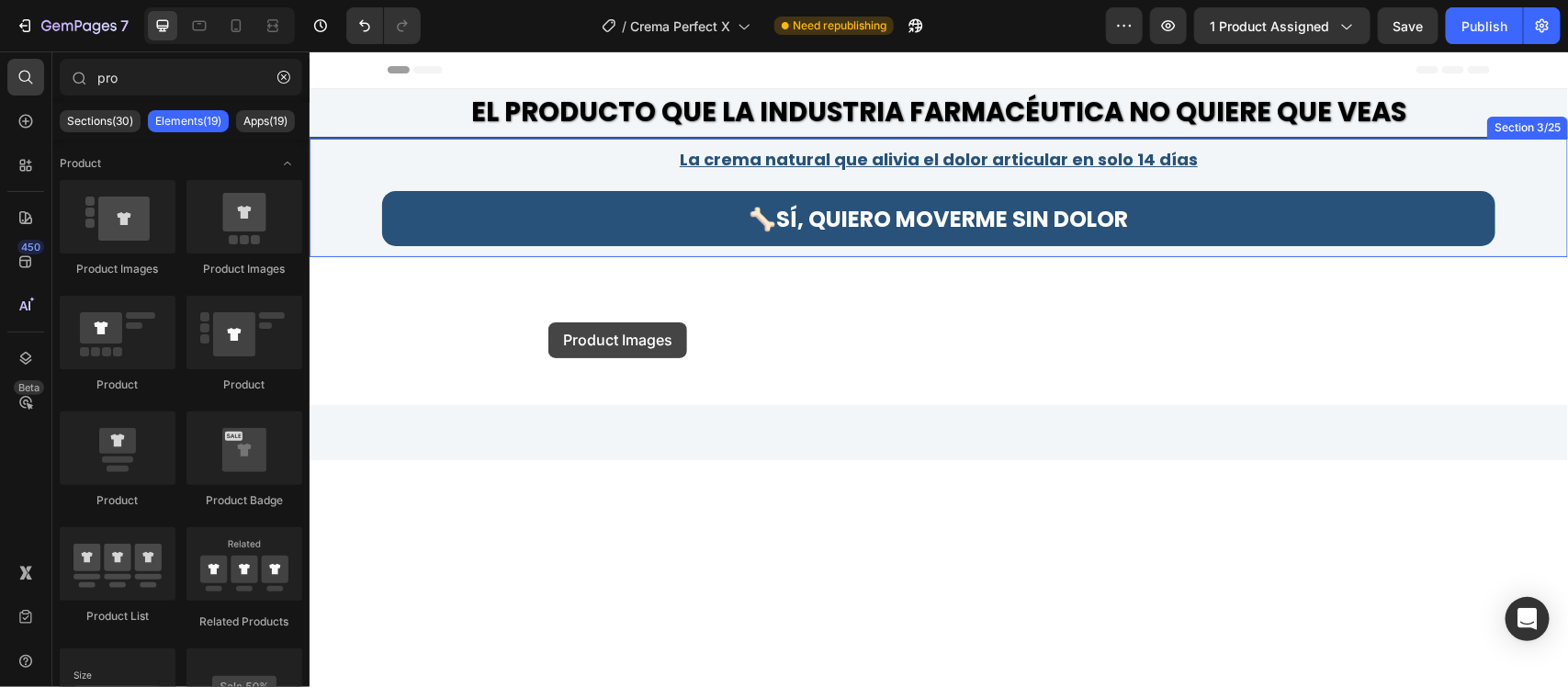 drag, startPoint x: 547, startPoint y: 289, endPoint x: 547, endPoint y: 321, distance: 32 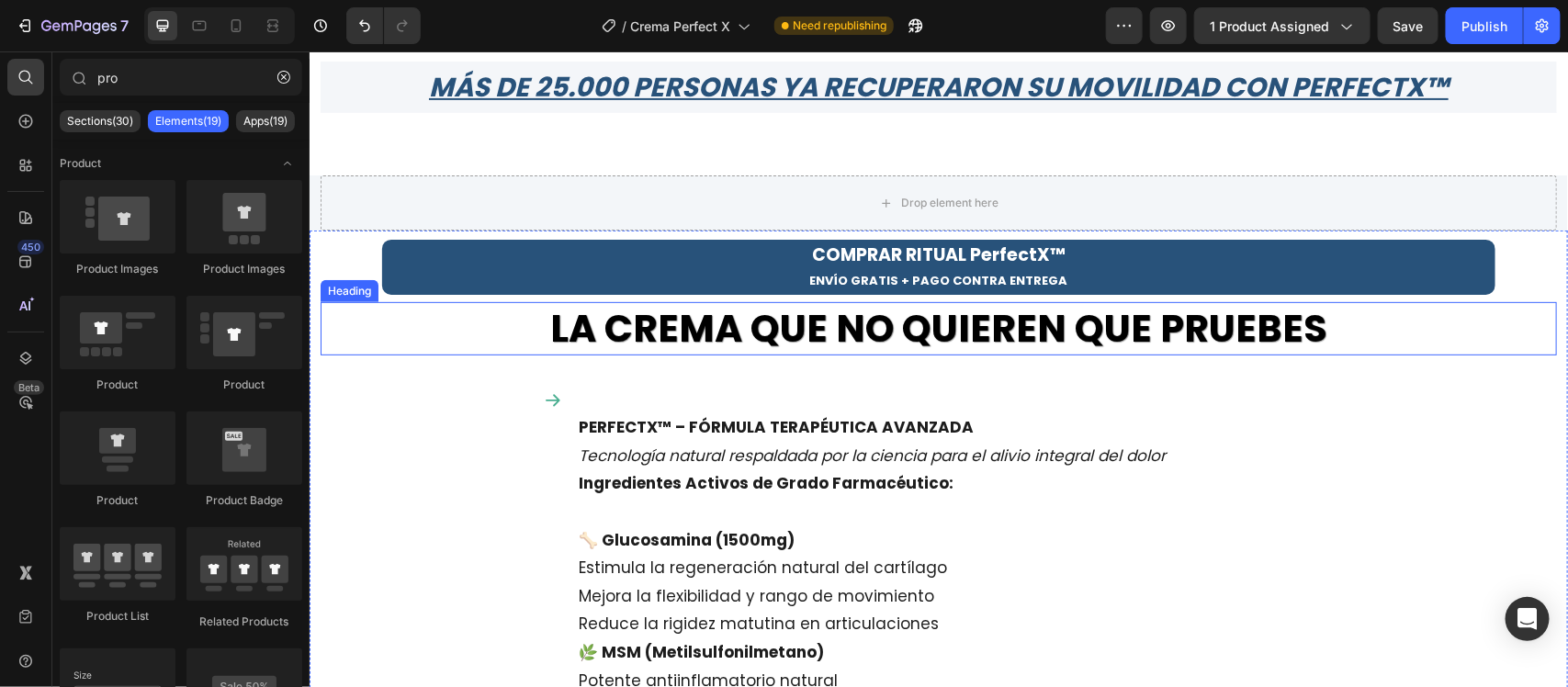 scroll, scrollTop: 0, scrollLeft: 0, axis: both 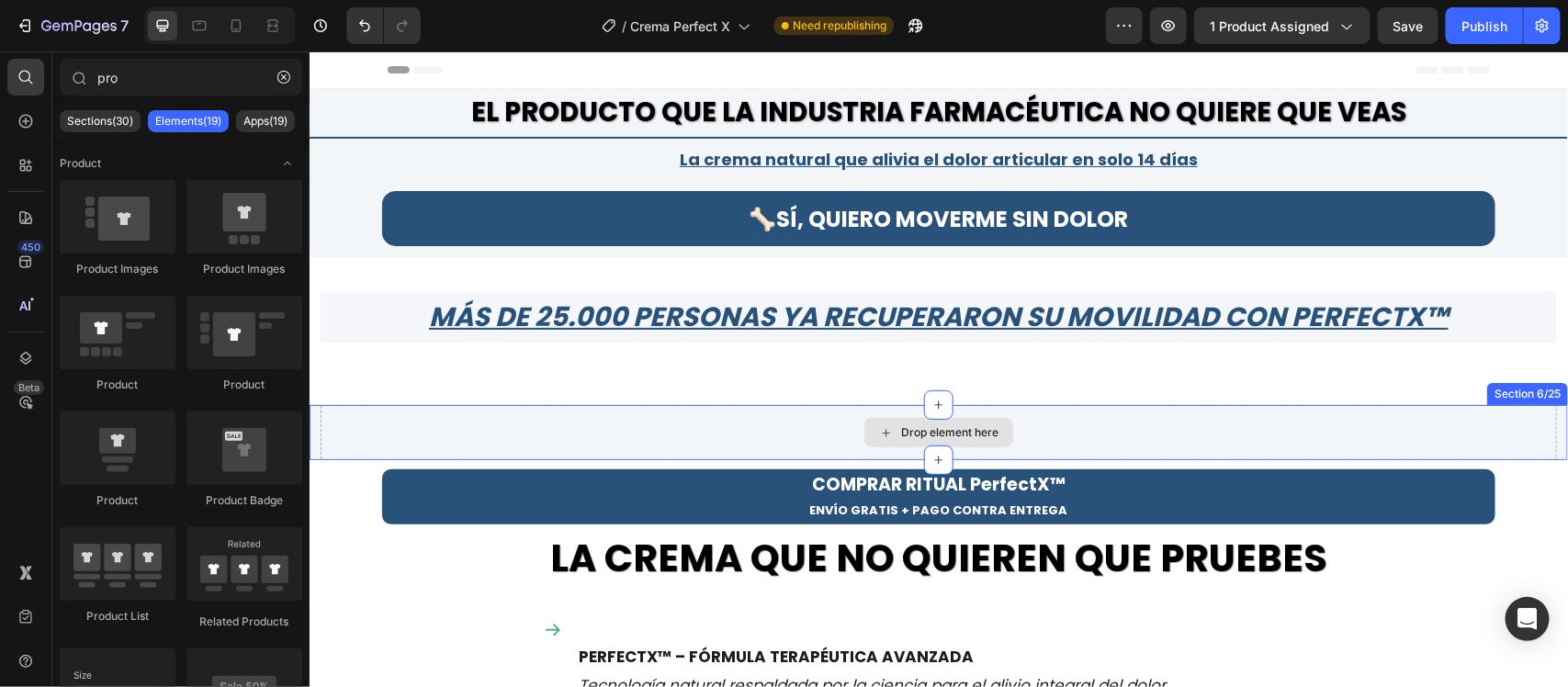 click 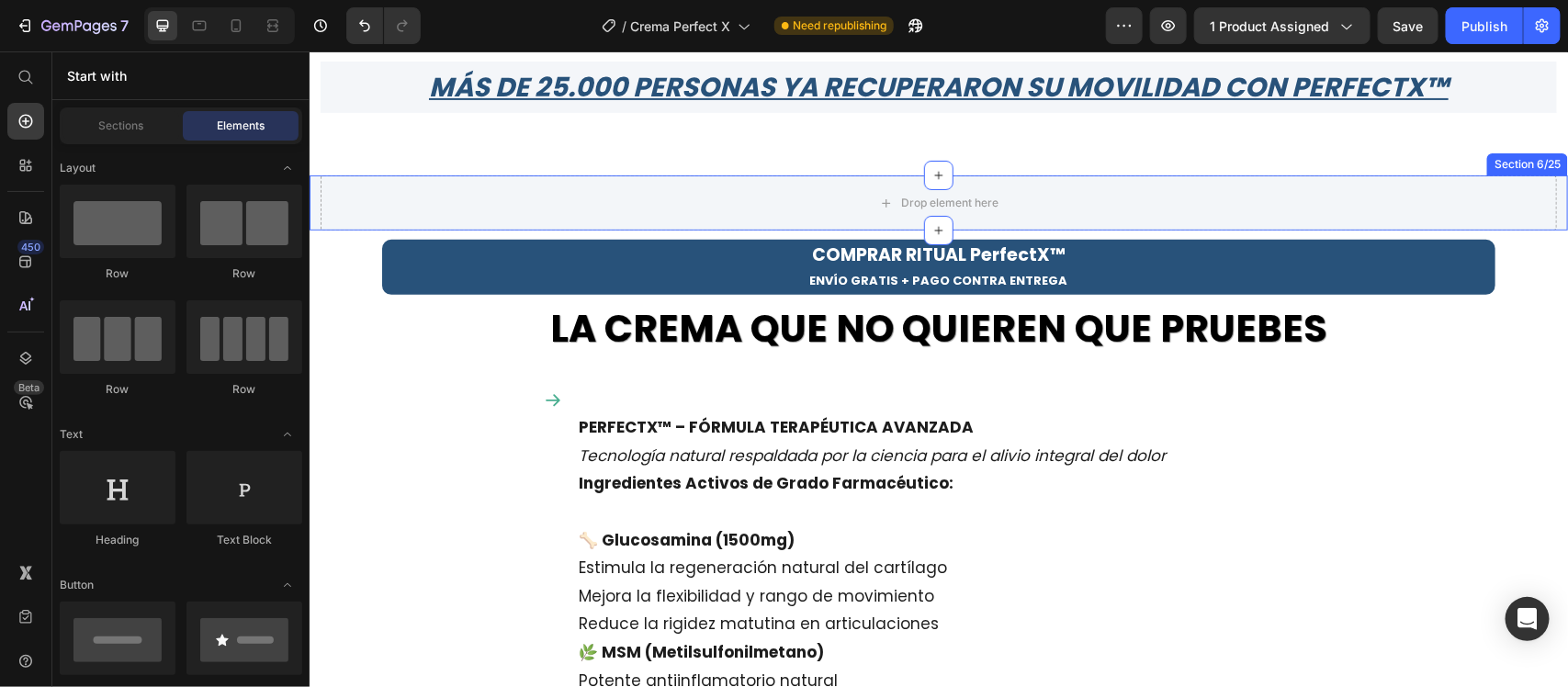 scroll, scrollTop: 0, scrollLeft: 0, axis: both 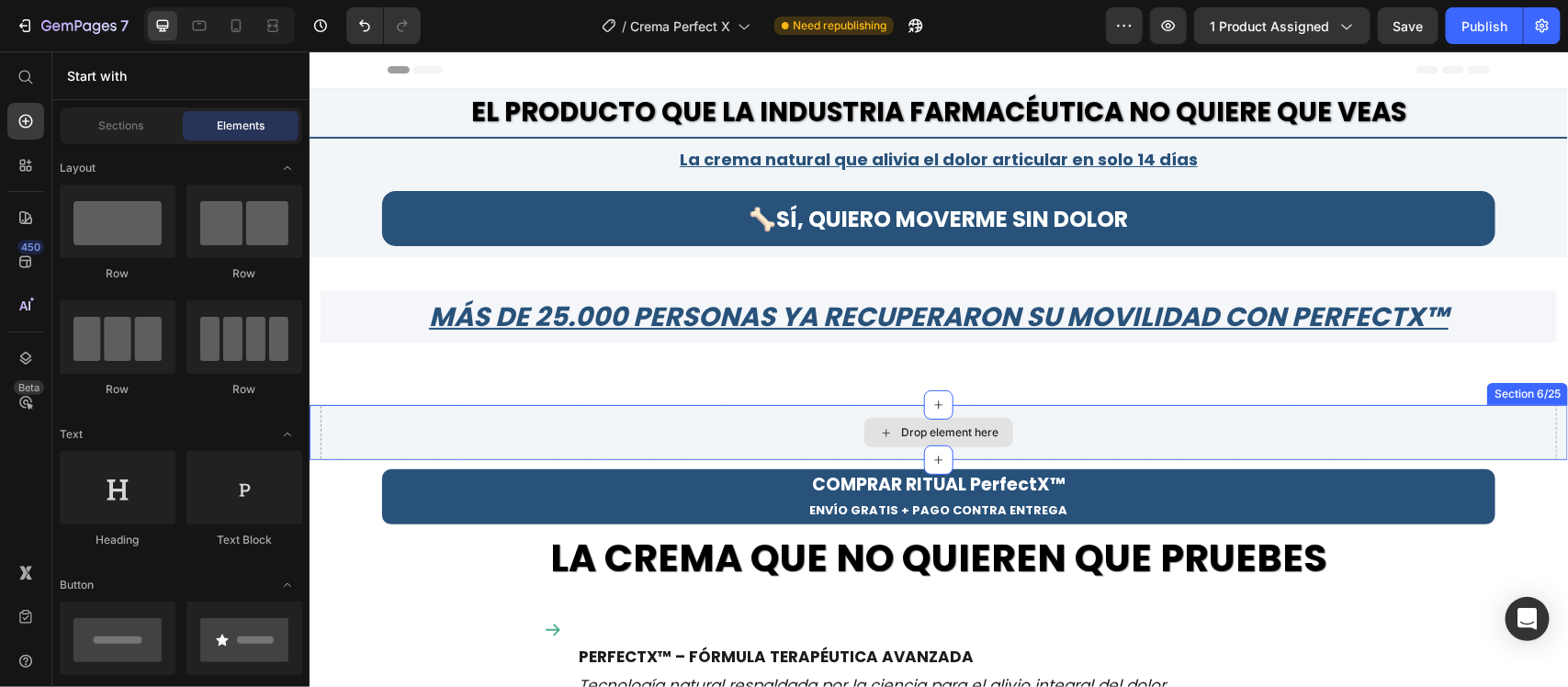 click on "Drop element here" at bounding box center [949, 432] 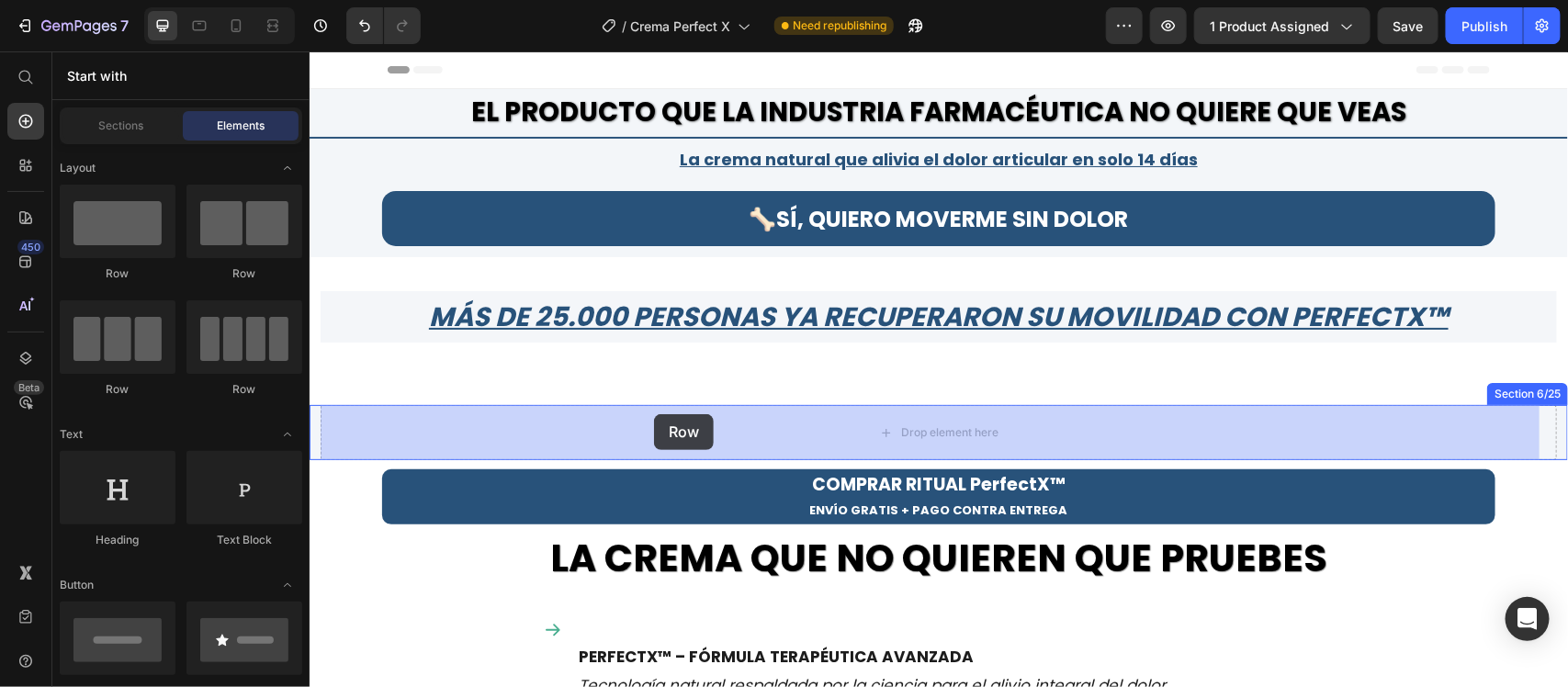 drag, startPoint x: 527, startPoint y: 285, endPoint x: 653, endPoint y: 413, distance: 179.61069 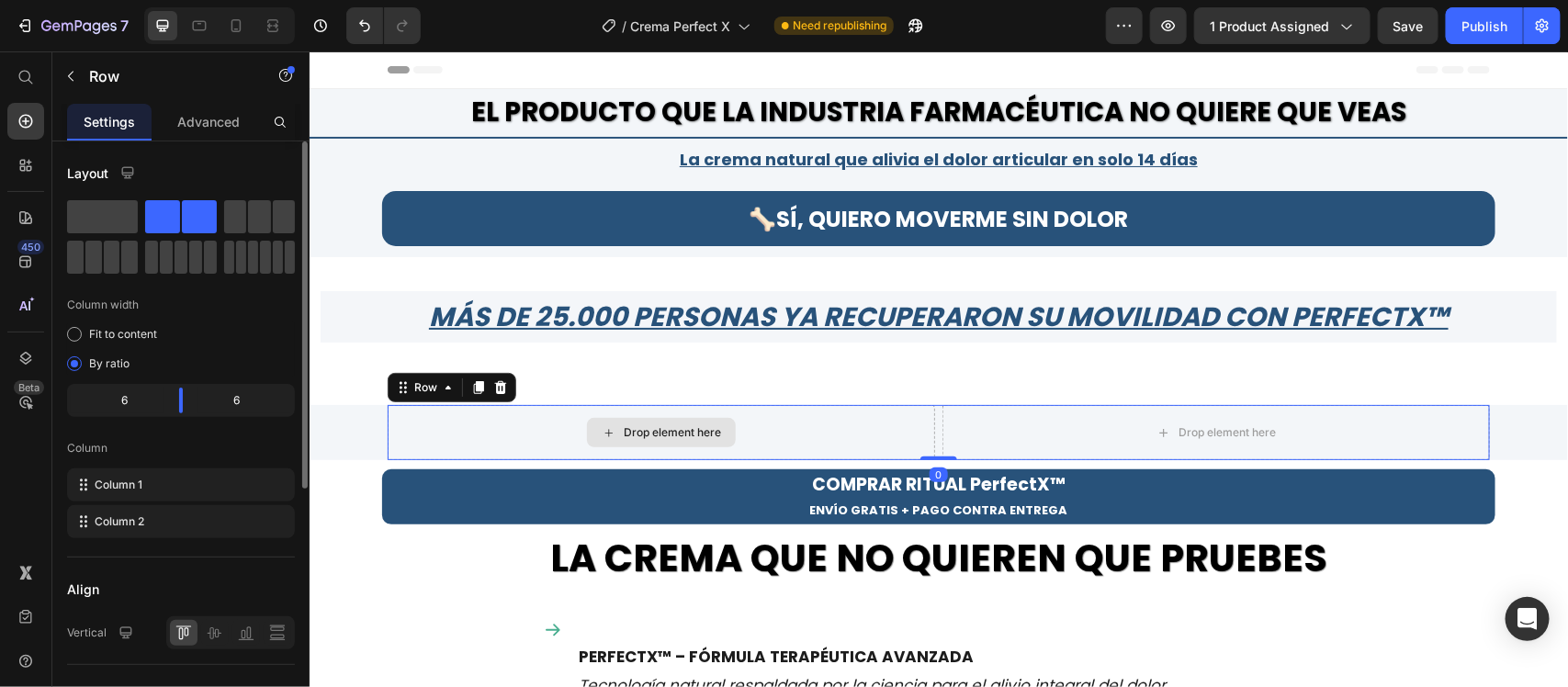 click on "Drop element here" at bounding box center [671, 432] 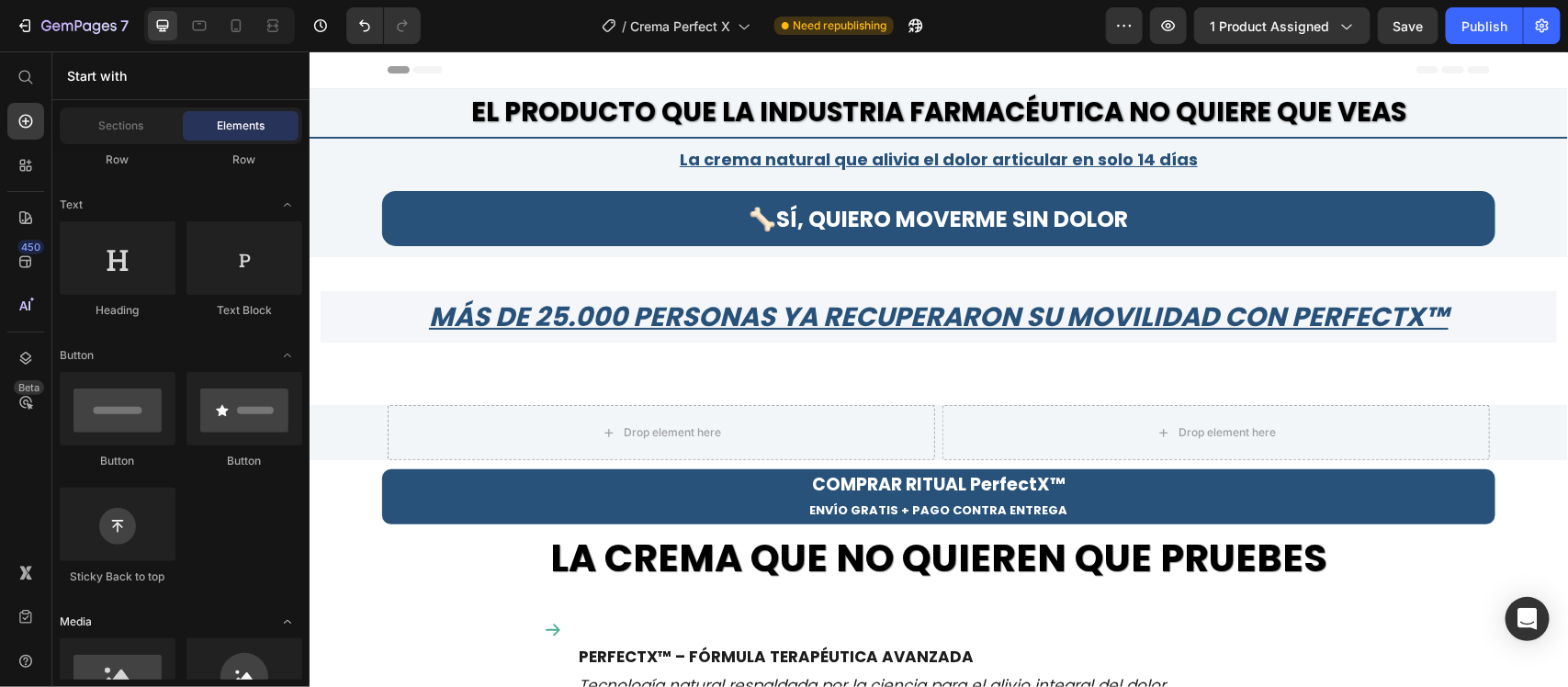 scroll, scrollTop: 344, scrollLeft: 0, axis: vertical 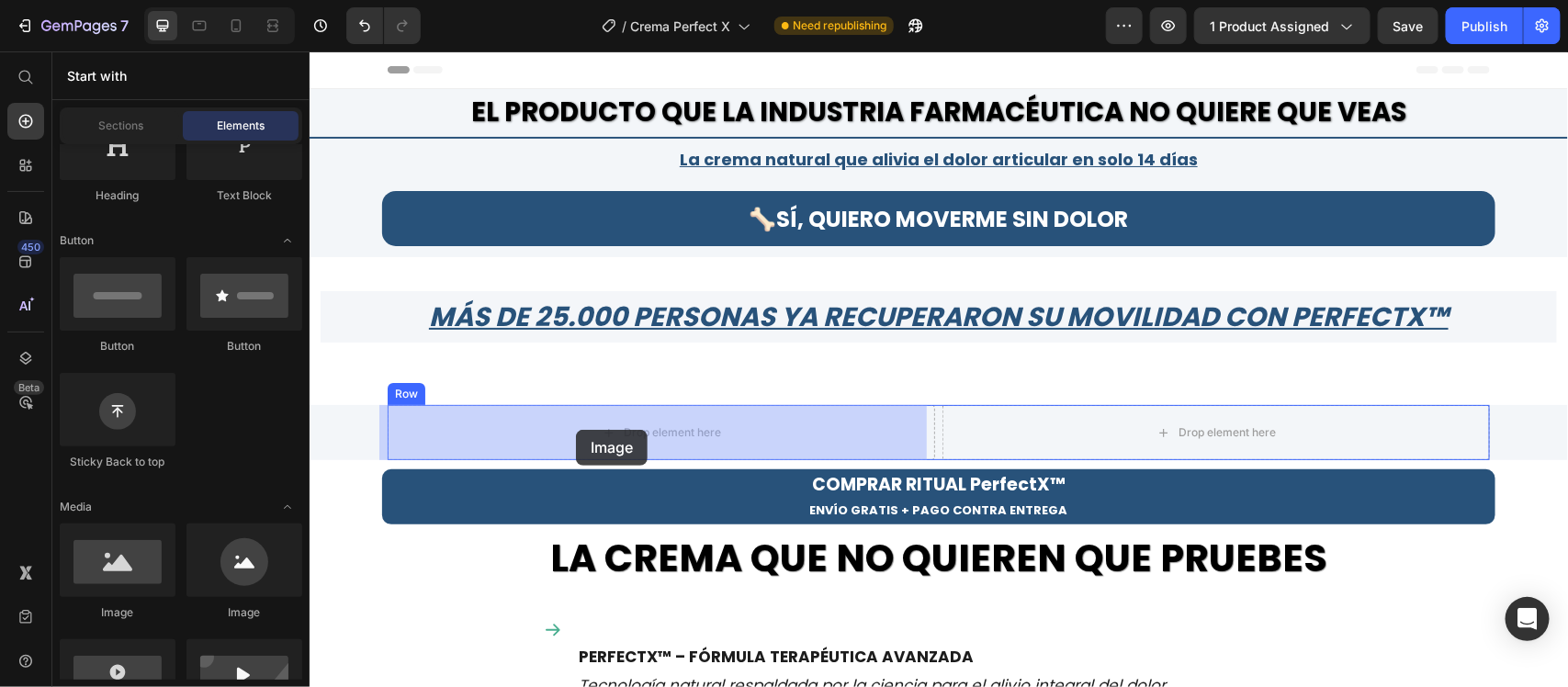 drag, startPoint x: 439, startPoint y: 615, endPoint x: 574, endPoint y: 432, distance: 227.40712 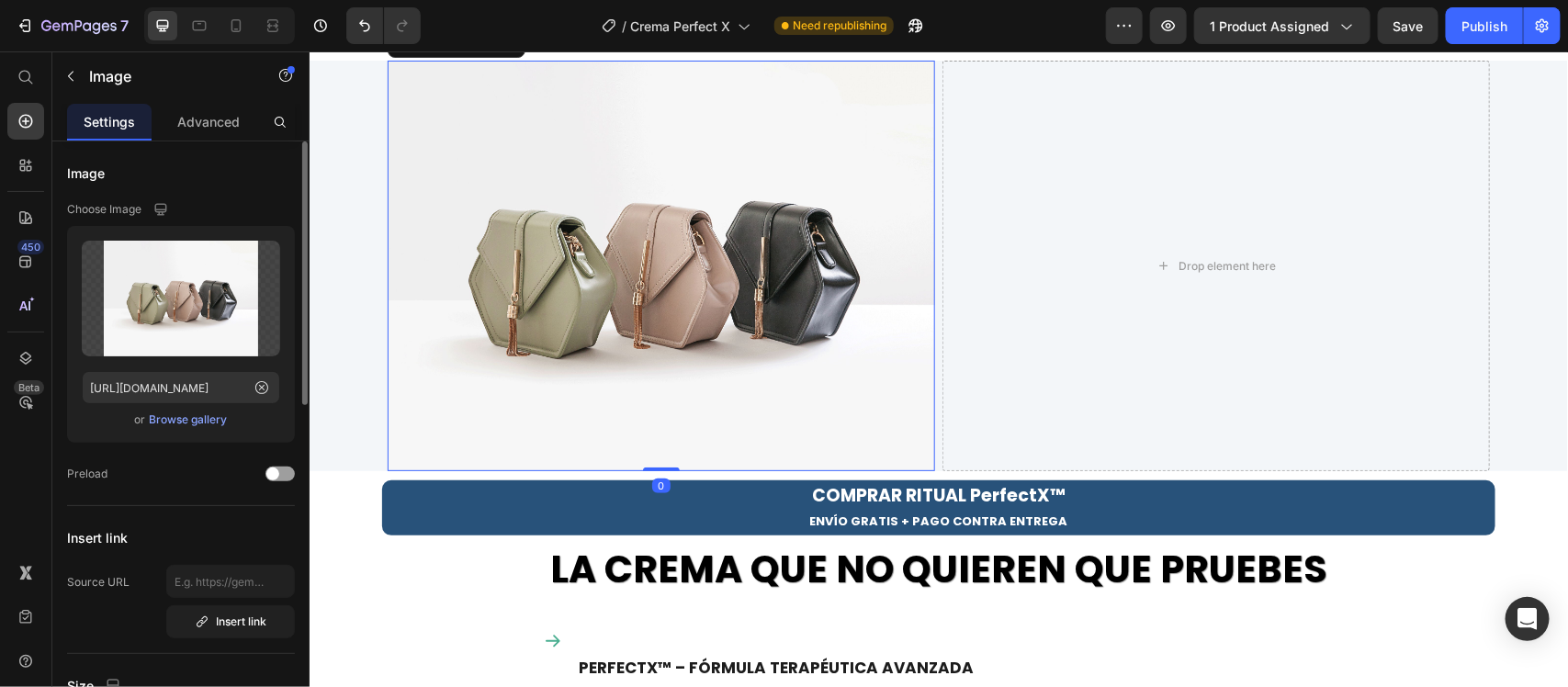 scroll, scrollTop: 115, scrollLeft: 0, axis: vertical 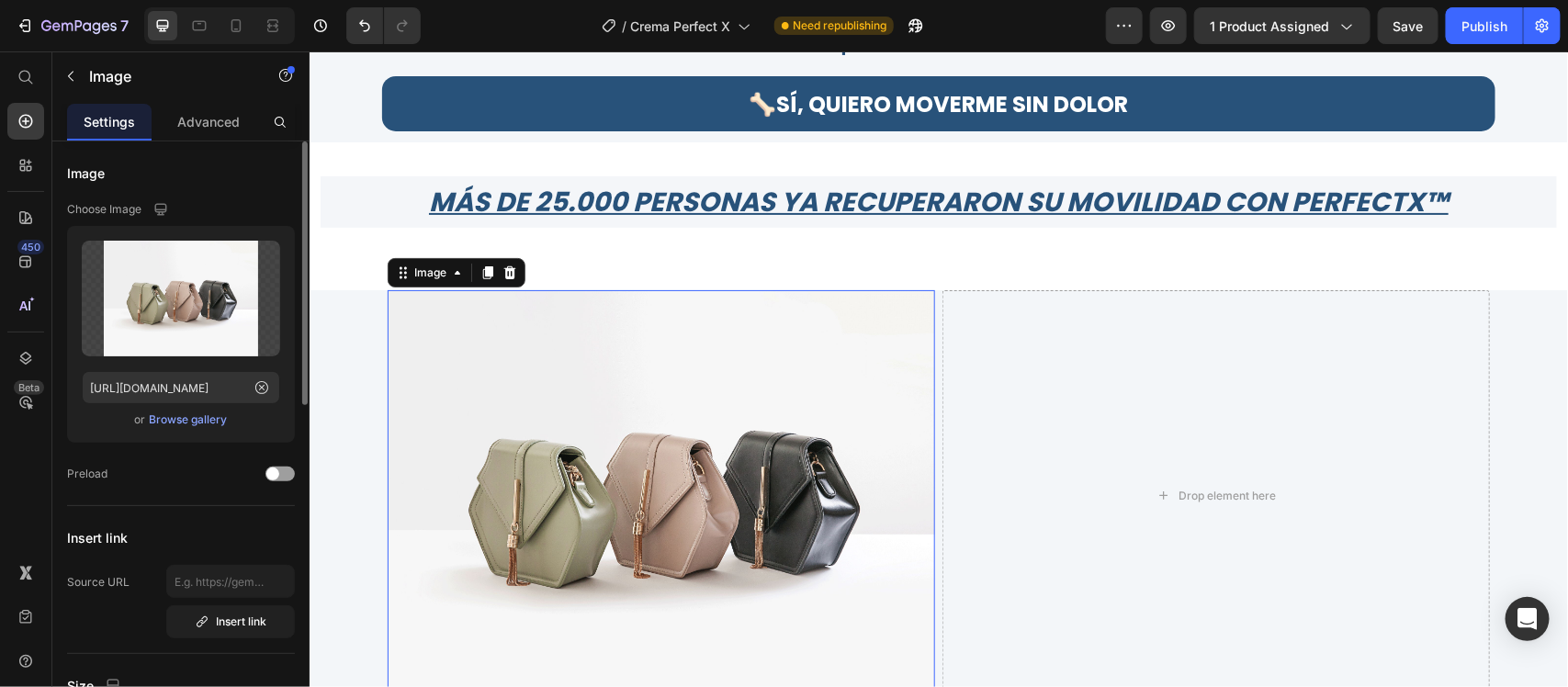 click on "Browse gallery" at bounding box center (188, 420) 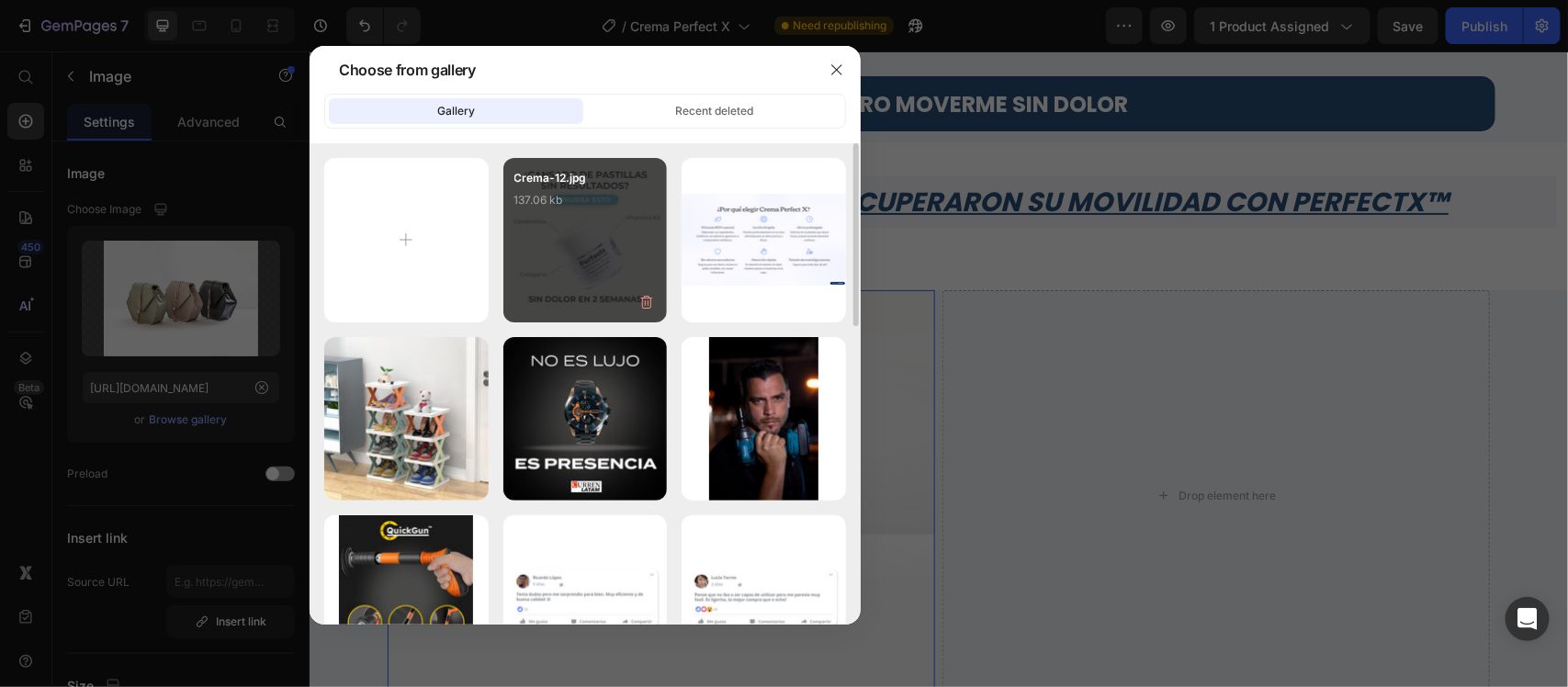 click on "Crema-12.jpg 137.06 kb" at bounding box center [585, 240] 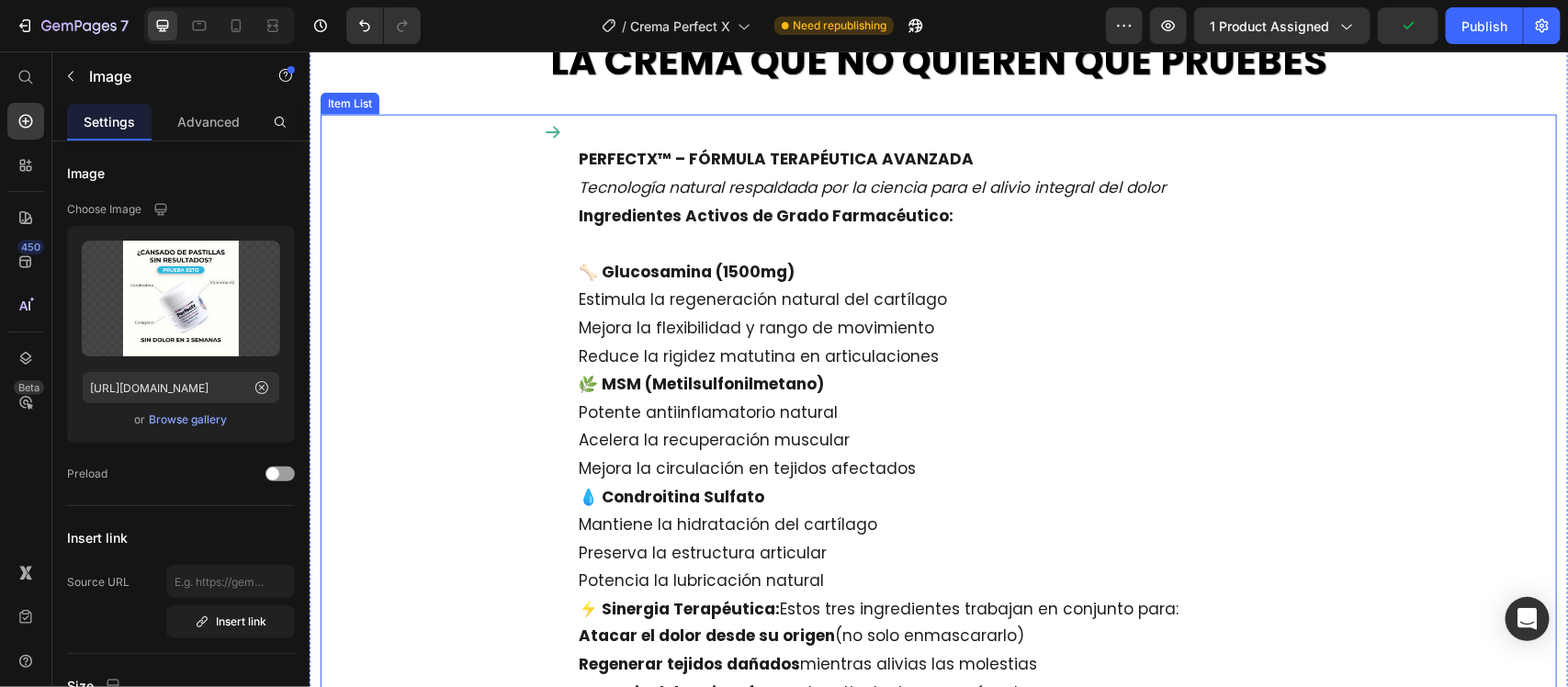 scroll, scrollTop: 804, scrollLeft: 0, axis: vertical 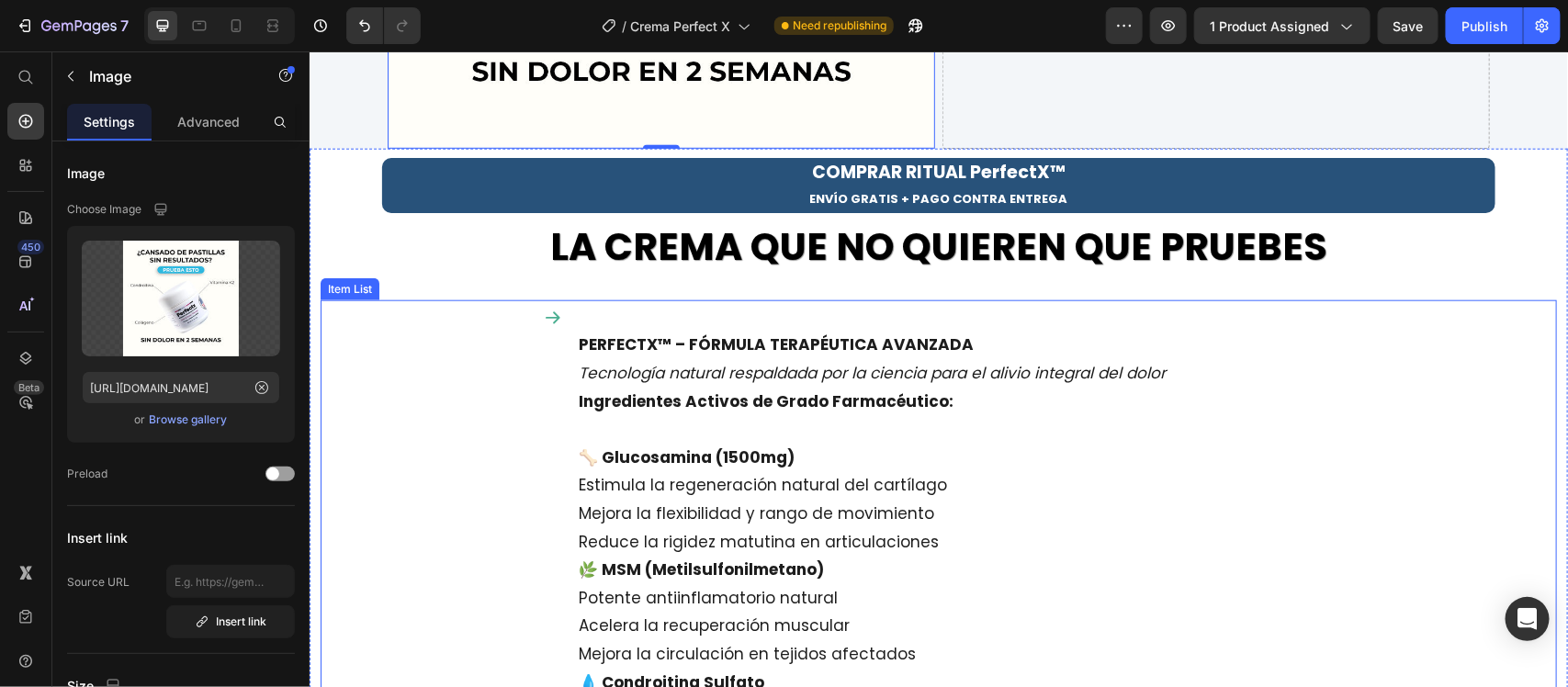 click on "Tecnología natural respaldada por la ciencia para el alivio integral del dolor" at bounding box center [871, 372] 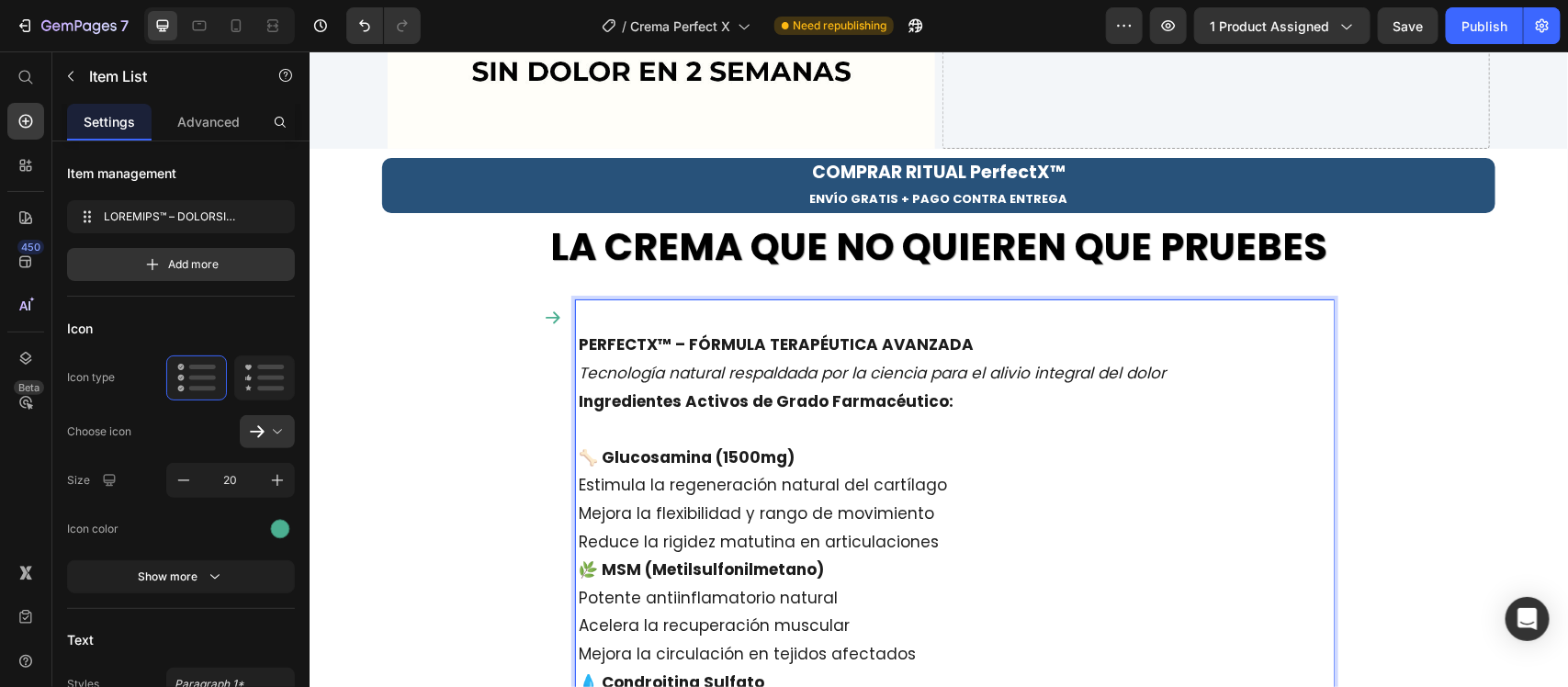 click on "🦴 Glucosamina (1500mg)" at bounding box center [953, 442] 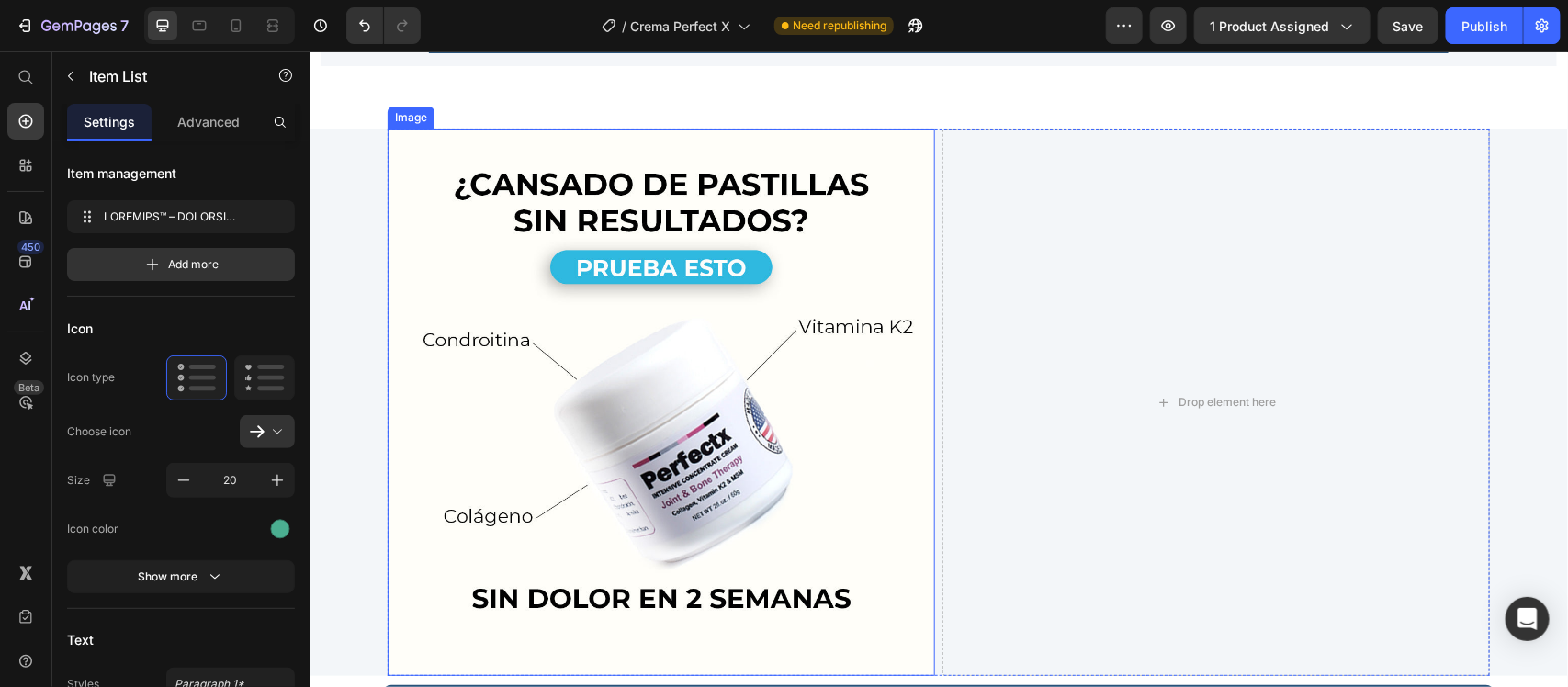 scroll, scrollTop: 0, scrollLeft: 0, axis: both 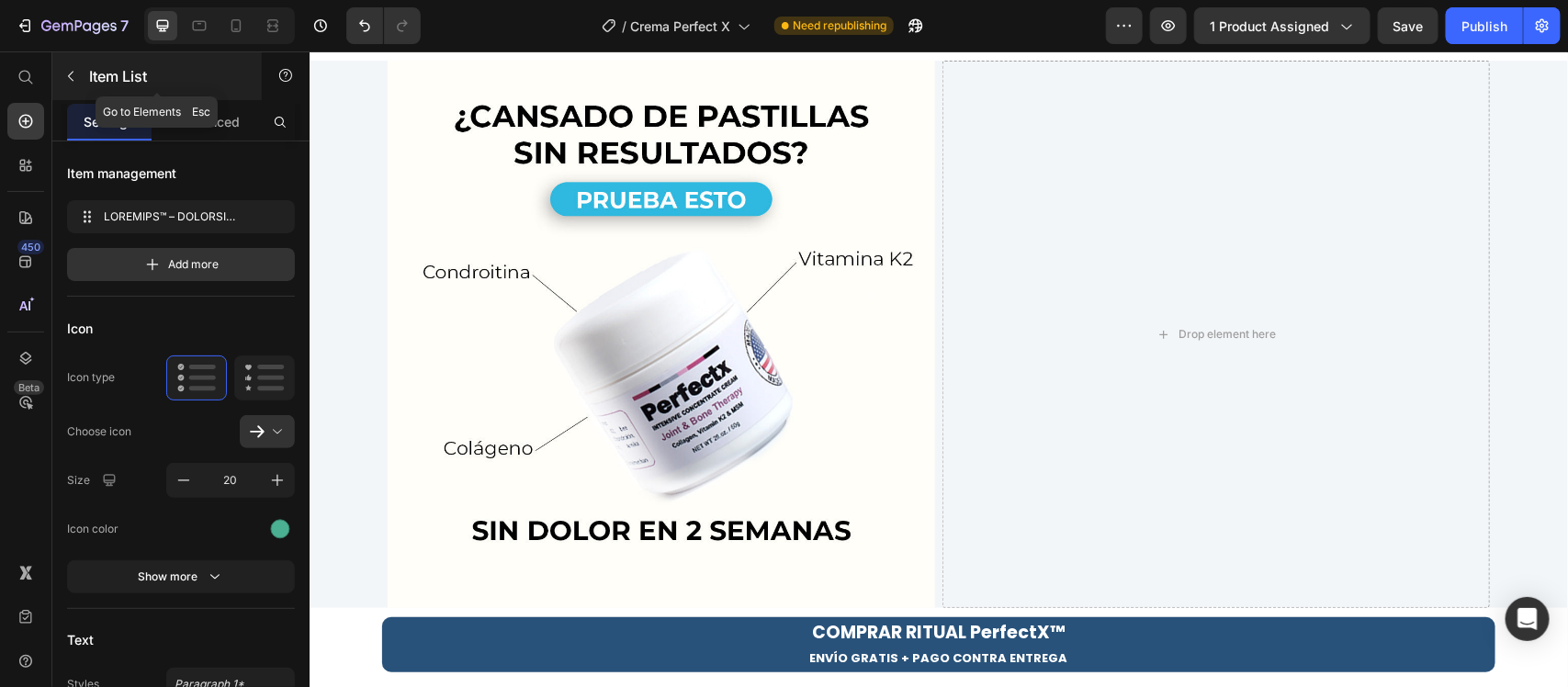 click 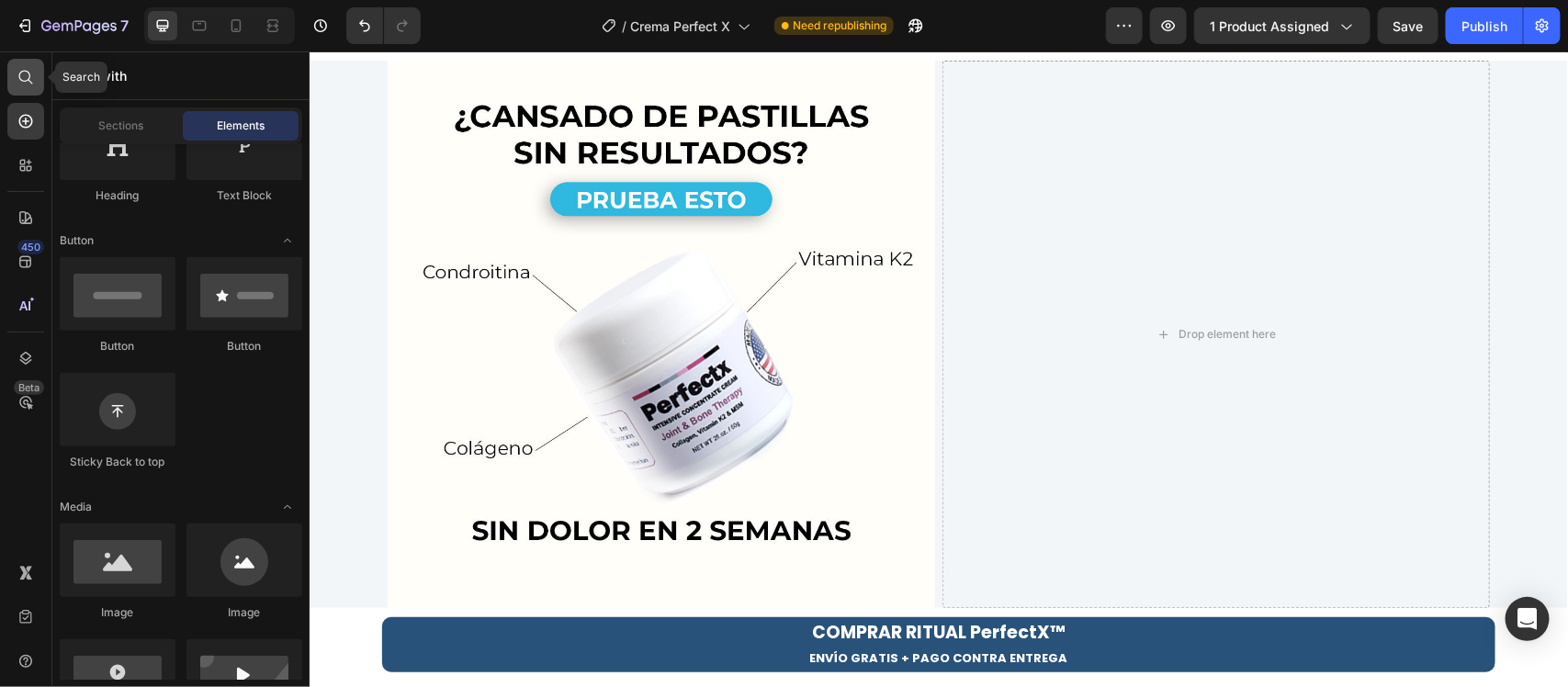 click 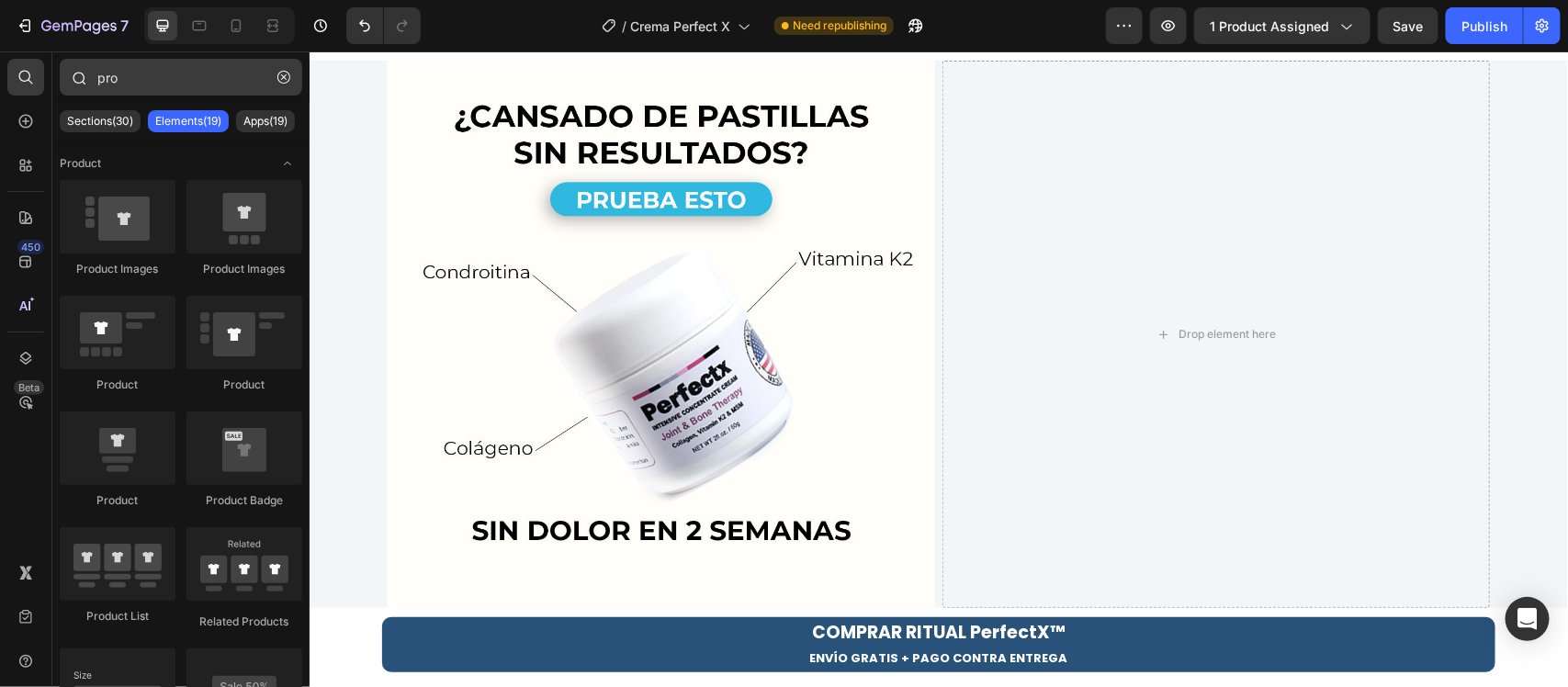 click on "pro" at bounding box center (181, 77) 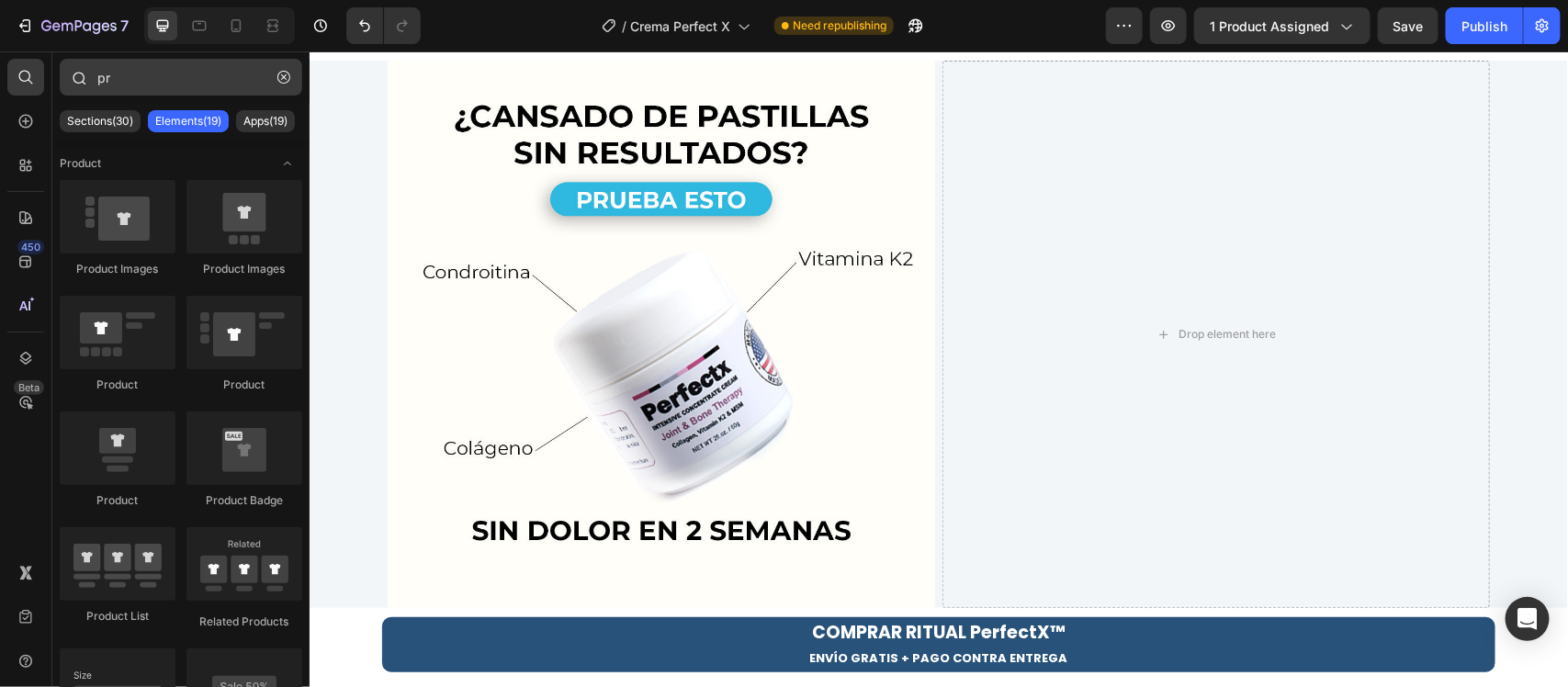 type on "p" 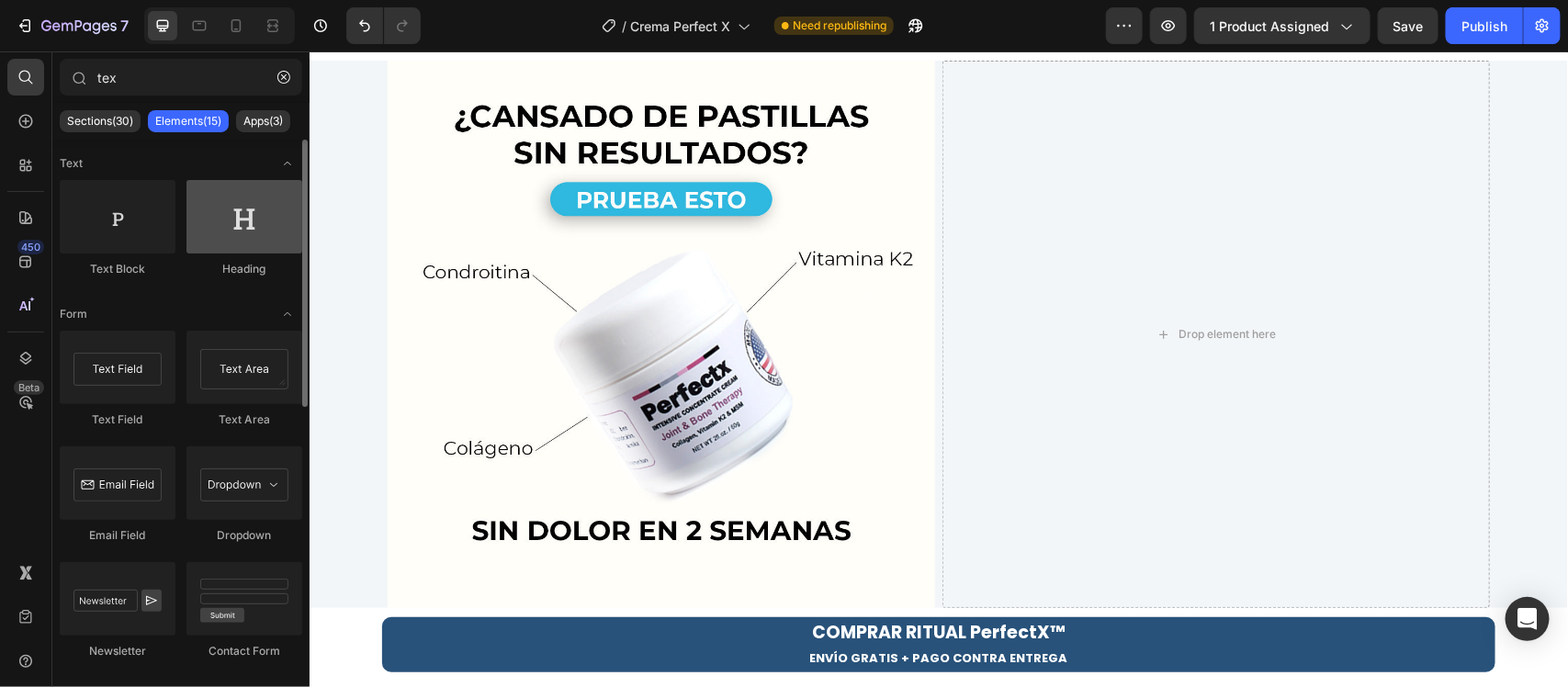 type on "tex" 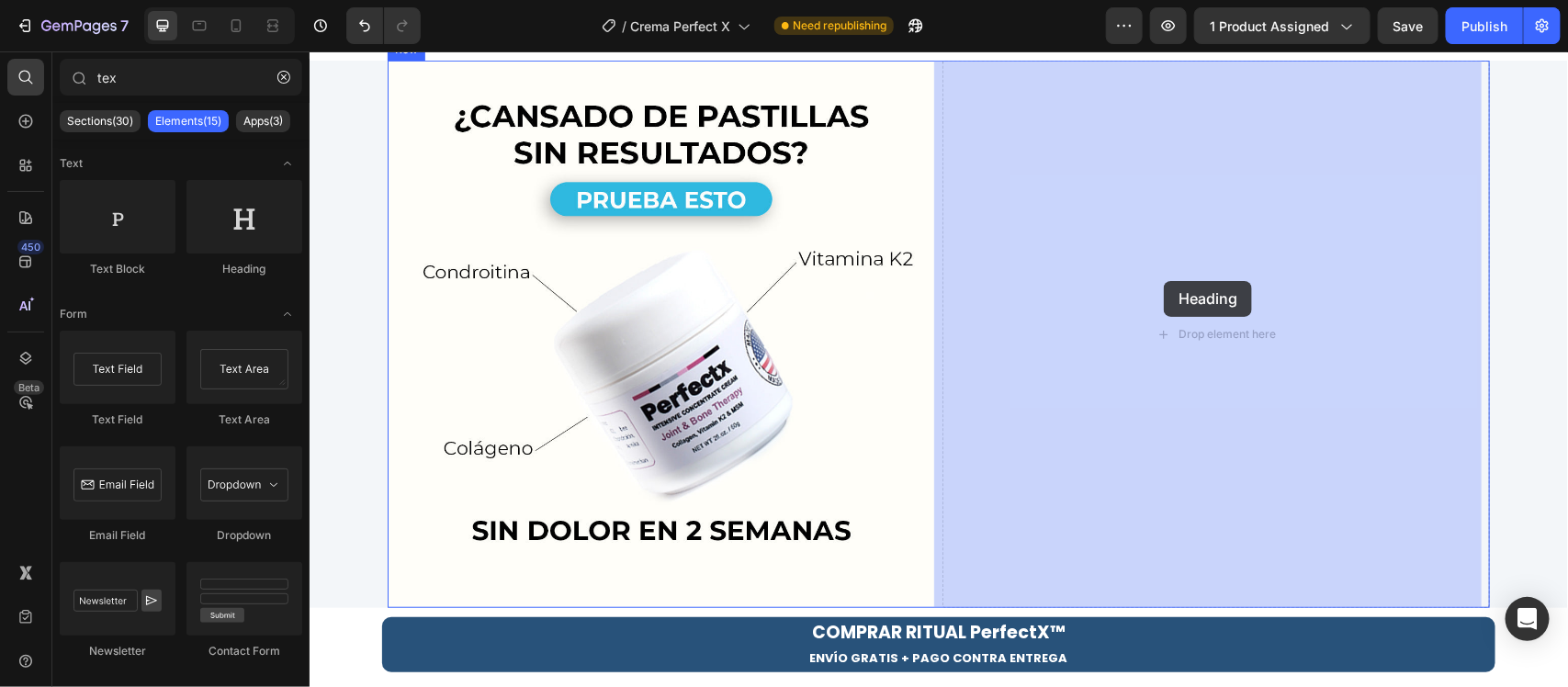drag, startPoint x: 559, startPoint y: 294, endPoint x: 1163, endPoint y: 280, distance: 604.1622 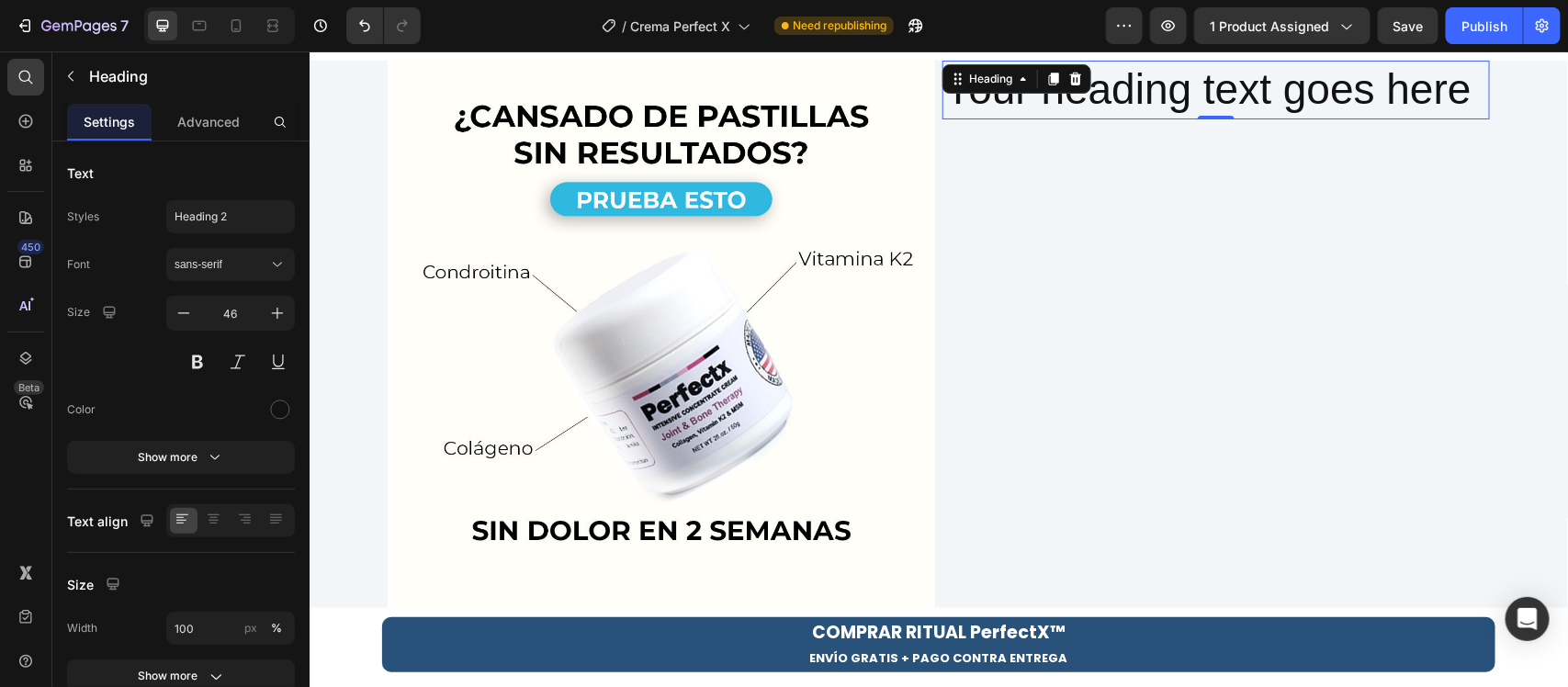 click on "Your heading text goes here" at bounding box center (1215, 89) 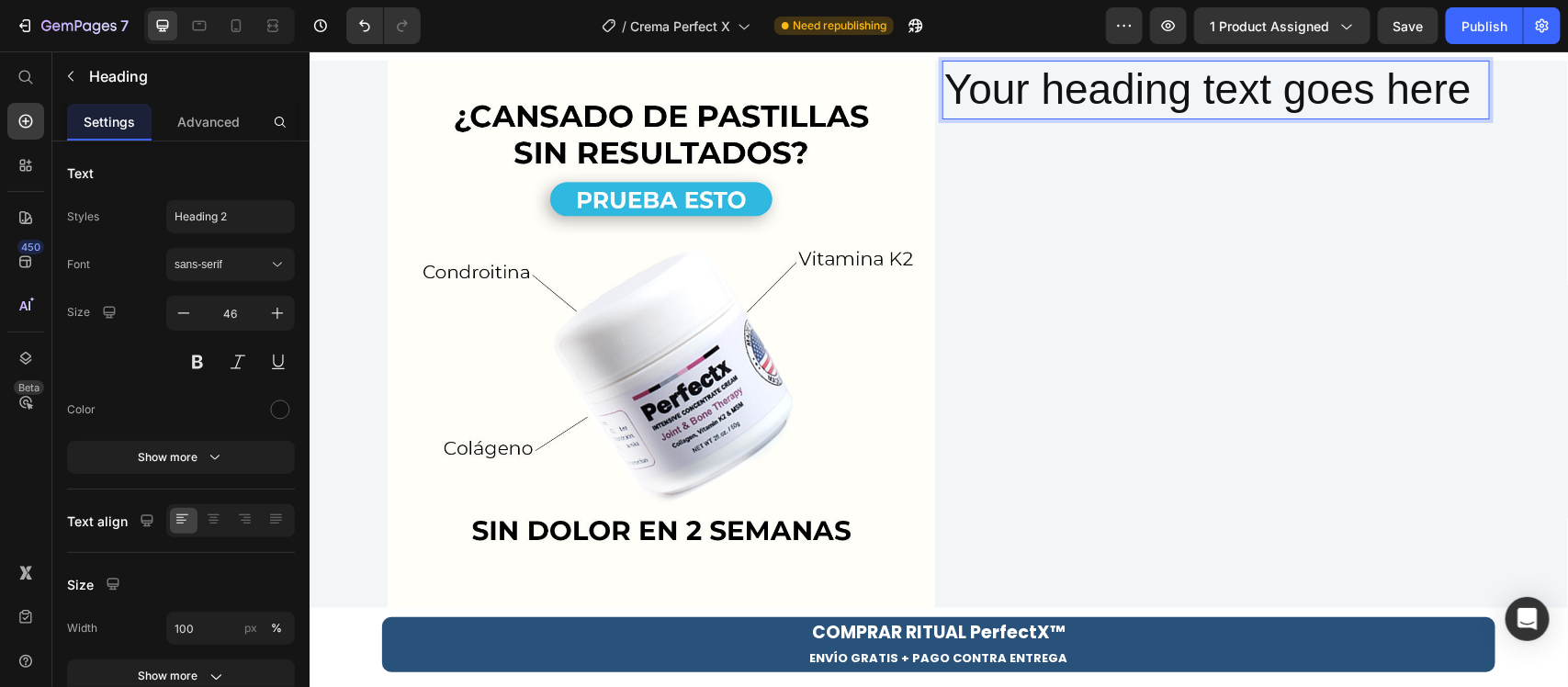 click on "Your heading text goes here" at bounding box center (1215, 89) 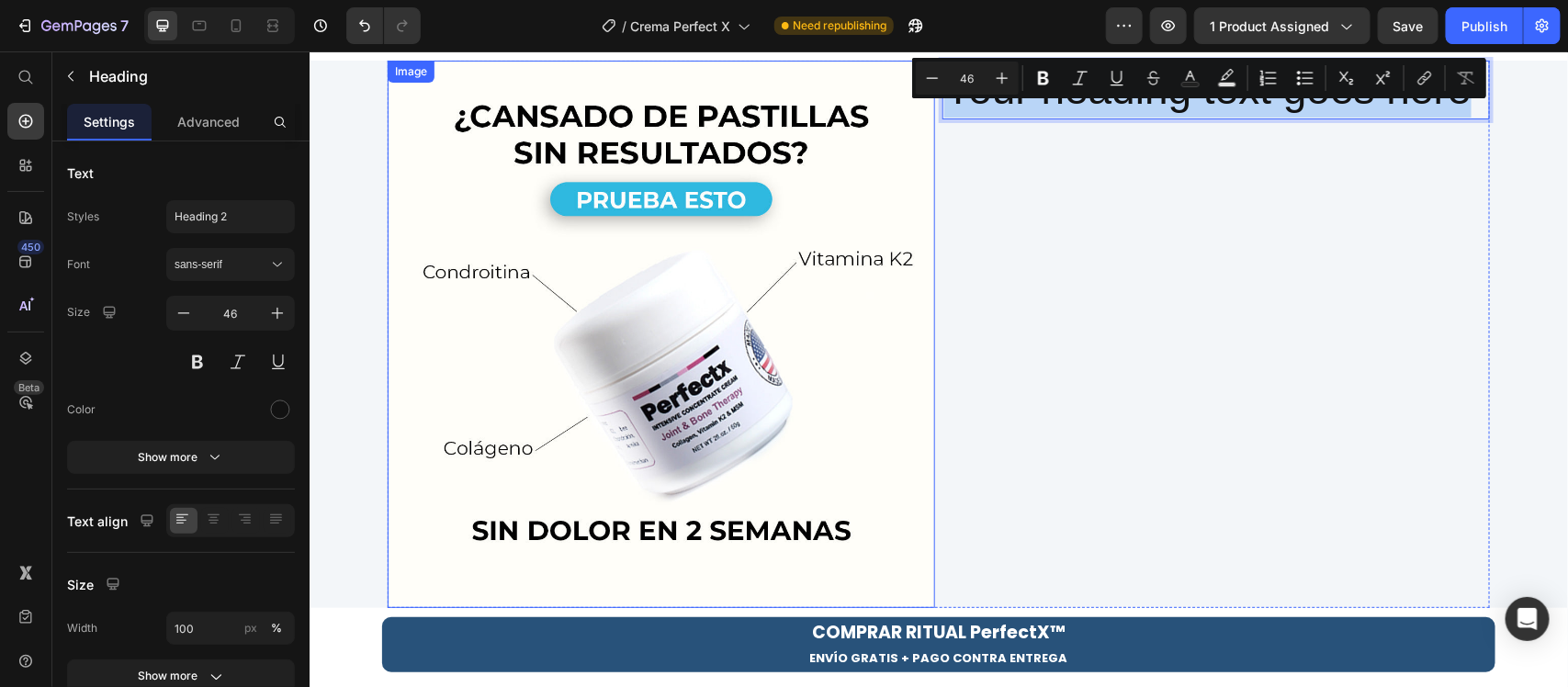 drag, startPoint x: 1465, startPoint y: 91, endPoint x: 843, endPoint y: 107, distance: 622.2058 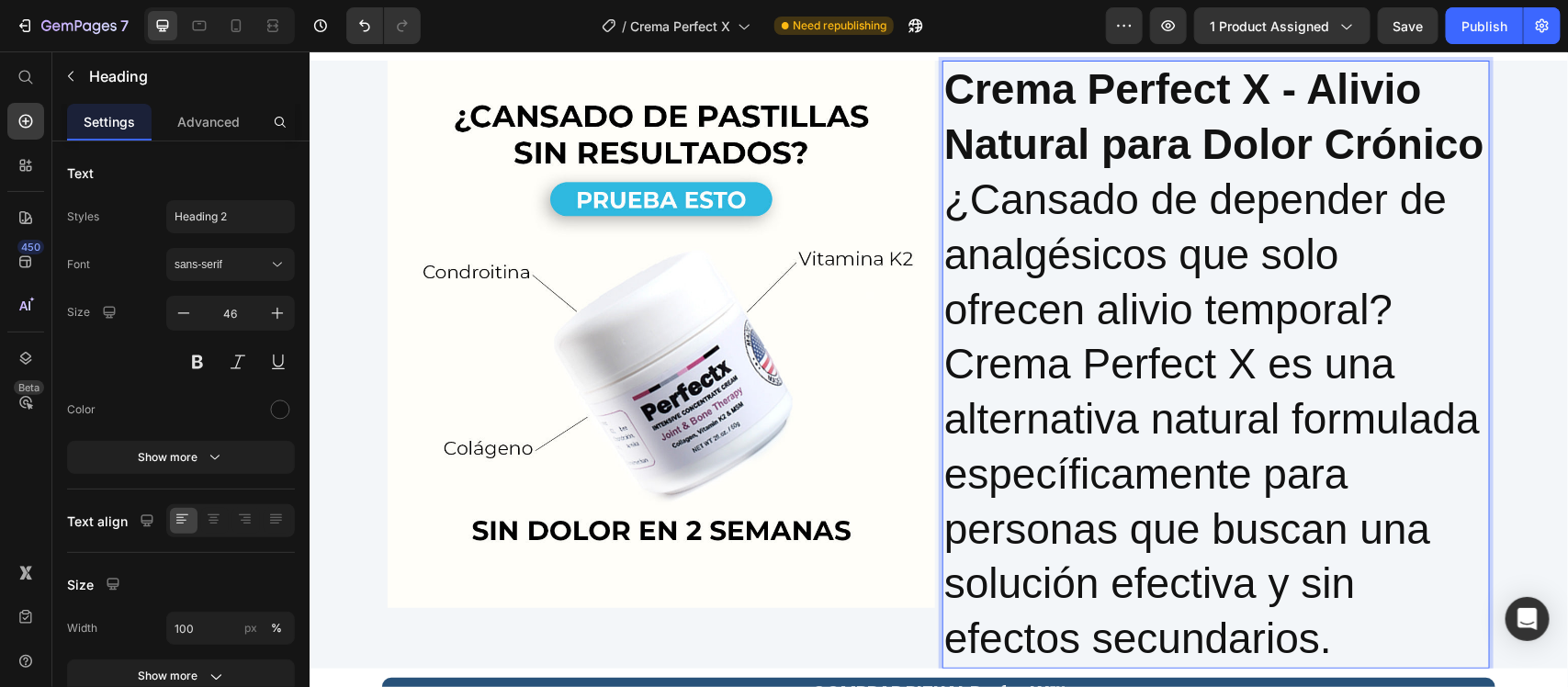 drag, startPoint x: 948, startPoint y: 202, endPoint x: 957, endPoint y: 206, distance: 9.848858 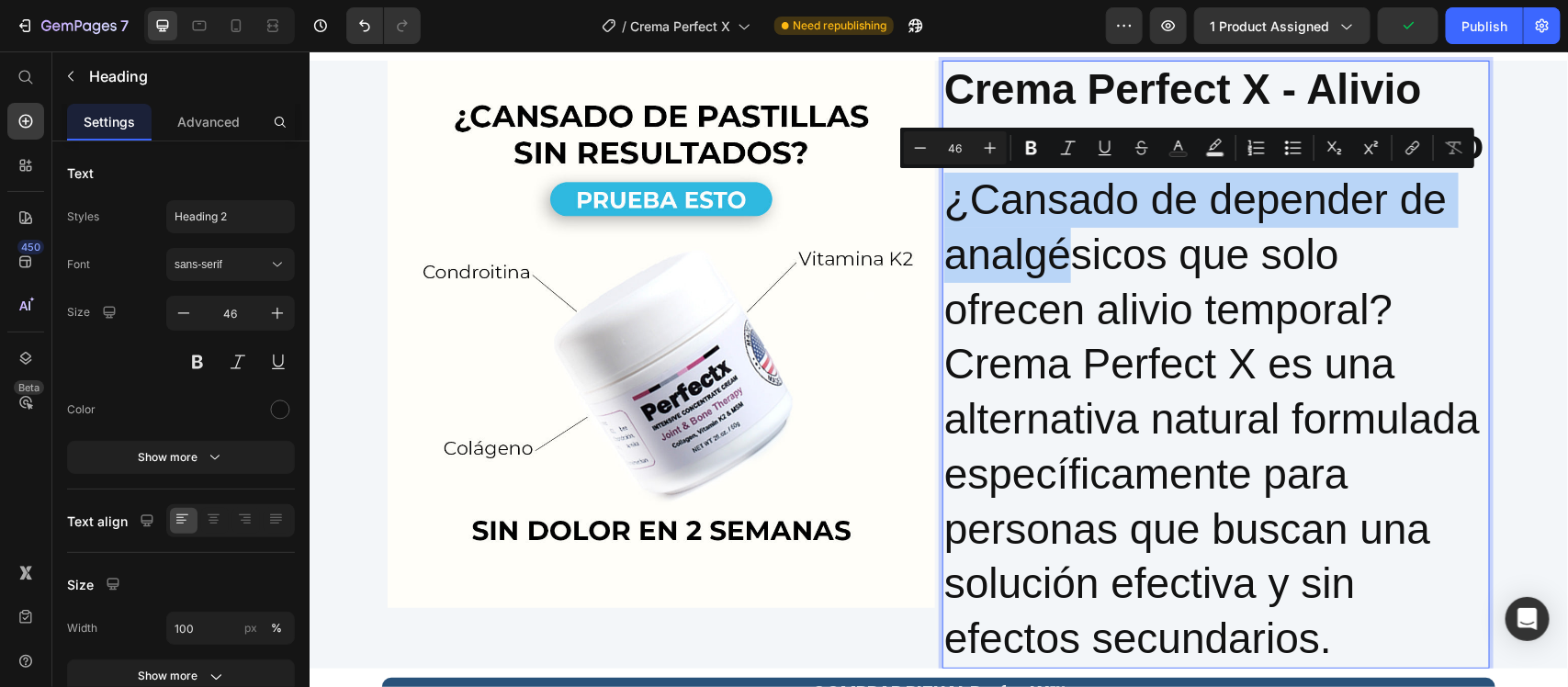 drag, startPoint x: 942, startPoint y: 204, endPoint x: 1067, endPoint y: 277, distance: 144.75497 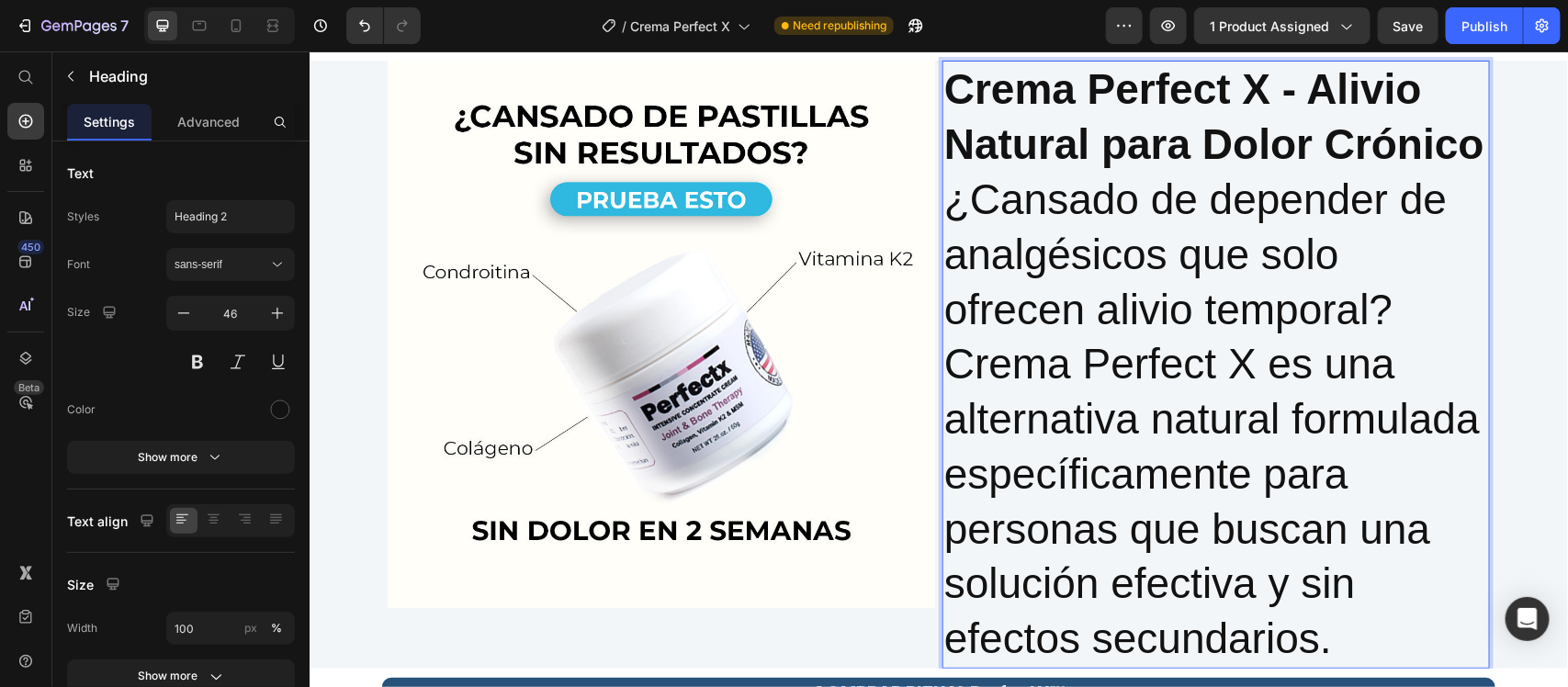 click on "Crema Perfect X - Alivio Natural para Dolor Crónico" at bounding box center [1213, 116] 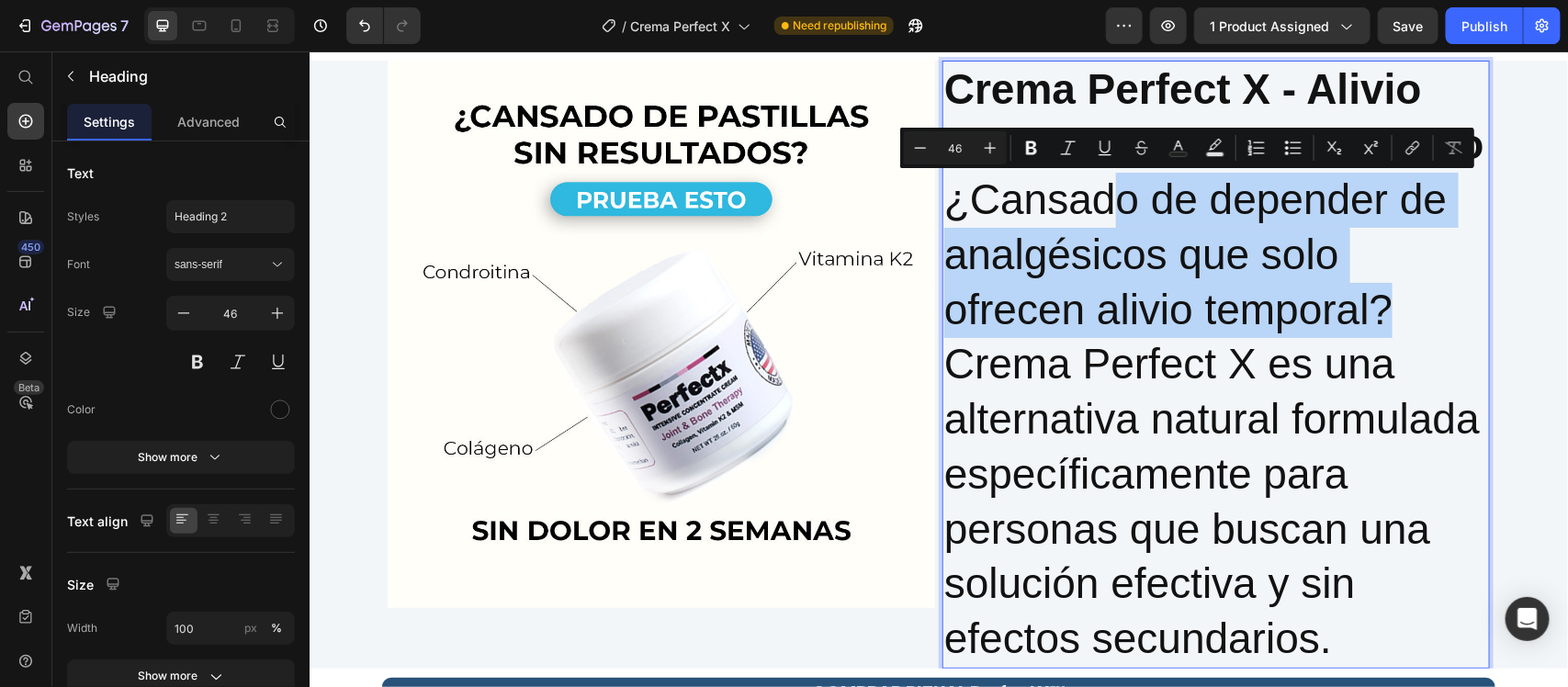 drag, startPoint x: 1392, startPoint y: 304, endPoint x: 1114, endPoint y: 215, distance: 291.89896 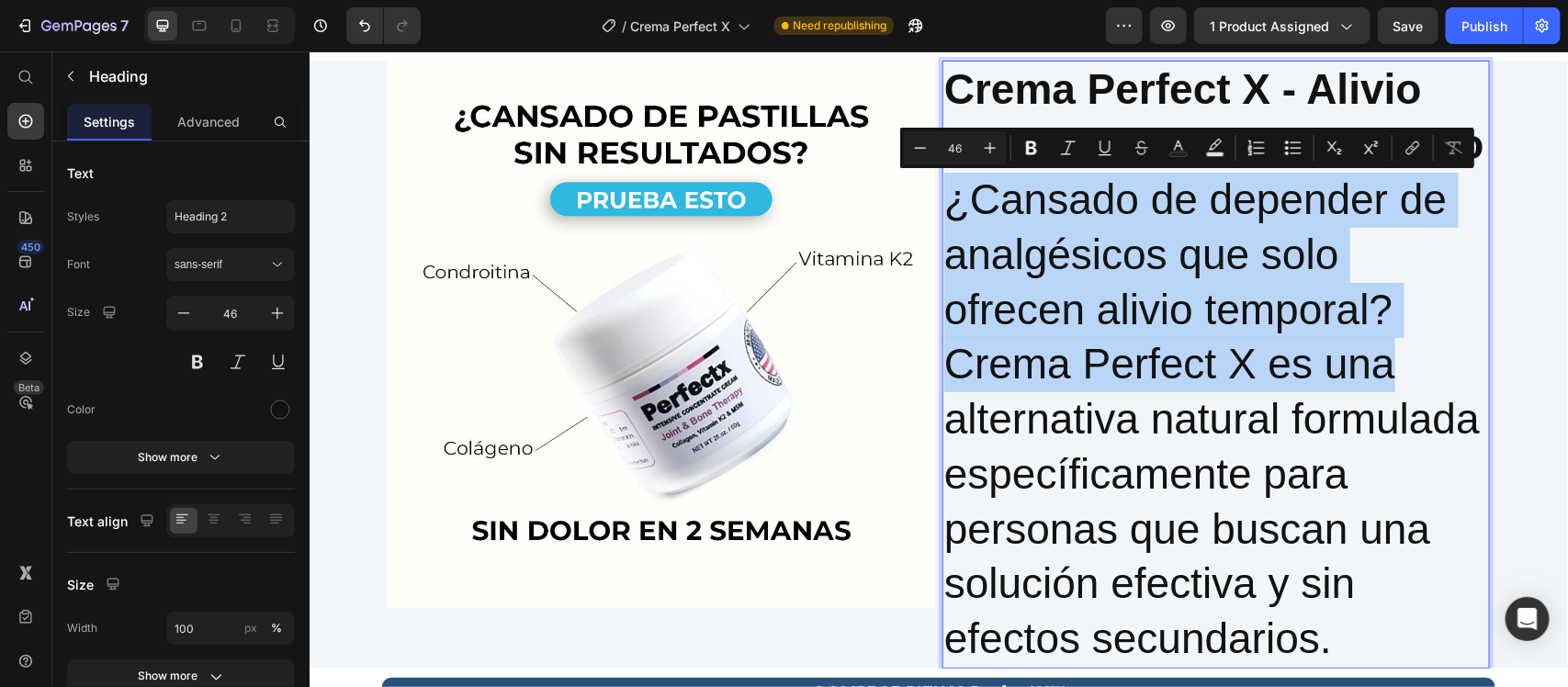 drag, startPoint x: 1393, startPoint y: 360, endPoint x: 935, endPoint y: 216, distance: 480.10416 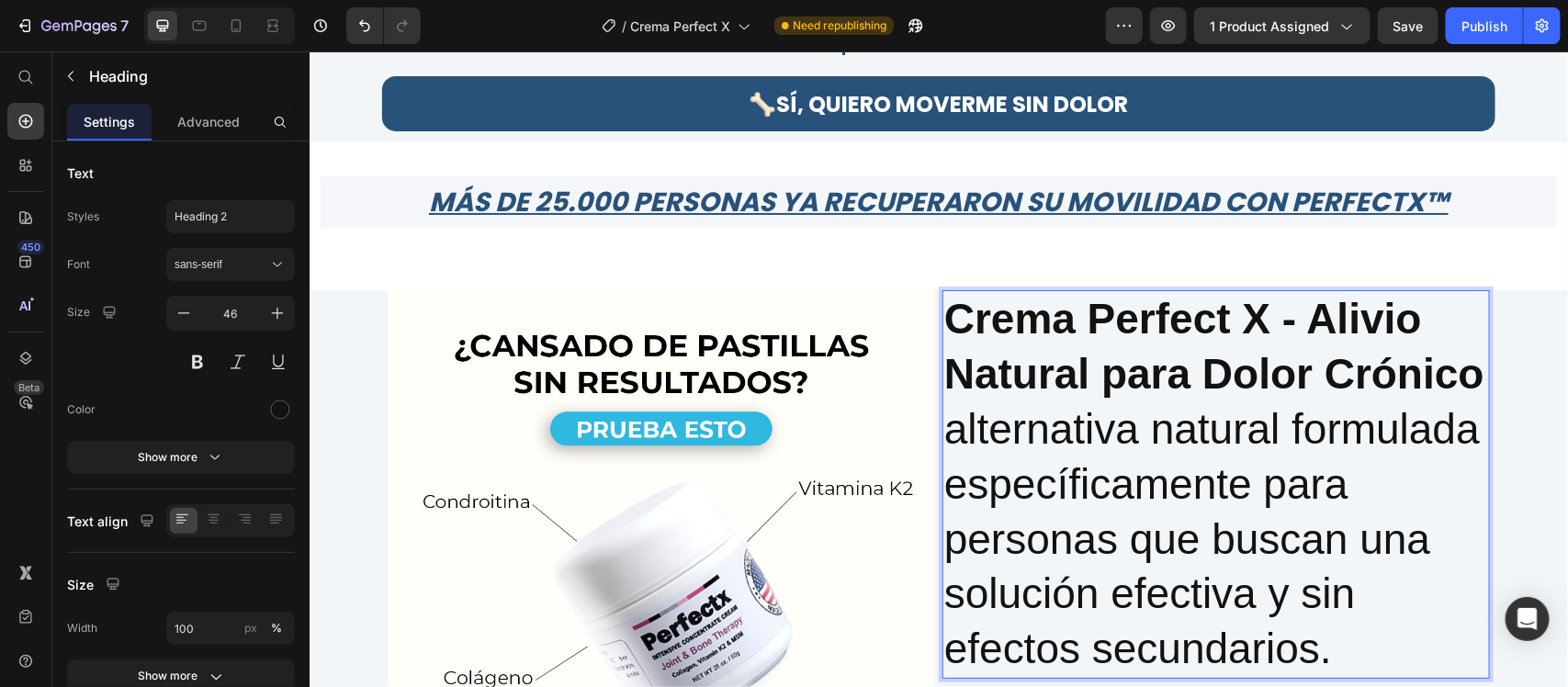 scroll, scrollTop: 344, scrollLeft: 0, axis: vertical 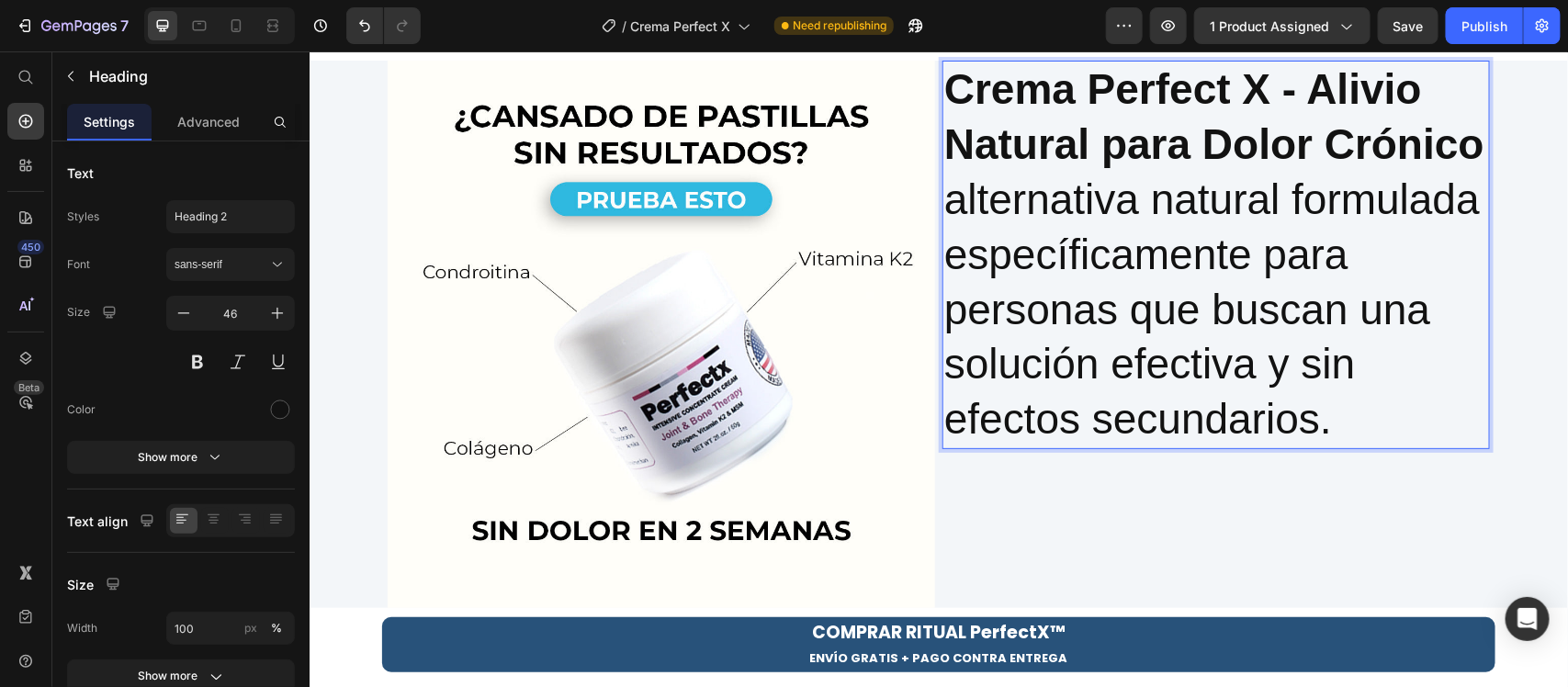 click on "alternativa natural formulada específicamente para personas que buscan una solución efectiva y sin efectos secundarios." at bounding box center (1215, 309) 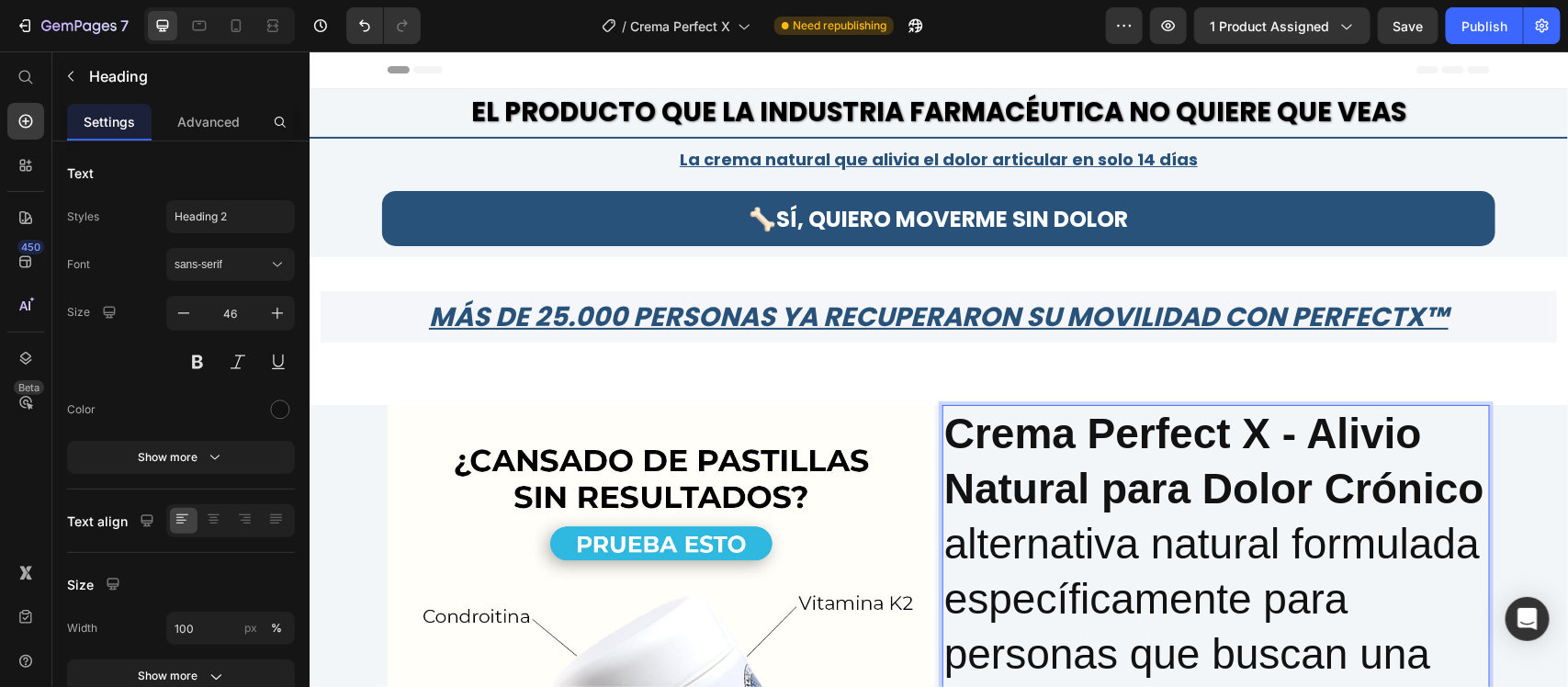 scroll, scrollTop: 115, scrollLeft: 0, axis: vertical 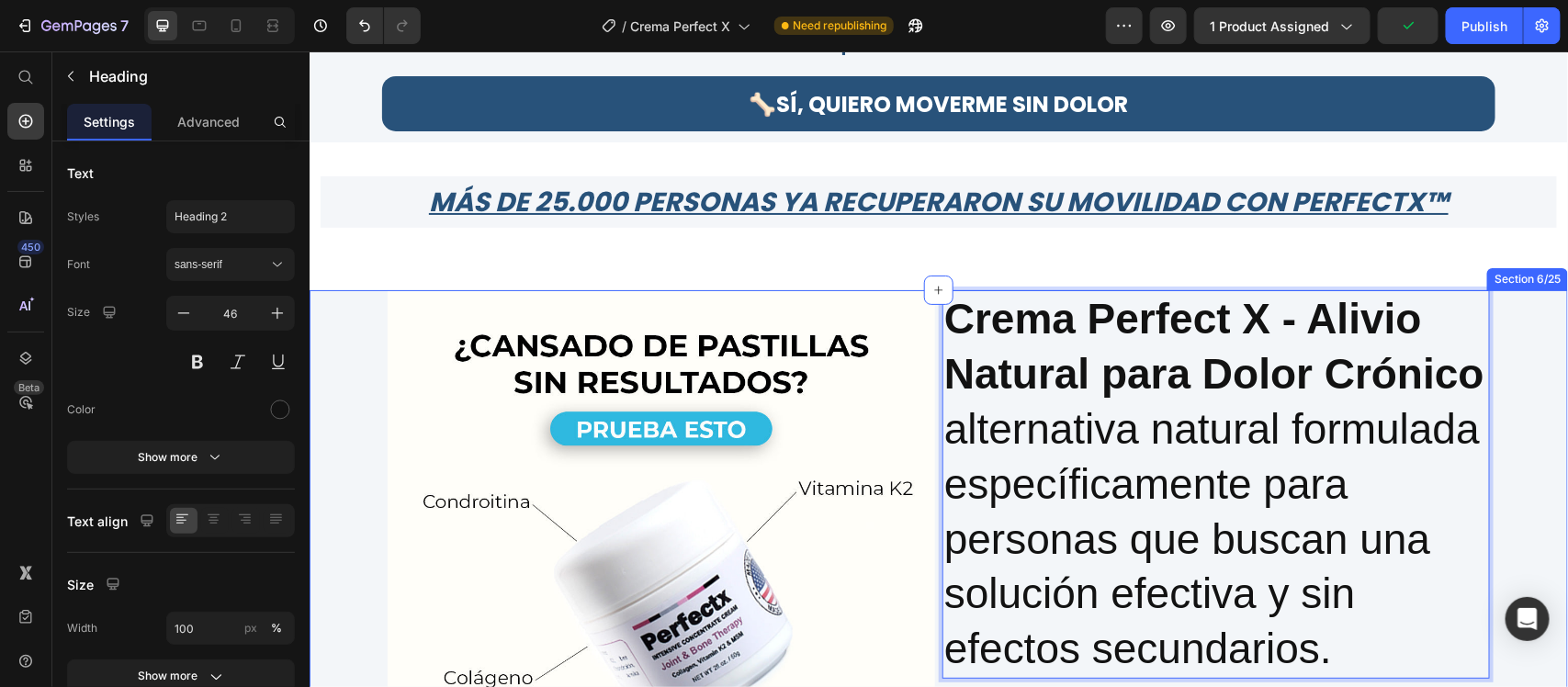 click on "Image Crema Perfect X - Alivio Natural para [MEDICAL_DATA]  alternativa natural formulada específicamente para personas que buscan una solución efectiva y sin efectos secundarios. Heading   0 Row" at bounding box center [938, 563] 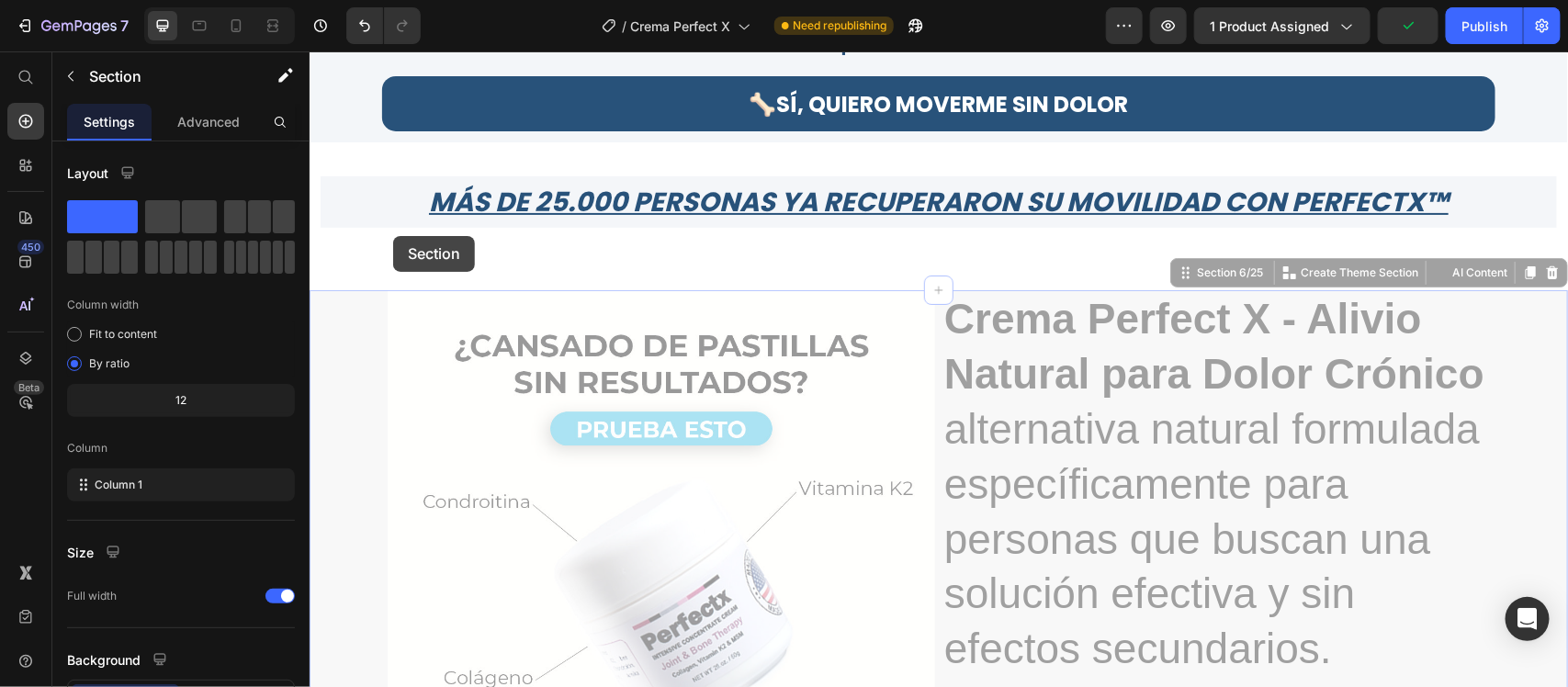 drag, startPoint x: 361, startPoint y: 332, endPoint x: 1307, endPoint y: 275, distance: 947.7157 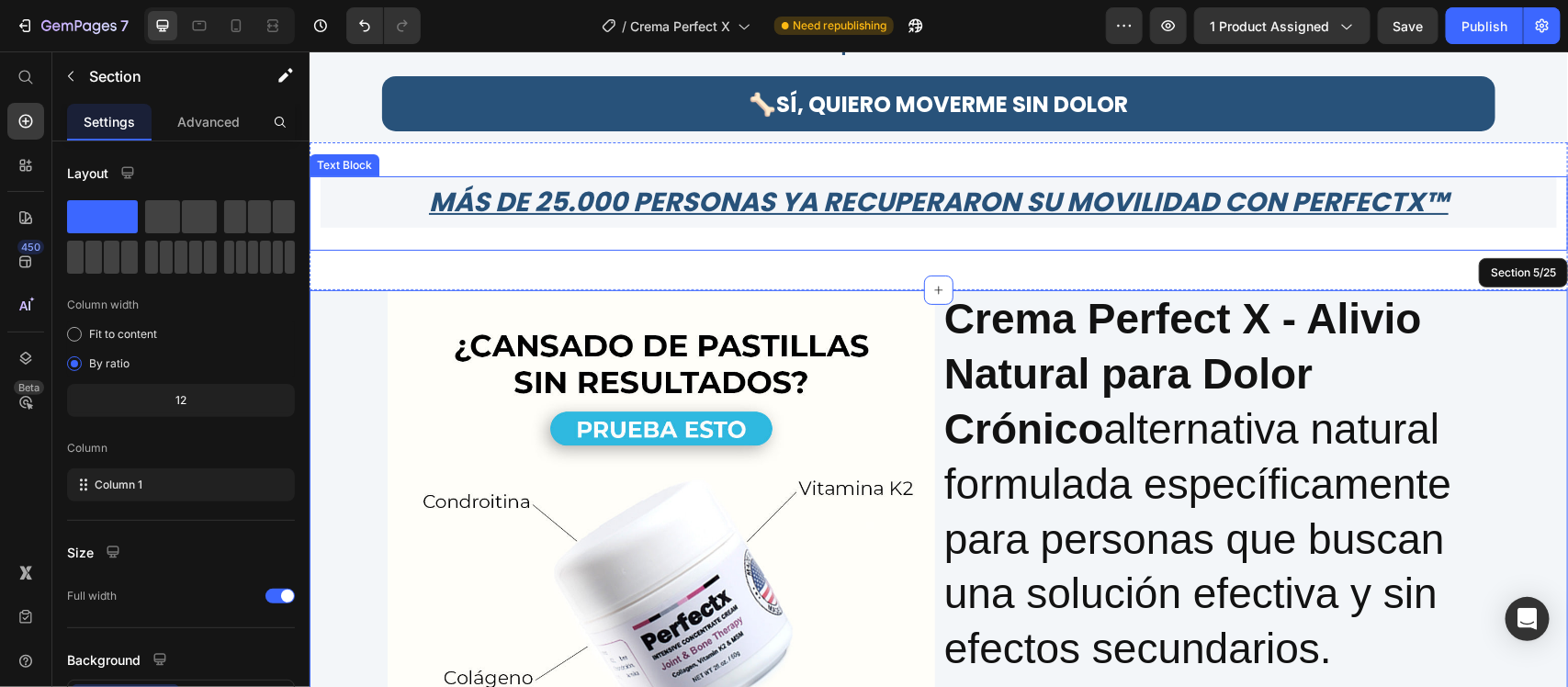 scroll, scrollTop: 0, scrollLeft: 0, axis: both 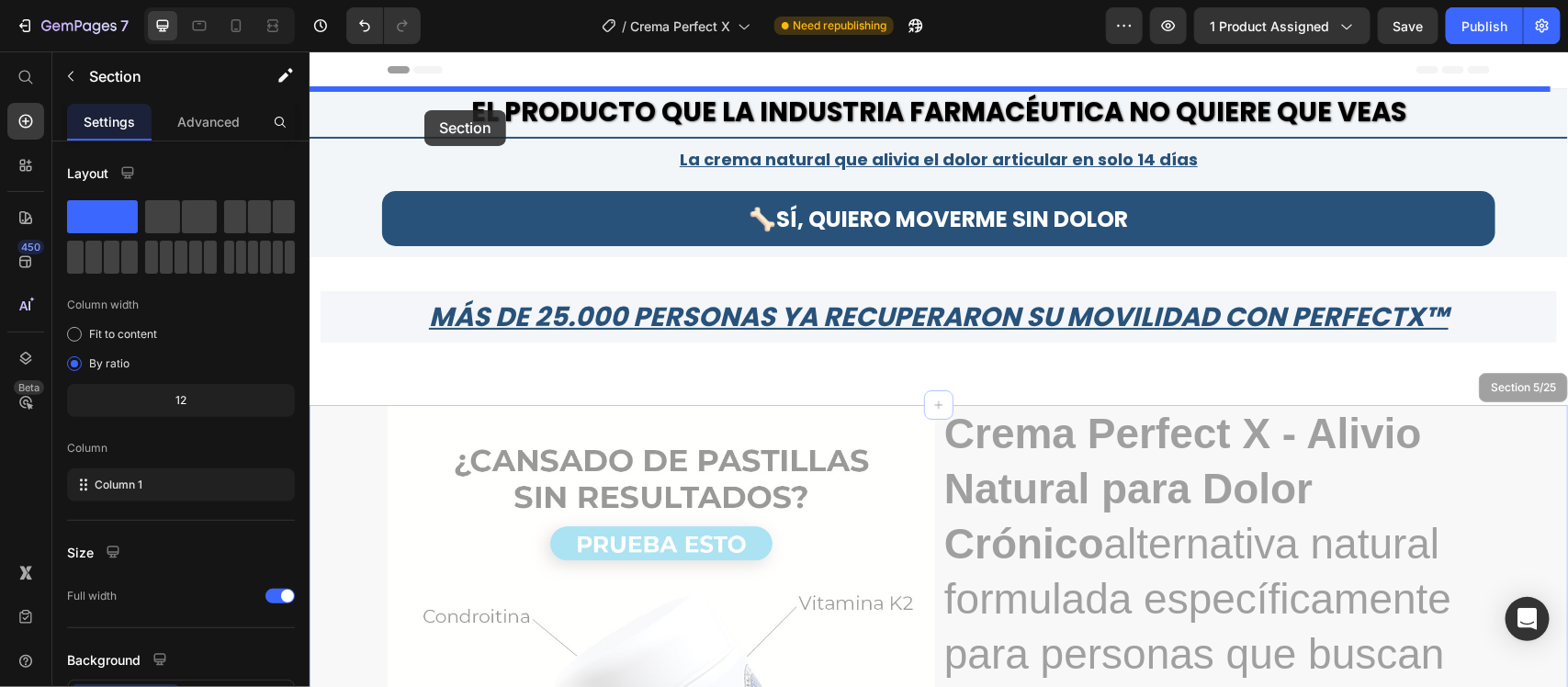drag, startPoint x: 358, startPoint y: 464, endPoint x: 423, endPoint y: 109, distance: 360.90165 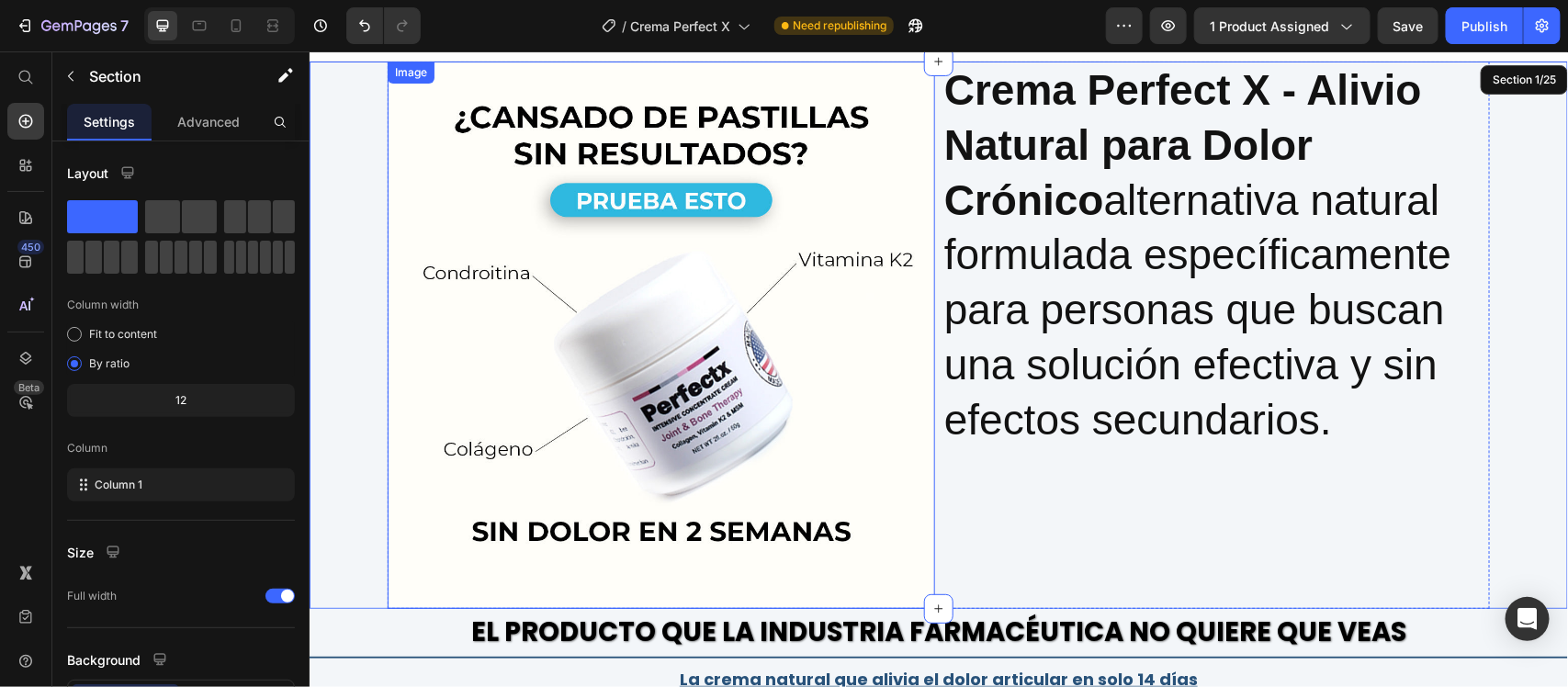 scroll, scrollTop: 115, scrollLeft: 0, axis: vertical 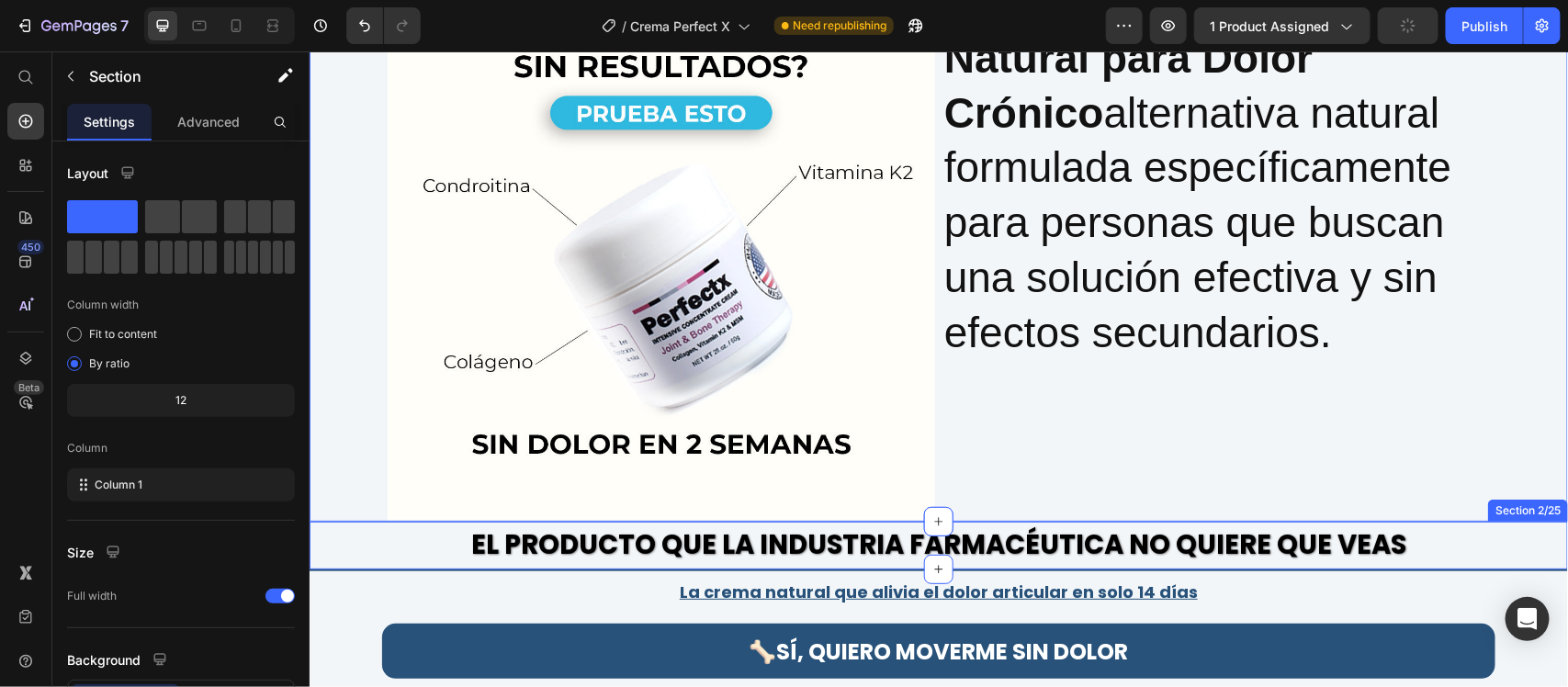 click on "EL PRODUCTO QUE LA INDUSTRIA FARMACÉUTICA NO QUIERE QUE VEAS Heading Crema Perfect X - Tratamiento Intensivo Natural Heading Section 2/25" at bounding box center (938, 545) 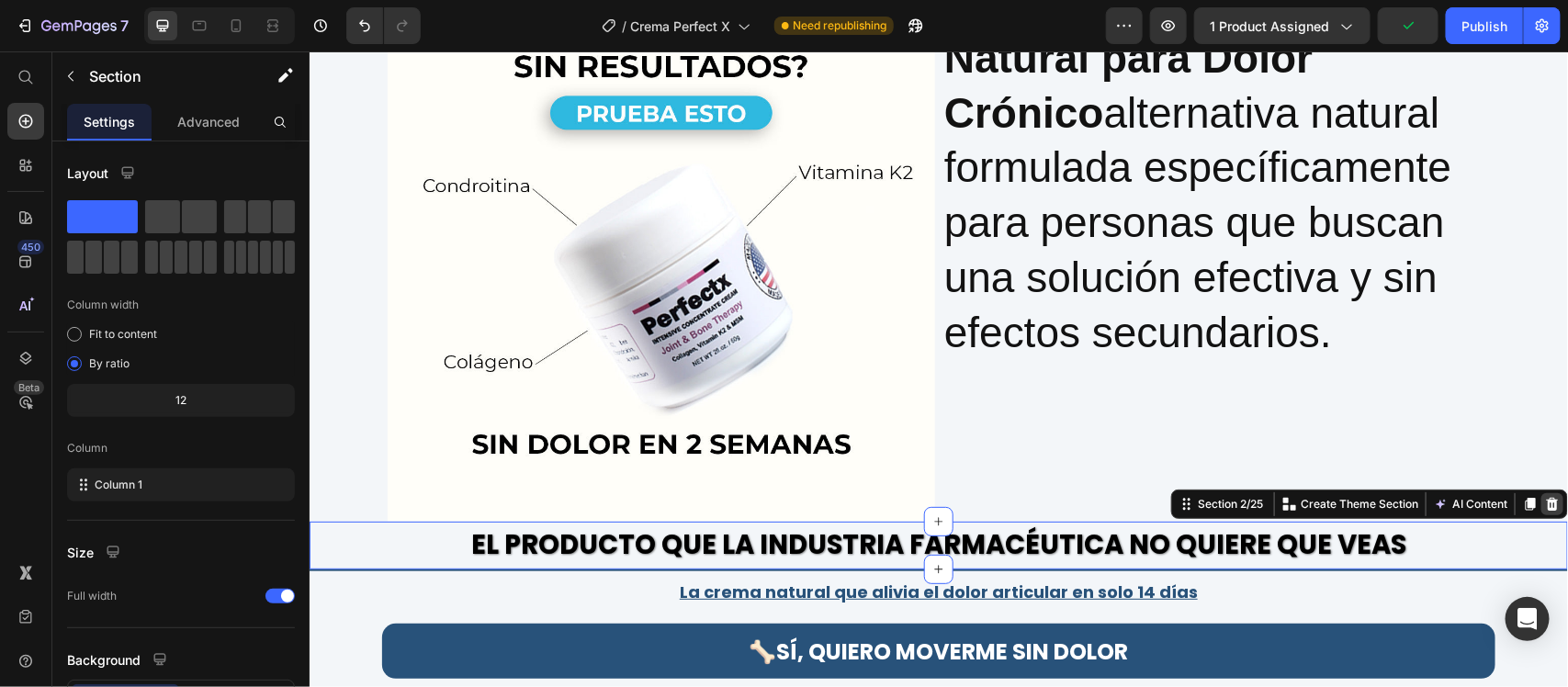 click 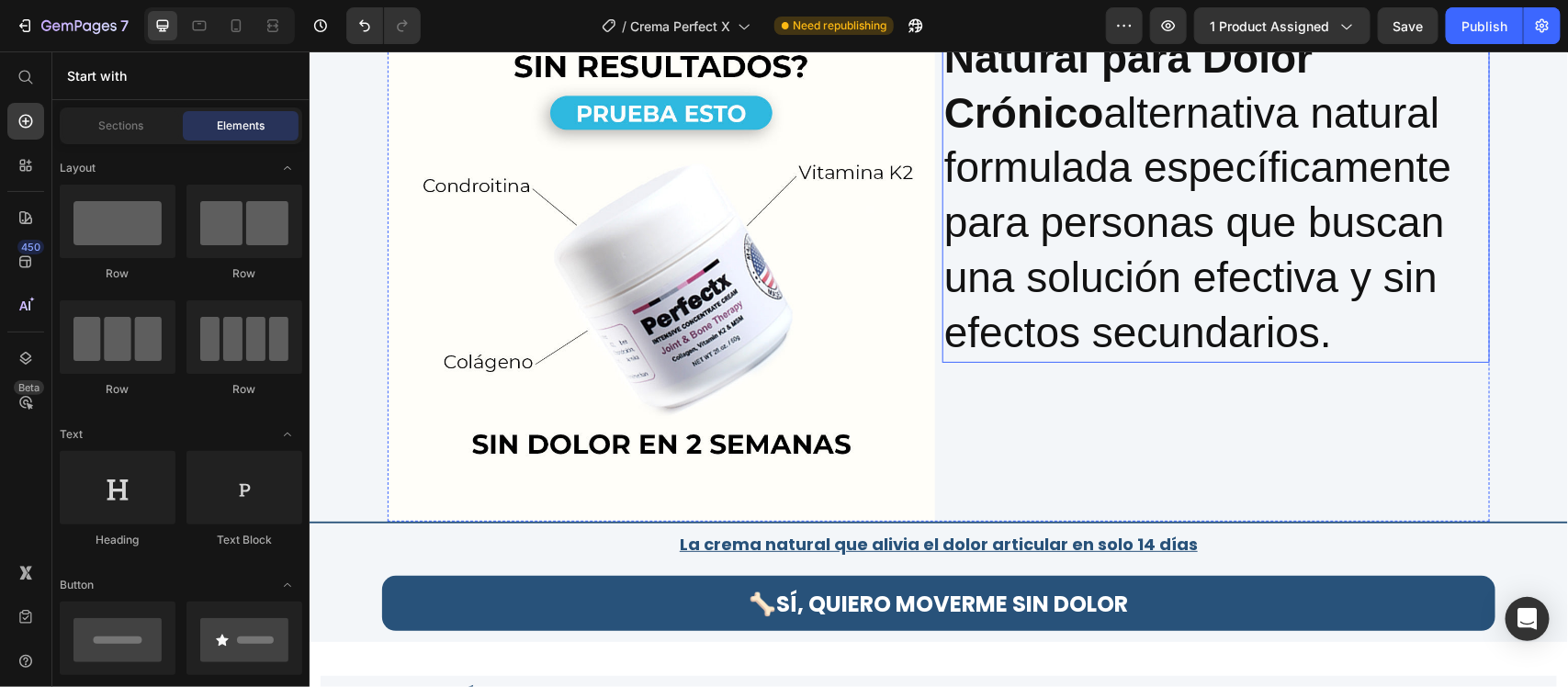 scroll, scrollTop: 0, scrollLeft: 0, axis: both 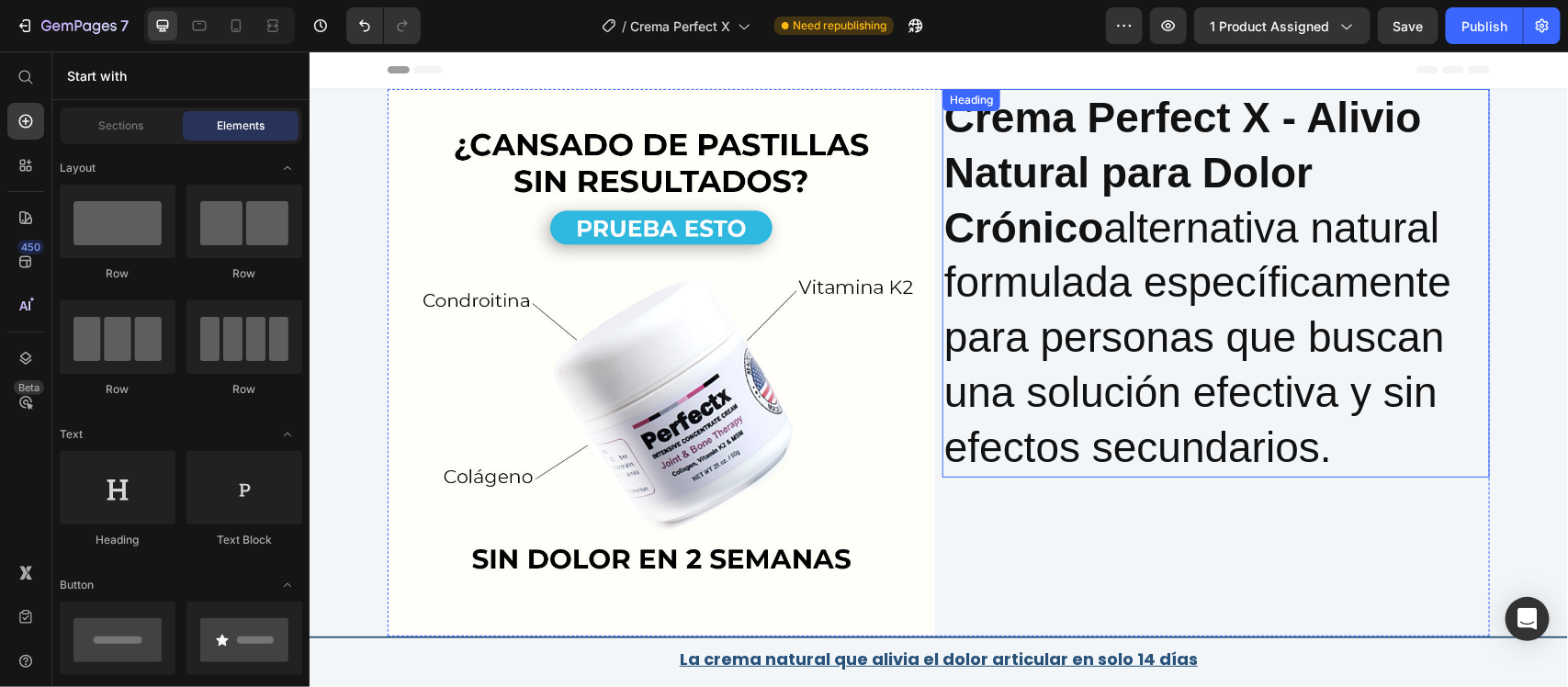 click on "Crema Perfect X - Alivio Natural para [MEDICAL_DATA]  alternativa natural formulada específicamente para personas que buscan una solución efectiva y sin efectos secundarios." at bounding box center [1215, 282] 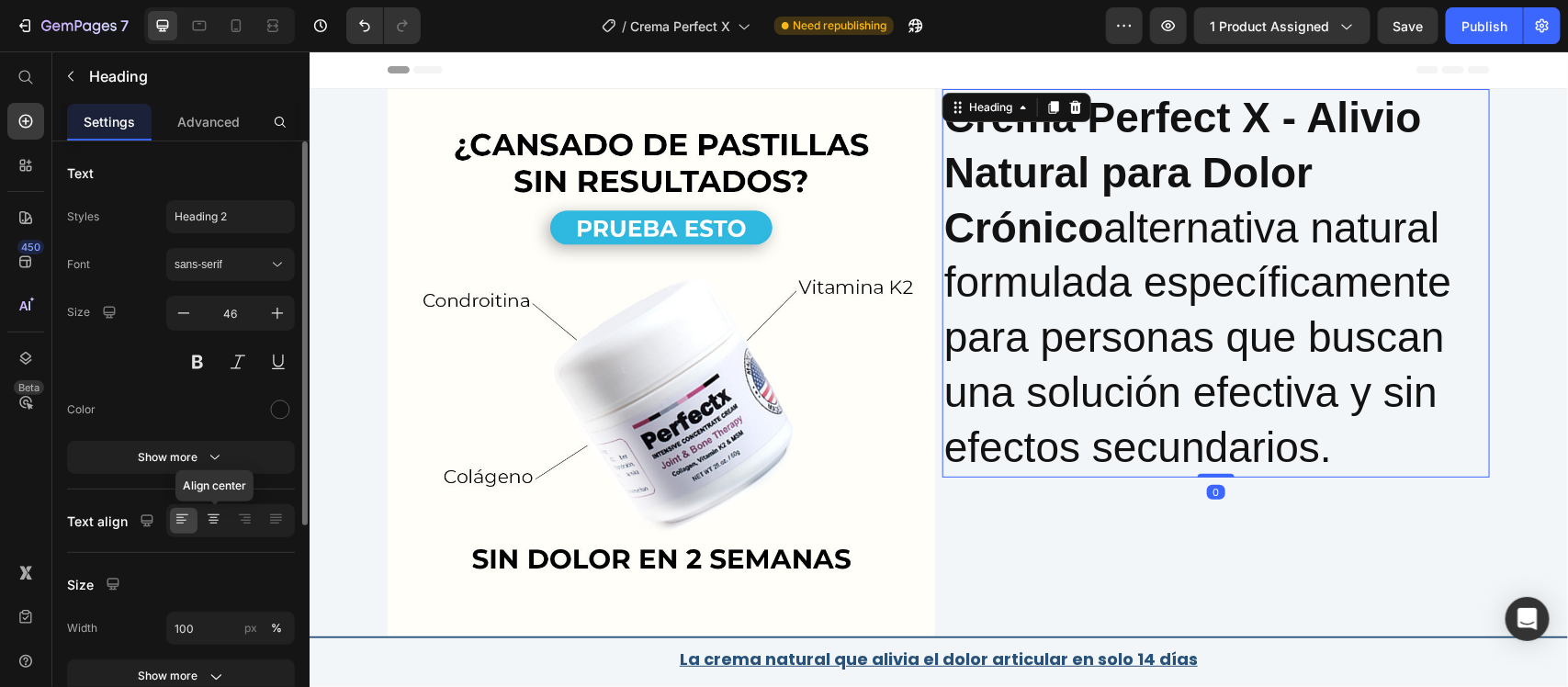 click 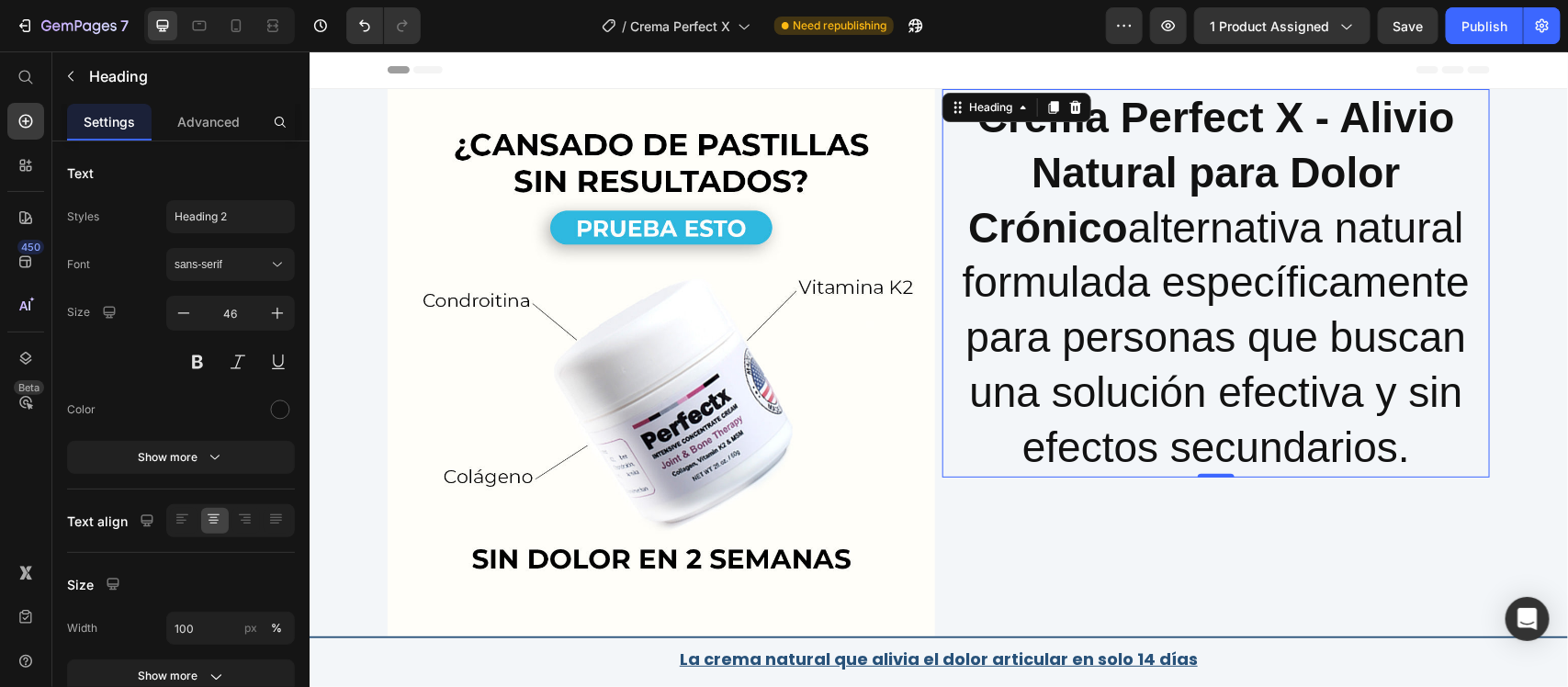 click on "Crema Perfect X - Alivio Natural para [MEDICAL_DATA]  alternativa natural formulada específicamente para personas que buscan una solución efectiva y sin efectos secundarios." at bounding box center [1215, 282] 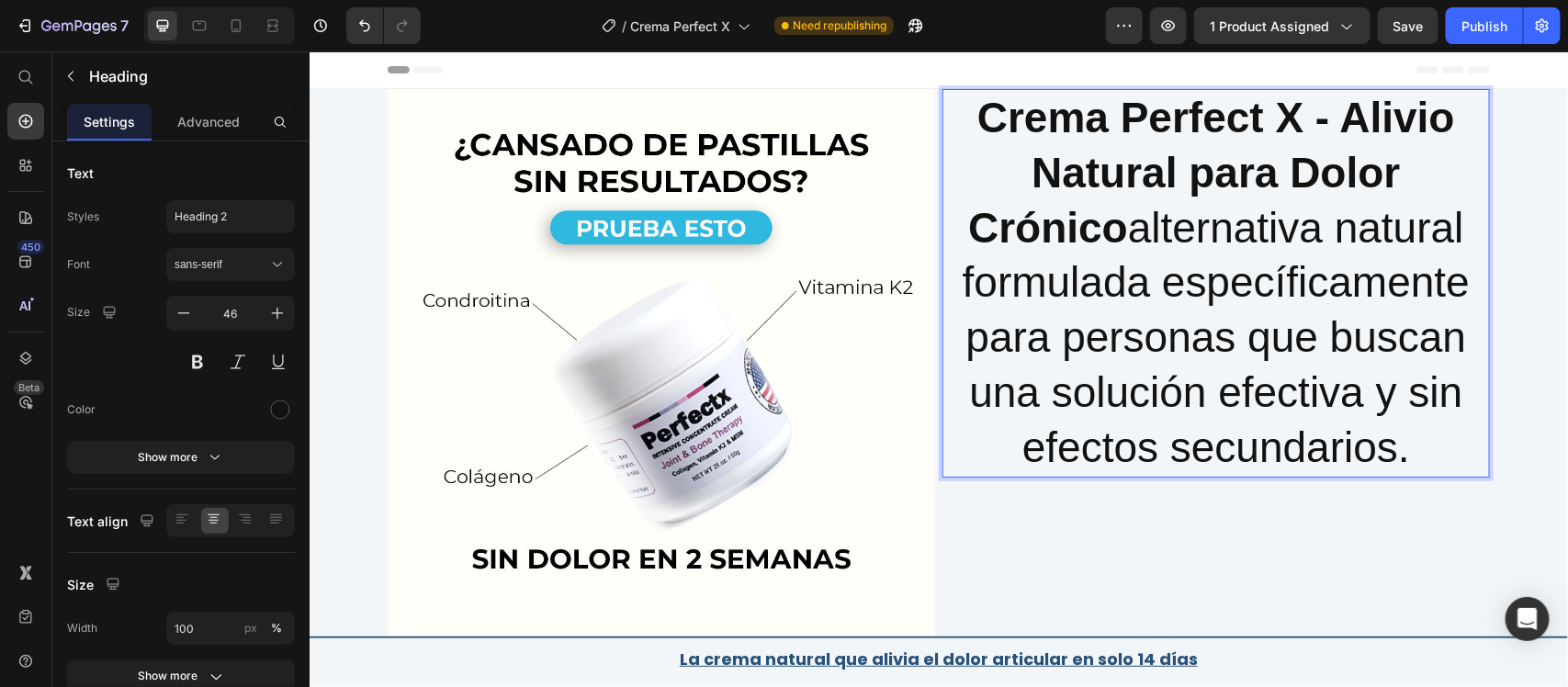 click on "Crema Perfect X - Alivio Natural para Dolor Crónico" at bounding box center [1211, 172] 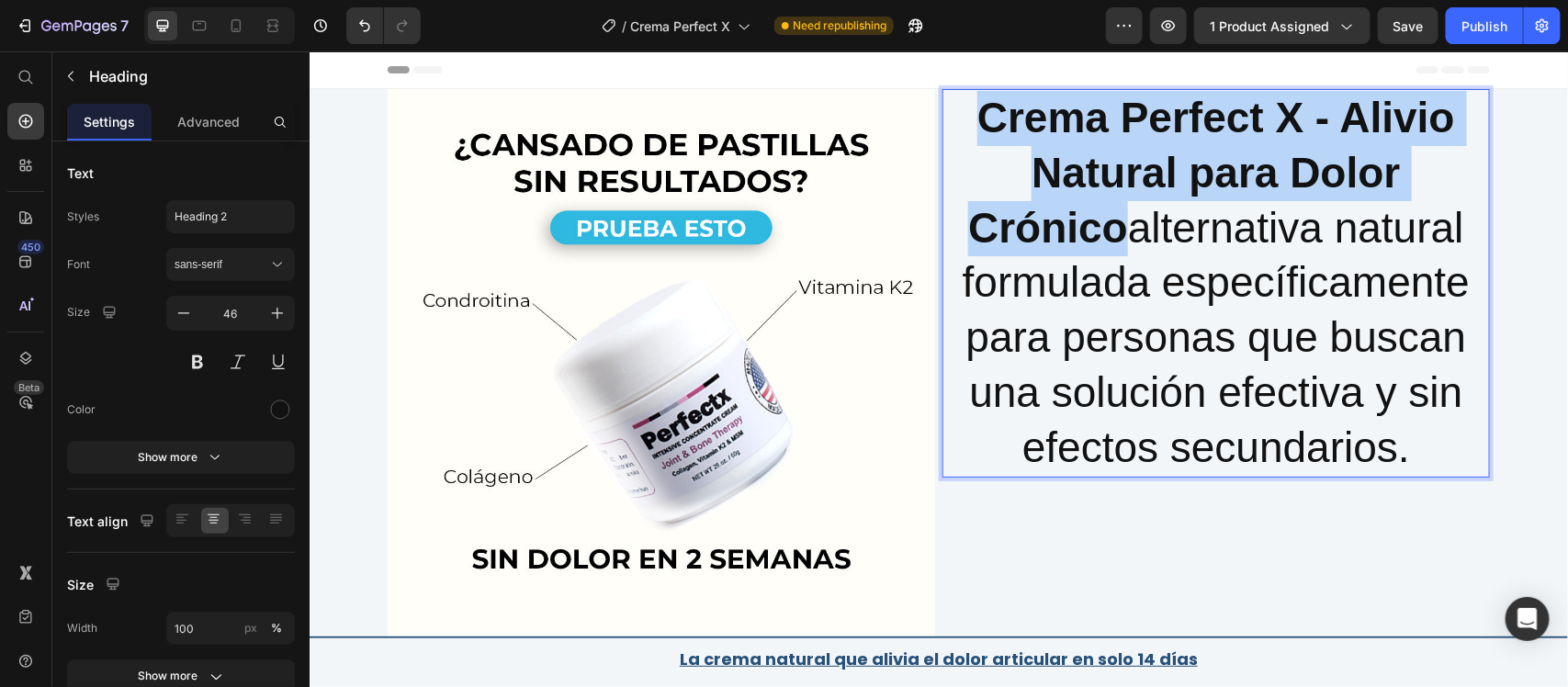 drag, startPoint x: 1112, startPoint y: 225, endPoint x: 975, endPoint y: 109, distance: 179.51323 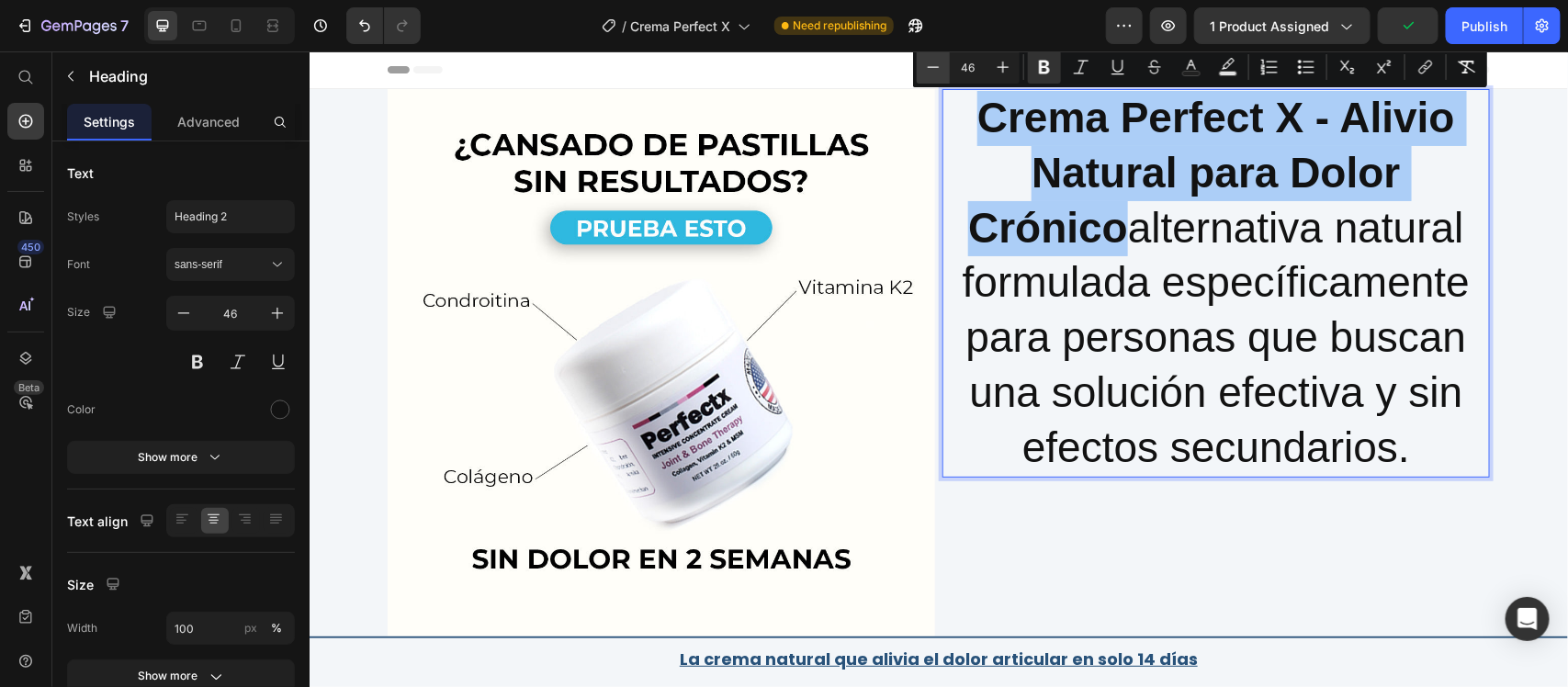 click 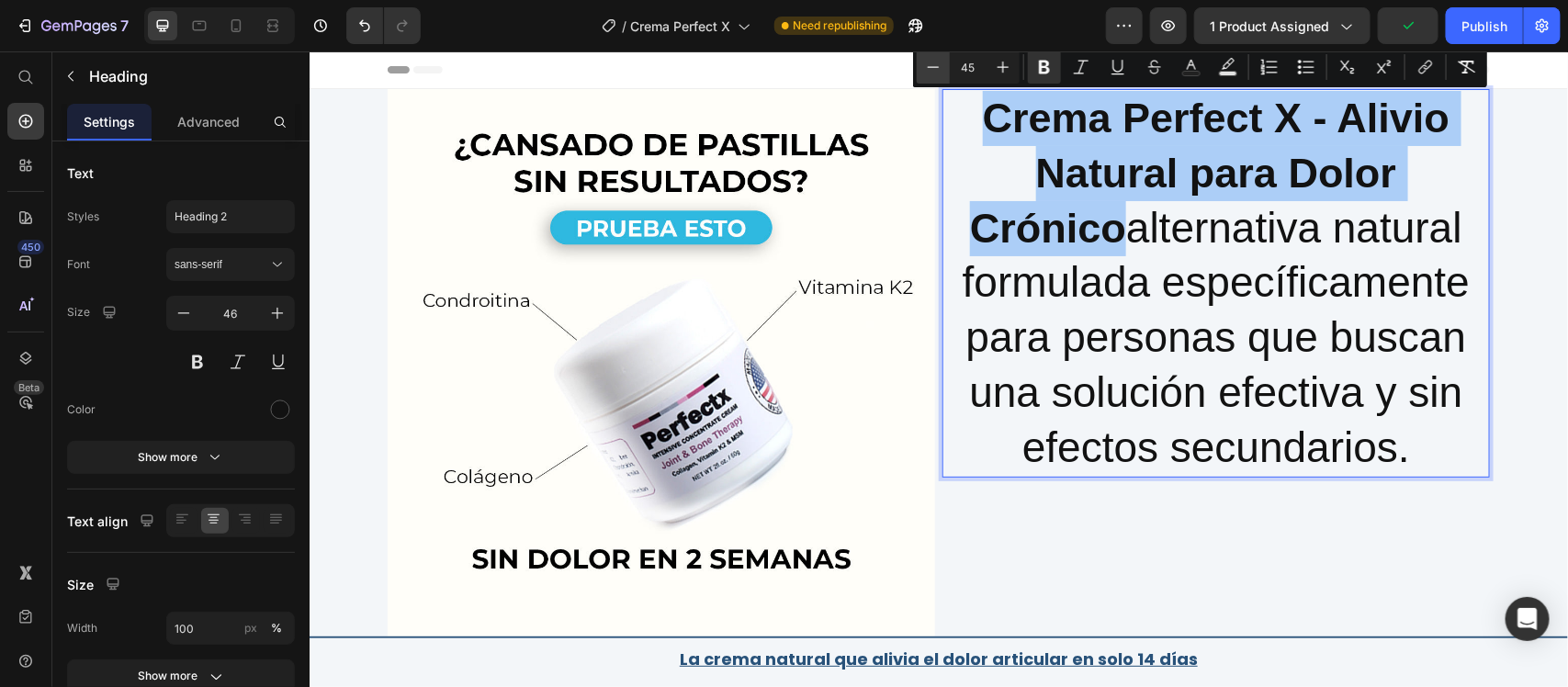 click 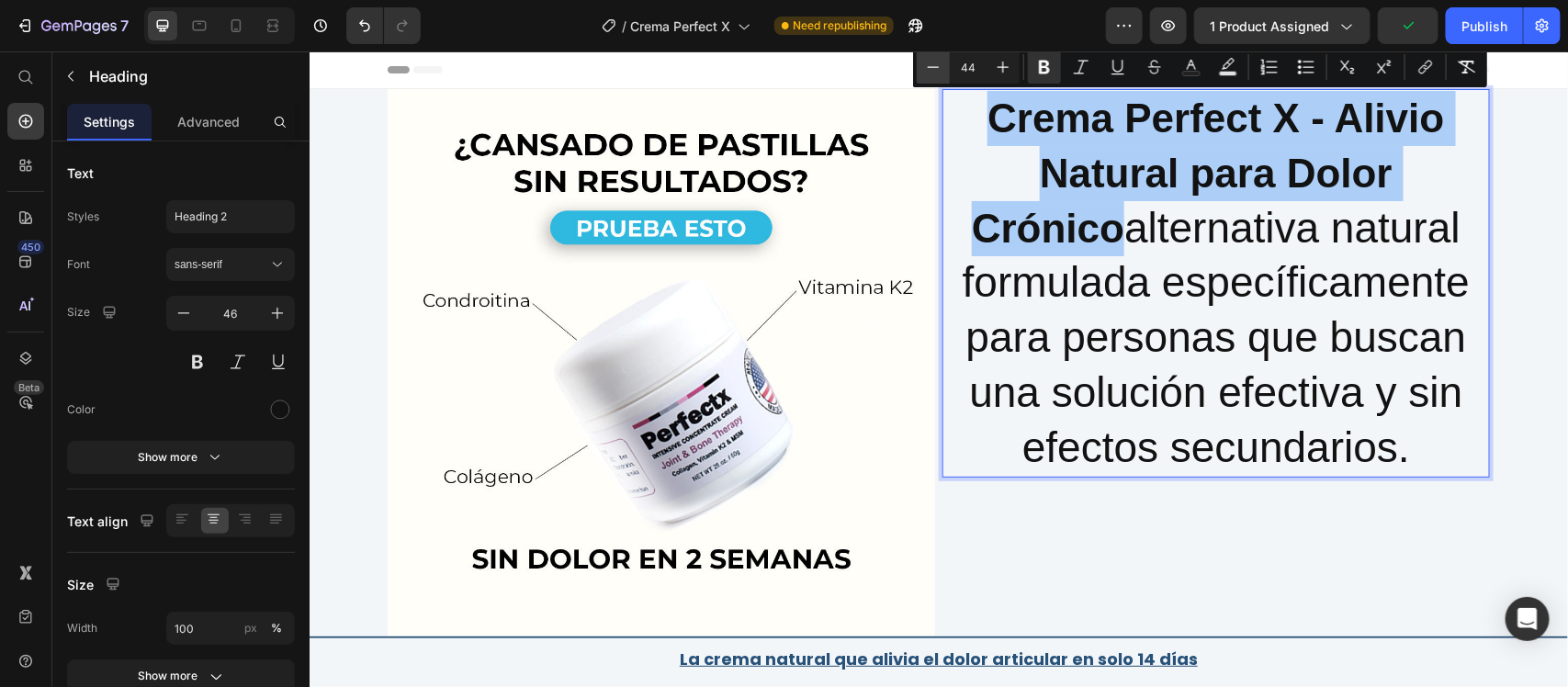 click 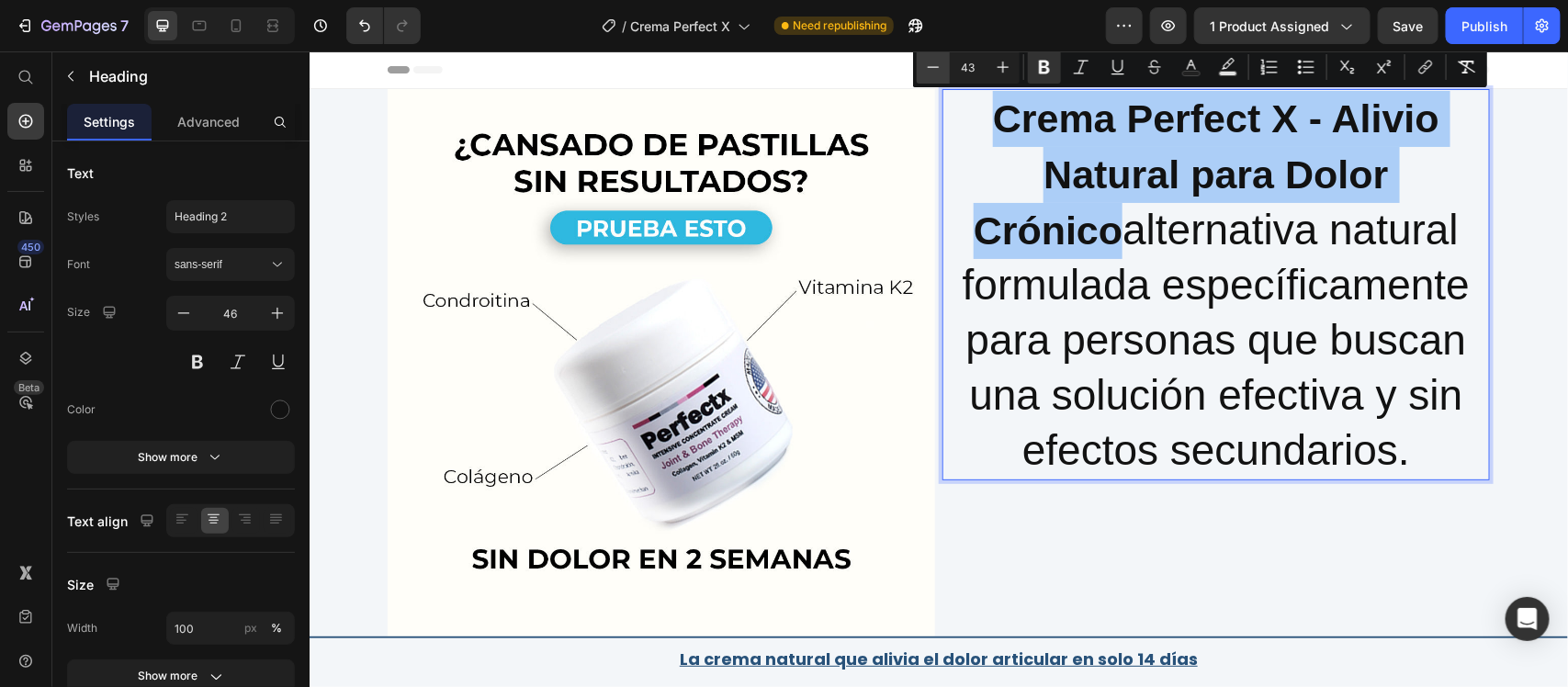 click 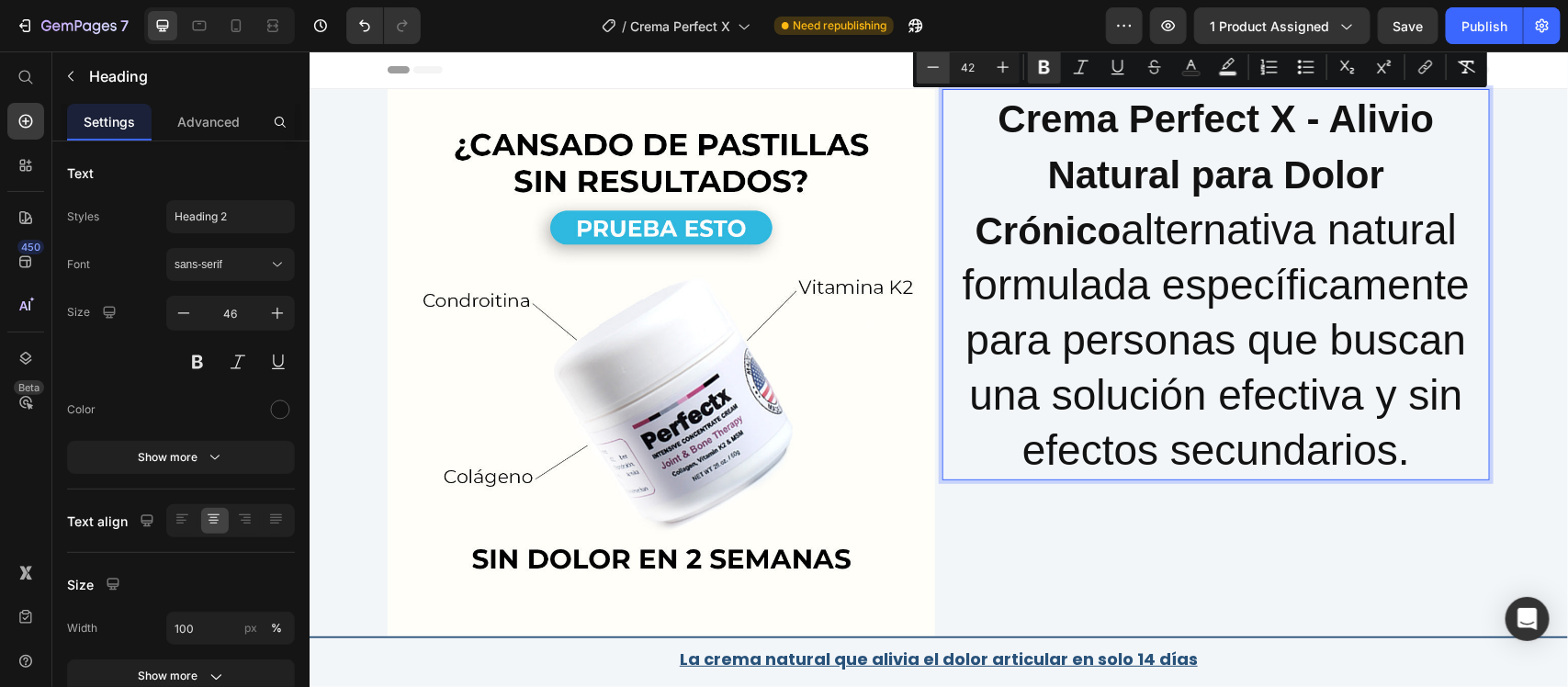 click 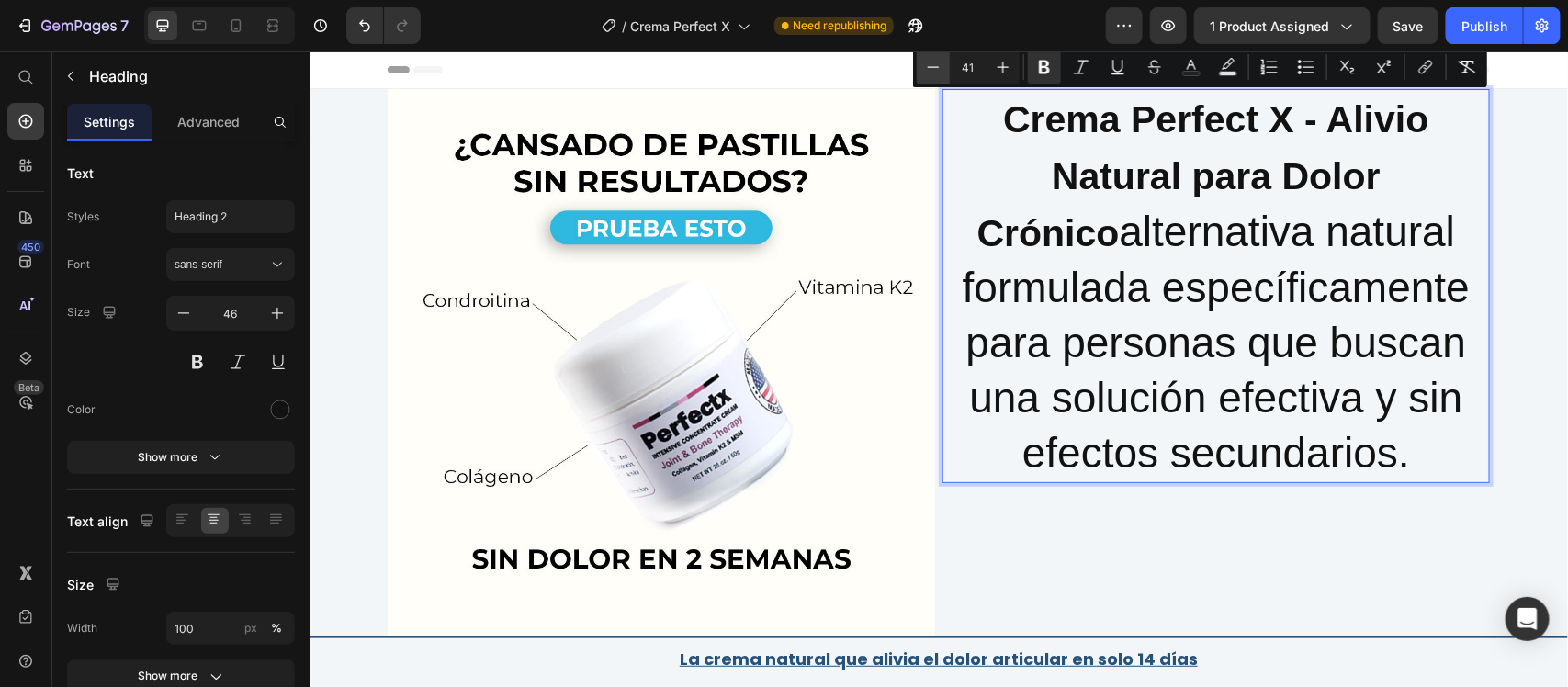 click 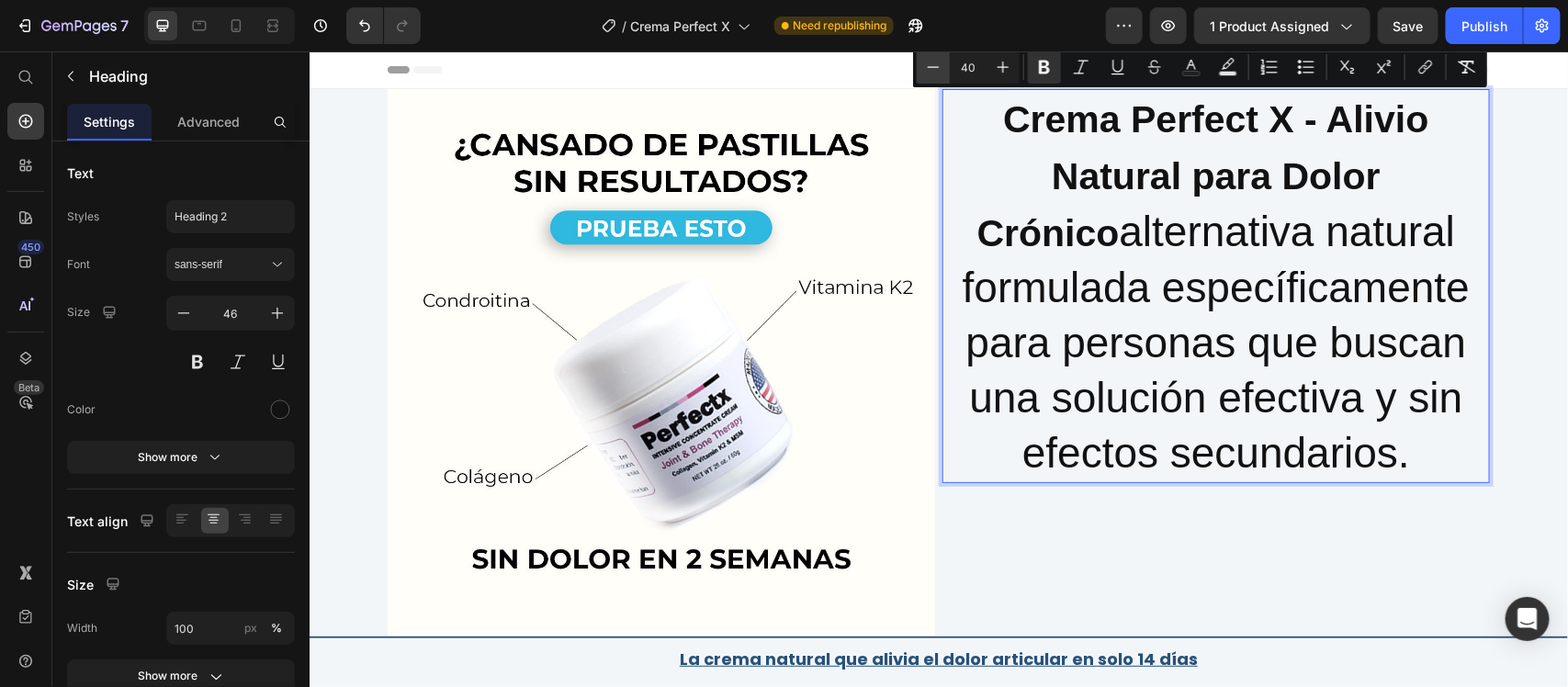 click 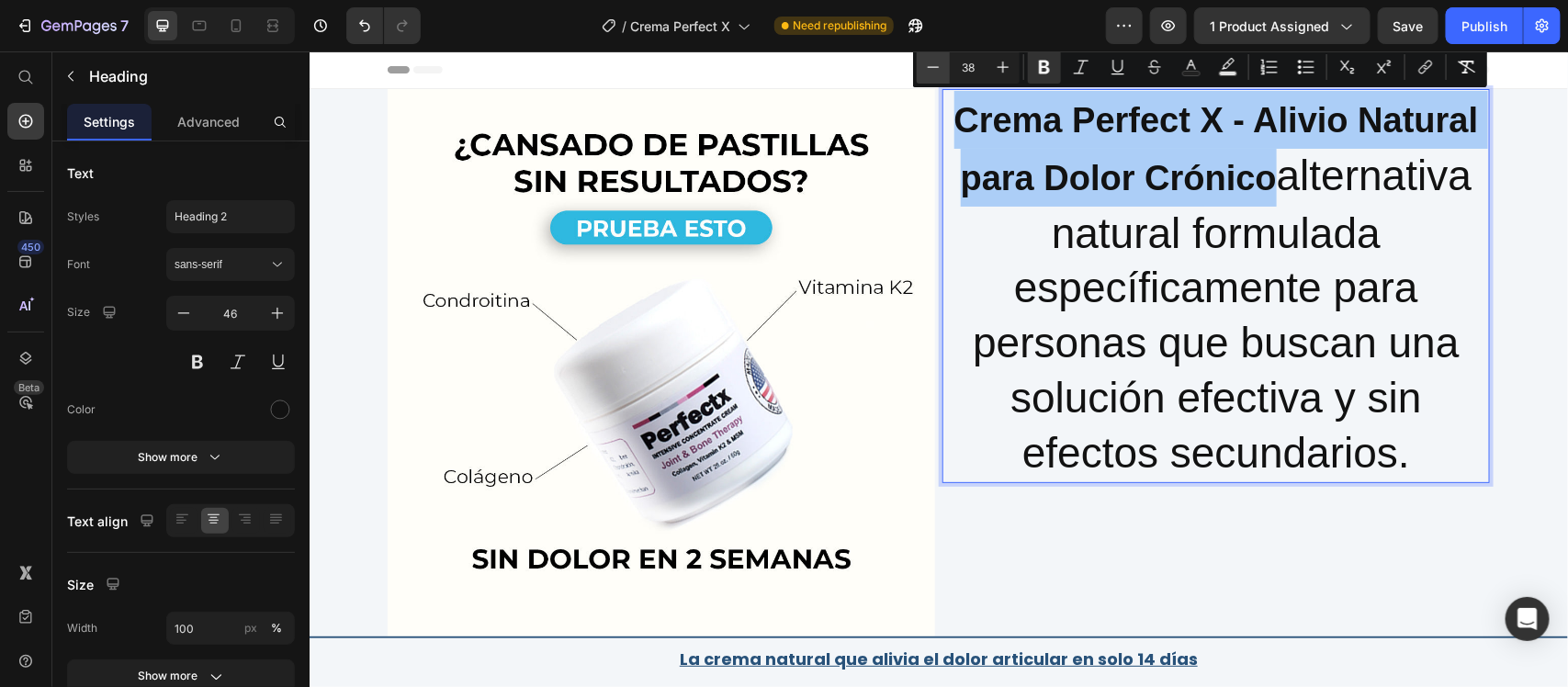 click 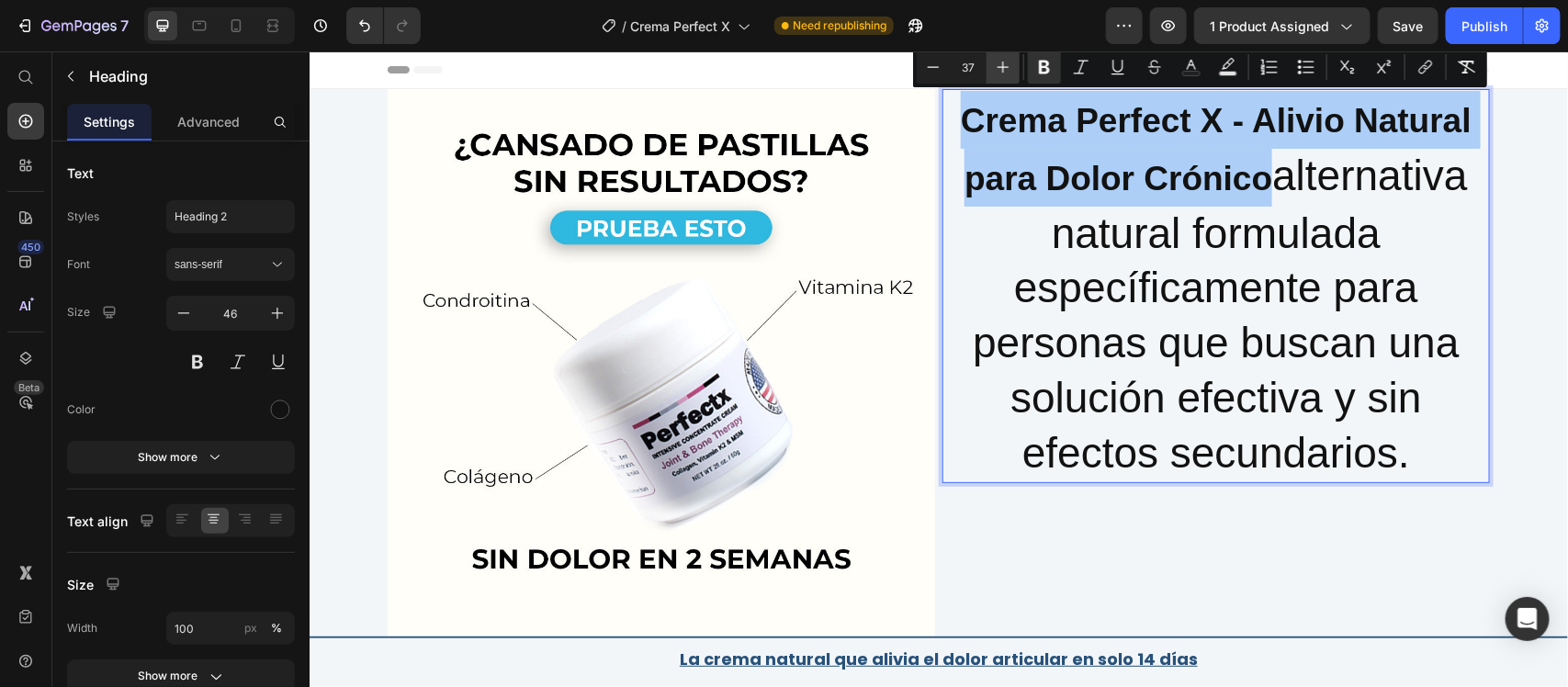 click on "Plus" at bounding box center [1003, 67] 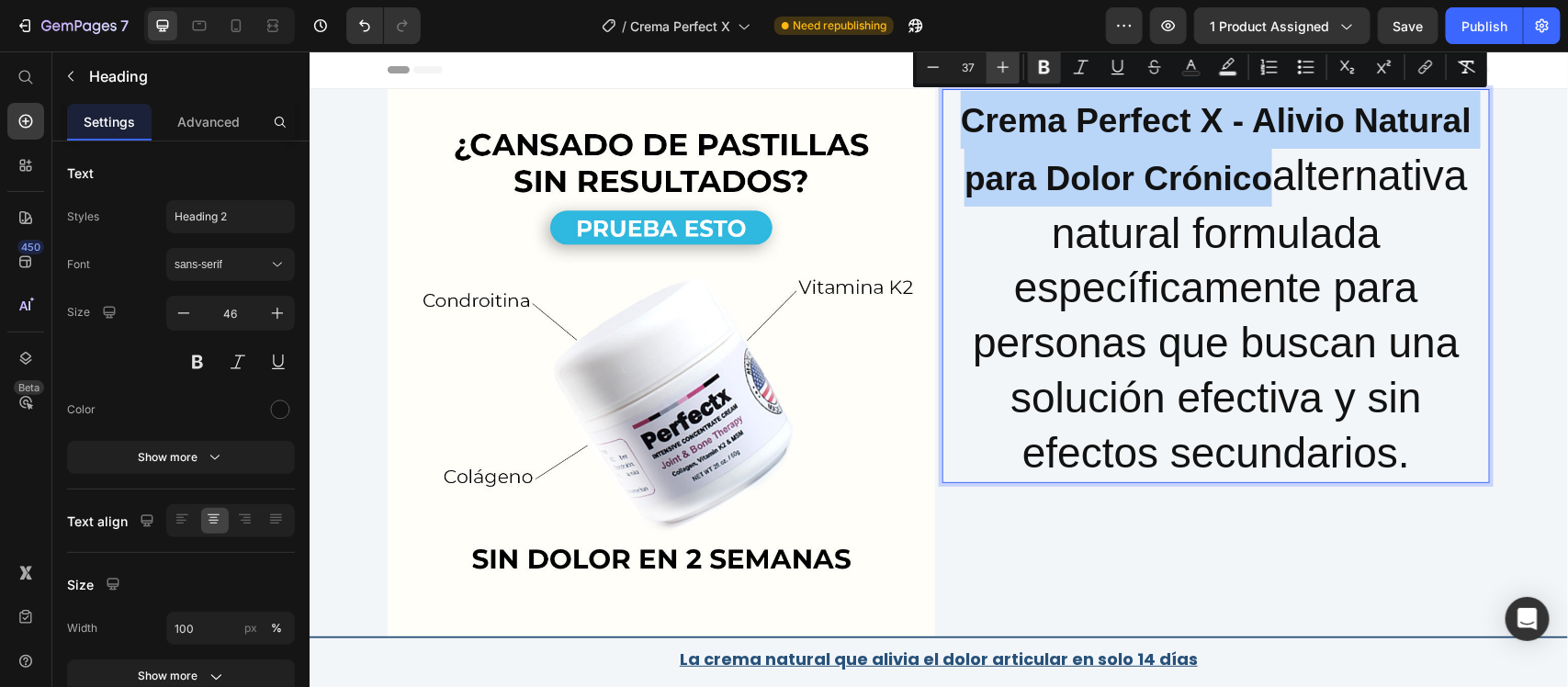 type on "38" 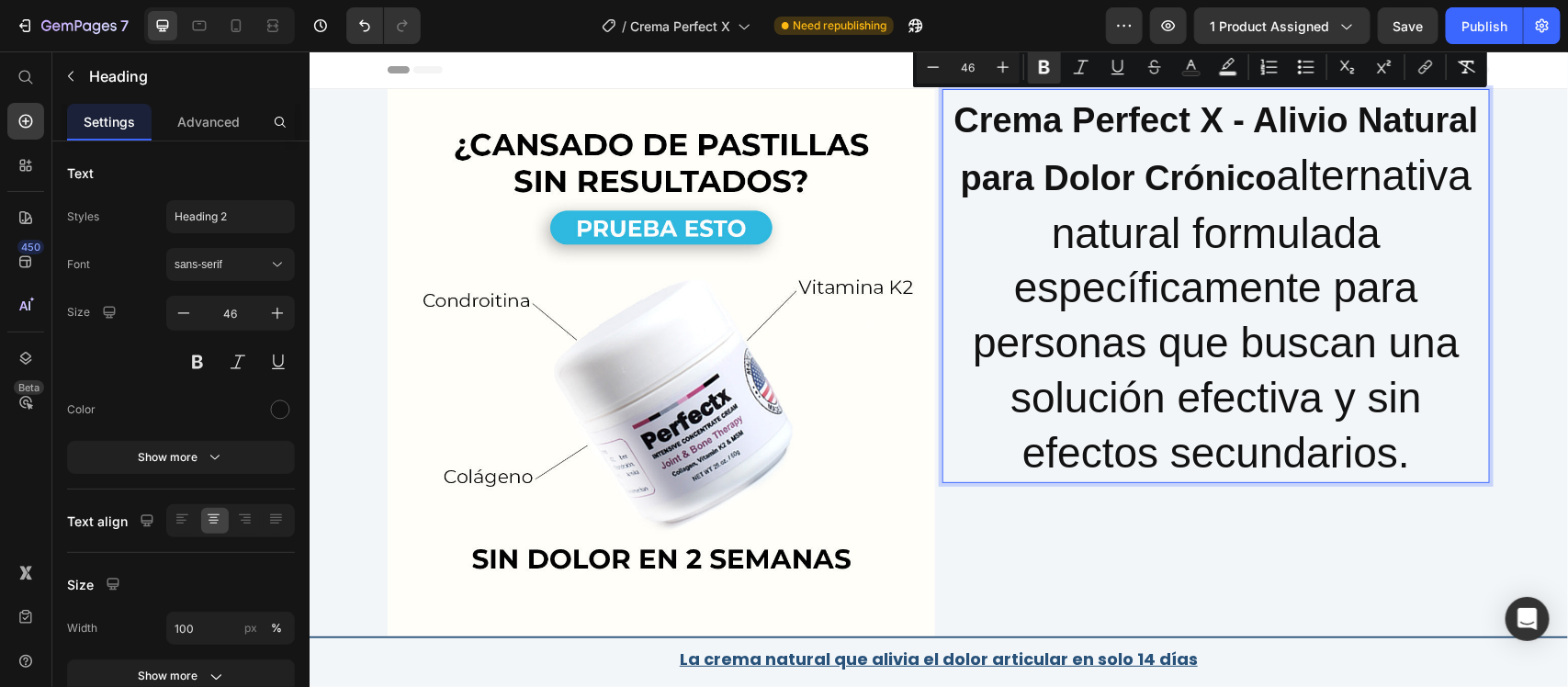 click on "Crema Perfect X - Alivio Natural para [MEDICAL_DATA]  alternativa natural formulada específicamente para personas que buscan una solución efectiva y sin efectos secundarios." at bounding box center [1215, 285] 